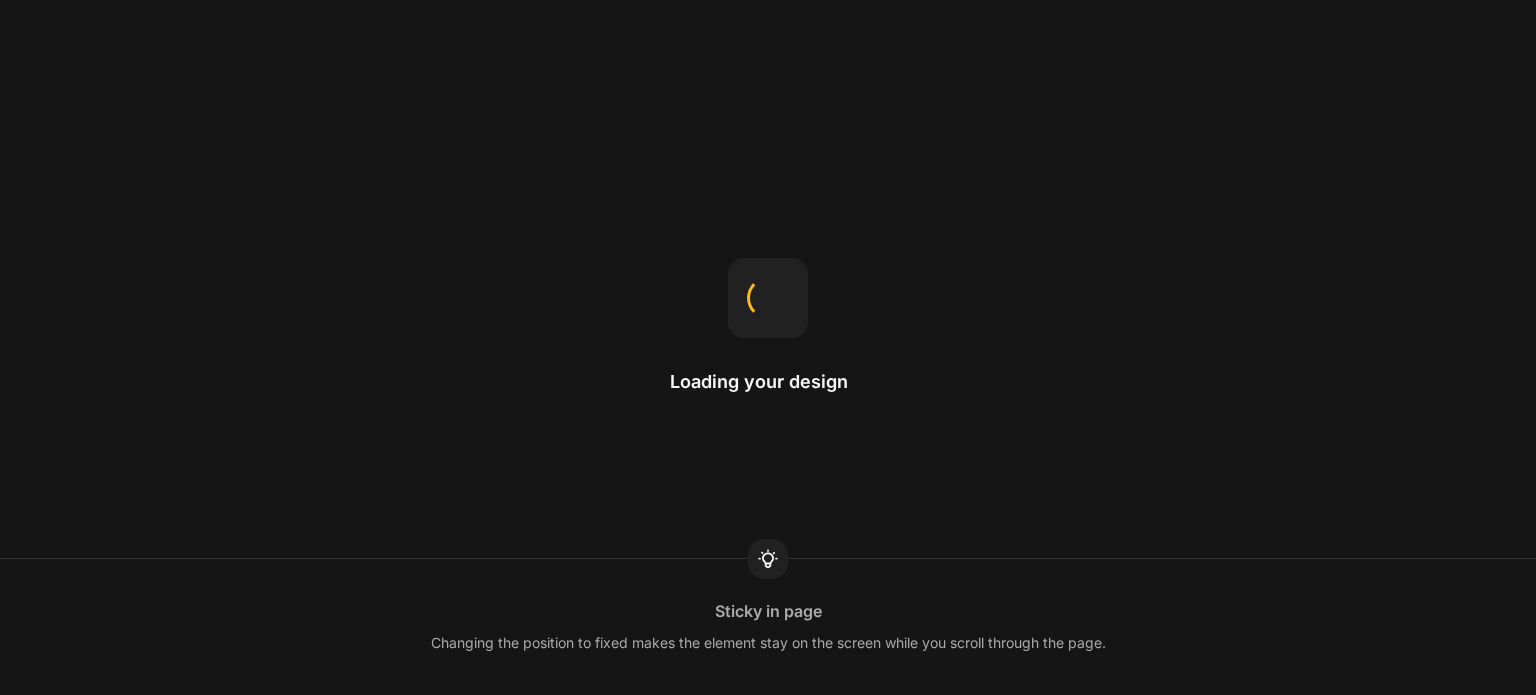 scroll, scrollTop: 0, scrollLeft: 0, axis: both 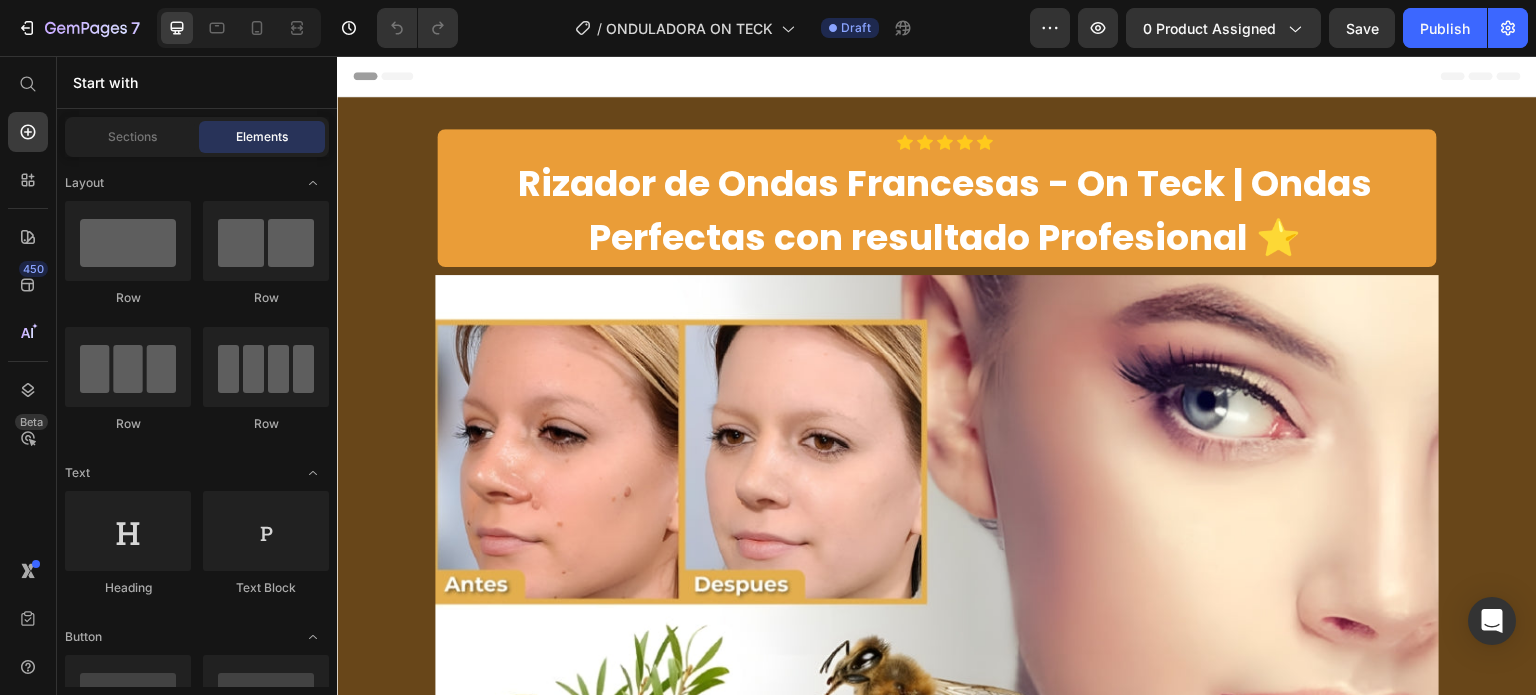drag, startPoint x: 1531, startPoint y: 643, endPoint x: 1724, endPoint y: 71, distance: 603.68286 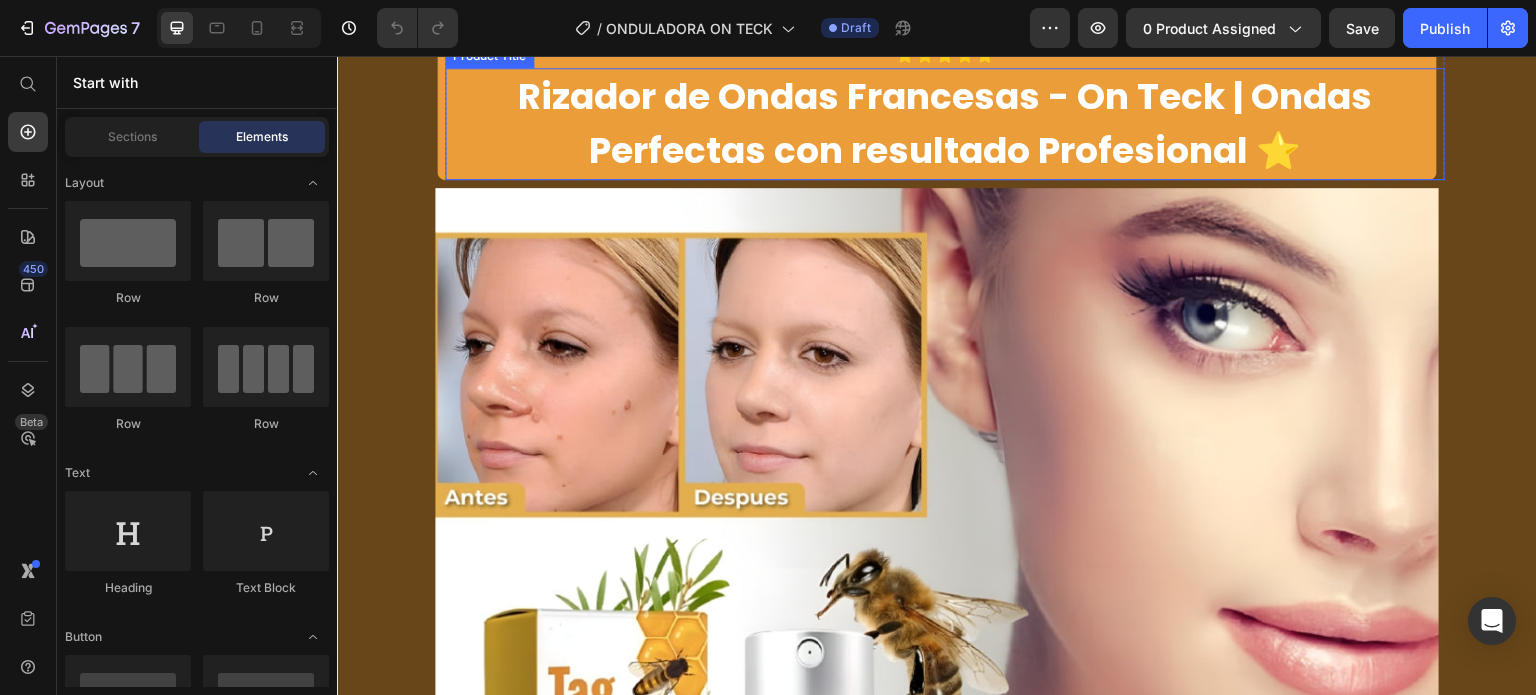 scroll, scrollTop: 100, scrollLeft: 0, axis: vertical 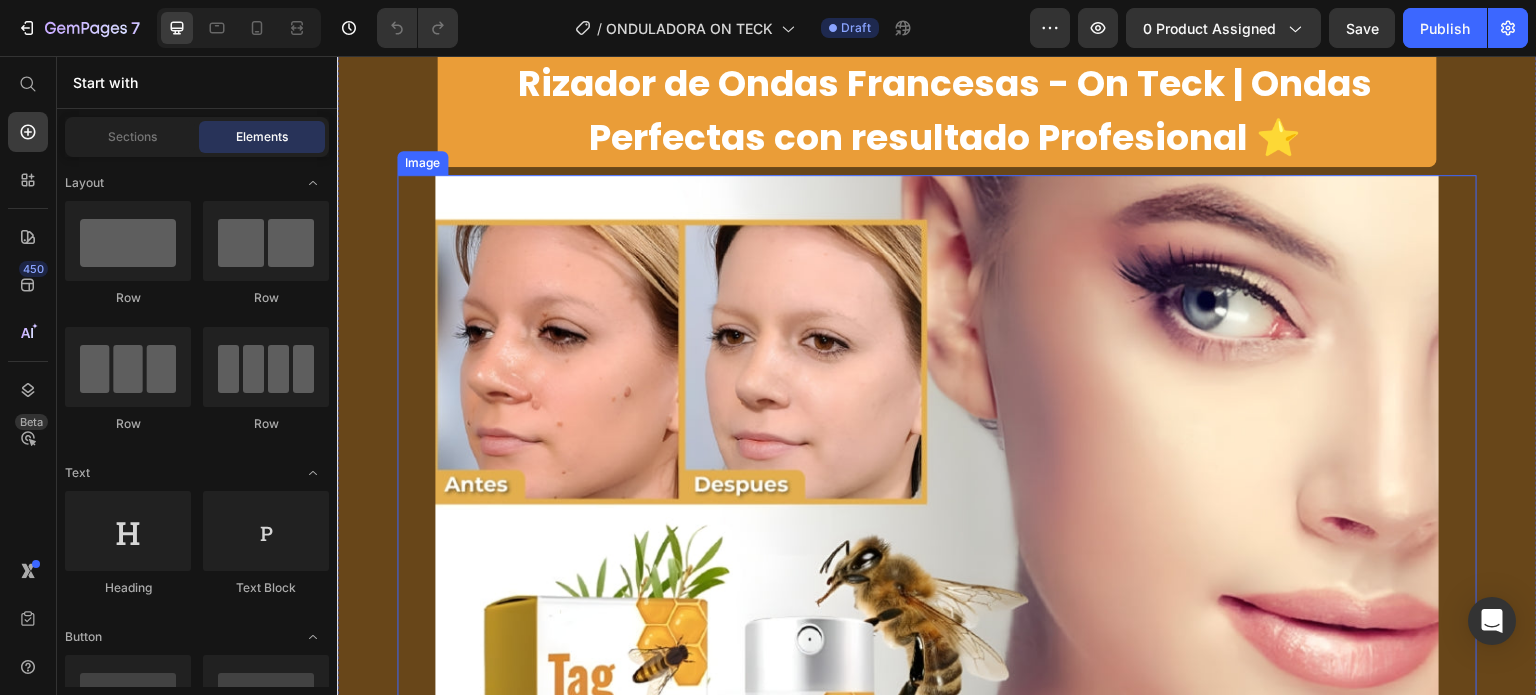 click at bounding box center [937, 677] 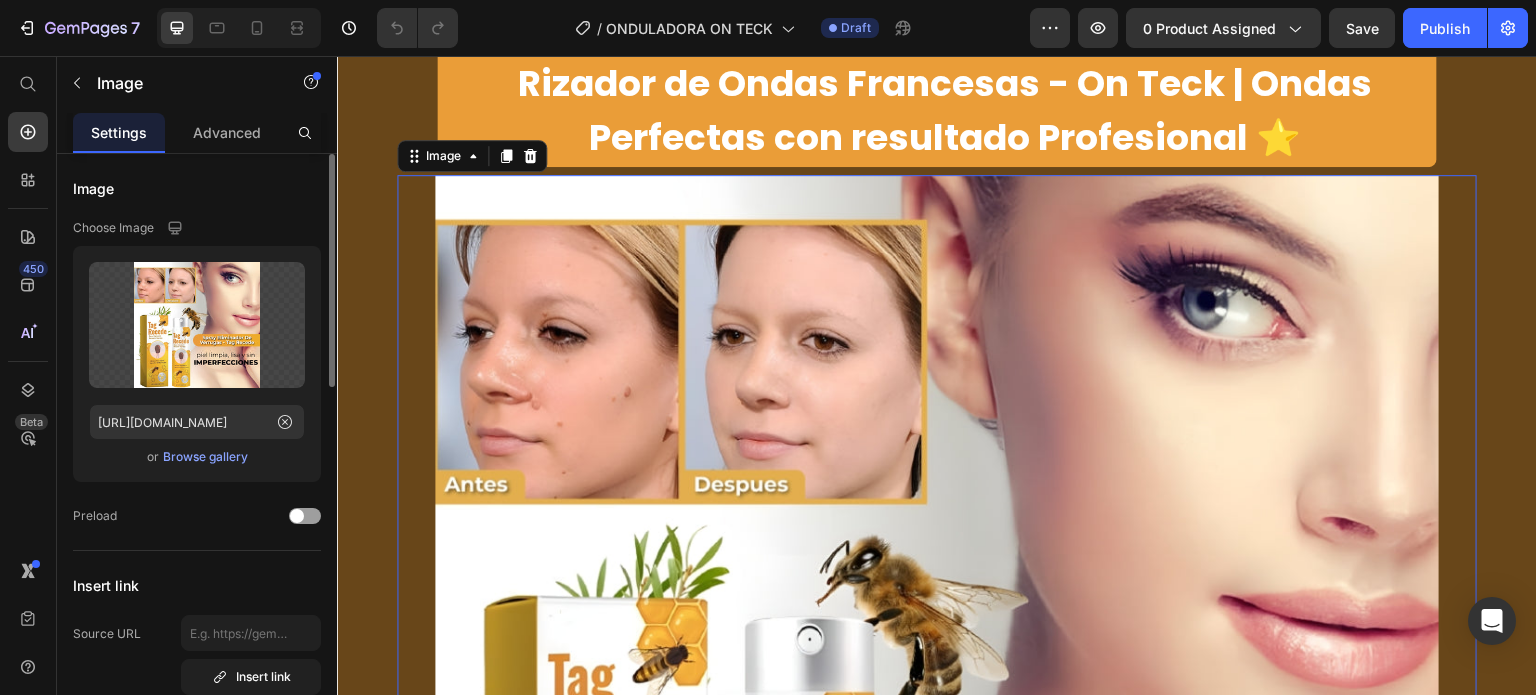click on "Browse gallery" at bounding box center (205, 457) 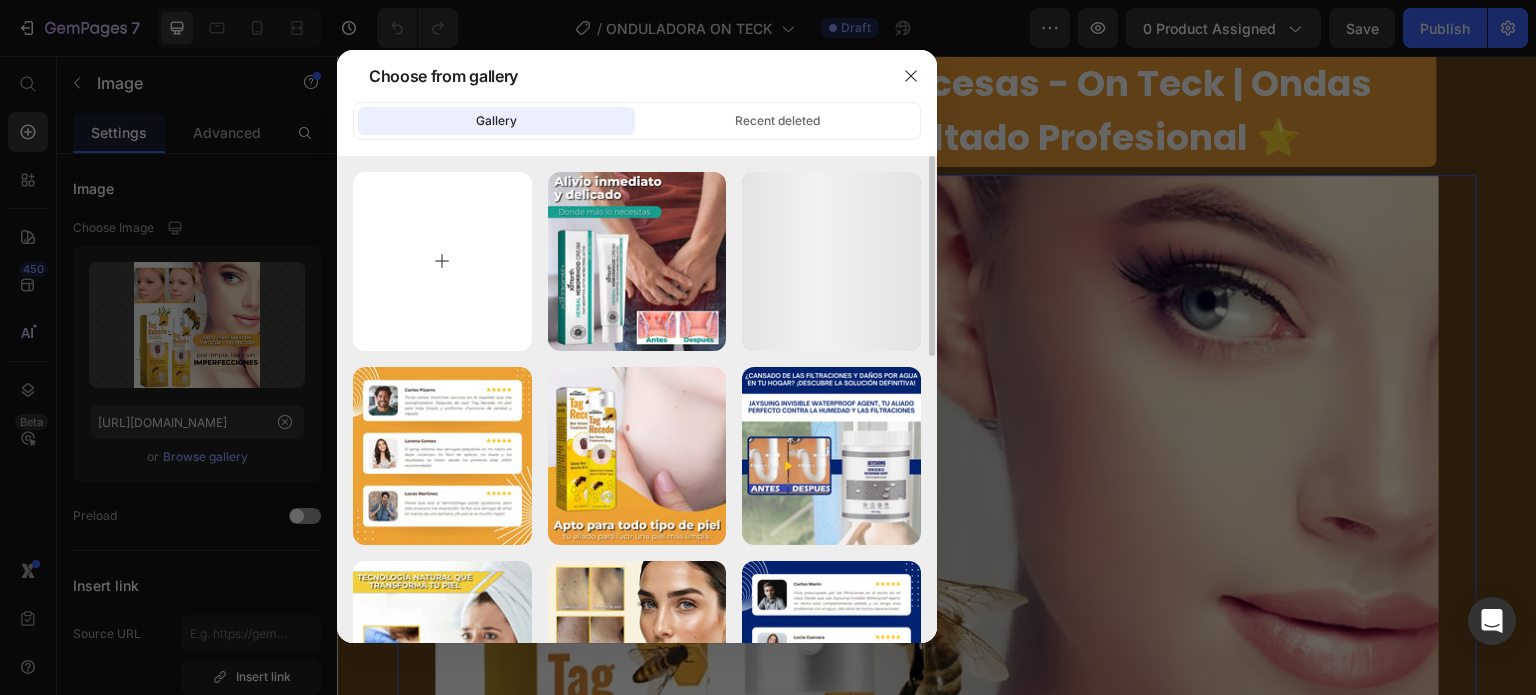 click at bounding box center [442, 261] 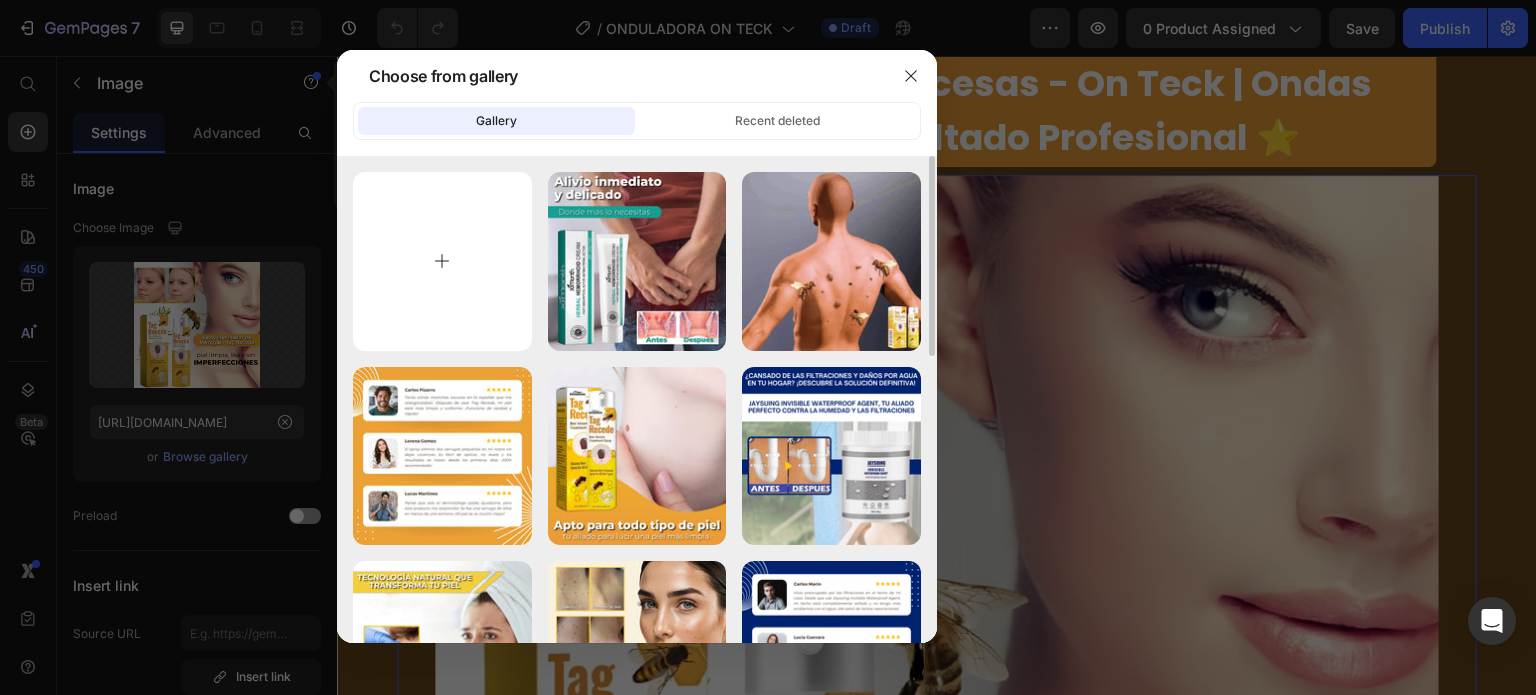 type on "C:\fakepath\1 (6).webp" 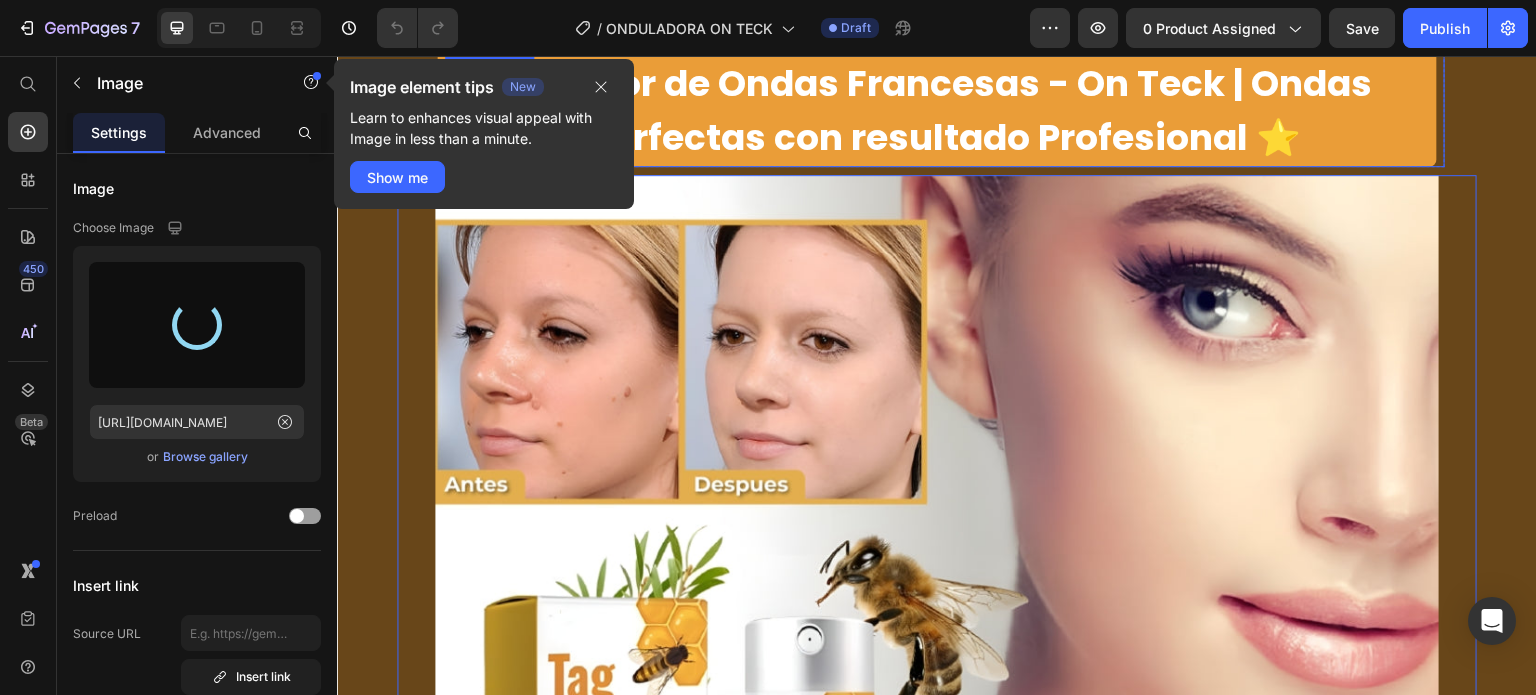 type on "[URL][DOMAIN_NAME]" 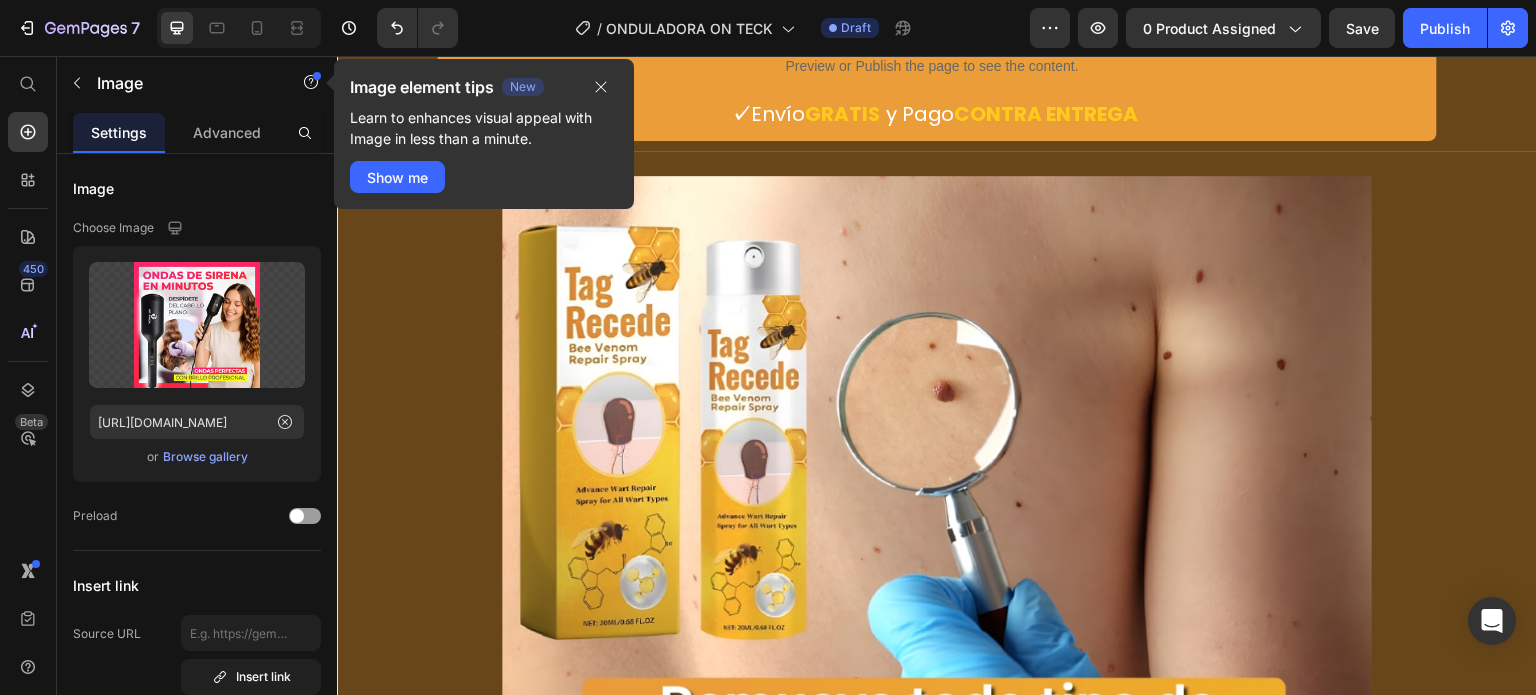 scroll, scrollTop: 1400, scrollLeft: 0, axis: vertical 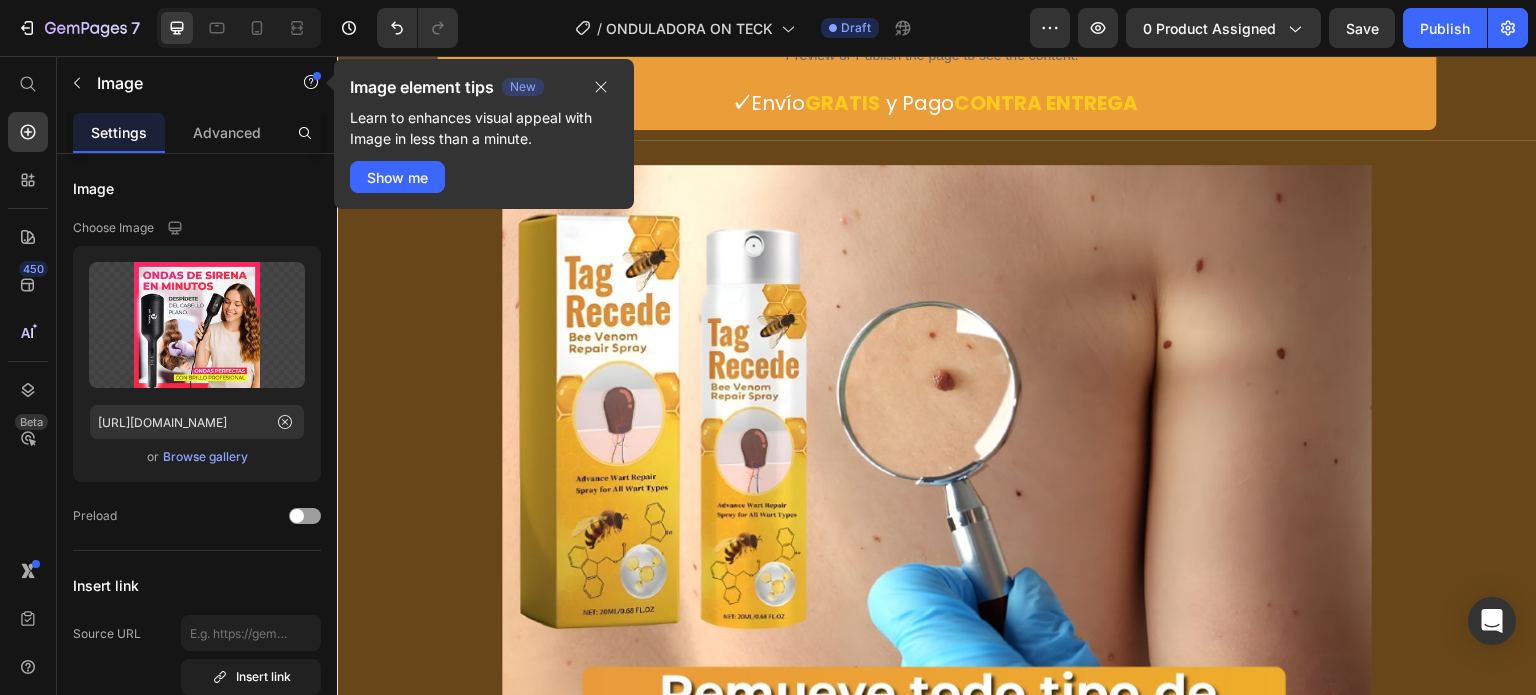 click at bounding box center [937, 600] 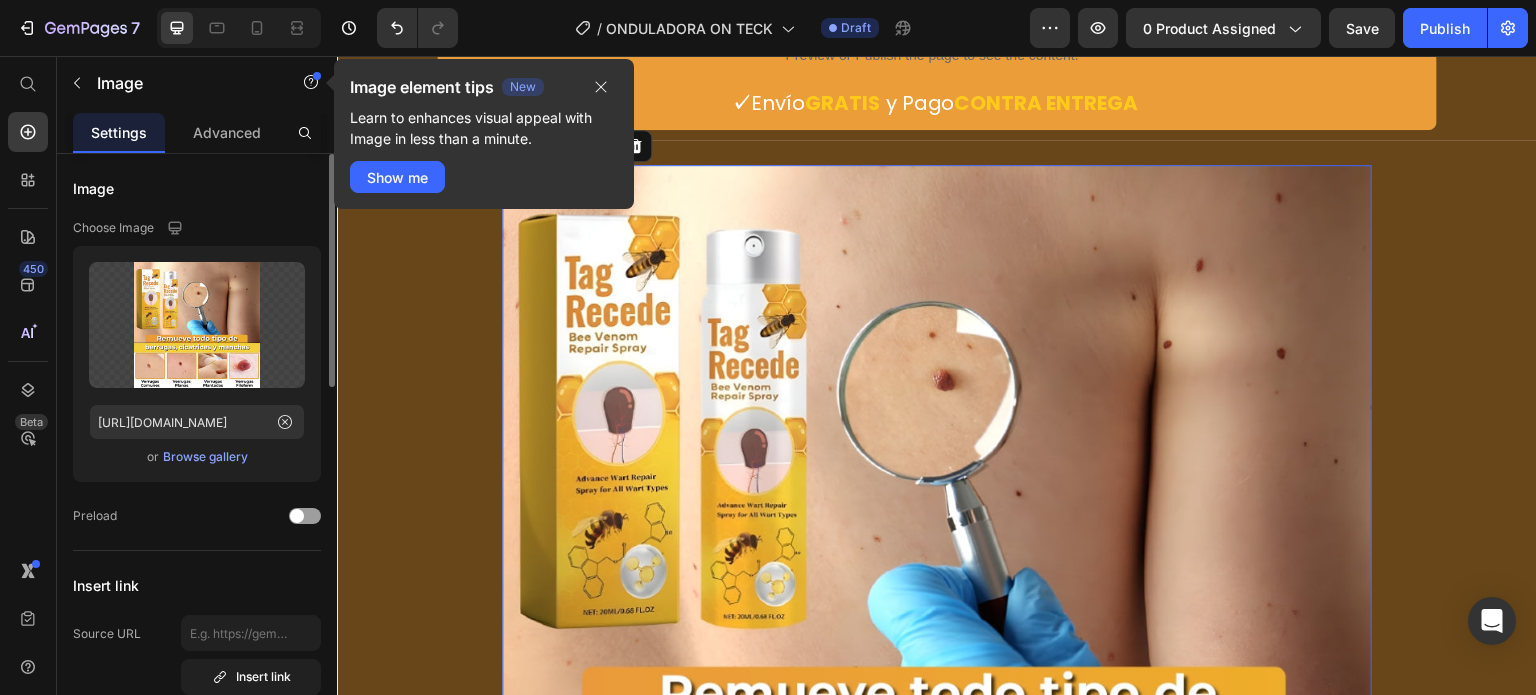 click on "Browse gallery" at bounding box center (205, 457) 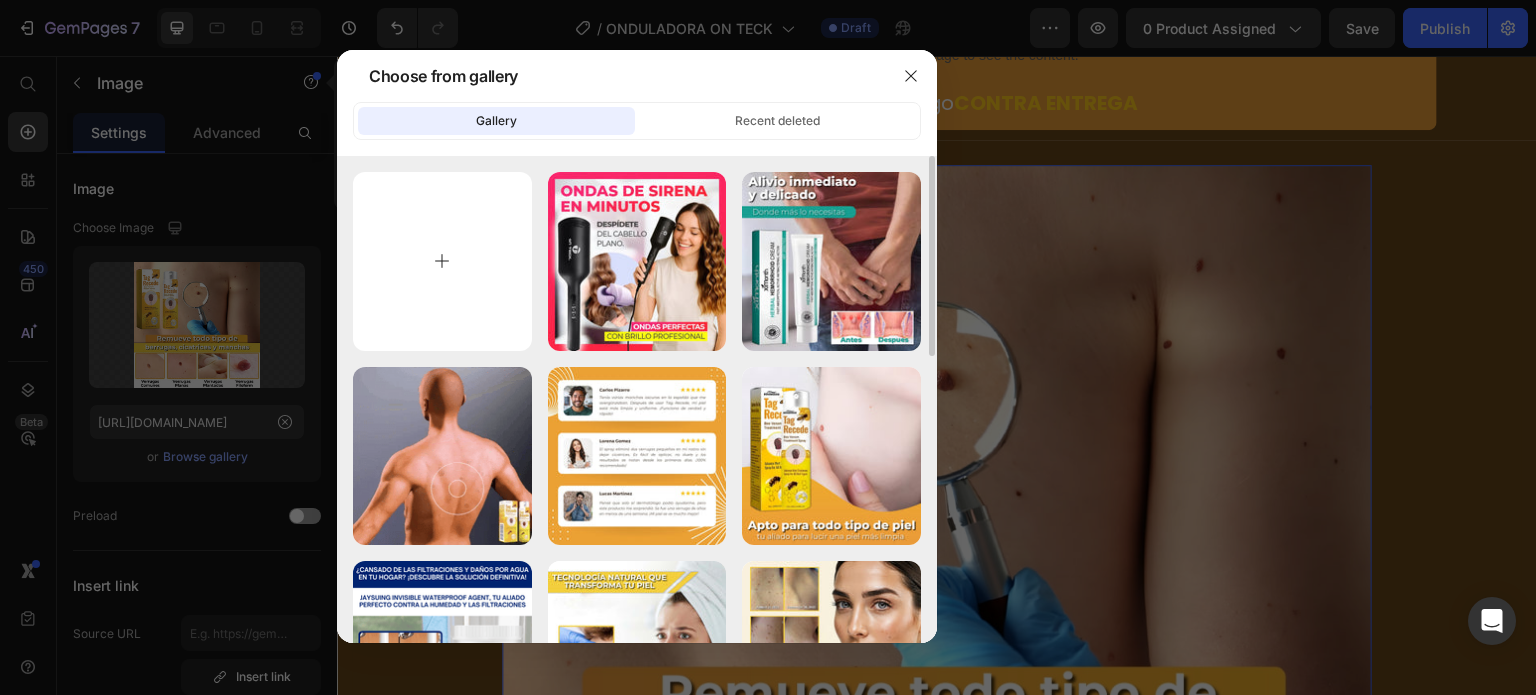 click at bounding box center [442, 261] 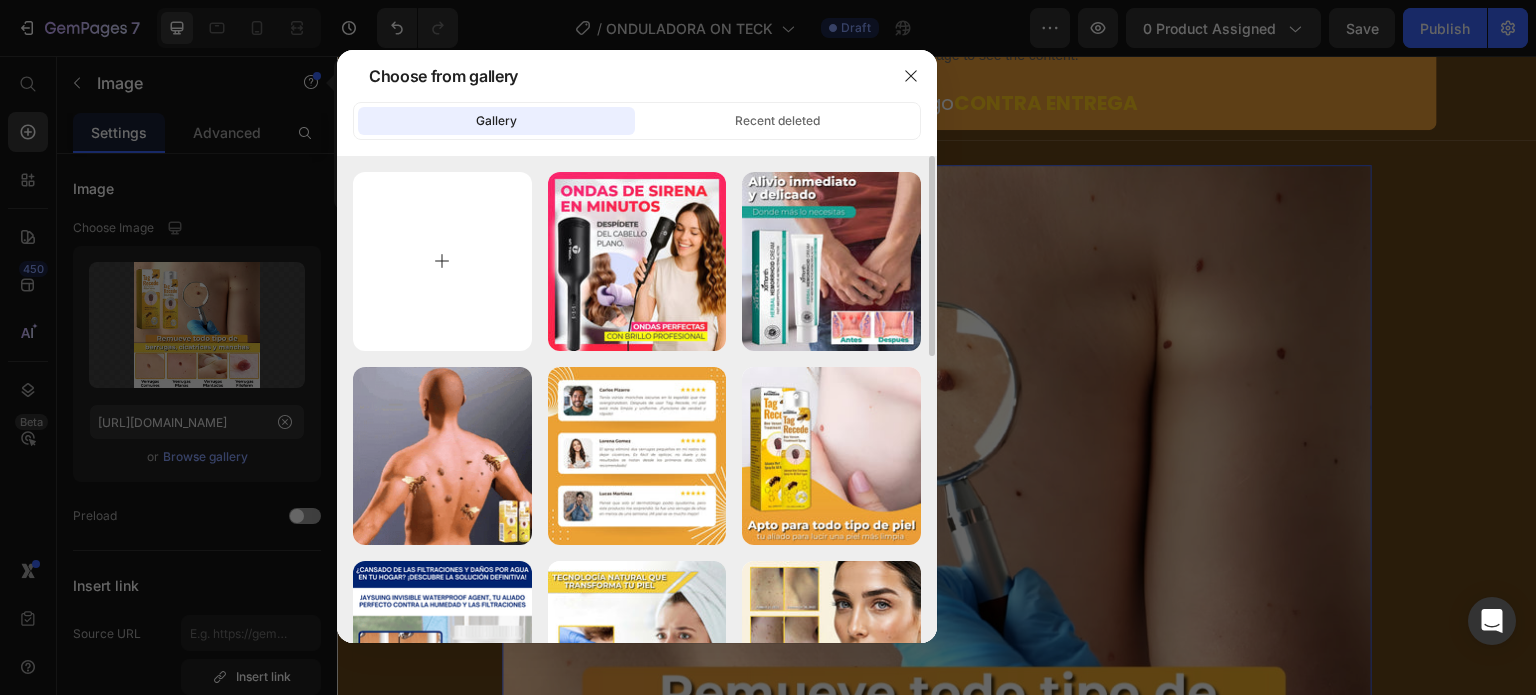 type on "C:\fakepath\2 (6).webp" 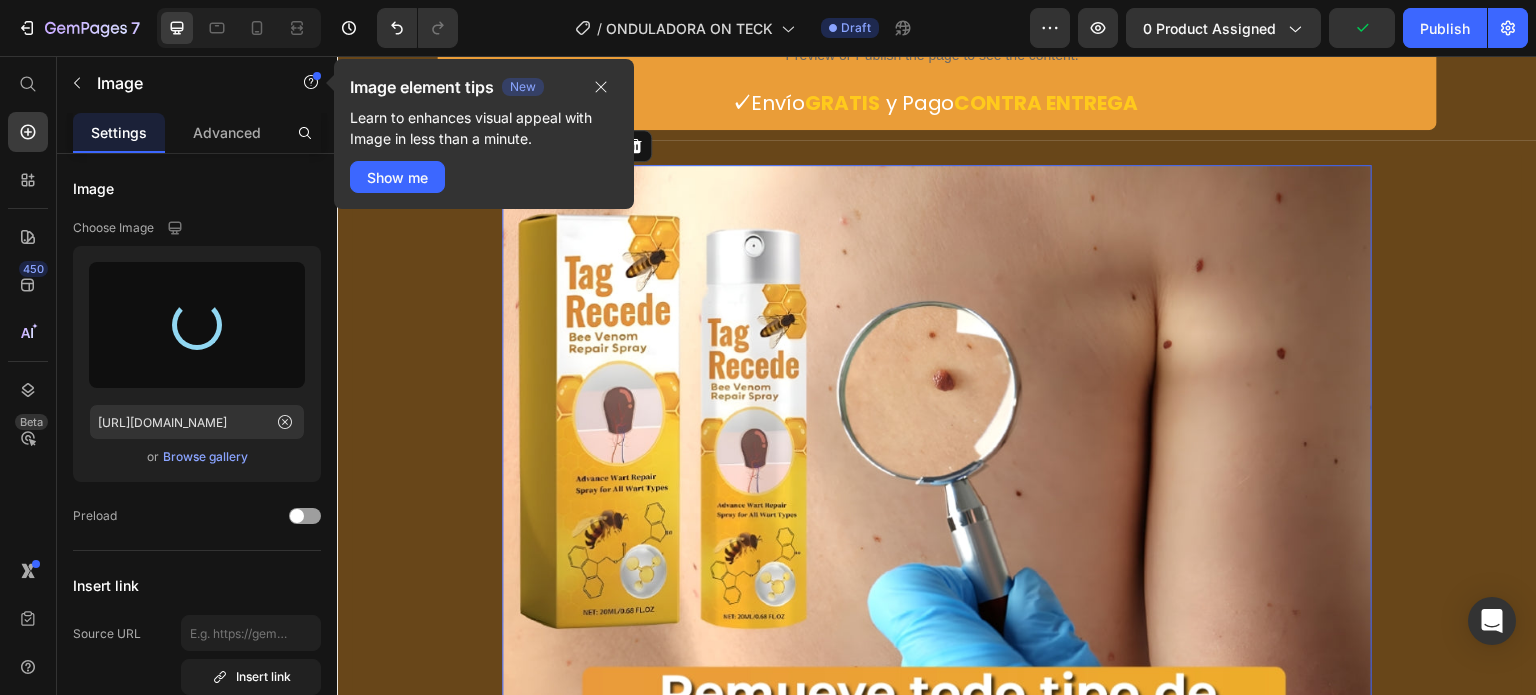 type on "[URL][DOMAIN_NAME]" 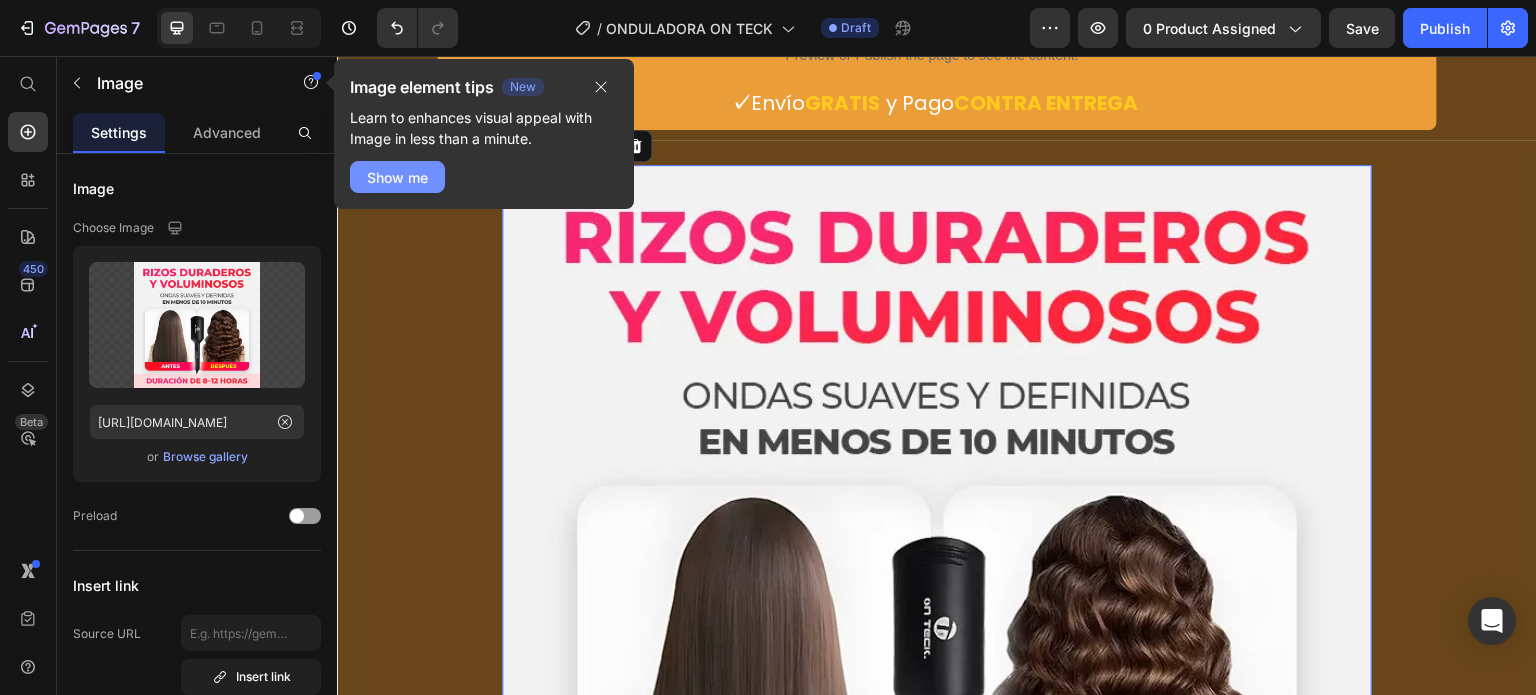 click on "Show me" at bounding box center (397, 177) 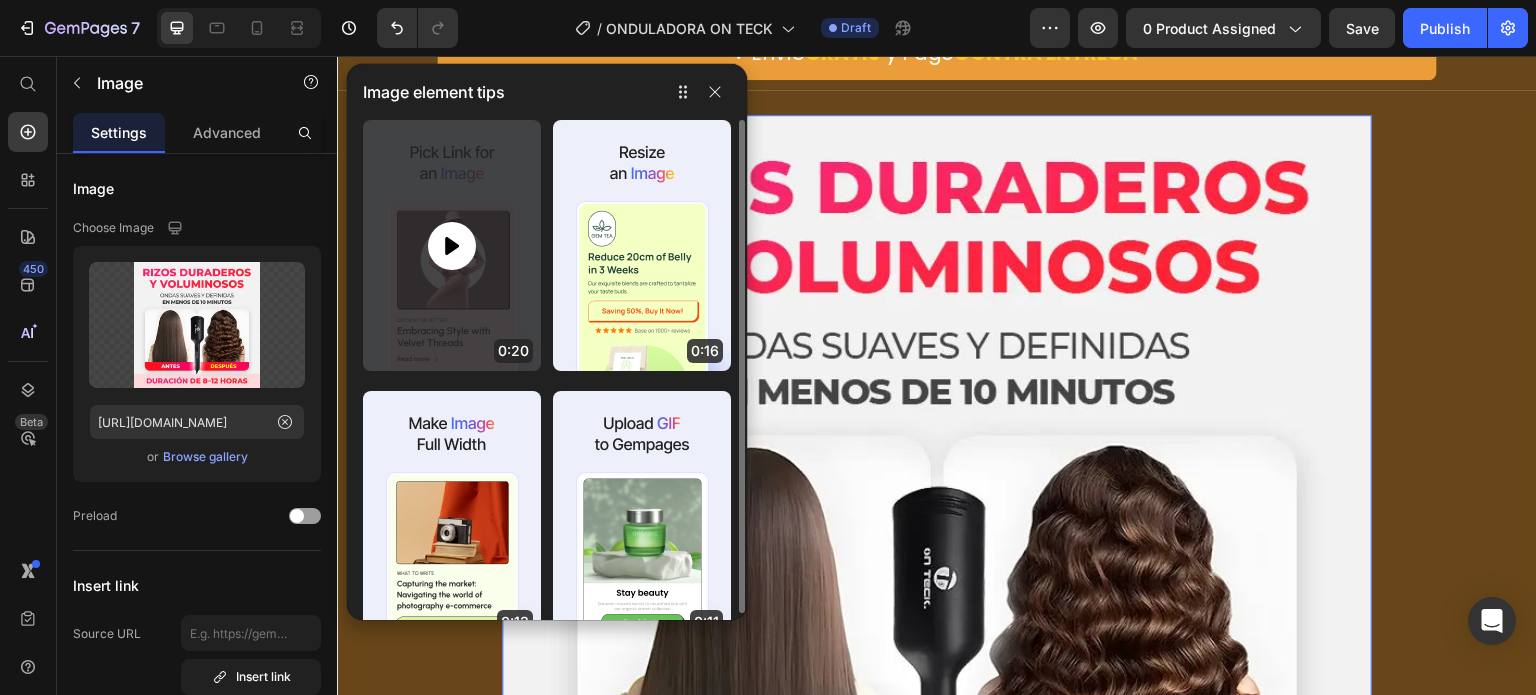 scroll, scrollTop: 86, scrollLeft: 0, axis: vertical 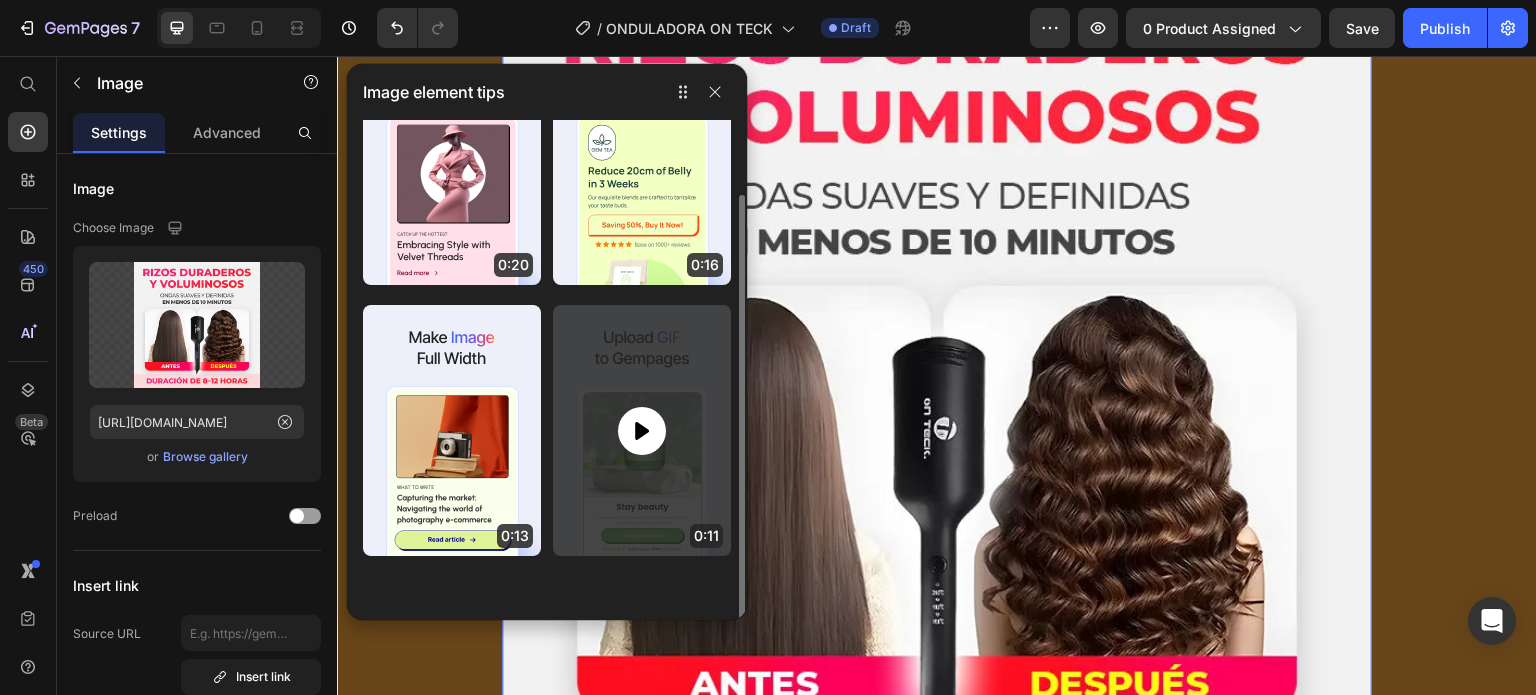click at bounding box center [642, 431] 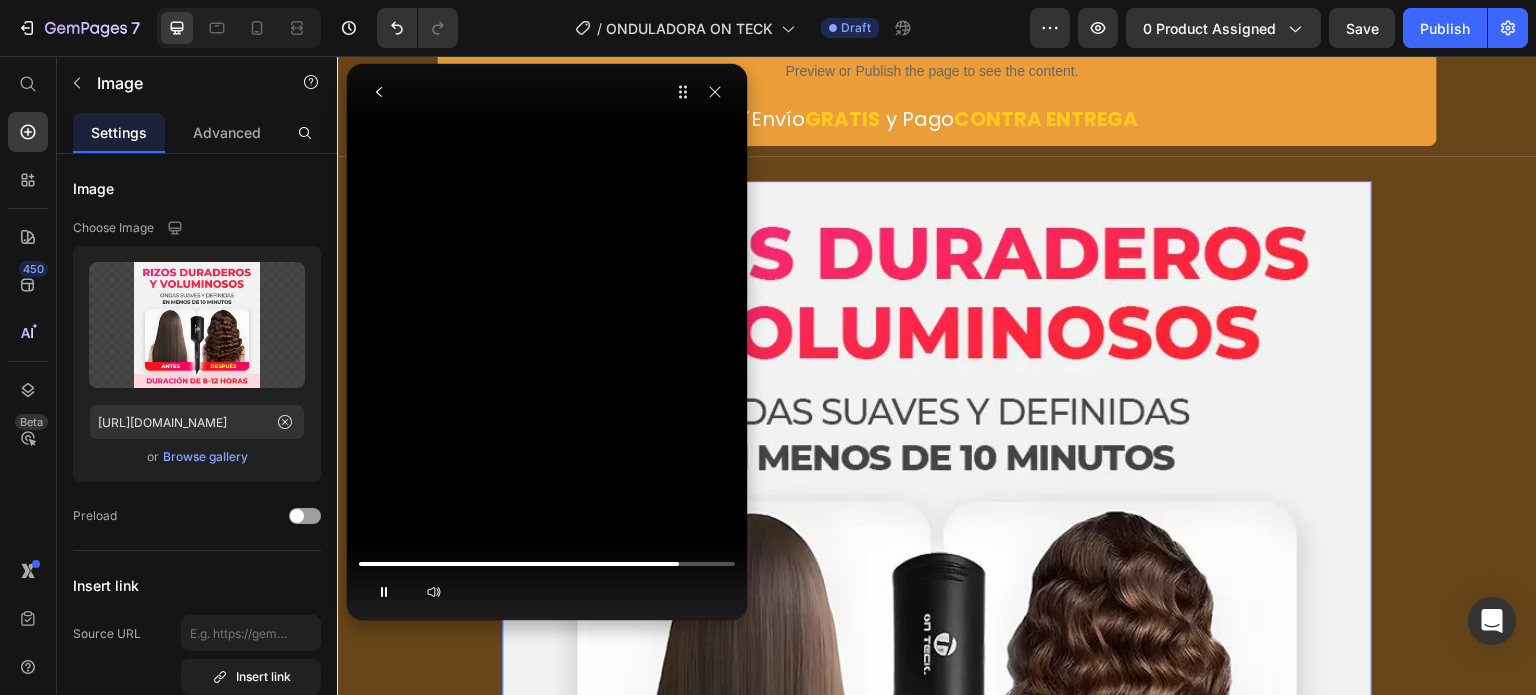 scroll, scrollTop: 1300, scrollLeft: 0, axis: vertical 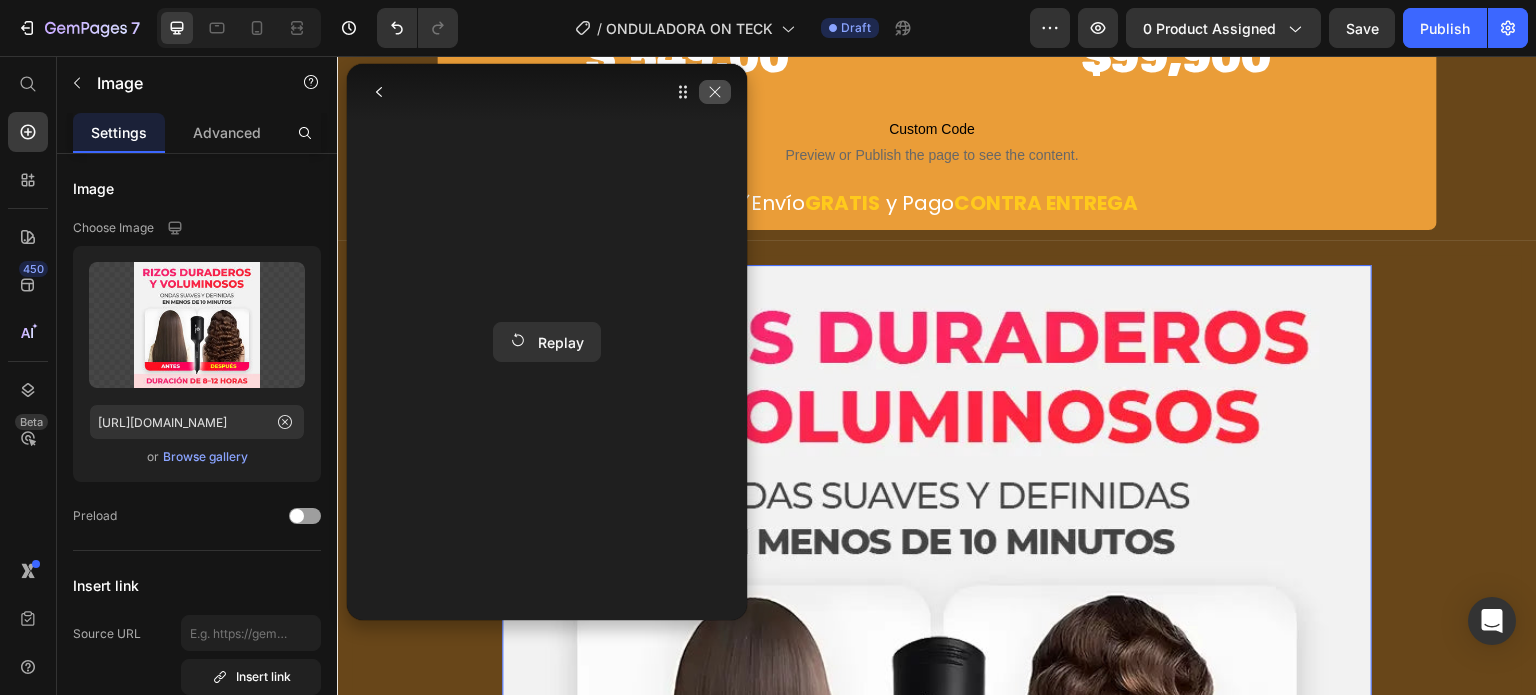 click 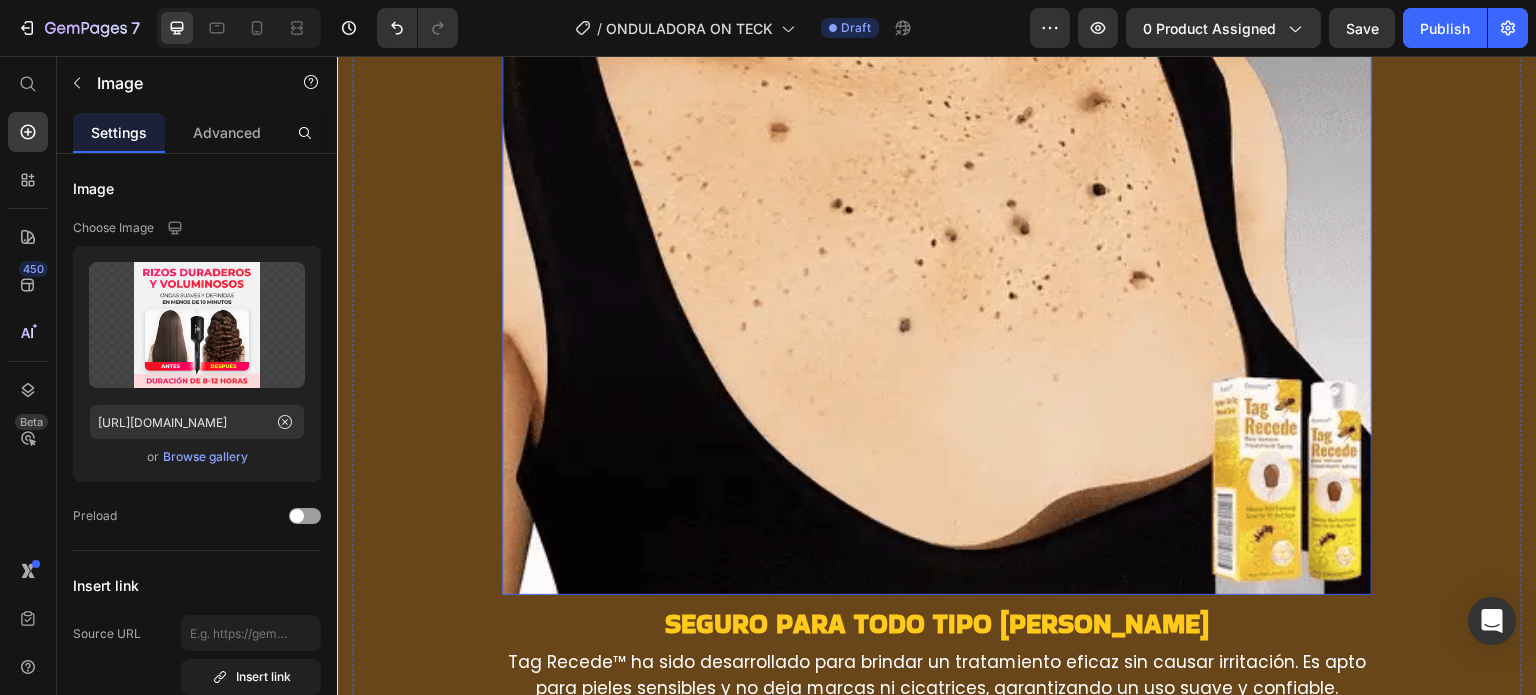 scroll, scrollTop: 3400, scrollLeft: 0, axis: vertical 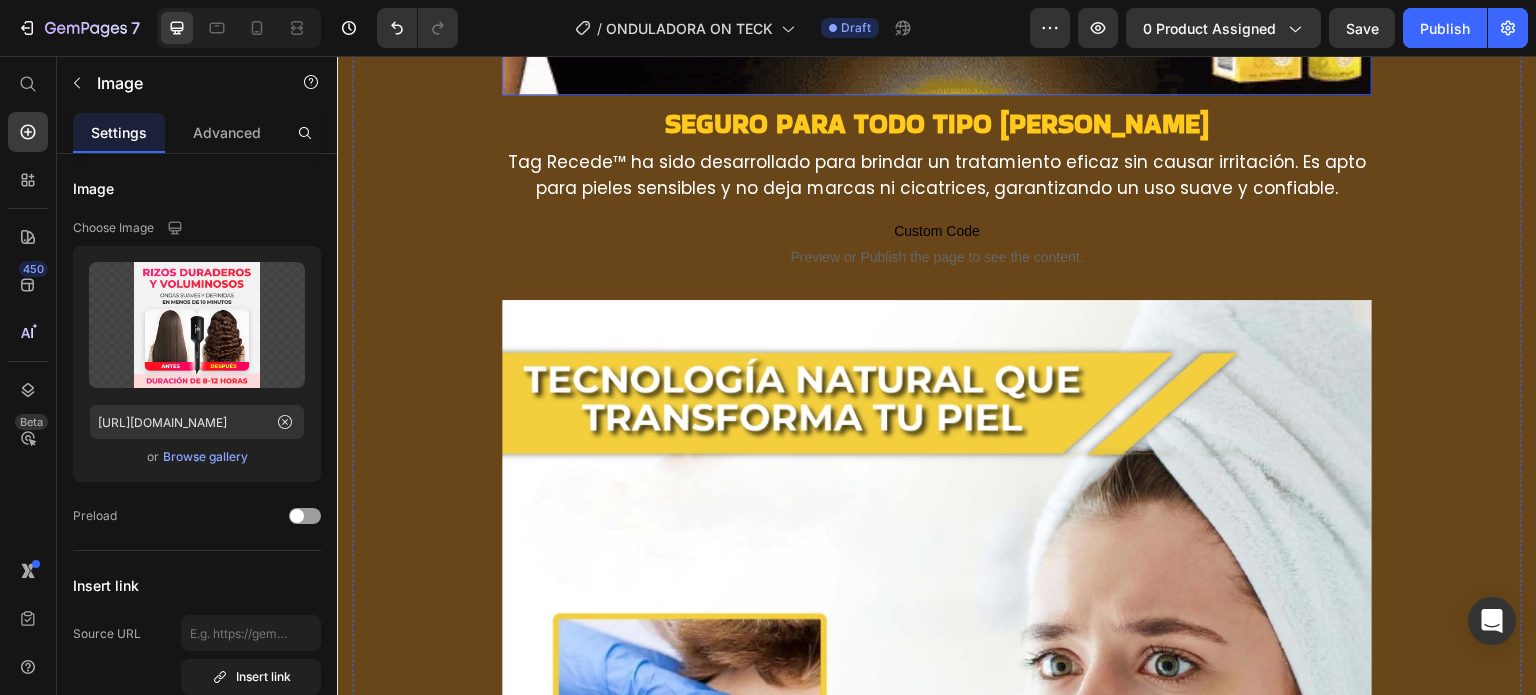 click at bounding box center (937, 735) 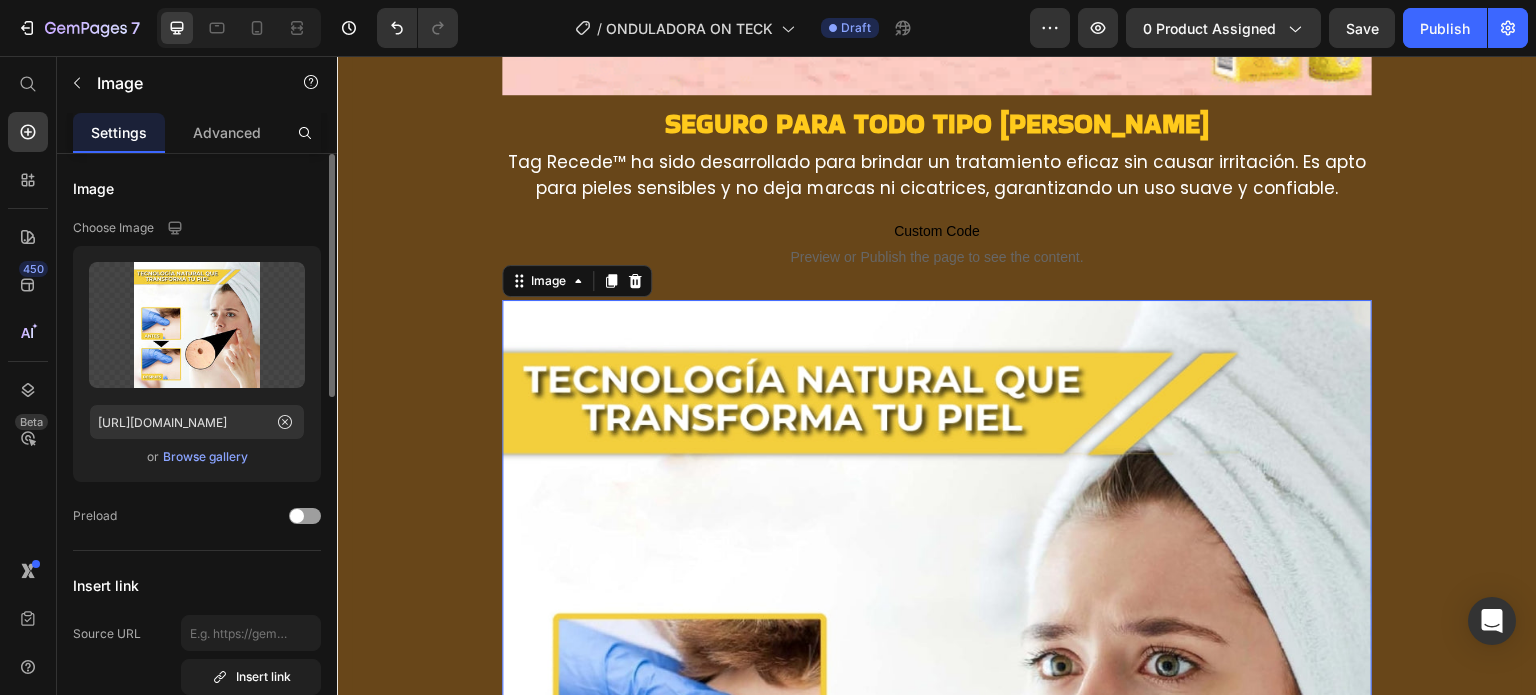click on "Browse gallery" at bounding box center [205, 457] 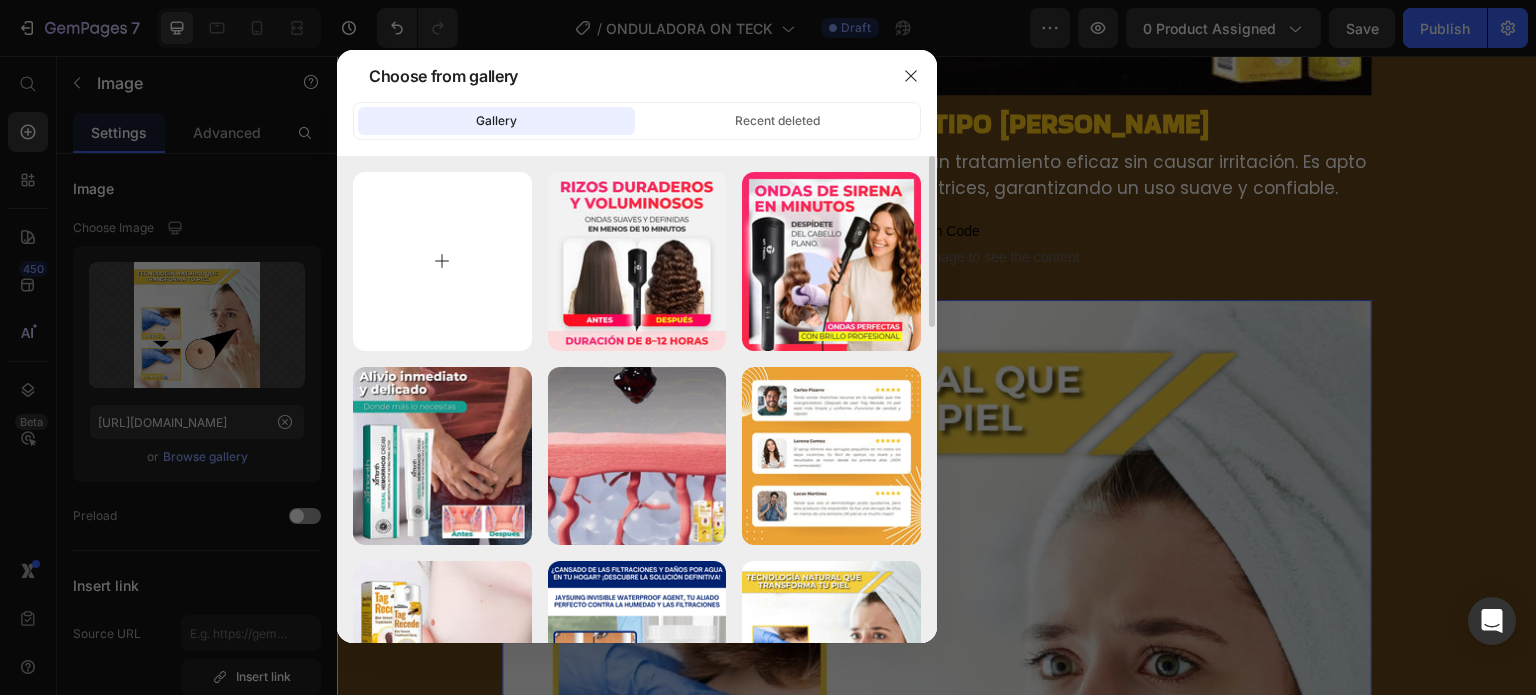 click at bounding box center (442, 261) 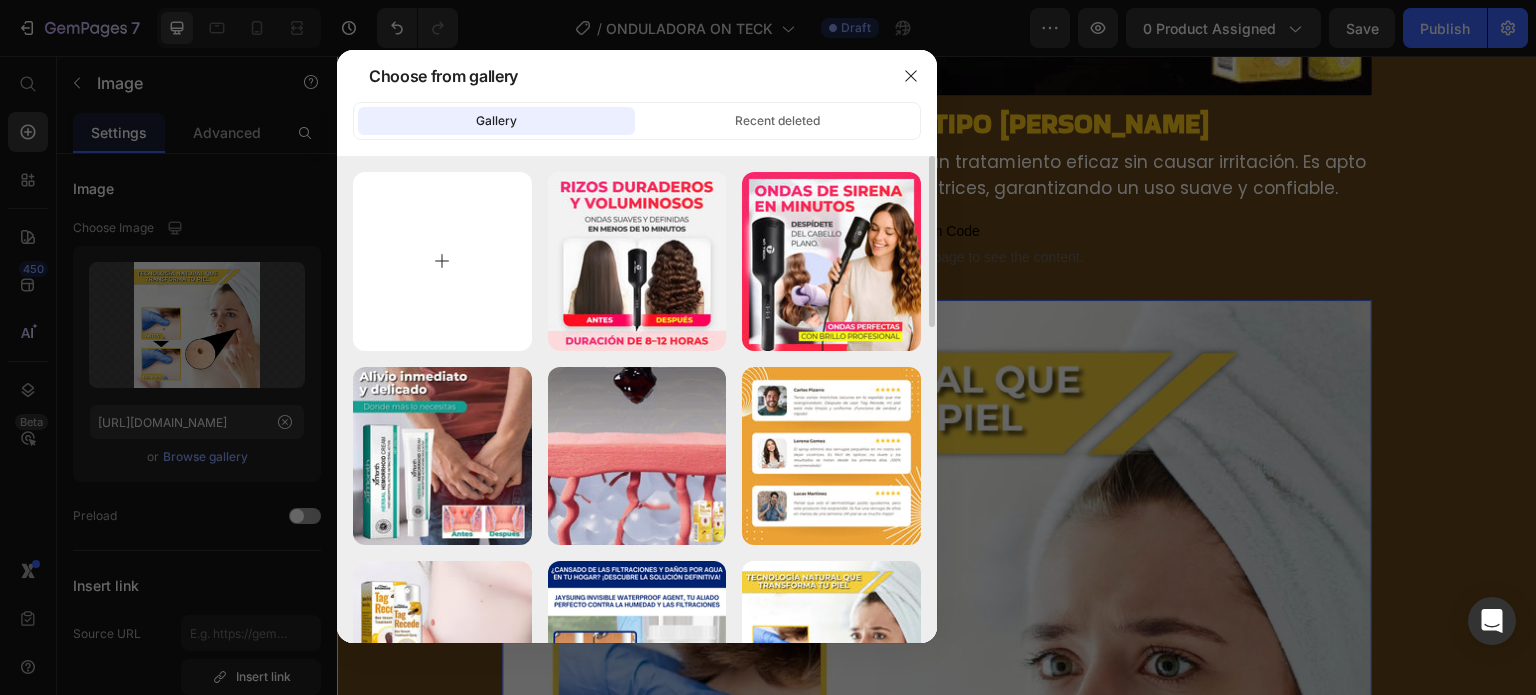 type on "C:\fakepath\3 (8).webp" 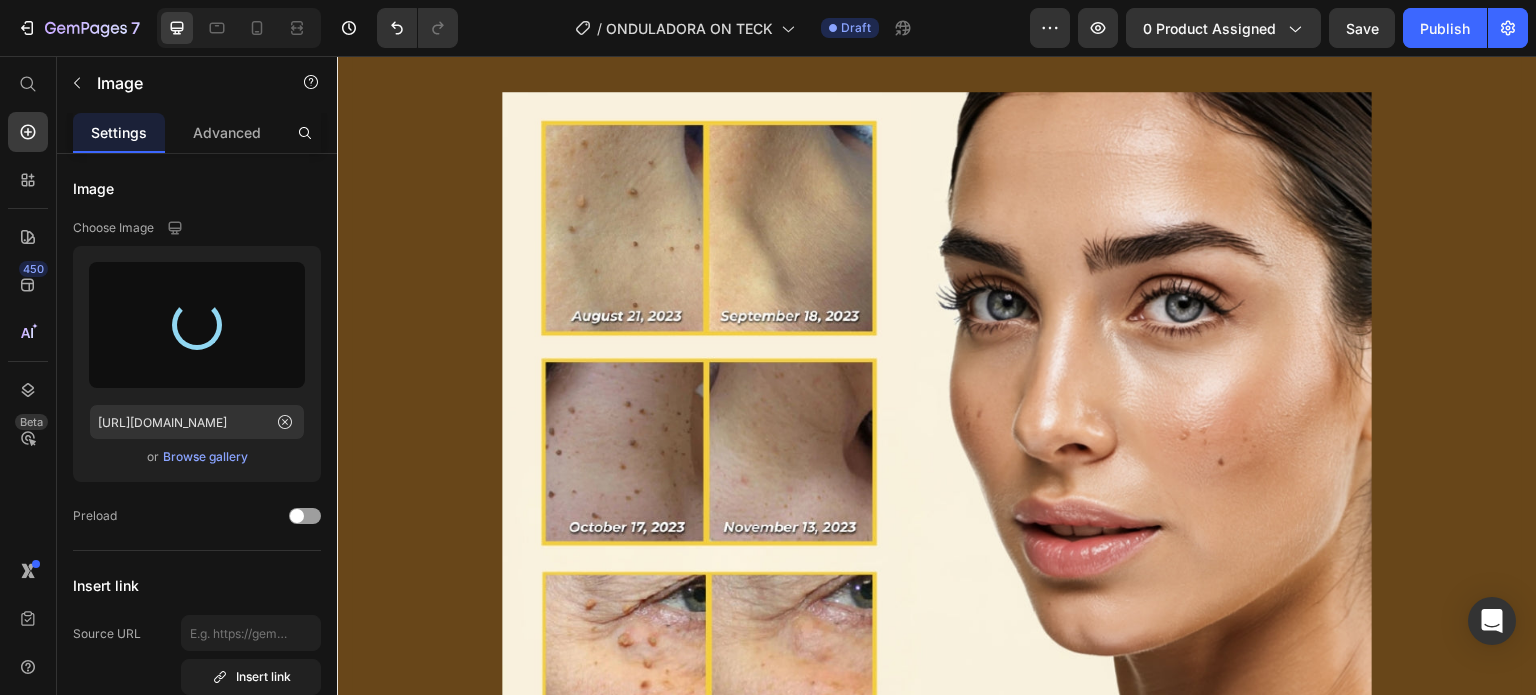 type on "[URL][DOMAIN_NAME]" 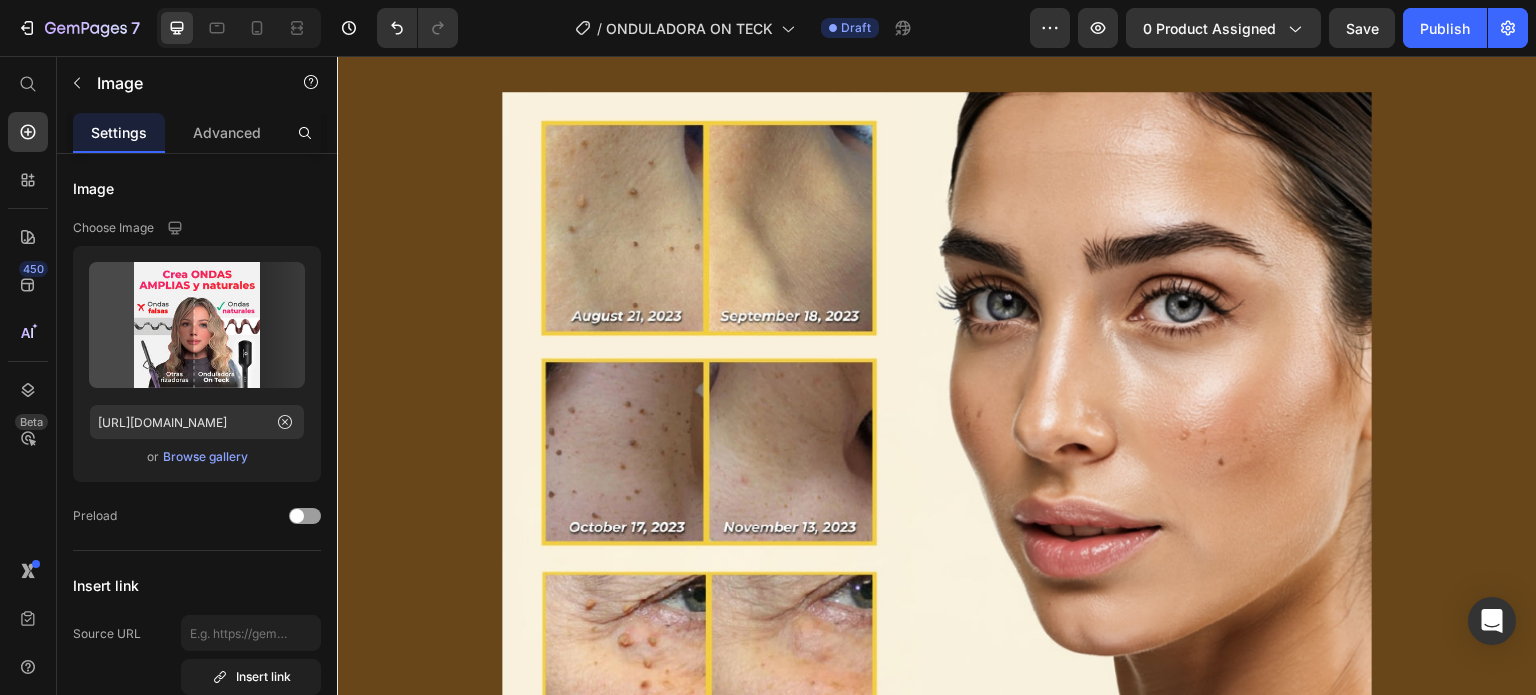 scroll, scrollTop: 5700, scrollLeft: 0, axis: vertical 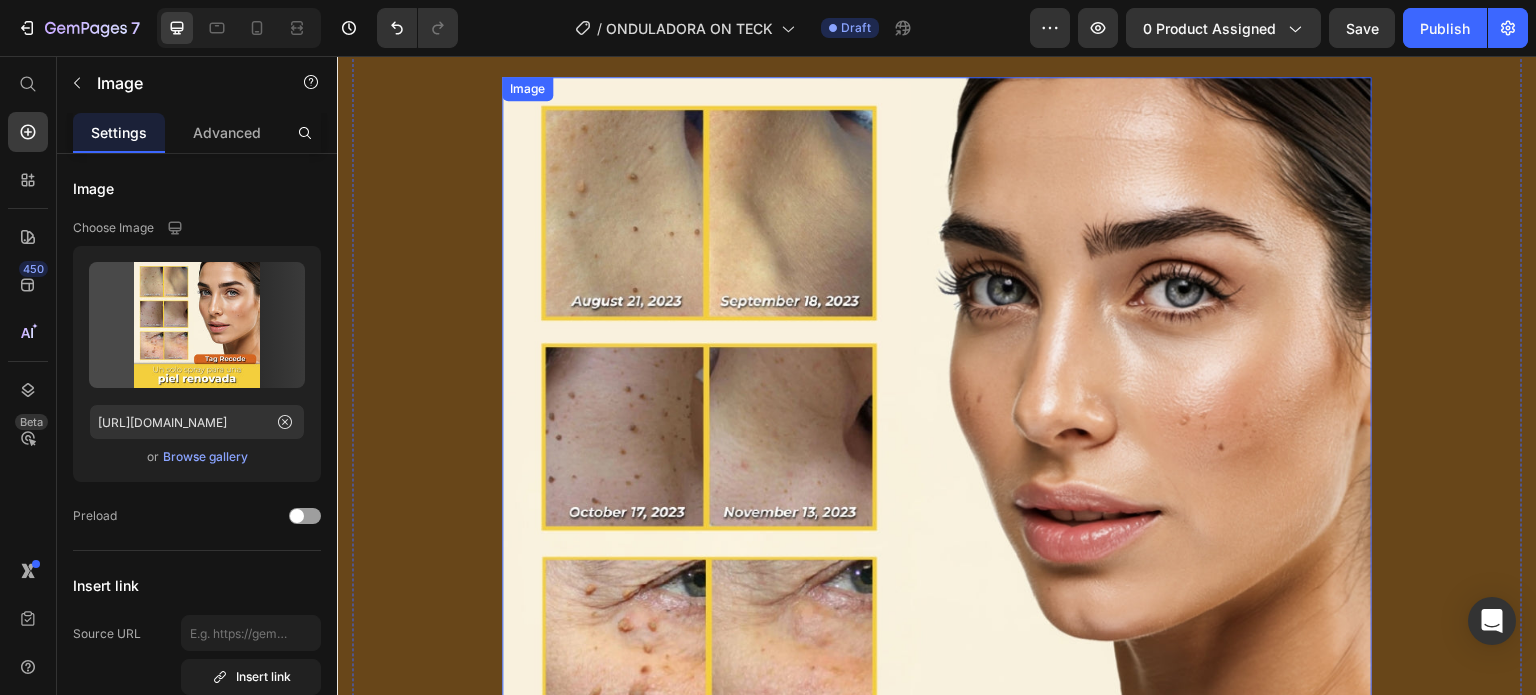 click at bounding box center [937, 512] 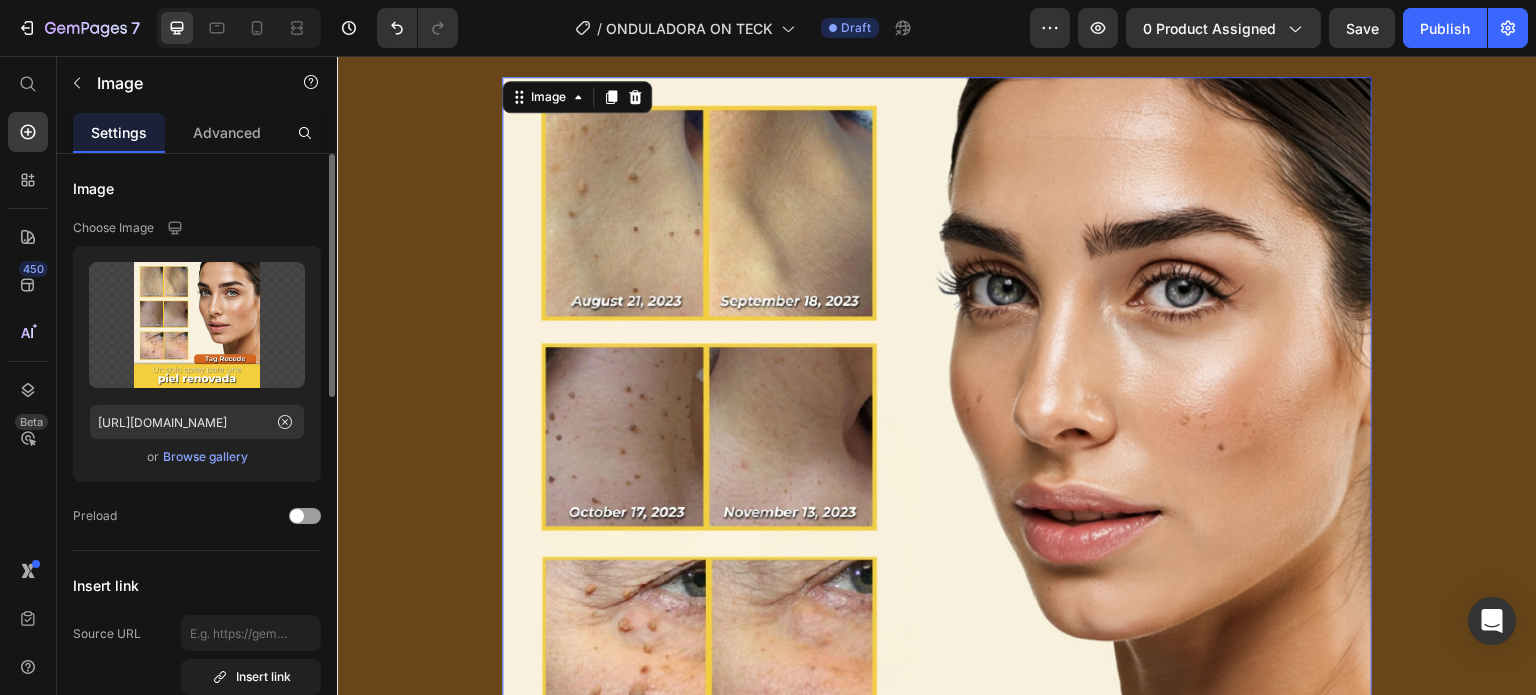 click on "Browse gallery" at bounding box center [205, 457] 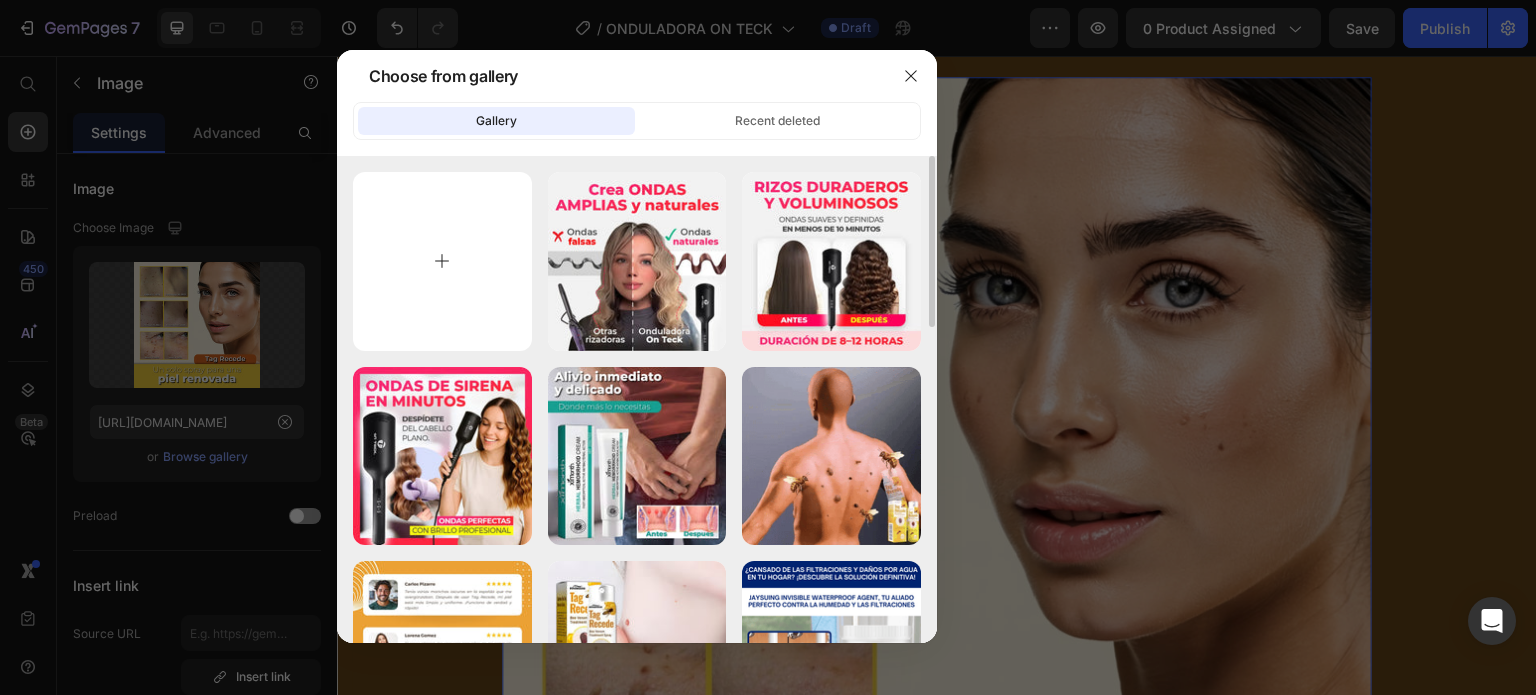 click at bounding box center (442, 261) 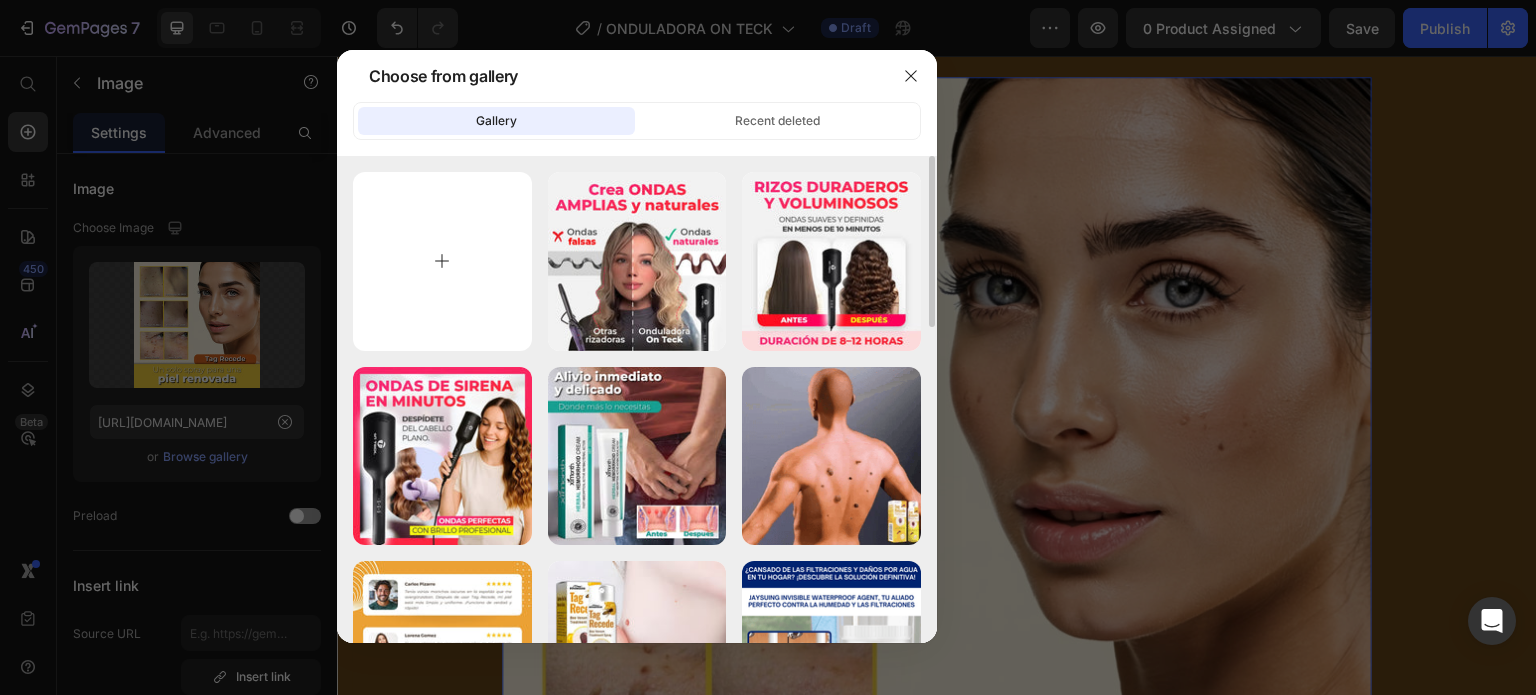type on "C:\fakepath\4 (7).webp" 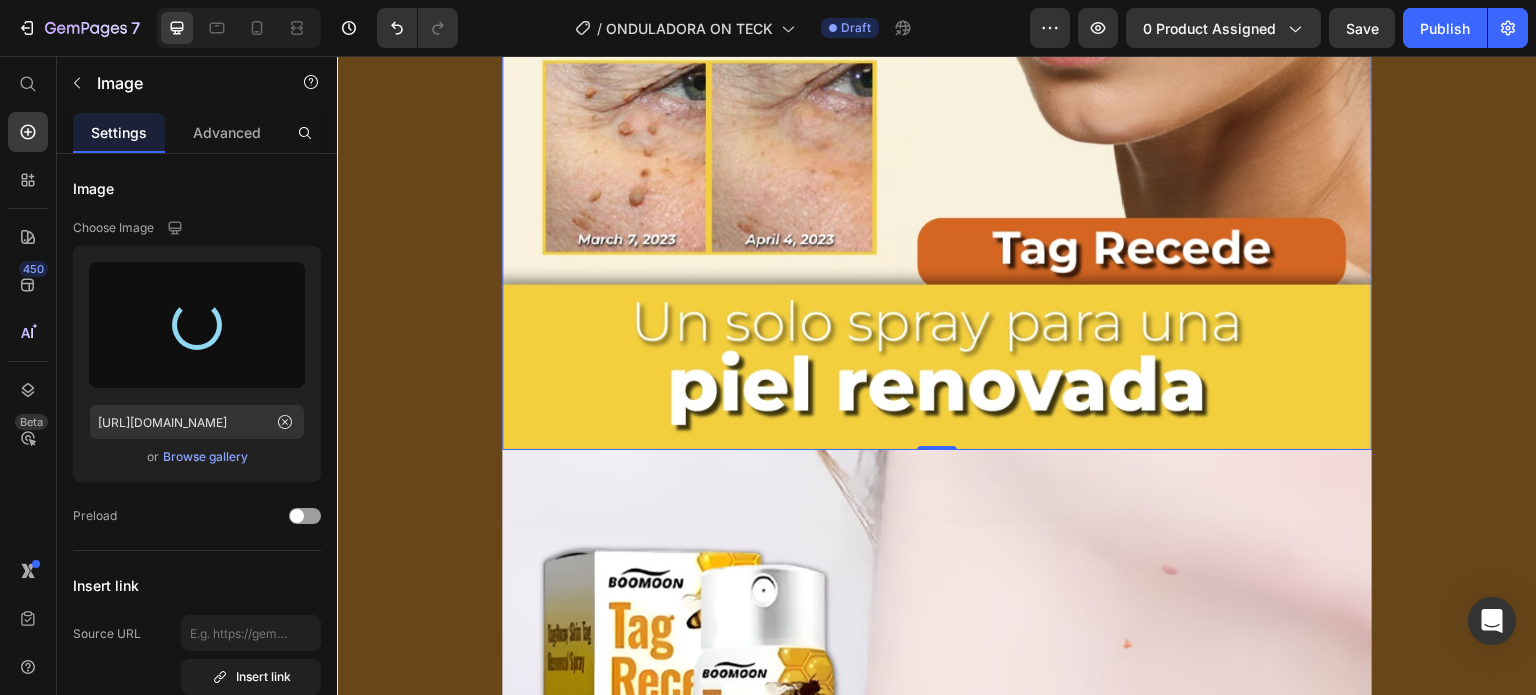 scroll, scrollTop: 6200, scrollLeft: 0, axis: vertical 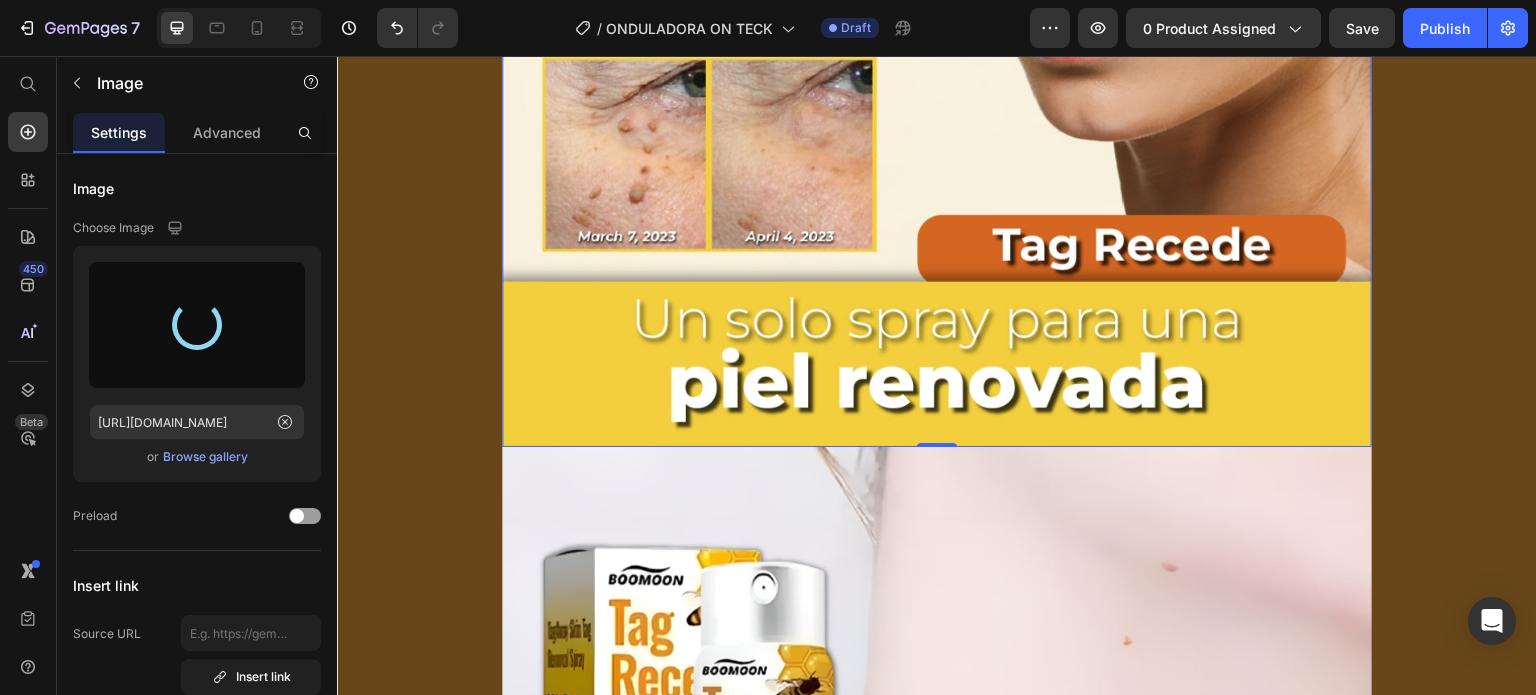 type on "[URL][DOMAIN_NAME]" 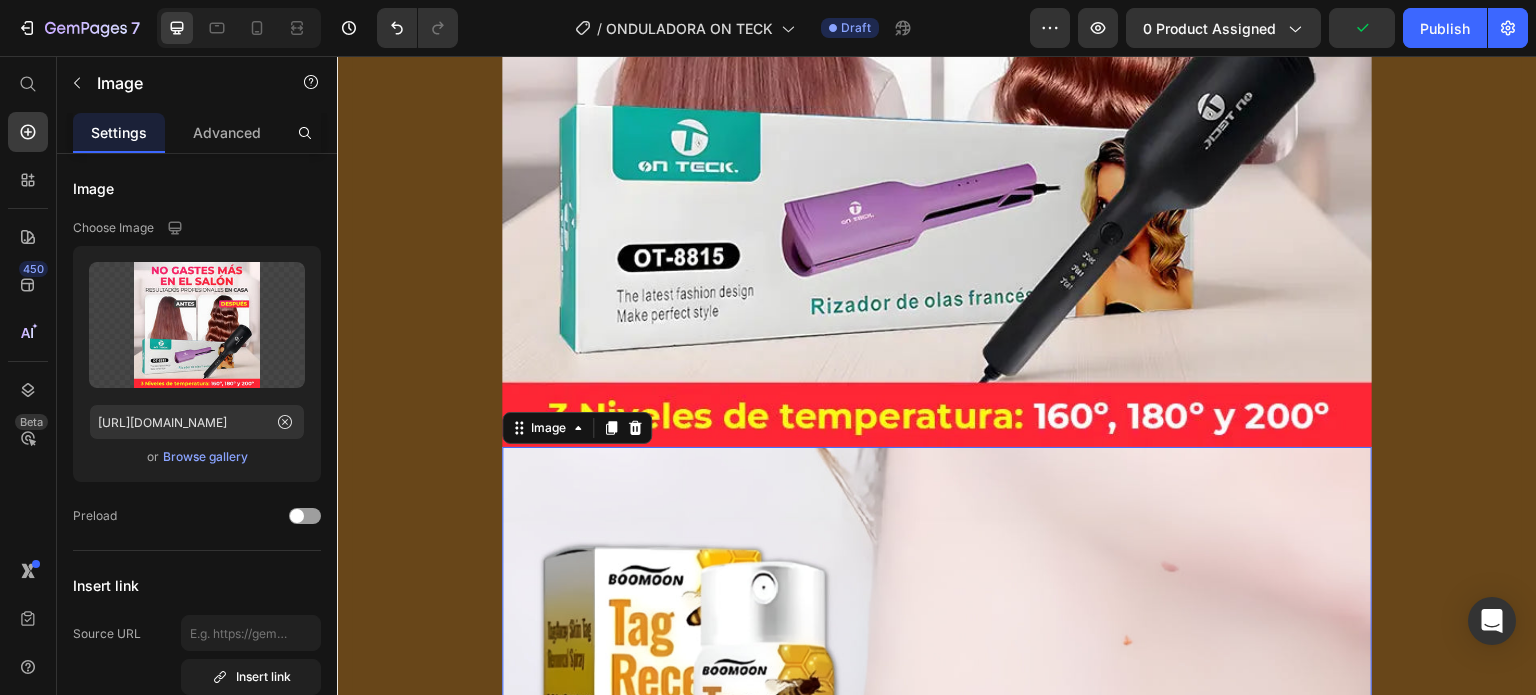 click at bounding box center [937, 882] 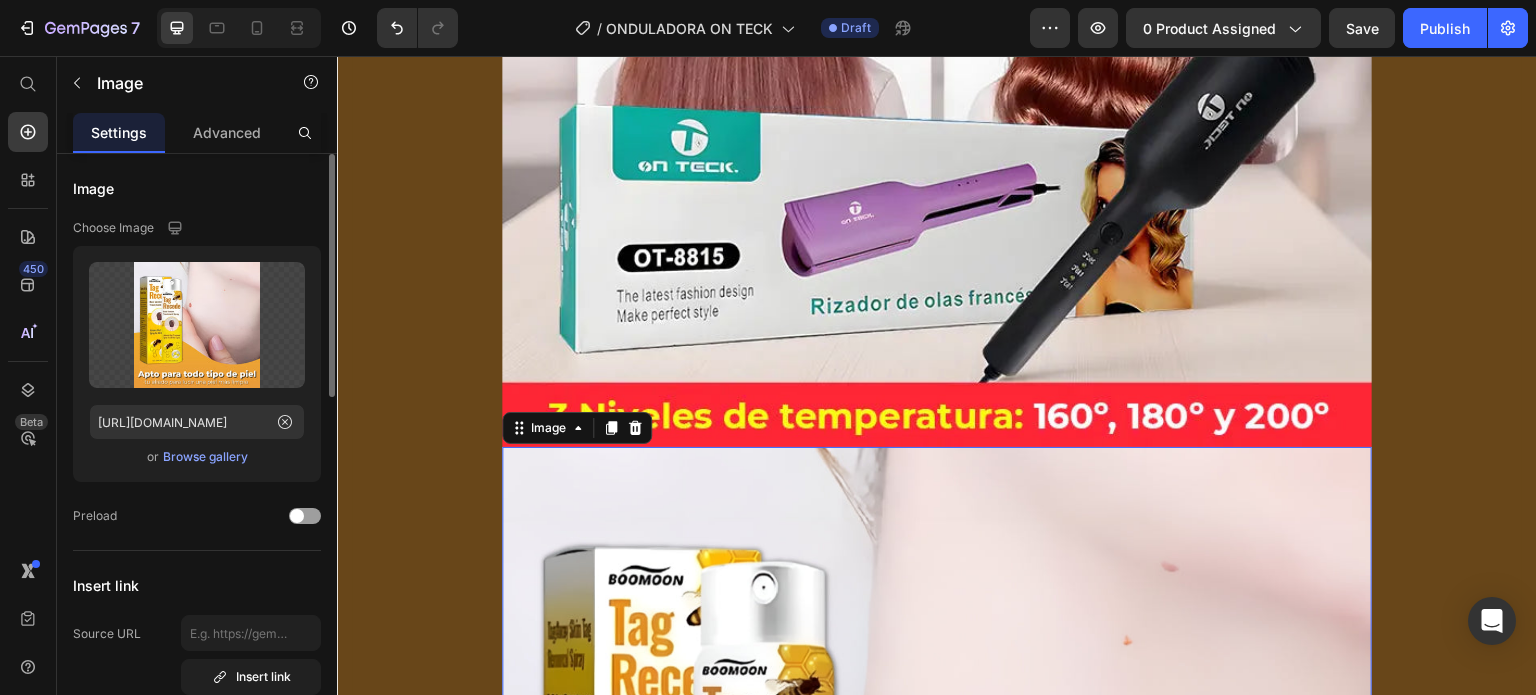 click on "Browse gallery" at bounding box center (205, 457) 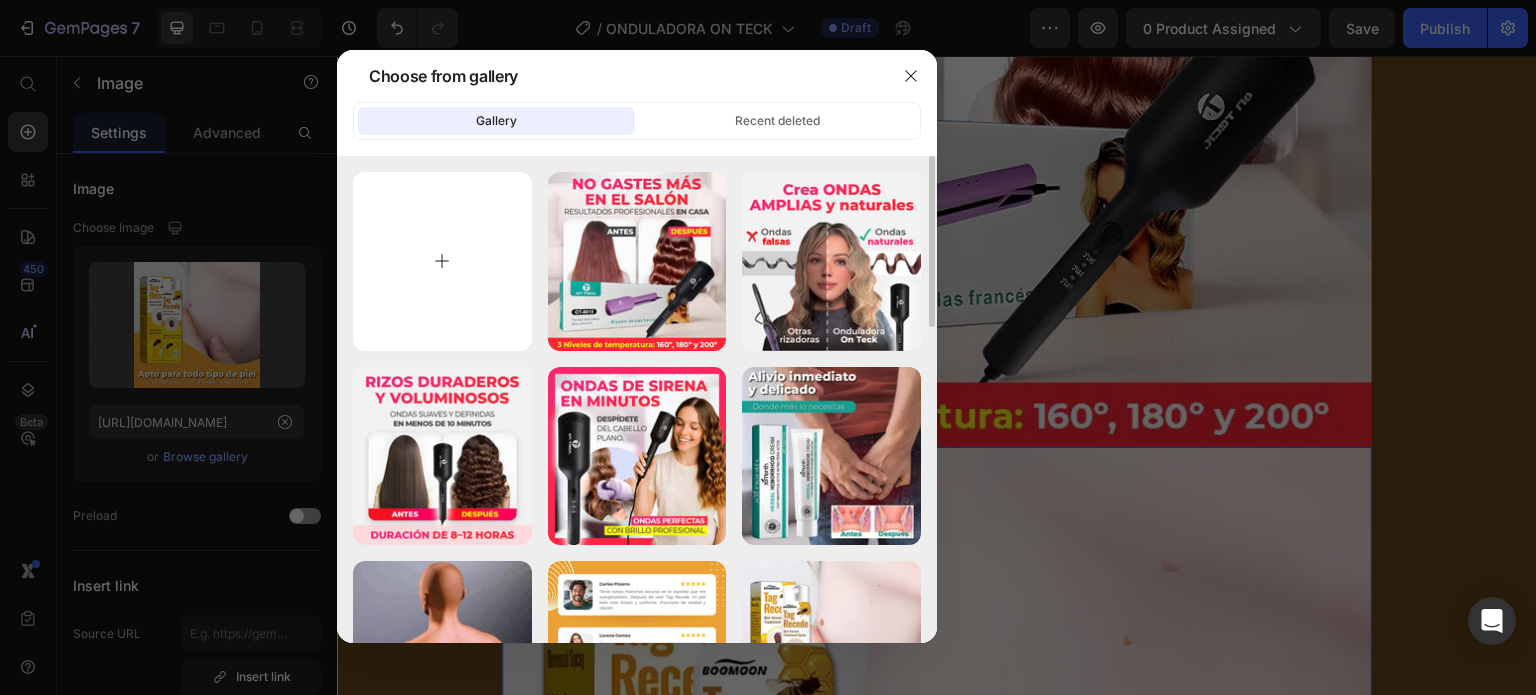 click at bounding box center (442, 261) 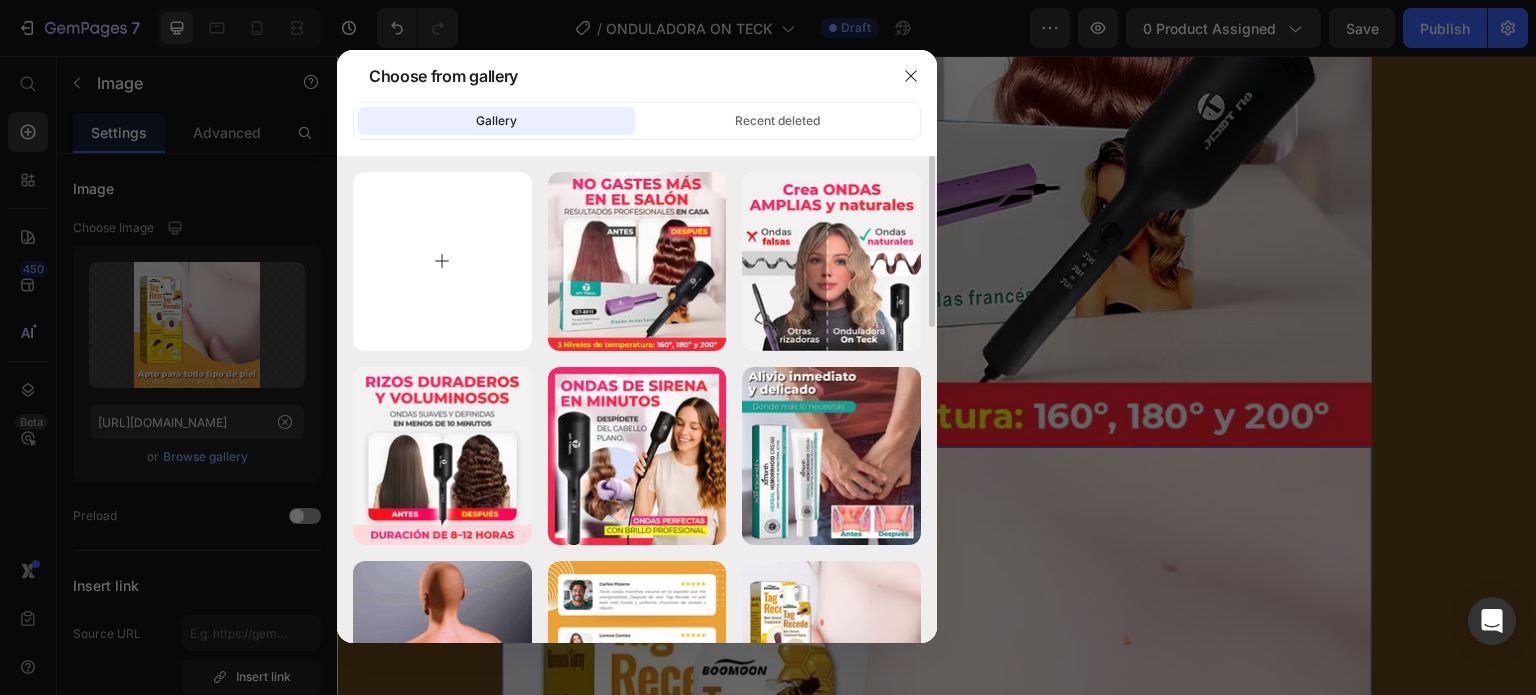 type on "C:\fakepath\5 (8).webp" 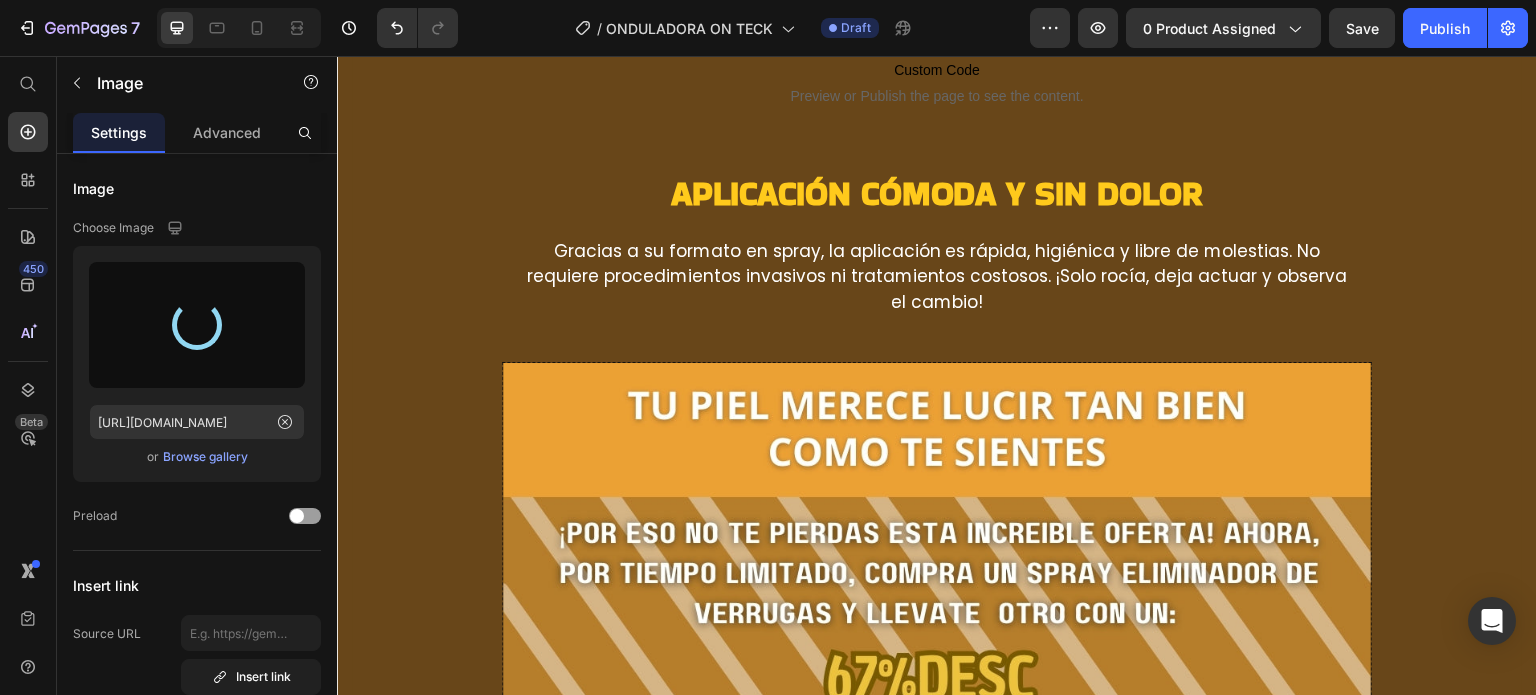 scroll, scrollTop: 7900, scrollLeft: 0, axis: vertical 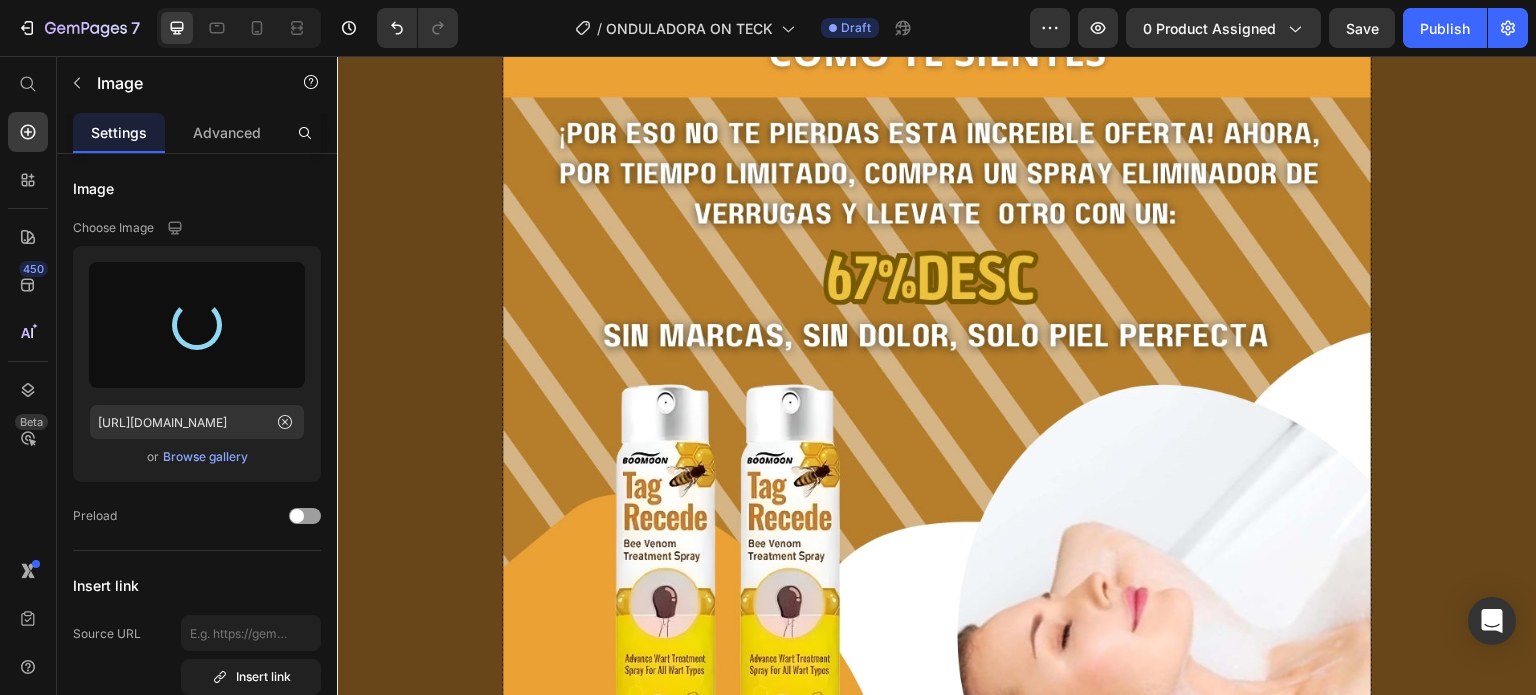 type on "[URL][DOMAIN_NAME]" 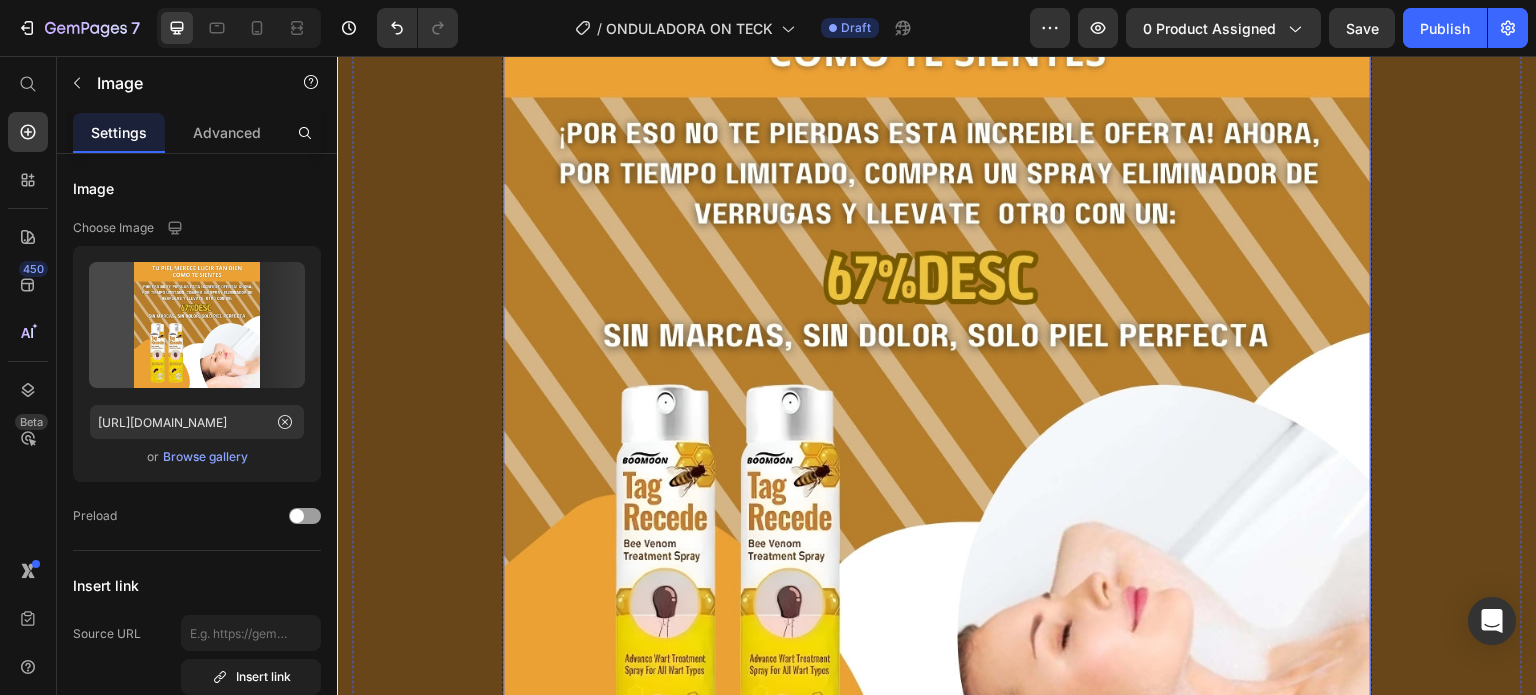 click at bounding box center (937, 397) 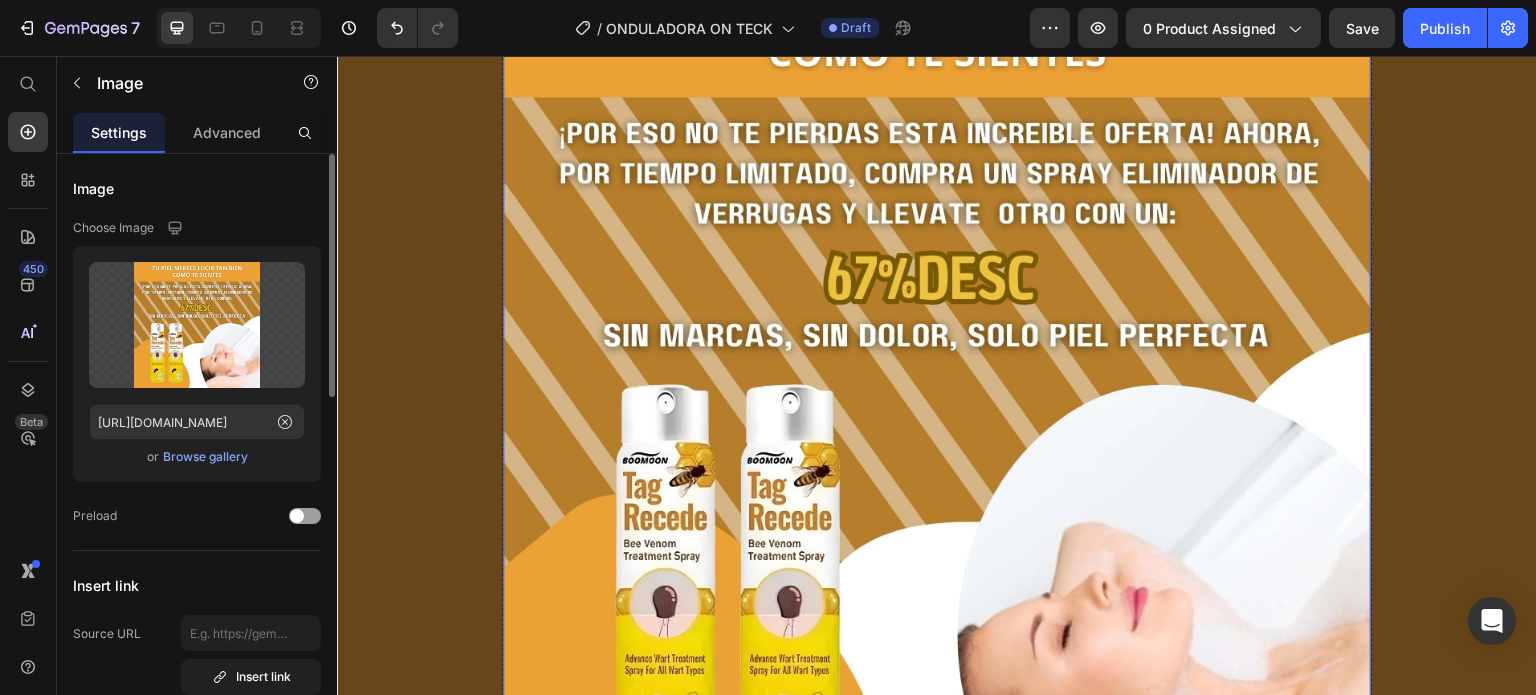 click on "Browse gallery" at bounding box center [205, 457] 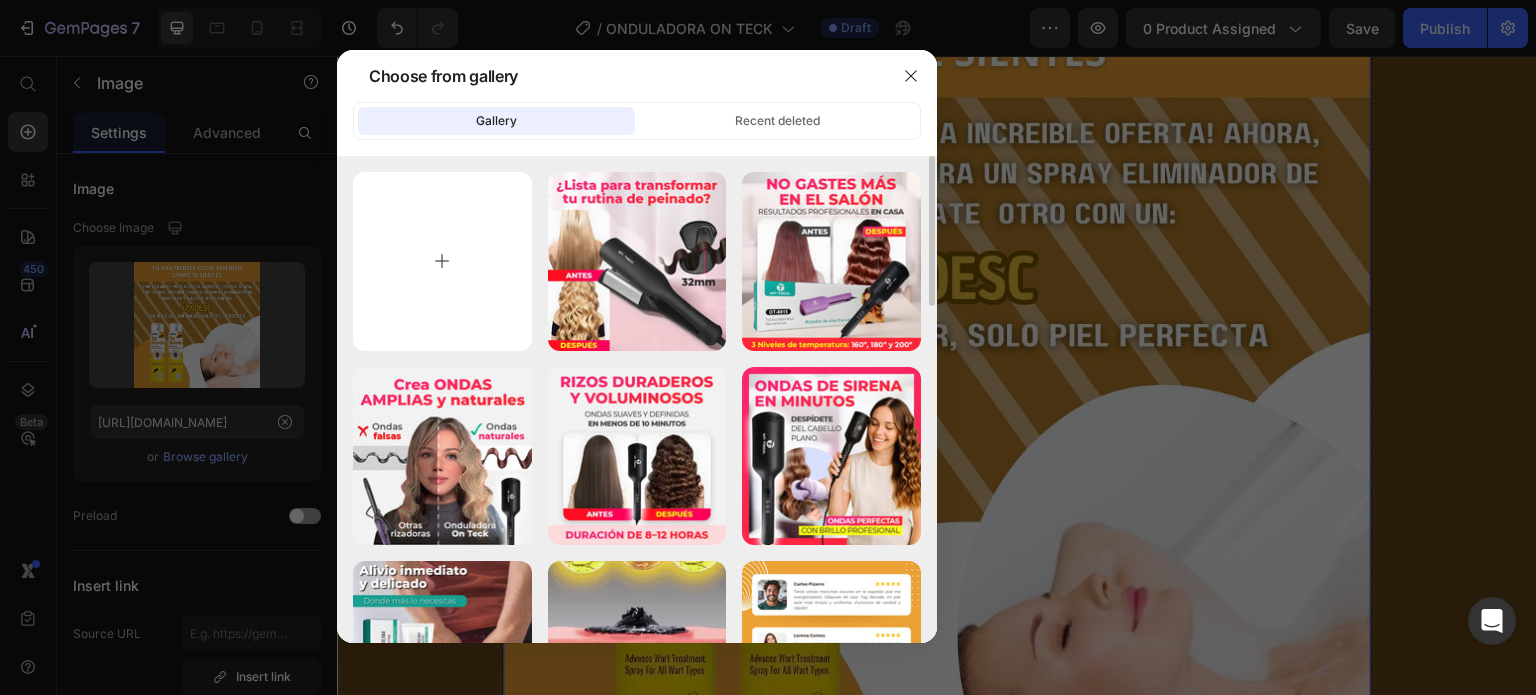 click at bounding box center (442, 261) 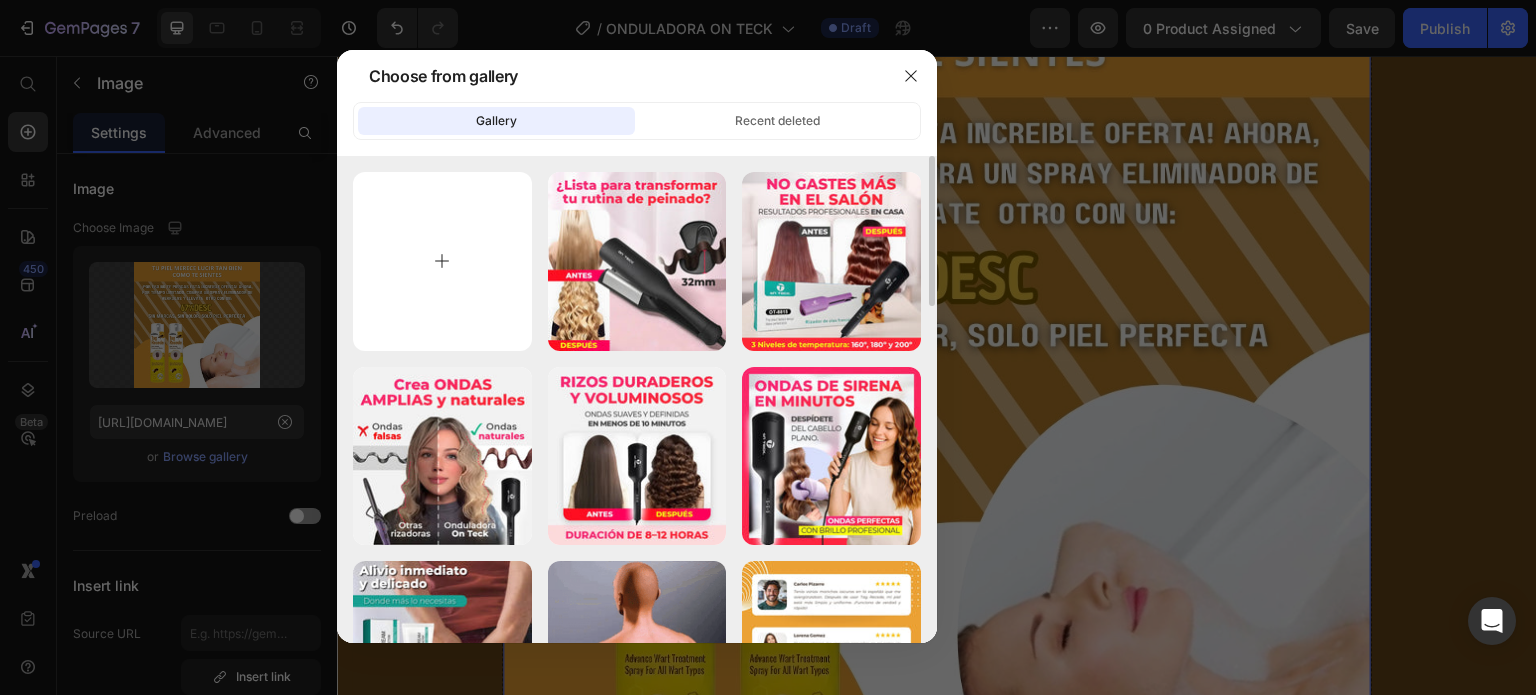 type on "C:\fakepath\6 (6).webp" 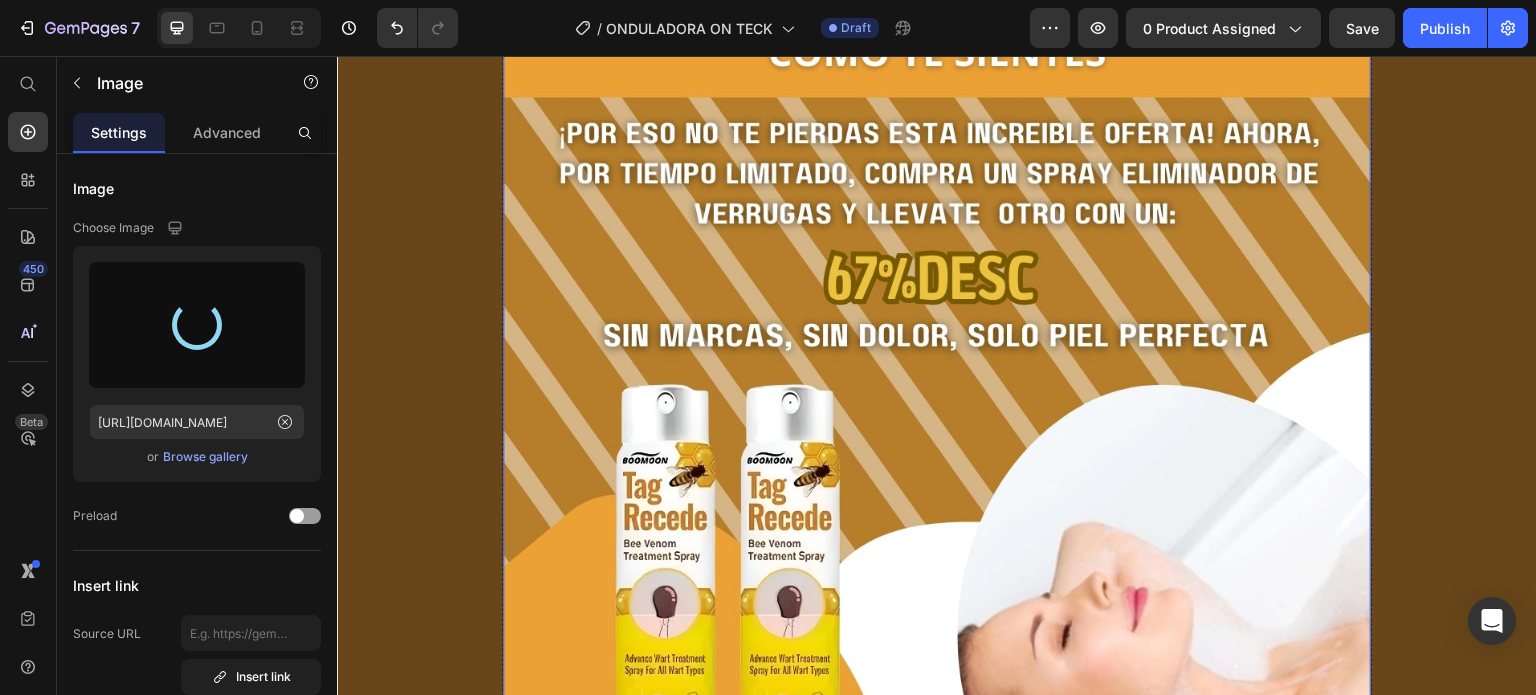 type on "[URL][DOMAIN_NAME]" 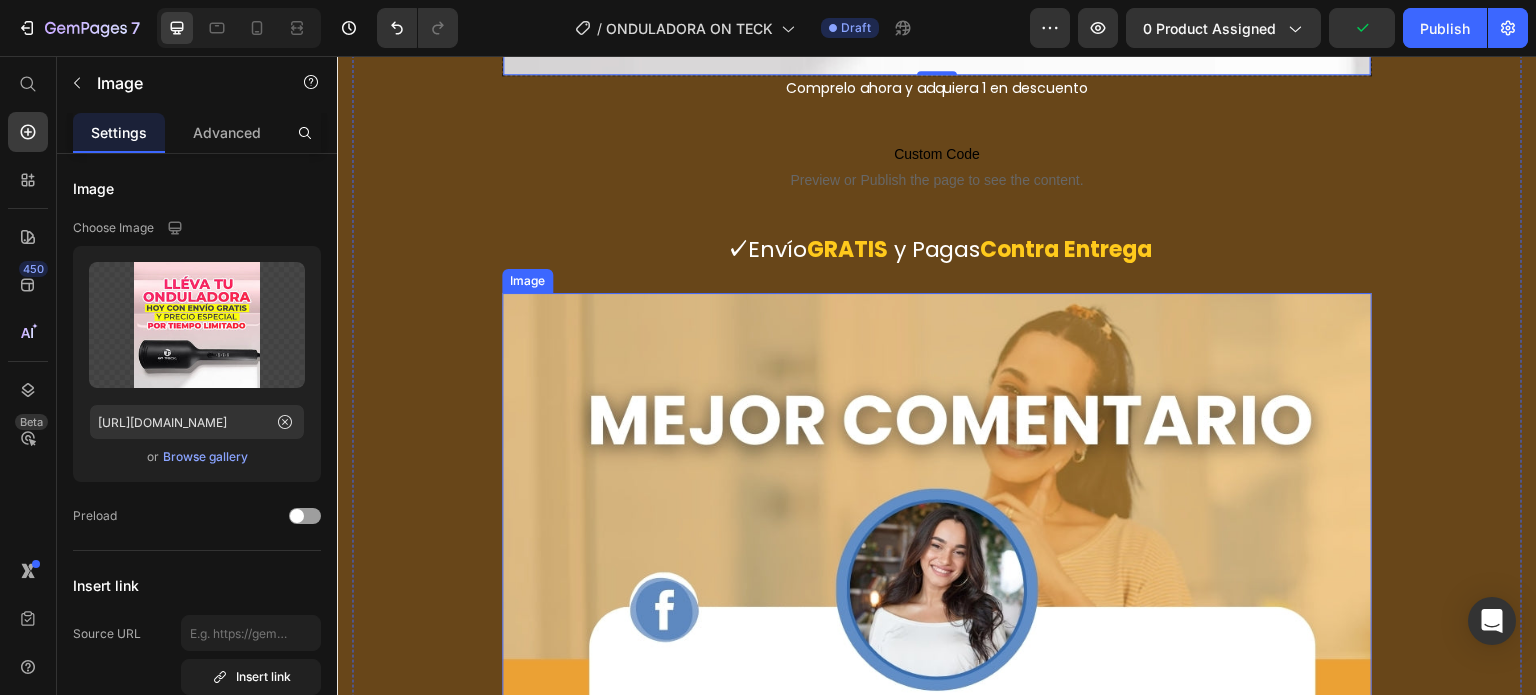 scroll, scrollTop: 8800, scrollLeft: 0, axis: vertical 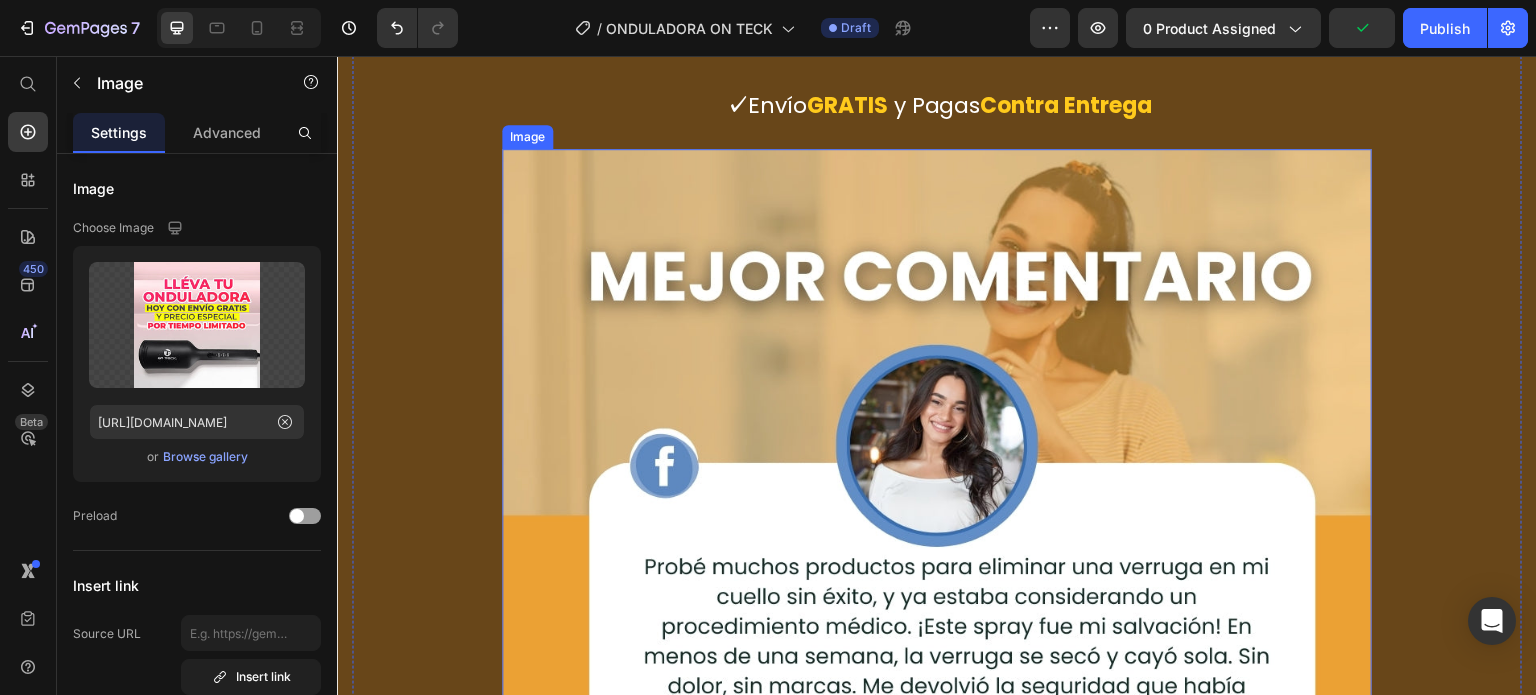 click at bounding box center [937, 584] 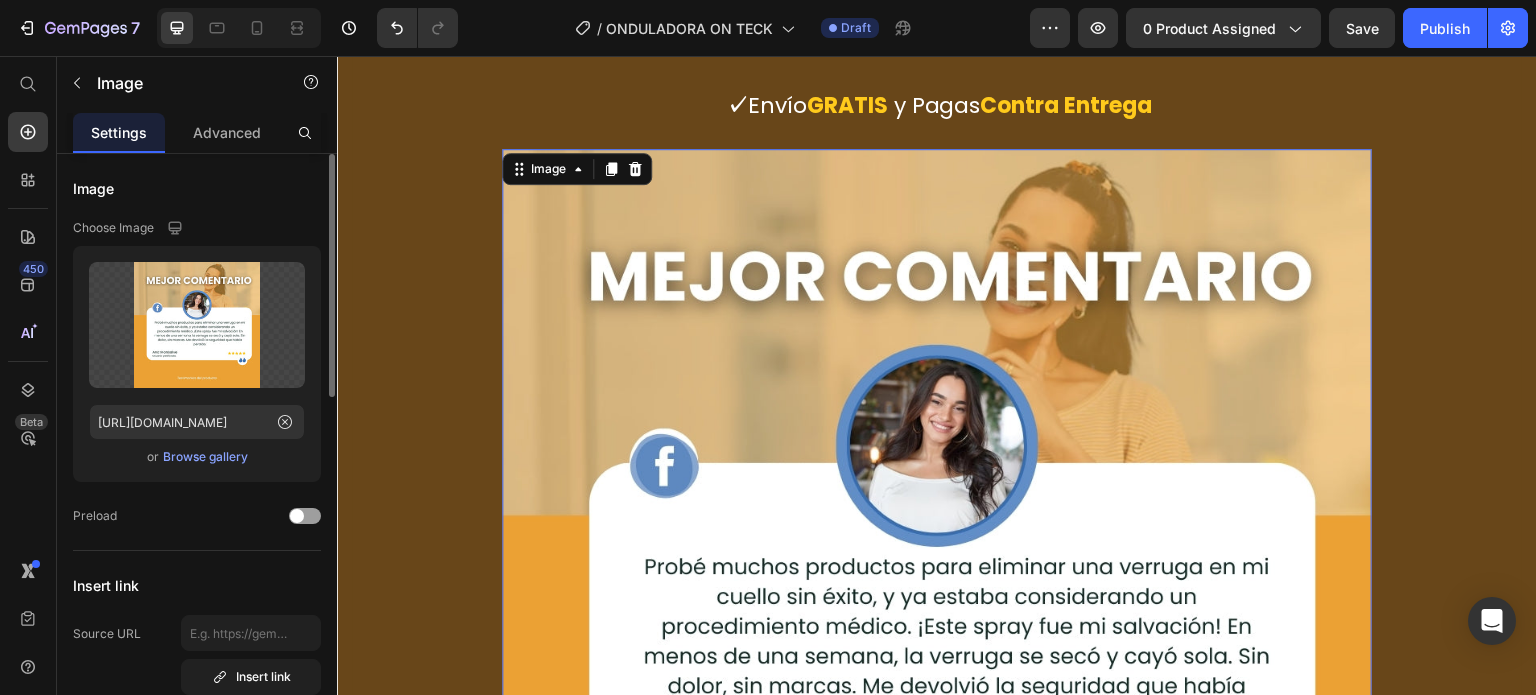 click on "Upload Image [URL][DOMAIN_NAME]  or   Browse gallery" at bounding box center (197, 364) 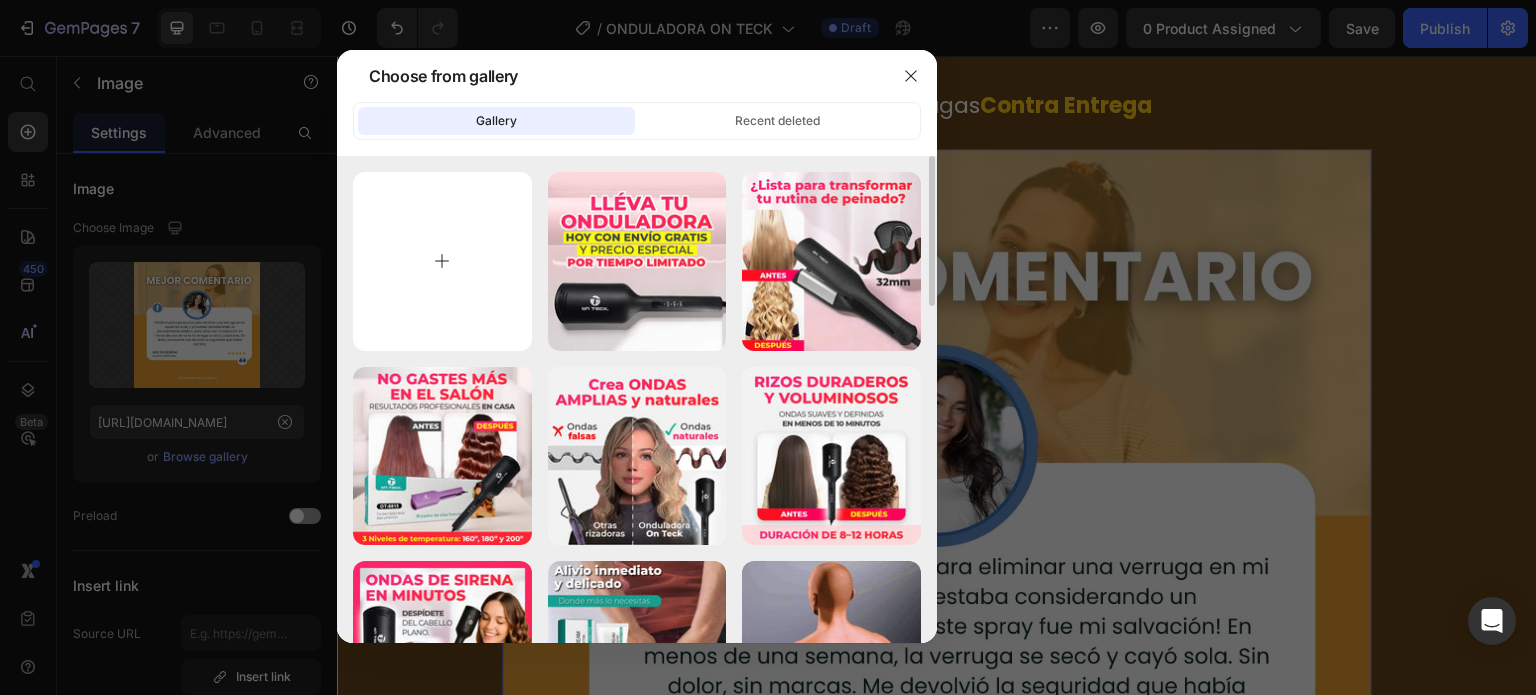 click at bounding box center [442, 261] 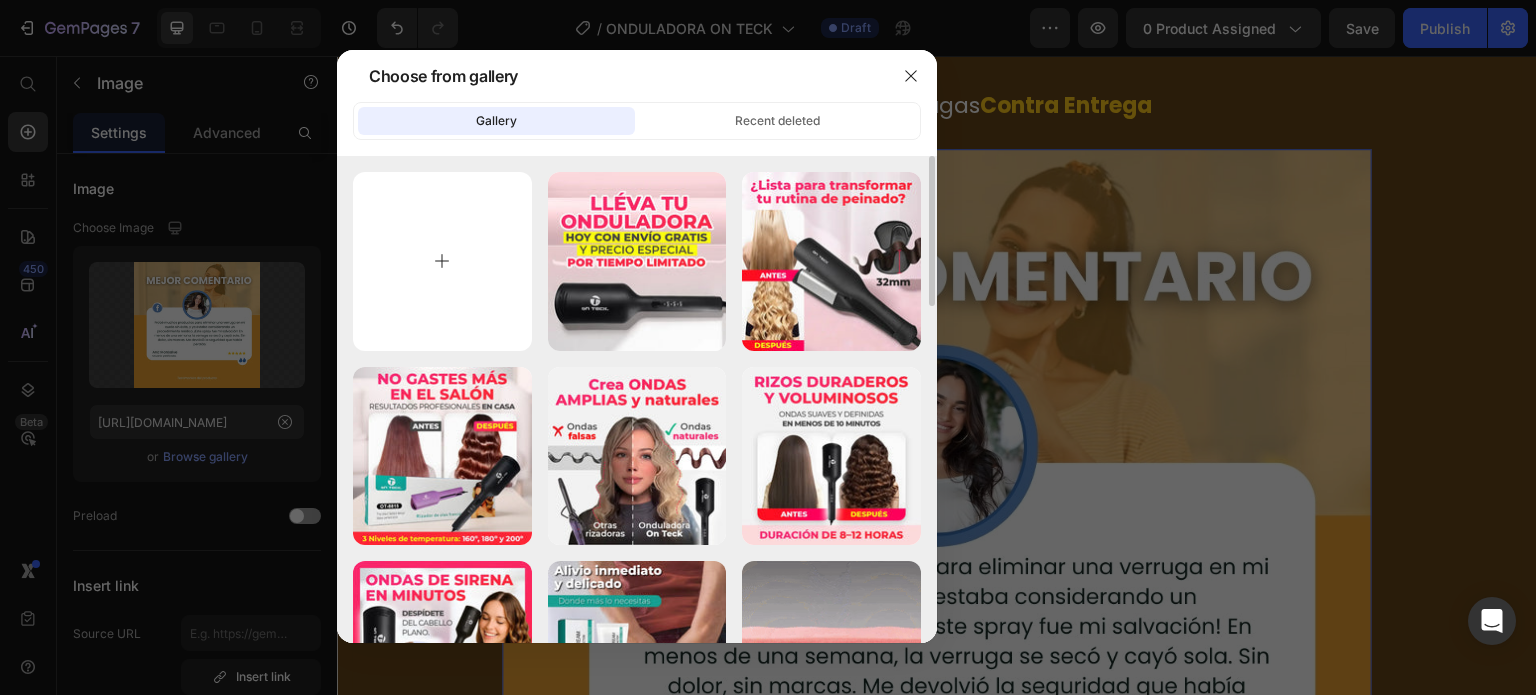 type on "C:\fakepath\7 (7).webp" 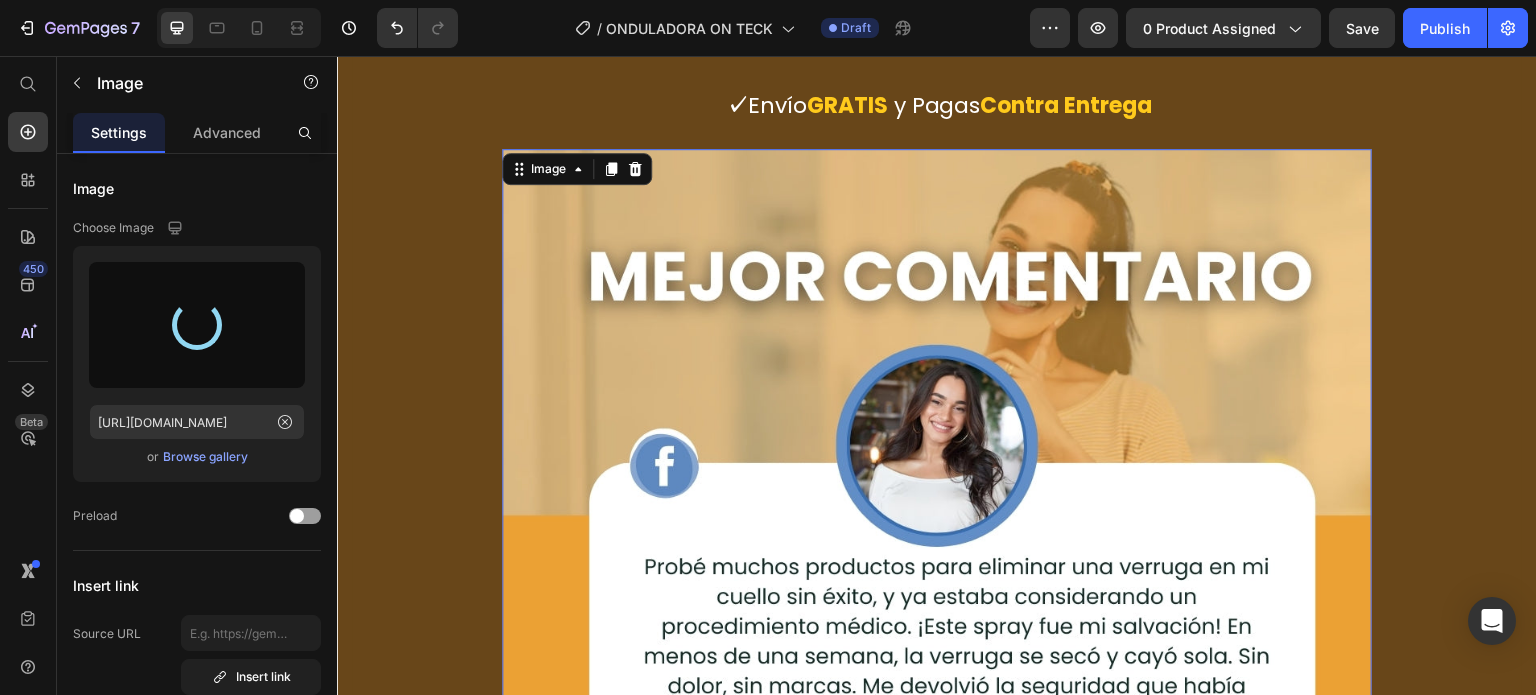 type on "[URL][DOMAIN_NAME]" 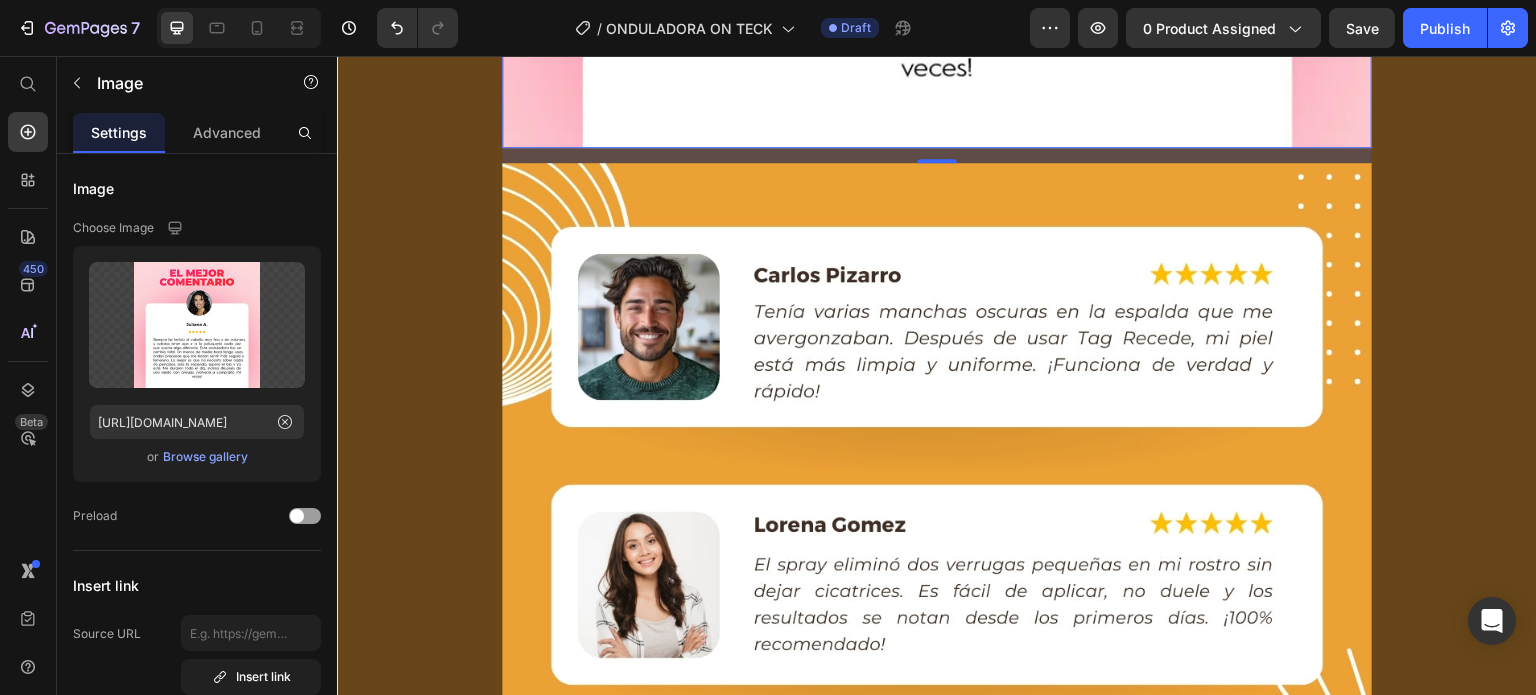 scroll, scrollTop: 9700, scrollLeft: 0, axis: vertical 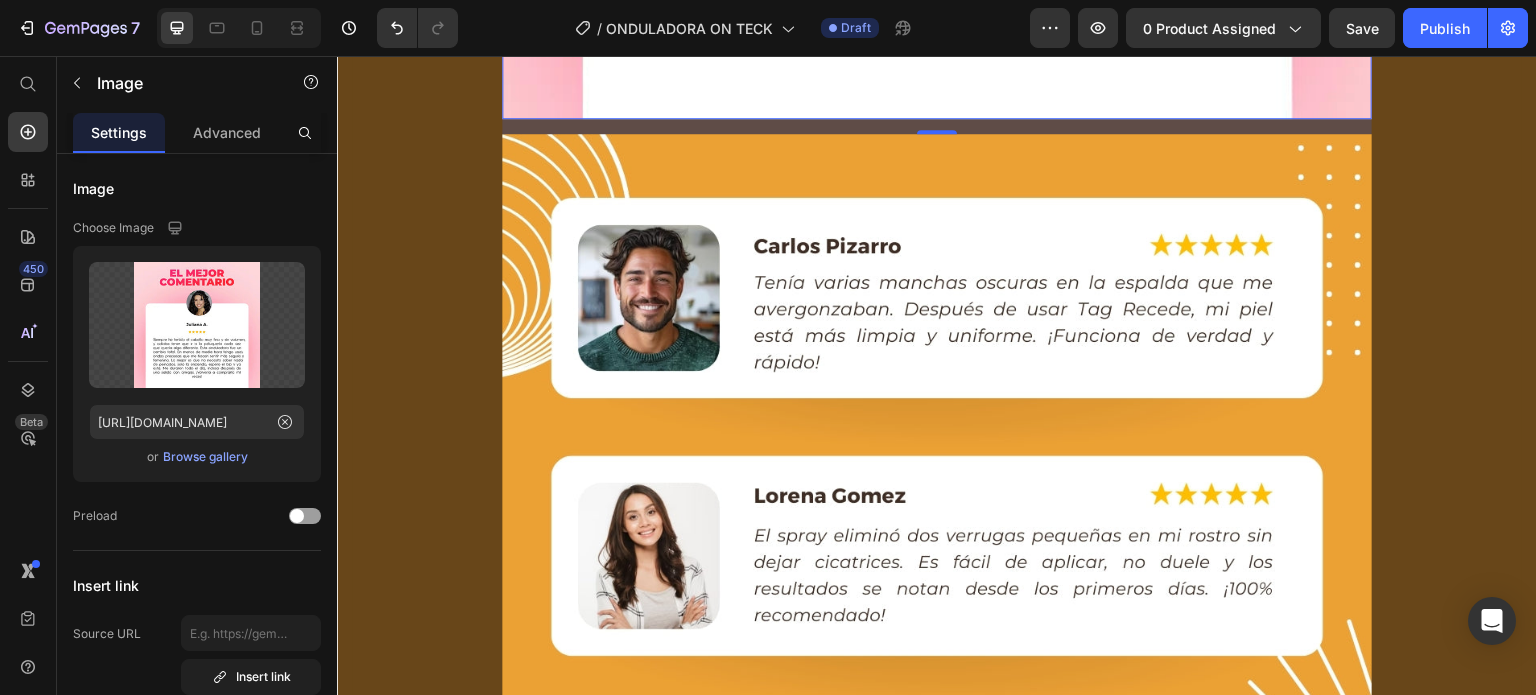 click at bounding box center (937, 569) 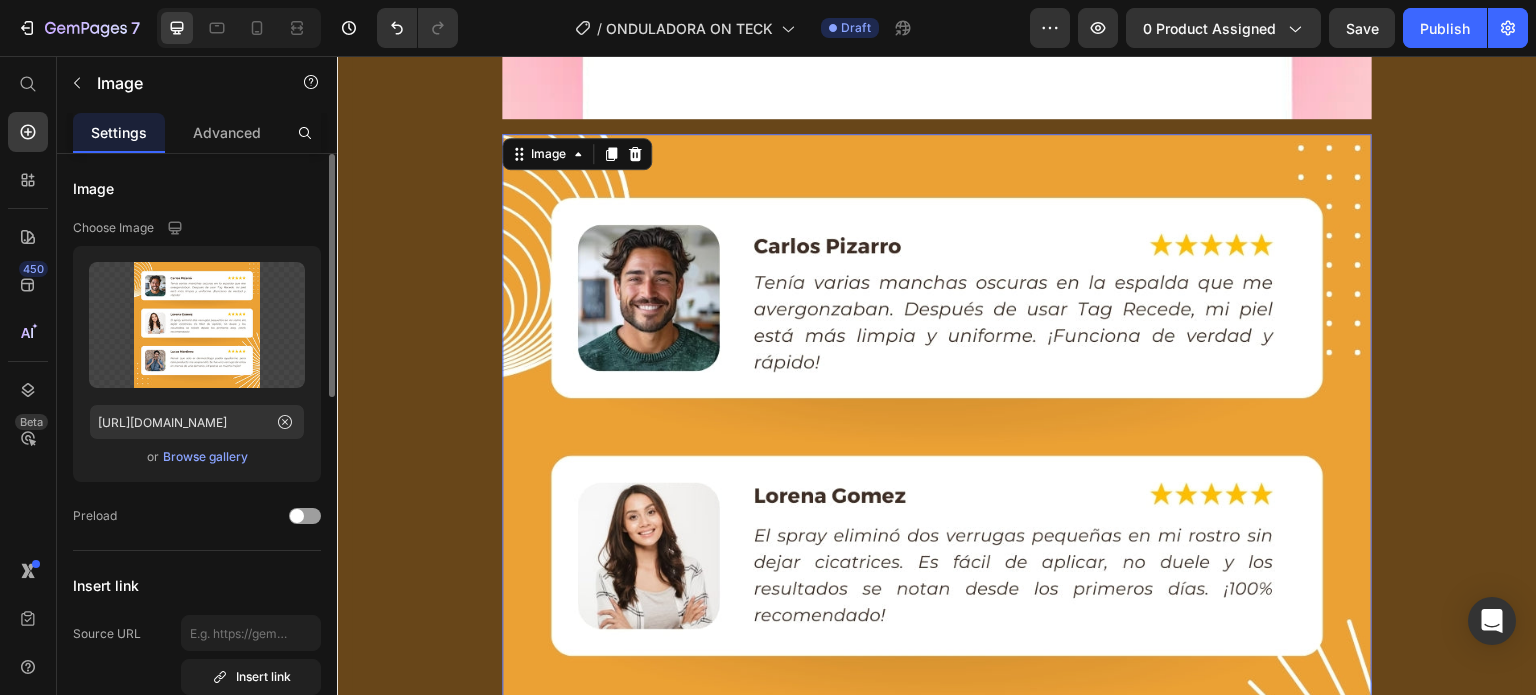 click on "Browse gallery" at bounding box center (205, 457) 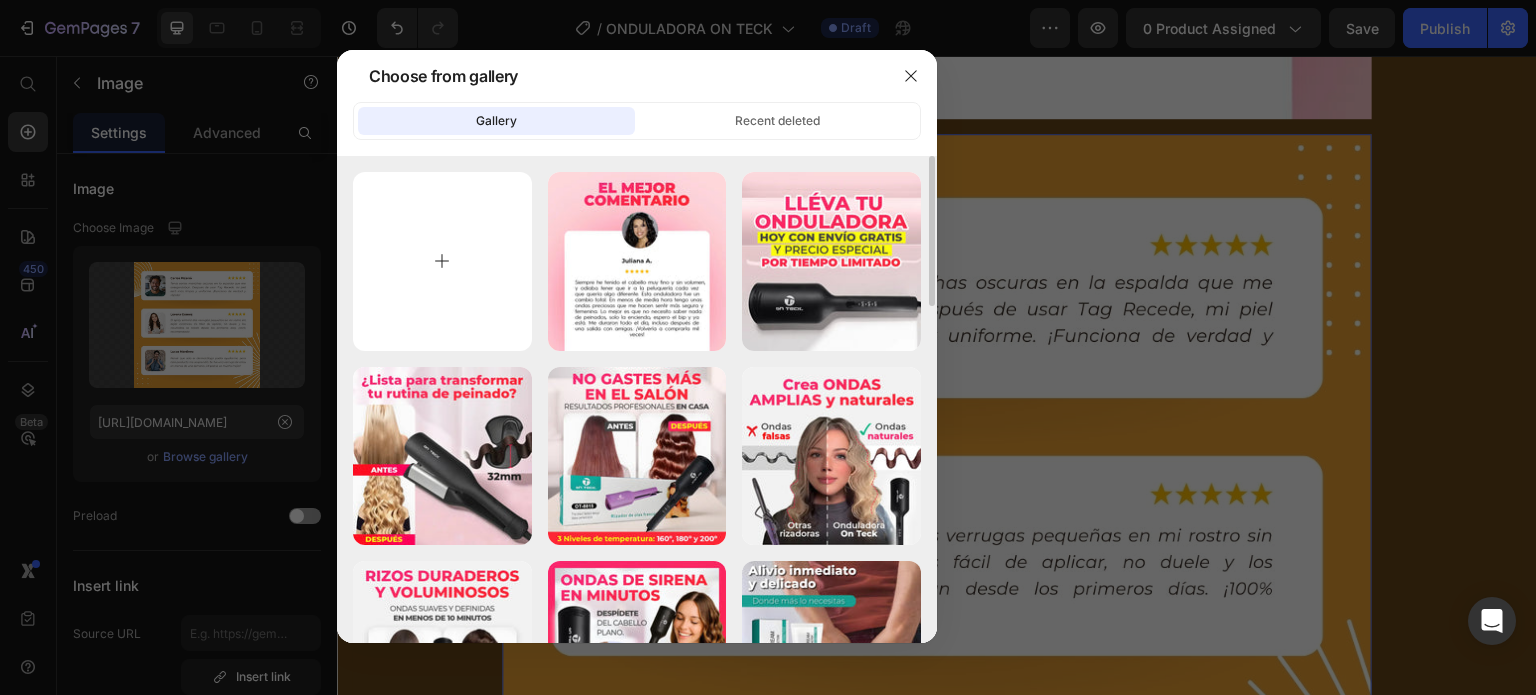 click at bounding box center [442, 261] 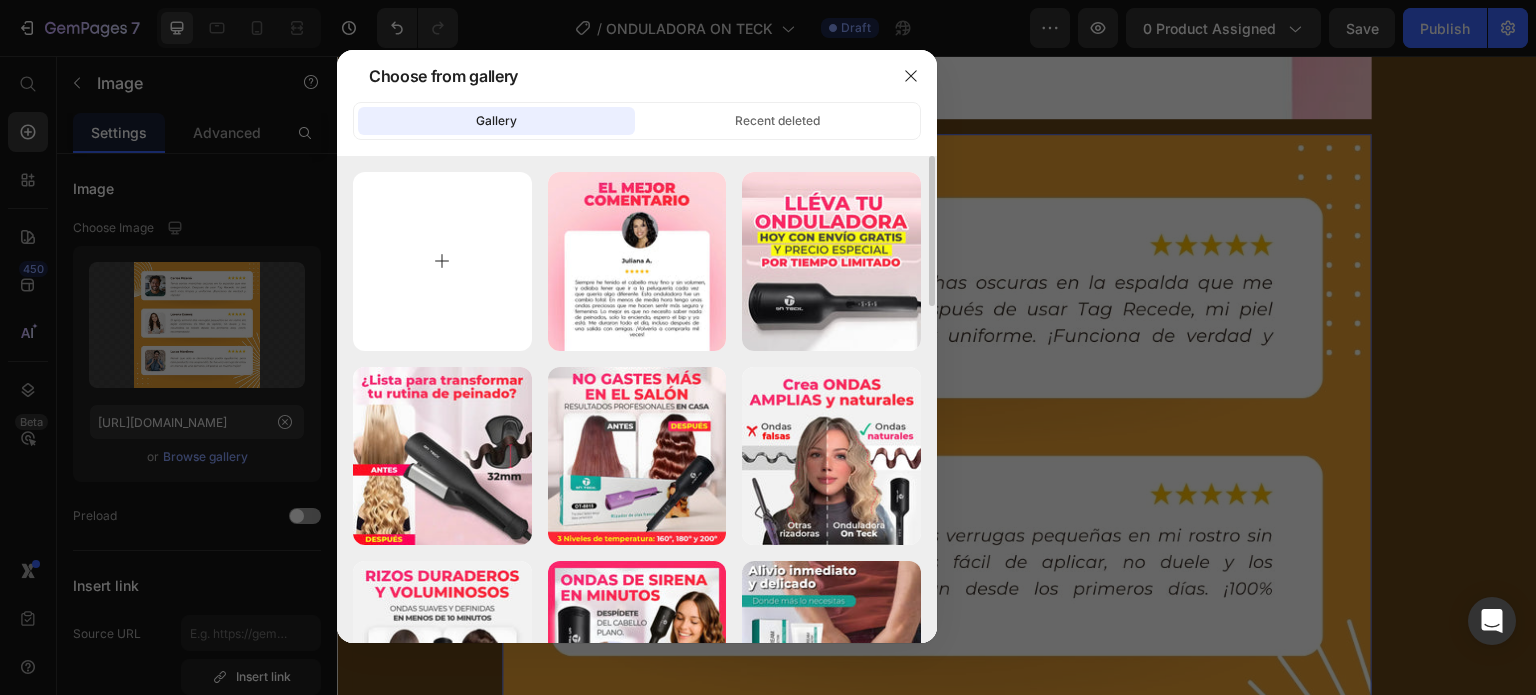 type on "C:\fakepath\8 (2).webp" 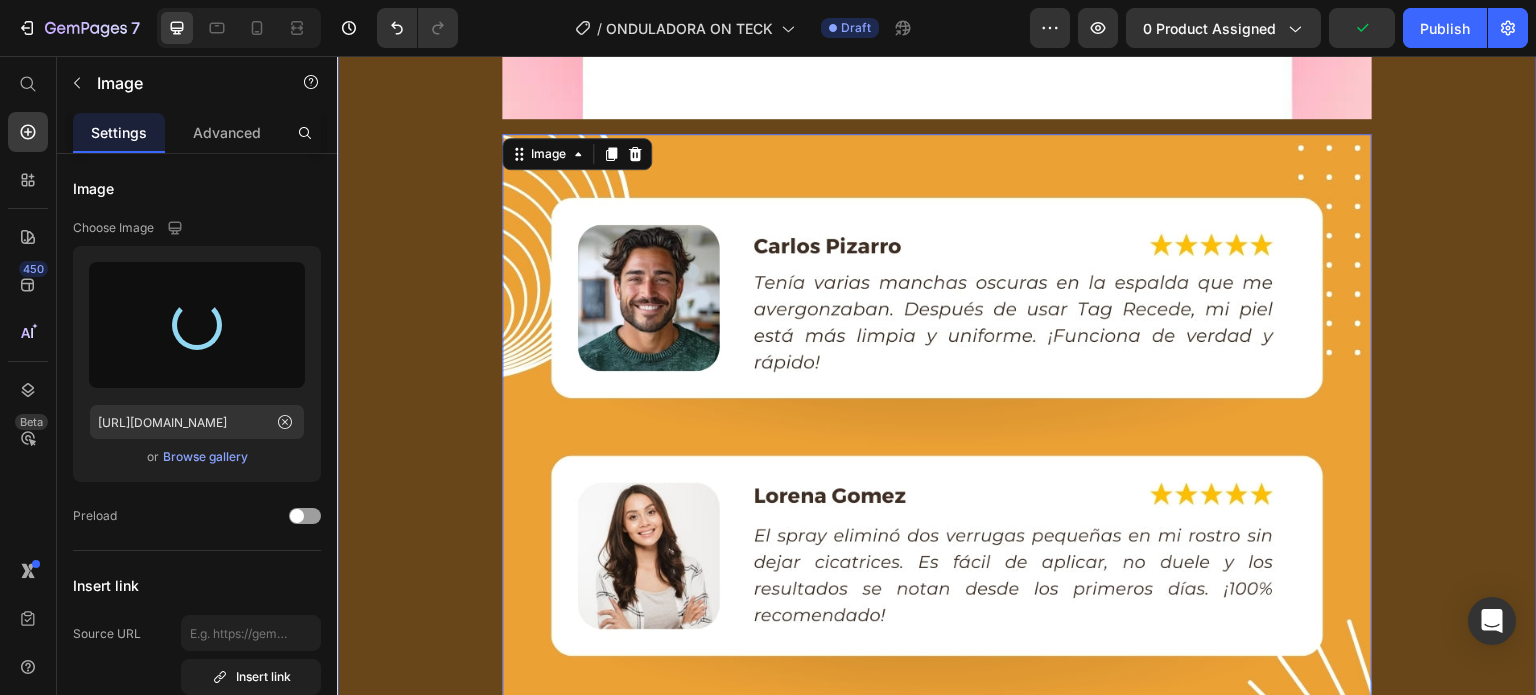 type on "[URL][DOMAIN_NAME]" 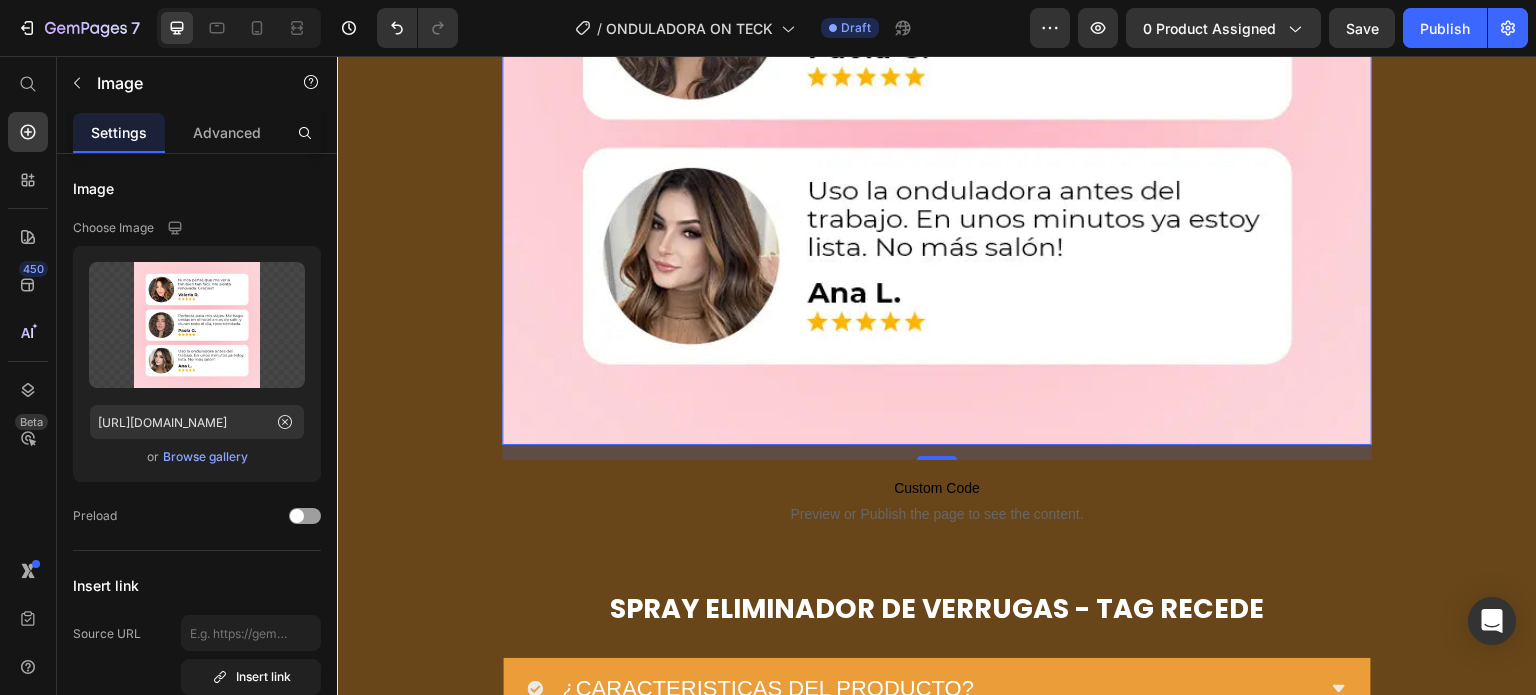 scroll, scrollTop: 10500, scrollLeft: 0, axis: vertical 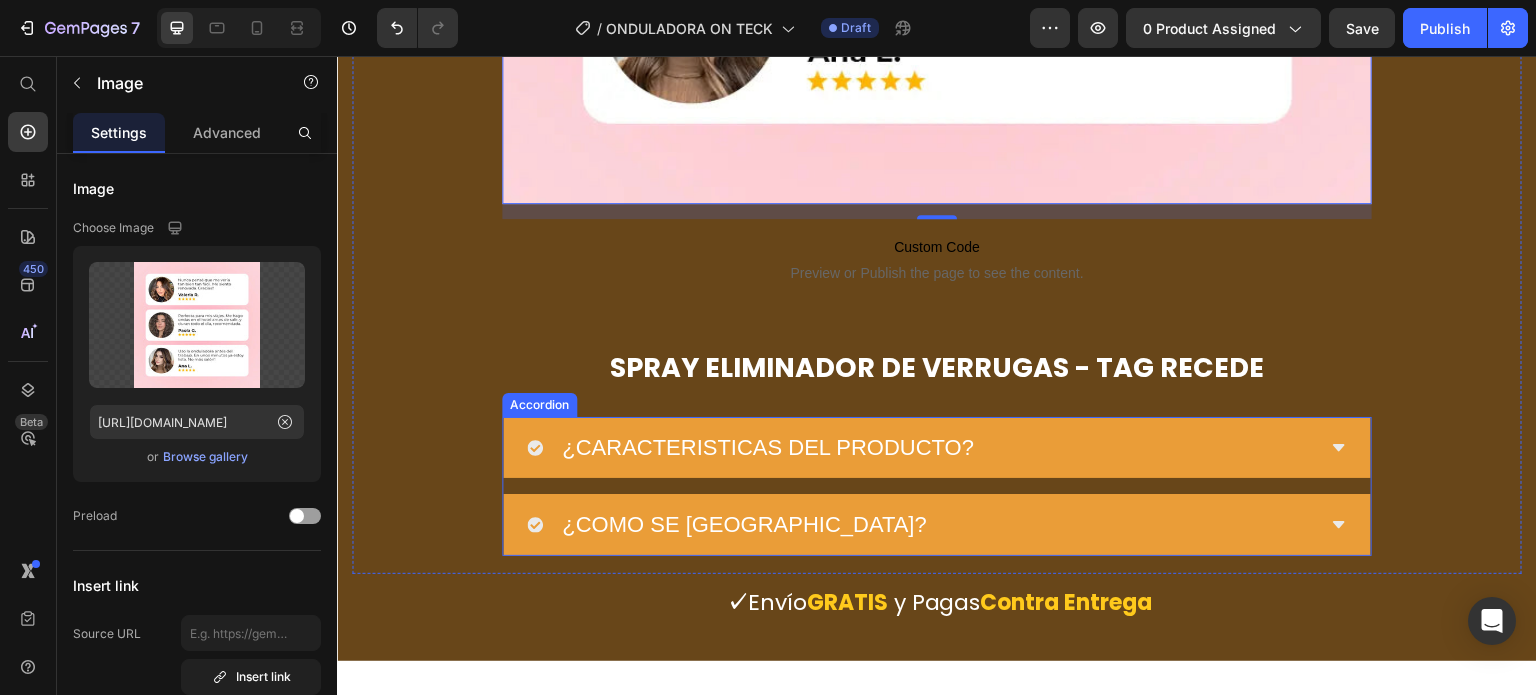 click on "Accordion" at bounding box center [539, 405] 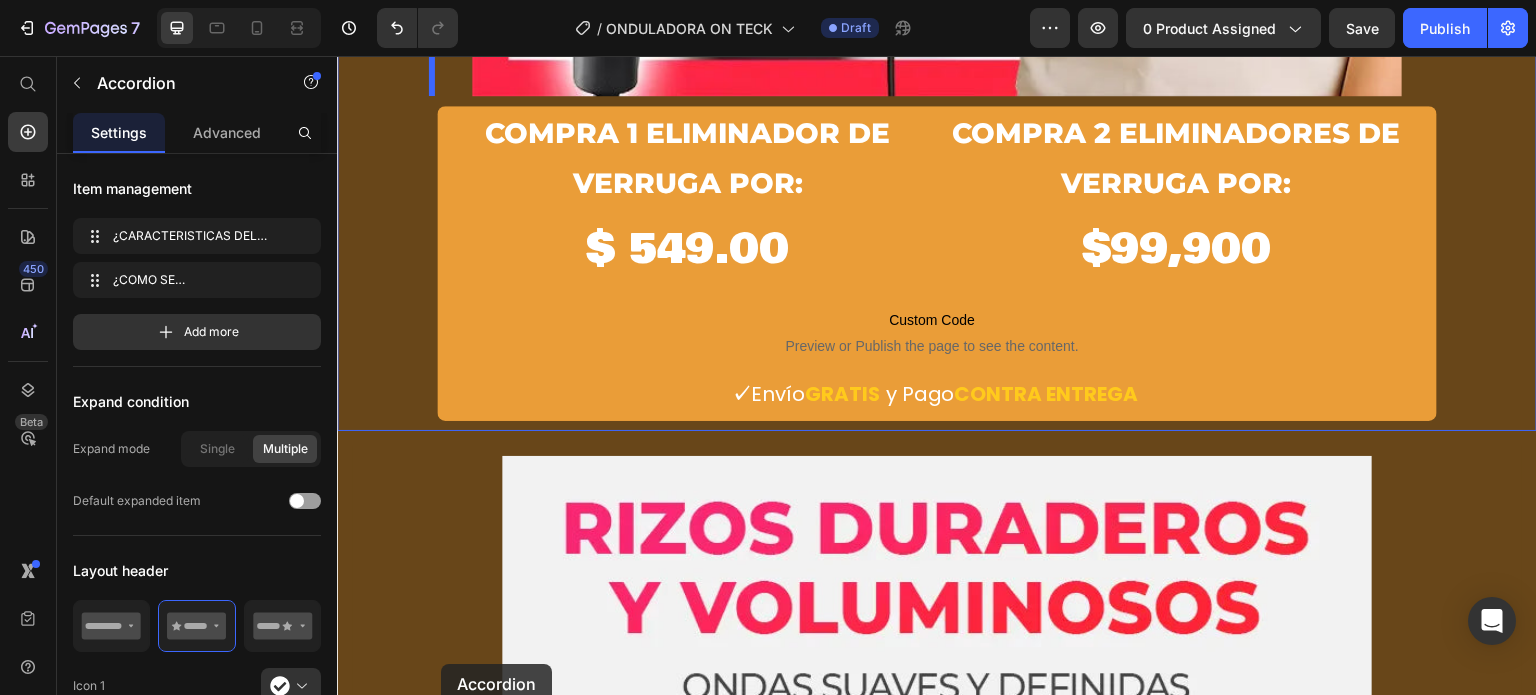 scroll, scrollTop: 1349, scrollLeft: 0, axis: vertical 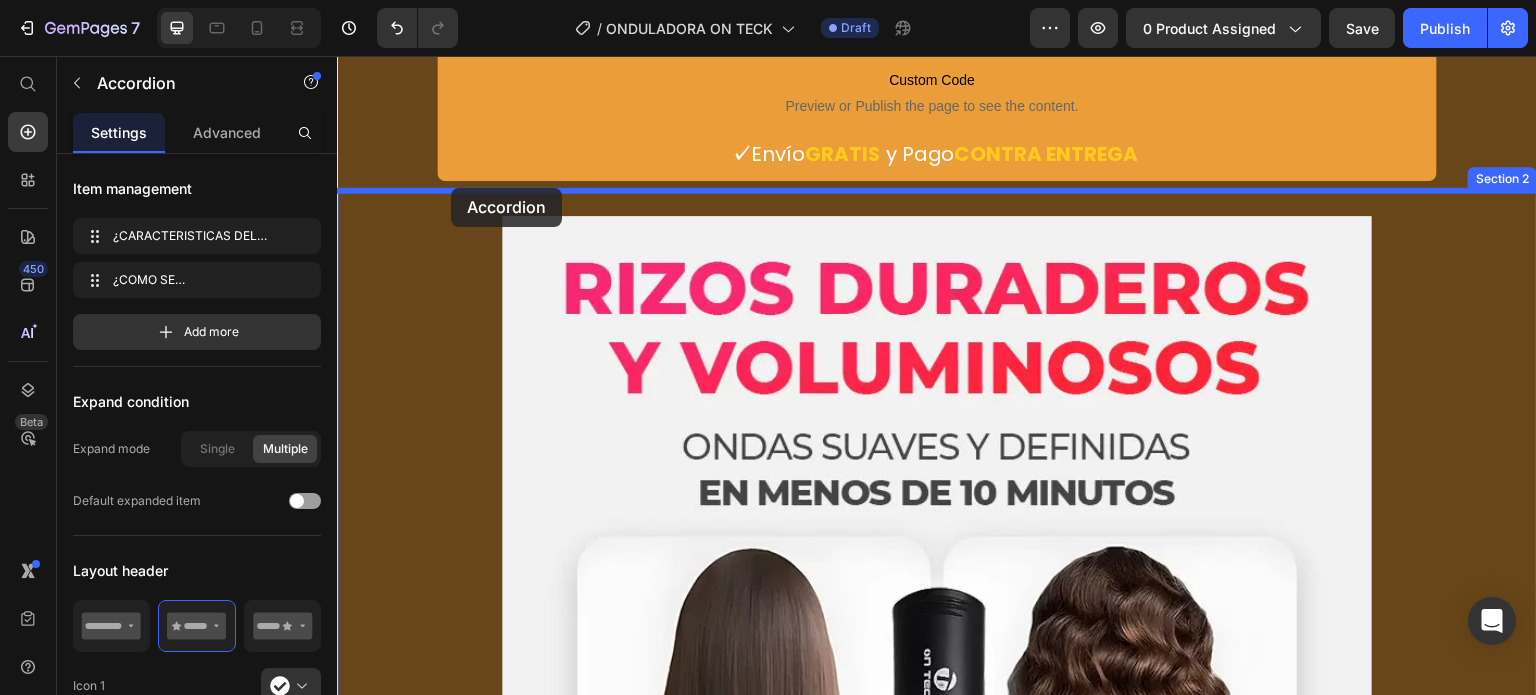drag, startPoint x: 520, startPoint y: 262, endPoint x: 451, endPoint y: 188, distance: 101.17806 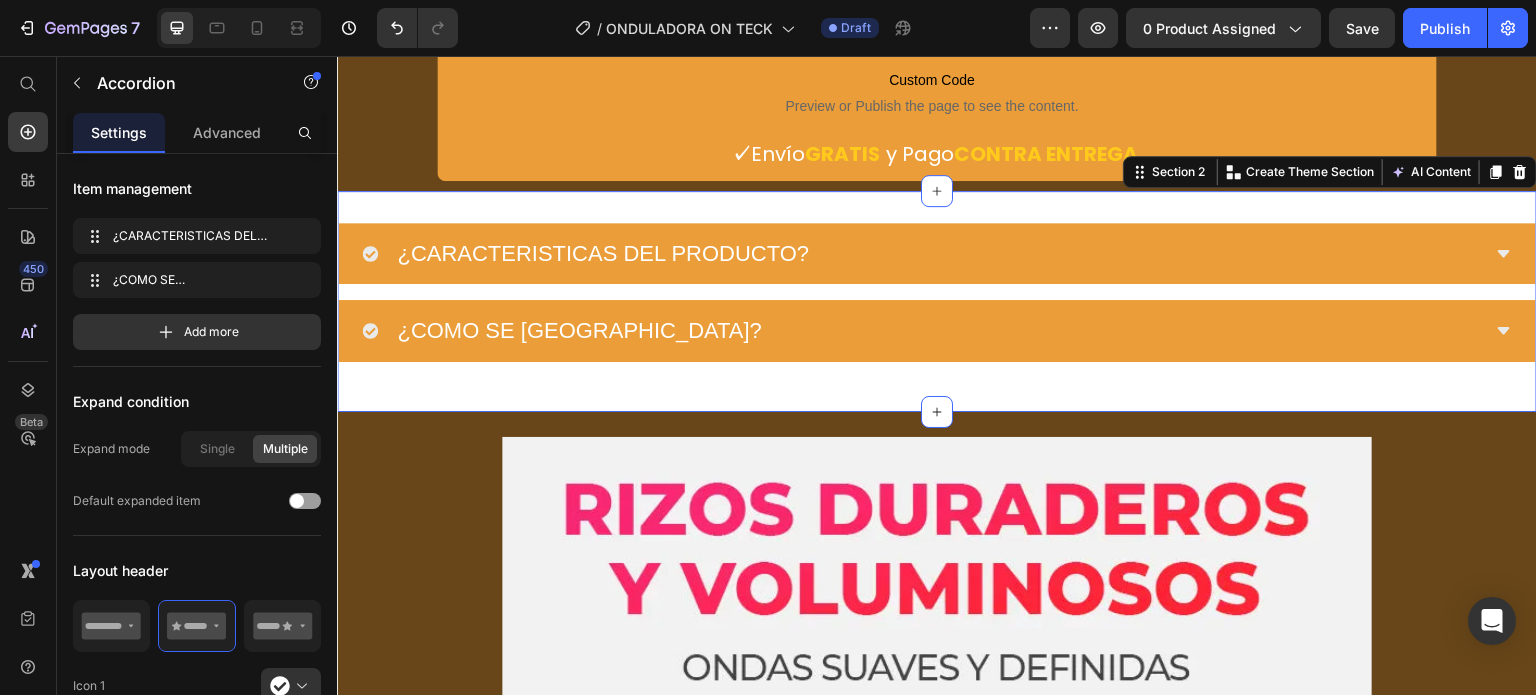 click on "¿CARACTERISTICAS DEL PRODUCTO?
¿COMO SE [GEOGRAPHIC_DATA]? Accordion Section 2   You can create reusable sections Create Theme Section AI Content Write with [PERSON_NAME] What would you like to describe here? Tone and Voice Persuasive Product Getting products... Show more Generate" at bounding box center [937, 301] 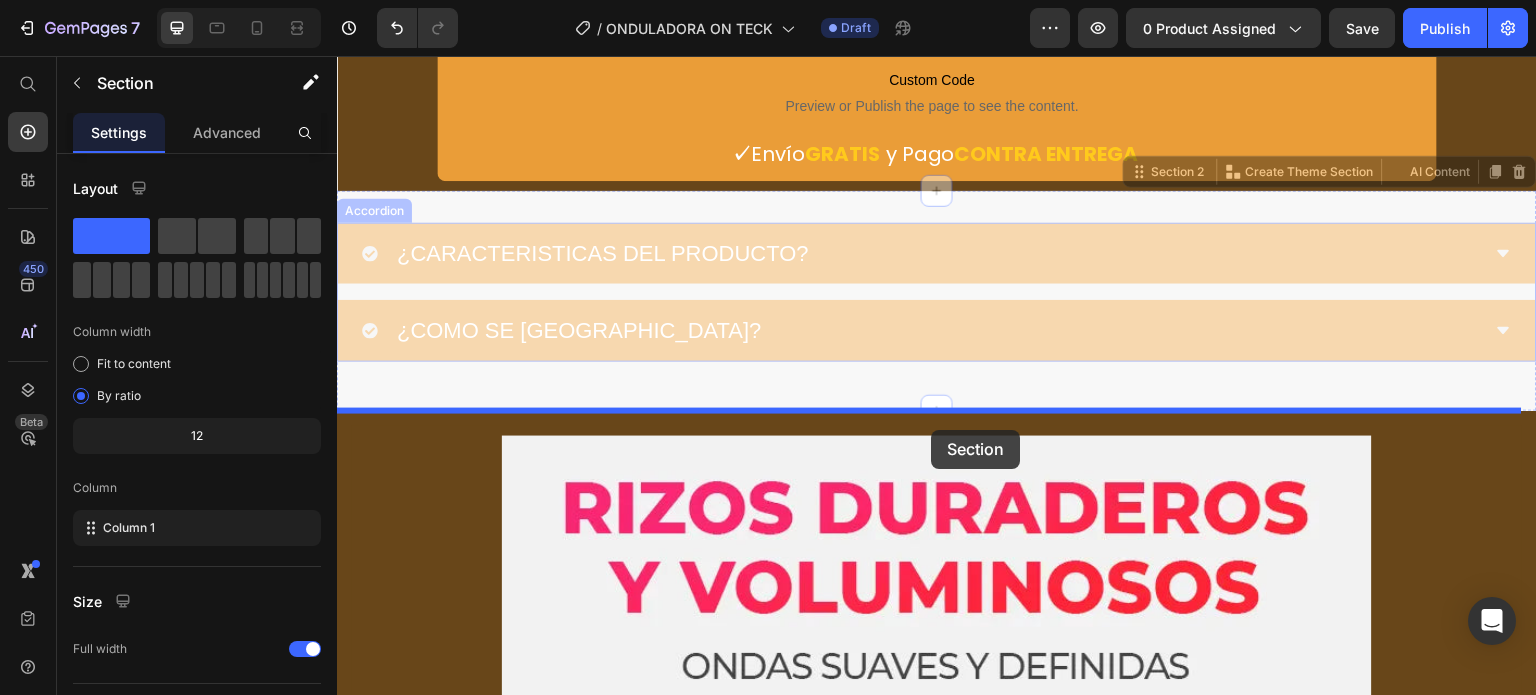 drag, startPoint x: 1115, startPoint y: 190, endPoint x: 934, endPoint y: 411, distance: 285.66064 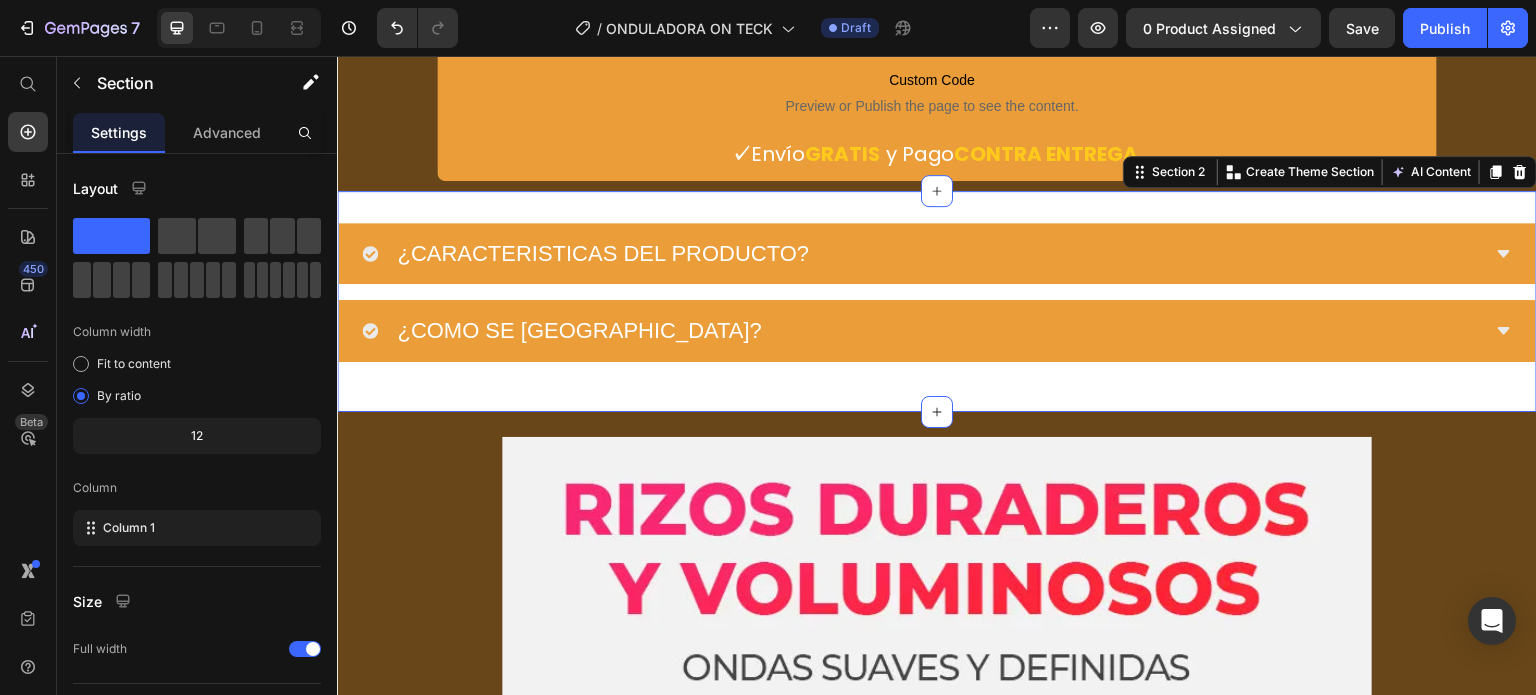 click on "¿CARACTERISTICAS DEL PRODUCTO?
¿COMO SE [GEOGRAPHIC_DATA]? Accordion Section 2   You can create reusable sections Create Theme Section AI Content Write with [PERSON_NAME] What would you like to describe here? Tone and Voice Persuasive Product Rizador de Ondas Francesas -  On Teck |  Ondas Perfectas con resultado Profesional ⭐ Show more Generate" at bounding box center [937, 301] 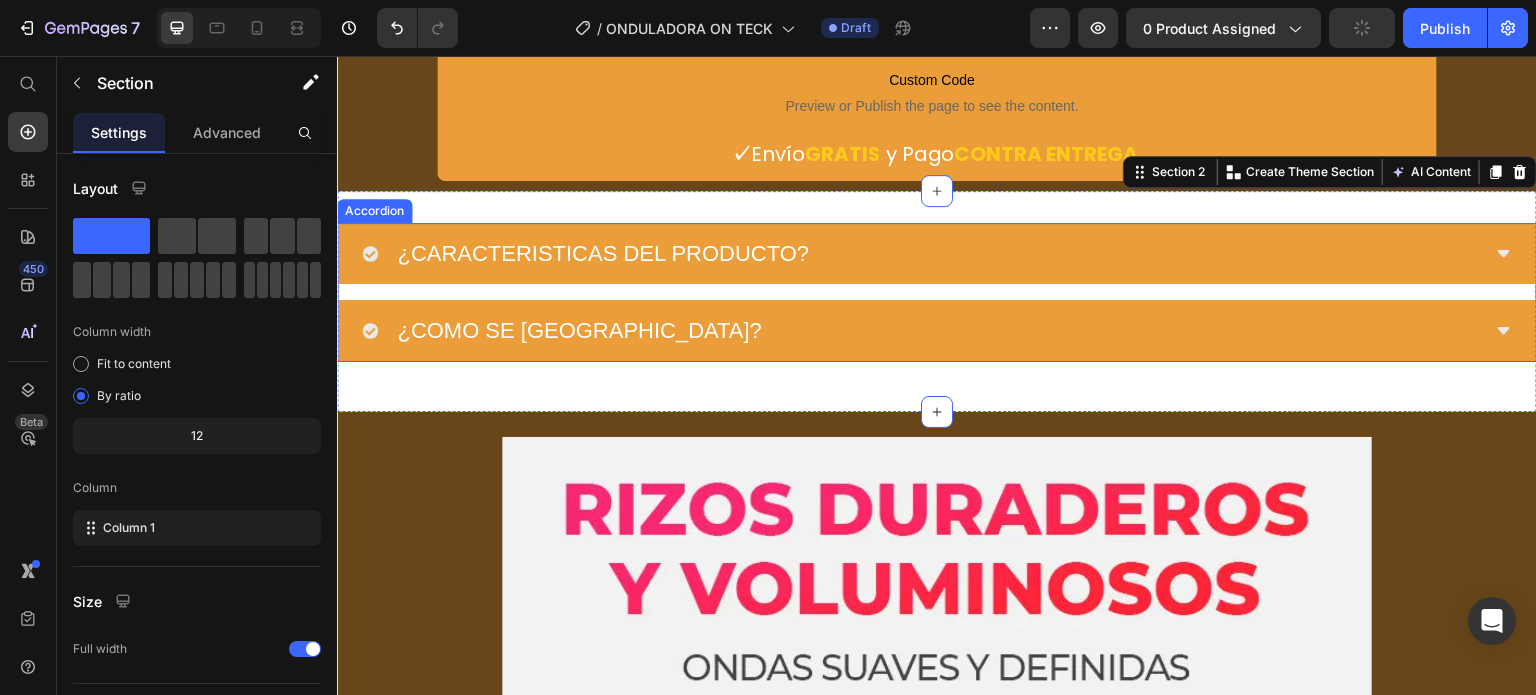 click on "Accordion" at bounding box center (374, 211) 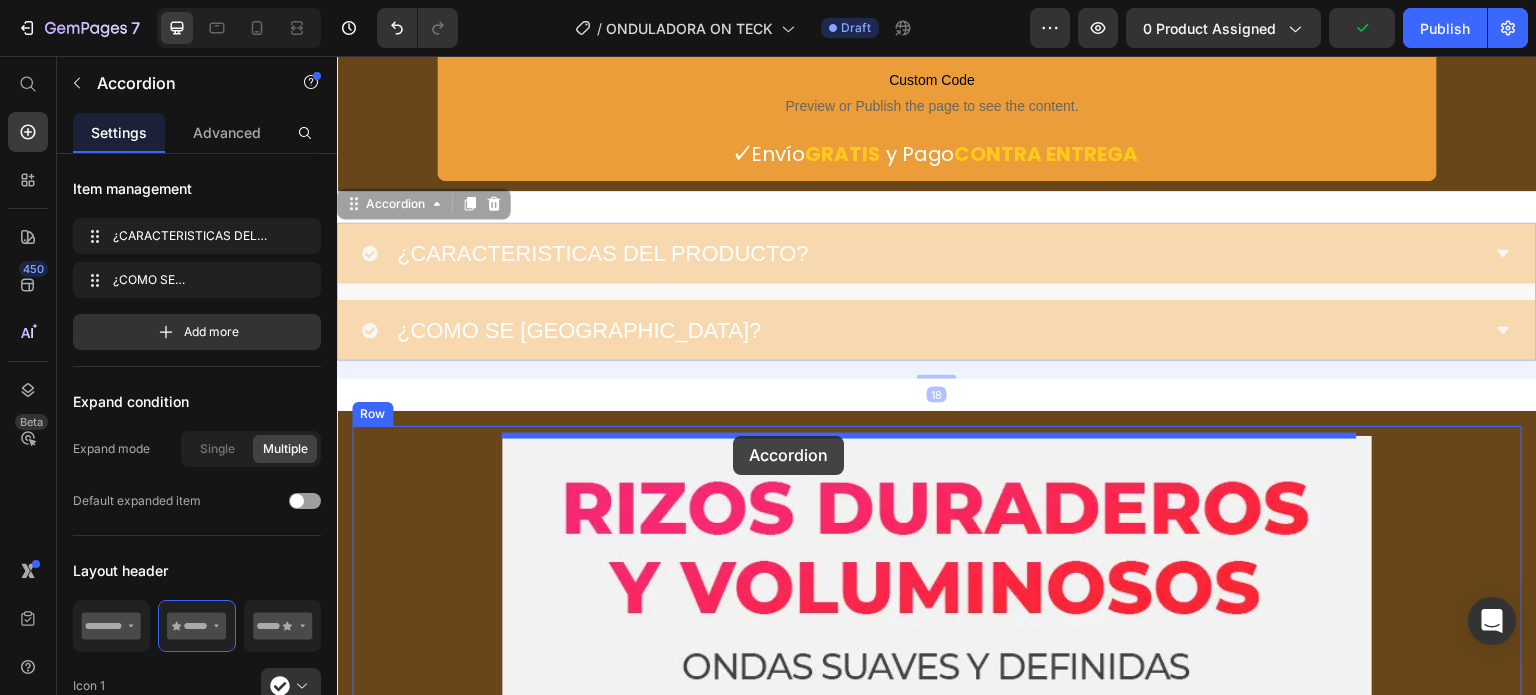 drag, startPoint x: 349, startPoint y: 206, endPoint x: 733, endPoint y: 436, distance: 447.61145 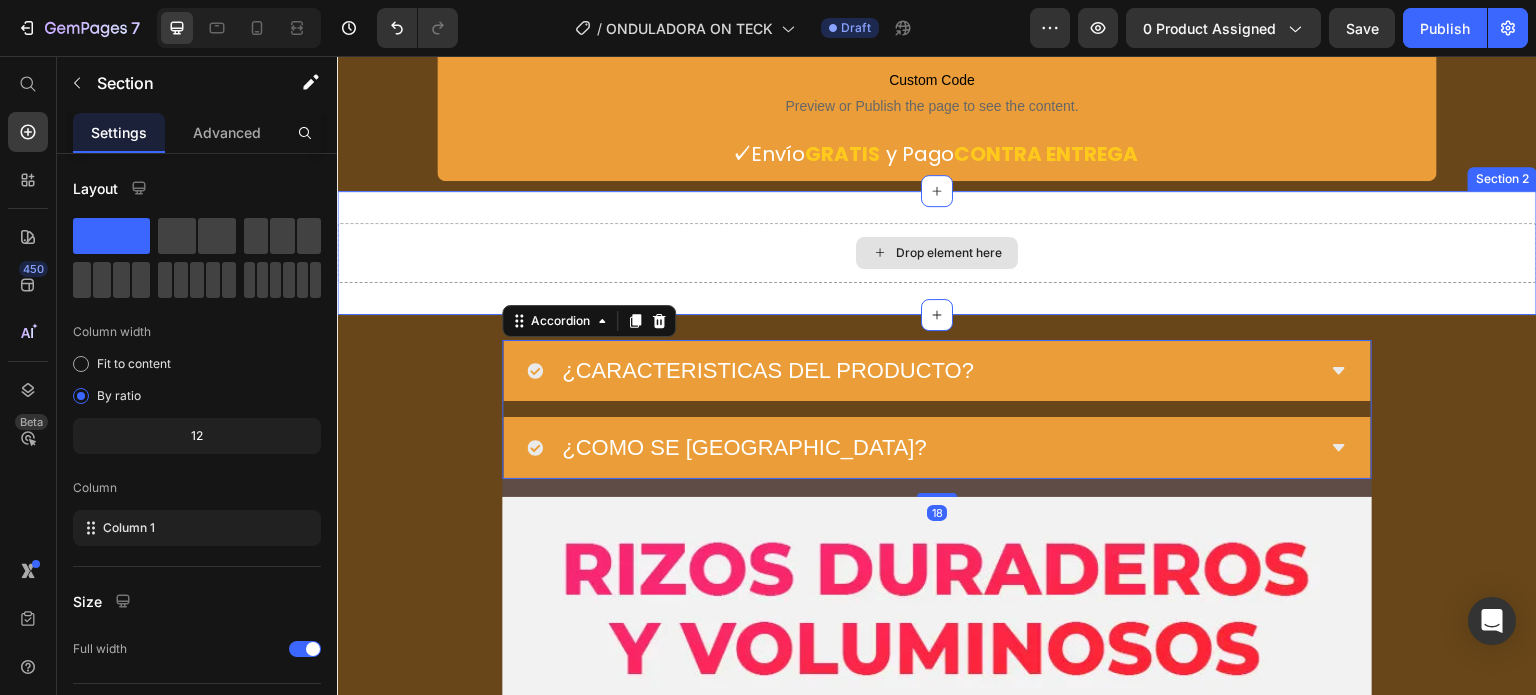 click on "Drop element here" at bounding box center [937, 253] 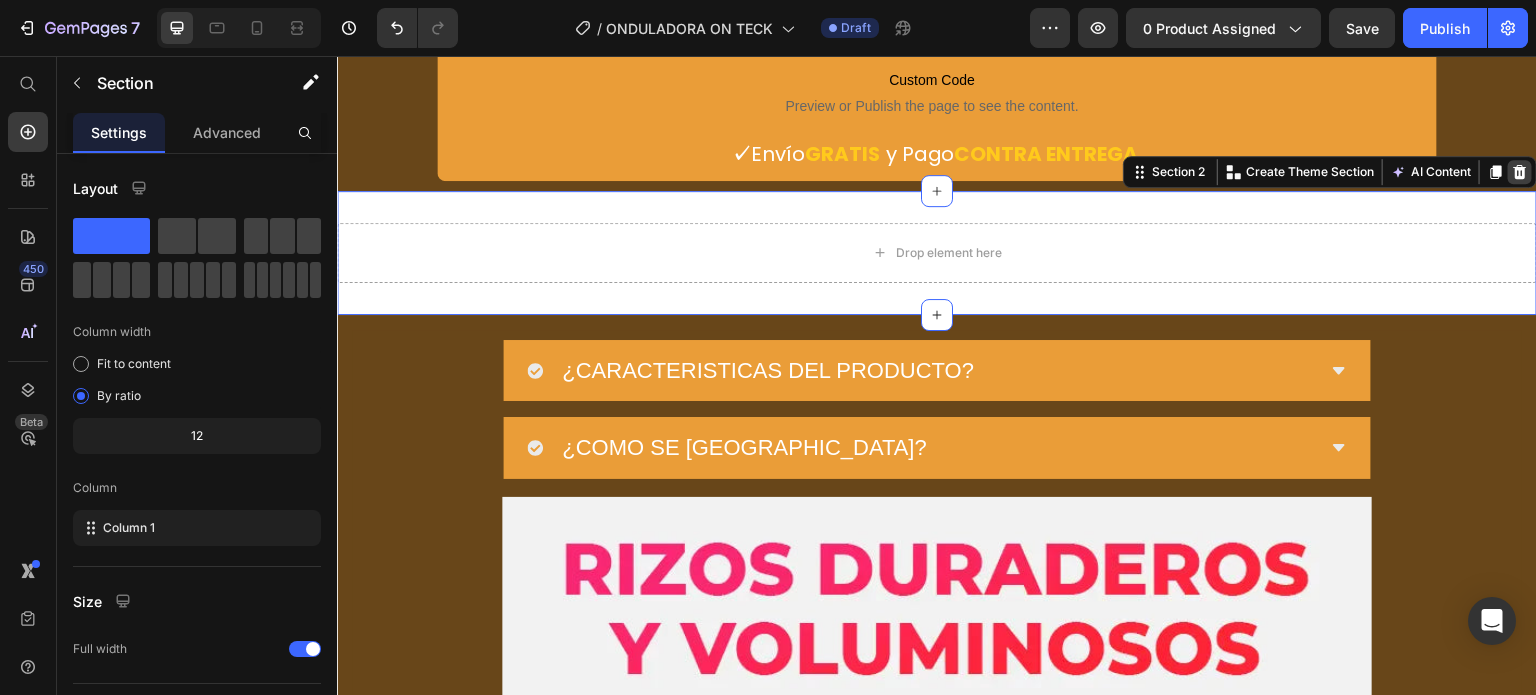 click 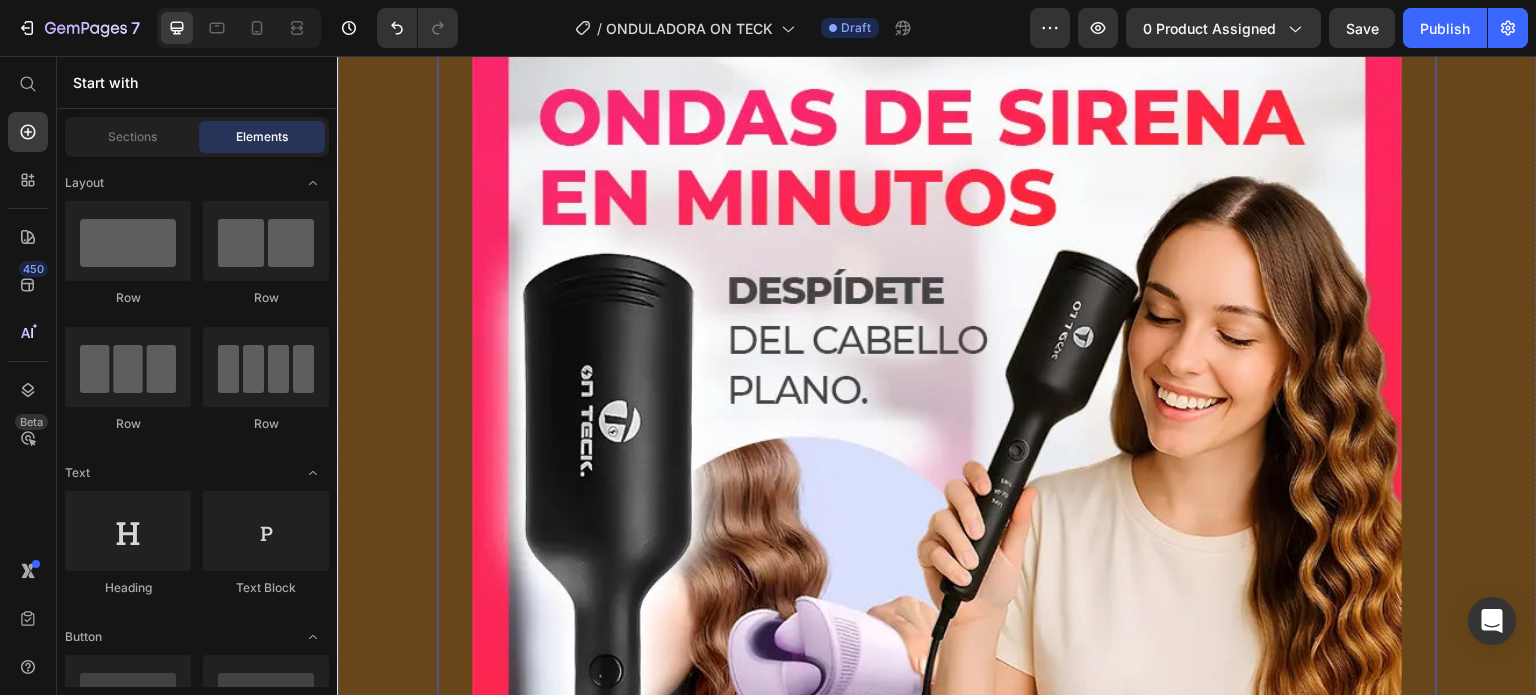 scroll, scrollTop: 0, scrollLeft: 0, axis: both 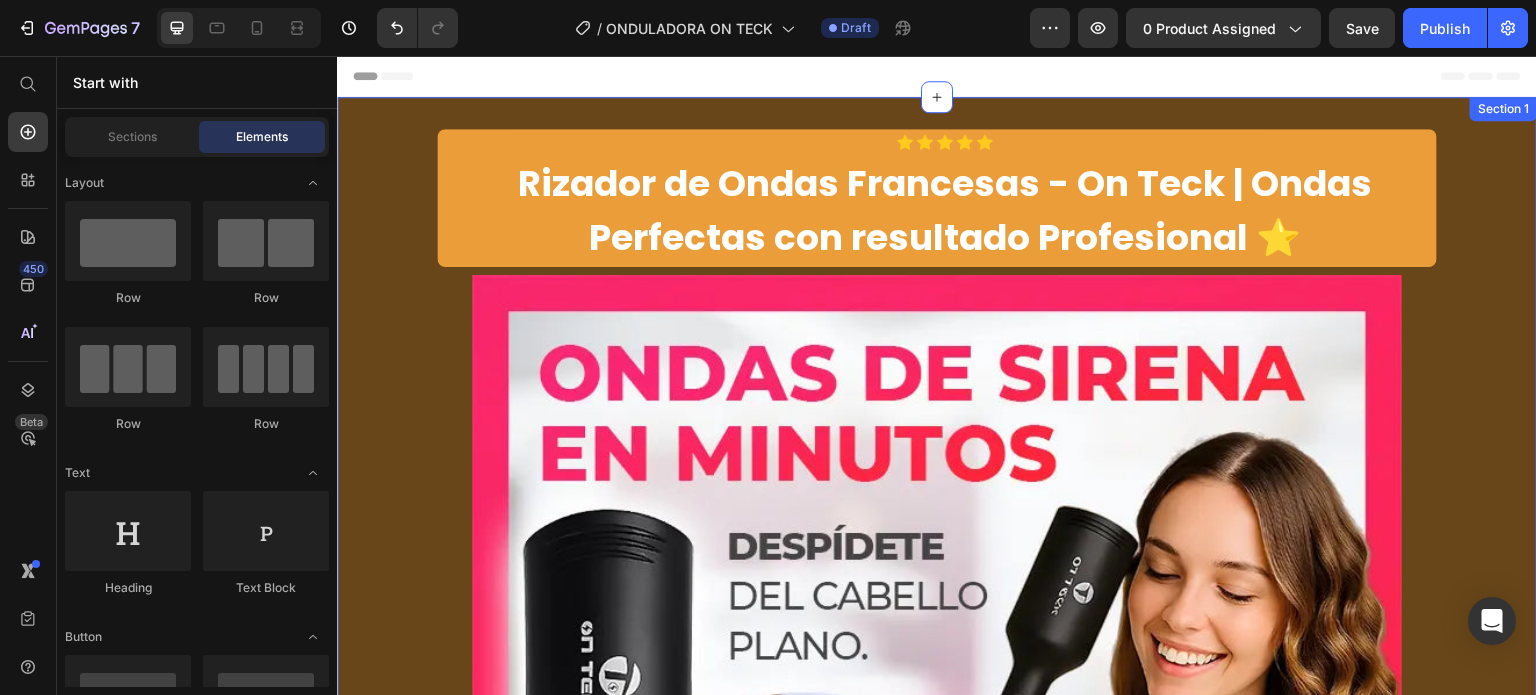 click on "Icon Icon Icon Icon Icon Icon List Row Rizador de Ondas Francesas -  On Teck |  Ondas Perfectas con resultado Profesional ⭐ Product Title Product Row Image compra 1 eliminador de verruga POR: Heading $ 549.00 Product Price compra 2 eliminadores de verruga POR: Heading $99,900 Heading Row Row Row
Custom Code
Preview or Publish the page to see the content. Custom Code   ✓  Envío  GRATIS   y Pago  CONTRA   ENTREGA Text block Product Row Section 1" at bounding box center (937, 818) 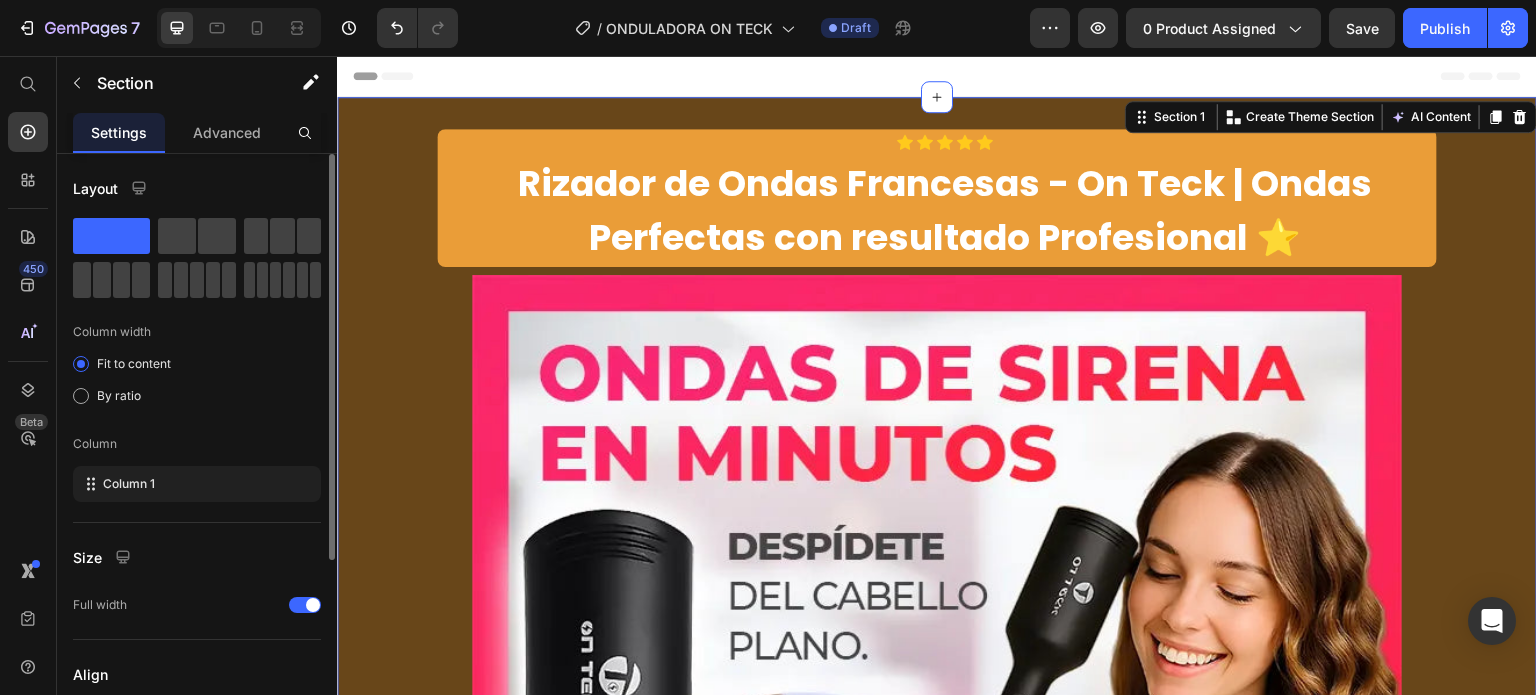 scroll, scrollTop: 280, scrollLeft: 0, axis: vertical 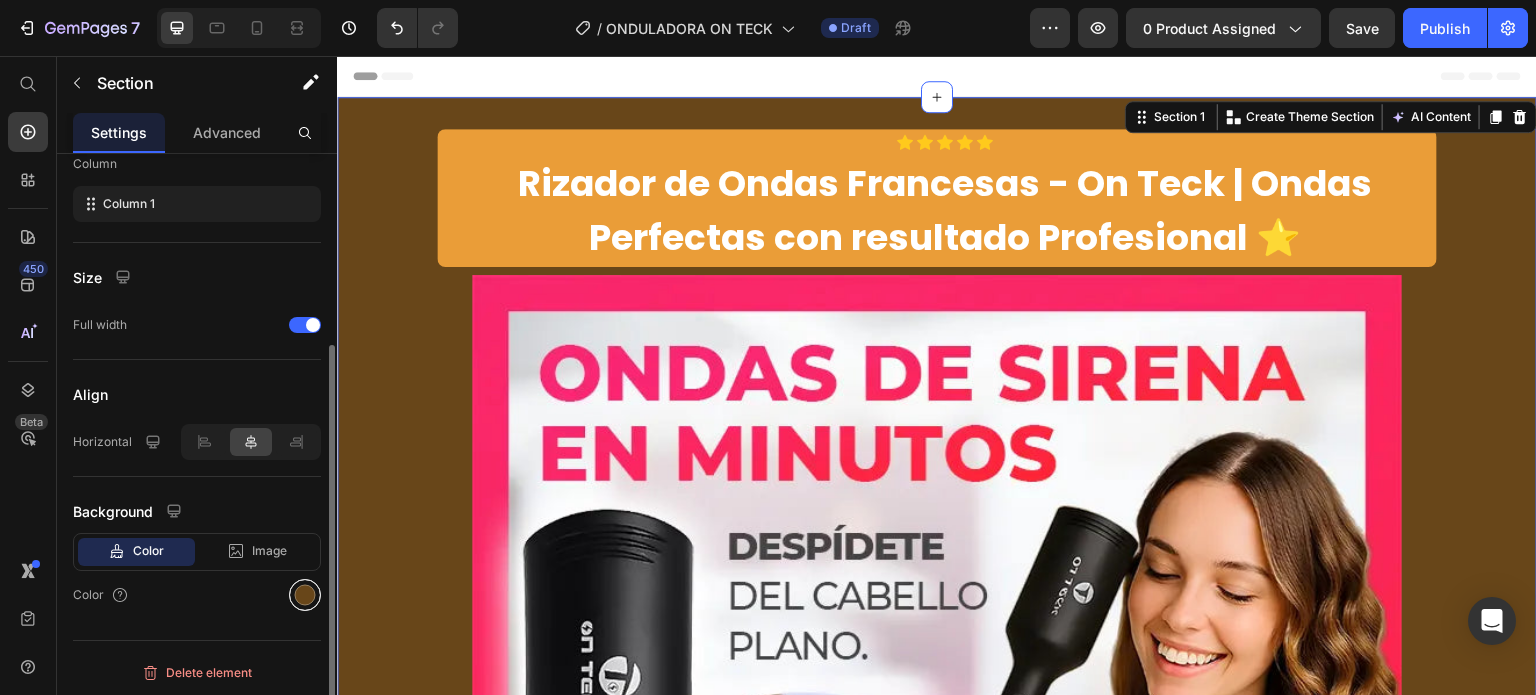 click at bounding box center [305, 595] 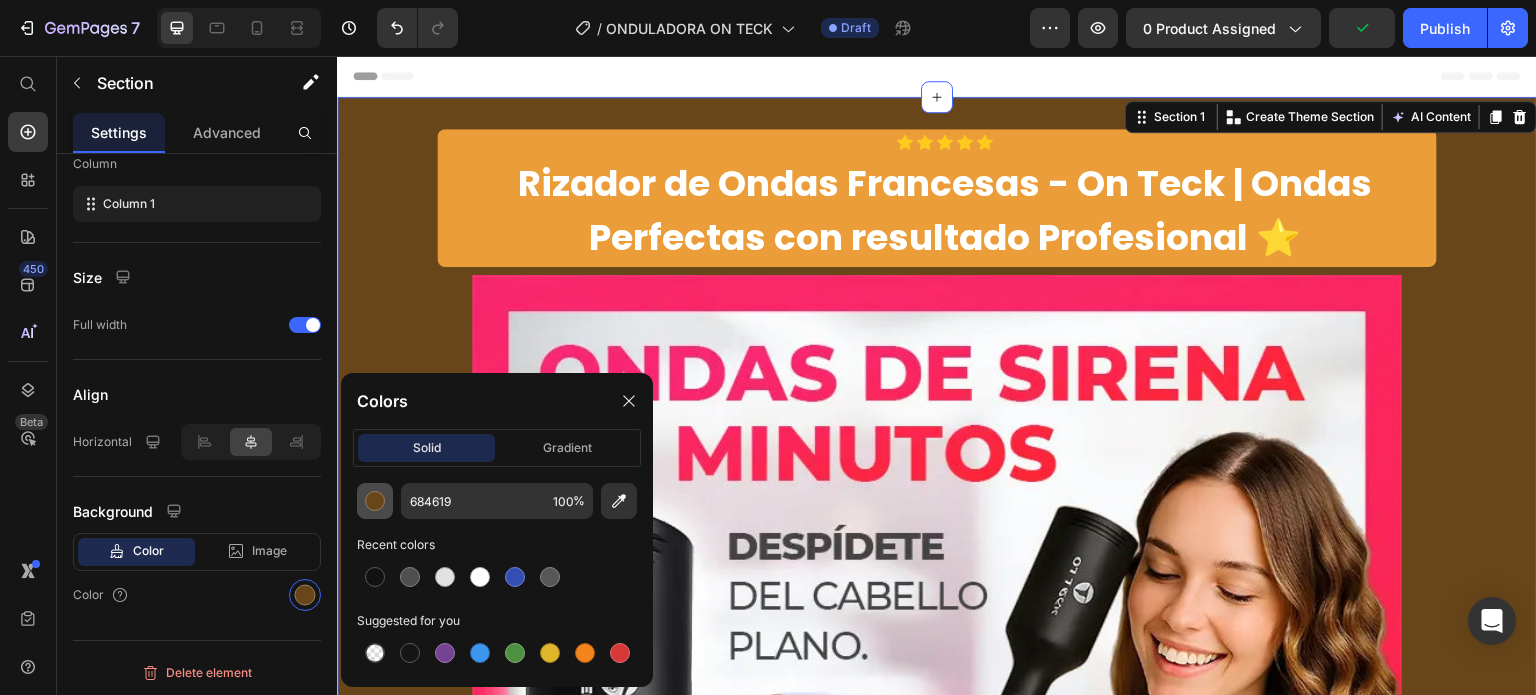 click at bounding box center [375, 501] 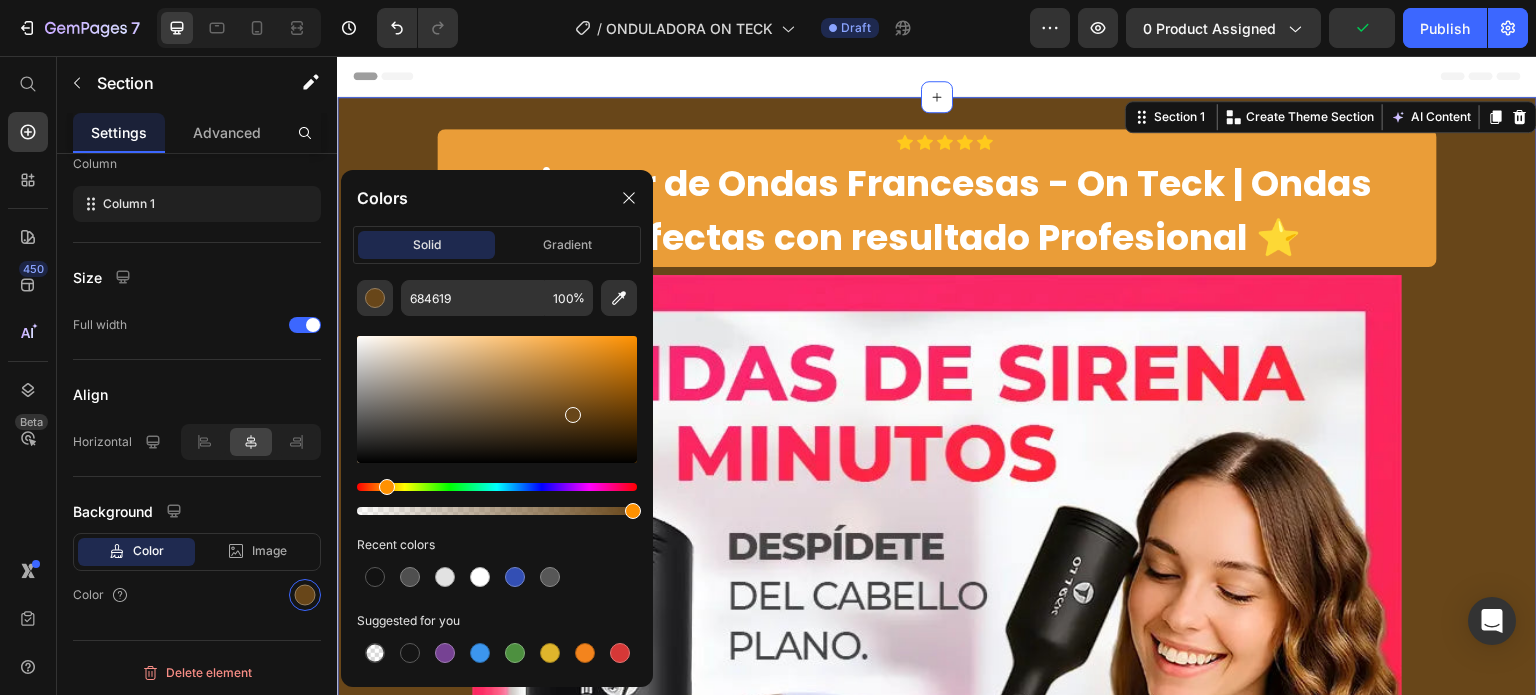 click at bounding box center [497, 487] 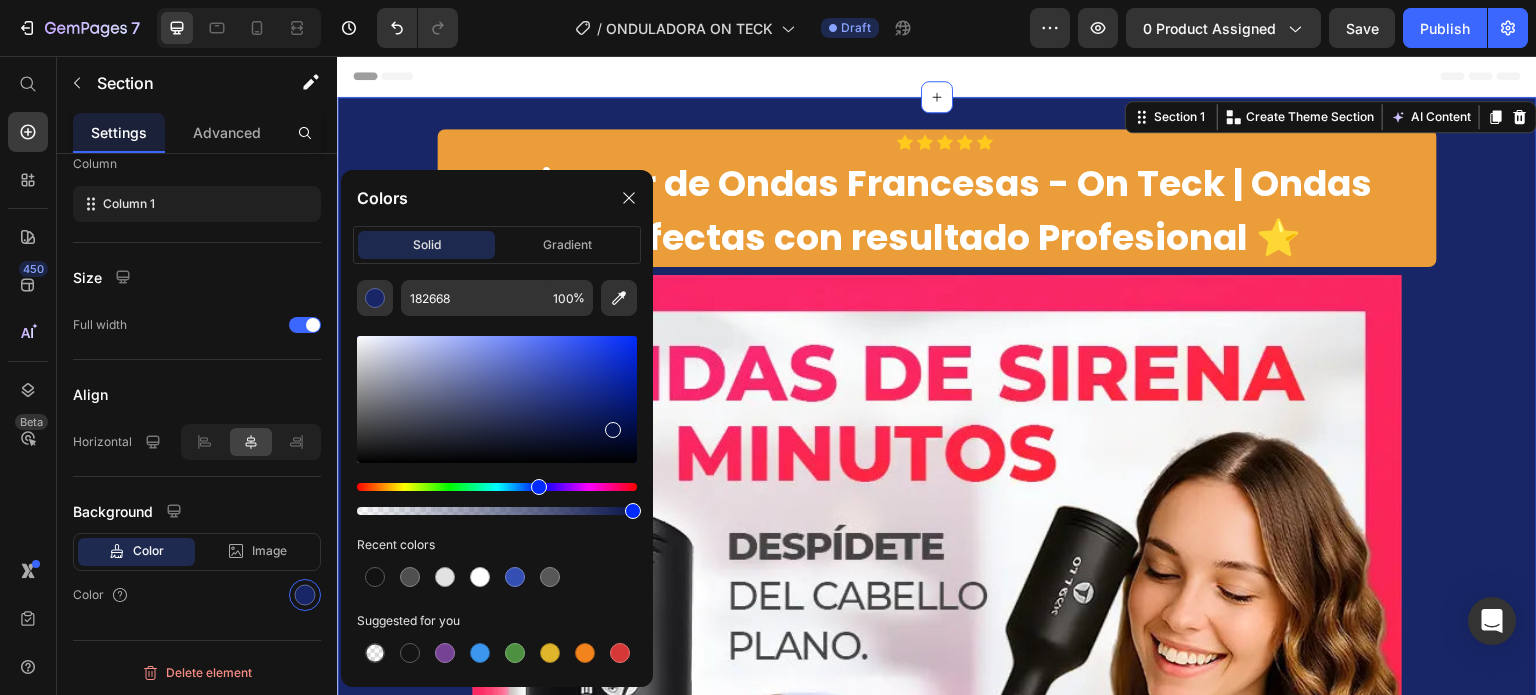 drag, startPoint x: 573, startPoint y: 419, endPoint x: 610, endPoint y: 431, distance: 38.8973 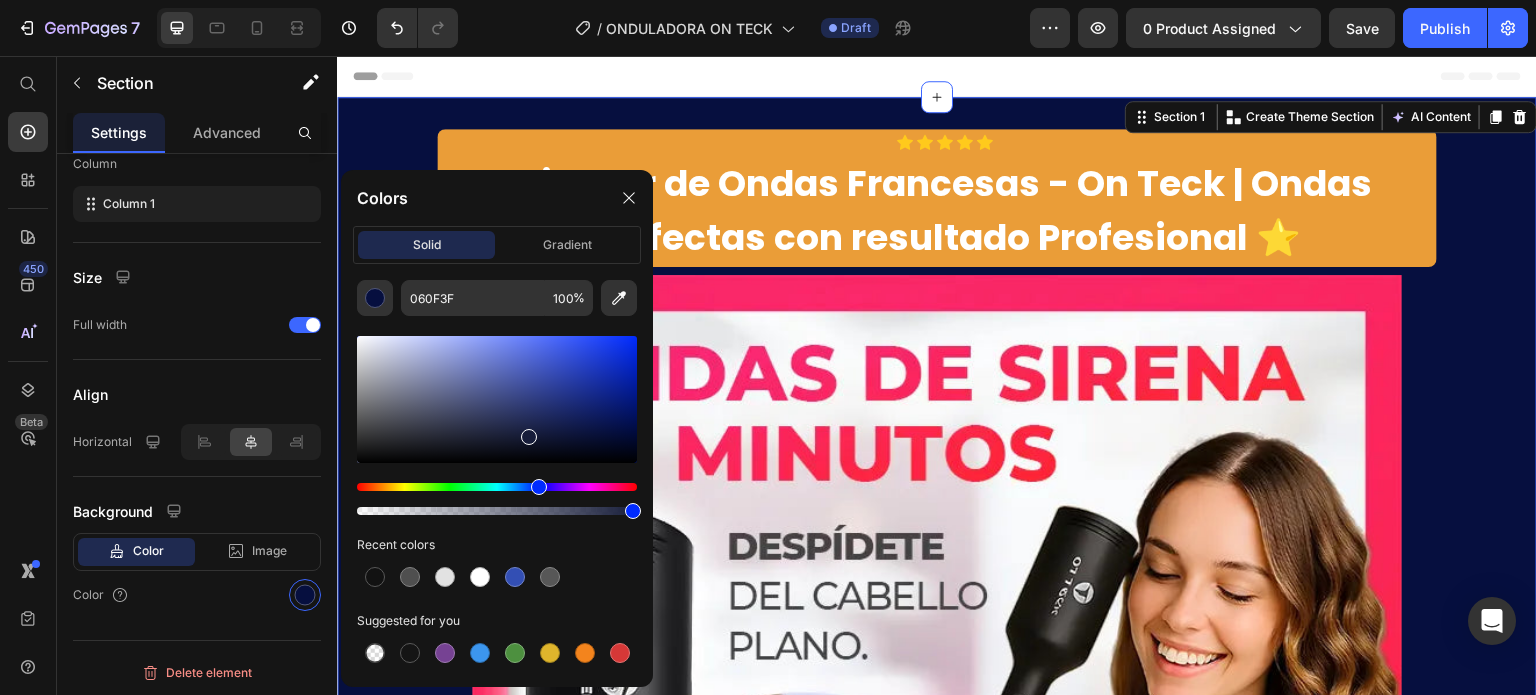drag, startPoint x: 610, startPoint y: 431, endPoint x: 525, endPoint y: 433, distance: 85.02353 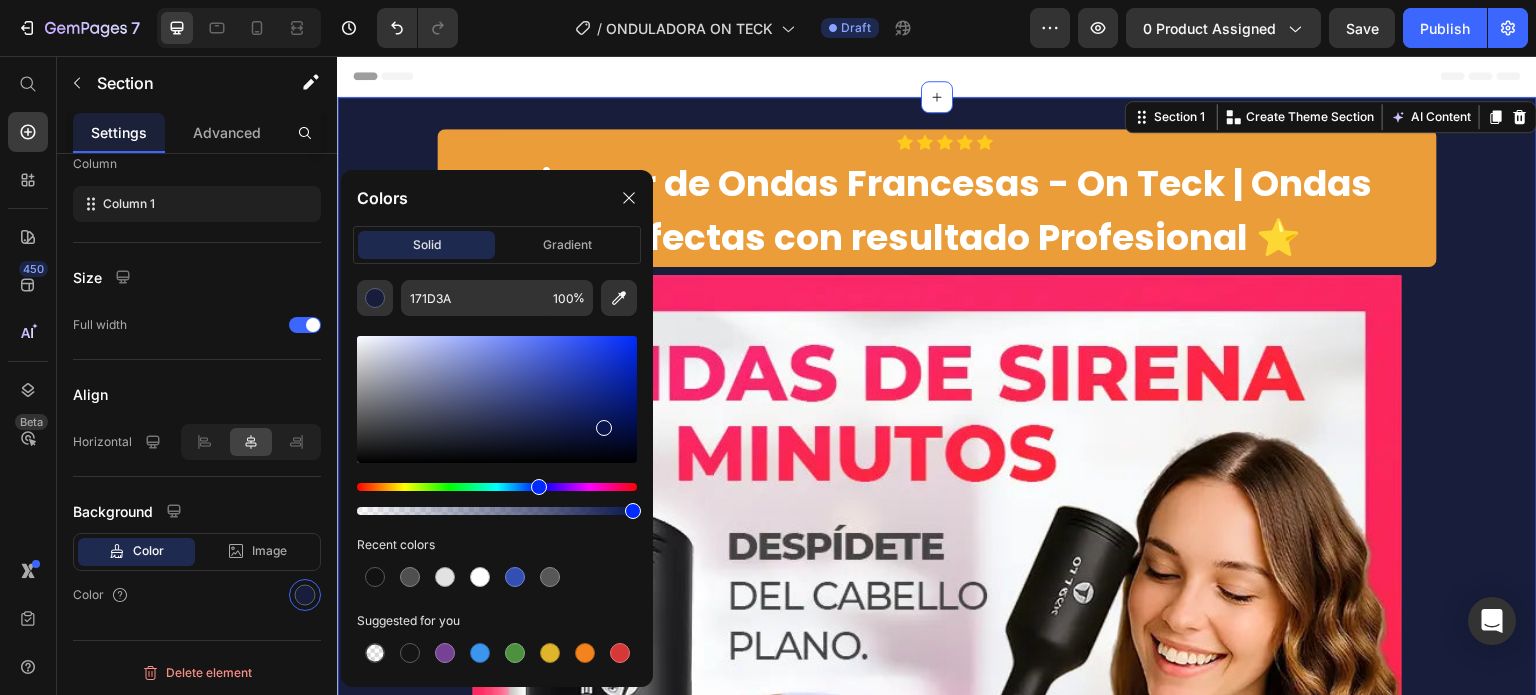 drag, startPoint x: 525, startPoint y: 433, endPoint x: 602, endPoint y: 424, distance: 77.52419 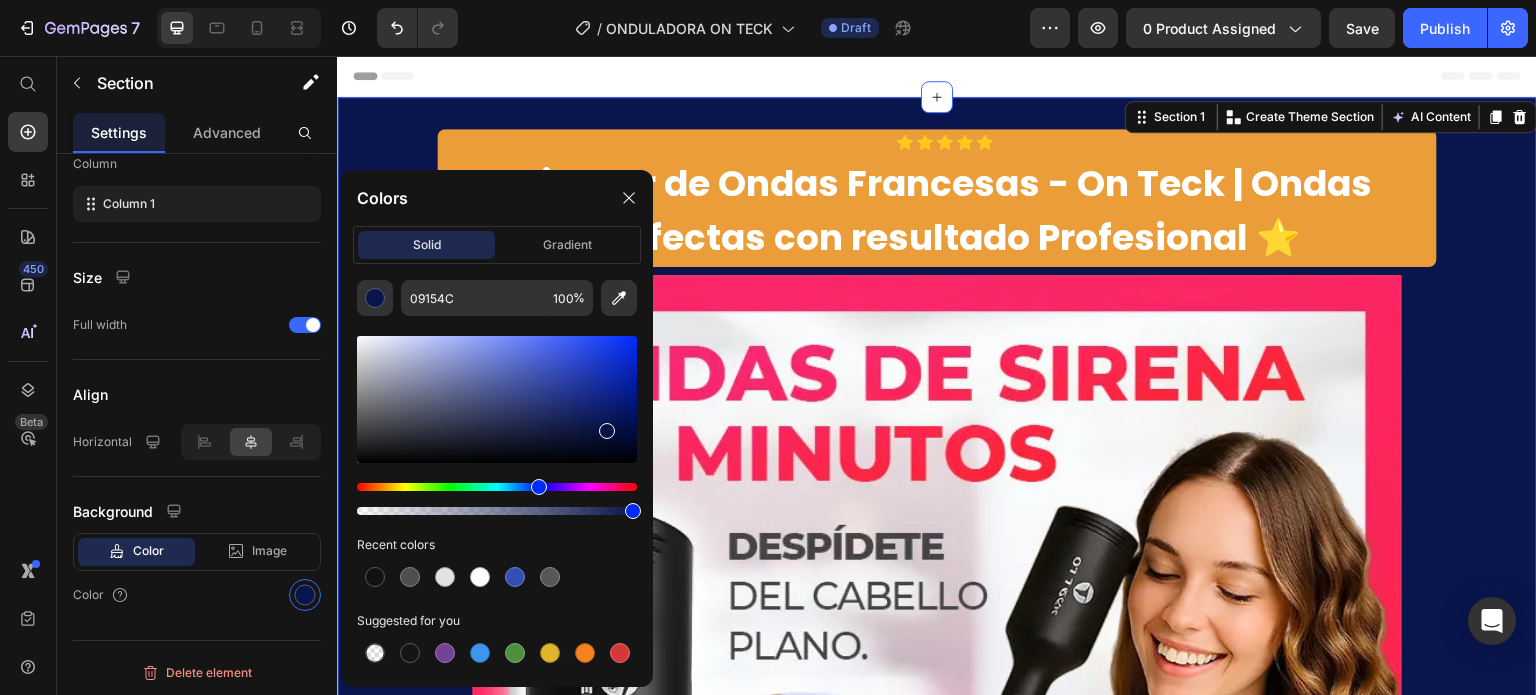 click at bounding box center [607, 431] 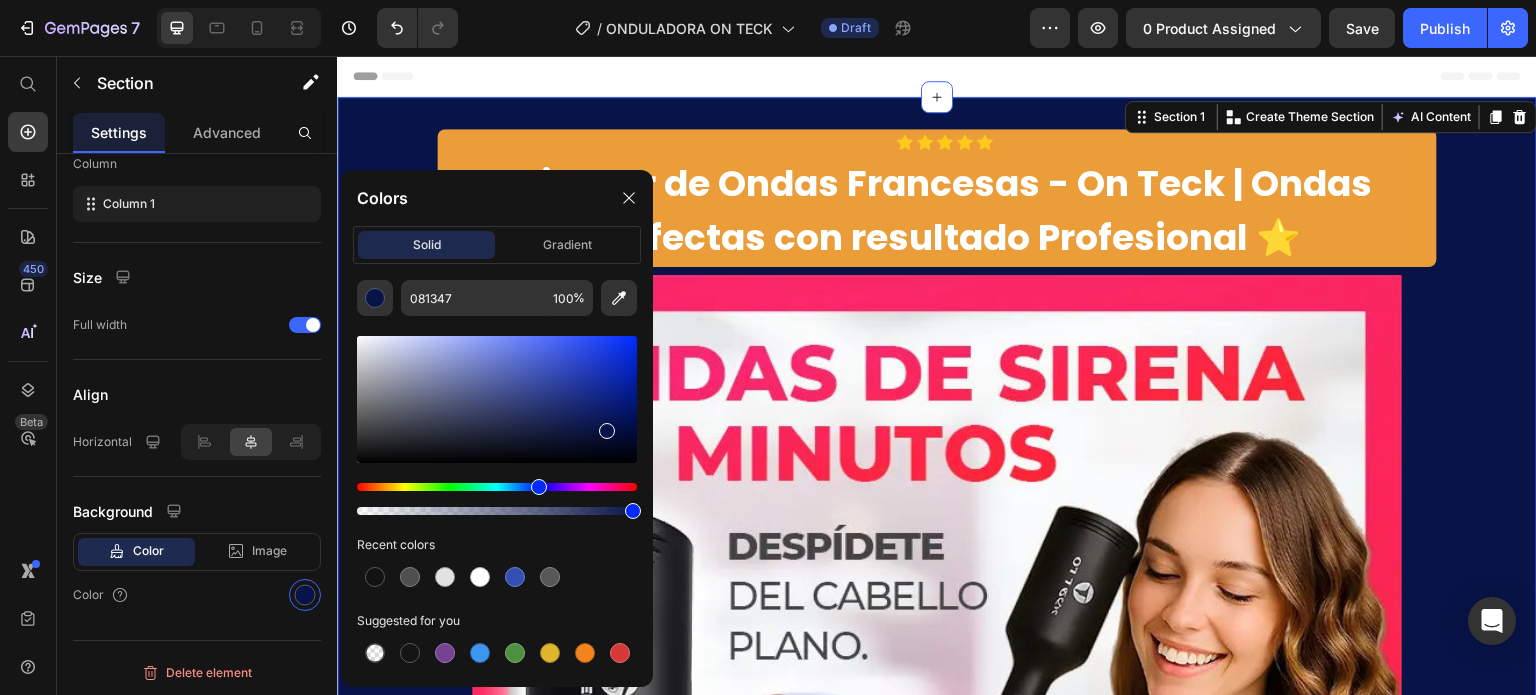 click at bounding box center (497, 487) 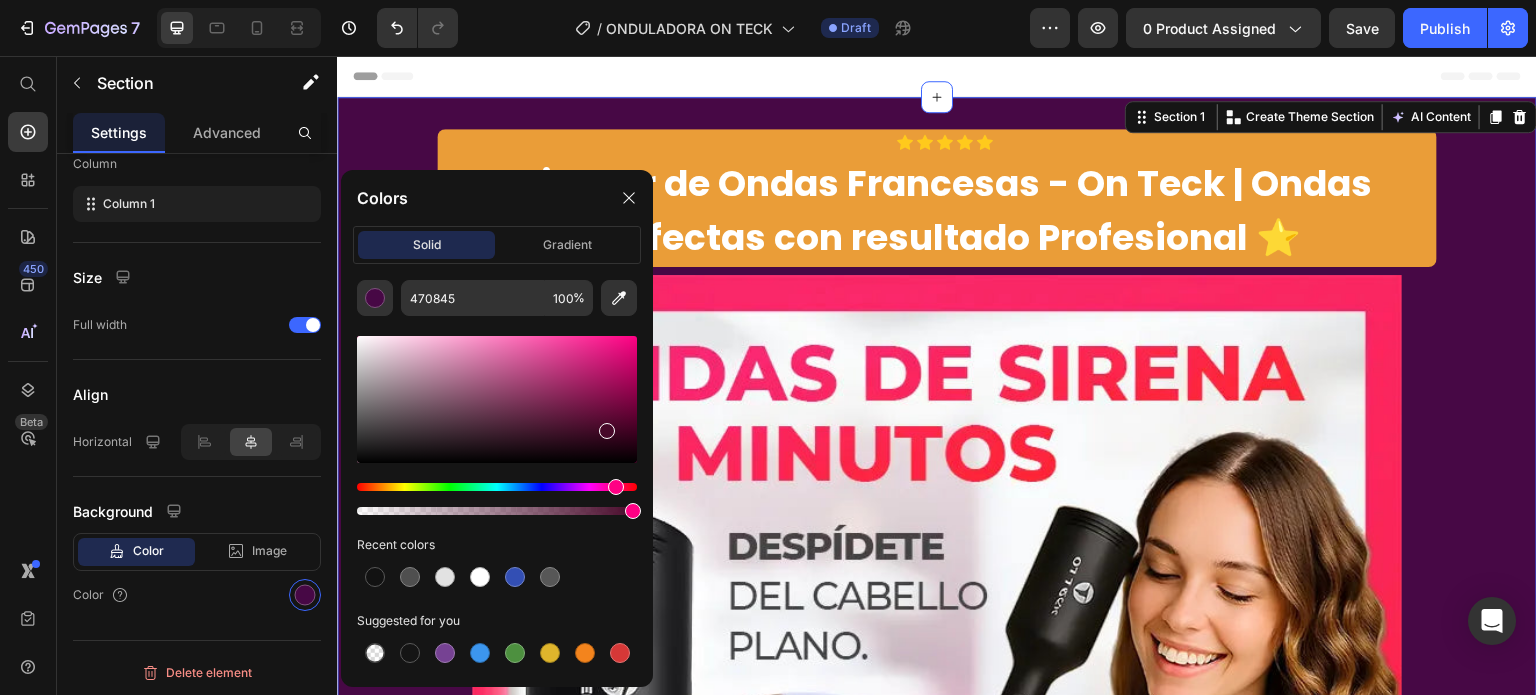 drag, startPoint x: 590, startPoint y: 487, endPoint x: 615, endPoint y: 485, distance: 25.079872 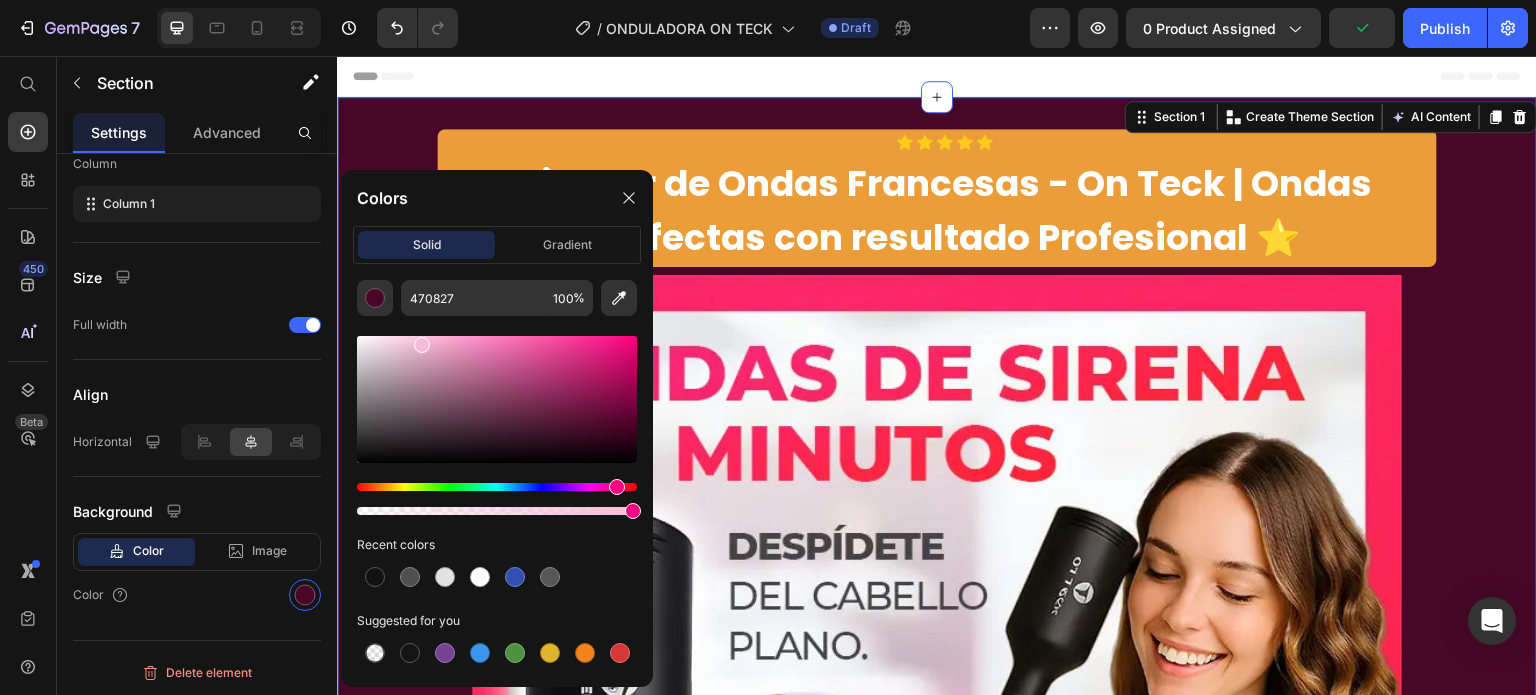 click at bounding box center [497, 399] 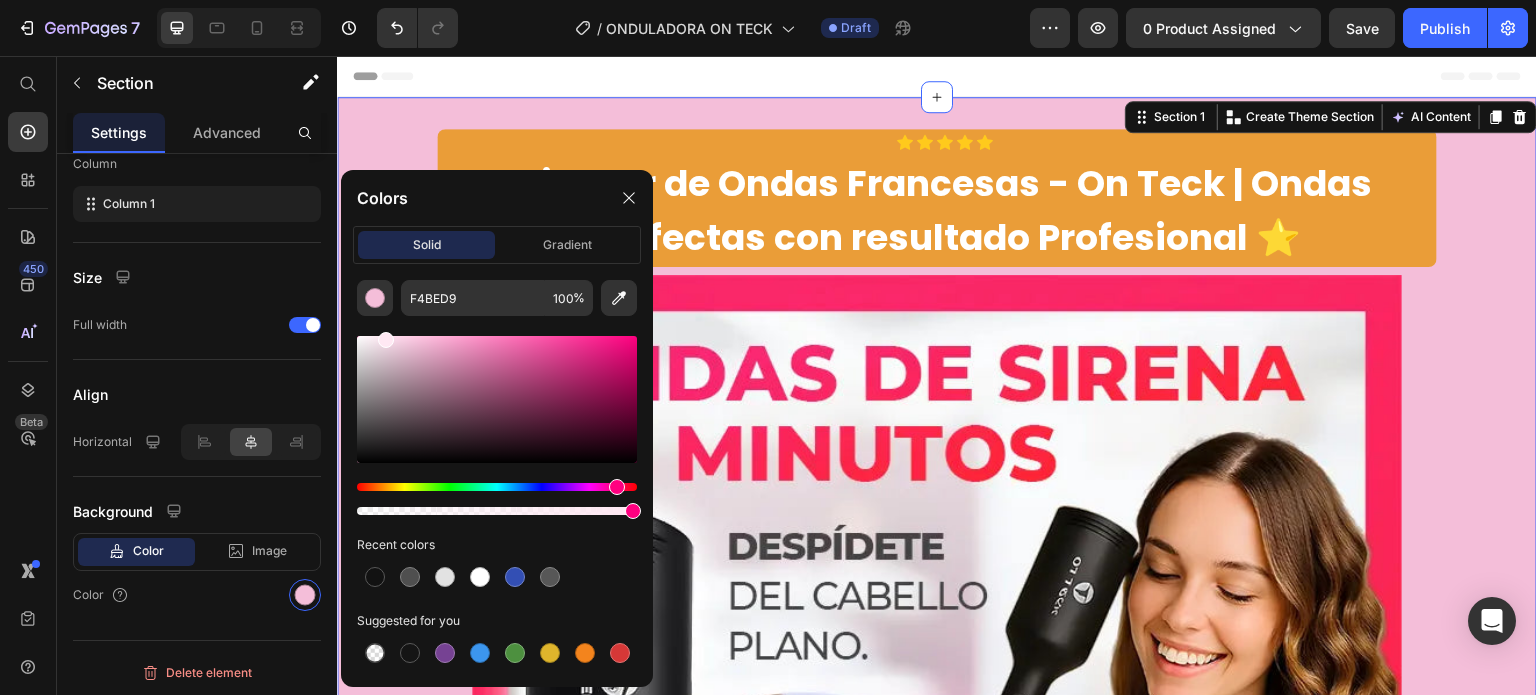 drag, startPoint x: 420, startPoint y: 341, endPoint x: 381, endPoint y: 335, distance: 39.45884 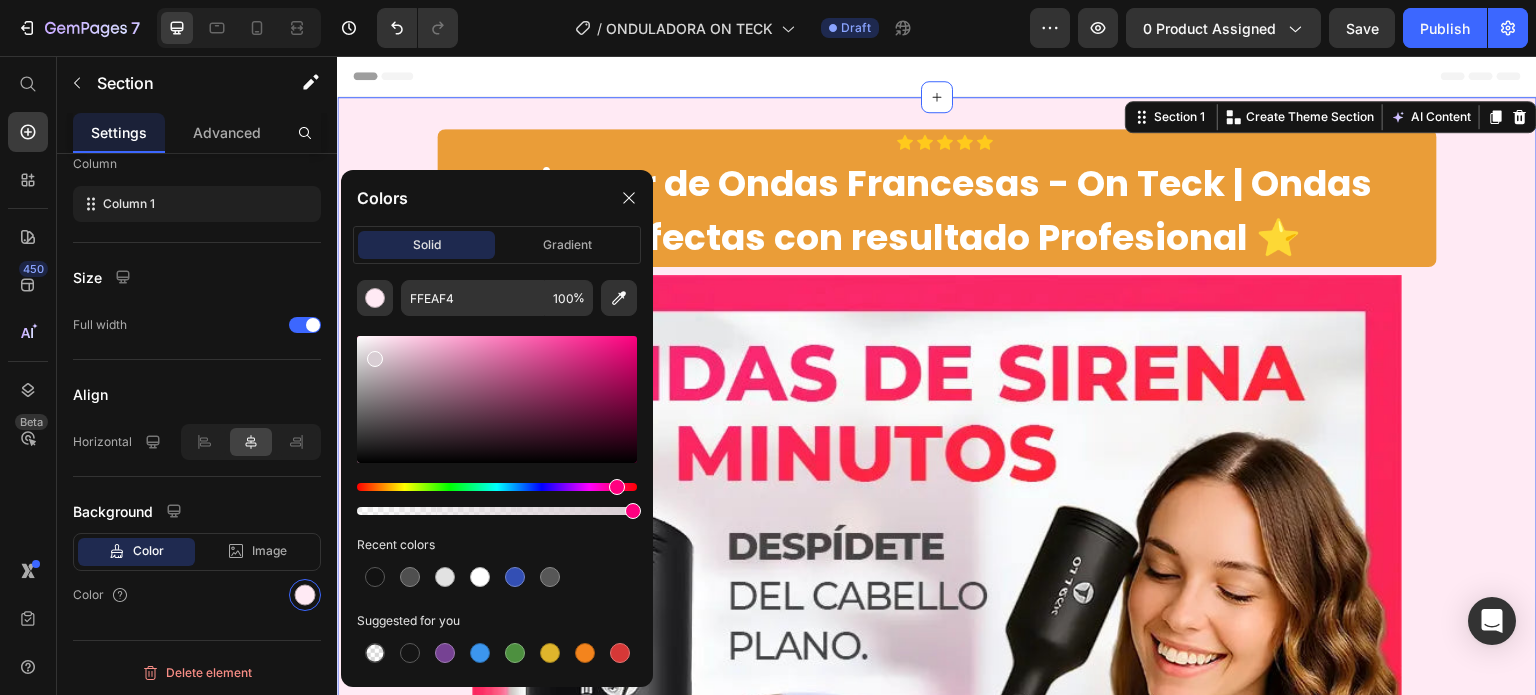 drag, startPoint x: 381, startPoint y: 335, endPoint x: 373, endPoint y: 354, distance: 20.615528 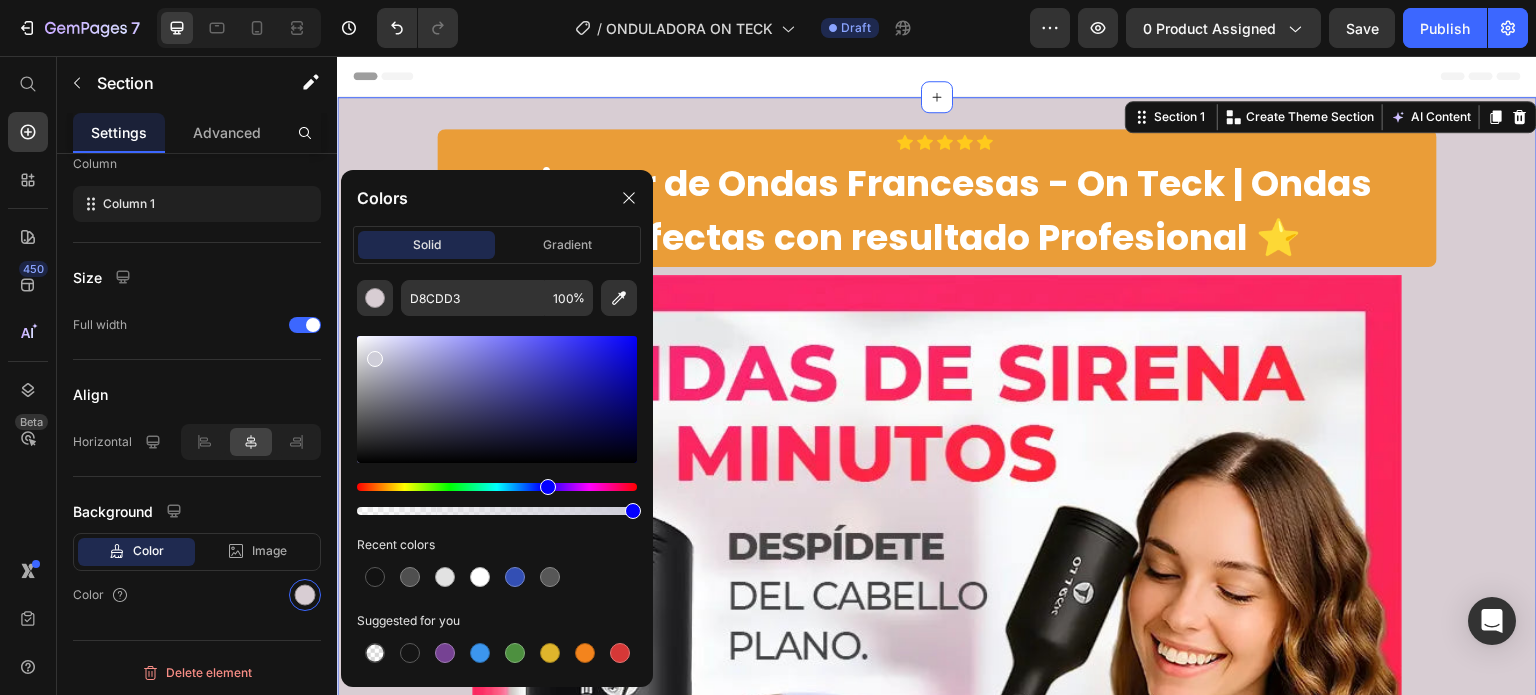 drag, startPoint x: 612, startPoint y: 483, endPoint x: 545, endPoint y: 485, distance: 67.02985 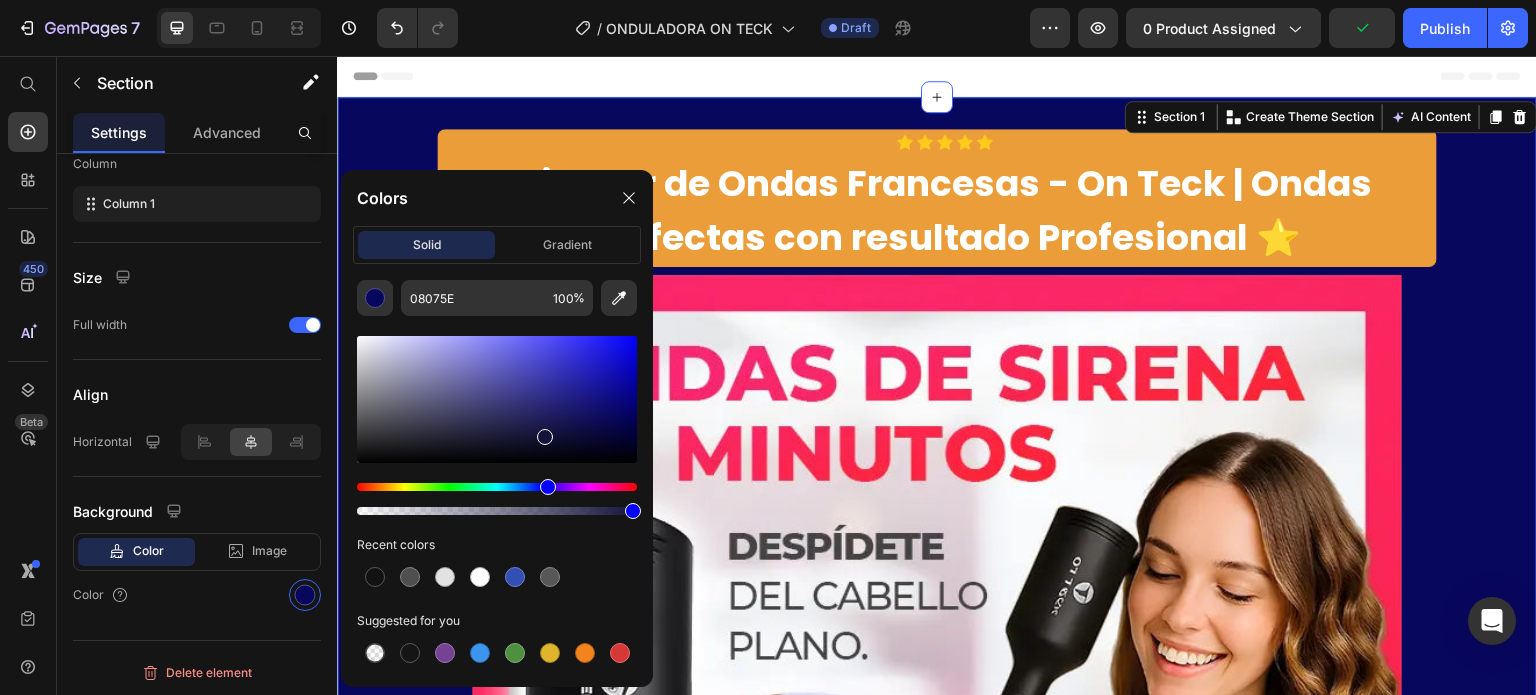 drag, startPoint x: 516, startPoint y: 415, endPoint x: 543, endPoint y: 433, distance: 32.449963 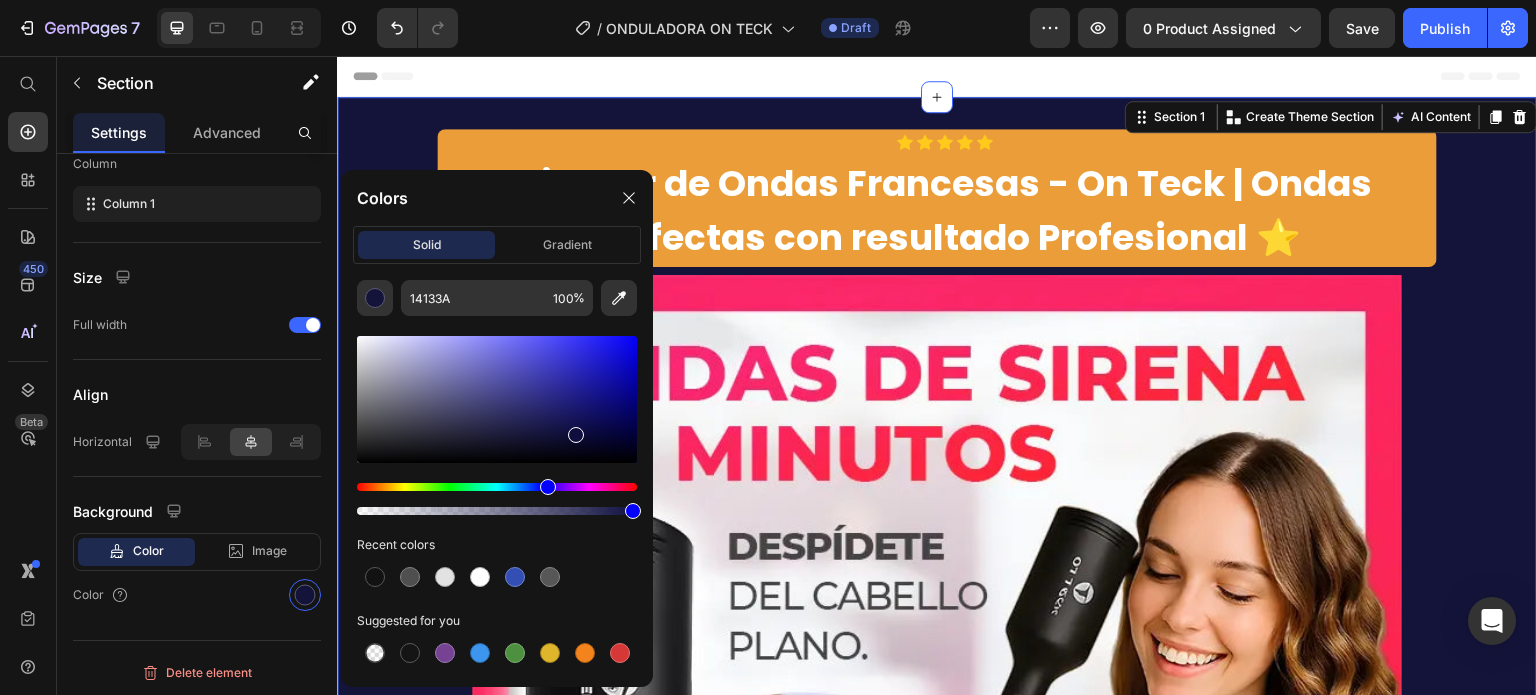 drag, startPoint x: 543, startPoint y: 433, endPoint x: 576, endPoint y: 431, distance: 33.06055 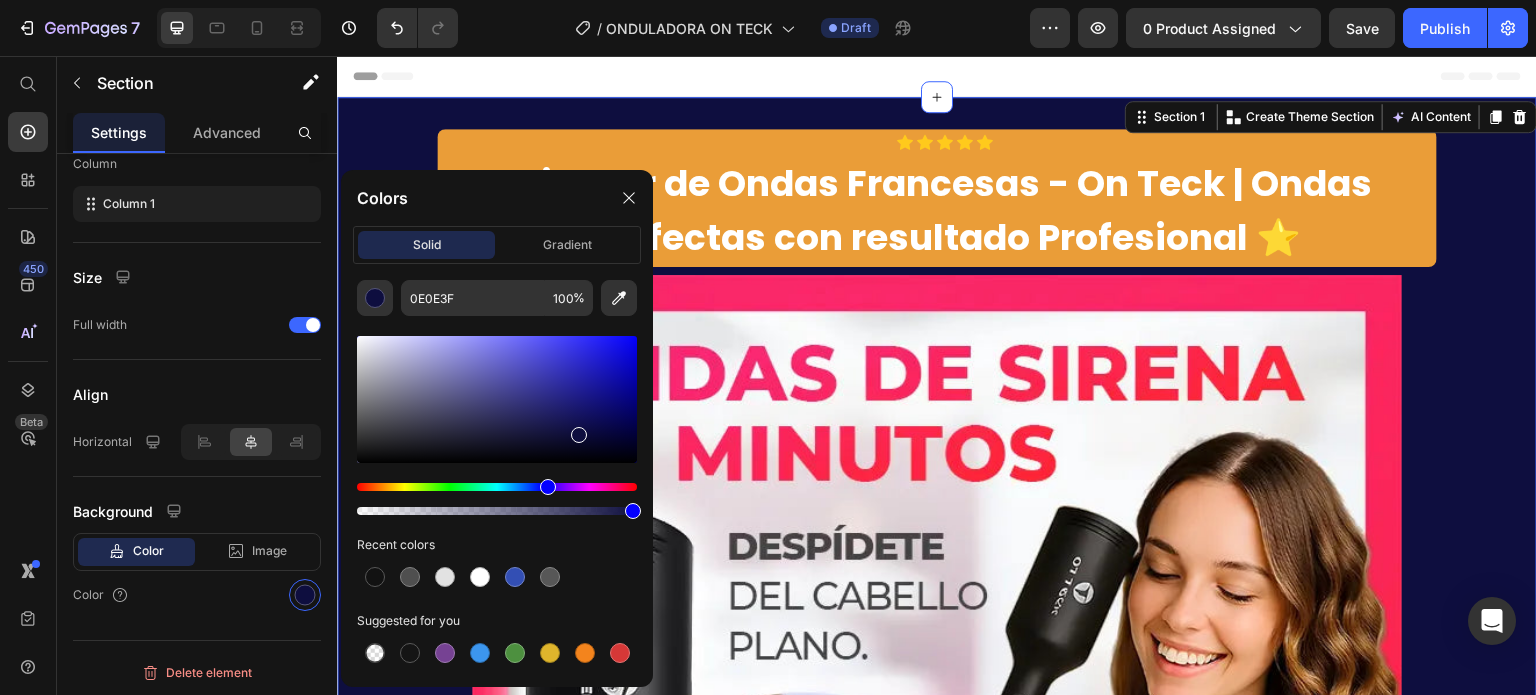 drag, startPoint x: 576, startPoint y: 431, endPoint x: 610, endPoint y: 431, distance: 34 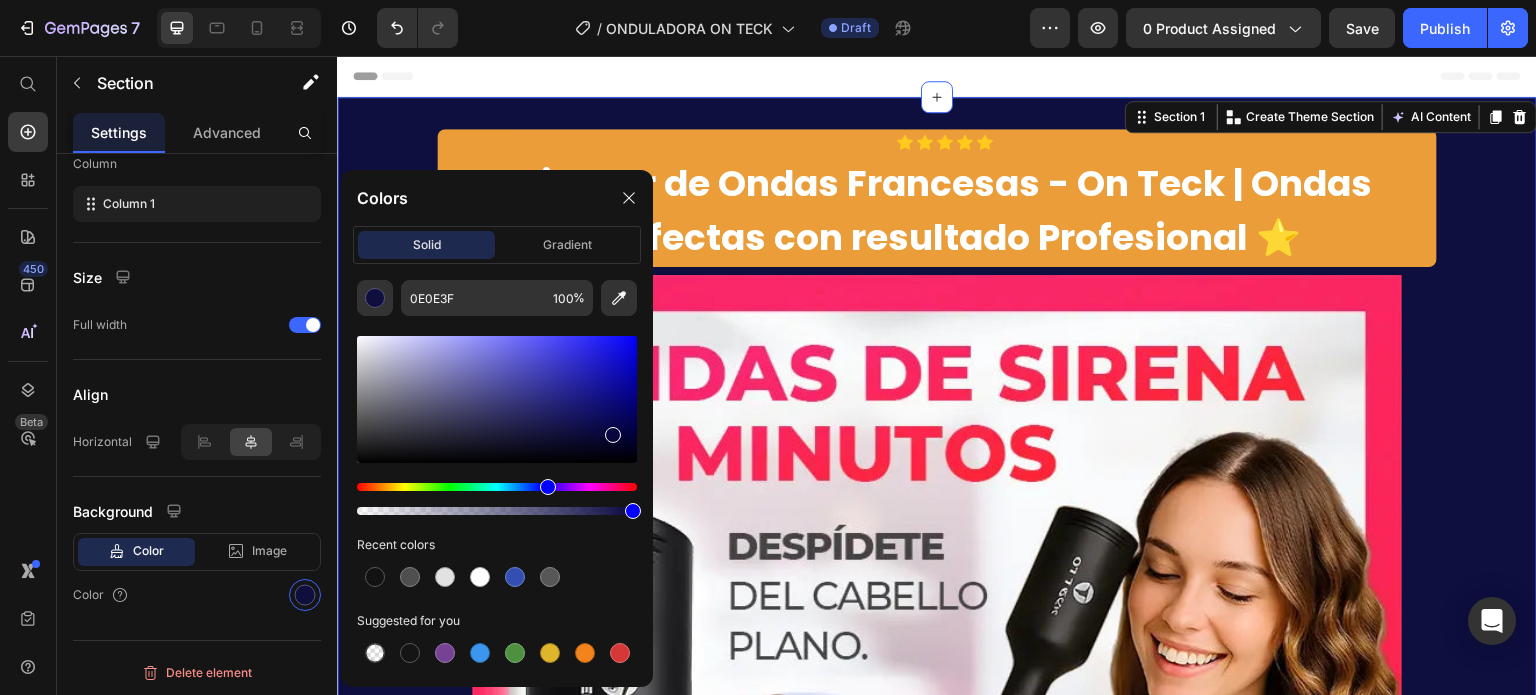 type on "07063F" 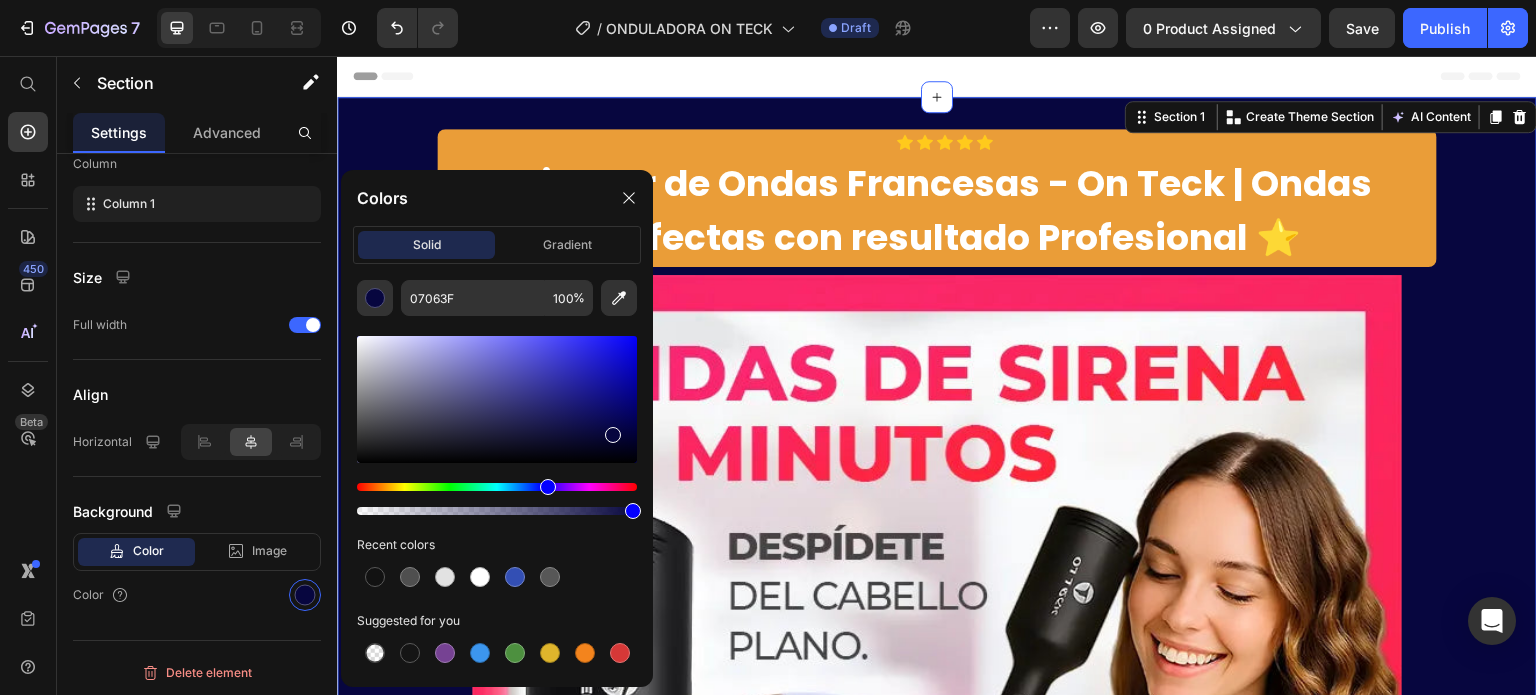 click on "Icon Icon Icon Icon Icon Icon List Row Rizador de Ondas Francesas -  On Teck |  Ondas Perfectas con resultado Profesional ⭐ Product Title Product Row Image compra 1 eliminador de verruga POR: Heading $ 549.00 Product Price compra 2 eliminadores de verruga POR: Heading $99,900 Heading Row Row Row
Custom Code
Preview or Publish the page to see the content. Custom Code   ✓  Envío  GRATIS   y Pago  CONTRA   ENTREGA Text block Product Row Section 1   You can create reusable sections Create Theme Section AI Content Write with [PERSON_NAME] What would you like to describe here? Tone and Voice Persuasive Product Rizador de Ondas Francesas -  On Teck |  Ondas Perfectas con resultado Profesional ⭐ Show more Generate" at bounding box center (937, 818) 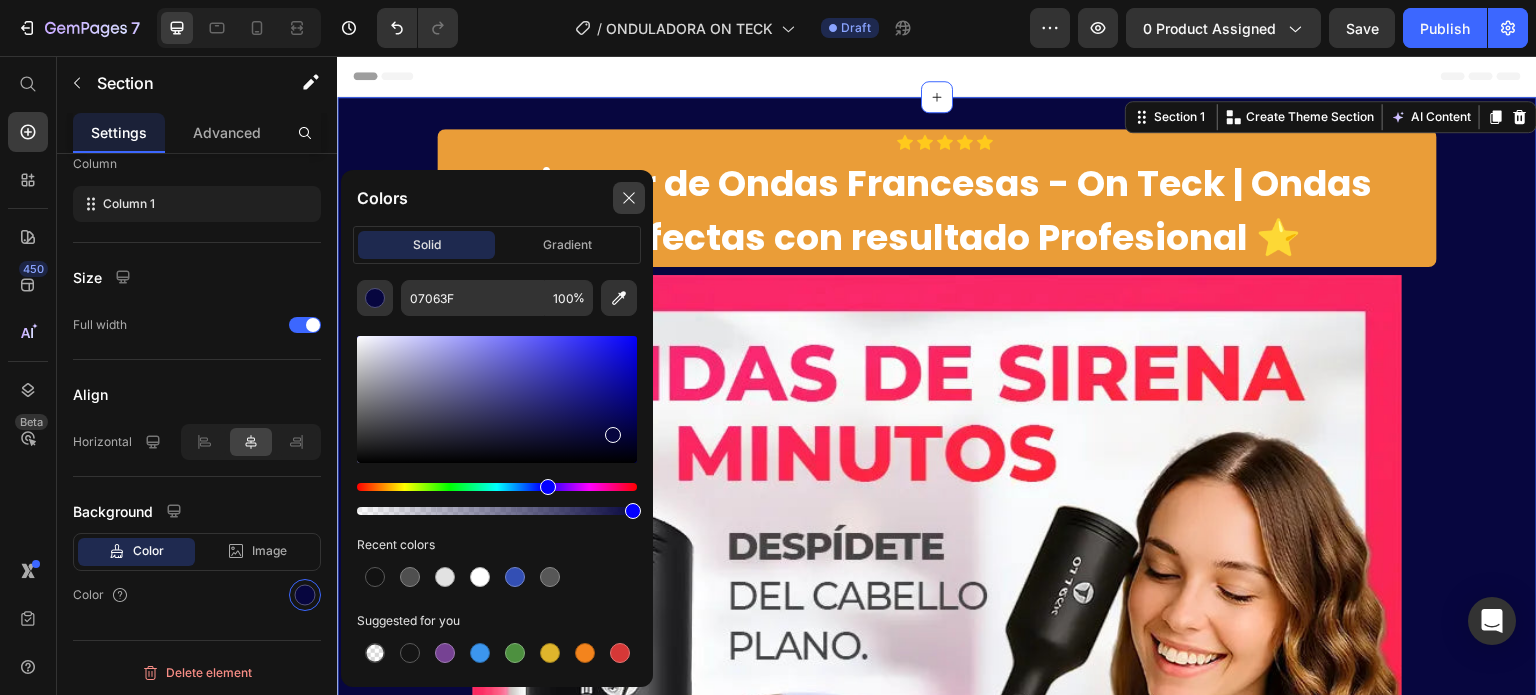click 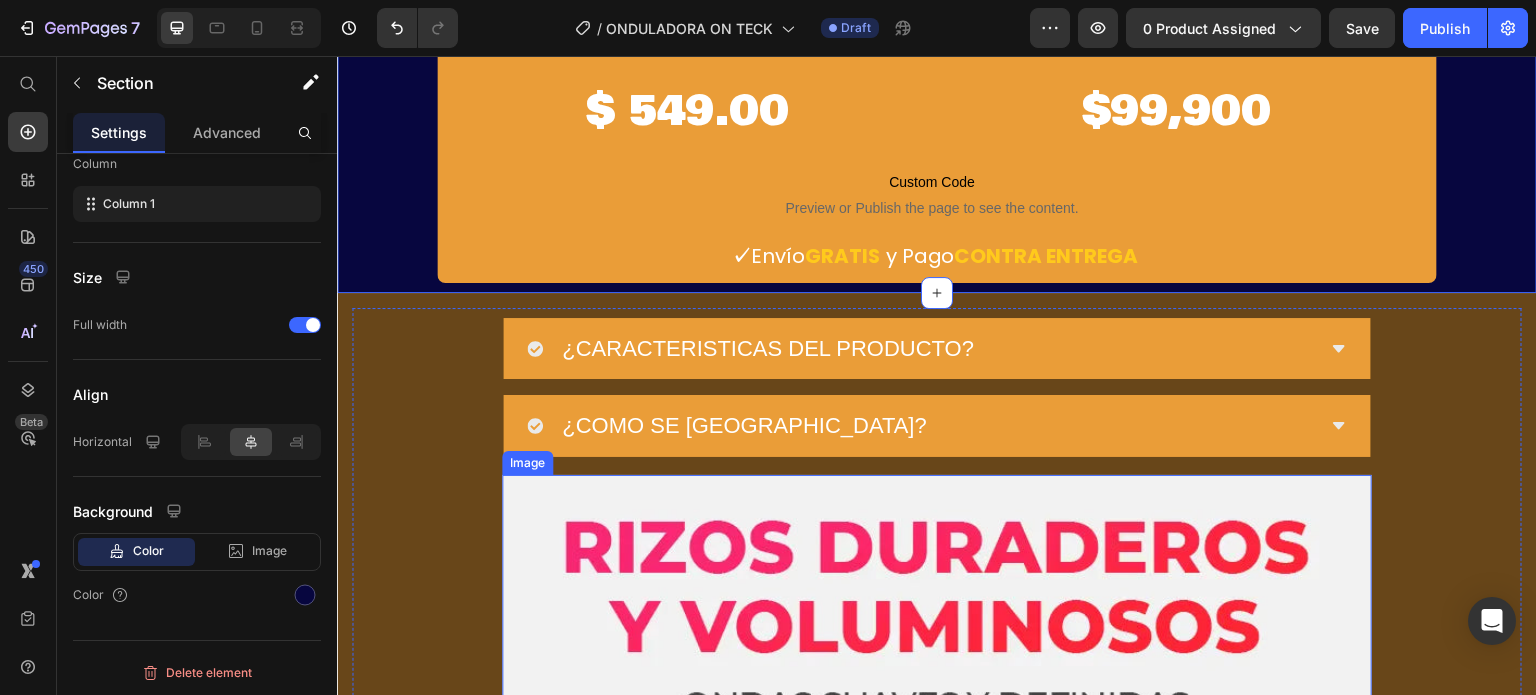 scroll, scrollTop: 1000, scrollLeft: 0, axis: vertical 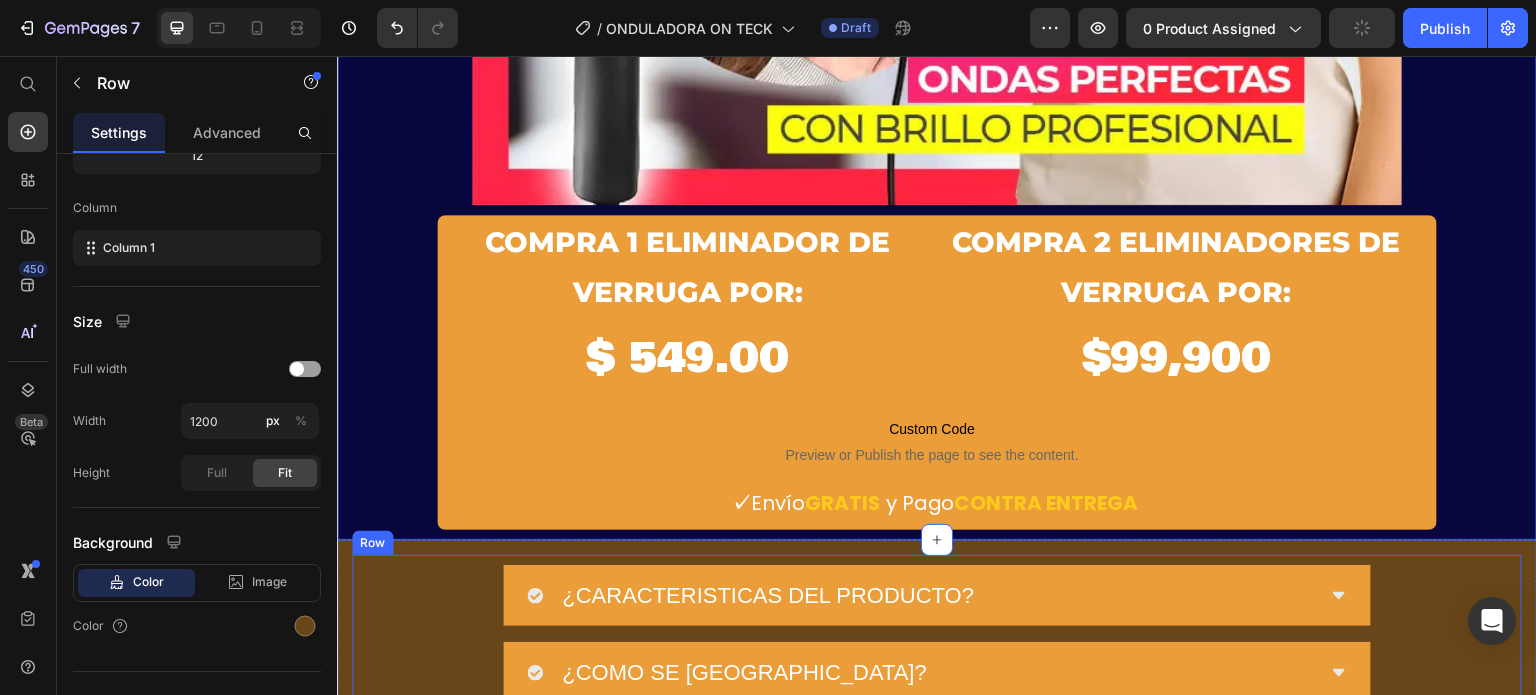 click on "¿CARACTERISTICAS DEL PRODUCTO?
¿COMO SE [GEOGRAPHIC_DATA]? Accordion Image Potente fórmula con veneno [PERSON_NAME] Heading Su ingrediente estrella, el veneno [PERSON_NAME], ayuda a eliminar verrugas, lunares y manchas mientras estimula la regeneración celular. Actúa profundamente sin dañar la piel, ofreciendo resultados visibles en poco tiempo. Text block Row Image Seguro para todo tipo [PERSON_NAME] Heading Tag Recede™ ha sido desarrollado para brindar un tratamiento eficaz sin causar irritación. Es apto para pieles sensibles y no deja marcas ni cicatrices, garantizando un uso suave y confiable. Text block
Custom Code
Preview or Publish the page to see the content. Custom Code Image Image
Custom Code
Preview or Publish the page to see the content. Custom Code egenera y protege la piel Heading Text block Row Image Image
Custom Code
Preview or Publish the page to see the content. Custom Code Heading Text block Row" at bounding box center (937, 5314) 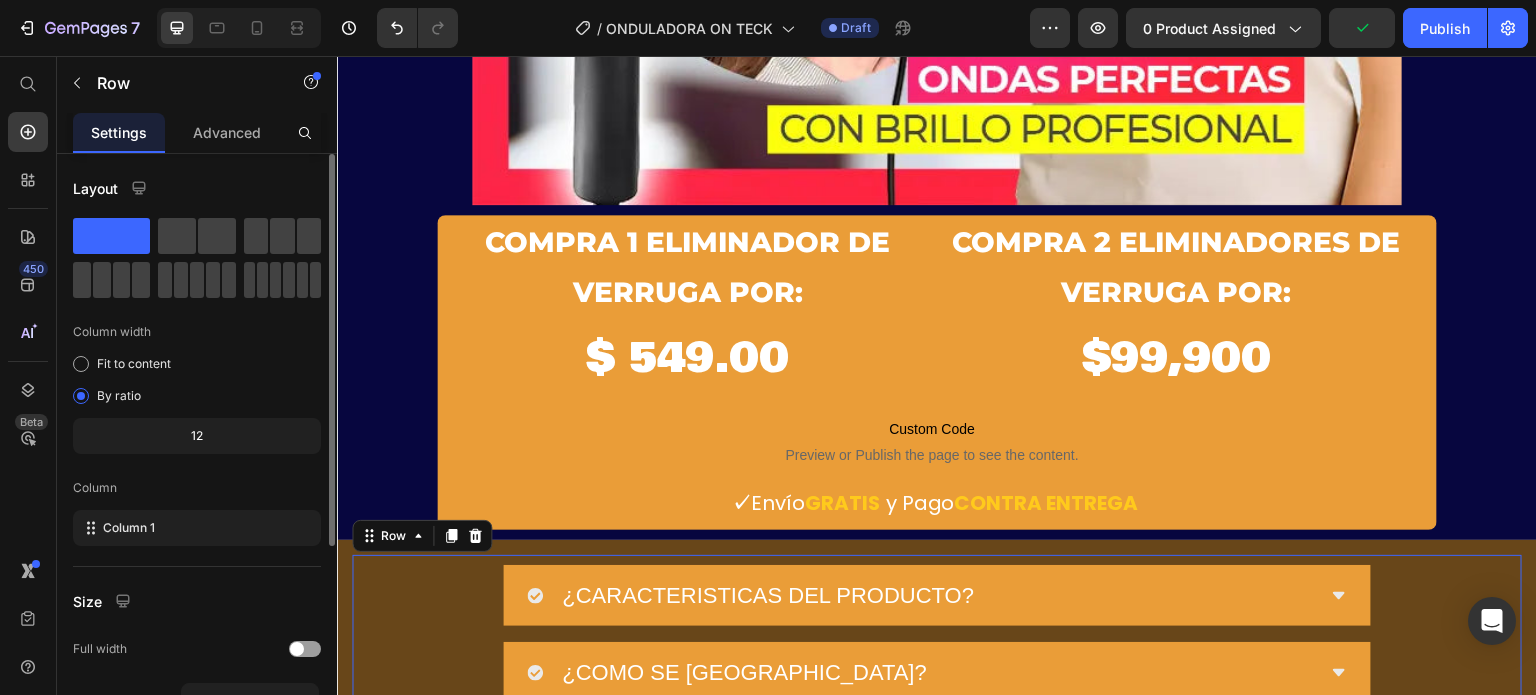 scroll, scrollTop: 312, scrollLeft: 0, axis: vertical 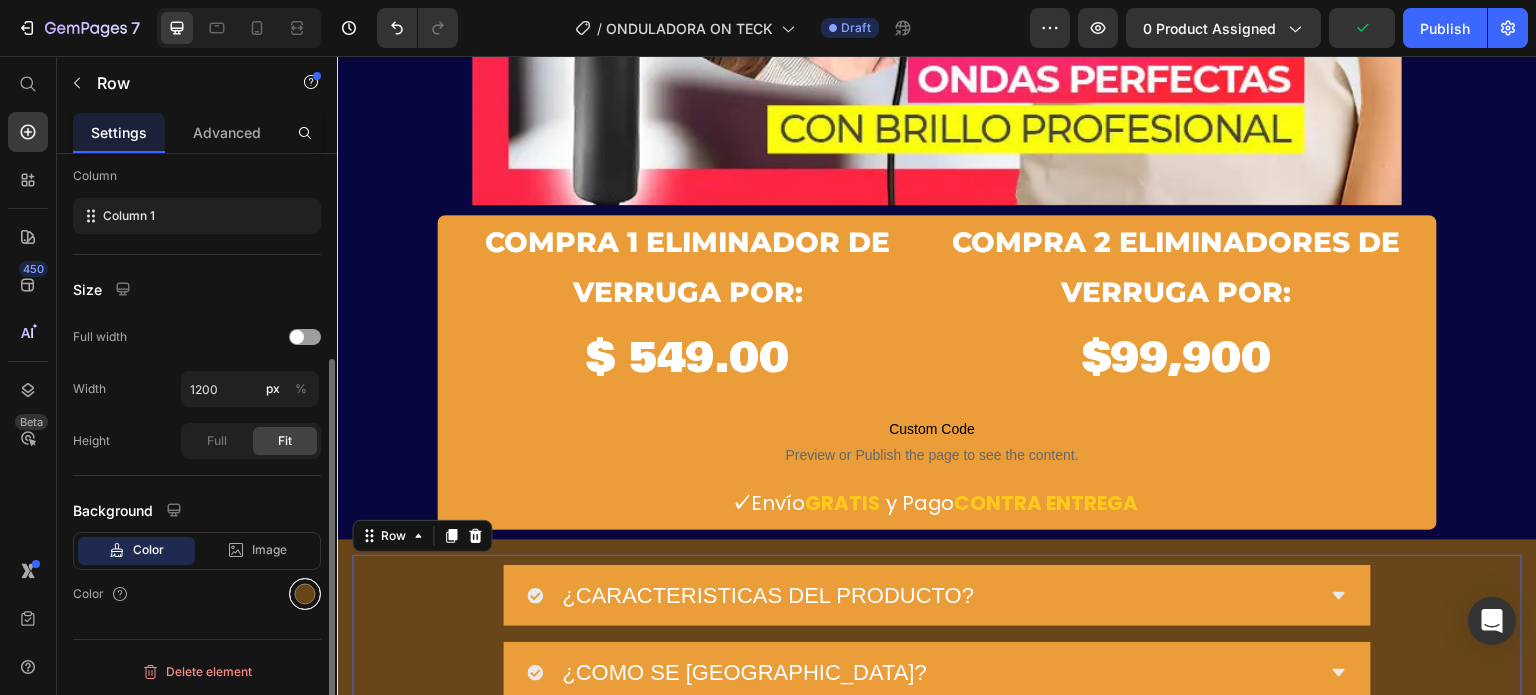 click at bounding box center [305, 594] 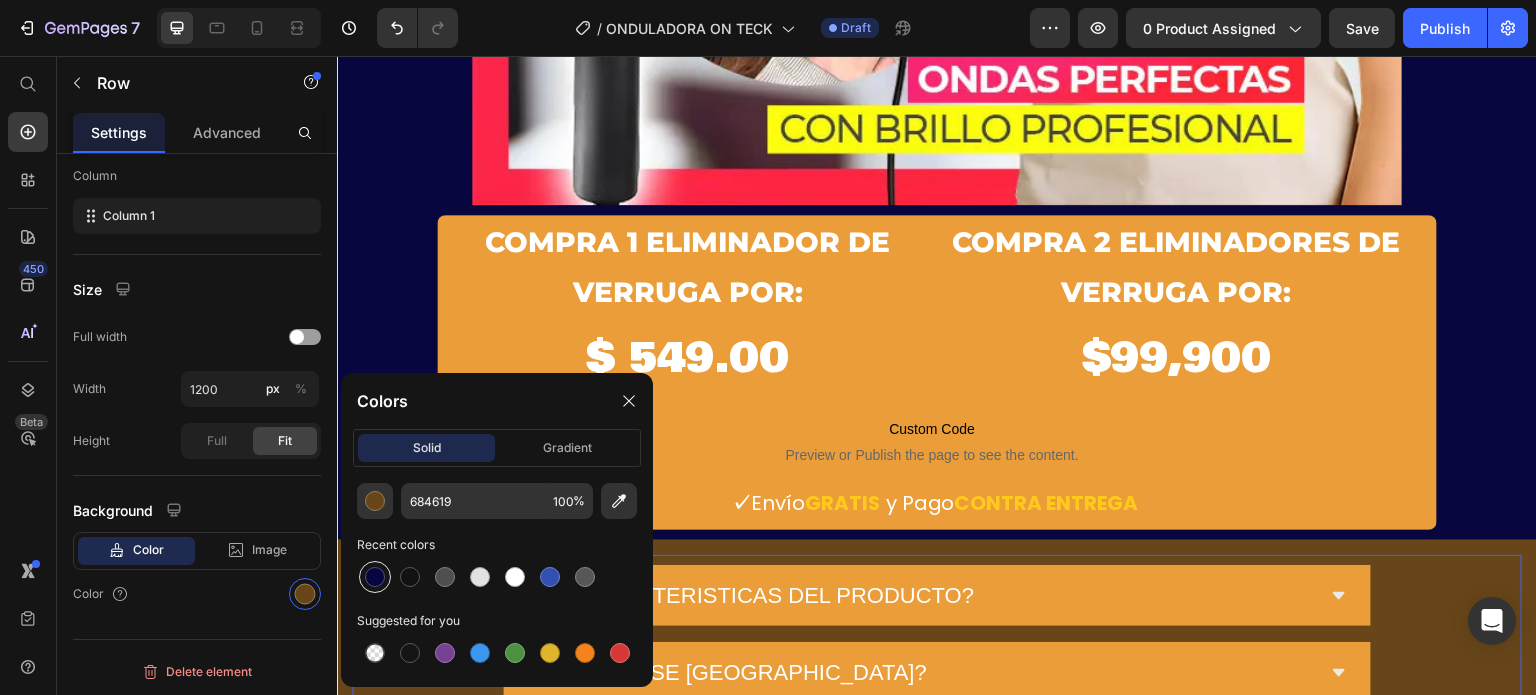 click at bounding box center [375, 577] 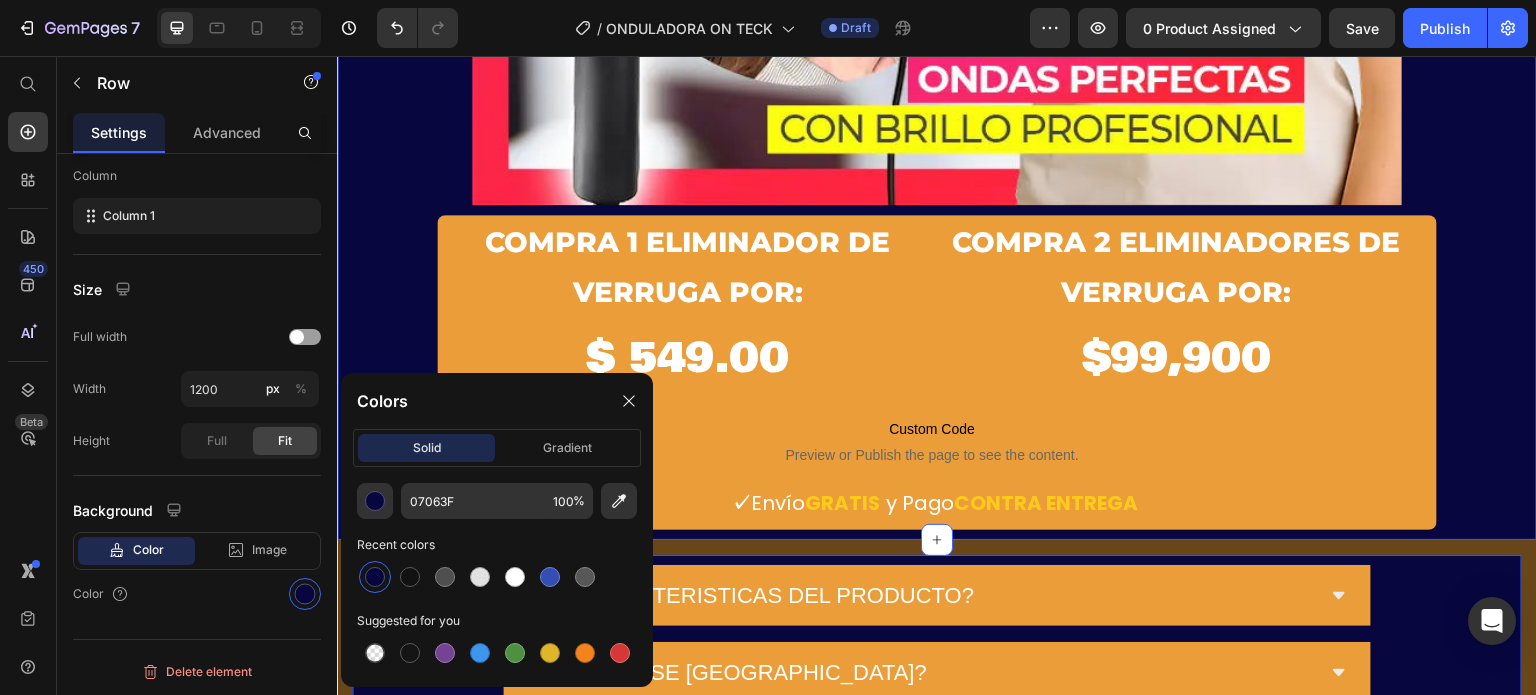 click on "Icon Icon Icon Icon Icon Icon List Row Rizador de Ondas Francesas -  On Teck |  Ondas Perfectas con resultado Profesional ⭐ Product Title Product Row Image compra 1 eliminador de verruga POR: Heading $ 549.00 Product Price compra 2 eliminadores de verruga POR: Heading $99,900 Heading Row Row Row
Custom Code
Preview or Publish the page to see the content. Custom Code   ✓  Envío  GRATIS   y Pago  CONTRA   ENTREGA Text block Product Row Section 1" at bounding box center (937, -182) 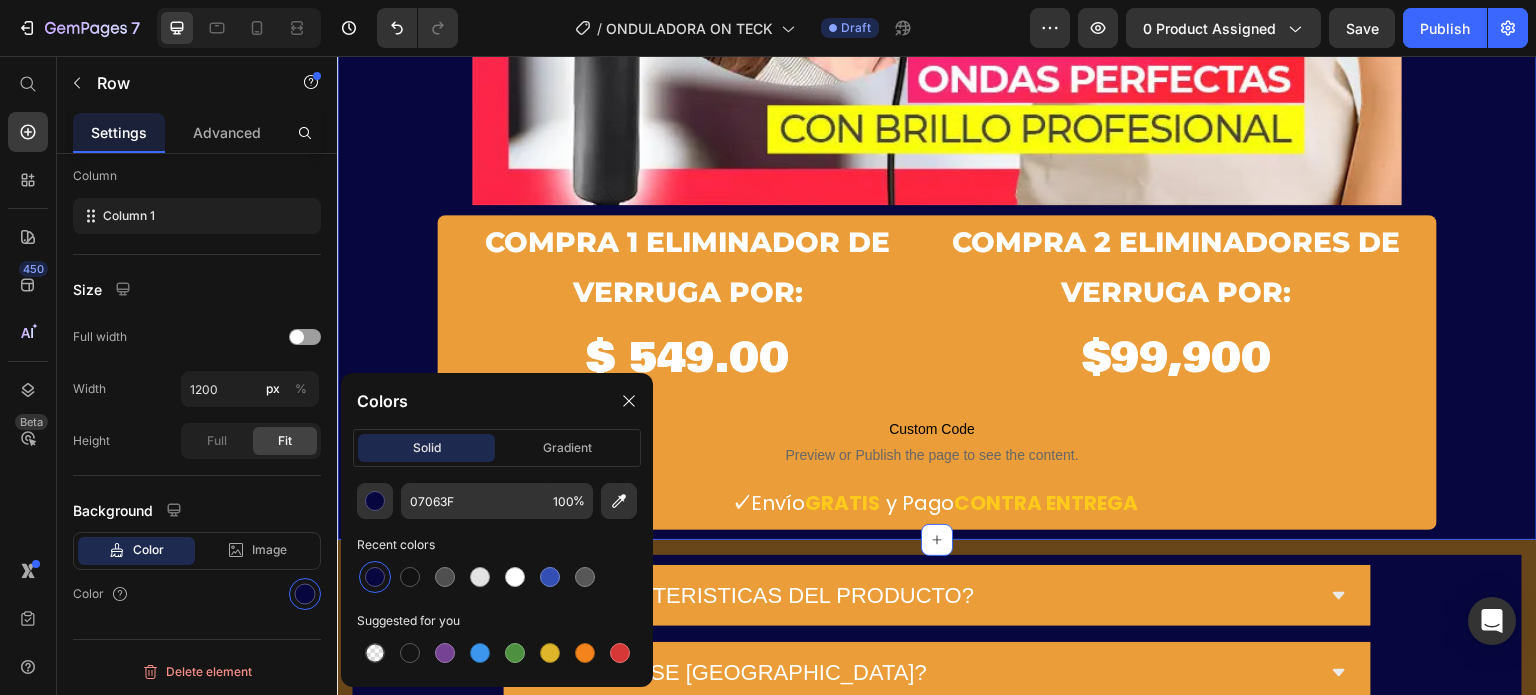 scroll, scrollTop: 0, scrollLeft: 0, axis: both 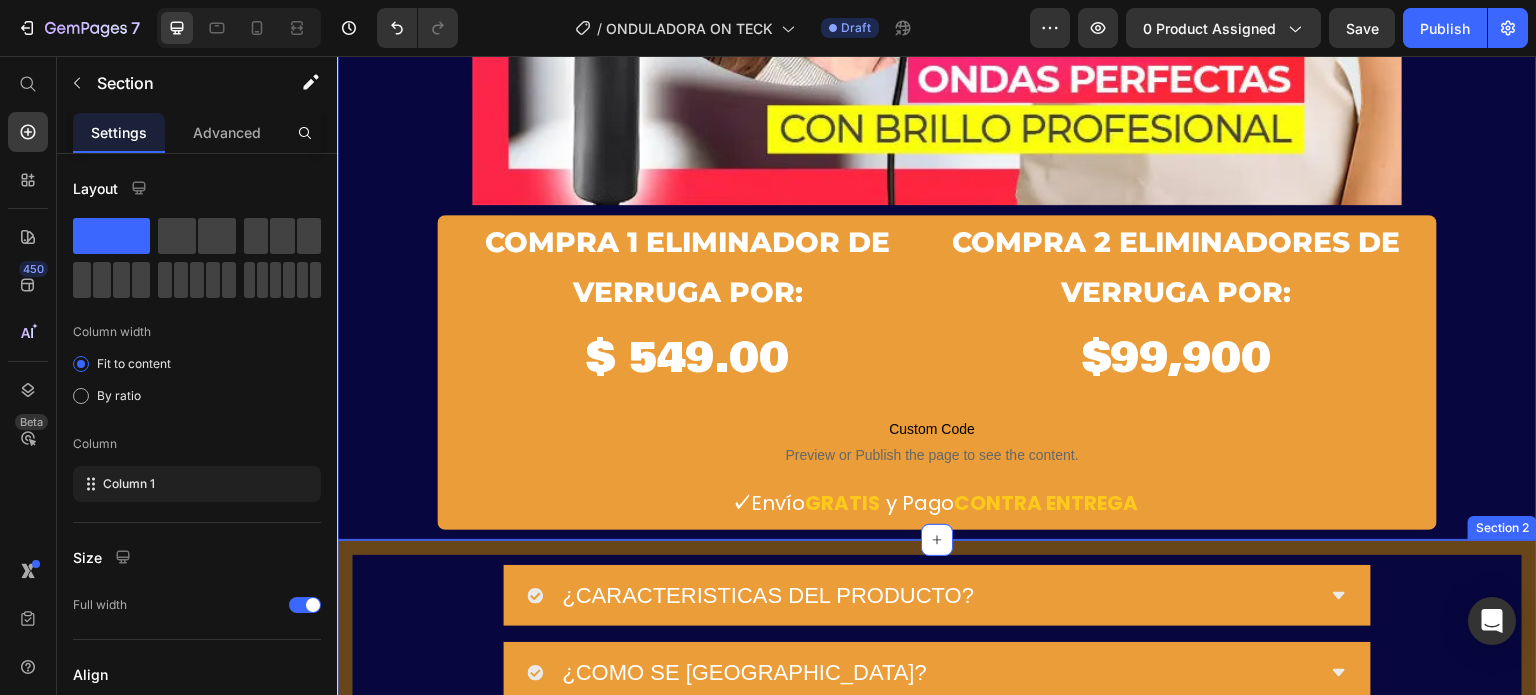 click on "¿CARACTERISTICAS DEL PRODUCTO?
¿COMO SE [GEOGRAPHIC_DATA]? Accordion Image Potente fórmula con veneno [PERSON_NAME] Heading Su ingrediente estrella, el veneno [PERSON_NAME], ayuda a eliminar verrugas, lunares y manchas mientras estimula la regeneración celular. Actúa profundamente sin dañar la piel, ofreciendo resultados visibles en poco tiempo. Text block Row Image Seguro para todo tipo [PERSON_NAME] Heading Tag Recede™ ha sido desarrollado para brindar un tratamiento eficaz sin causar irritación. Es apto para pieles sensibles y no deja marcas ni cicatrices, garantizando un uso suave y confiable. Text block
Custom Code
Preview or Publish the page to see the content. Custom Code Image Image
Custom Code
Preview or Publish the page to see the content. Custom Code egenera y protege la piel Heading Text block Row Image Image
Custom Code
Preview or Publish the page to see the content. Custom Code Heading Text block Row" at bounding box center [937, 5350] 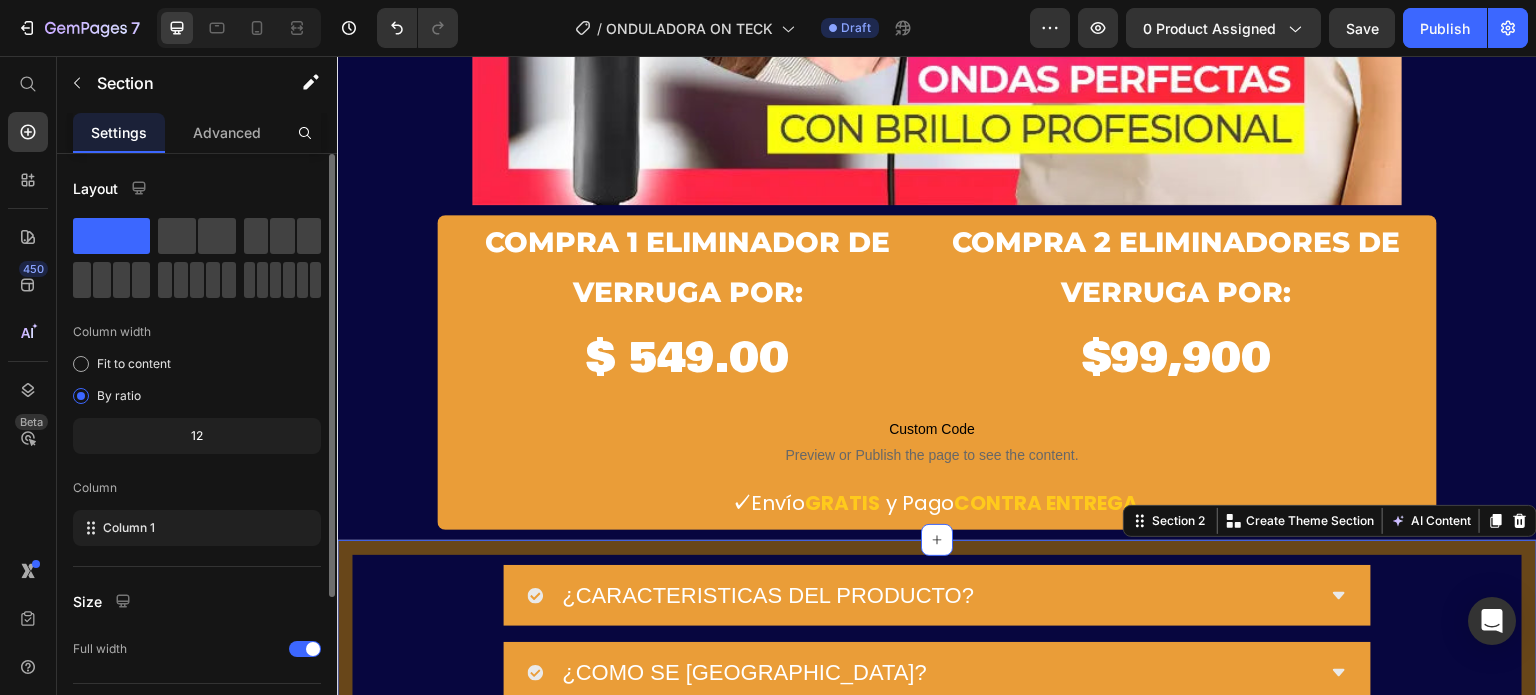 scroll, scrollTop: 208, scrollLeft: 0, axis: vertical 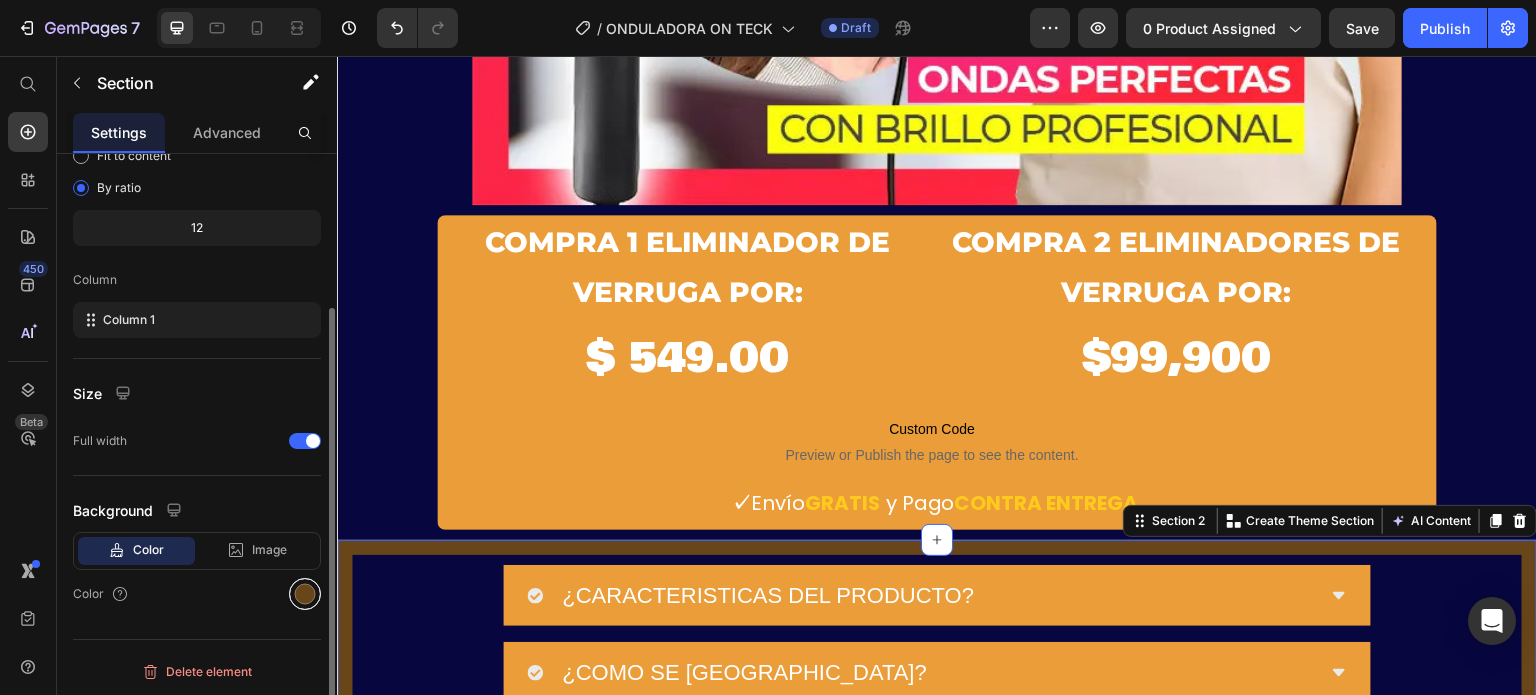 click at bounding box center [305, 594] 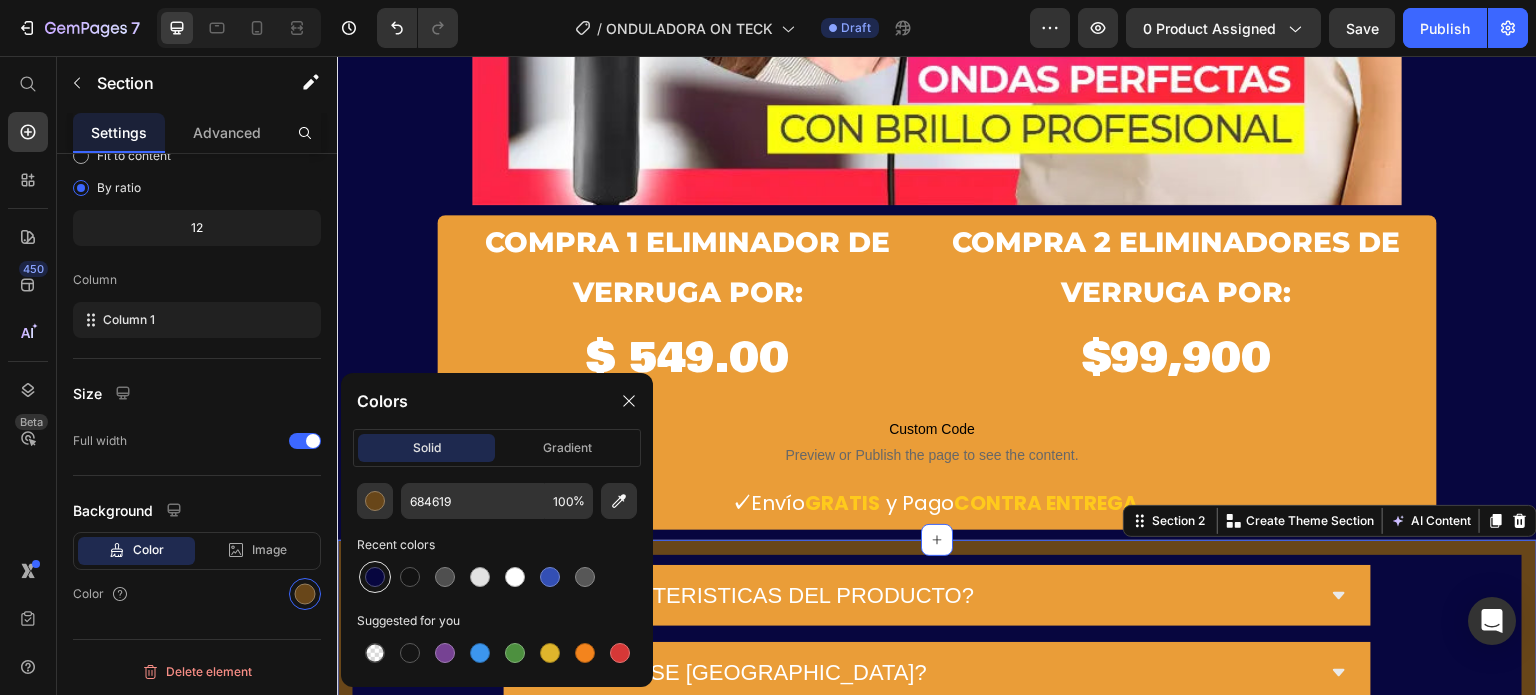 click at bounding box center [375, 577] 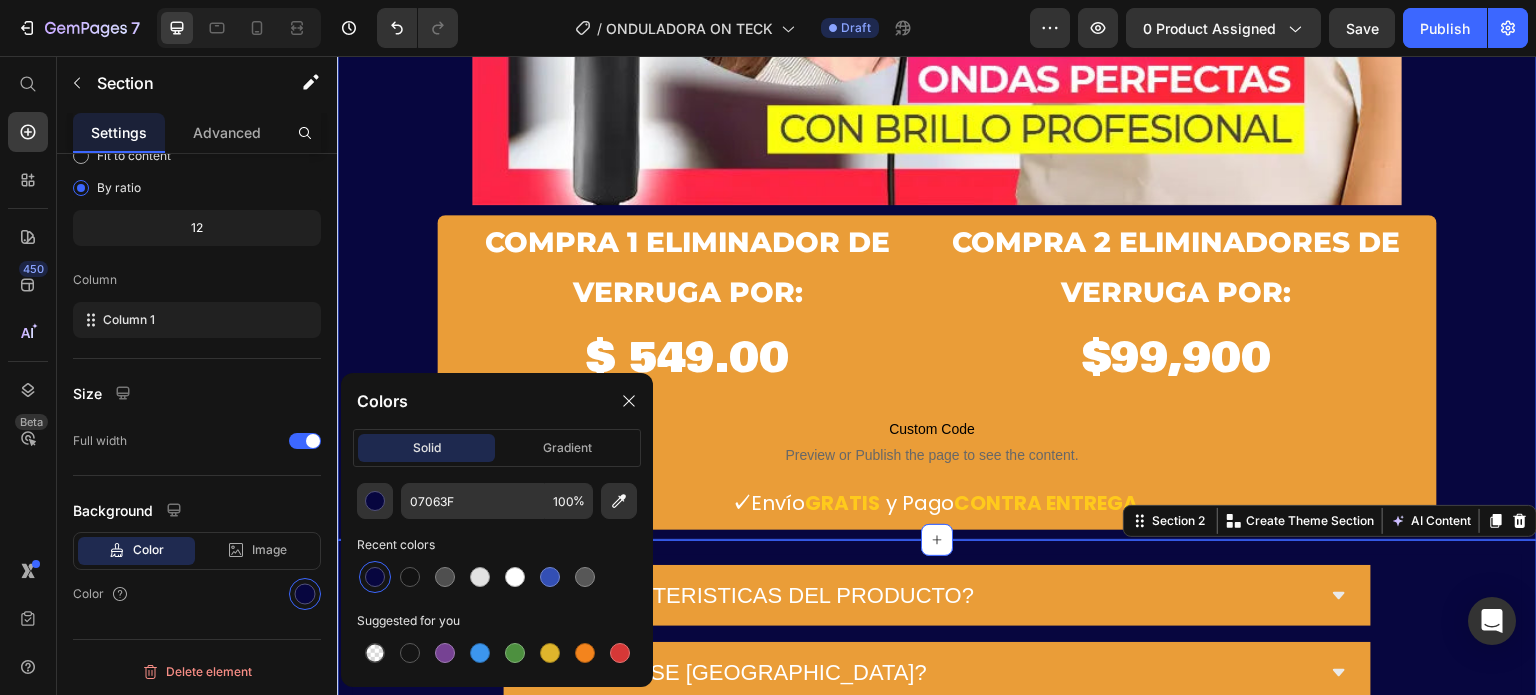 click on "Icon Icon Icon Icon Icon Icon List Row Rizador de Ondas Francesas -  On Teck |  Ondas Perfectas con resultado Profesional ⭐ Product Title Product Row Image compra 1 eliminador de verruga POR: Heading $ 549.00 Product Price compra 2 eliminadores de verruga POR: Heading $99,900 Heading Row Row Row
Custom Code
Preview or Publish the page to see the content. Custom Code   ✓  Envío  GRATIS   y Pago  CONTRA   ENTREGA Text block Product Row Section 1" at bounding box center [937, -182] 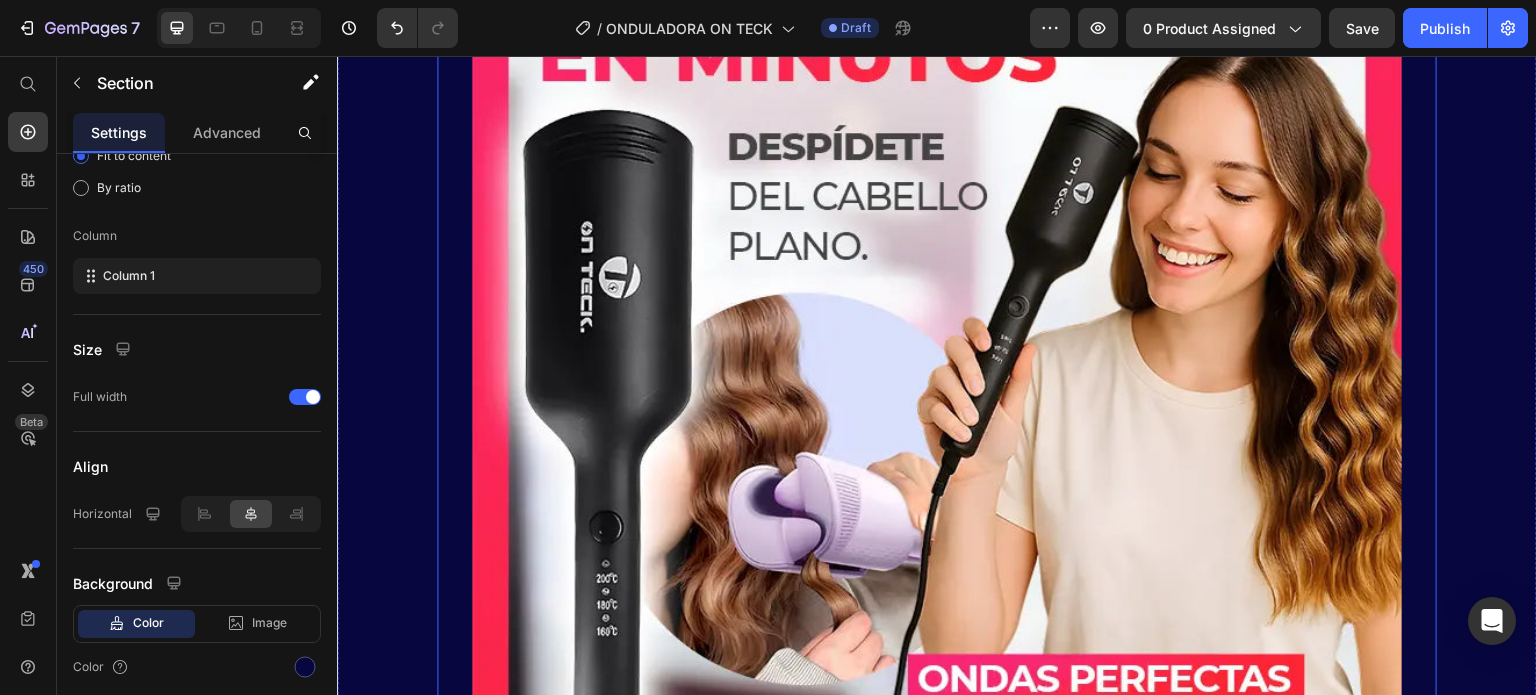 scroll, scrollTop: 0, scrollLeft: 0, axis: both 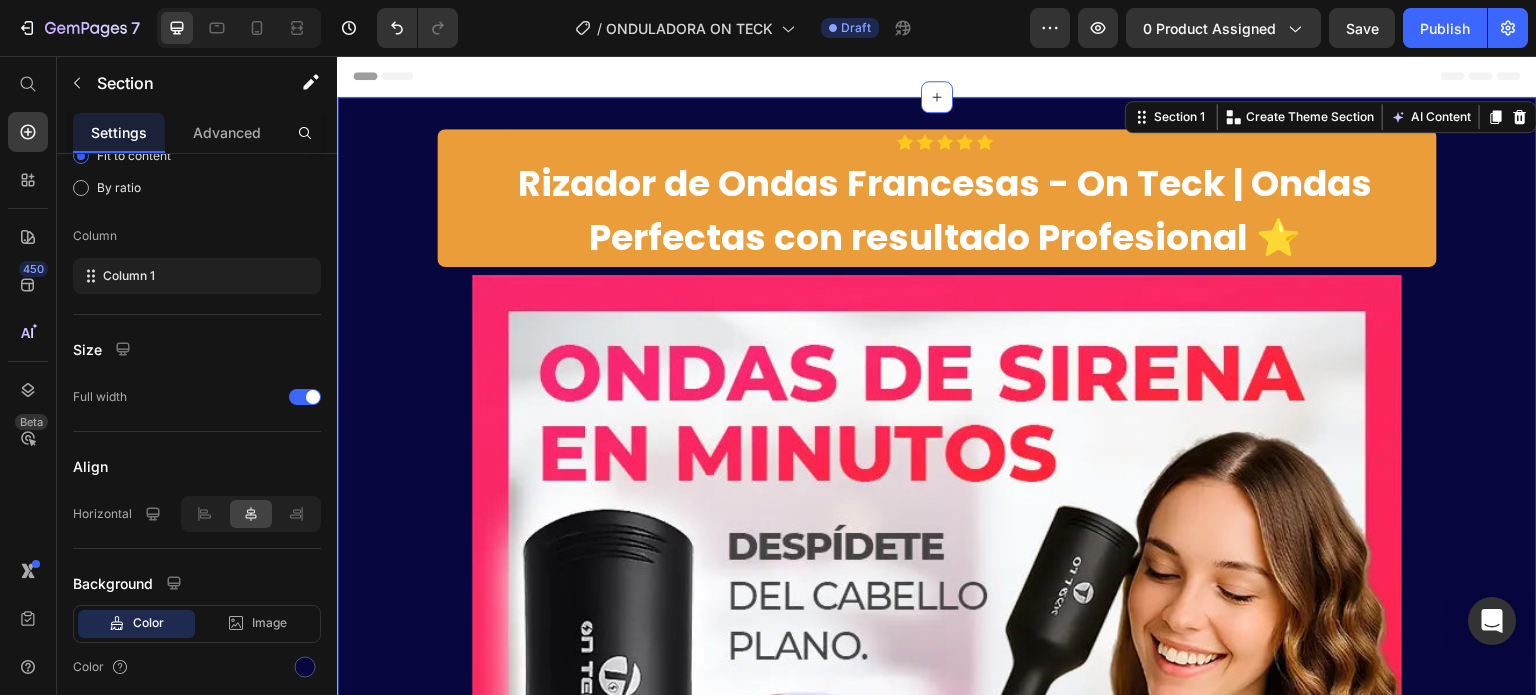 click on "Icon Icon Icon Icon Icon Icon List Row Rizador de Ondas Francesas -  On Teck |  Ondas Perfectas con resultado Profesional ⭐ Product Title Product Row Image compra 1 eliminador de verruga POR: Heading $ 549.00 Product Price compra 2 eliminadores de verruga POR: Heading $99,900 Heading Row Row Row
Custom Code
Preview or Publish the page to see the content. Custom Code   ✓  Envío  GRATIS   y Pago  CONTRA   ENTREGA Text block Product Row Section 1   You can create reusable sections Create Theme Section AI Content Write with [PERSON_NAME] What would you like to describe here? Tone and Voice Persuasive Product Rizador de Ondas Francesas -  On Teck |  Ondas Perfectas con resultado Profesional ⭐ Show more Generate" at bounding box center [937, 818] 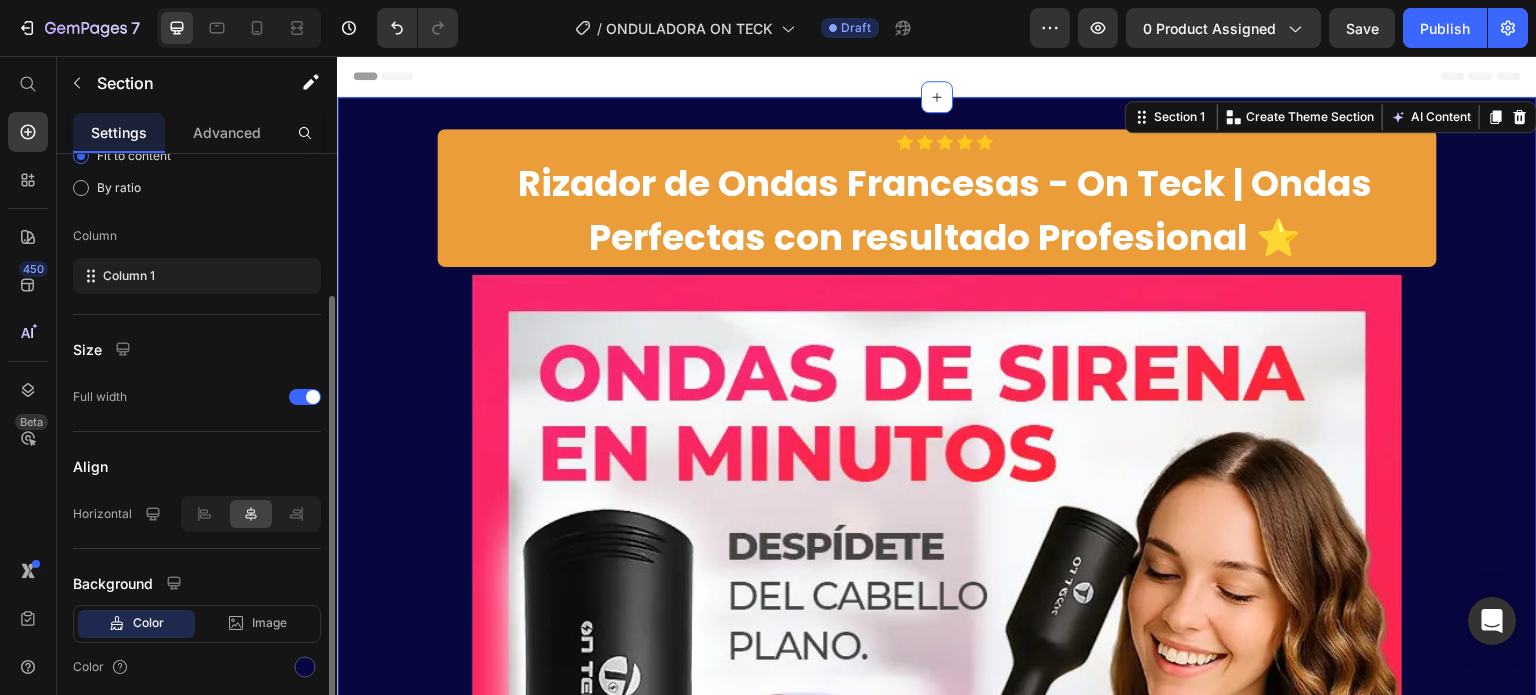 scroll, scrollTop: 280, scrollLeft: 0, axis: vertical 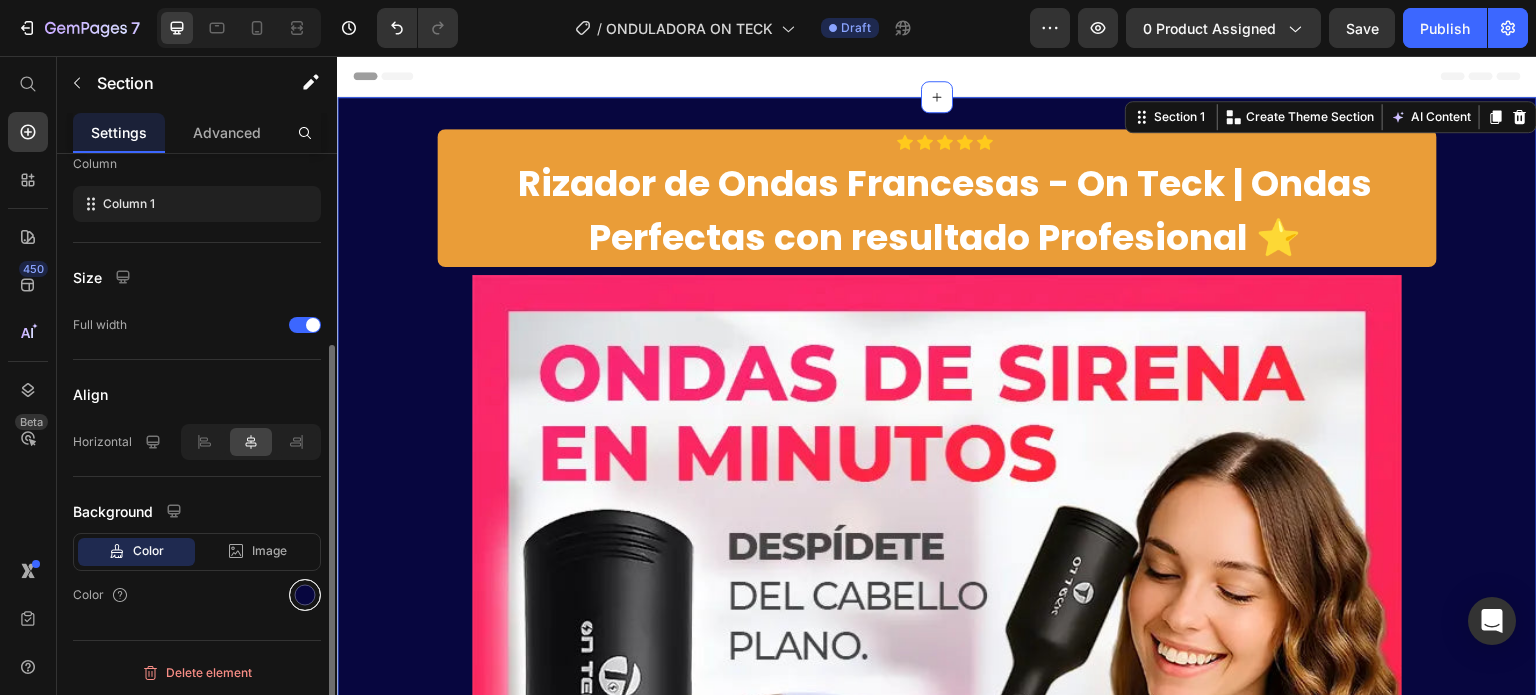 click at bounding box center (305, 595) 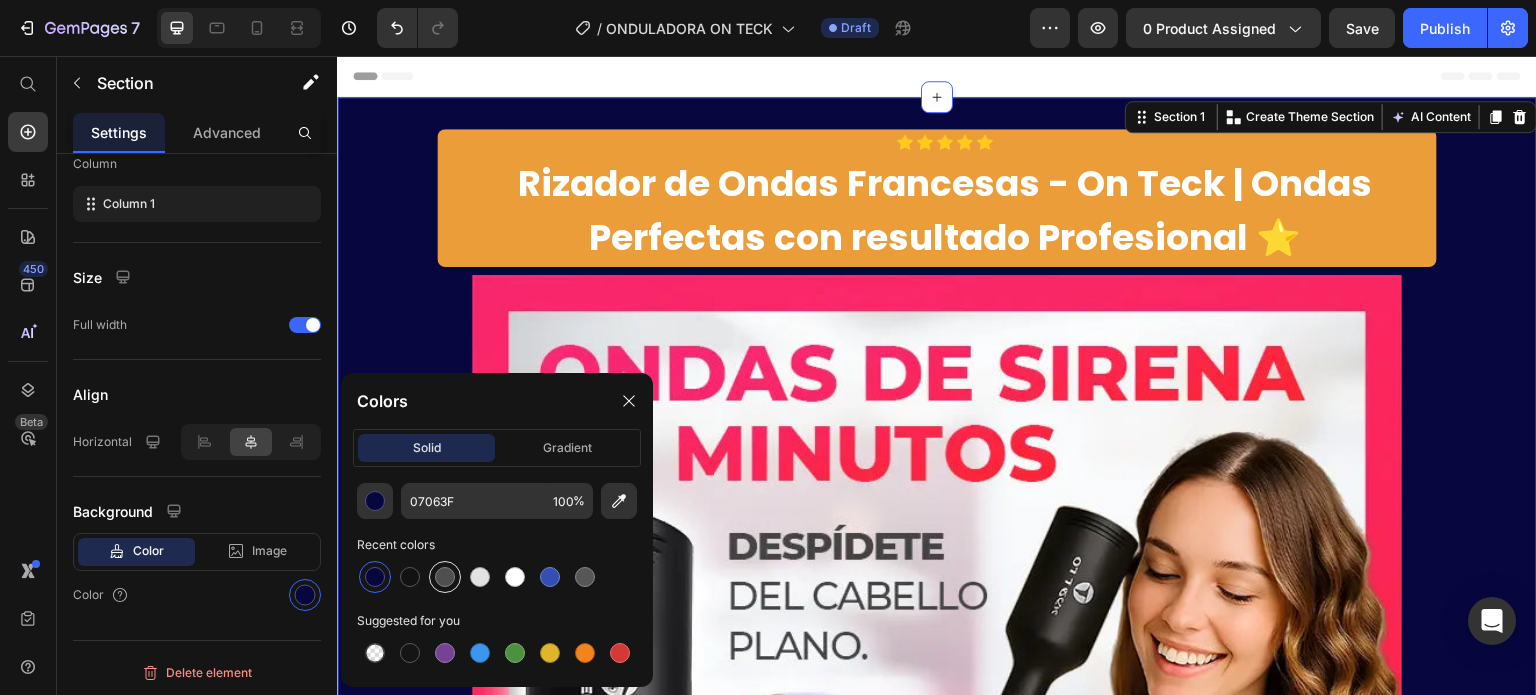 click at bounding box center [445, 577] 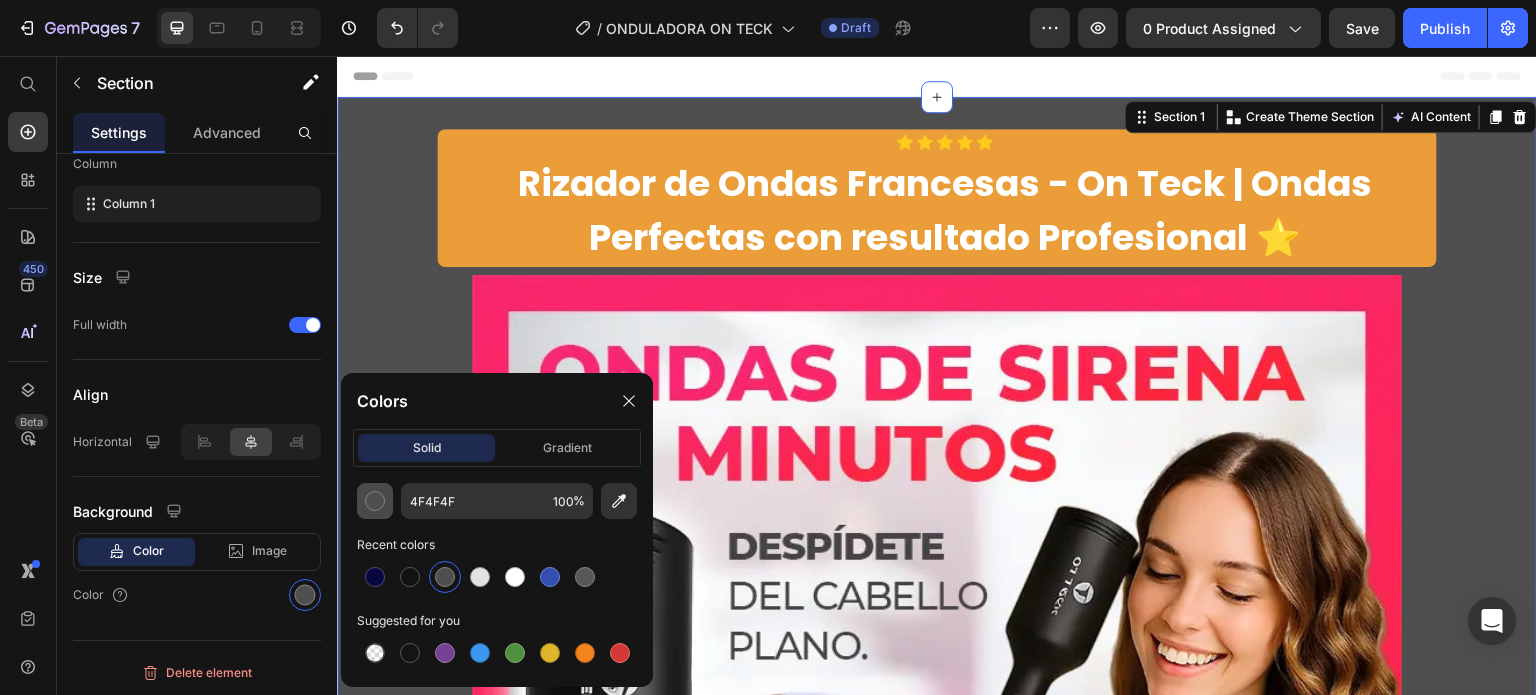 click at bounding box center (375, 501) 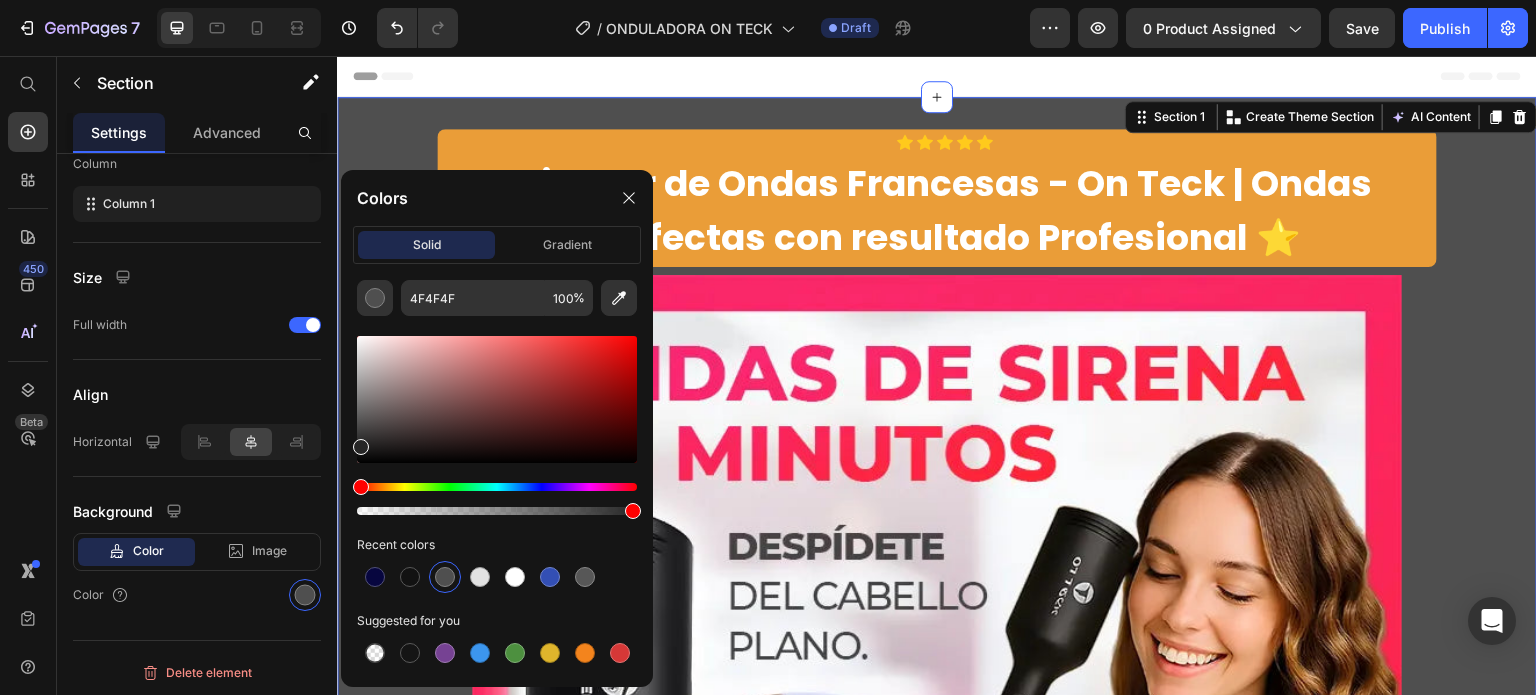 type on "262626" 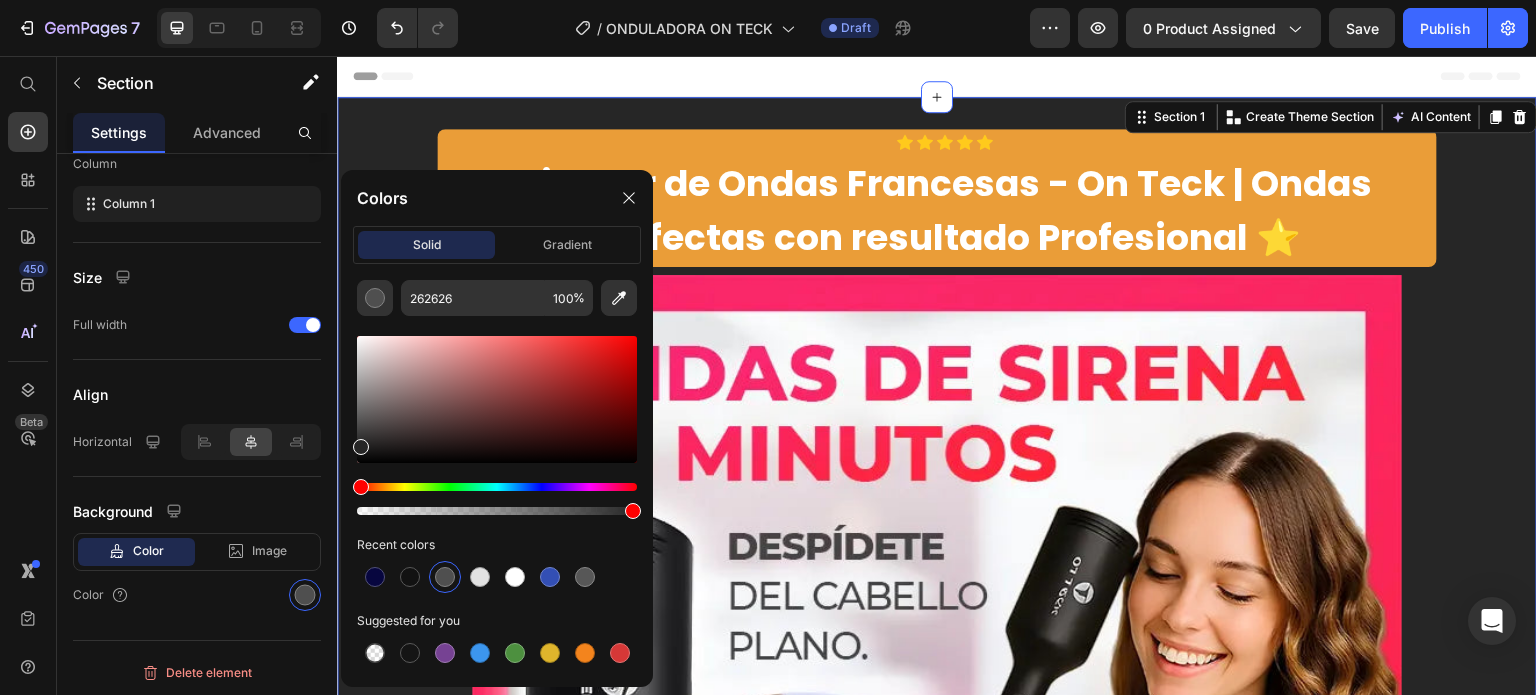 drag, startPoint x: 361, startPoint y: 434, endPoint x: 356, endPoint y: 443, distance: 10.29563 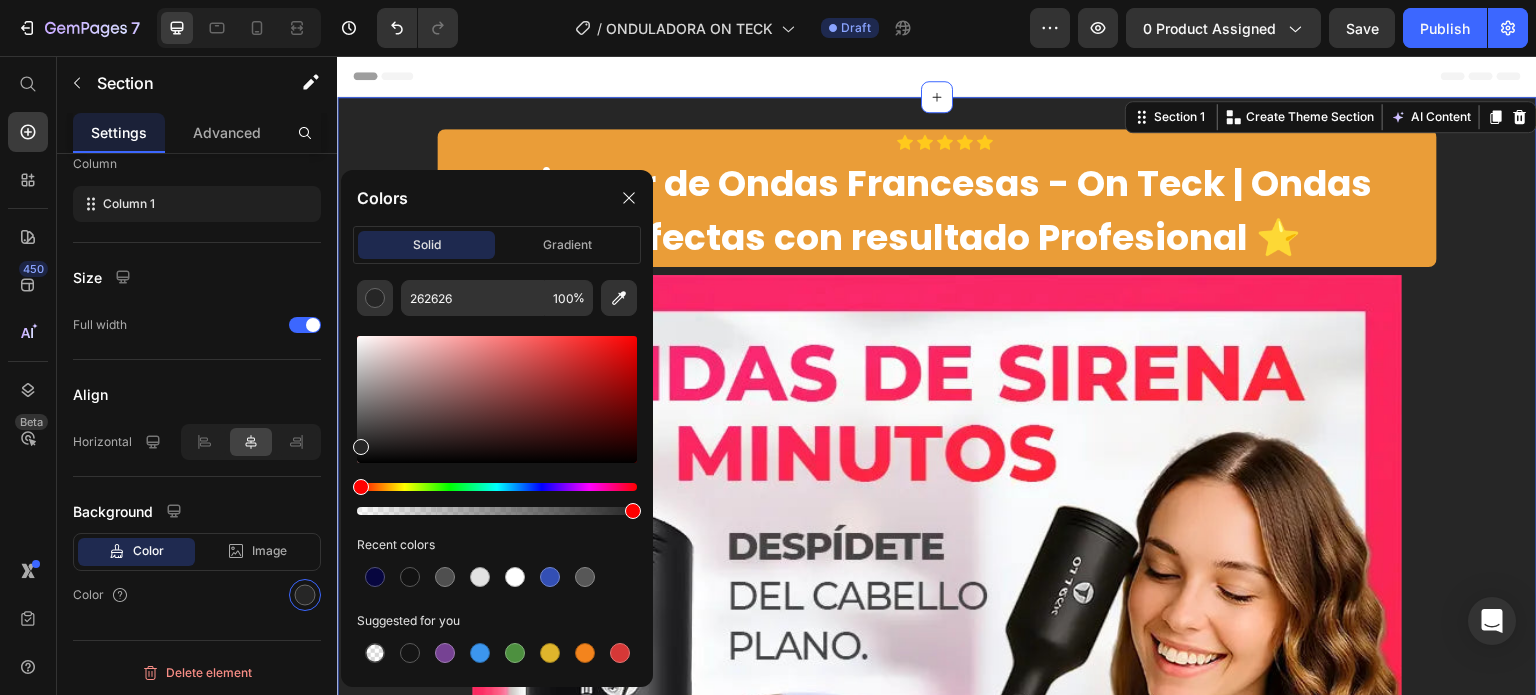 click on "Icon Icon Icon Icon Icon Icon List Row Rizador de Ondas Francesas -  On Teck |  Ondas Perfectas con resultado Profesional ⭐ Product Title Product Row Image compra 1 eliminador de verruga POR: Heading $ 549.00 Product Price compra 2 eliminadores de verruga POR: Heading $99,900 Heading Row Row Row
Custom Code
Preview or Publish the page to see the content. Custom Code   ✓  Envío  GRATIS   y Pago  CONTRA   ENTREGA Text block Product Row Section 1   You can create reusable sections Create Theme Section AI Content Write with [PERSON_NAME] What would you like to describe here? Tone and Voice Persuasive Product Rizador de Ondas Francesas -  On Teck |  Ondas Perfectas con resultado Profesional ⭐ Show more Generate" at bounding box center (937, 818) 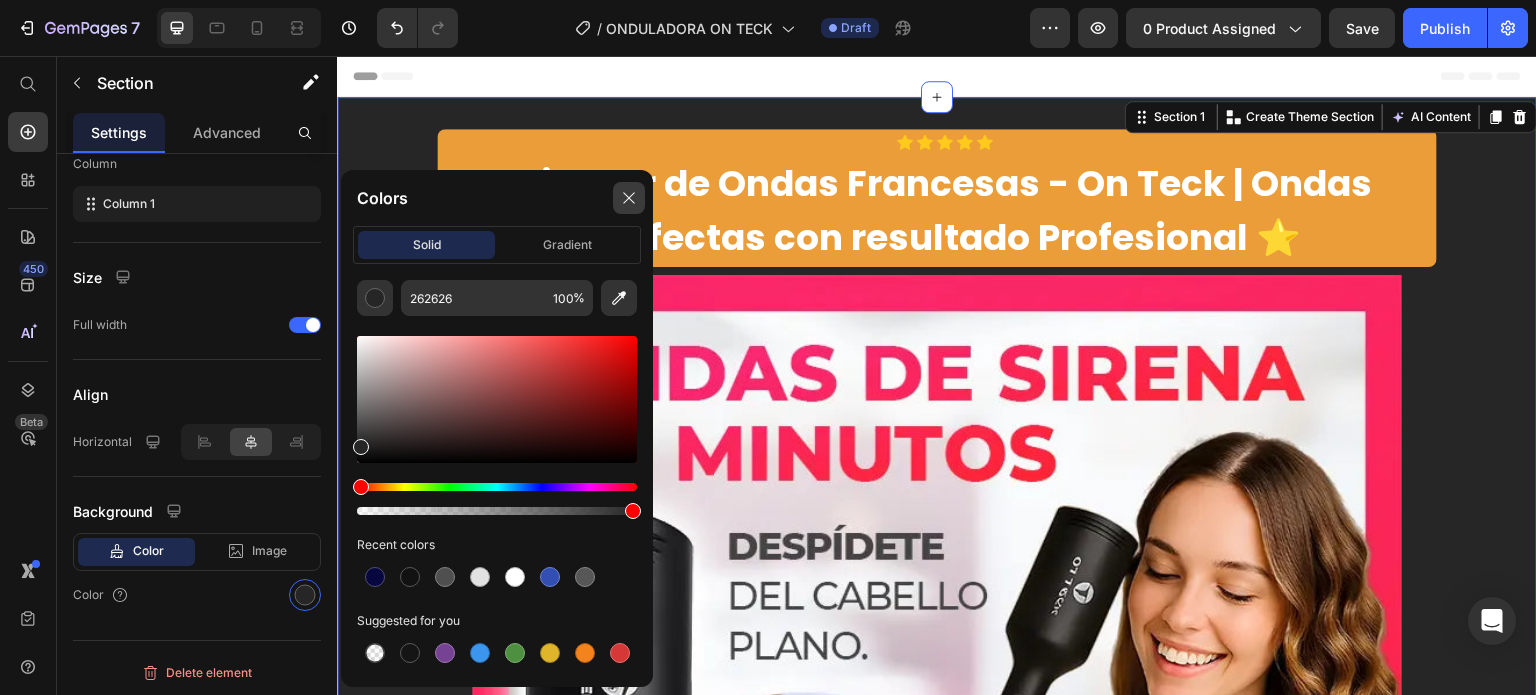 click at bounding box center (629, 198) 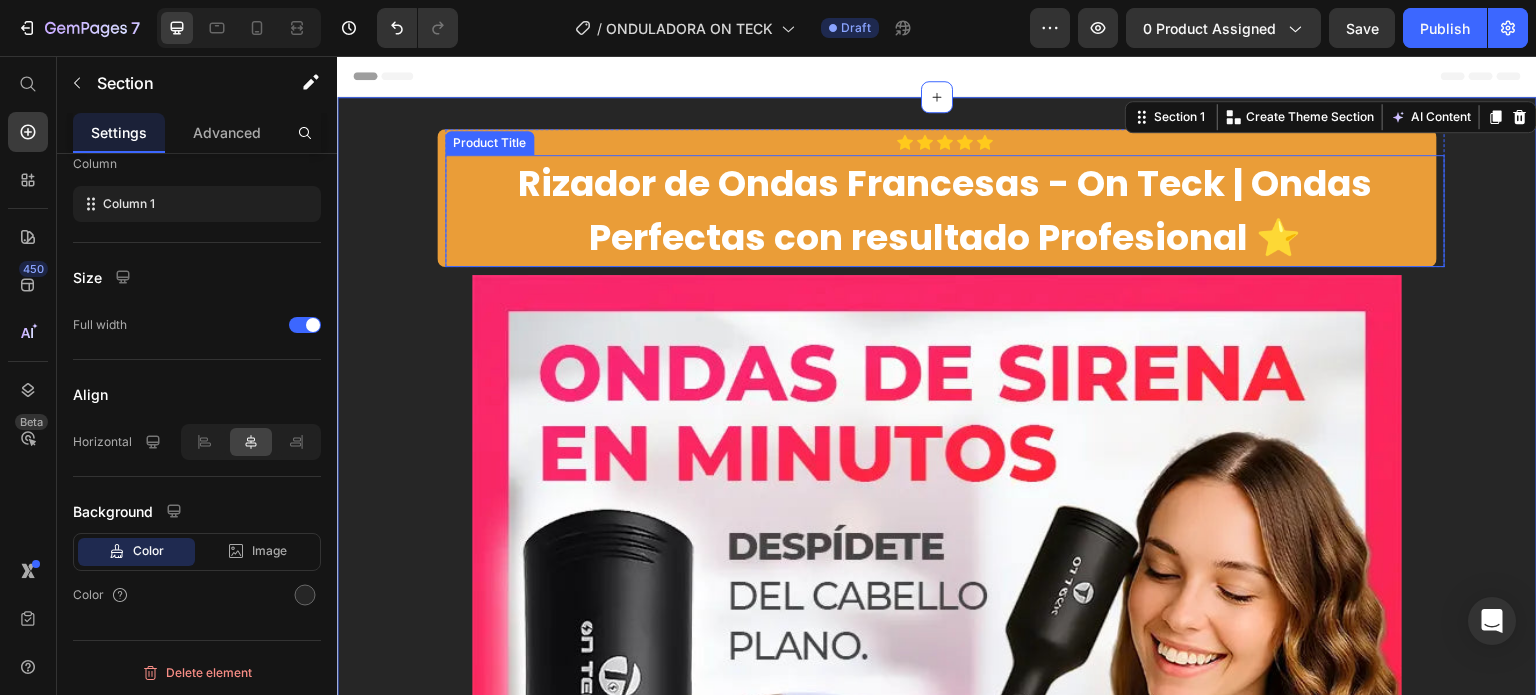 click on "Rizador de Ondas Francesas -  On Teck |  Ondas Perfectas con resultado Profesional ⭐" at bounding box center [945, 211] 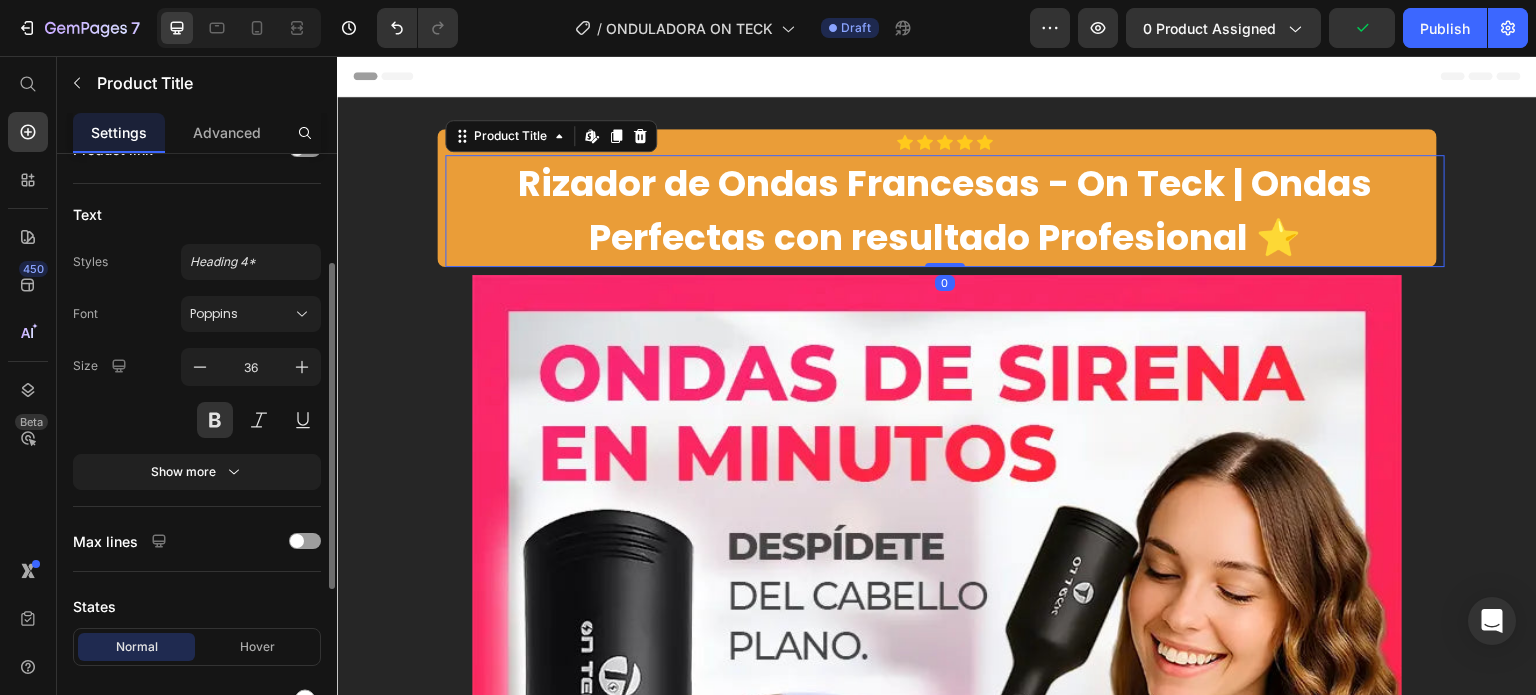 scroll, scrollTop: 497, scrollLeft: 0, axis: vertical 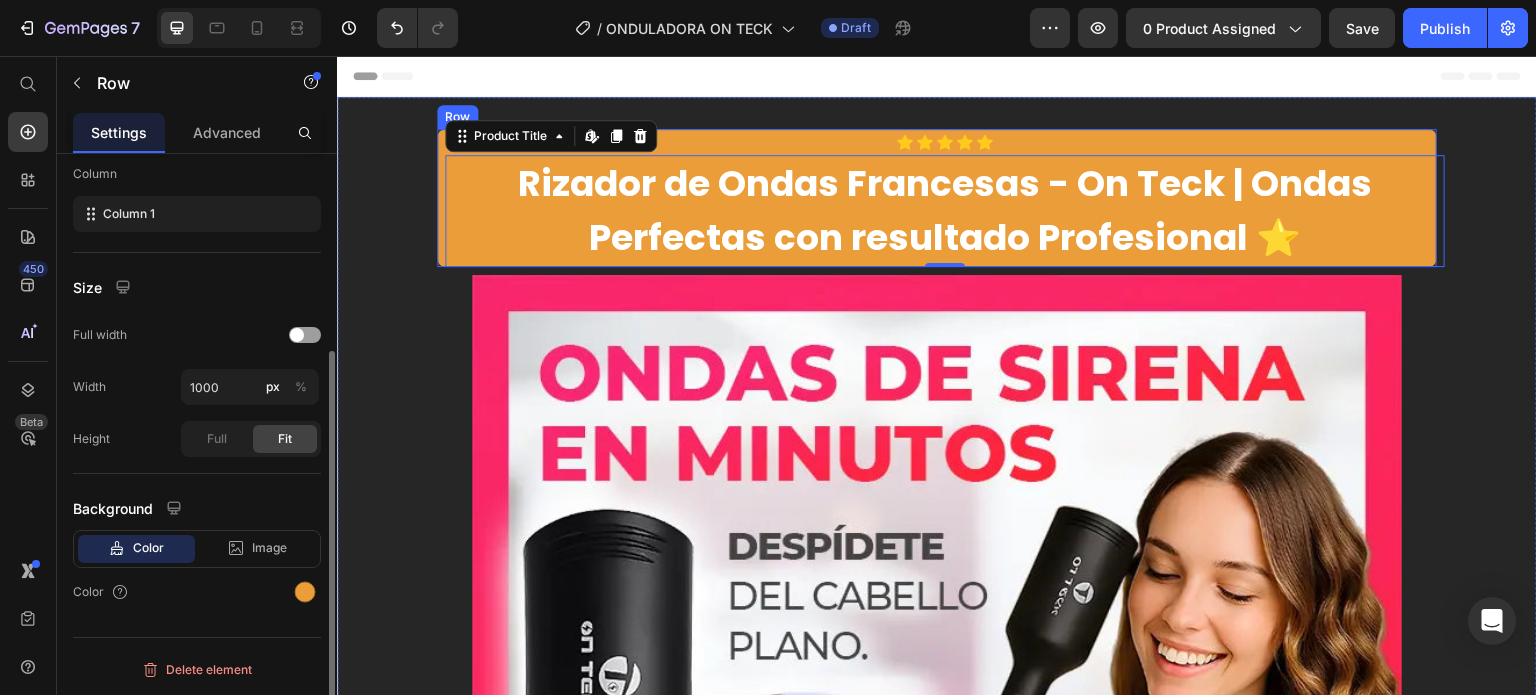 click on "Icon Icon Icon Icon Icon Icon List Row Rizador de Ondas Francesas -  On Teck |  Ondas Perfectas con resultado Profesional ⭐ Product Title   Edit content in Shopify 0 Product" at bounding box center [937, 198] 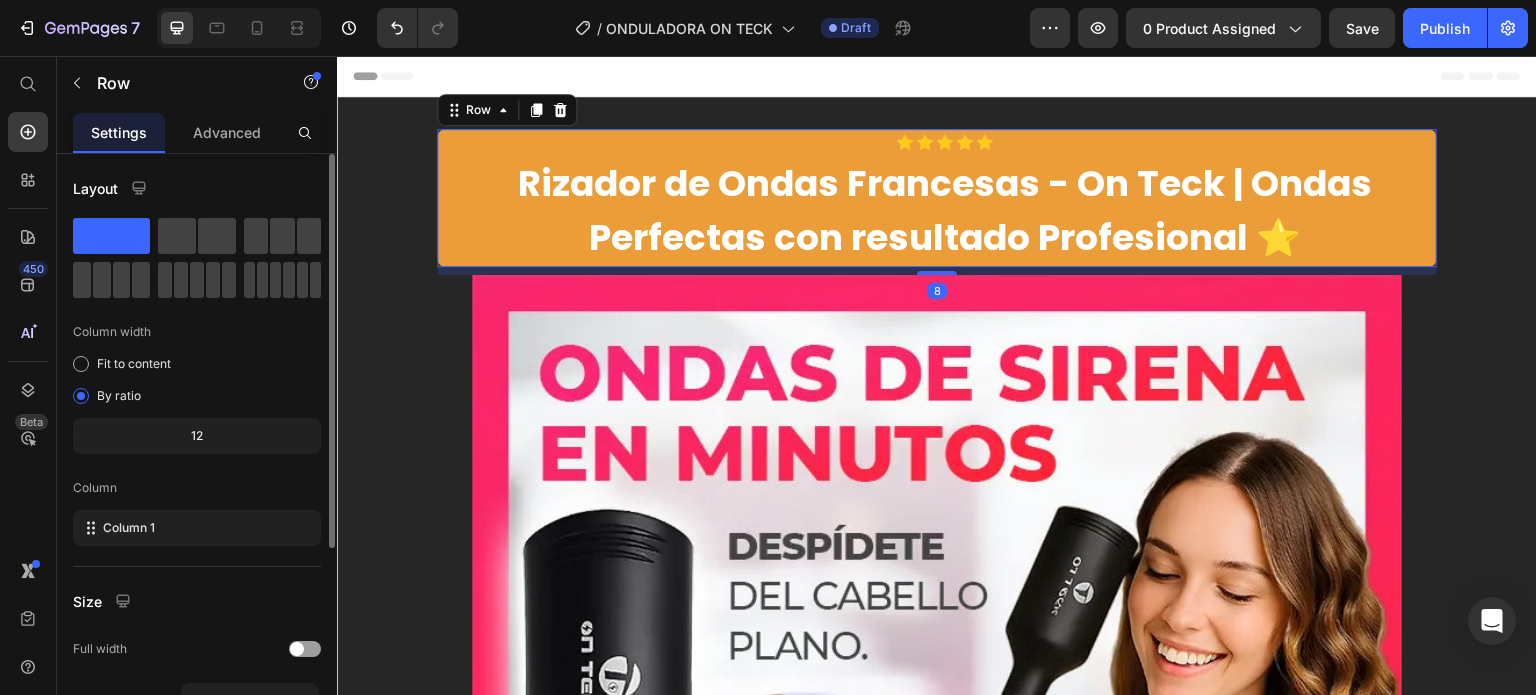 scroll, scrollTop: 312, scrollLeft: 0, axis: vertical 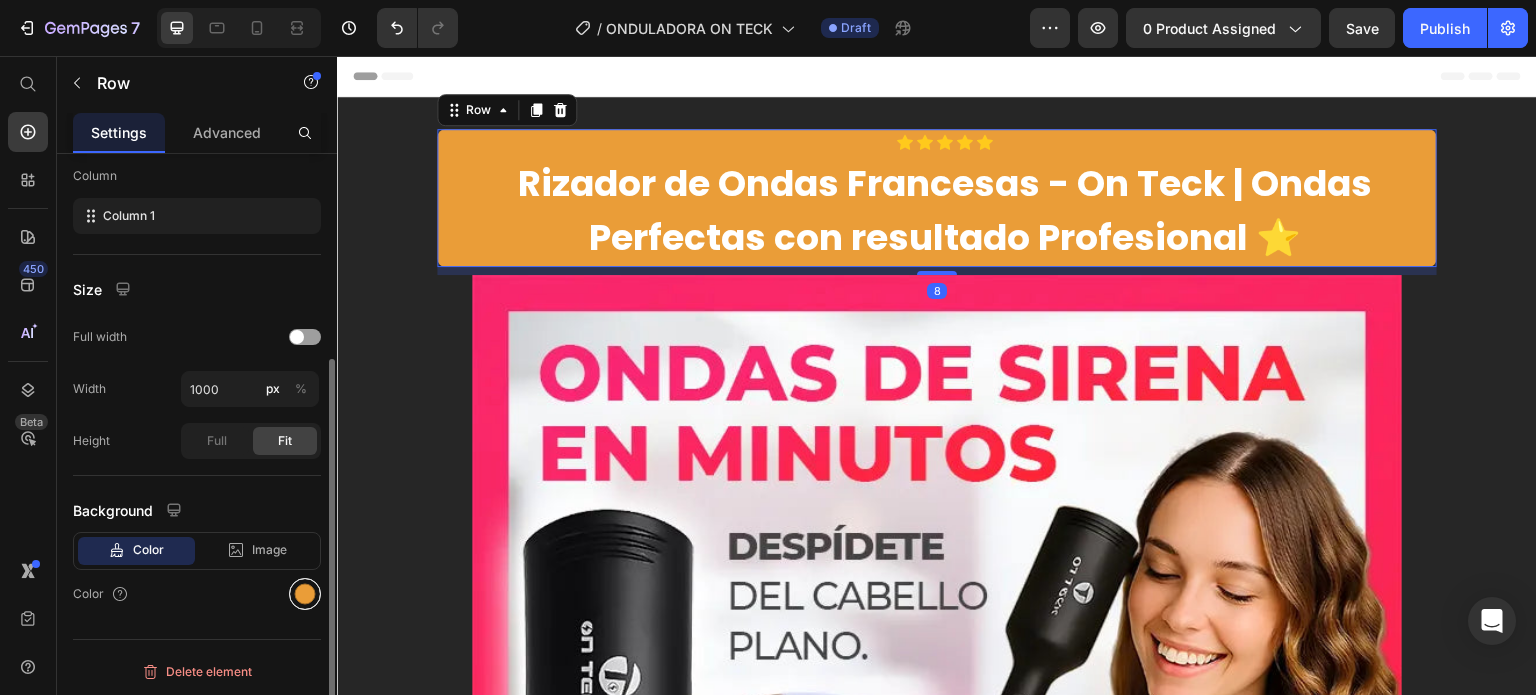 click at bounding box center [305, 594] 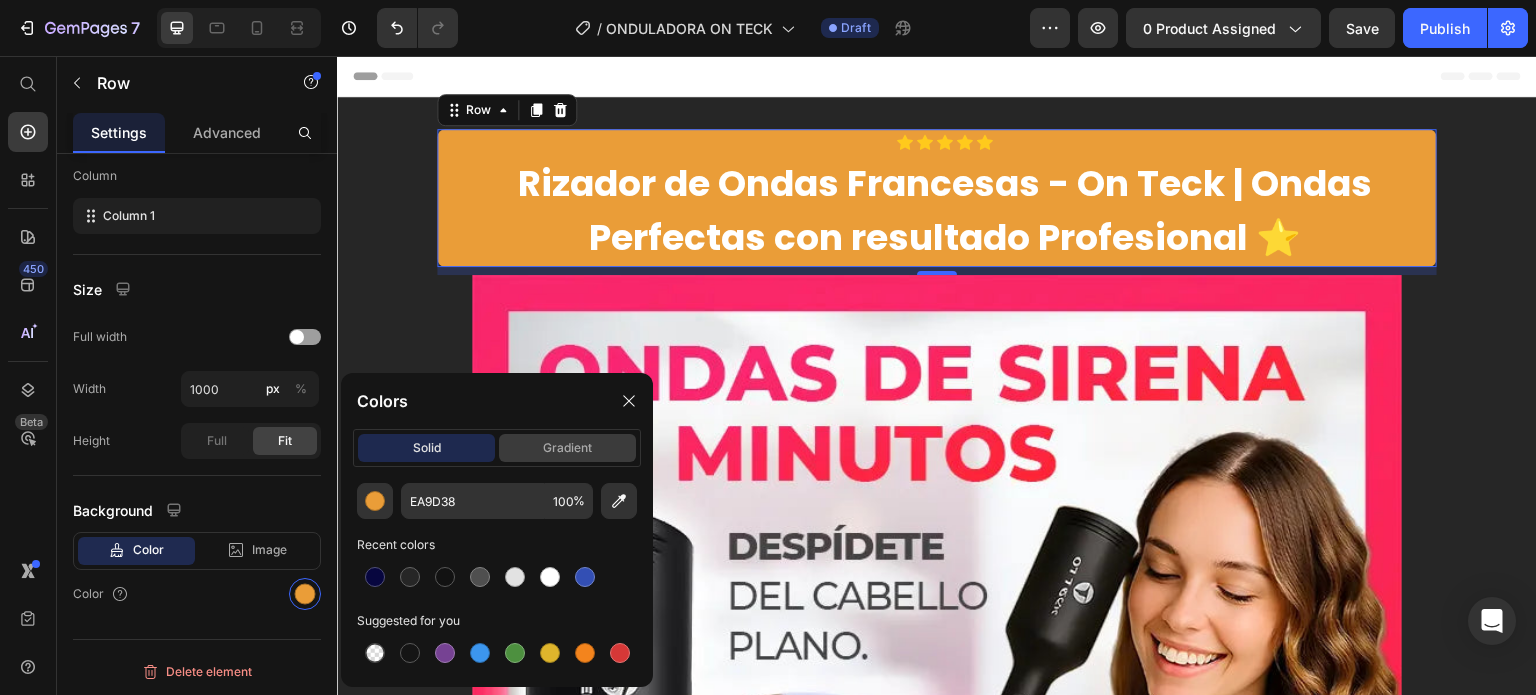 click on "gradient" 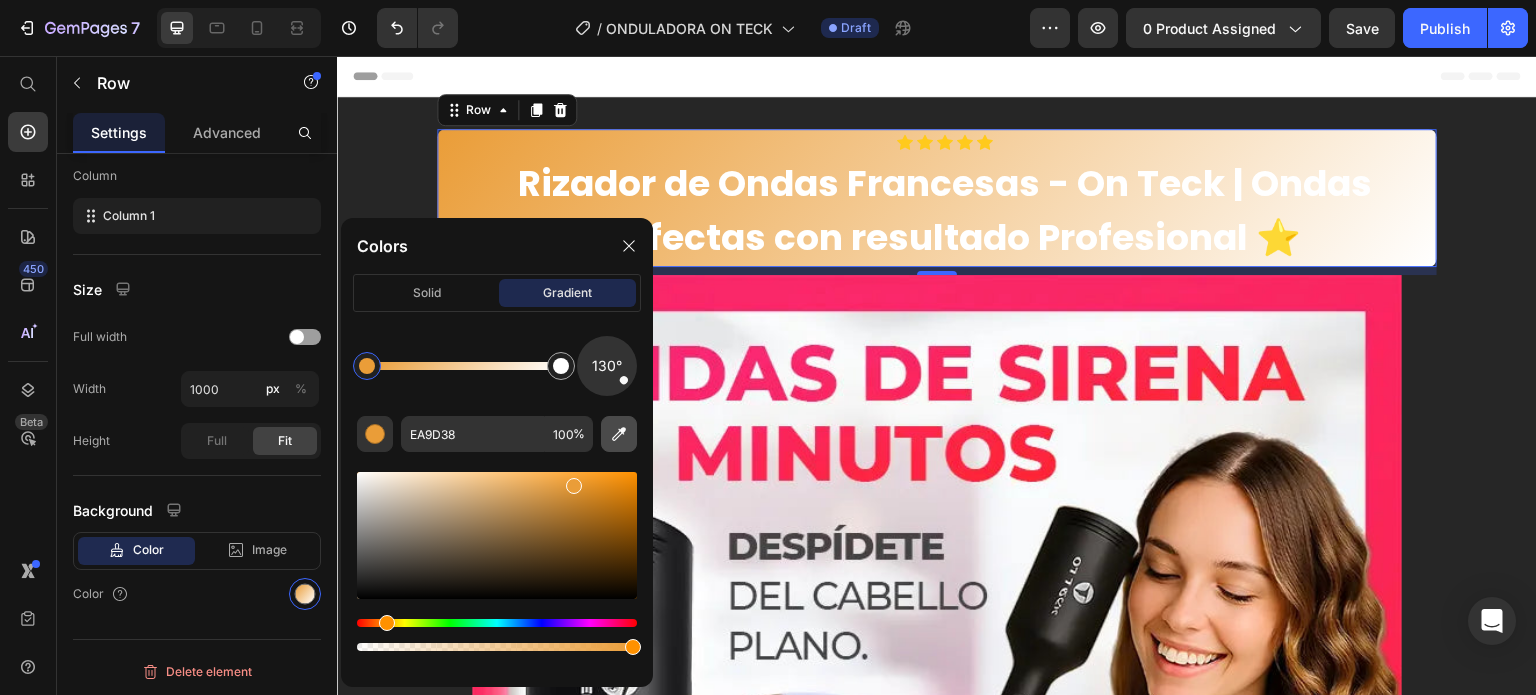 click 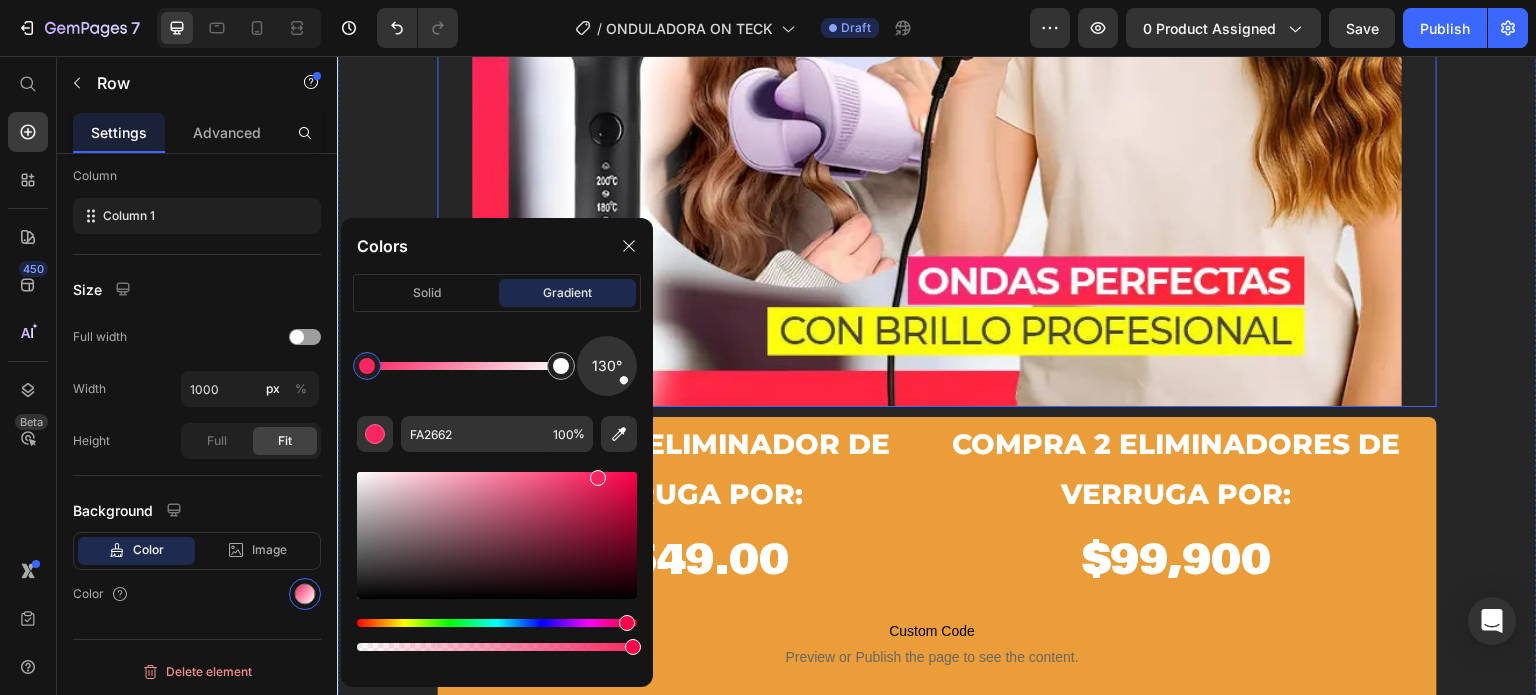 scroll, scrollTop: 800, scrollLeft: 0, axis: vertical 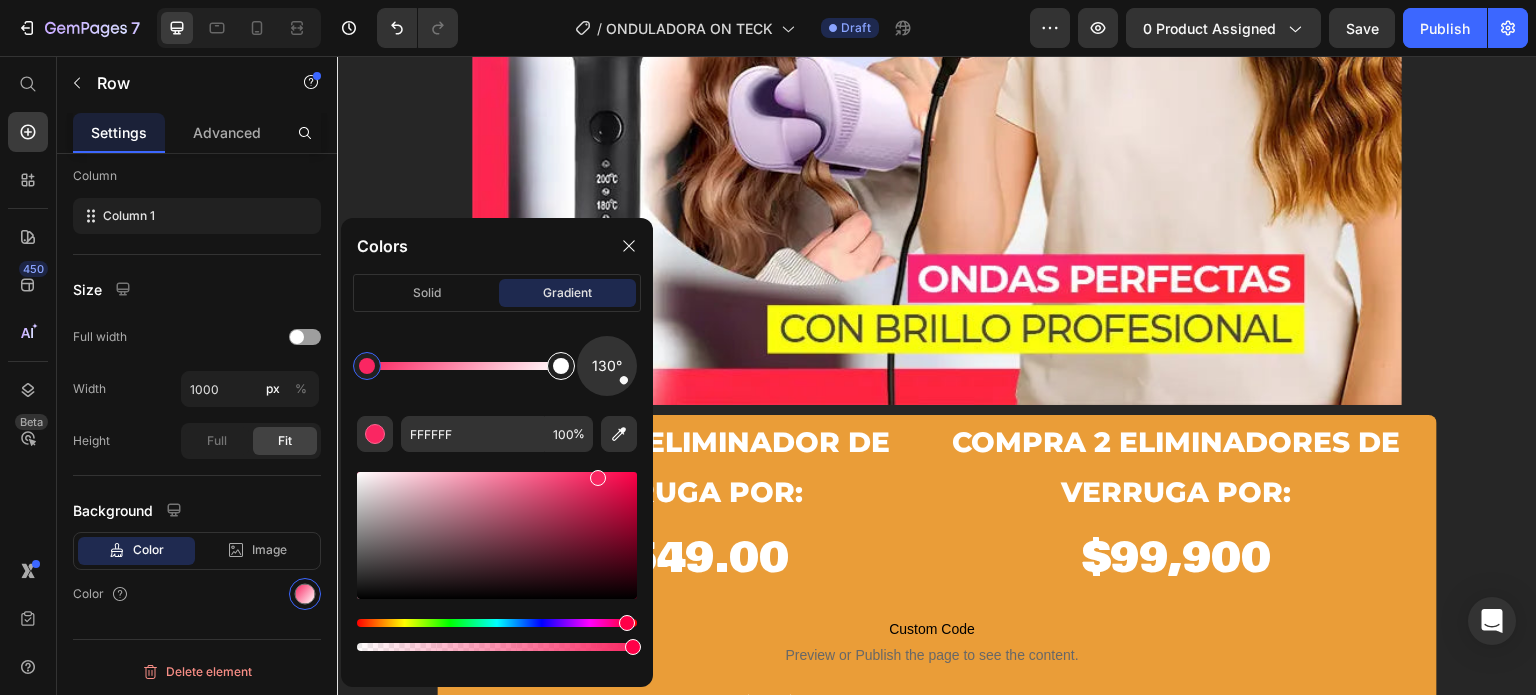click at bounding box center (561, 366) 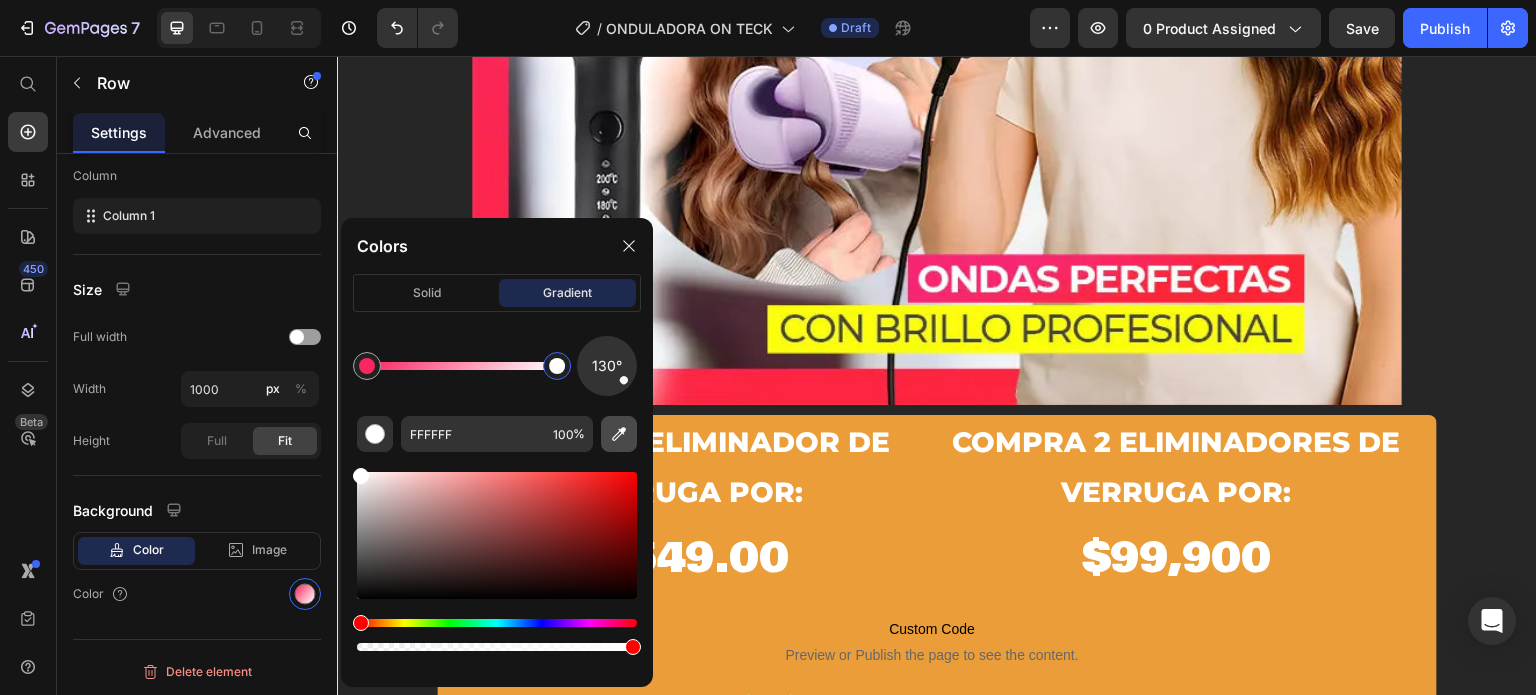 click 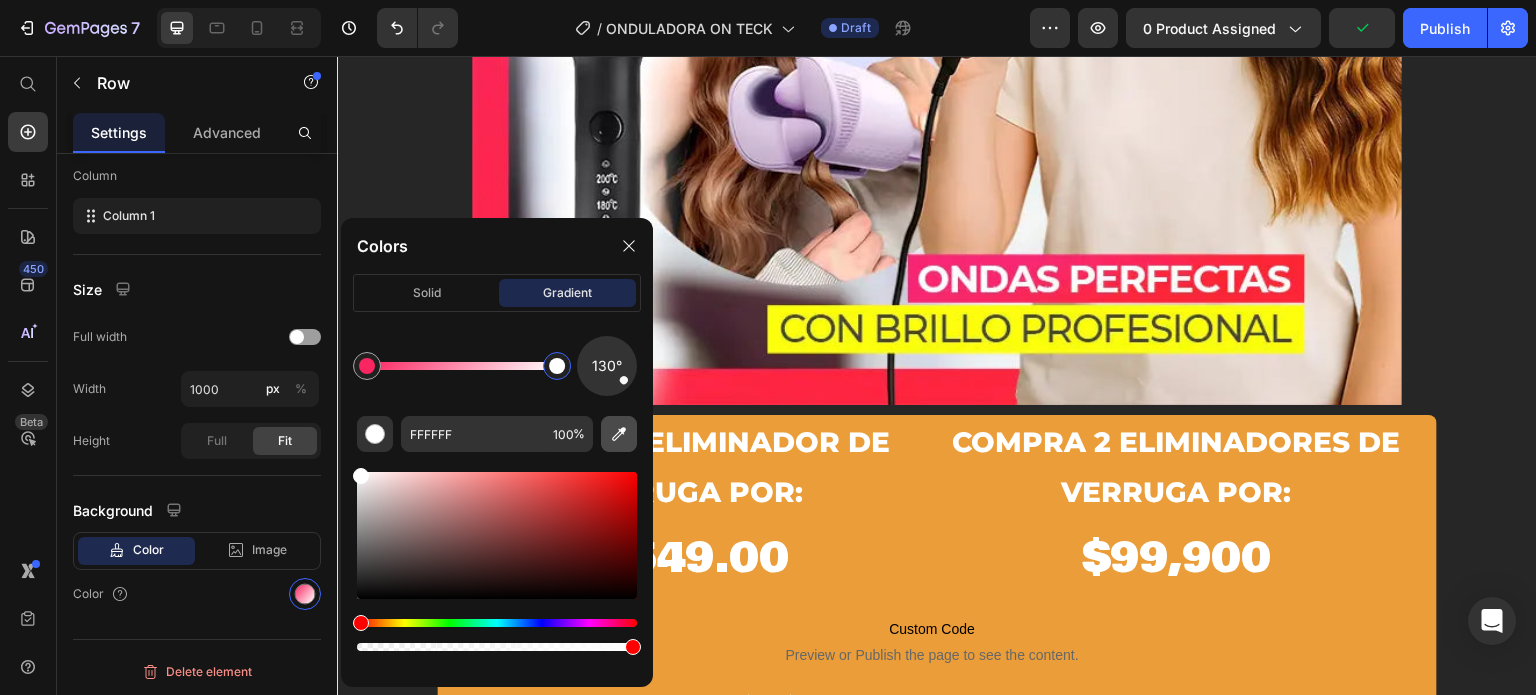 type on "FD2540" 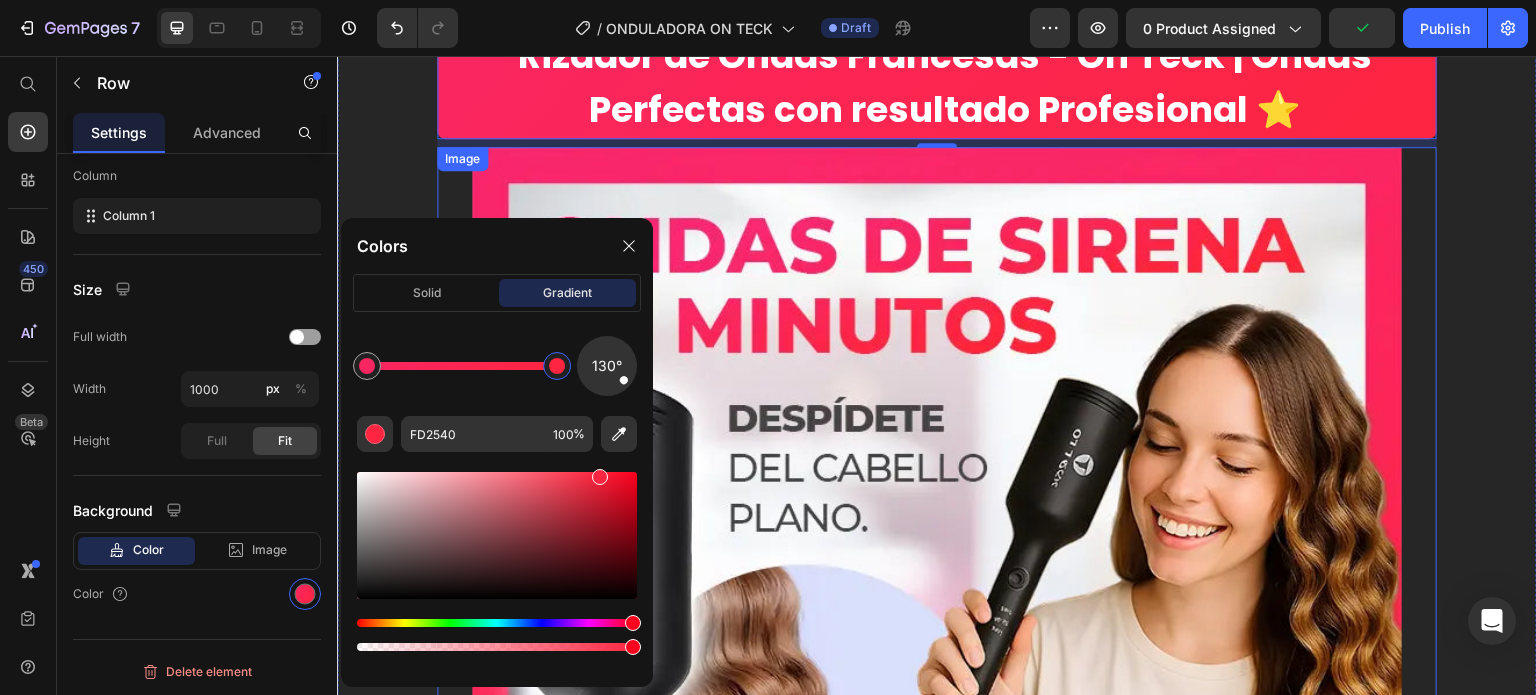 scroll, scrollTop: 0, scrollLeft: 0, axis: both 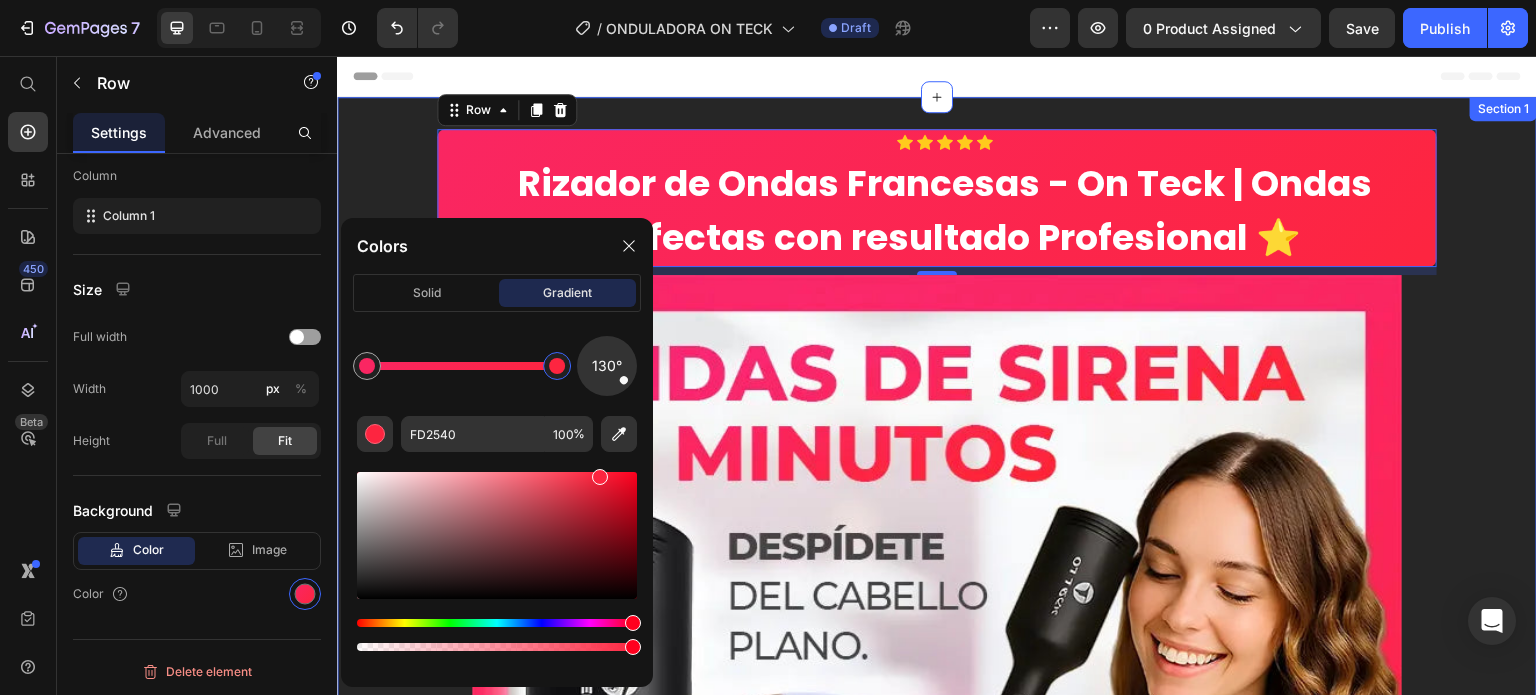 click on "Icon Icon Icon Icon Icon Icon List Row Rizador de Ondas Francesas -  On Teck |  Ondas Perfectas con resultado Profesional ⭐ Product Title Product Row   8 Image compra 1 eliminador de verruga POR: Heading $ 549.00 Product Price compra 2 eliminadores de verruga POR: Heading $99,900 Heading Row Row Row
Custom Code
Preview or Publish the page to see the content. Custom Code   ✓  Envío  GRATIS   y Pago  CONTRA   ENTREGA Text block Product Row Section 1" at bounding box center (937, 818) 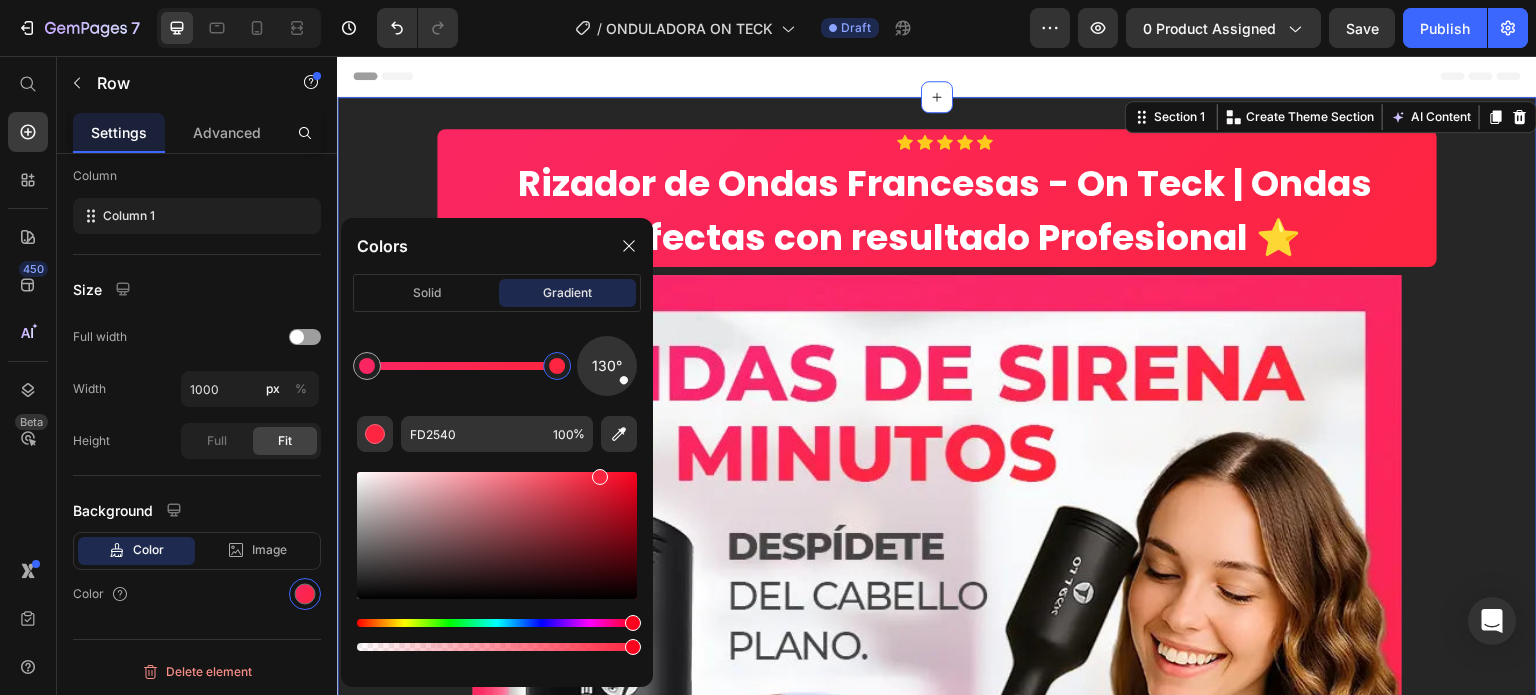 scroll, scrollTop: 0, scrollLeft: 0, axis: both 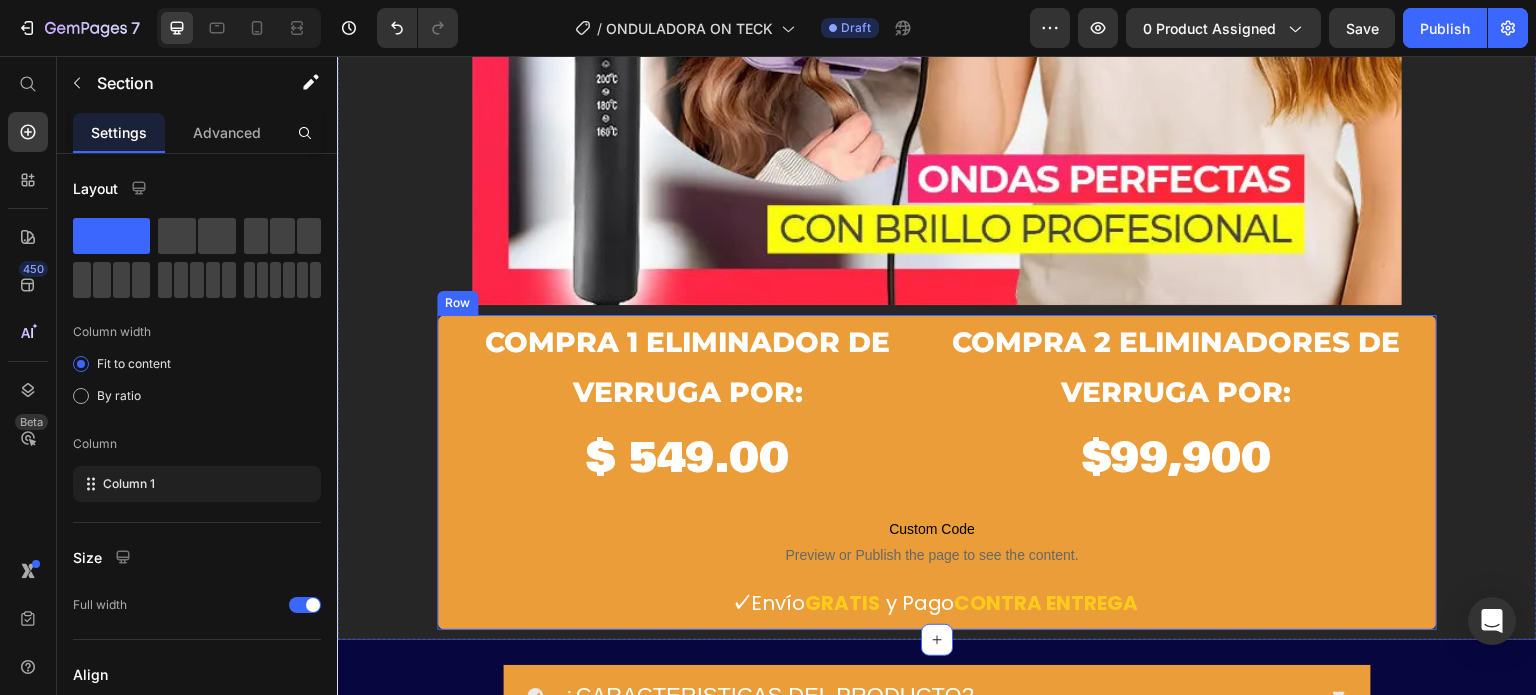 click on "compra 1 eliminador de verruga POR: Heading $ 549.00 Product Price compra 2 eliminadores de verruga POR: Heading $99,900 Heading Row Row Row
Custom Code
Preview or Publish the page to see the content. Custom Code   ✓  Envío  GRATIS   y Pago  CONTRA   ENTREGA Text block Product Row" at bounding box center (937, 472) 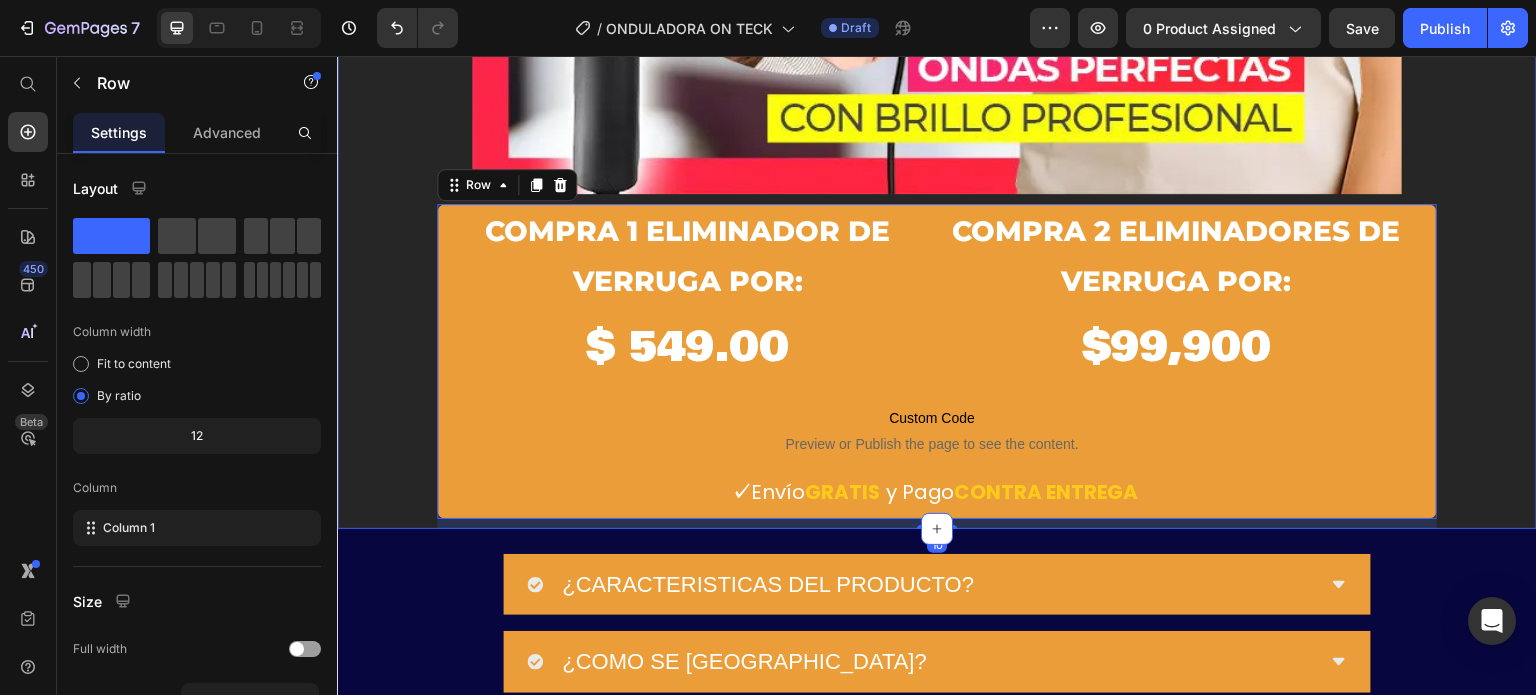 scroll, scrollTop: 1300, scrollLeft: 0, axis: vertical 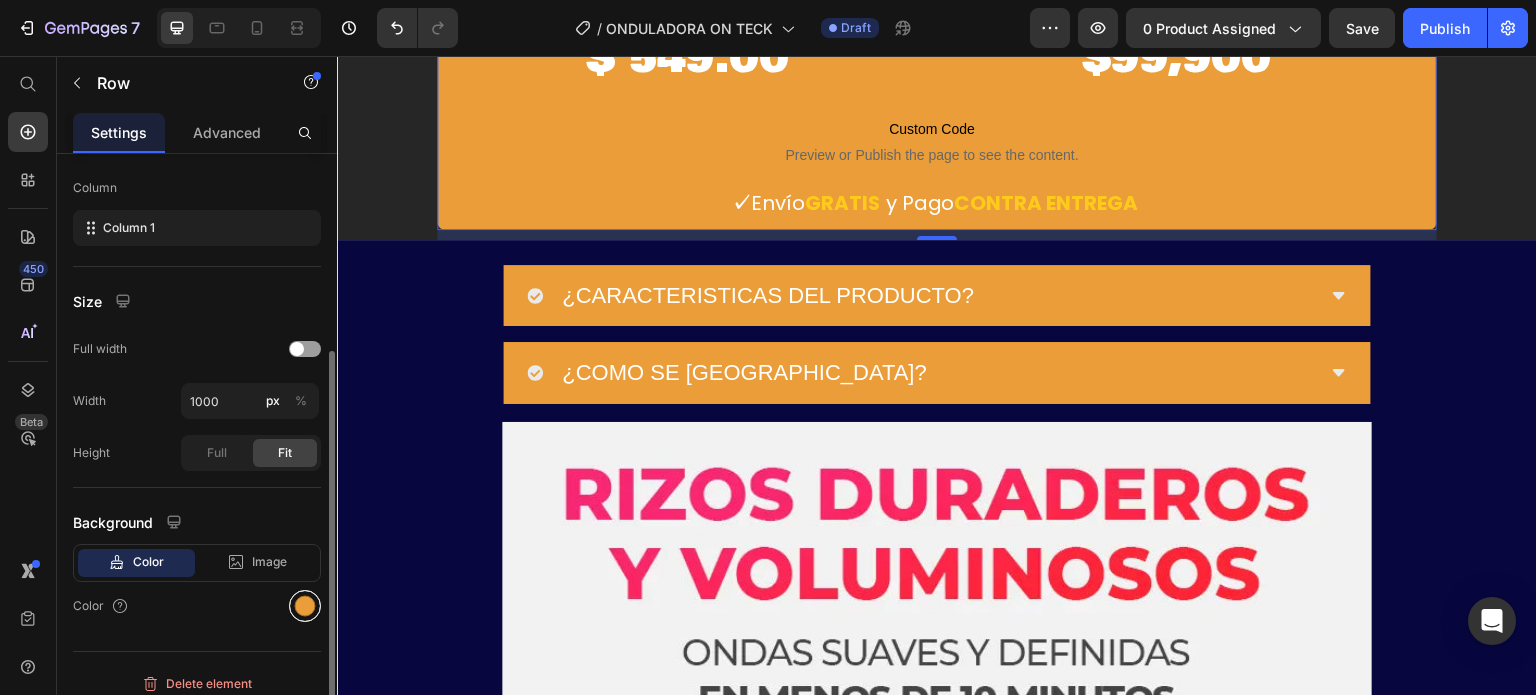 click at bounding box center [305, 606] 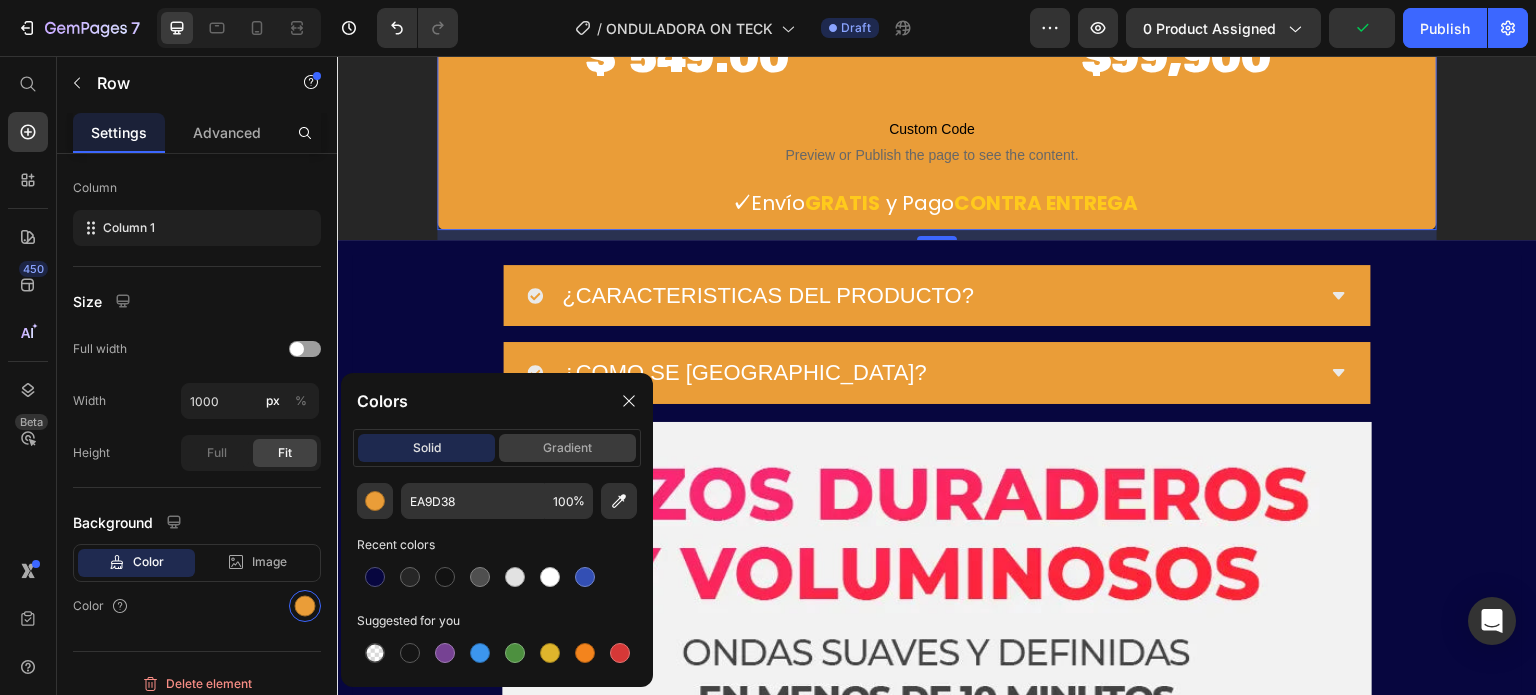 click on "gradient" 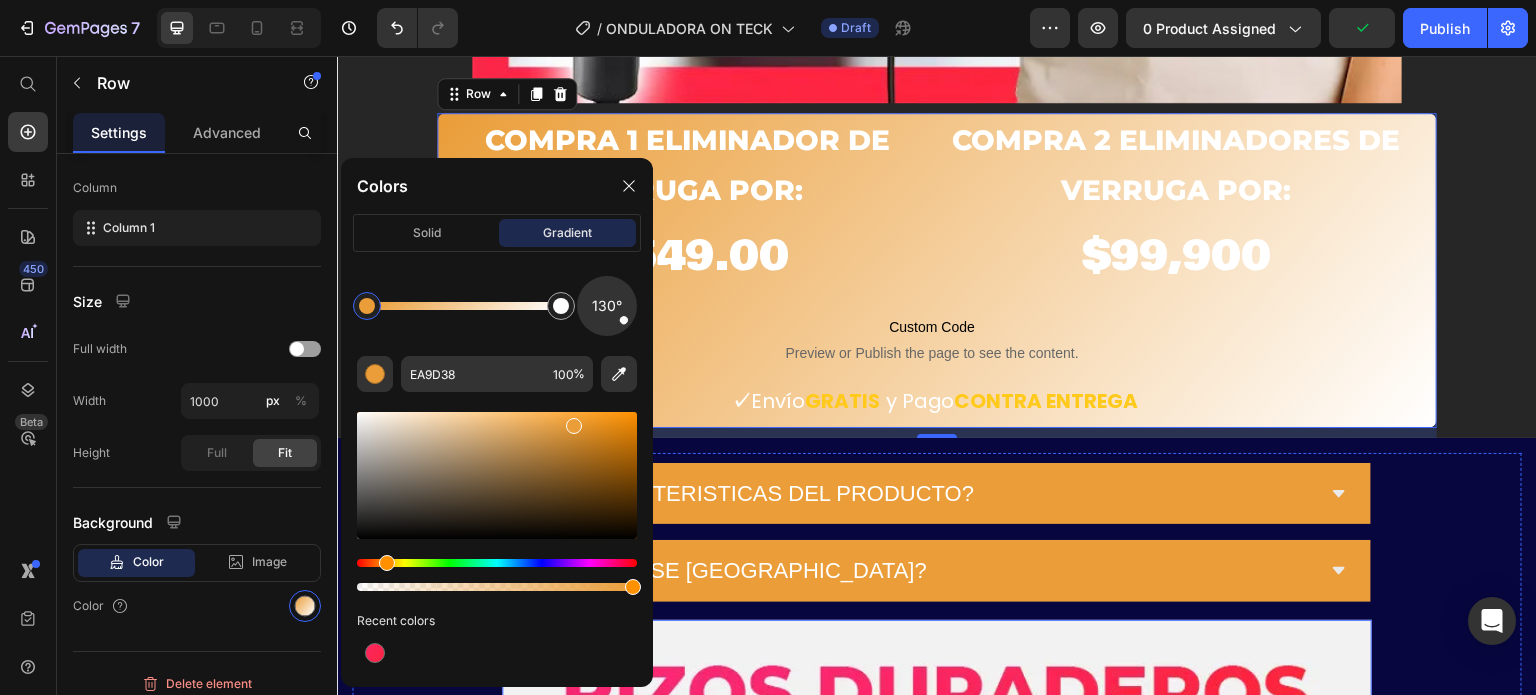scroll, scrollTop: 900, scrollLeft: 0, axis: vertical 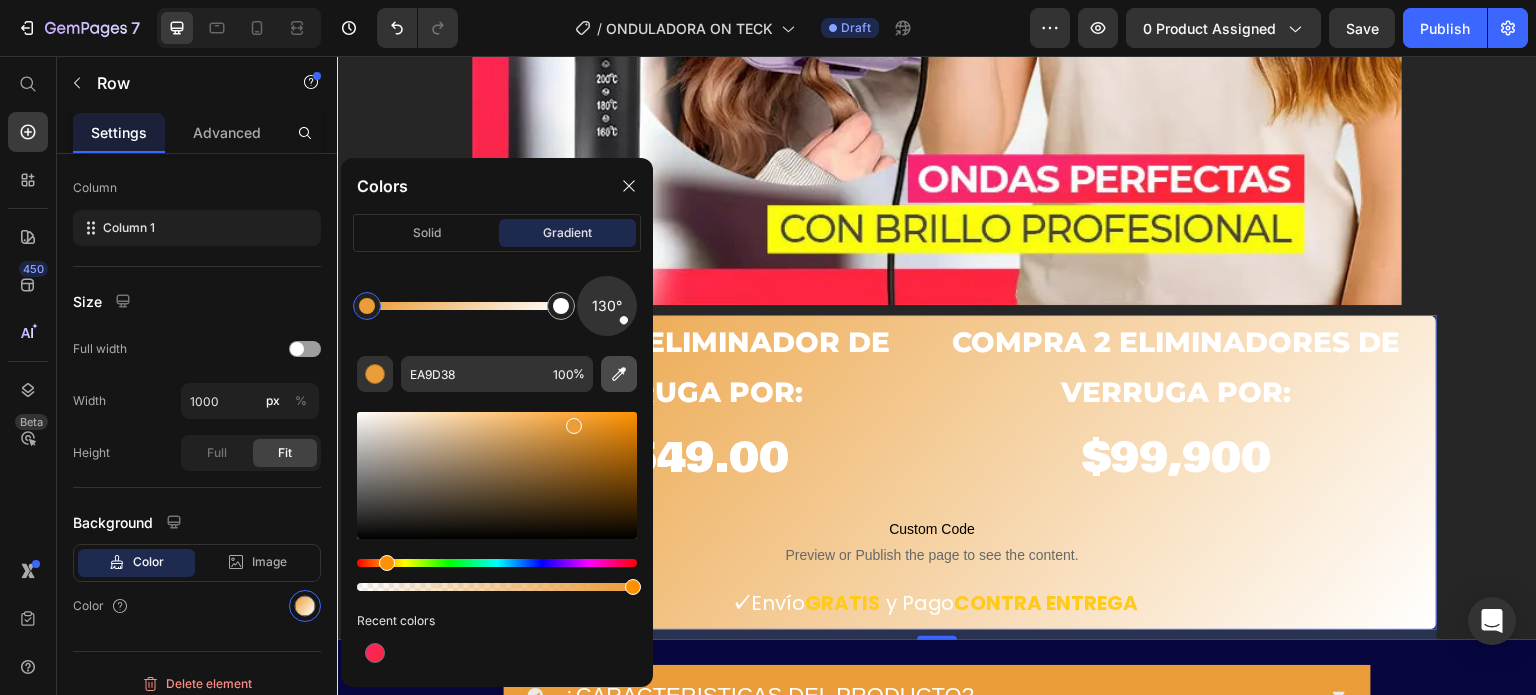 click 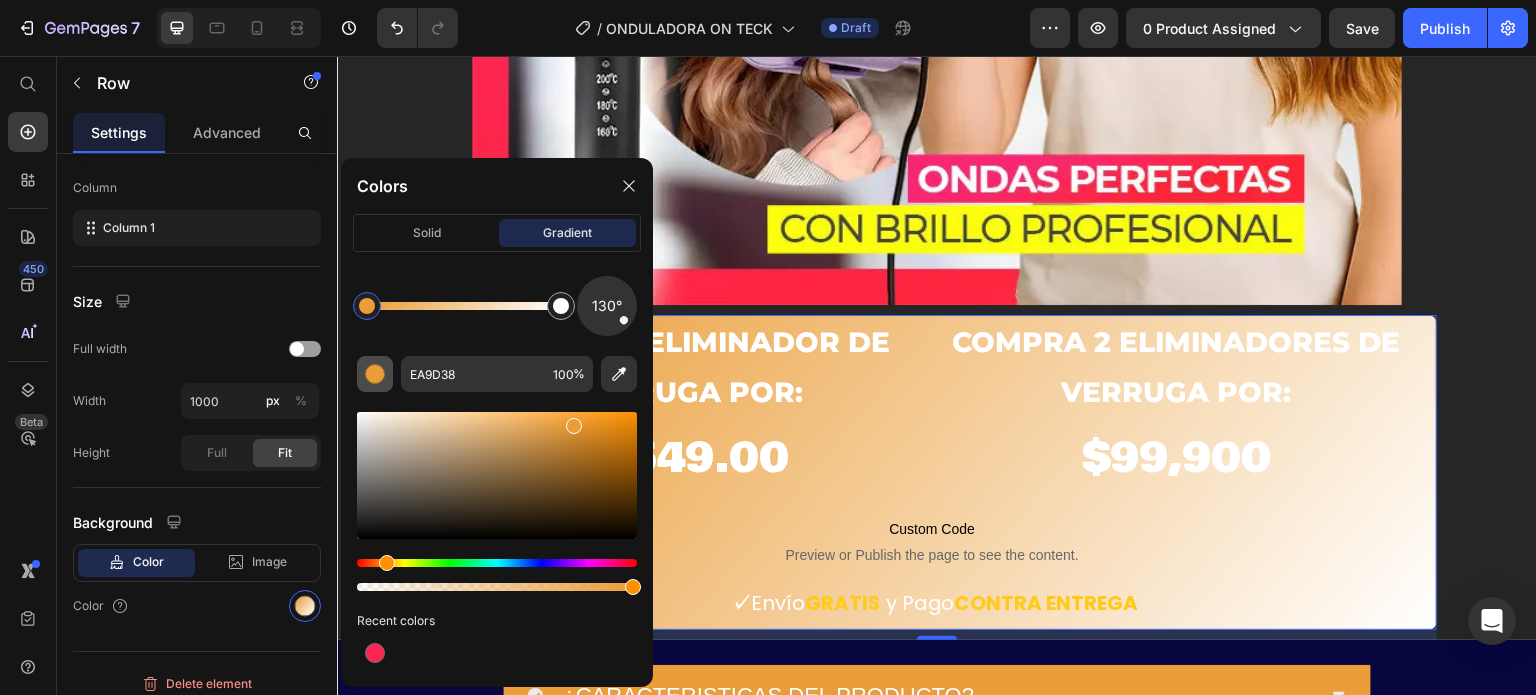 click at bounding box center (375, 374) 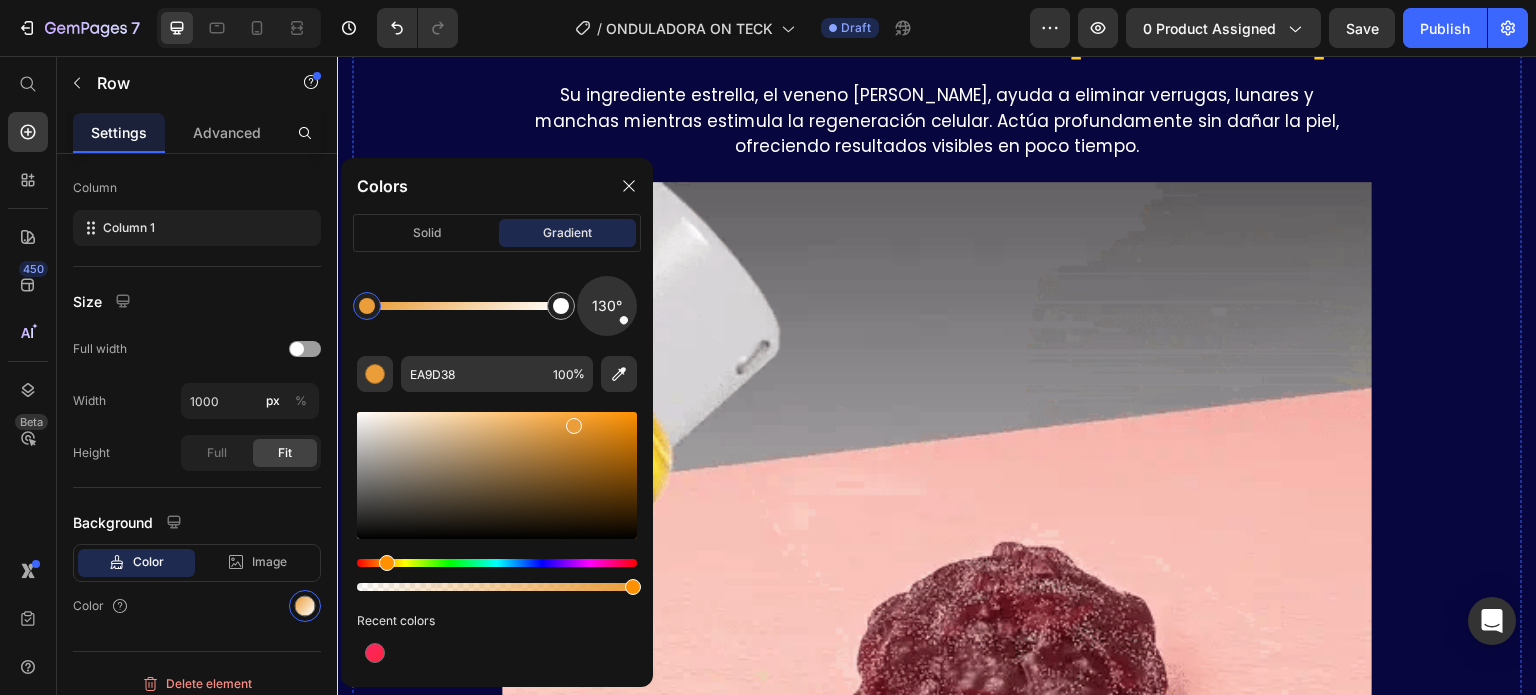 scroll, scrollTop: 2100, scrollLeft: 0, axis: vertical 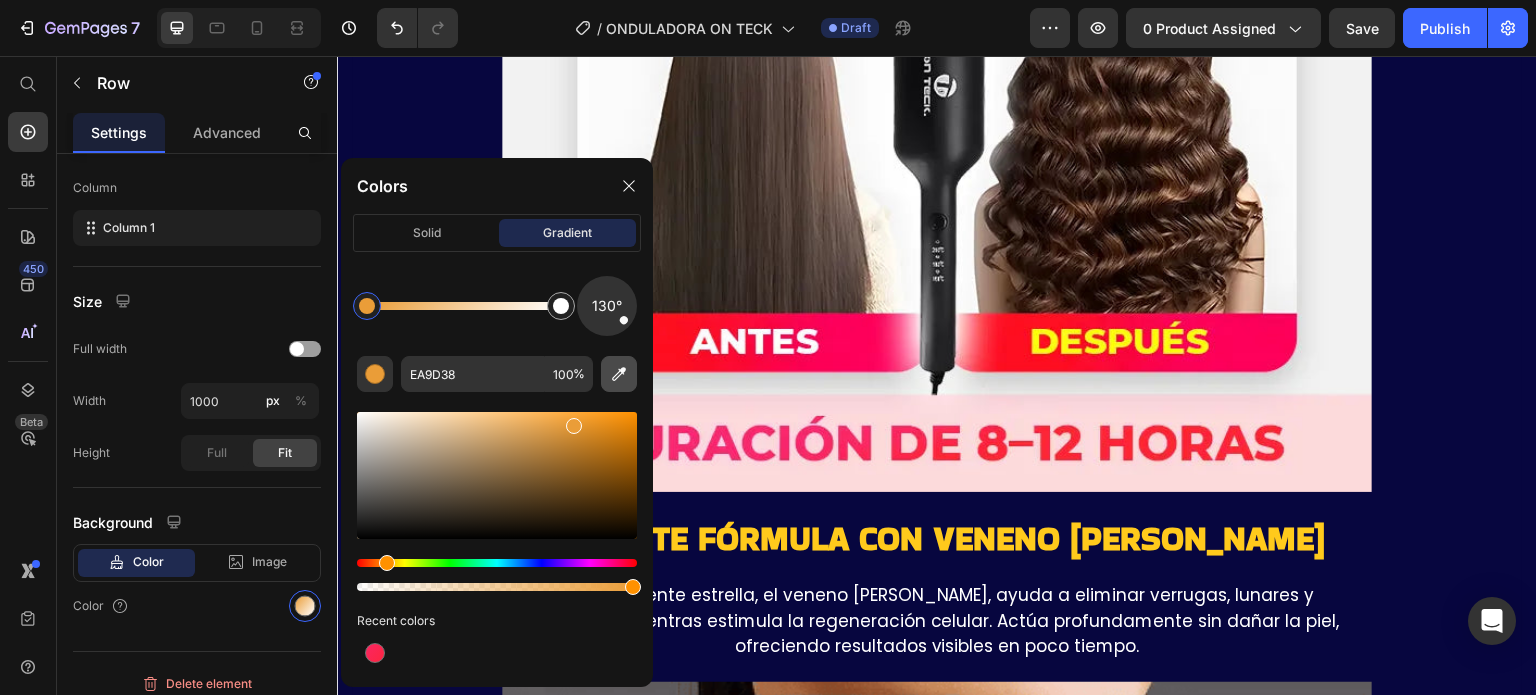 click 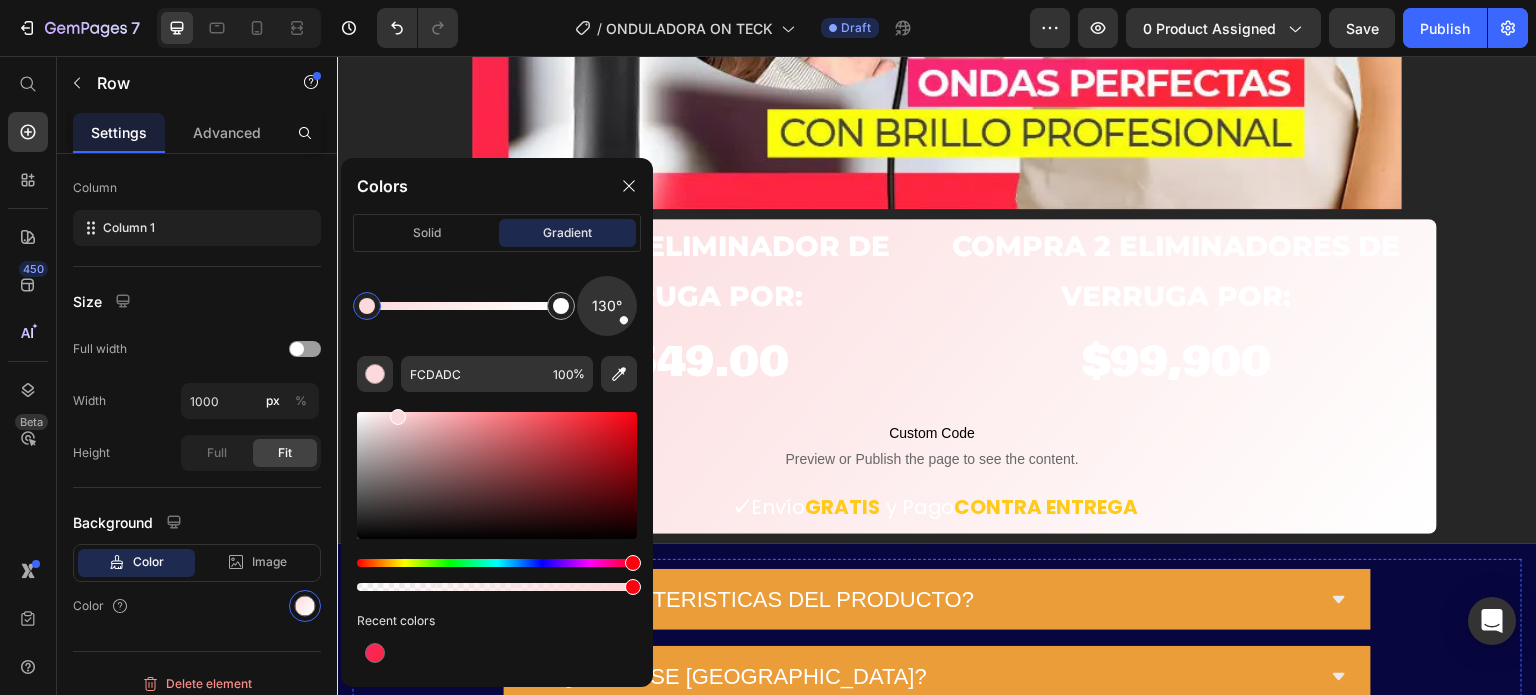 scroll, scrollTop: 1000, scrollLeft: 0, axis: vertical 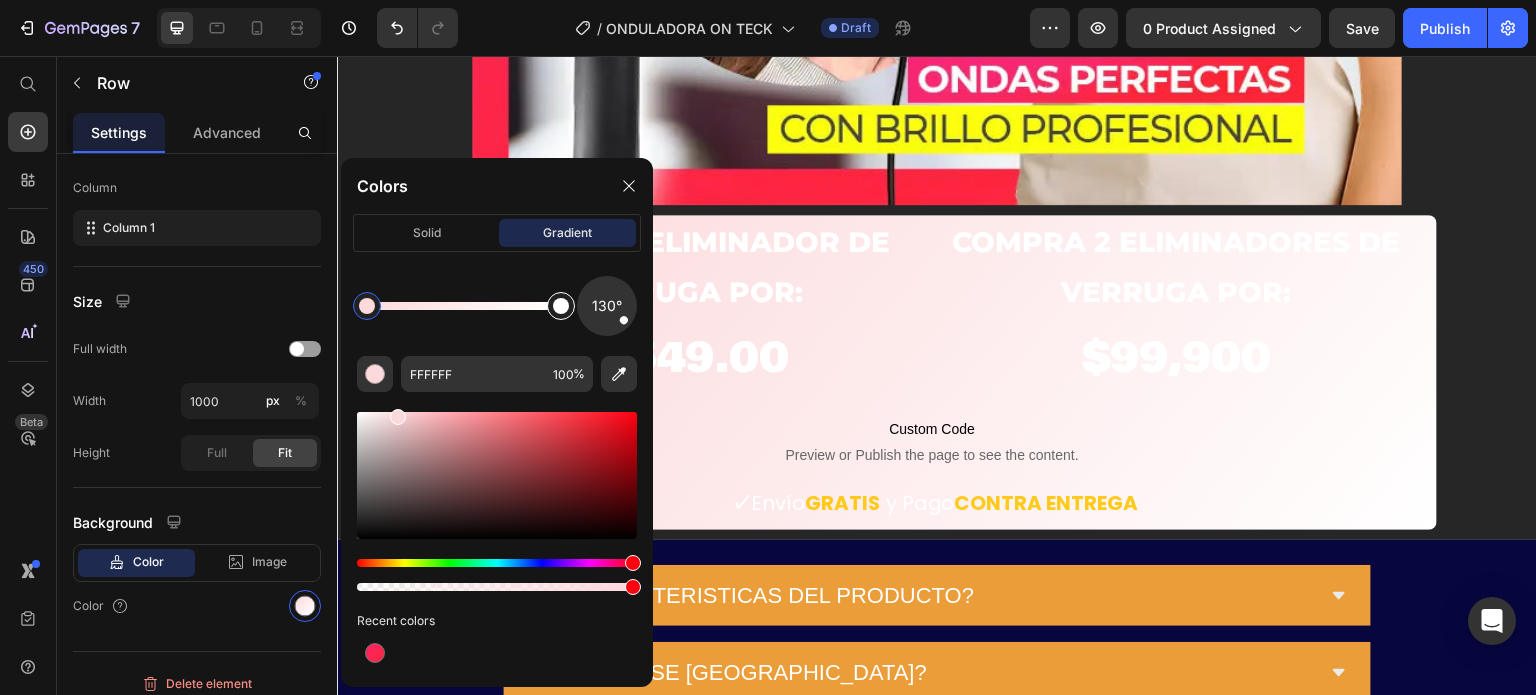 click at bounding box center [561, 306] 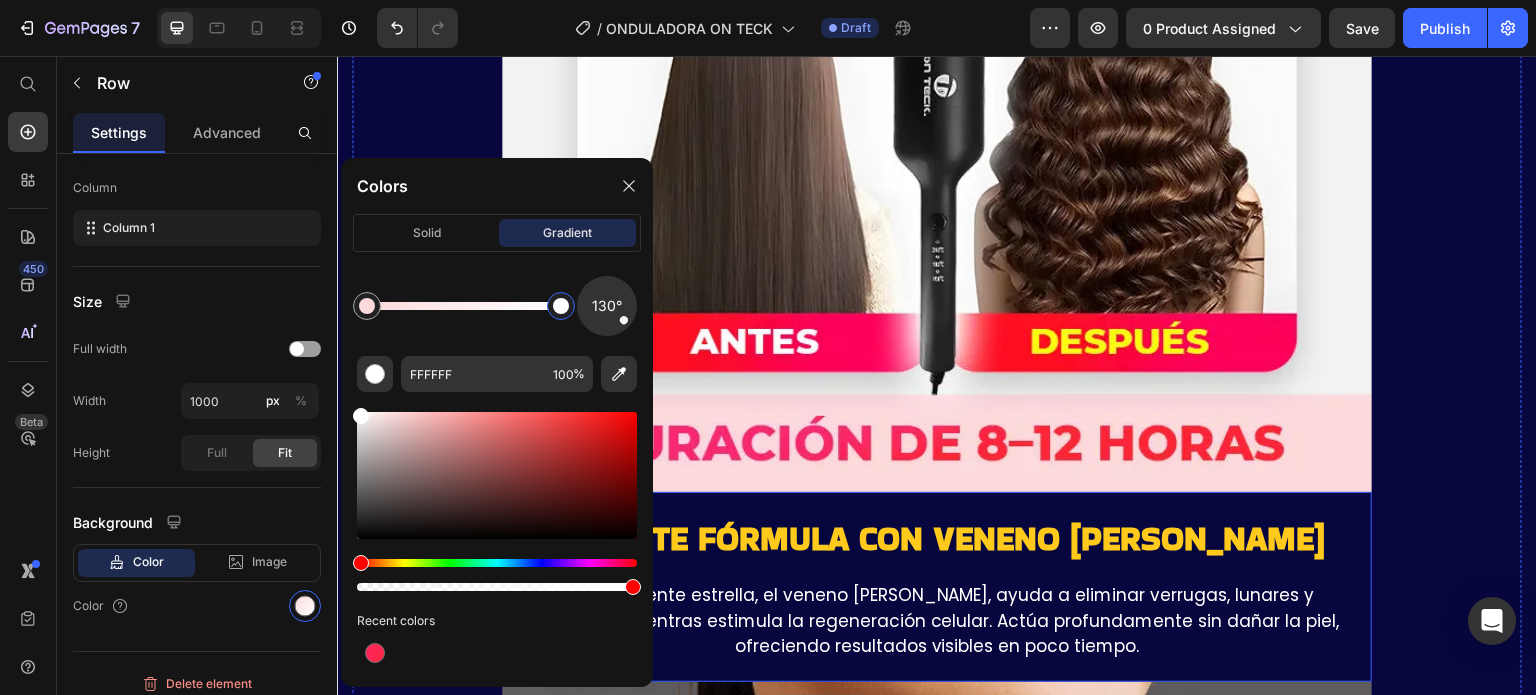 scroll, scrollTop: 2400, scrollLeft: 0, axis: vertical 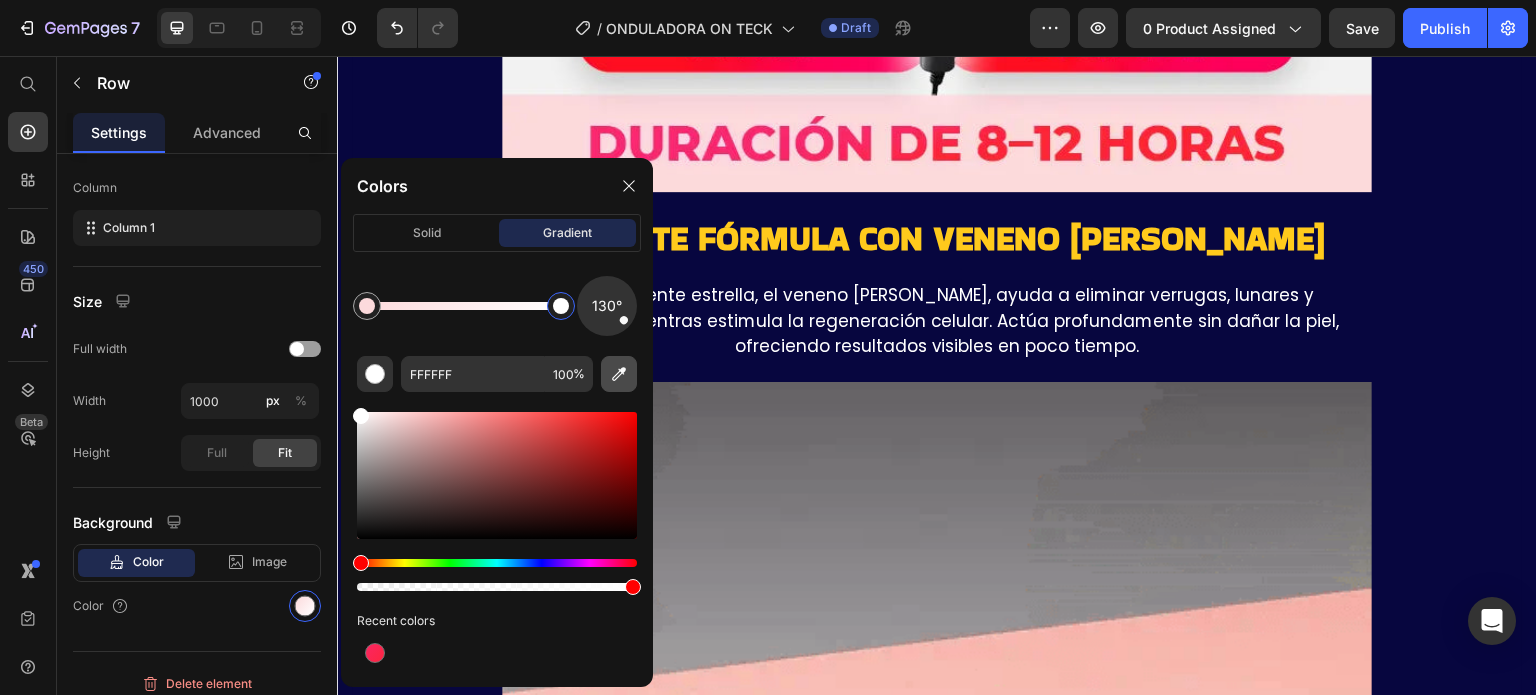 click 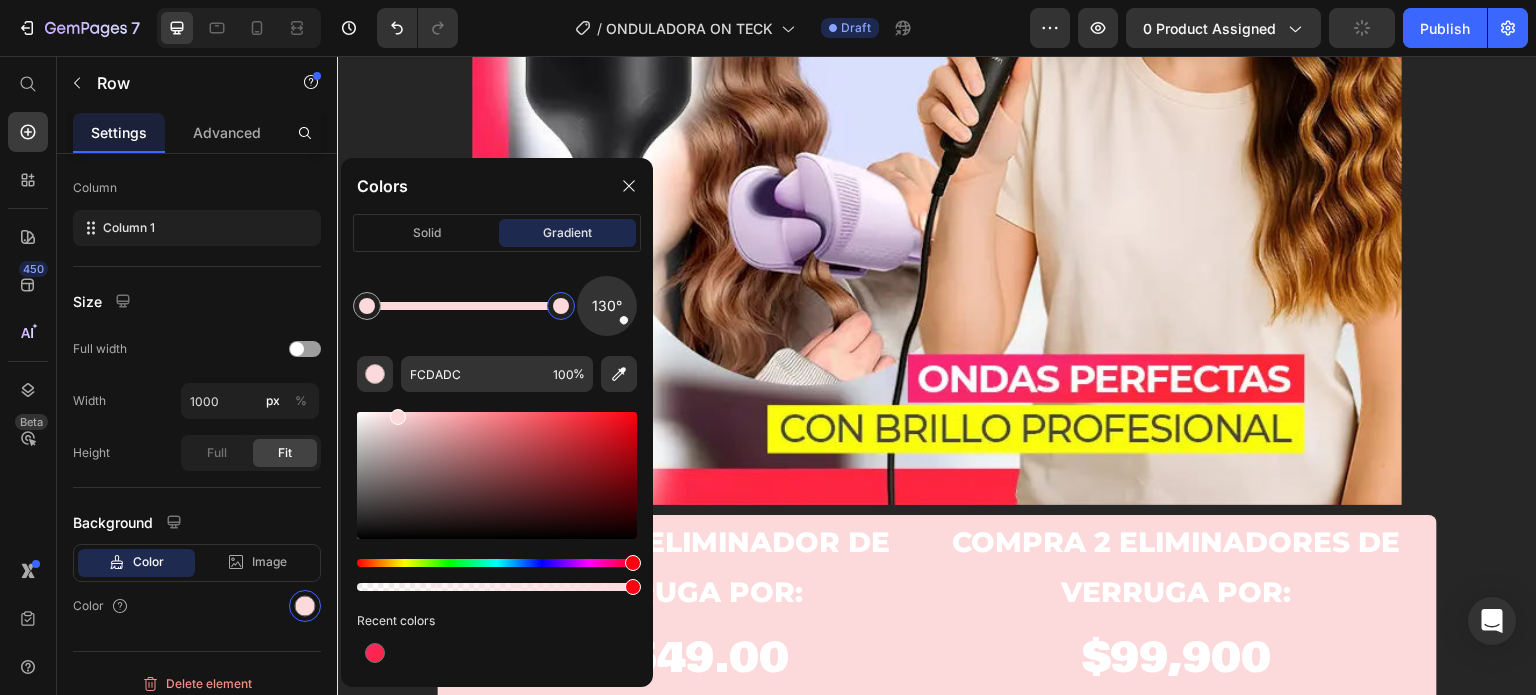 scroll, scrollTop: 1000, scrollLeft: 0, axis: vertical 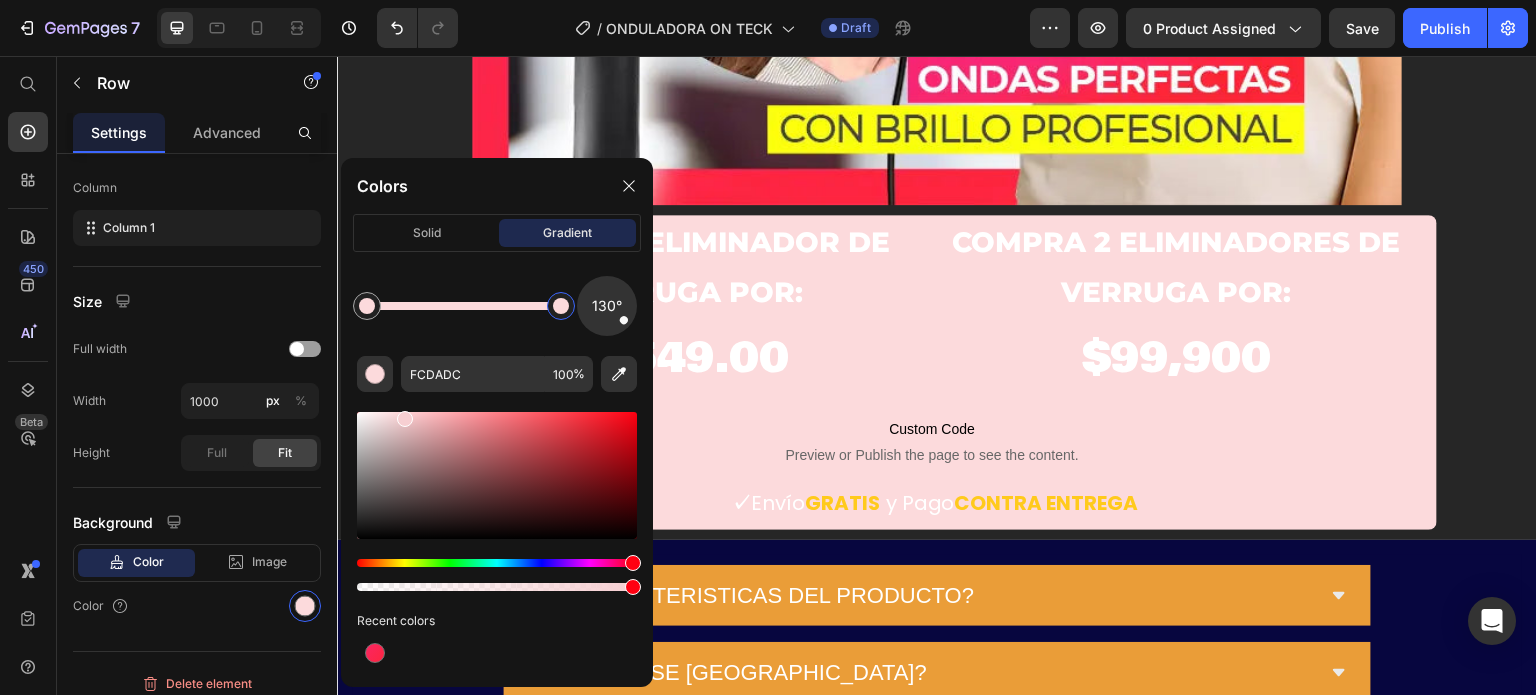 click at bounding box center [405, 419] 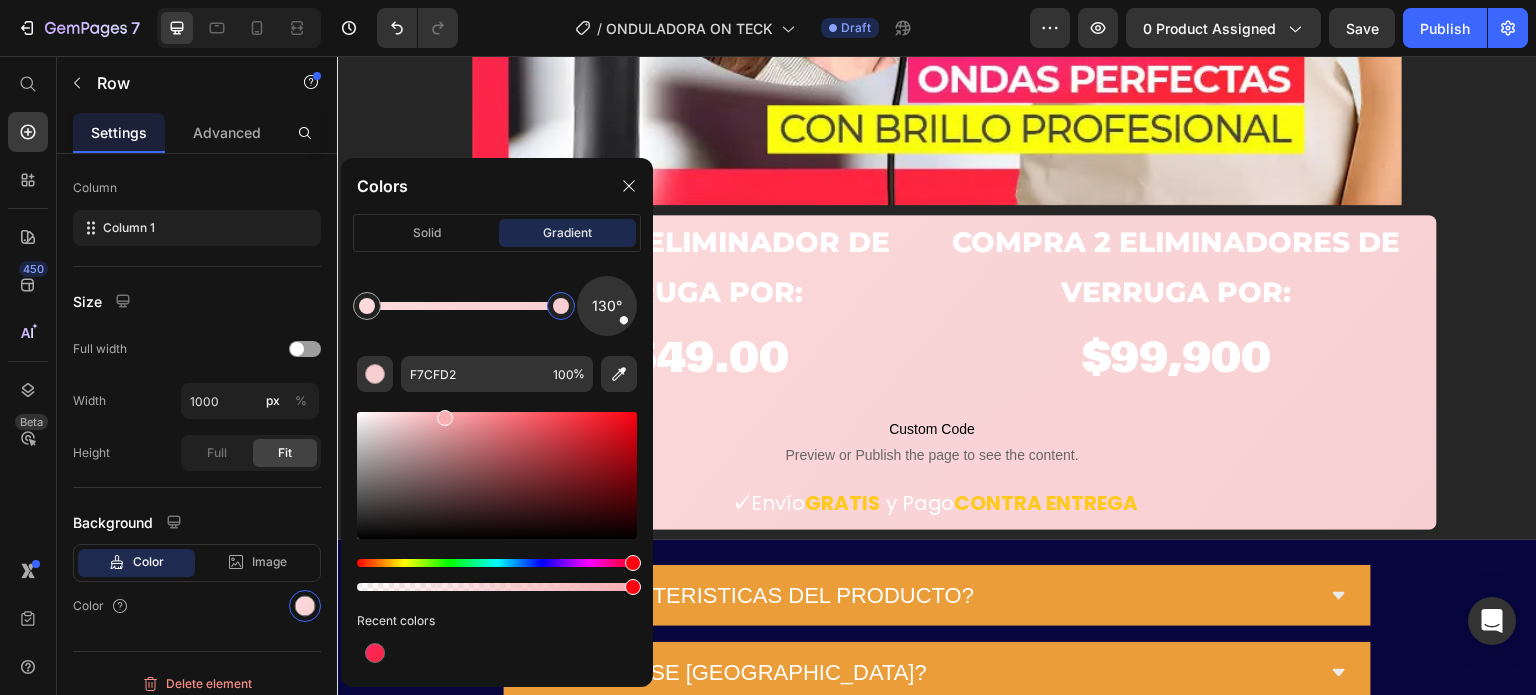 drag, startPoint x: 404, startPoint y: 415, endPoint x: 443, endPoint y: 414, distance: 39.012817 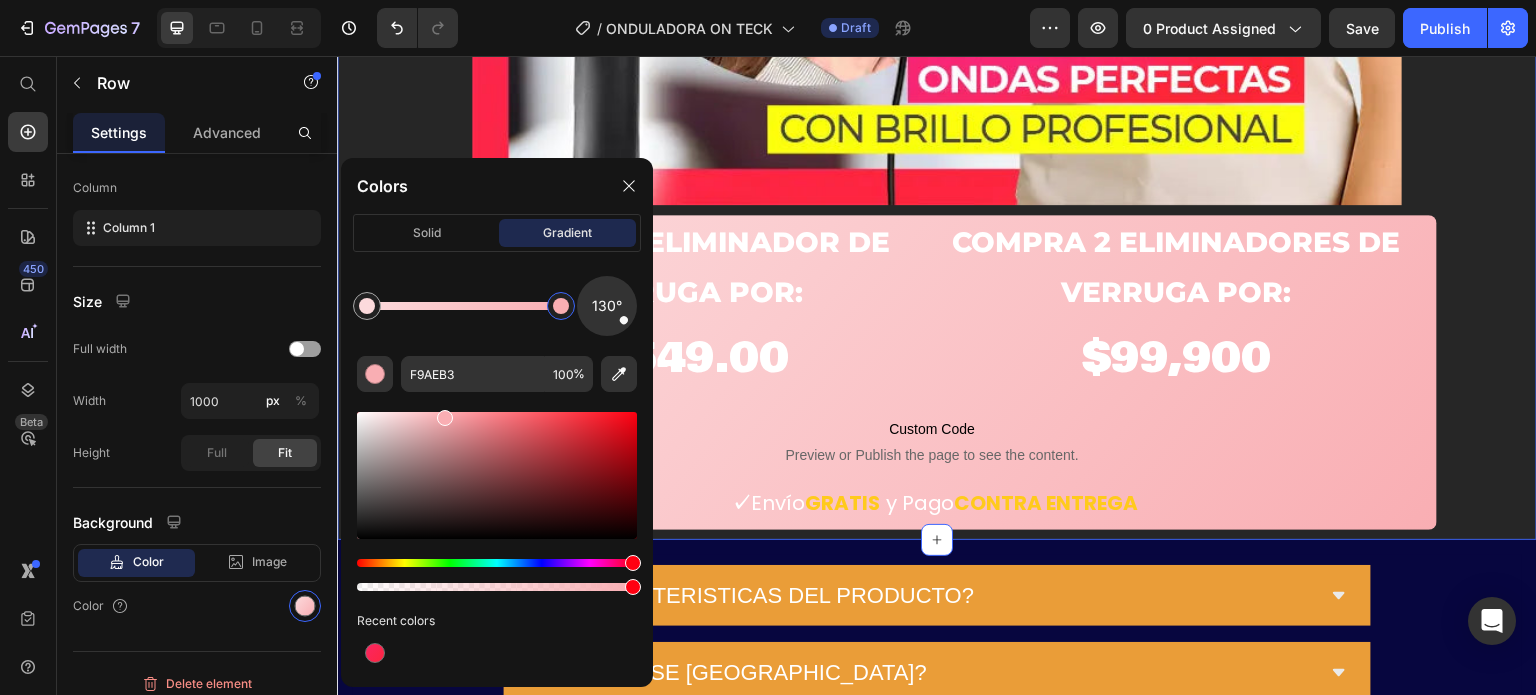click on "Icon Icon Icon Icon Icon Icon List Row Rizador de Ondas Francesas -  On Teck |  Ondas Perfectas con resultado Profesional ⭐ Product Title Product Row Image compra 1 eliminador de verruga POR: Heading $ 549.00 Product Price compra 2 eliminadores de verruga POR: Heading $99,900 Heading Row Row Row
Custom Code
Preview or Publish the page to see the content. Custom Code   ✓  Envío  GRATIS   y Pago  CONTRA   ENTREGA Text block Product Row Section 1   You can create reusable sections Create Theme Section AI Content Write with [PERSON_NAME] What would you like to describe here? Tone and Voice Persuasive Product Rizador de Ondas Francesas -  On Teck |  Ondas Perfectas con resultado Profesional ⭐ Show more Generate" at bounding box center [937, -182] 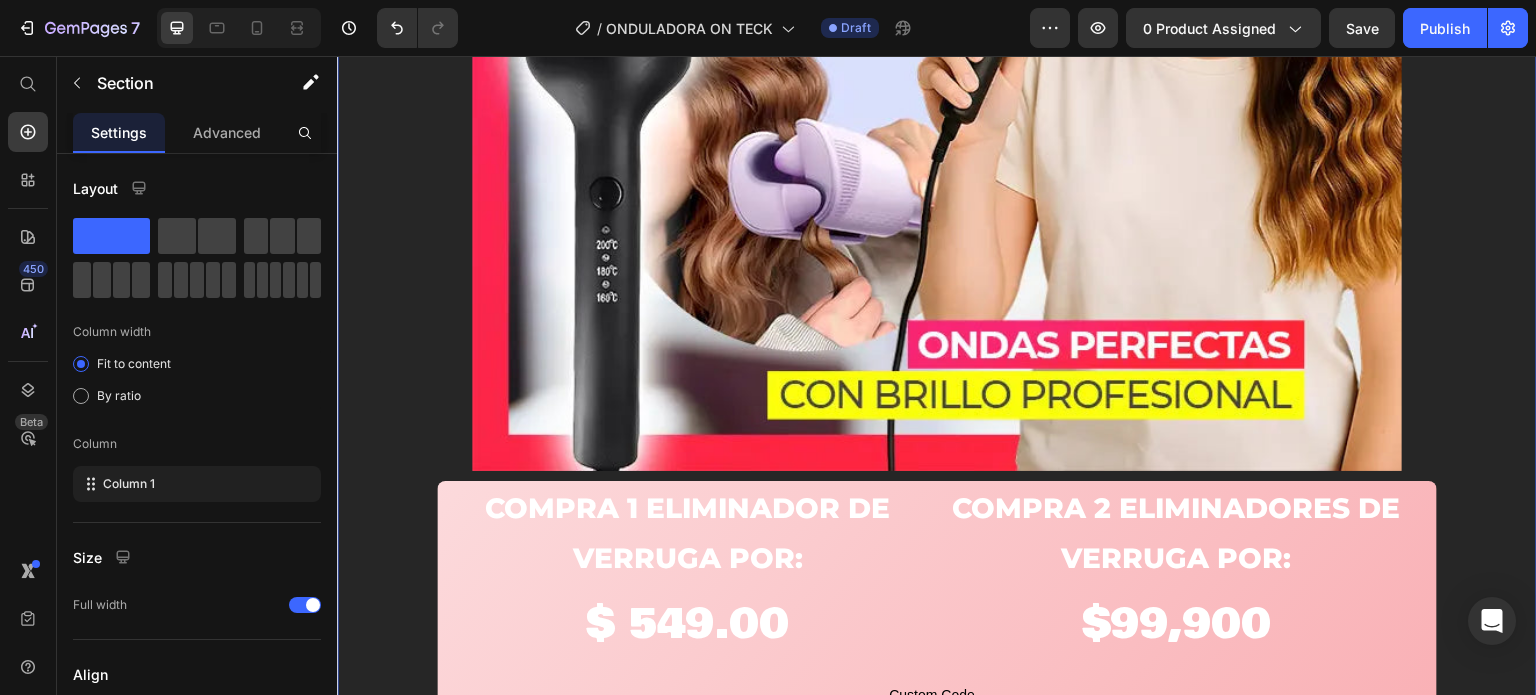 scroll, scrollTop: 900, scrollLeft: 0, axis: vertical 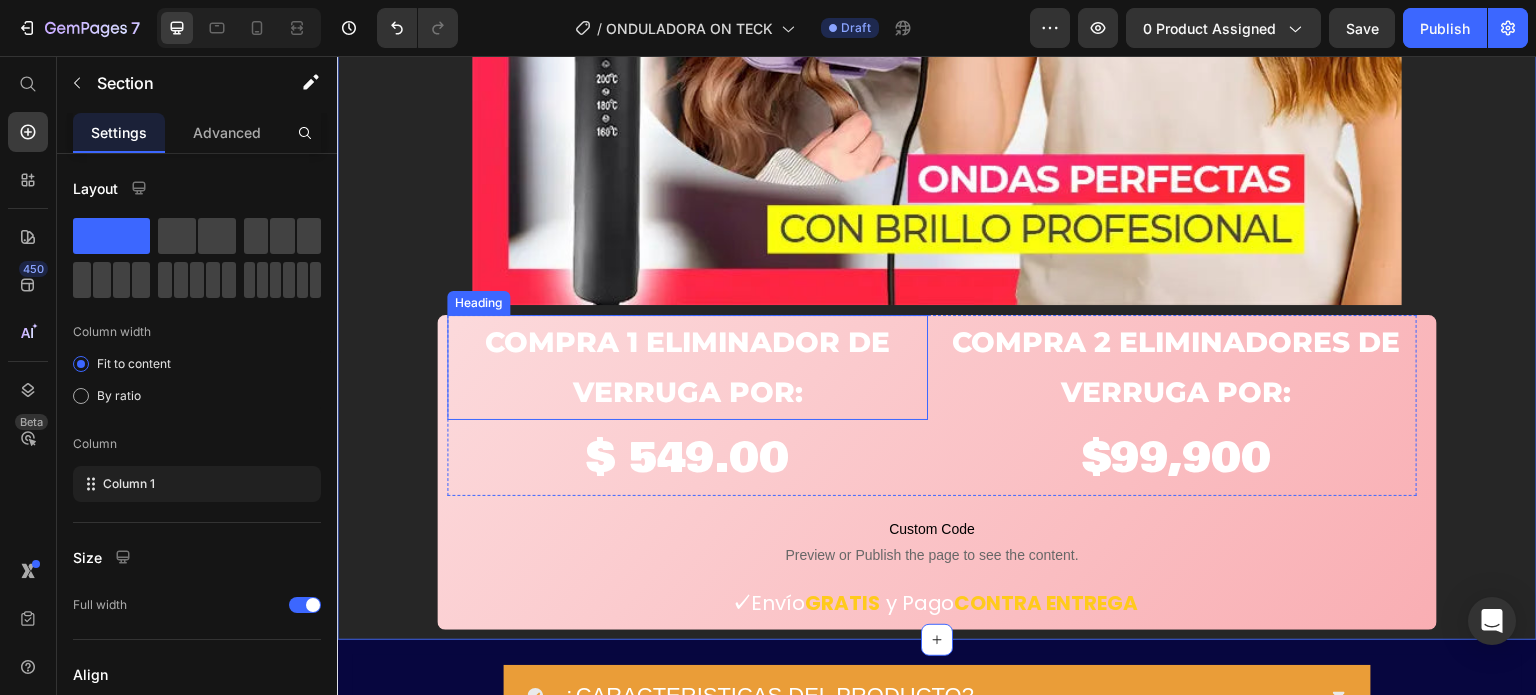 click on "compra 1 eliminador de verruga POR:" at bounding box center (687, 367) 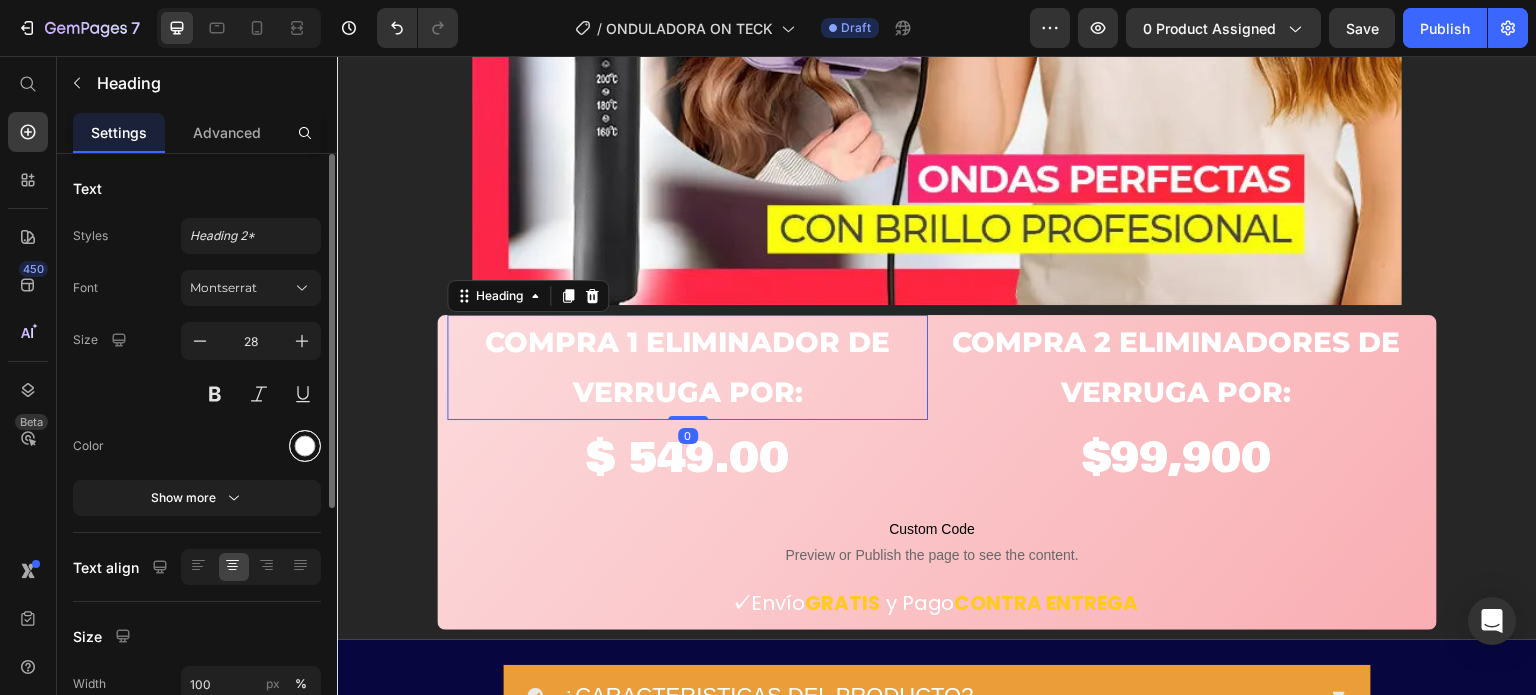 click at bounding box center (305, 446) 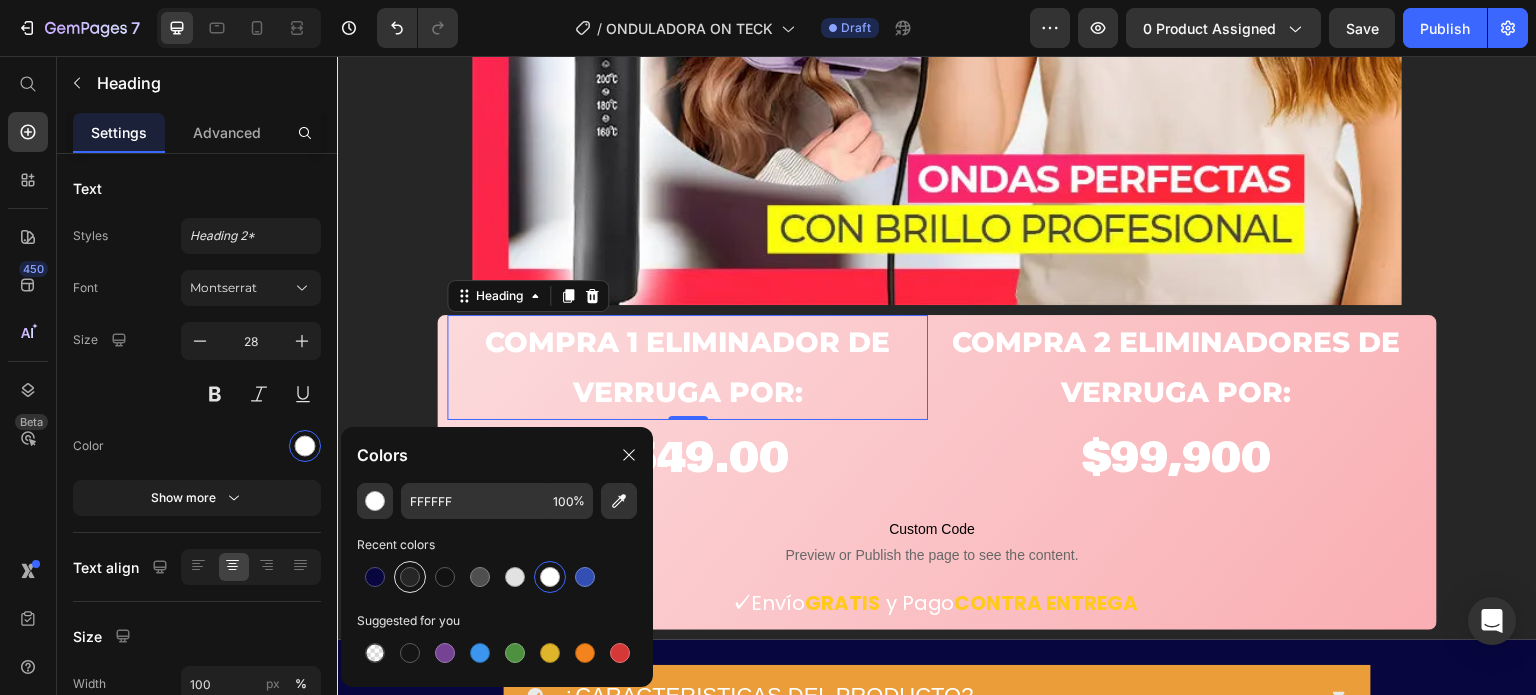 click at bounding box center (410, 577) 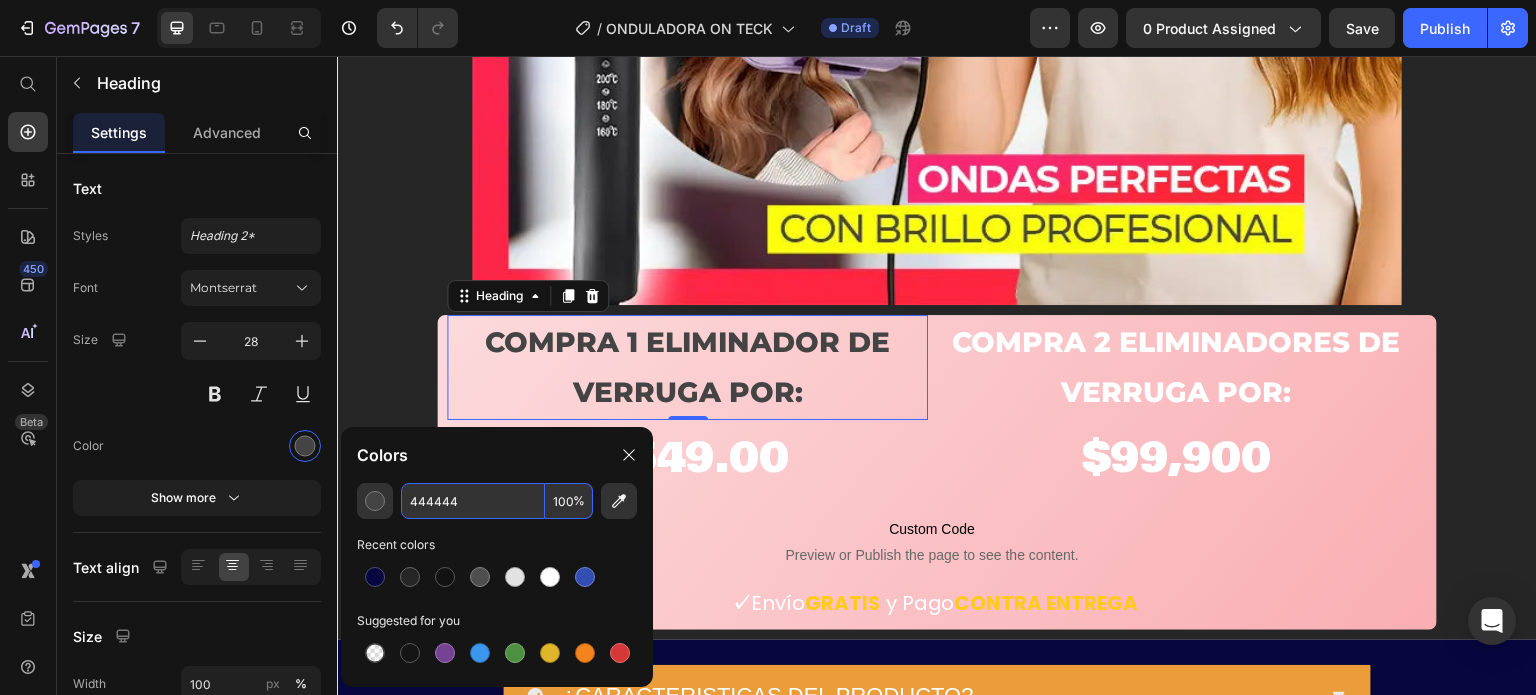 type on "444444" 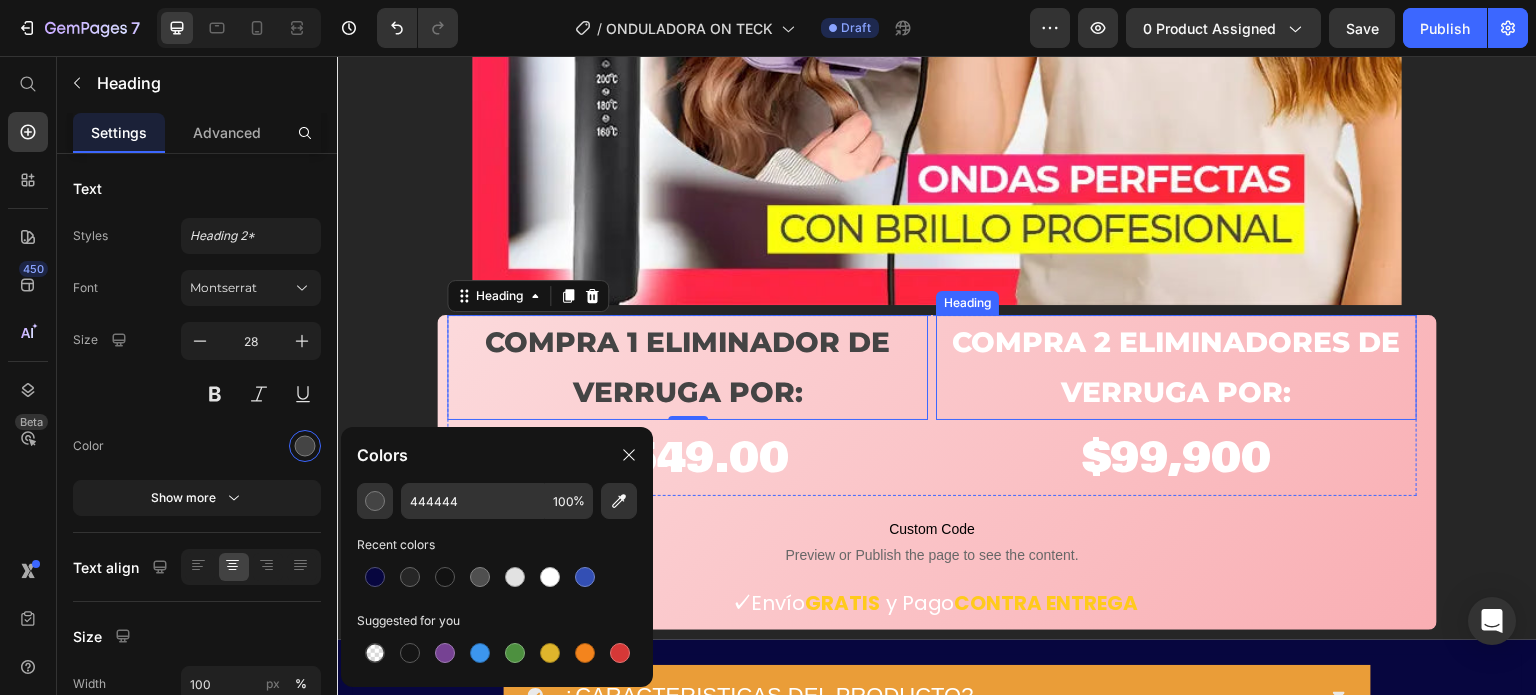 click on "compra 2 eliminadores de verruga POR:" at bounding box center (1176, 367) 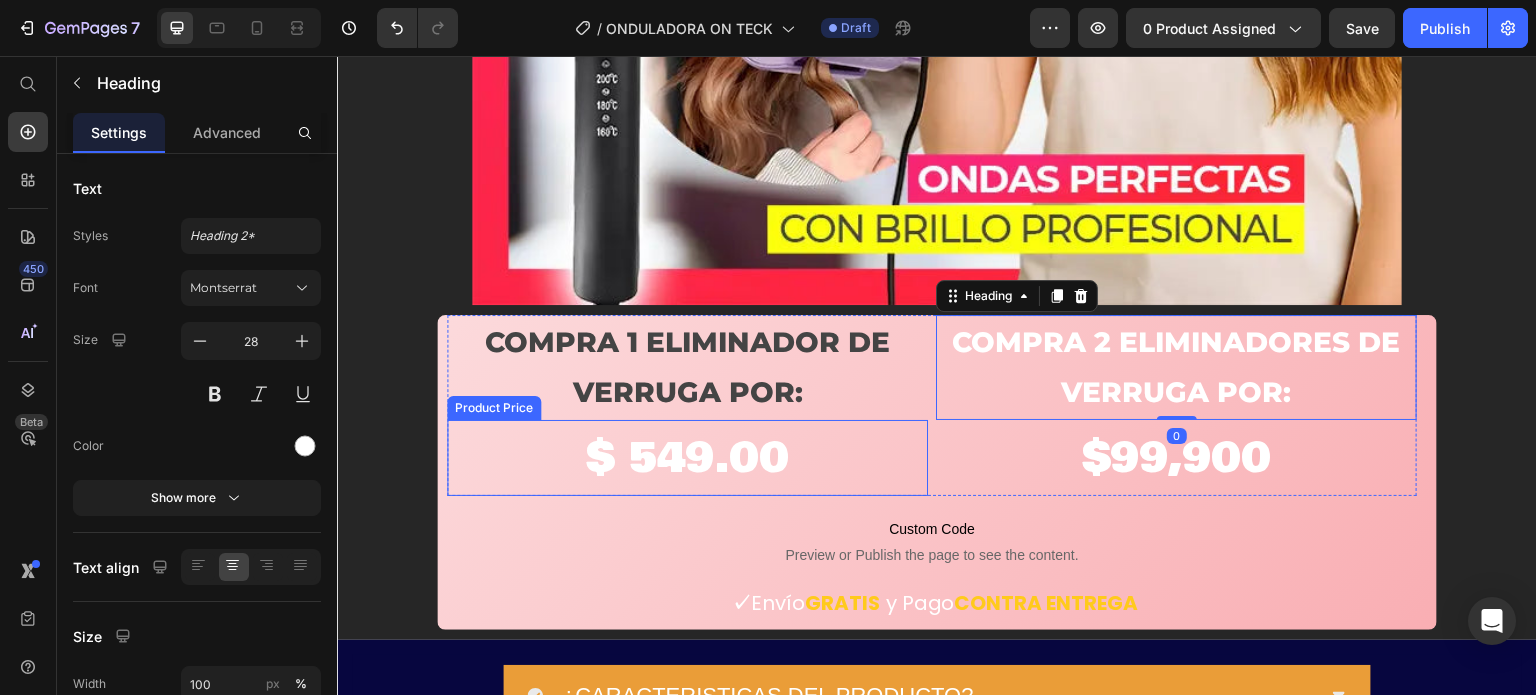 click on "compra 1 eliminador de verruga POR:" at bounding box center [687, 367] 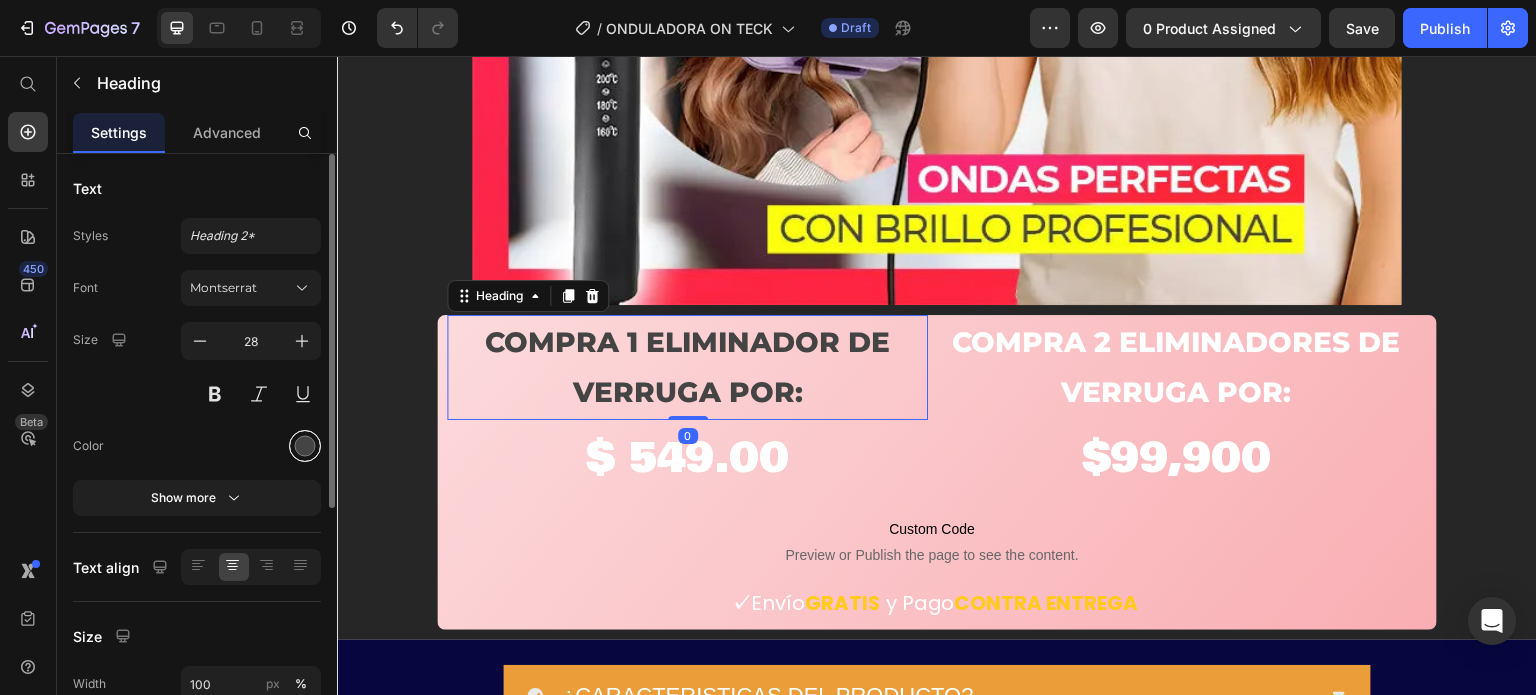 click at bounding box center [305, 446] 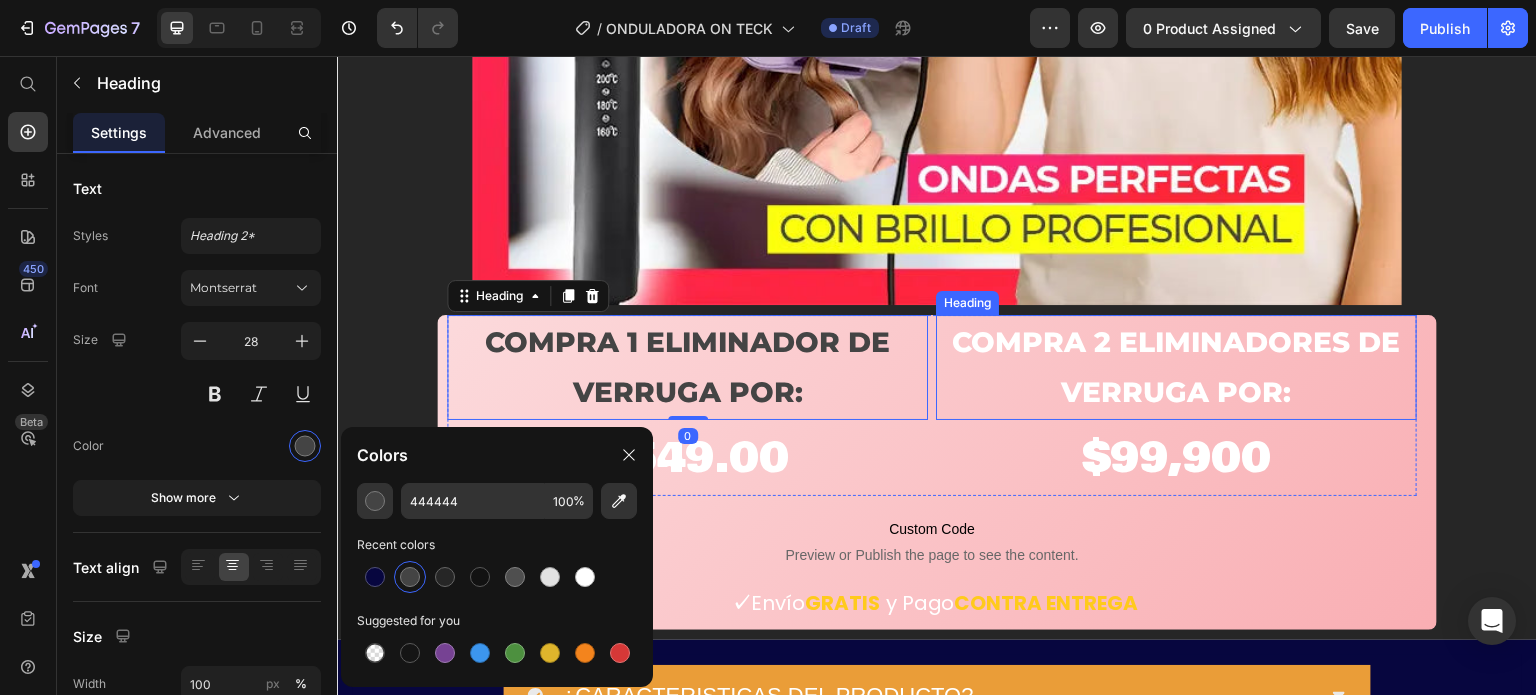 click on "compra 2 eliminadores de verruga POR:" at bounding box center [1176, 367] 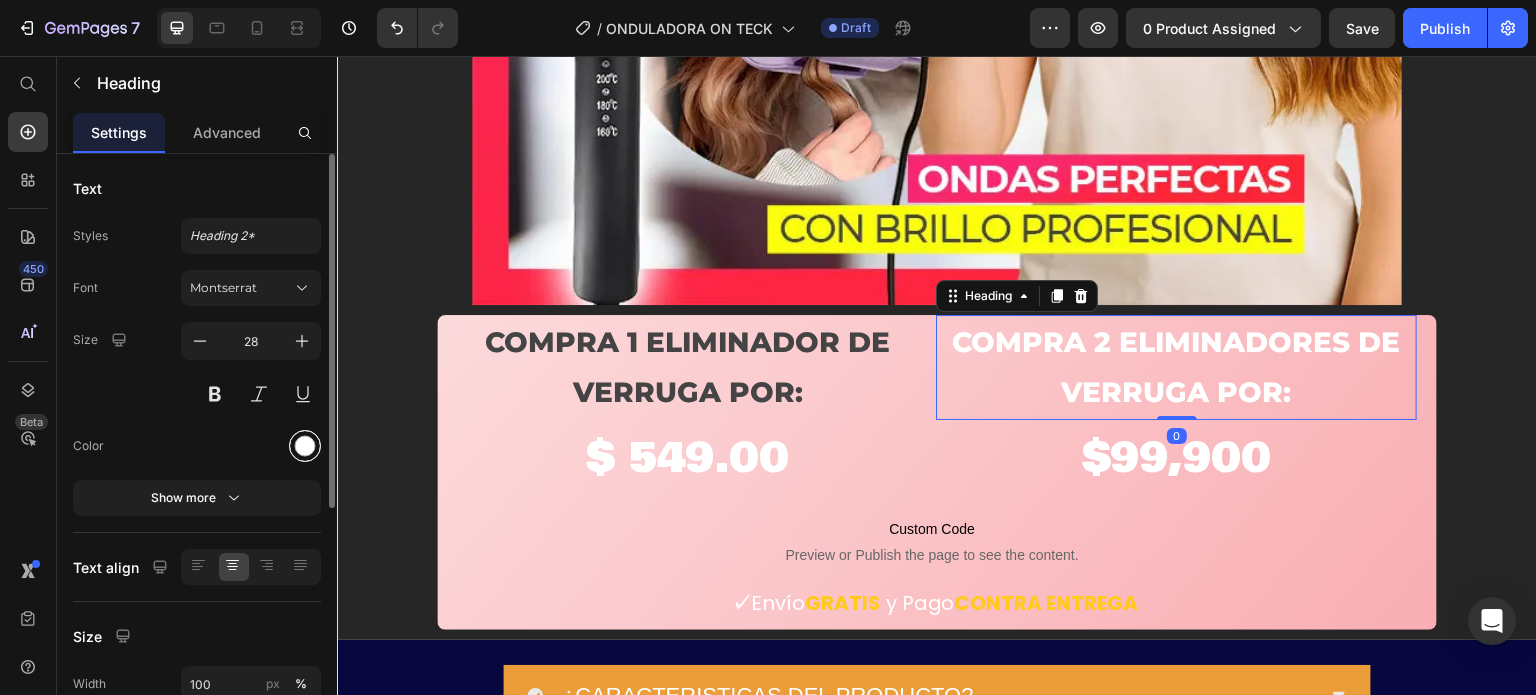 click at bounding box center [305, 446] 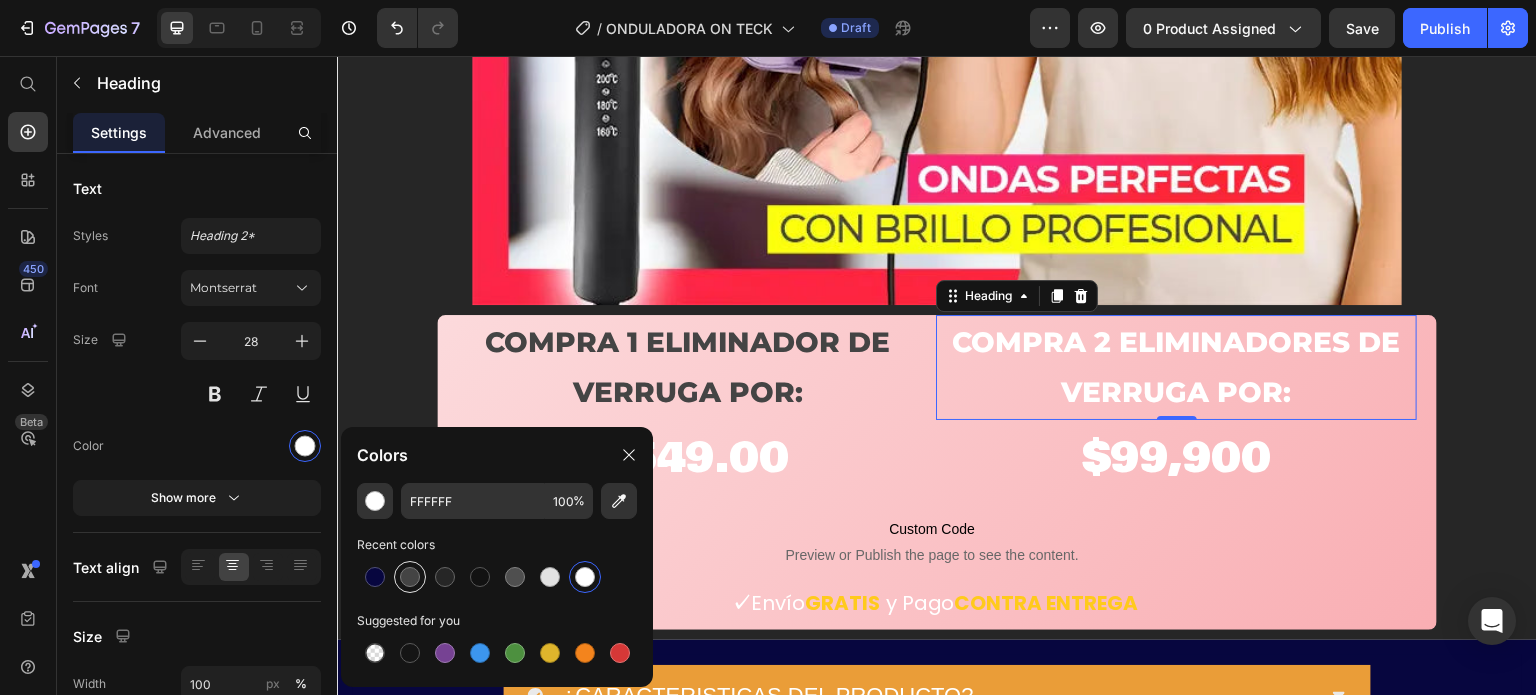 click at bounding box center (410, 577) 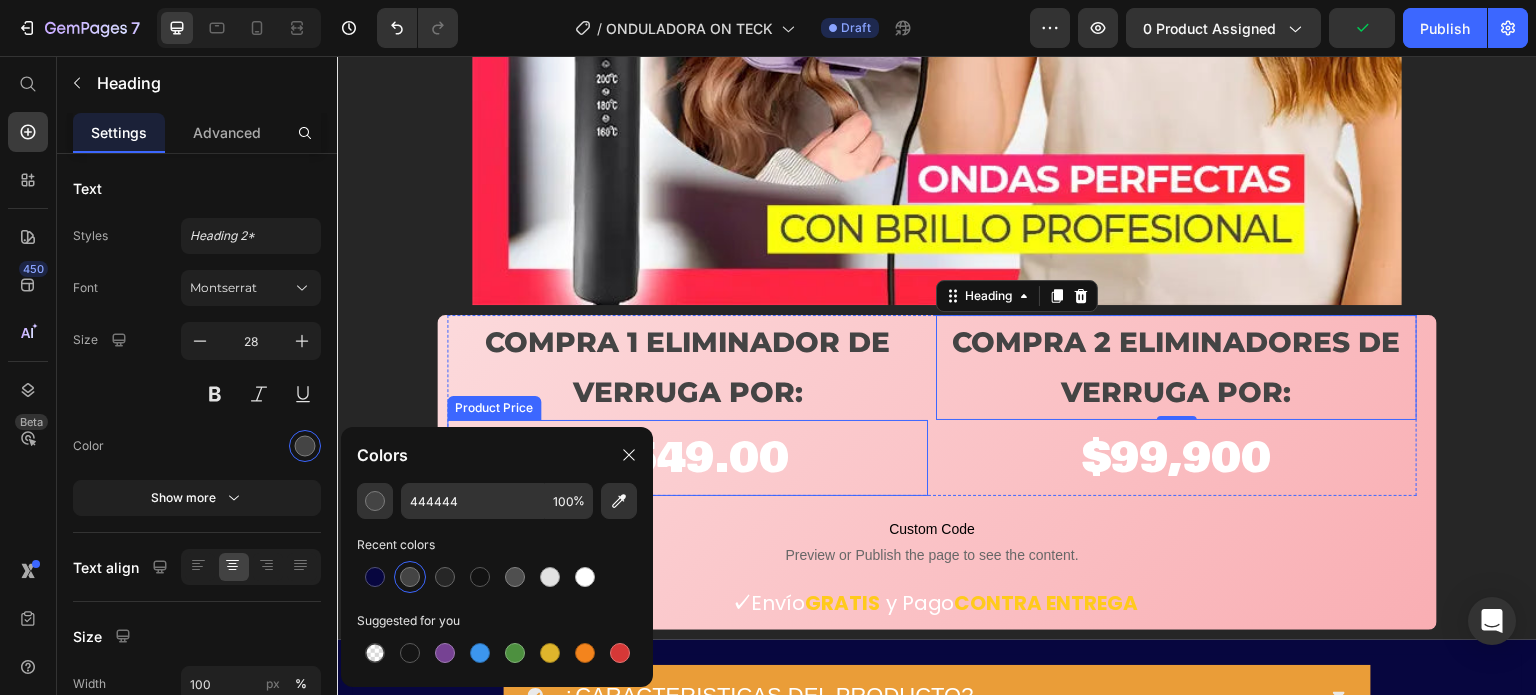 click on "$ 549.00" at bounding box center (687, 458) 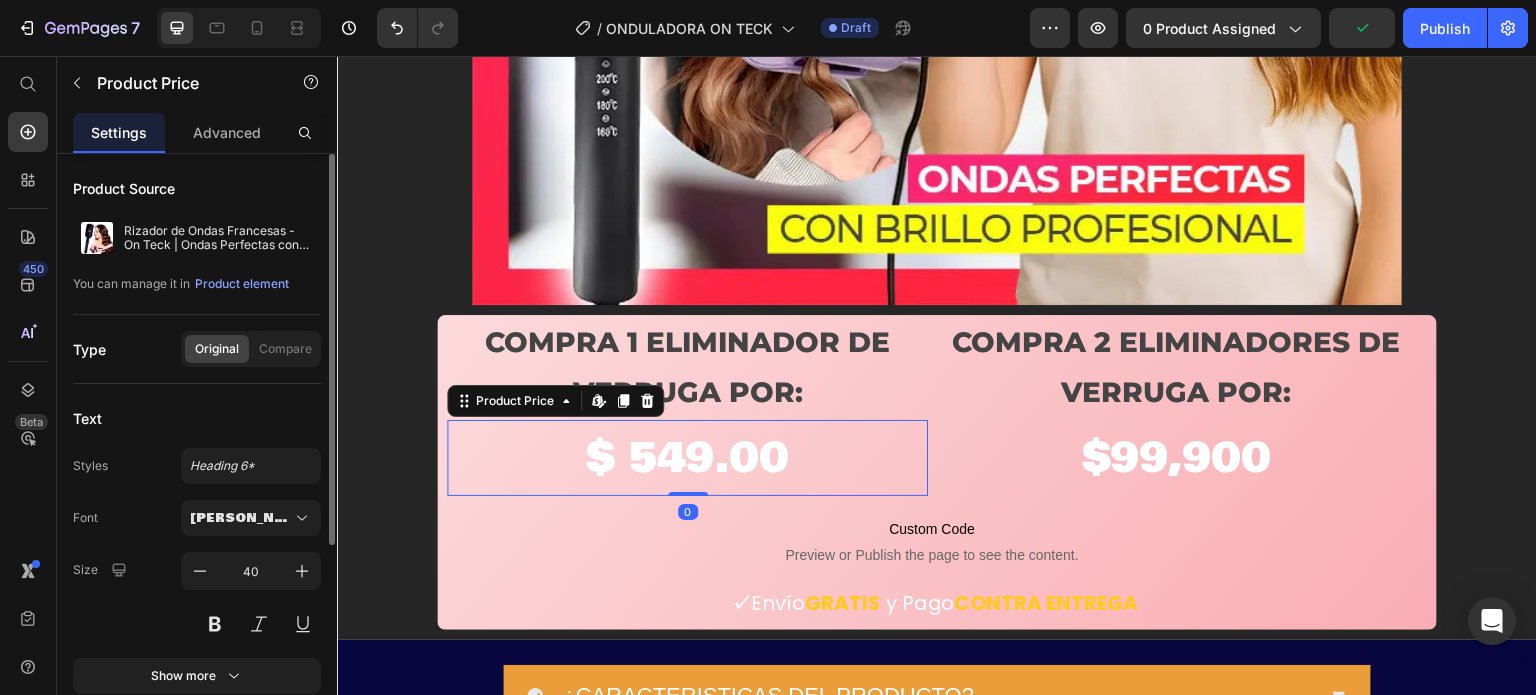 scroll, scrollTop: 316, scrollLeft: 0, axis: vertical 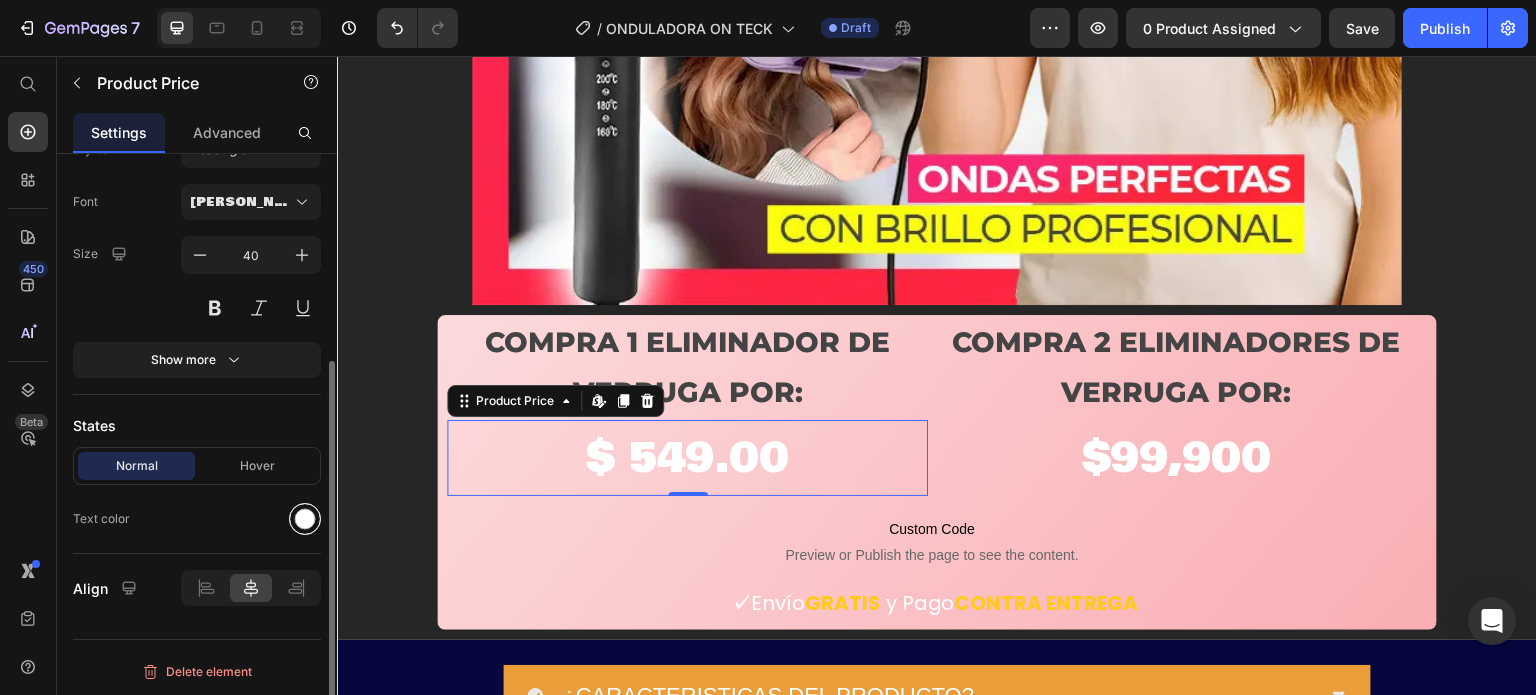 click at bounding box center (305, 519) 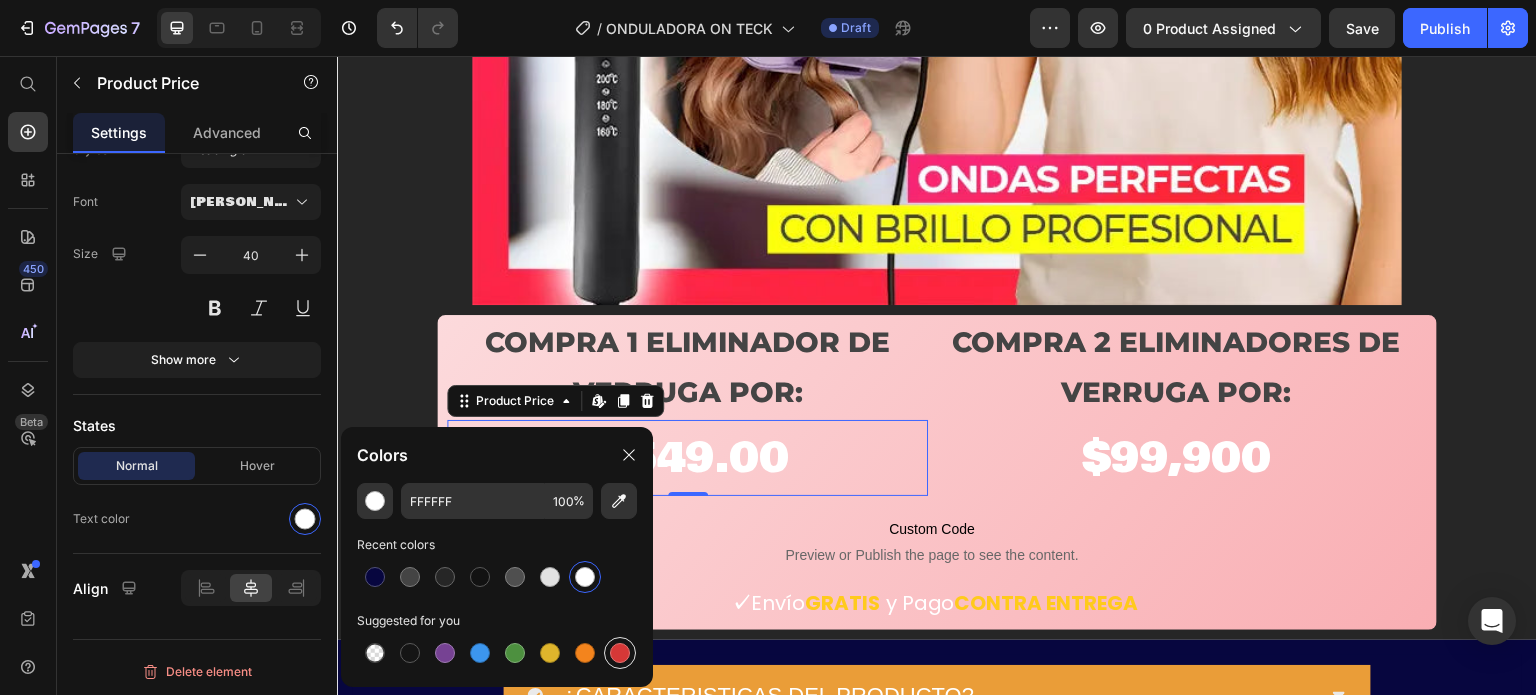 click at bounding box center [620, 653] 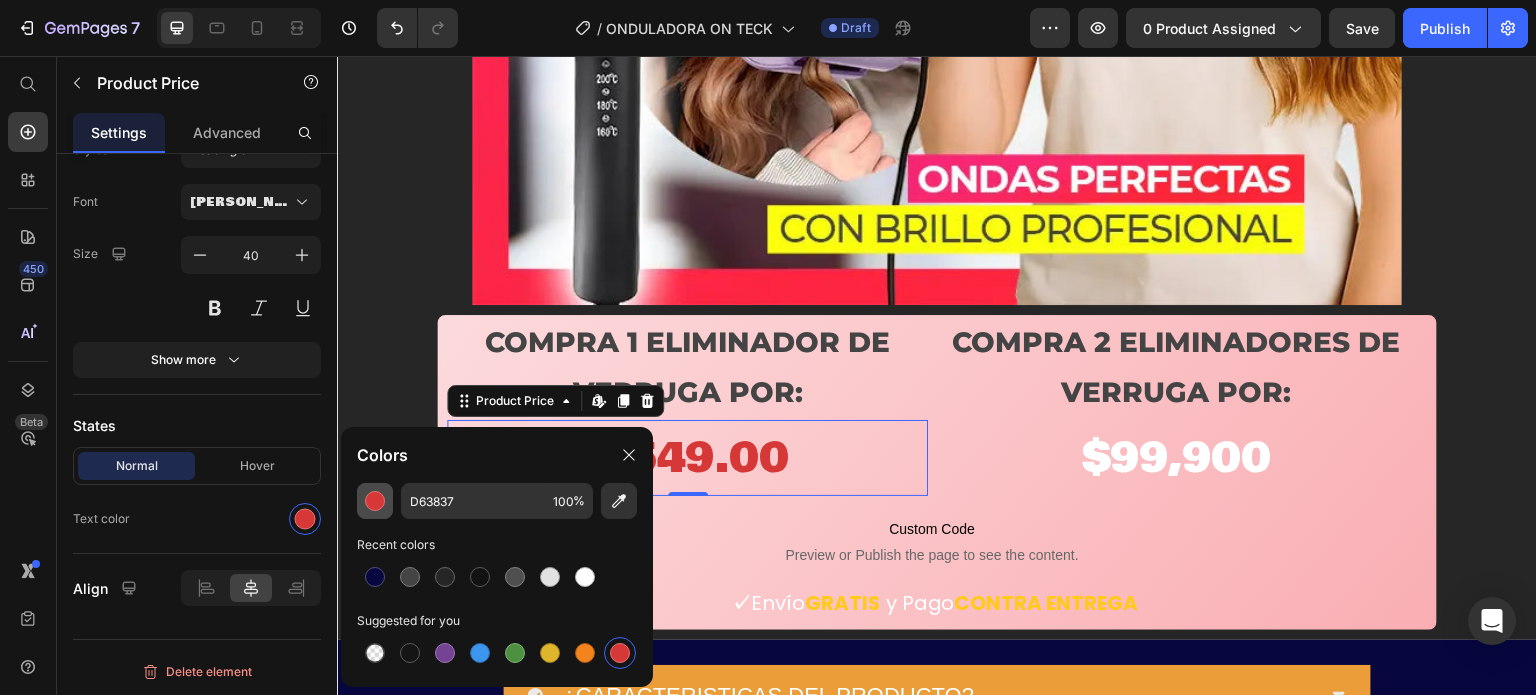 click at bounding box center (375, 501) 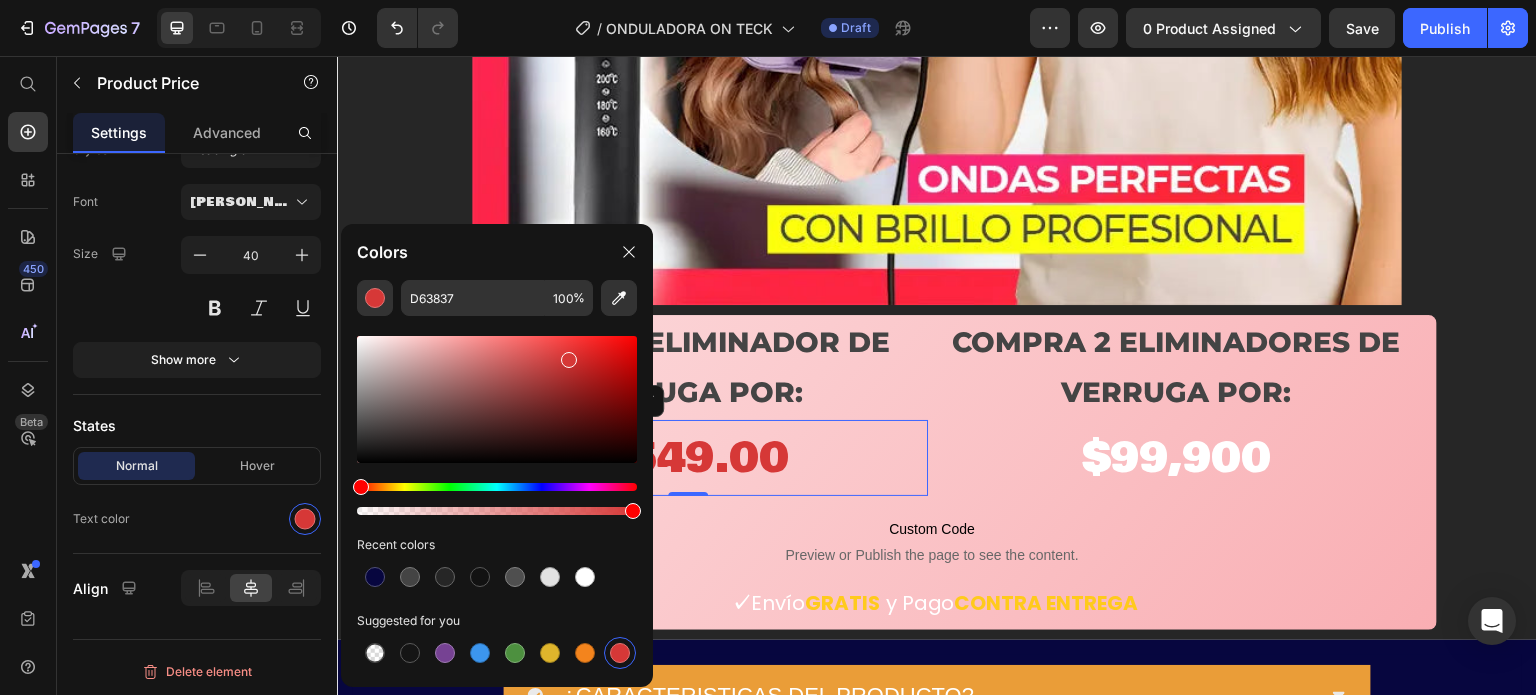 click at bounding box center (497, 487) 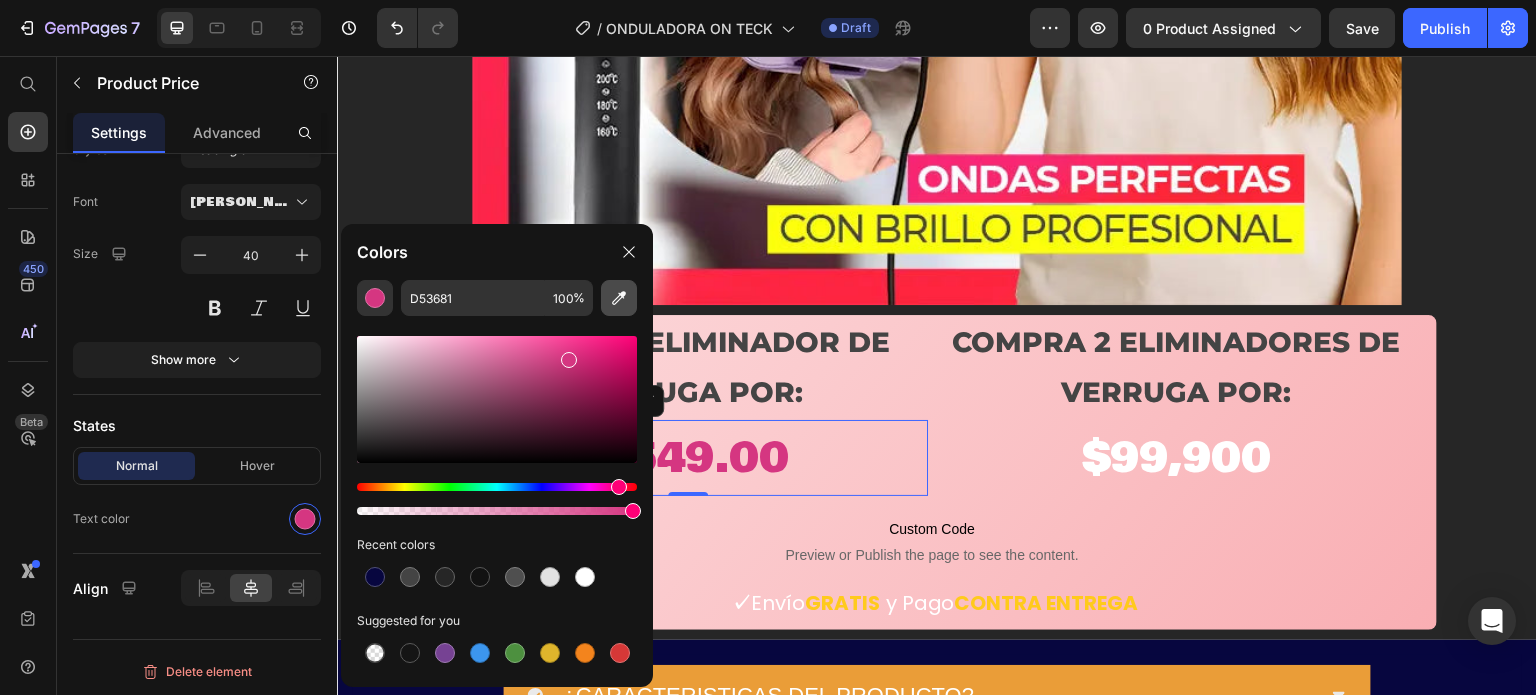 click 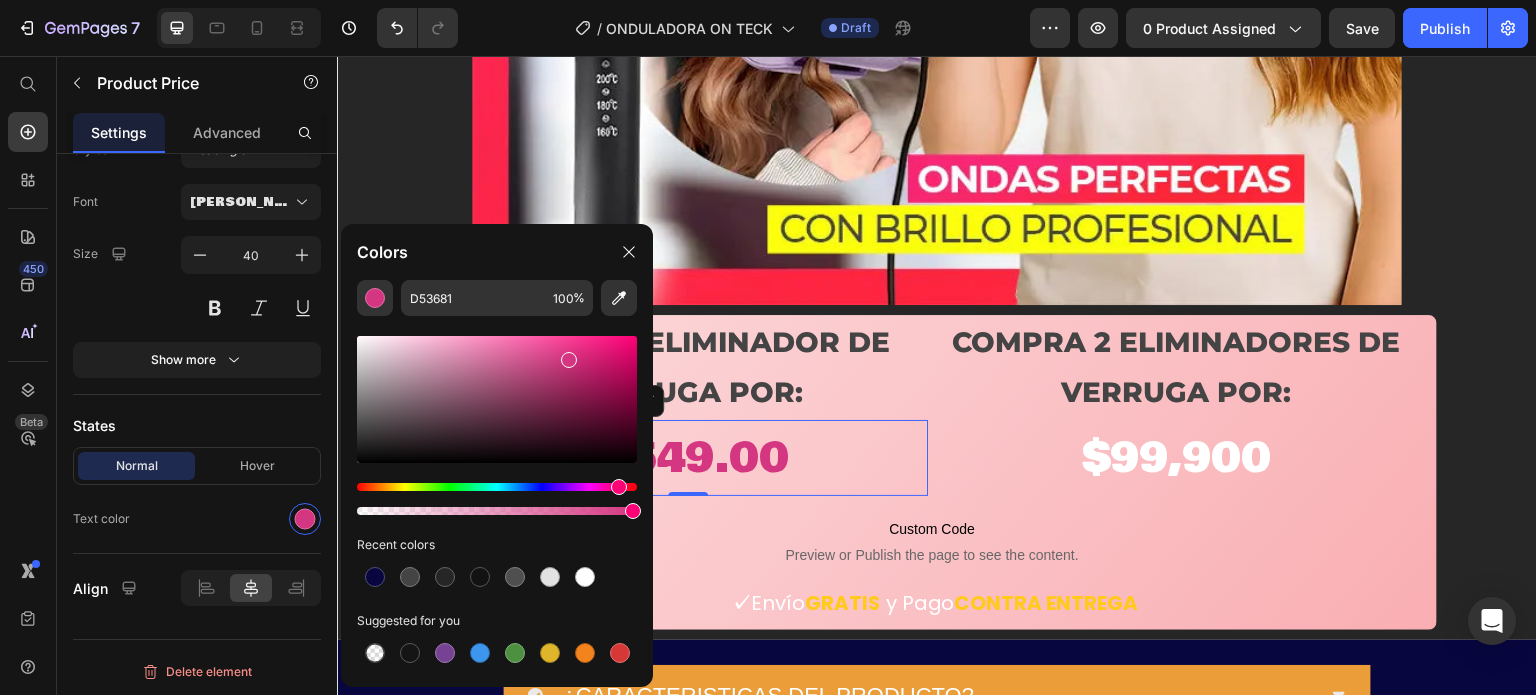 type on "FF2747" 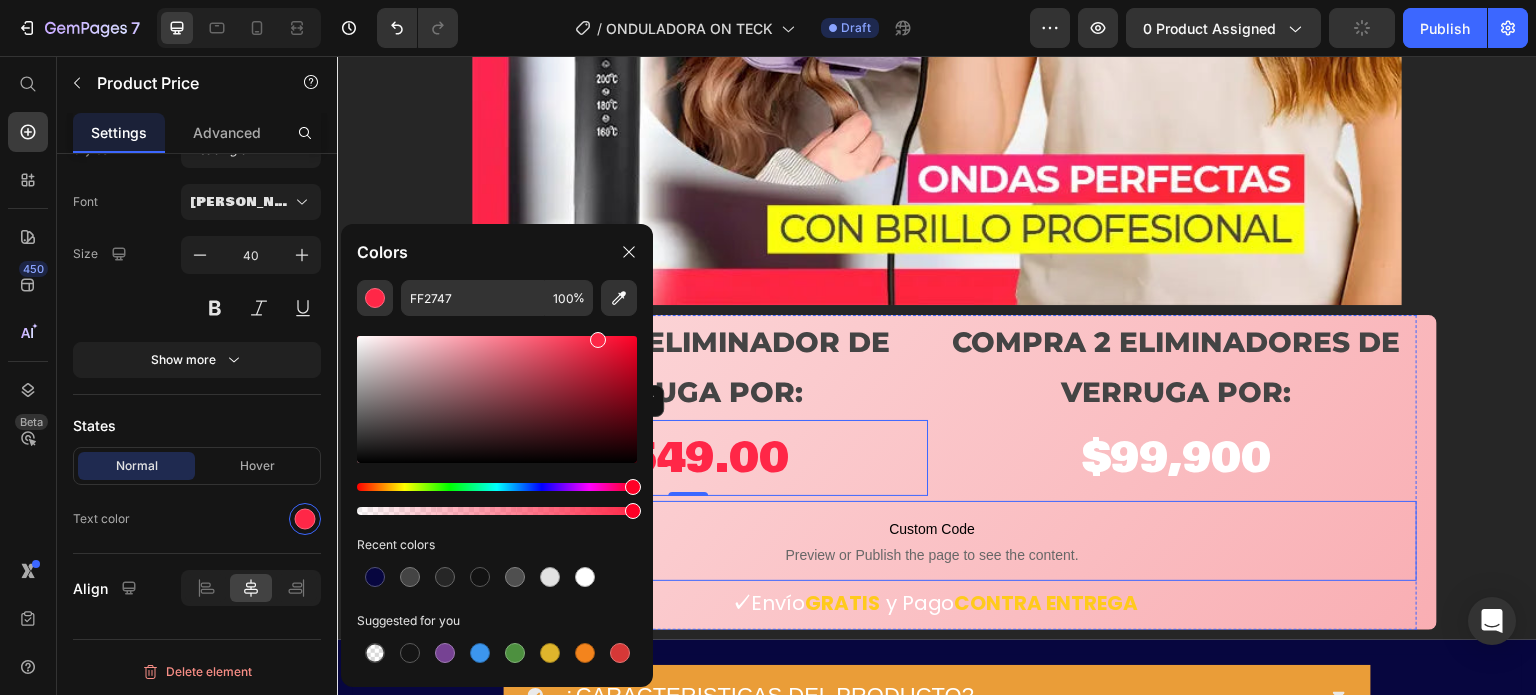 click on "Icon Icon Icon Icon Icon Icon List Row Rizador de Ondas Francesas -  On Teck |  Ondas Perfectas con resultado Profesional ⭐ Product Title Product Row Image compra 1 eliminador de verruga POR: Heading $ 549.00 Product Price   Edit content in Shopify 0 compra 2 eliminadores de verruga POR: Heading $99,900 Heading Row Row Row
Custom Code
Preview or Publish the page to see the content. Custom Code   ✓  Envío  GRATIS   y Pago  CONTRA   ENTREGA Text block Product Row Section 1" at bounding box center (937, -82) 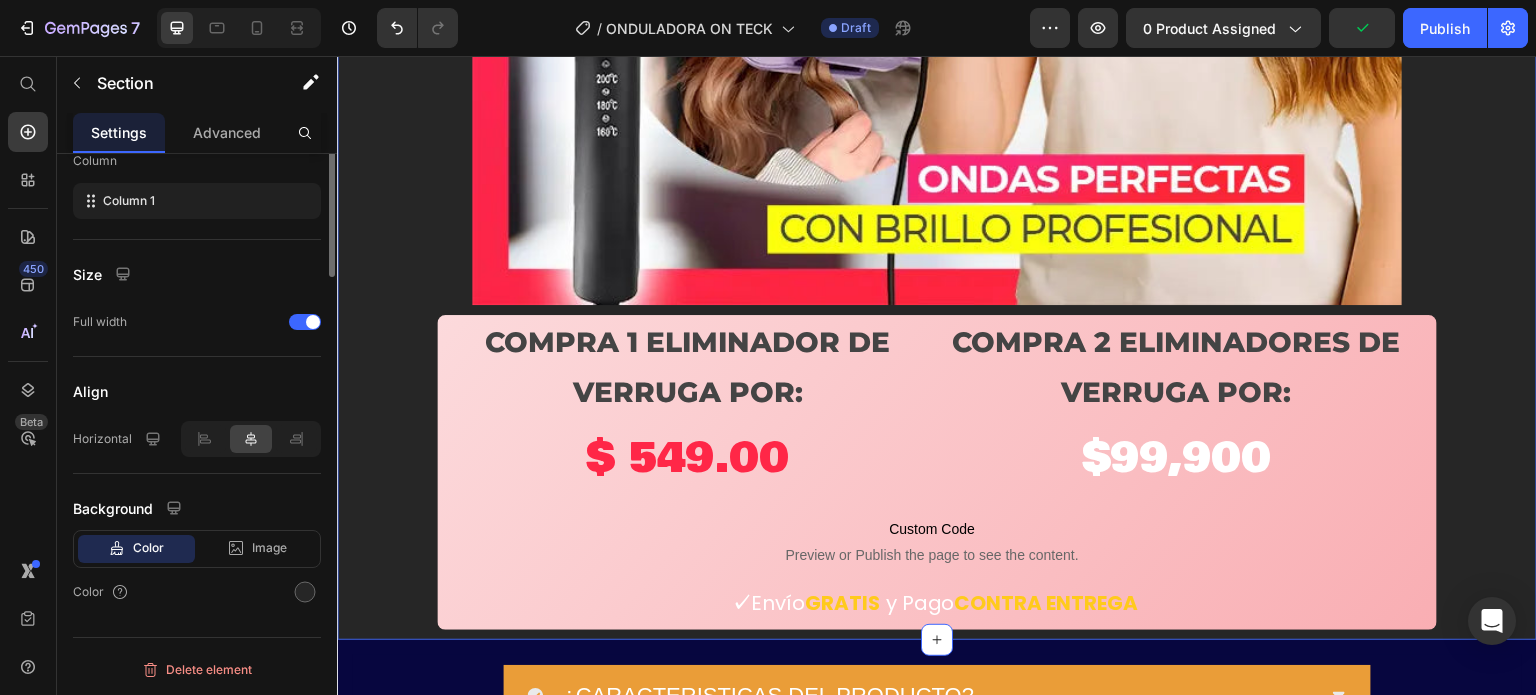 scroll, scrollTop: 0, scrollLeft: 0, axis: both 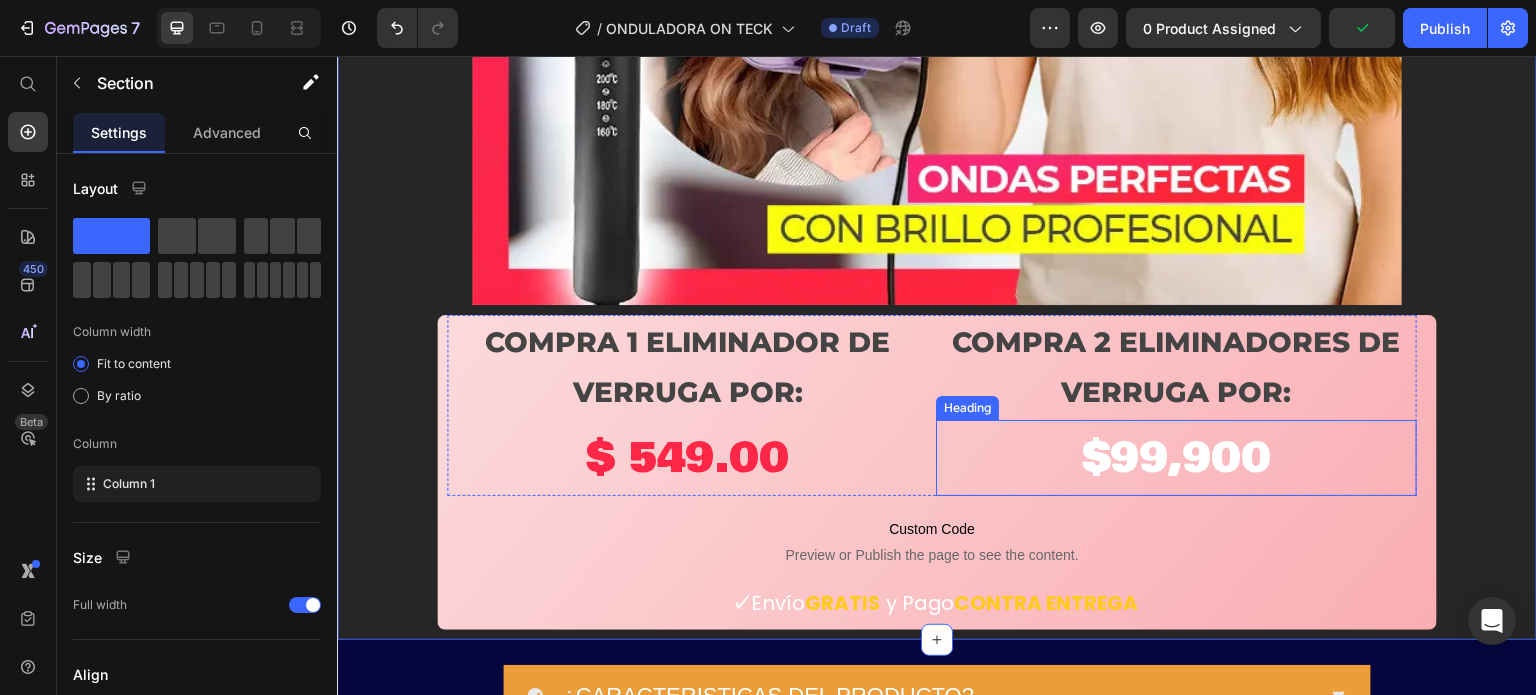 click on "$99,900" at bounding box center (1176, 458) 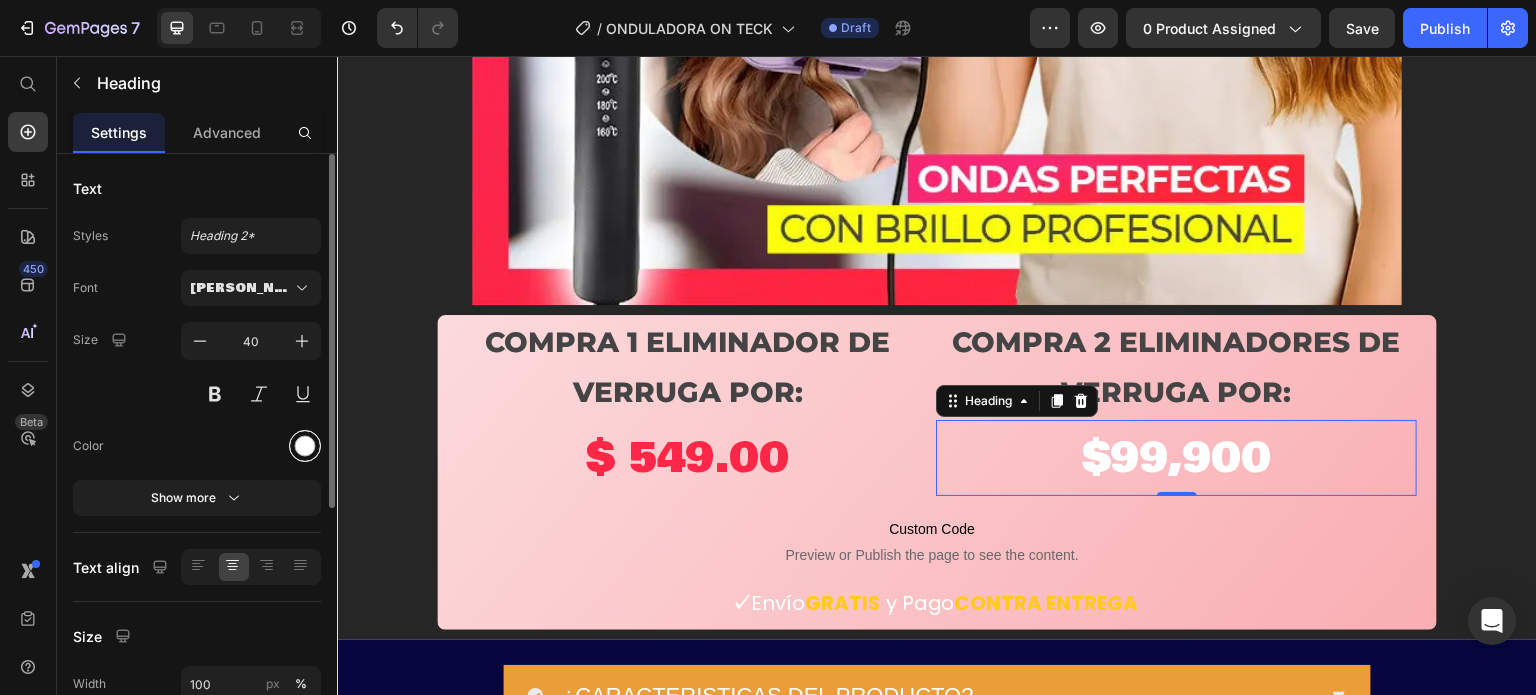 click at bounding box center (305, 446) 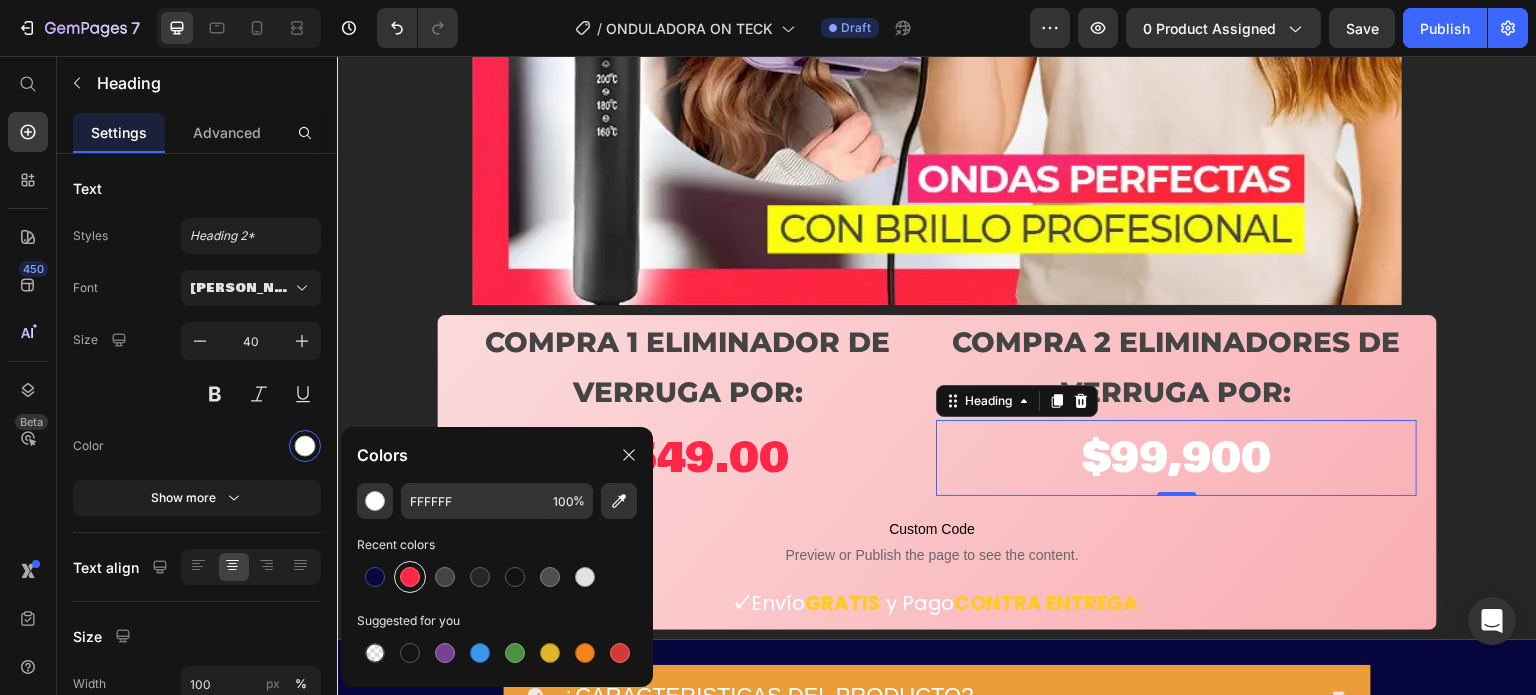 click at bounding box center (410, 577) 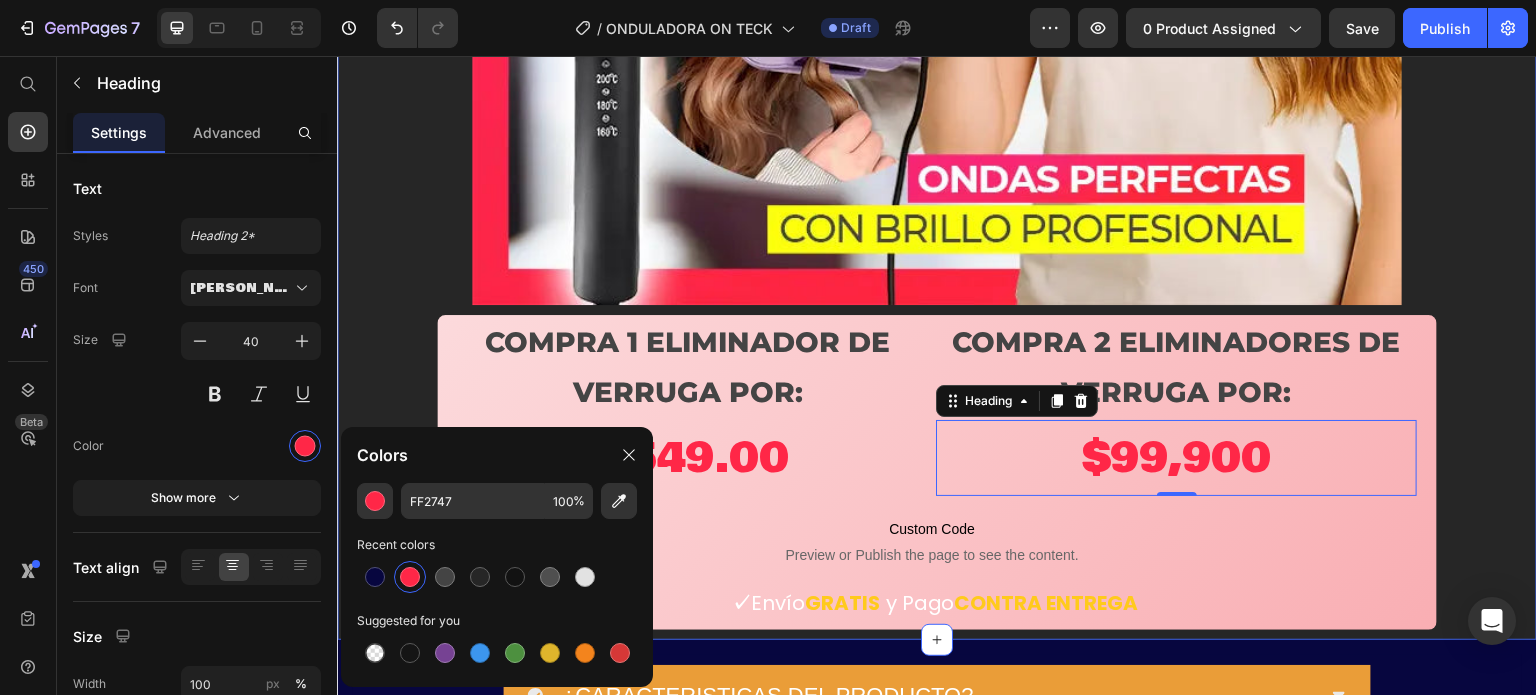 click on "Icon Icon Icon Icon Icon Icon List Row Rizador de Ondas Francesas -  On Teck |  Ondas Perfectas con resultado Profesional ⭐ Product Title Product Row Image compra 1 eliminador de verruga POR: Heading $ 549.00 Product Price compra 2 eliminadores de verruga POR: Heading $99,900 Heading   0 Row Row Row
Custom Code
Preview or Publish the page to see the content. Custom Code   ✓  Envío  GRATIS   y Pago  CONTRA   ENTREGA Text block Product Row Section 1" at bounding box center [937, -82] 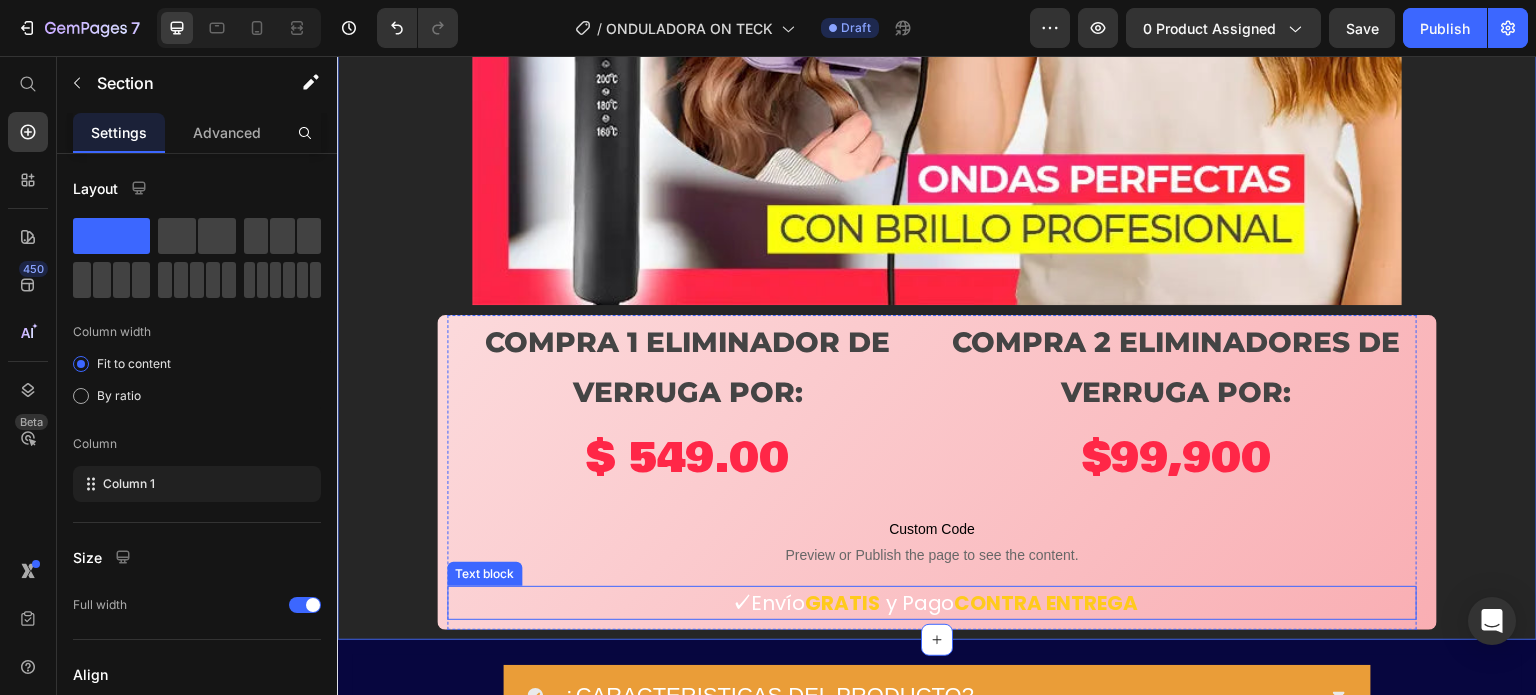 click on "✓  Envío" at bounding box center (765, 603) 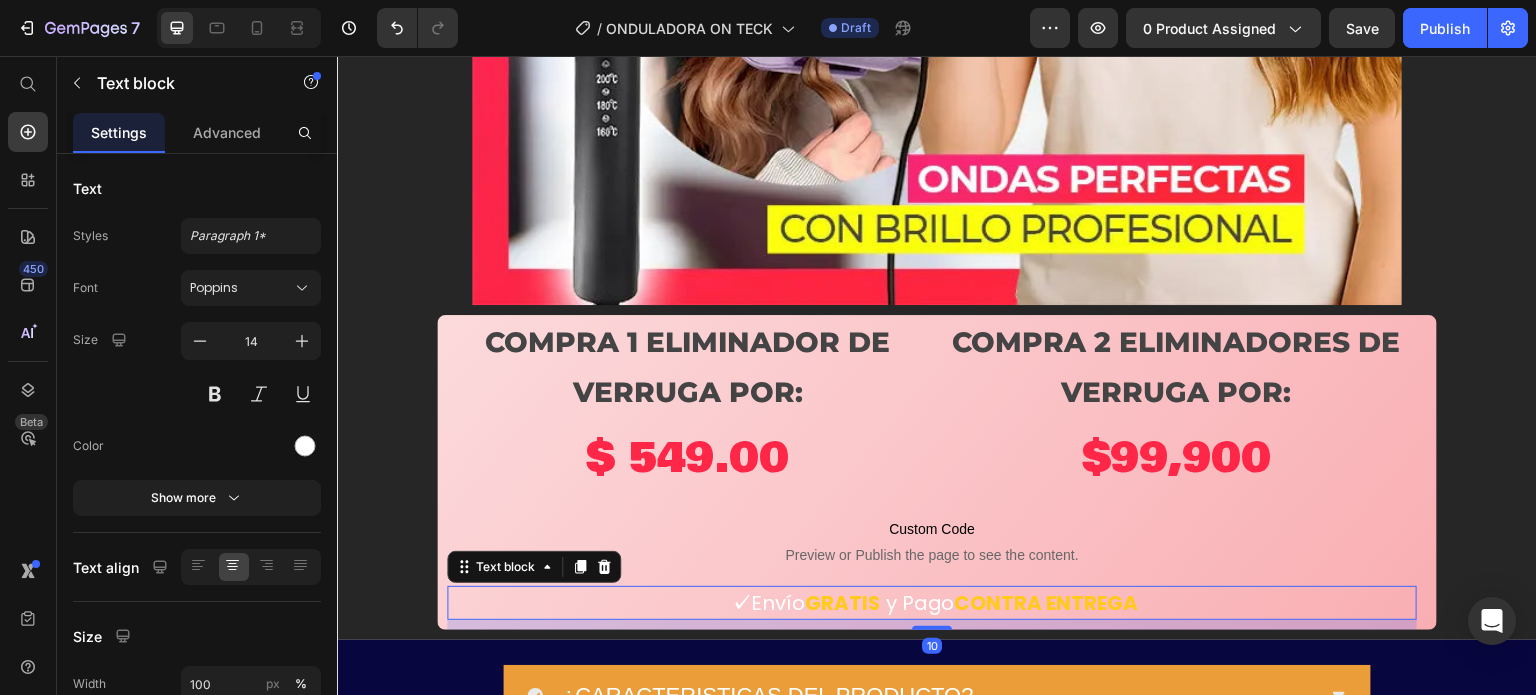 click on "✓  Envío" at bounding box center [765, 603] 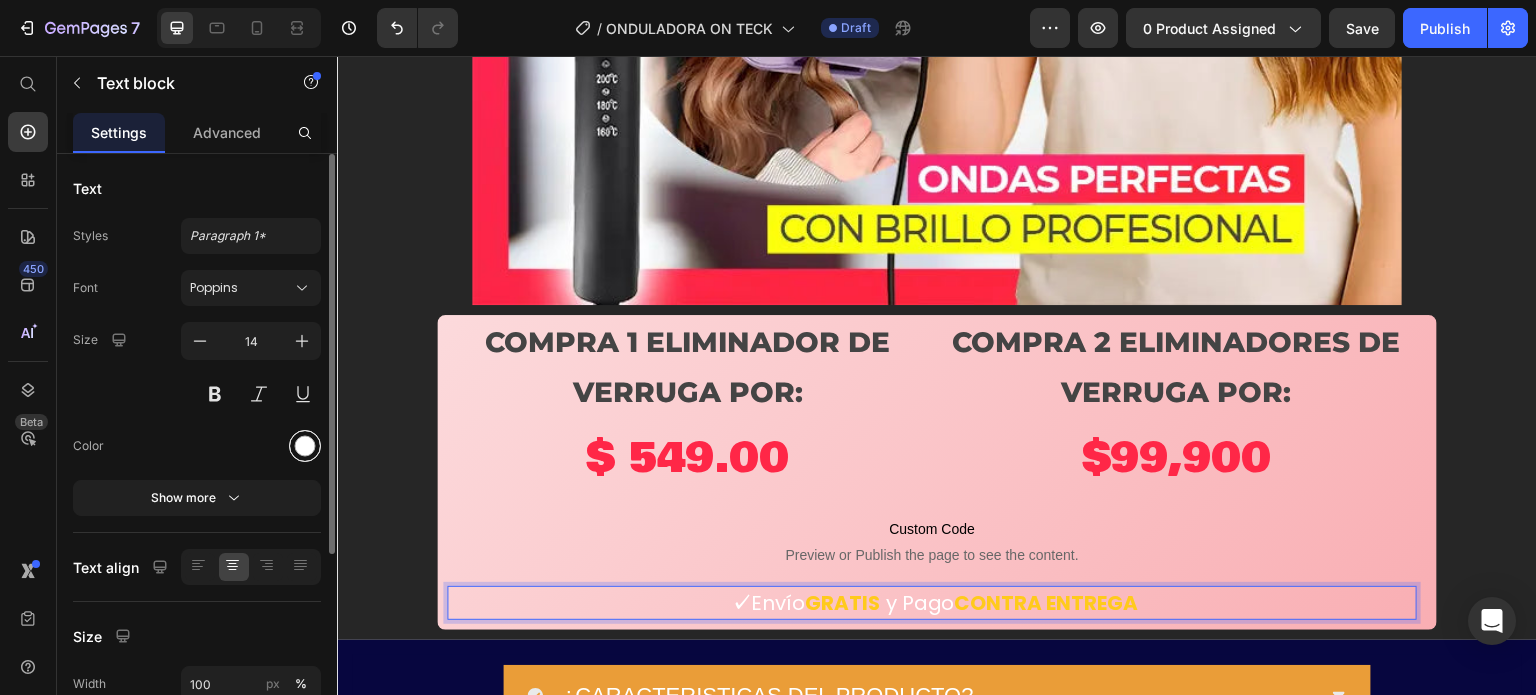 click at bounding box center (305, 446) 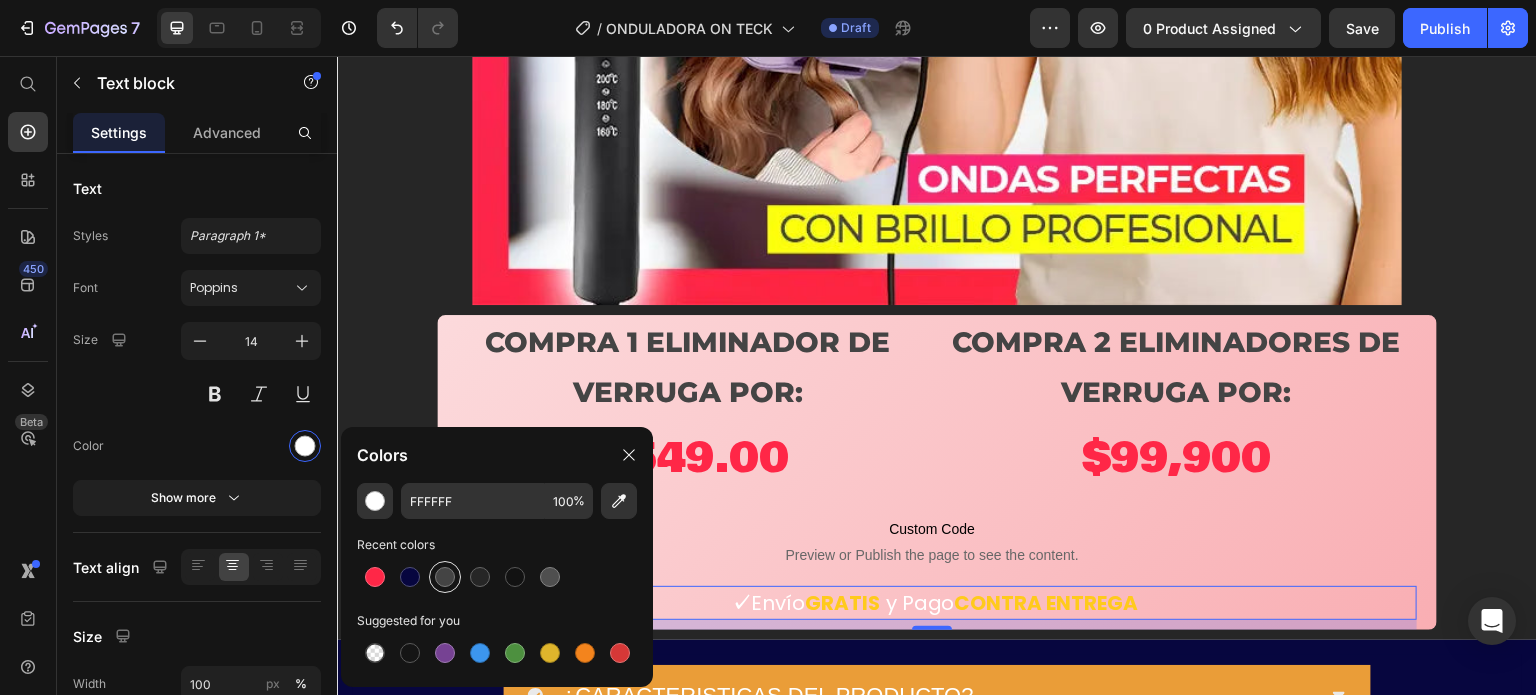 click at bounding box center [445, 577] 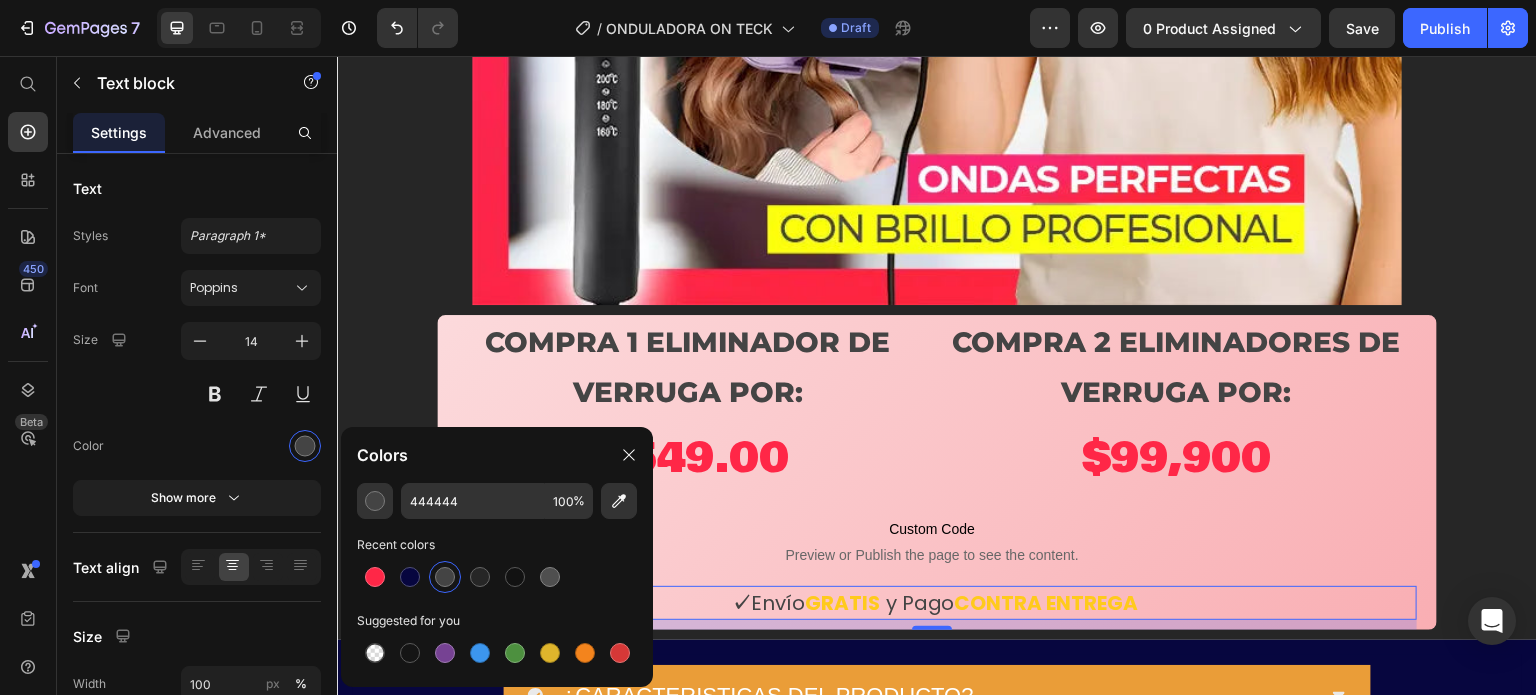 click on "GRATIS" at bounding box center (843, 603) 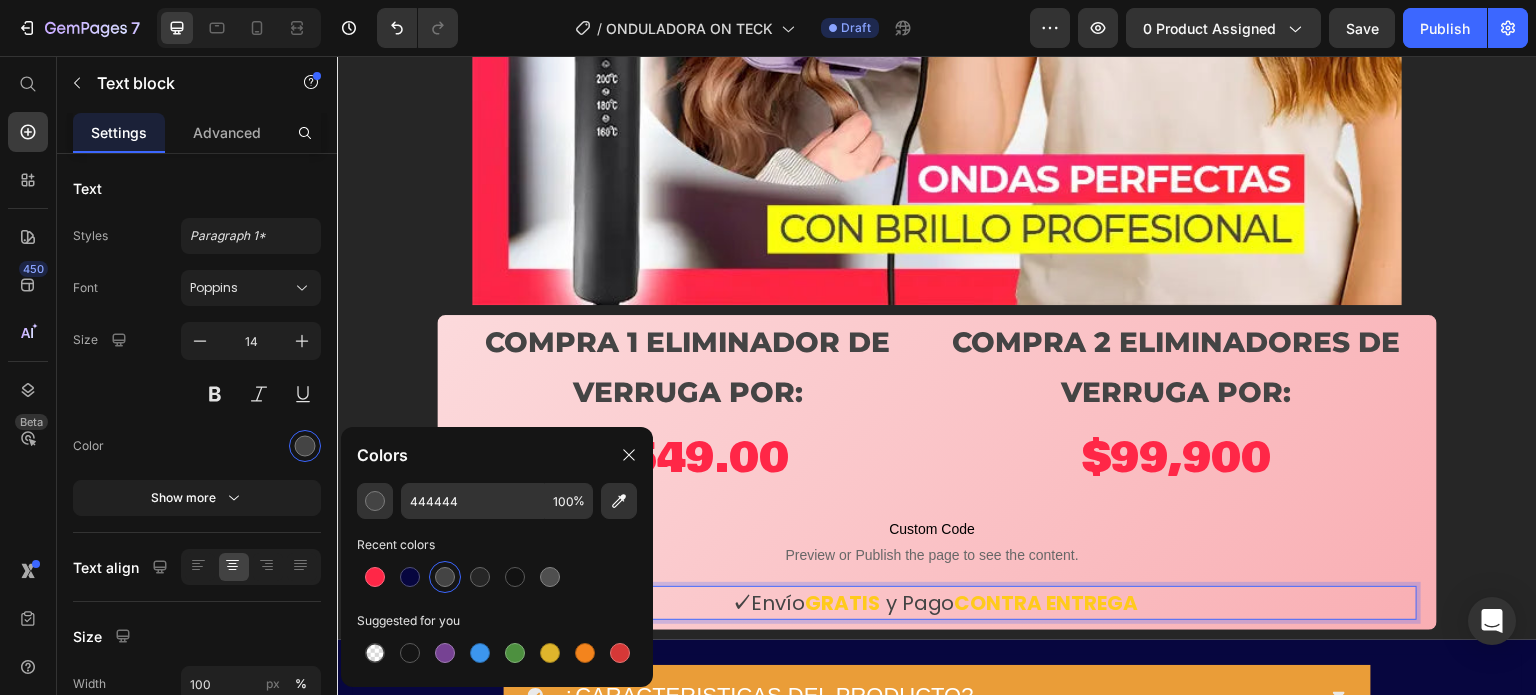 click on "GRATIS" at bounding box center [843, 603] 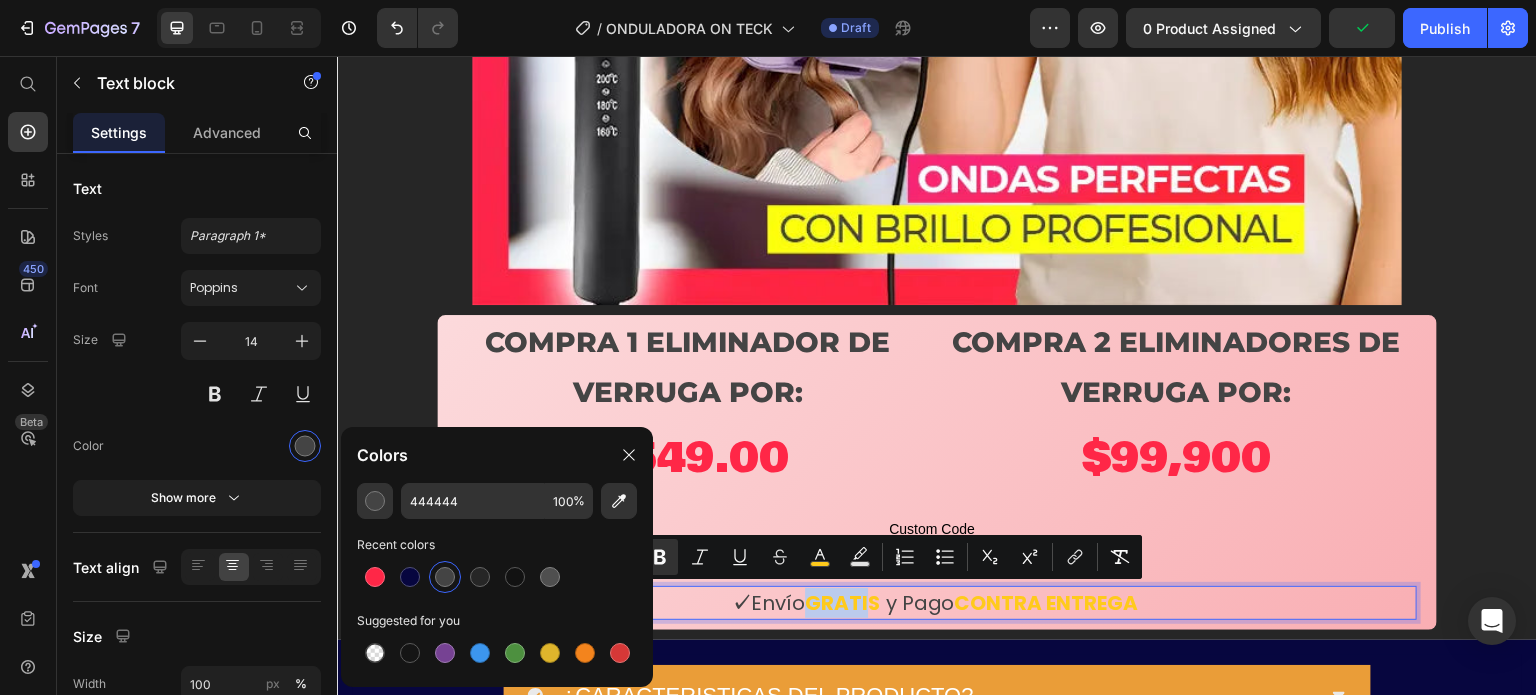 drag, startPoint x: 805, startPoint y: 601, endPoint x: 866, endPoint y: 602, distance: 61.008198 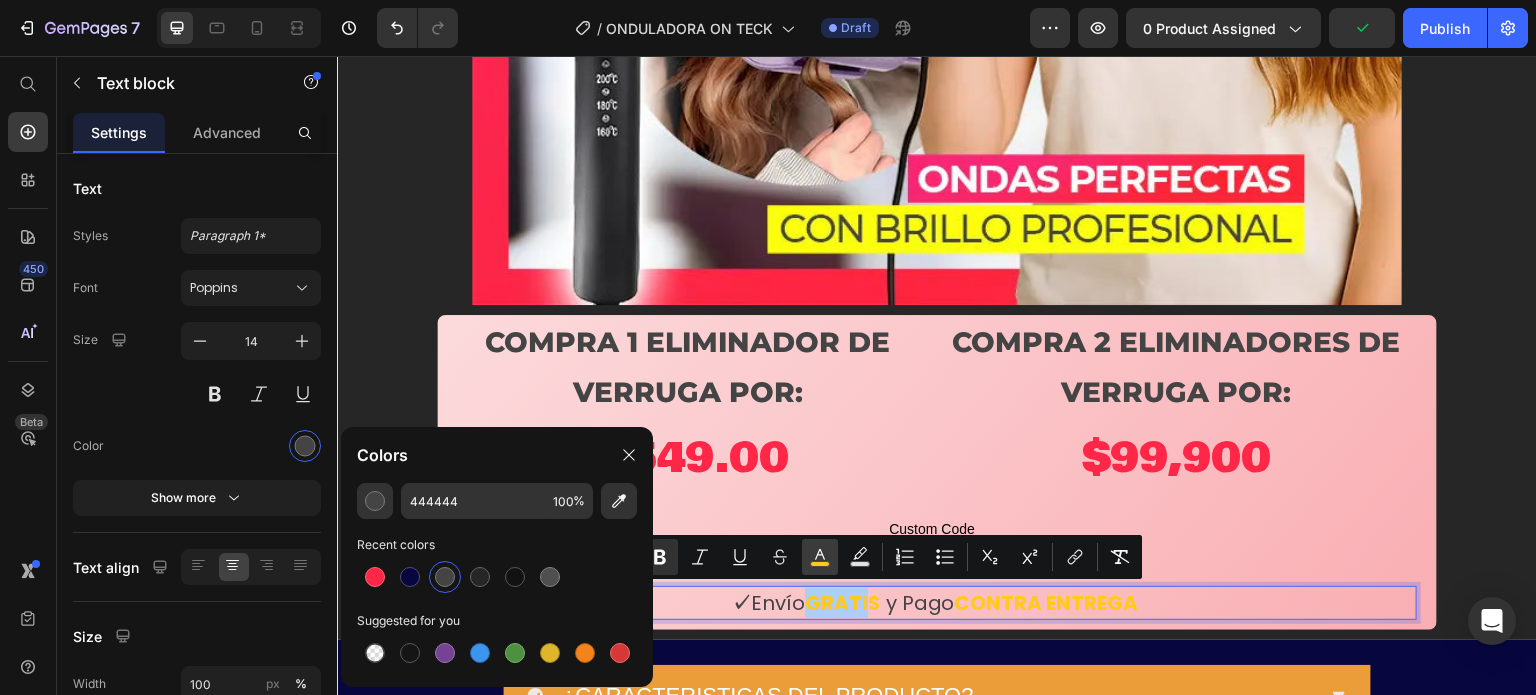 click 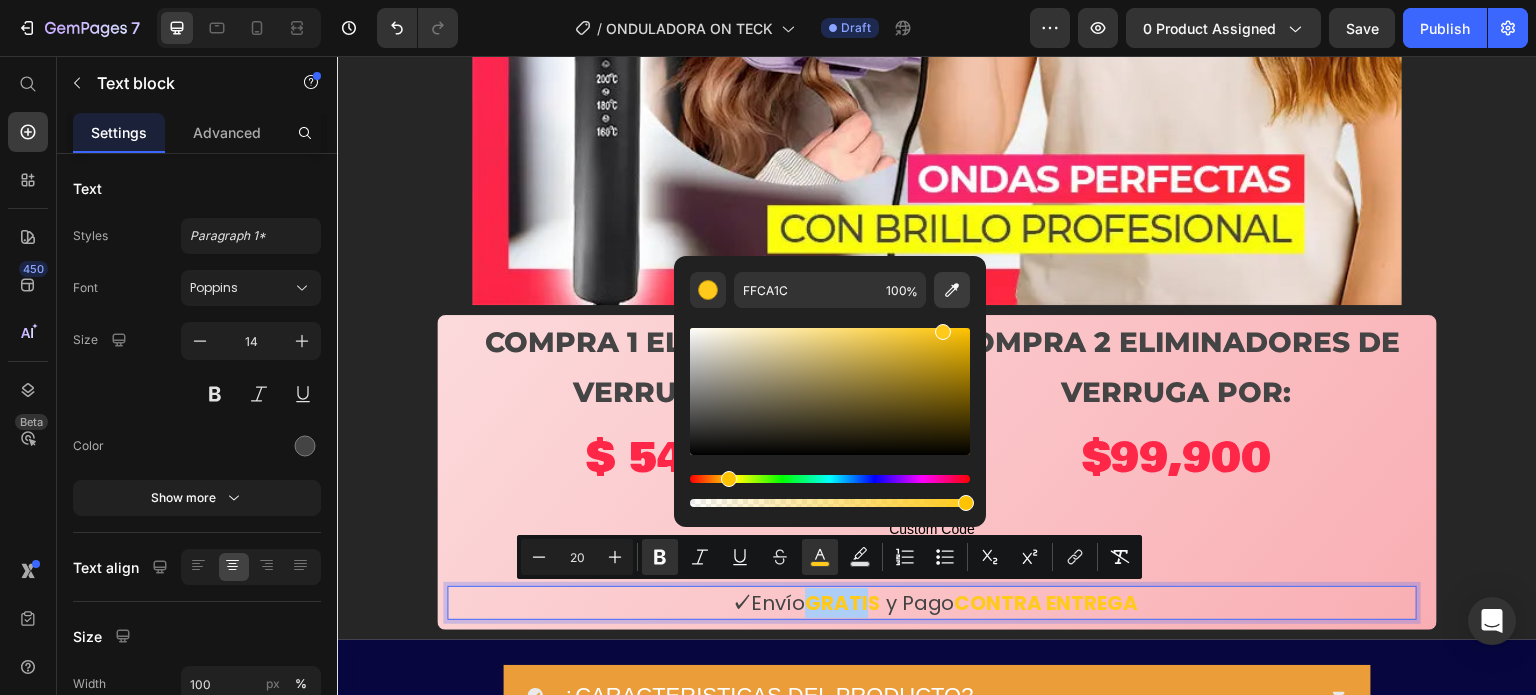 click at bounding box center (952, 290) 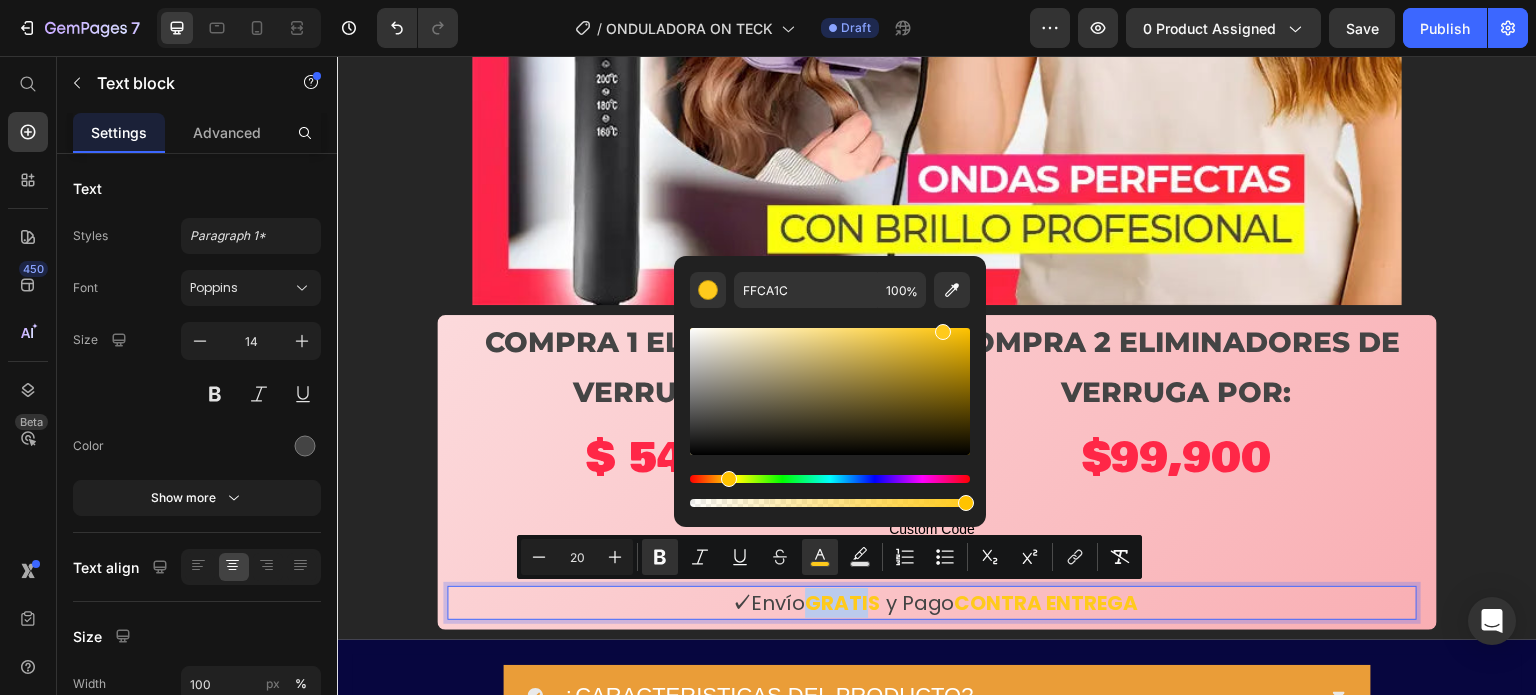 type on "FF2747" 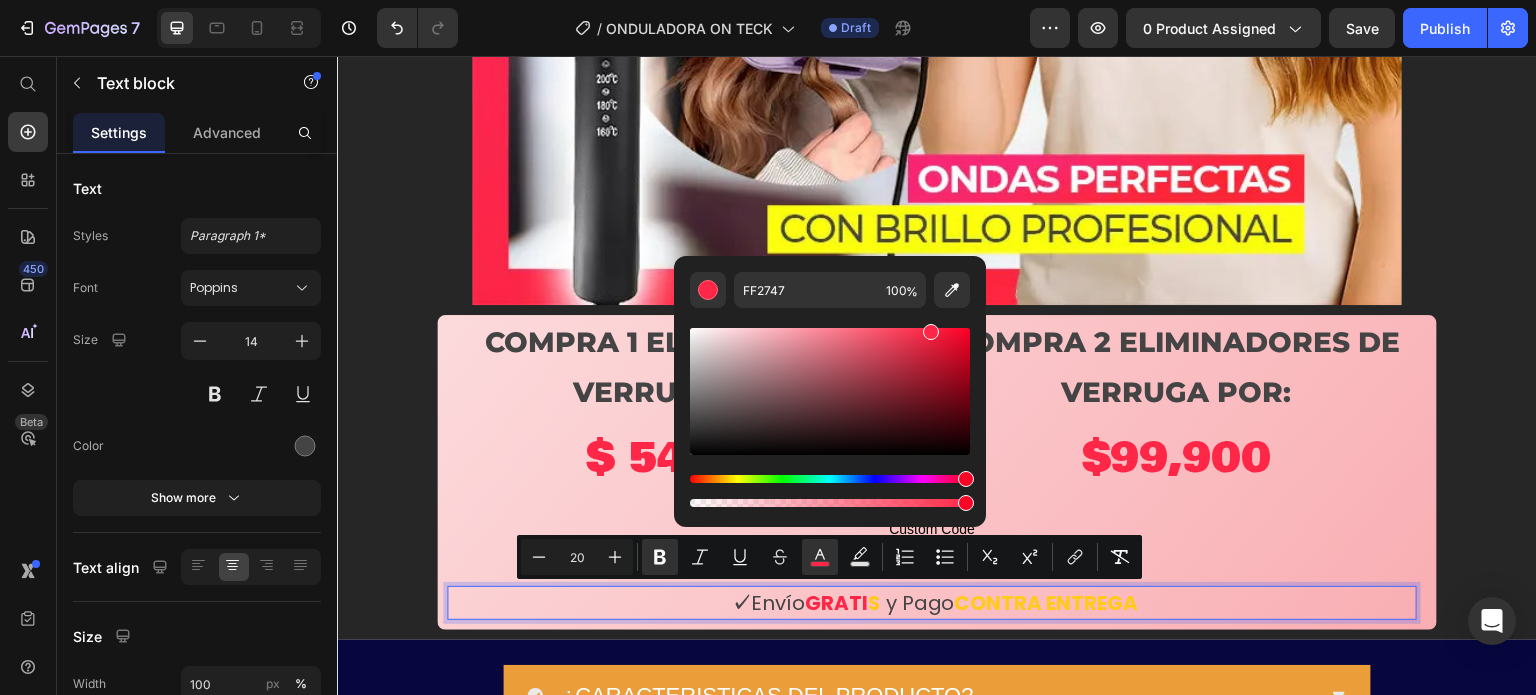 click on "S" at bounding box center (874, 603) 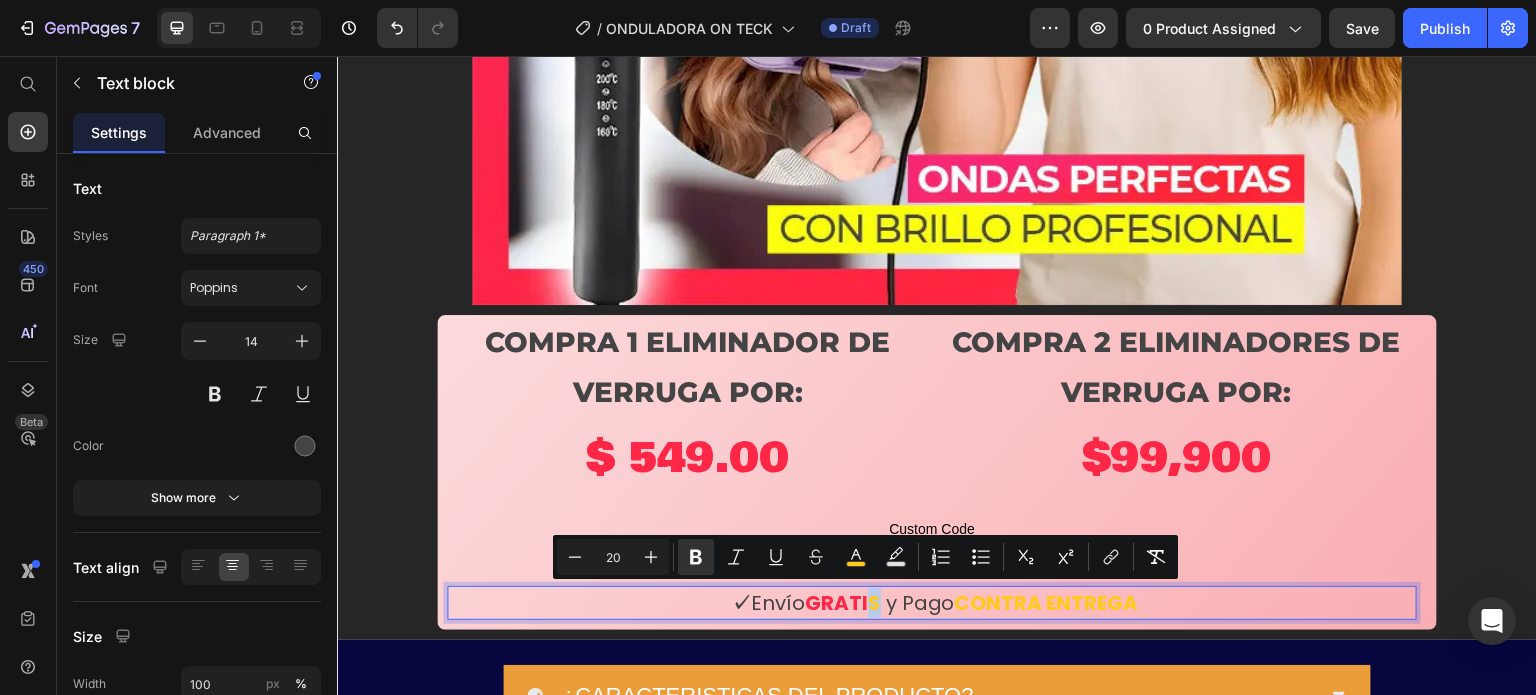click on "S" at bounding box center [874, 603] 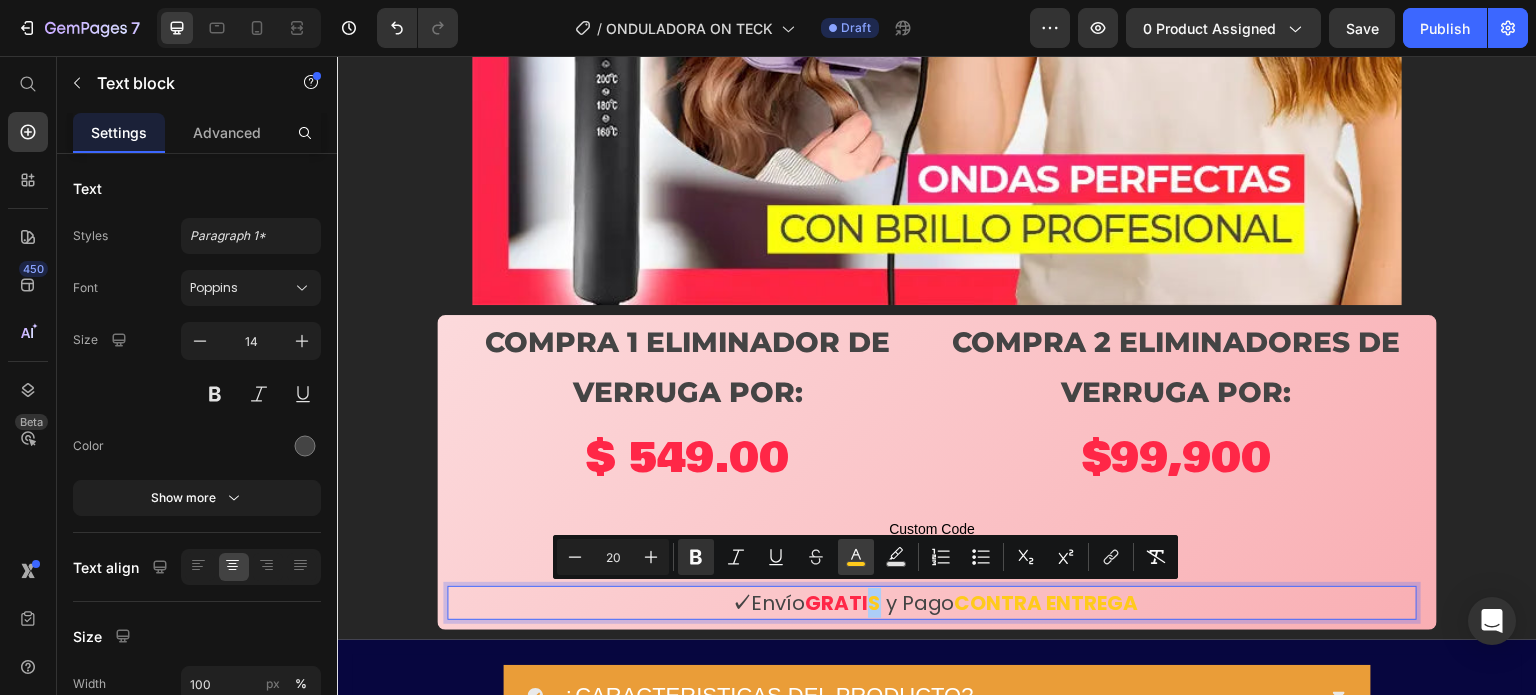 click 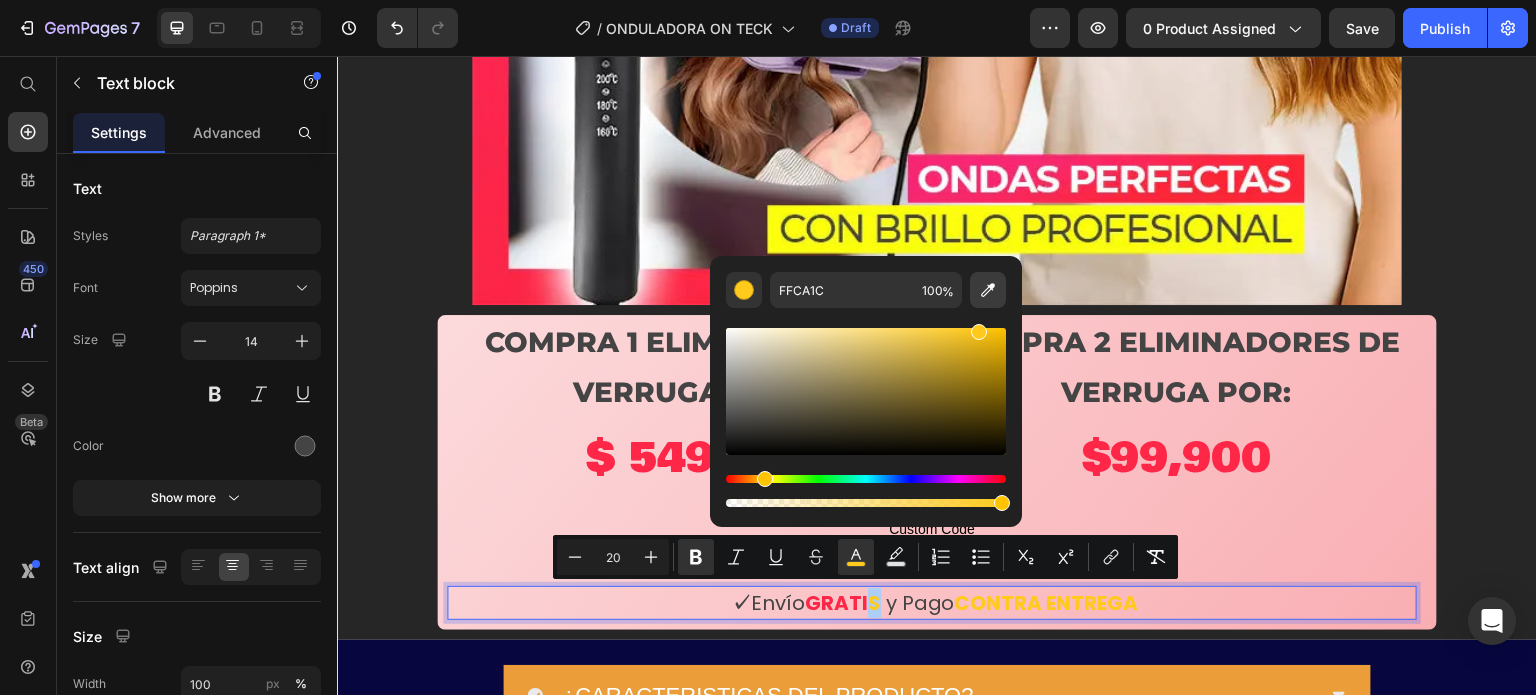 click 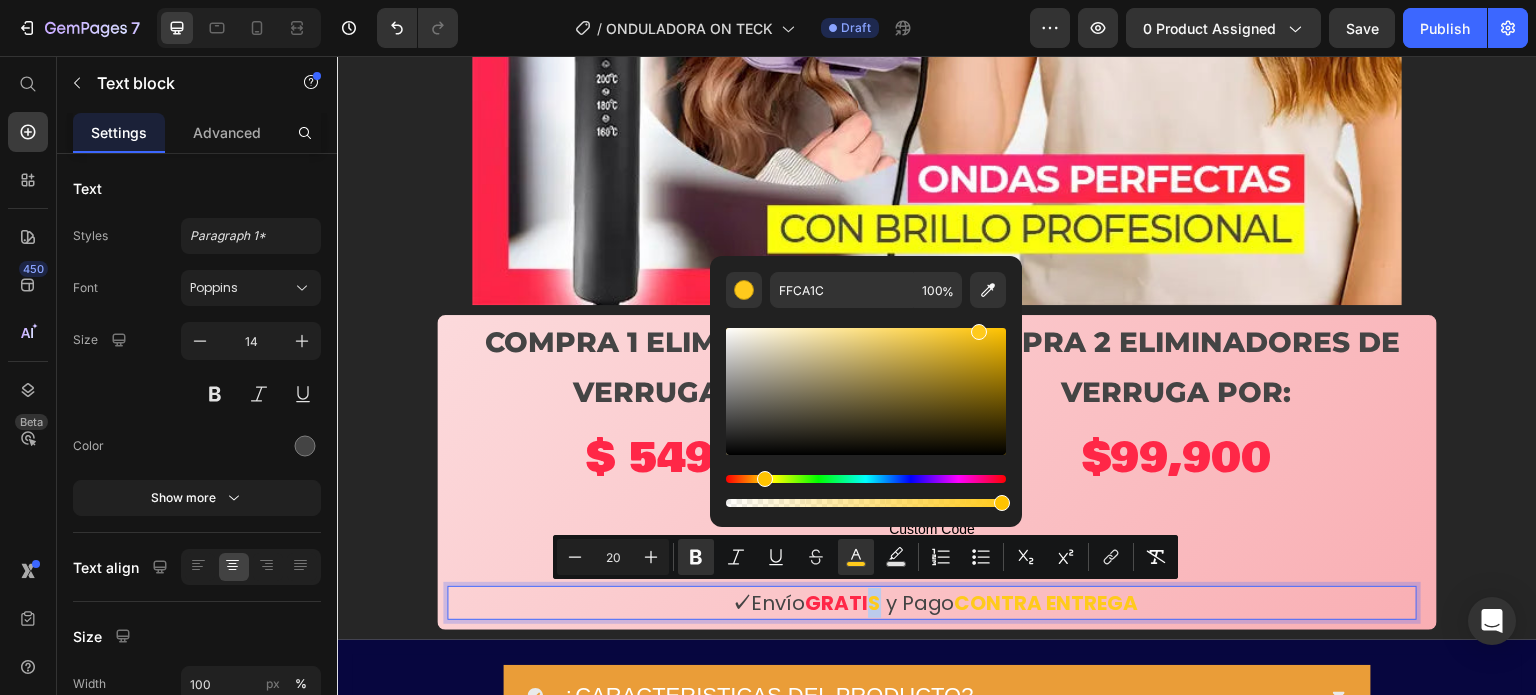 type on "FF2747" 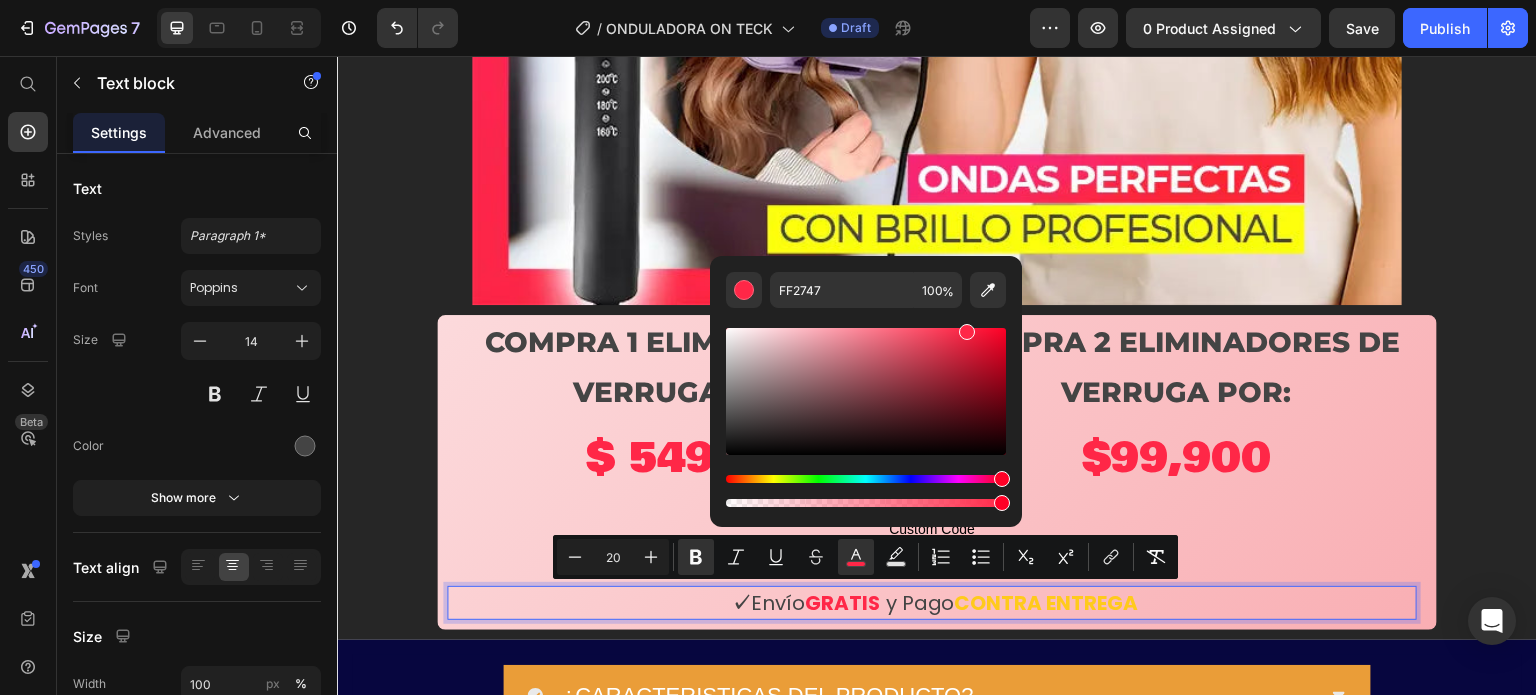 click on "y Pago" at bounding box center [920, 603] 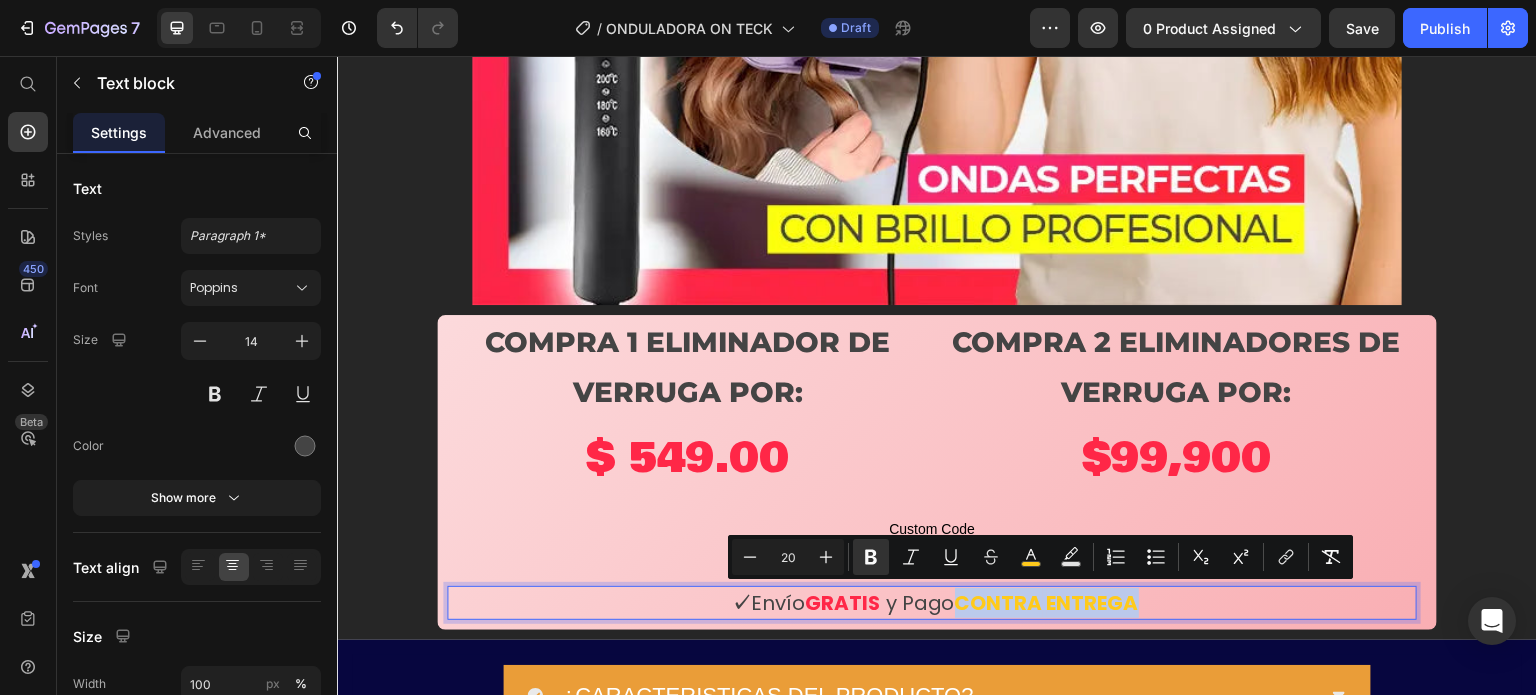 drag, startPoint x: 950, startPoint y: 605, endPoint x: 1139, endPoint y: 598, distance: 189.12958 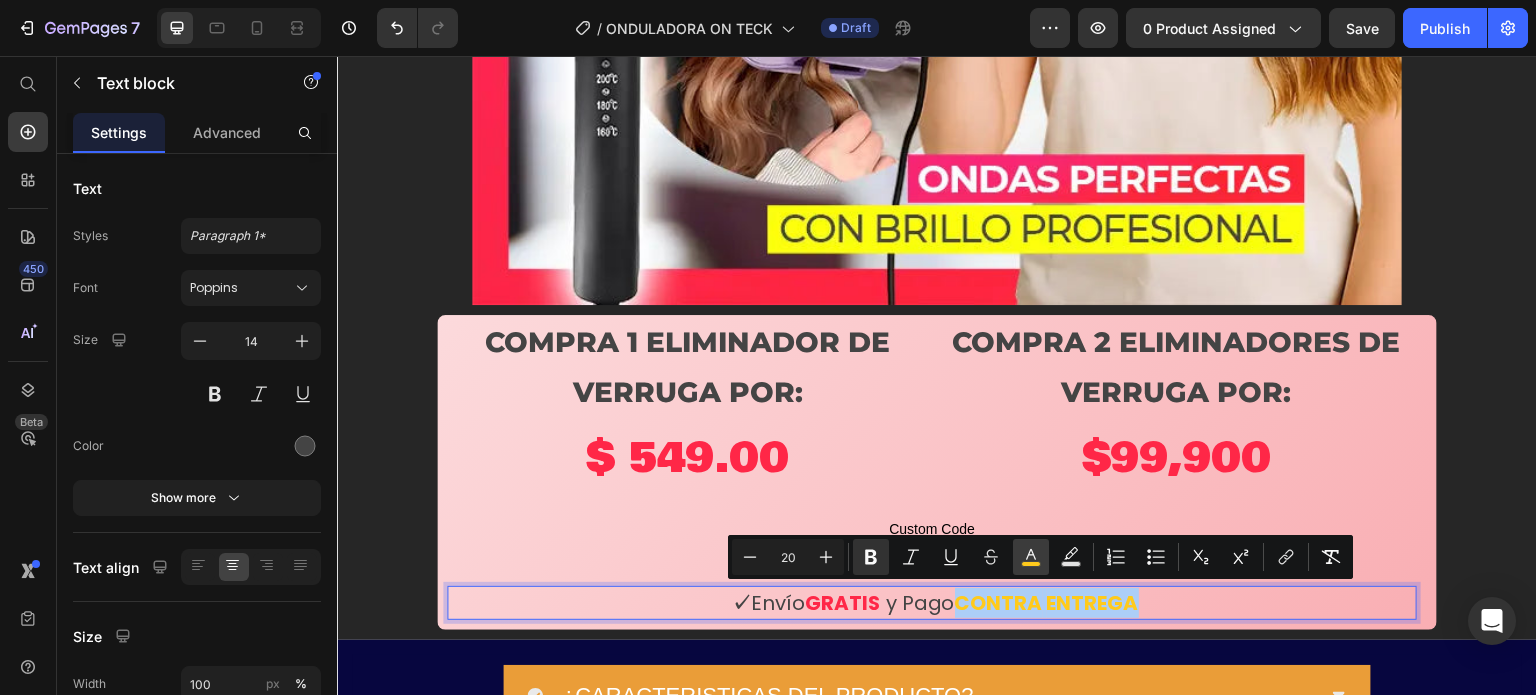 click 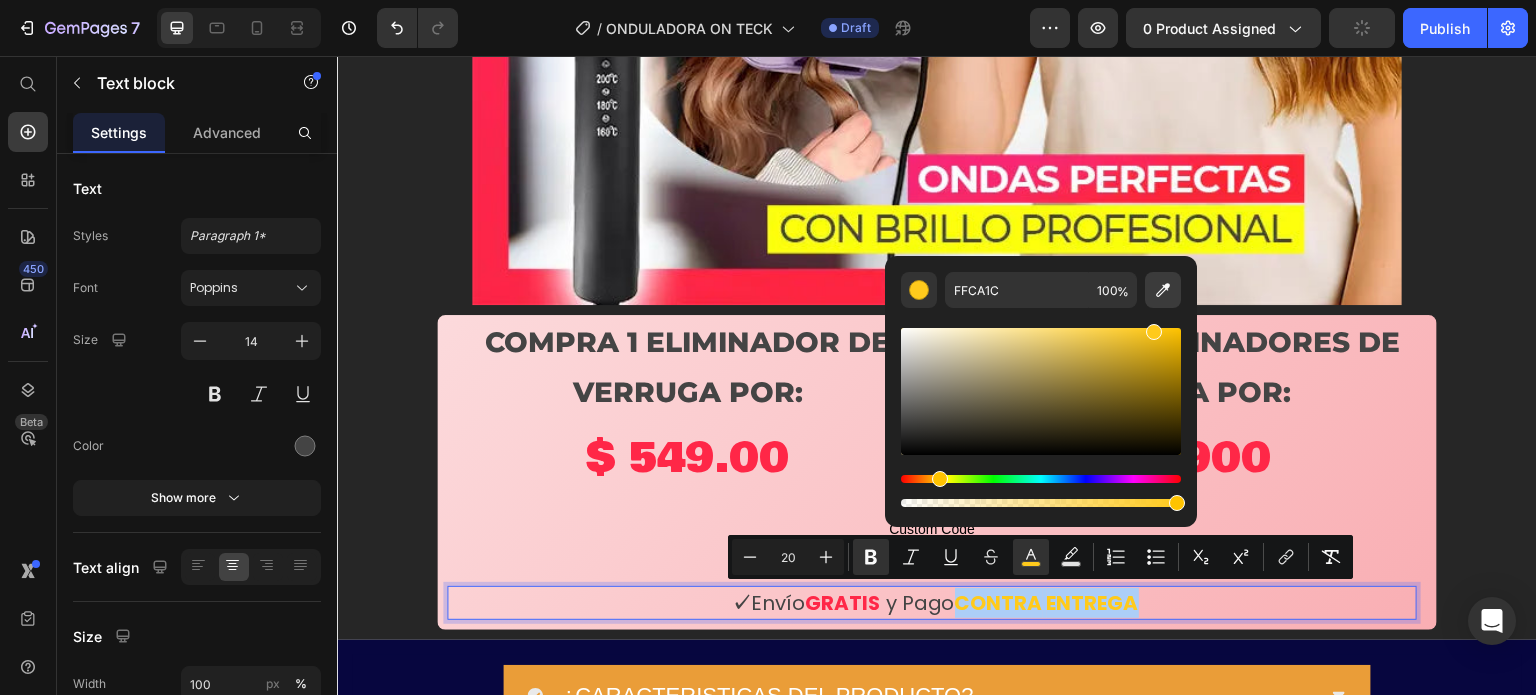 click at bounding box center (1163, 290) 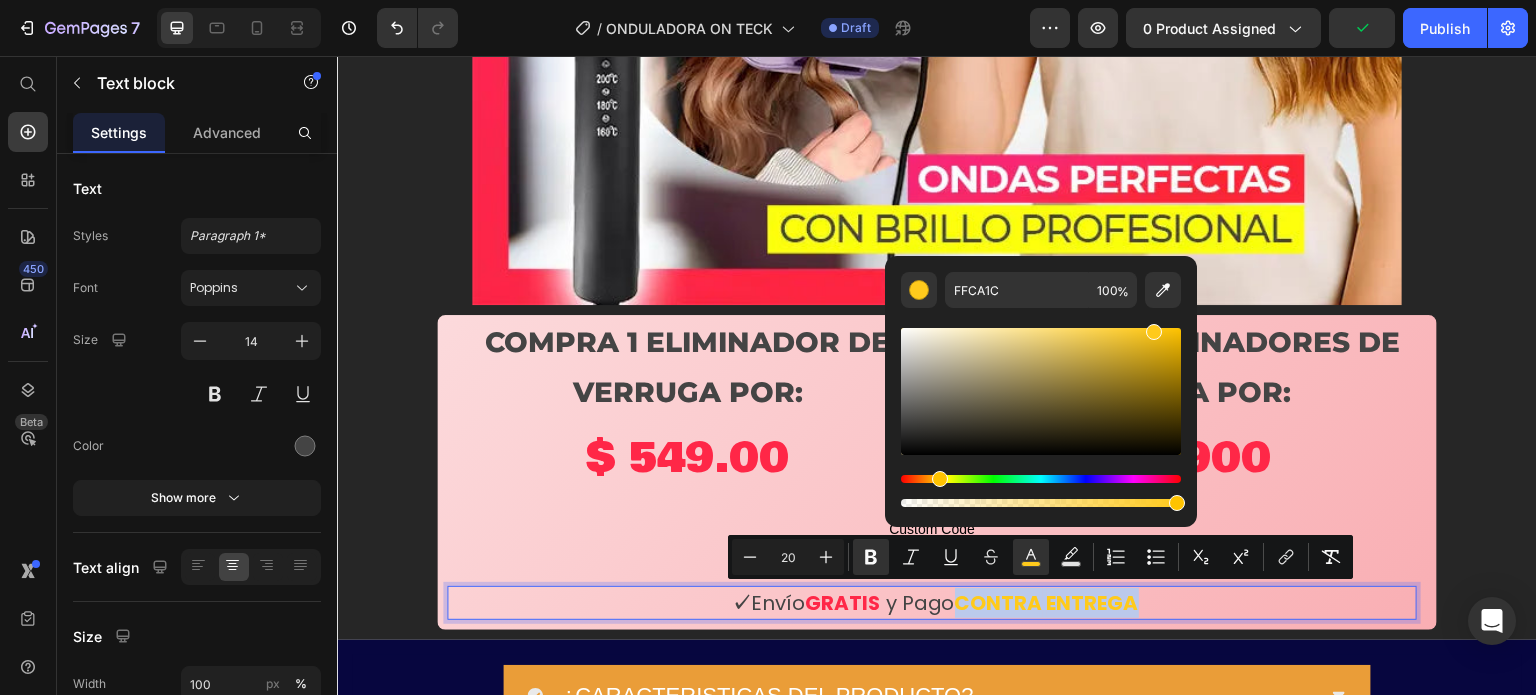type on "FF2747" 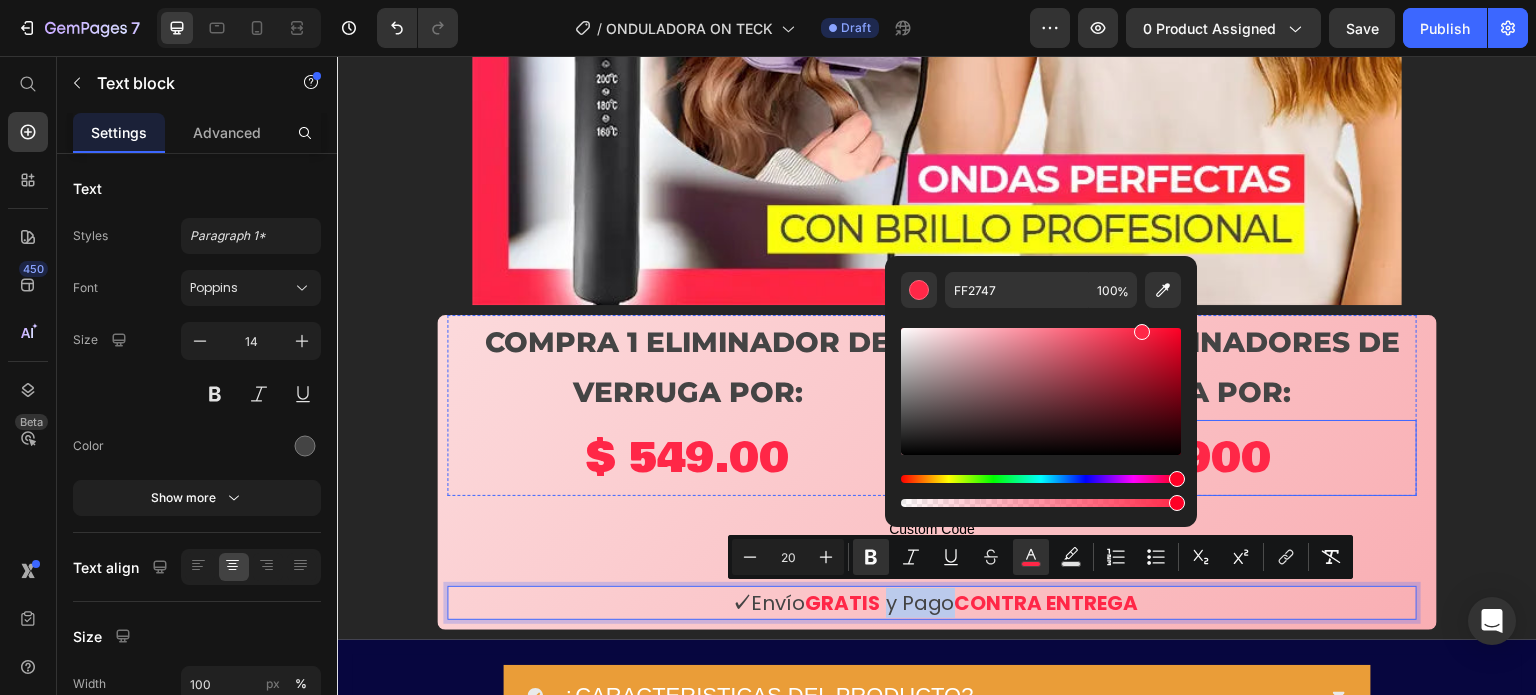 click on "$99,900" at bounding box center [1176, 458] 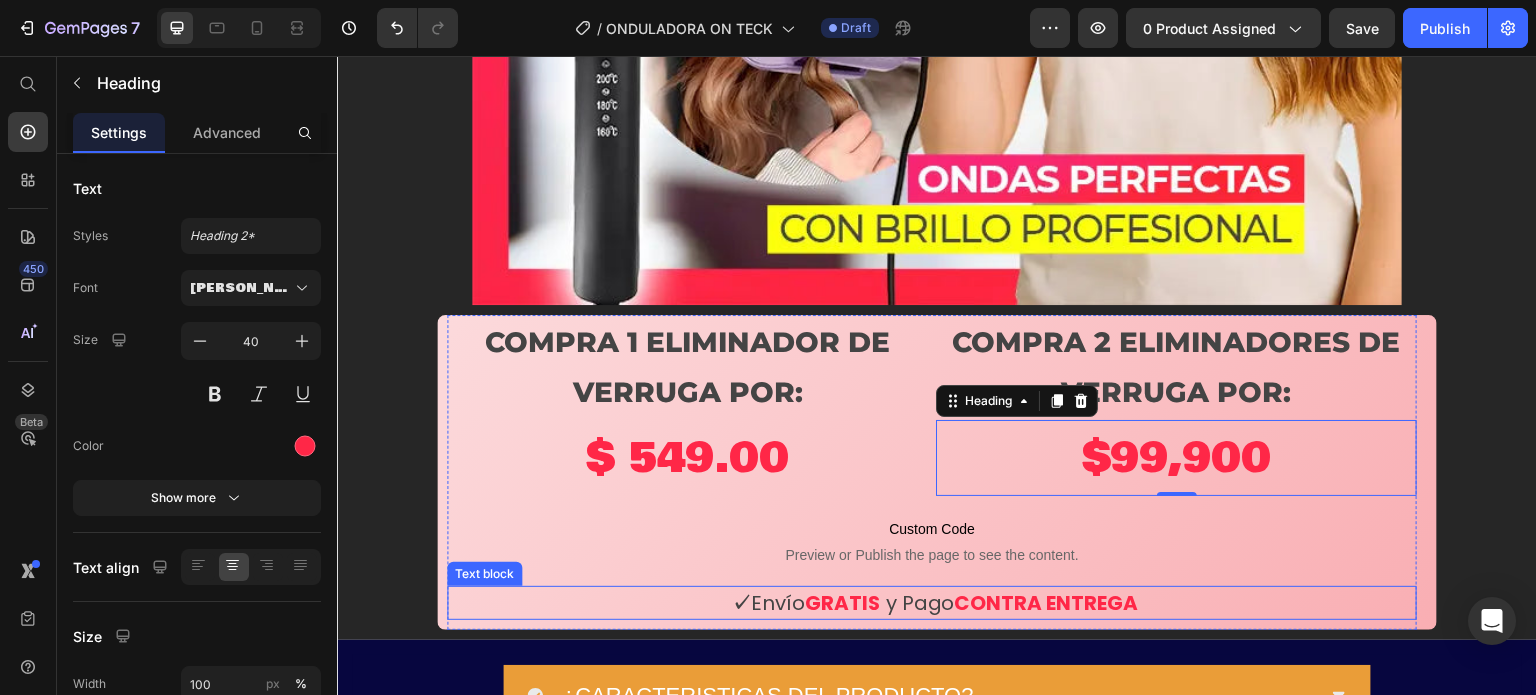 scroll, scrollTop: 1300, scrollLeft: 0, axis: vertical 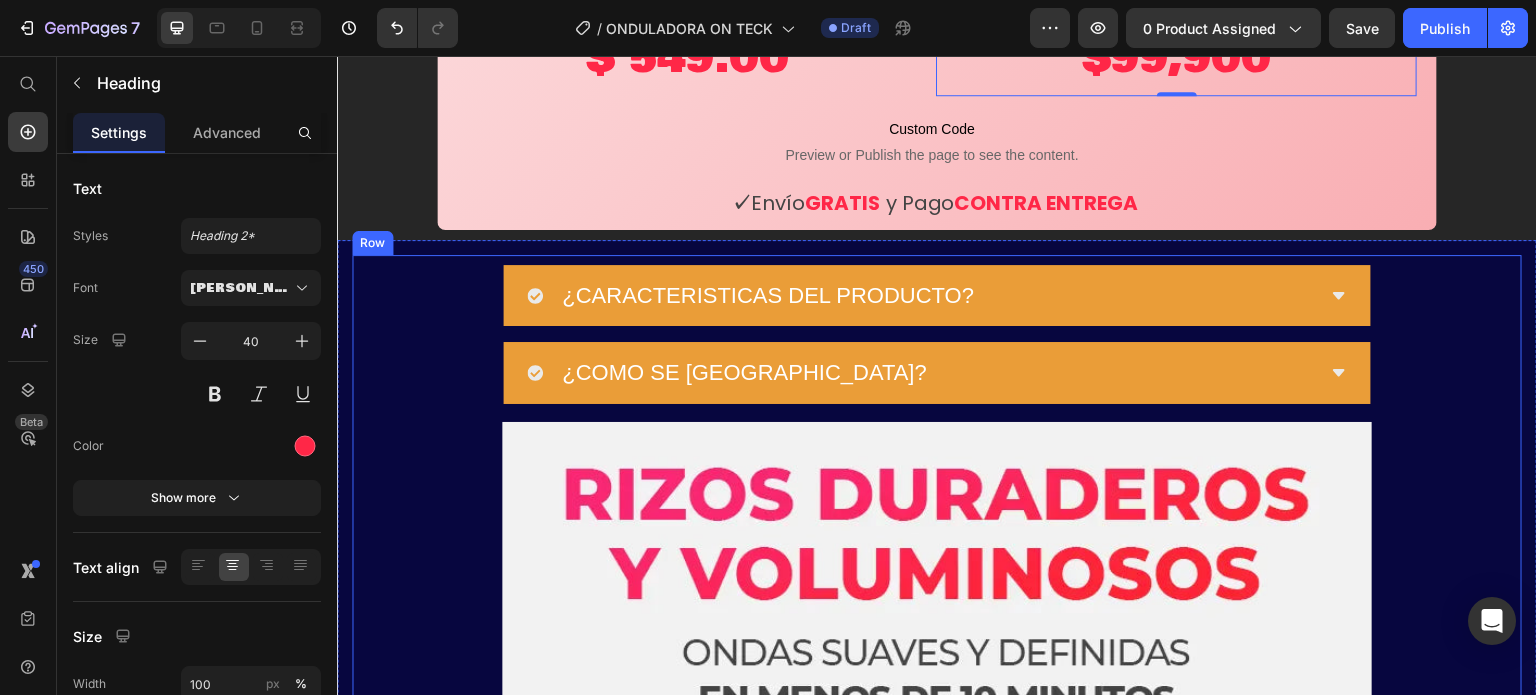 click on "¿CARACTERISTICAS DEL PRODUCTO?
¿COMO SE [GEOGRAPHIC_DATA]? Accordion Image Potente fórmula con veneno [PERSON_NAME] Heading Su ingrediente estrella, el veneno [PERSON_NAME], ayuda a eliminar verrugas, lunares y manchas mientras estimula la regeneración celular. Actúa profundamente sin dañar la piel, ofreciendo resultados visibles en poco tiempo. Text block Row Image Seguro para todo tipo [PERSON_NAME] Heading Tag Recede™ ha sido desarrollado para brindar un tratamiento eficaz sin causar irritación. Es apto para pieles sensibles y no deja marcas ni cicatrices, garantizando un uso suave y confiable. Text block
Custom Code
Preview or Publish the page to see the content. Custom Code Image Image
Custom Code
Preview or Publish the page to see the content. Custom Code egenera y protege la piel Heading Text block Row Image Image
Custom Code
Preview or Publish the page to see the content. Custom Code Heading Text block Row" at bounding box center [937, 5014] 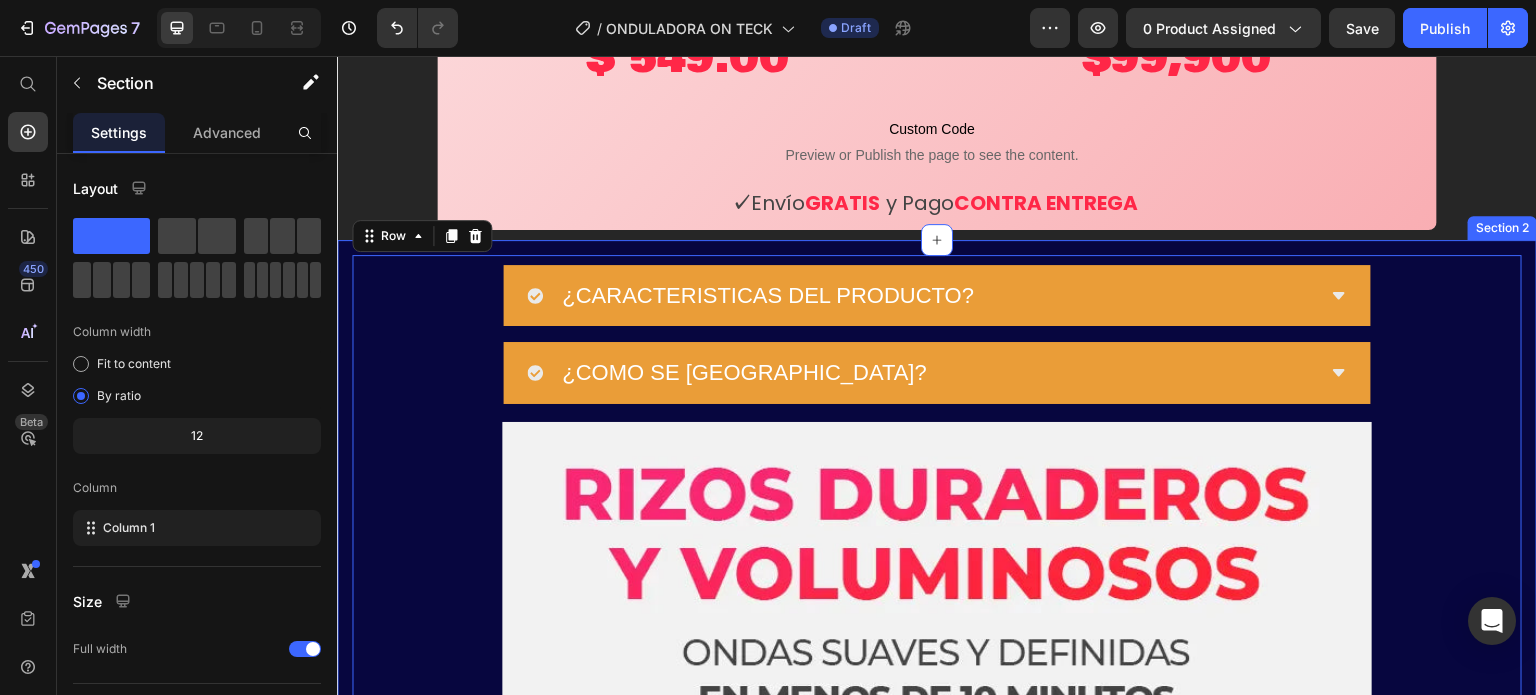 click on "¿CARACTERISTICAS DEL PRODUCTO?
¿COMO SE [GEOGRAPHIC_DATA]? Accordion Image Potente fórmula con veneno [PERSON_NAME] Heading Su ingrediente estrella, el veneno [PERSON_NAME], ayuda a eliminar verrugas, lunares y manchas mientras estimula la regeneración celular. Actúa profundamente sin dañar la piel, ofreciendo resultados visibles en poco tiempo. Text block Row Image Seguro para todo tipo [PERSON_NAME] Heading Tag Recede™ ha sido desarrollado para brindar un tratamiento eficaz sin causar irritación. Es apto para pieles sensibles y no deja marcas ni cicatrices, garantizando un uso suave y confiable. Text block
Custom Code
Preview or Publish the page to see the content. Custom Code Image Image
Custom Code
Preview or Publish the page to see the content. Custom Code egenera y protege la piel Heading Text block Row Image Image
Custom Code
Preview or Publish the page to see the content. Custom Code Heading Text block Row" at bounding box center [937, 5050] 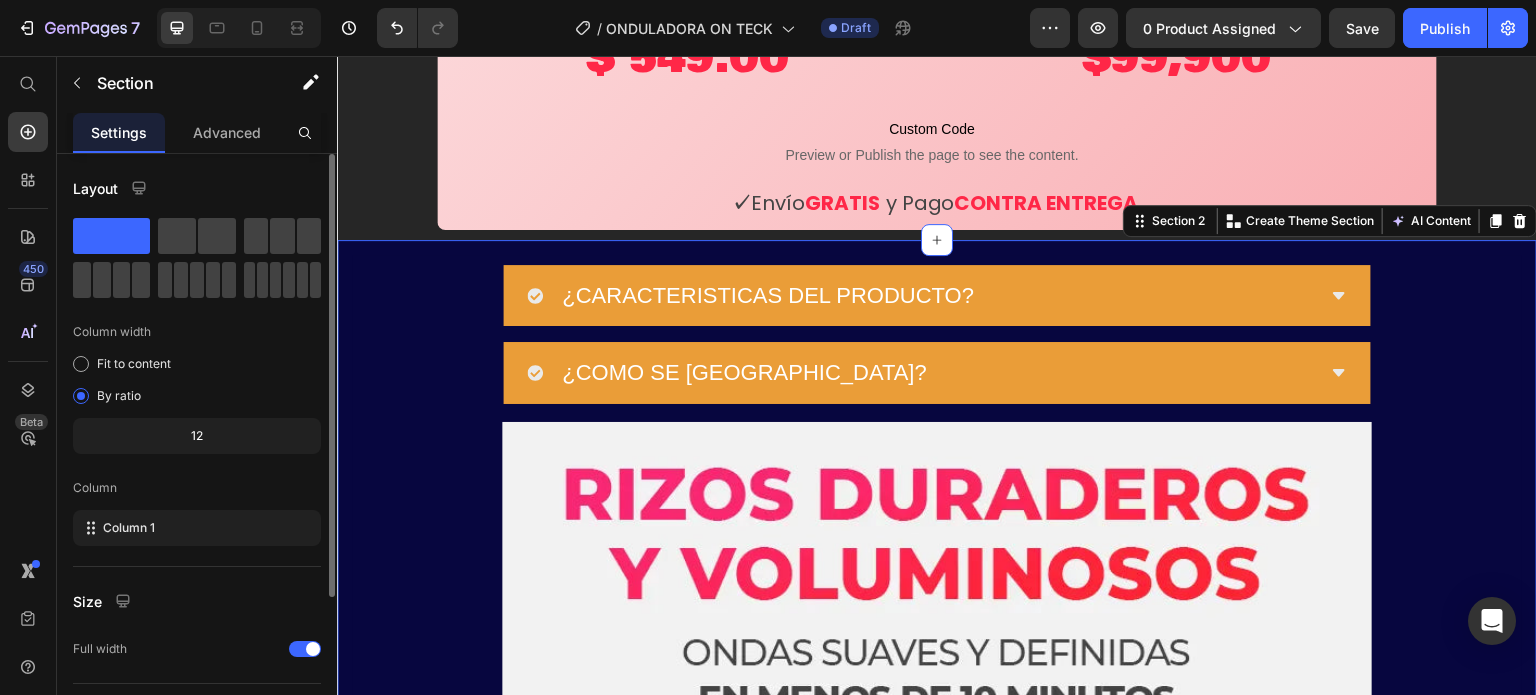 scroll, scrollTop: 208, scrollLeft: 0, axis: vertical 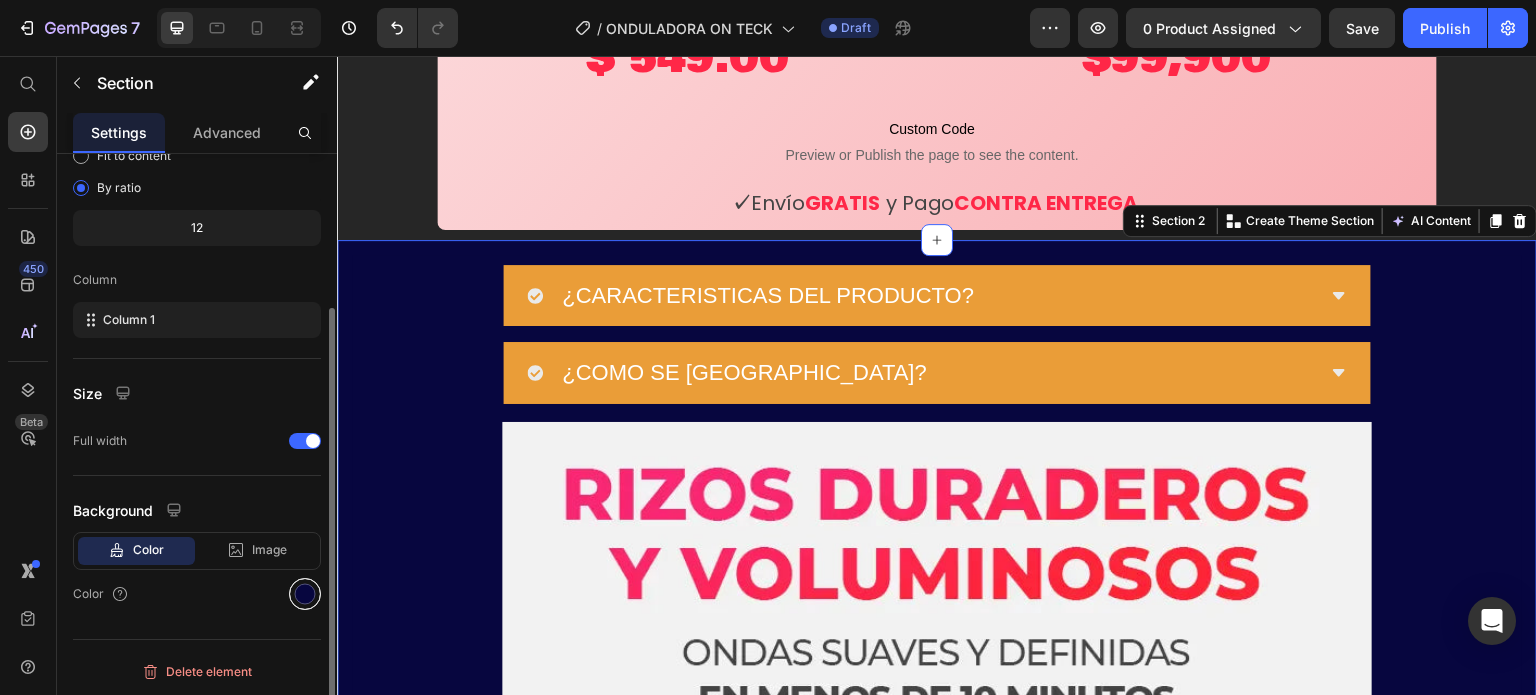 click at bounding box center [305, 594] 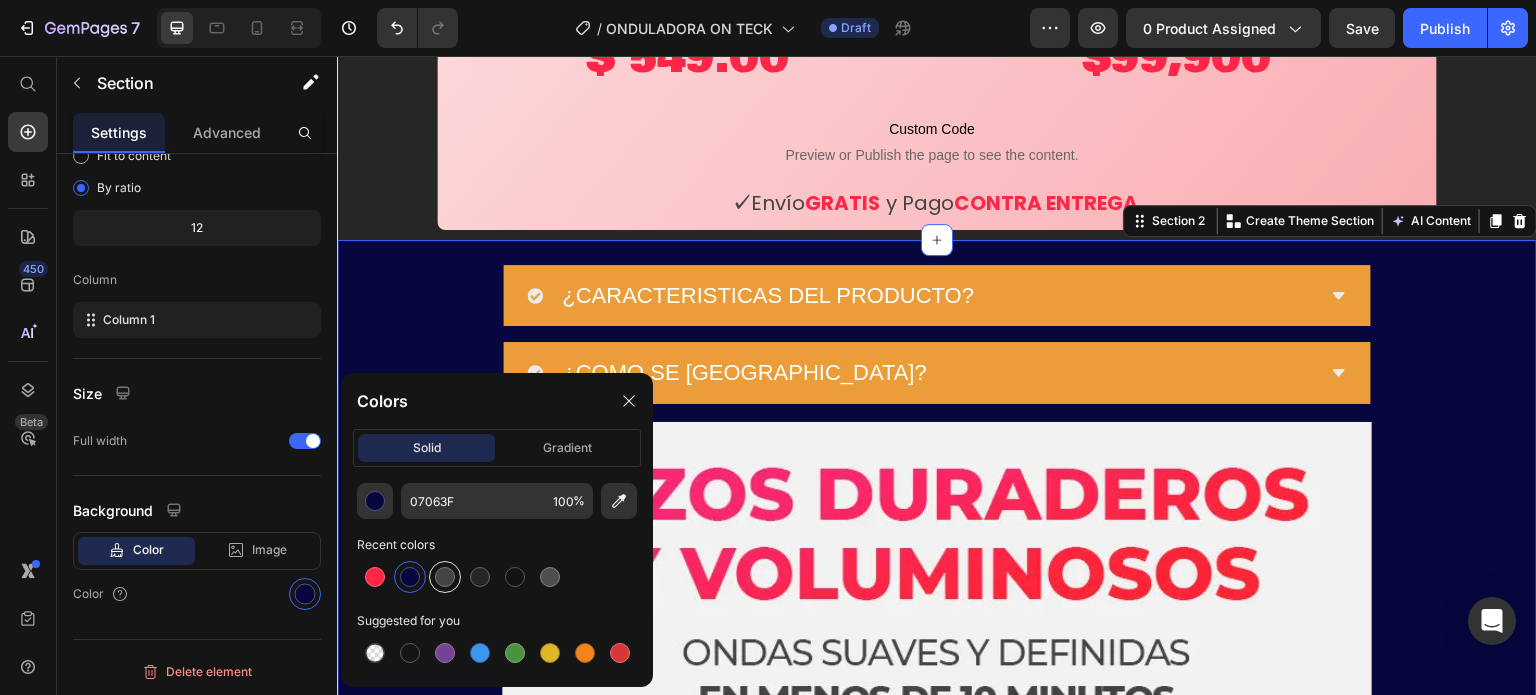 click at bounding box center (445, 577) 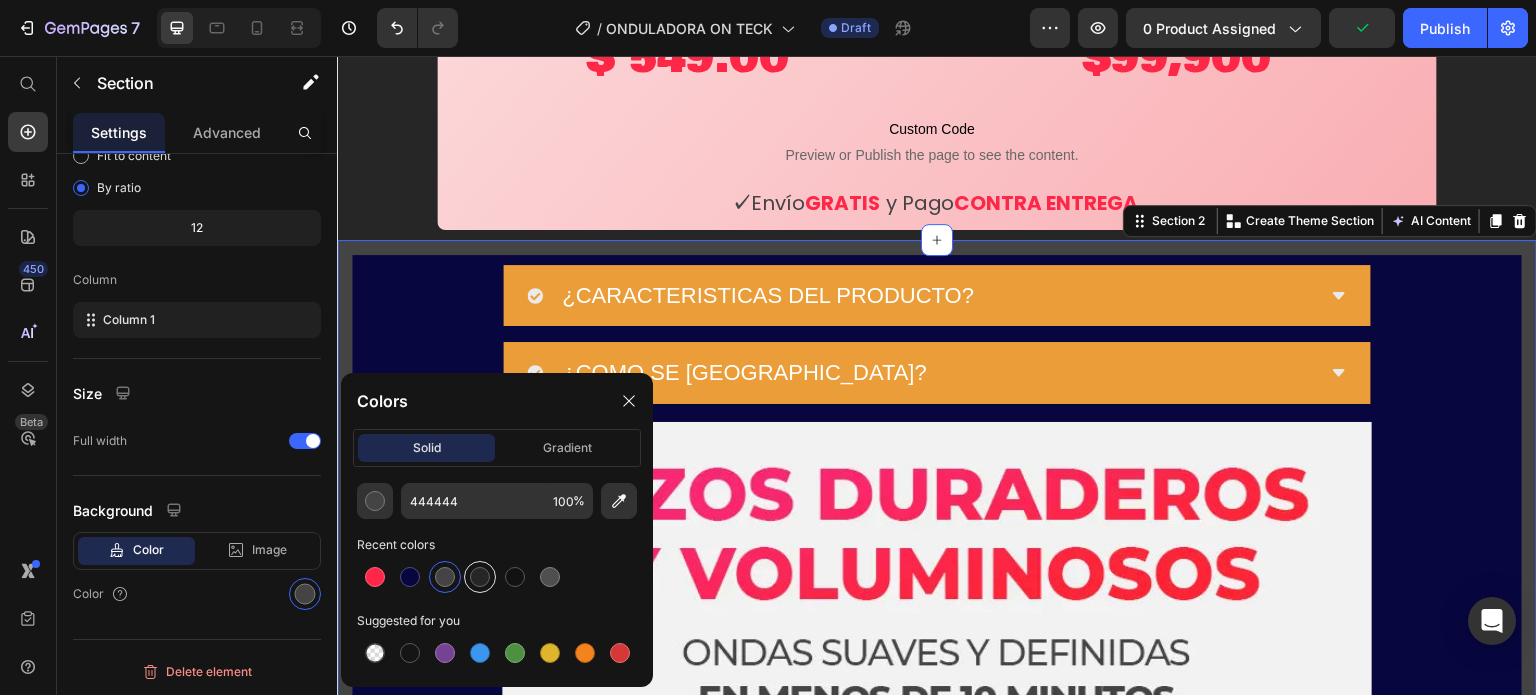 click at bounding box center (480, 577) 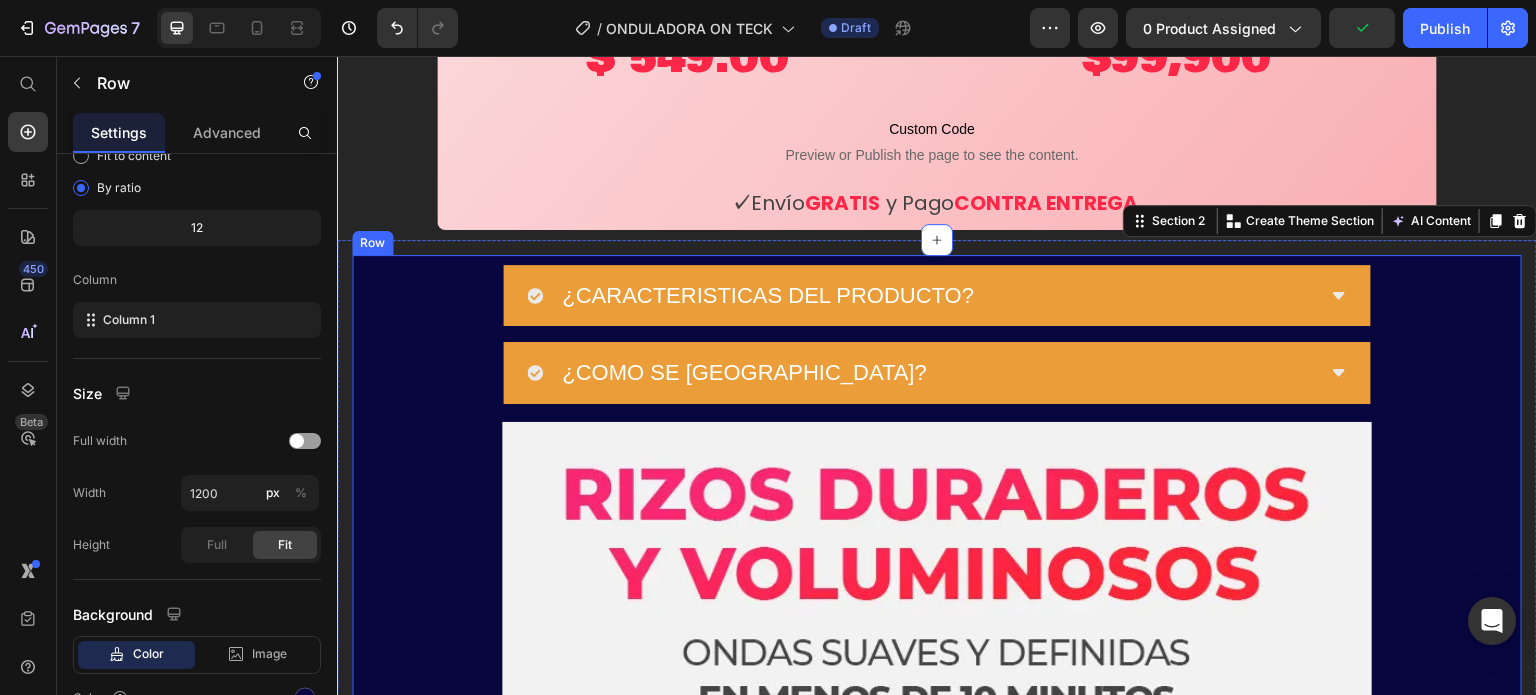 click on "¿CARACTERISTICAS DEL PRODUCTO?
¿COMO SE [GEOGRAPHIC_DATA]? Accordion Image Potente fórmula con veneno [PERSON_NAME] Heading Su ingrediente estrella, el veneno [PERSON_NAME], ayuda a eliminar verrugas, lunares y manchas mientras estimula la regeneración celular. Actúa profundamente sin dañar la piel, ofreciendo resultados visibles en poco tiempo. Text block Row Image Seguro para todo tipo [PERSON_NAME] Heading Tag Recede™ ha sido desarrollado para brindar un tratamiento eficaz sin causar irritación. Es apto para pieles sensibles y no deja marcas ni cicatrices, garantizando un uso suave y confiable. Text block
Custom Code
Preview or Publish the page to see the content. Custom Code Image Image
Custom Code
Preview or Publish the page to see the content. Custom Code egenera y protege la piel Heading Text block Row Image Image
Custom Code
Preview or Publish the page to see the content. Custom Code Heading Text block Row" at bounding box center [937, 5014] 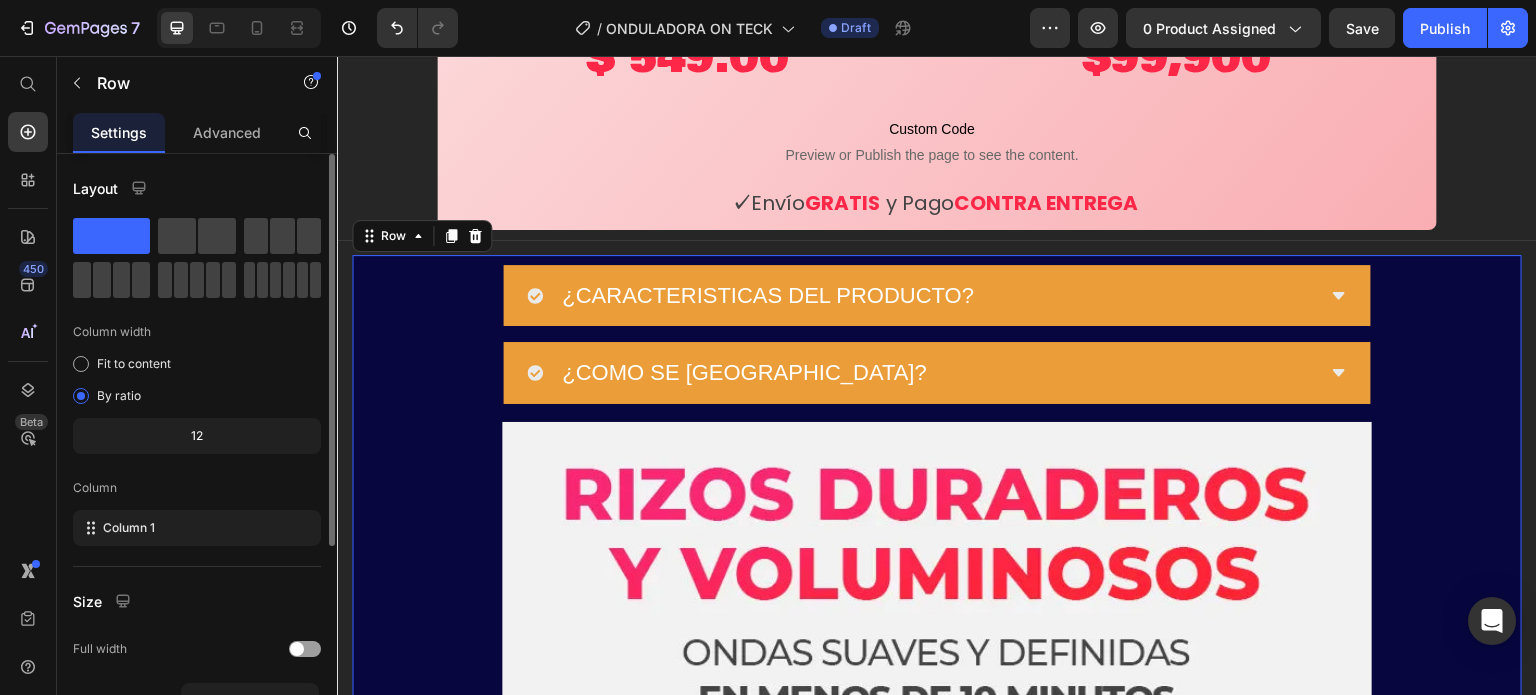 scroll, scrollTop: 300, scrollLeft: 0, axis: vertical 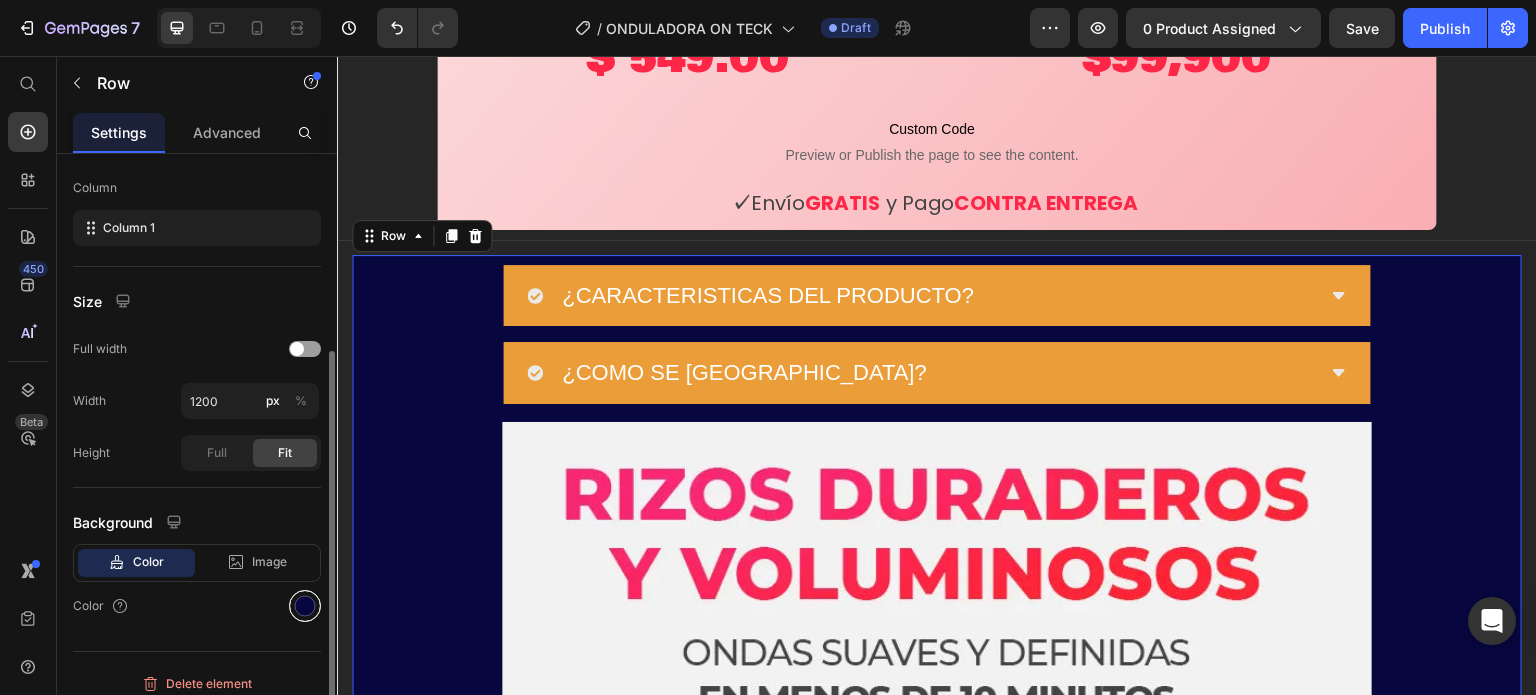click at bounding box center (305, 606) 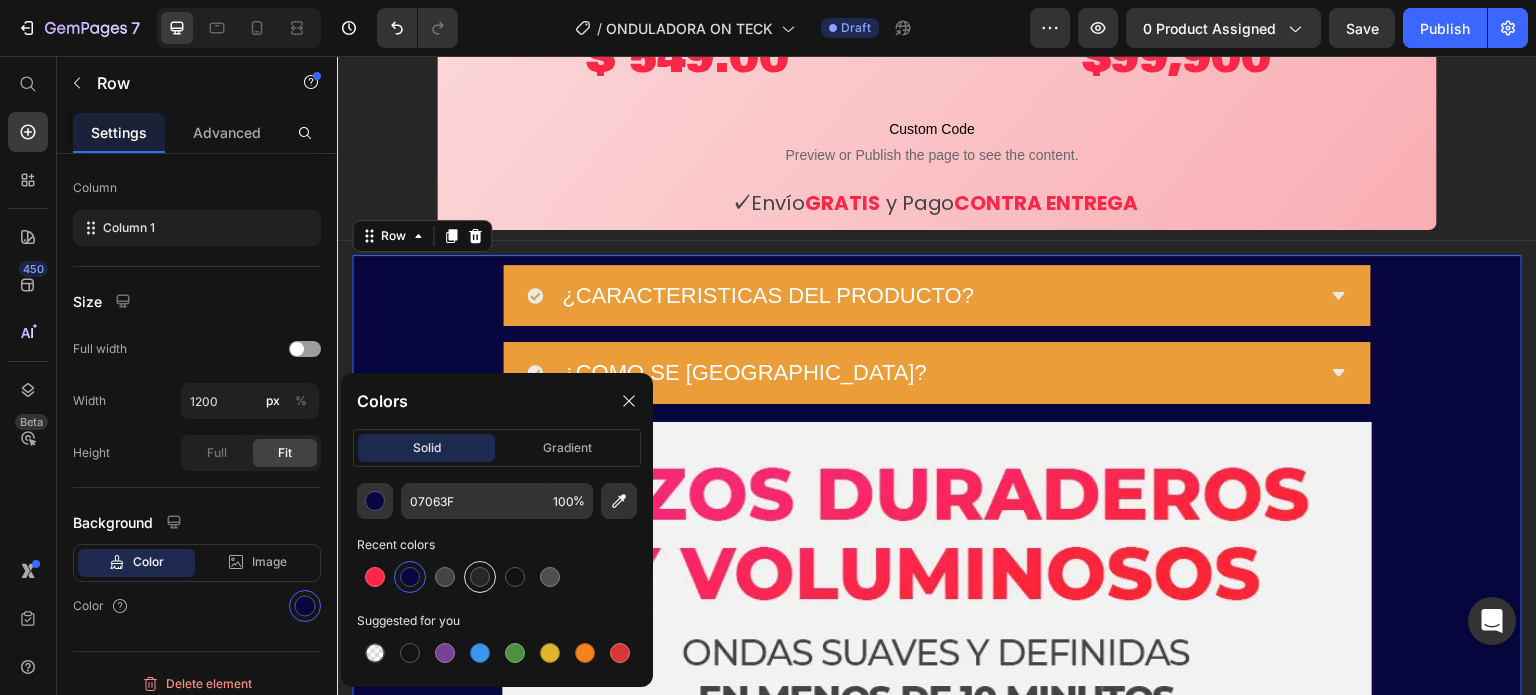 click at bounding box center [480, 577] 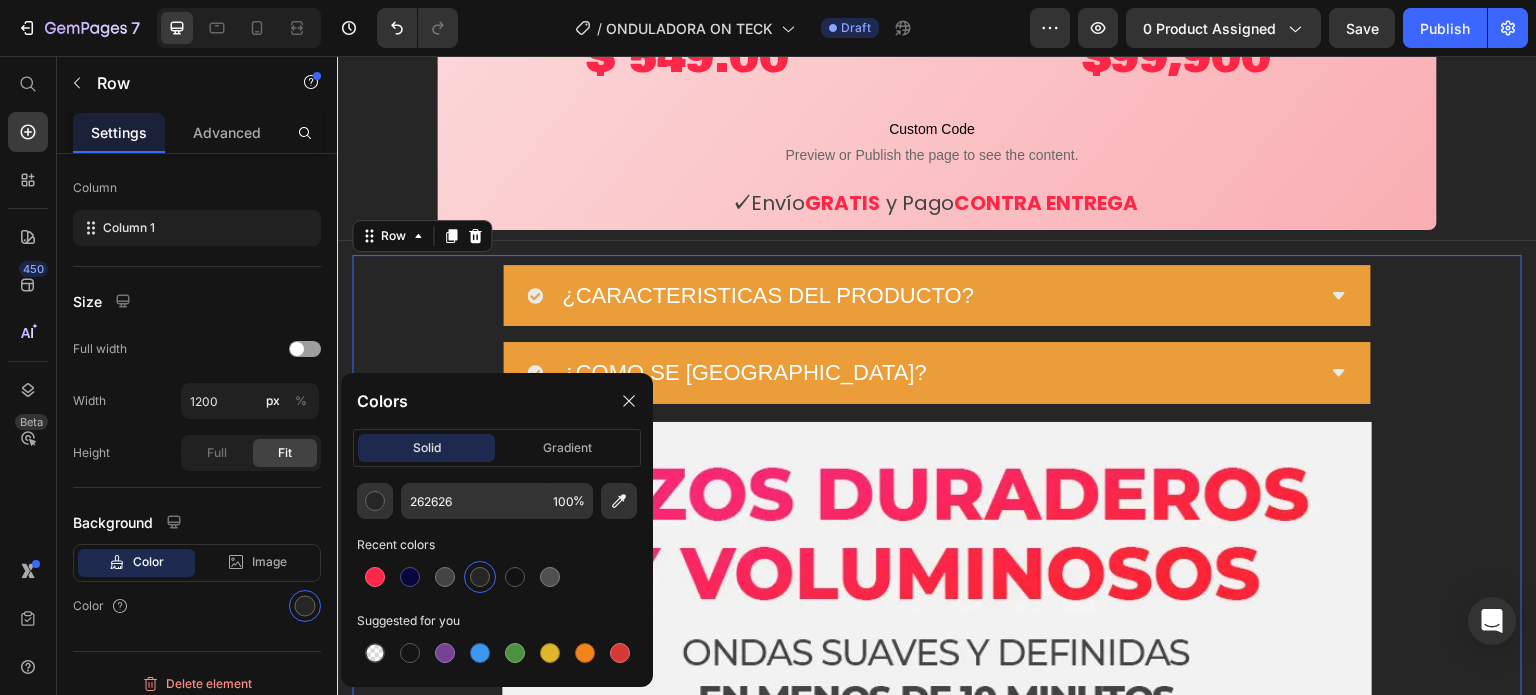 click on "¿CARACTERISTICAS DEL PRODUCTO?
¿COMO SE [GEOGRAPHIC_DATA]? Accordion Image Potente fórmula con veneno [PERSON_NAME] Heading Su ingrediente estrella, el veneno [PERSON_NAME], ayuda a eliminar verrugas, lunares y manchas mientras estimula la regeneración celular. Actúa profundamente sin dañar la piel, ofreciendo resultados visibles en poco tiempo. Text block Row Image Seguro para todo tipo [PERSON_NAME] Heading Tag Recede™ ha sido desarrollado para brindar un tratamiento eficaz sin causar irritación. Es apto para pieles sensibles y no deja marcas ni cicatrices, garantizando un uso suave y confiable. Text block
Custom Code
Preview or Publish the page to see the content. Custom Code Image Image
Custom Code
Preview or Publish the page to see the content. Custom Code egenera y protege la piel Heading Text block Row Image Image
Custom Code
Preview or Publish the page to see the content. Custom Code Heading Text block Row" at bounding box center (937, 5014) 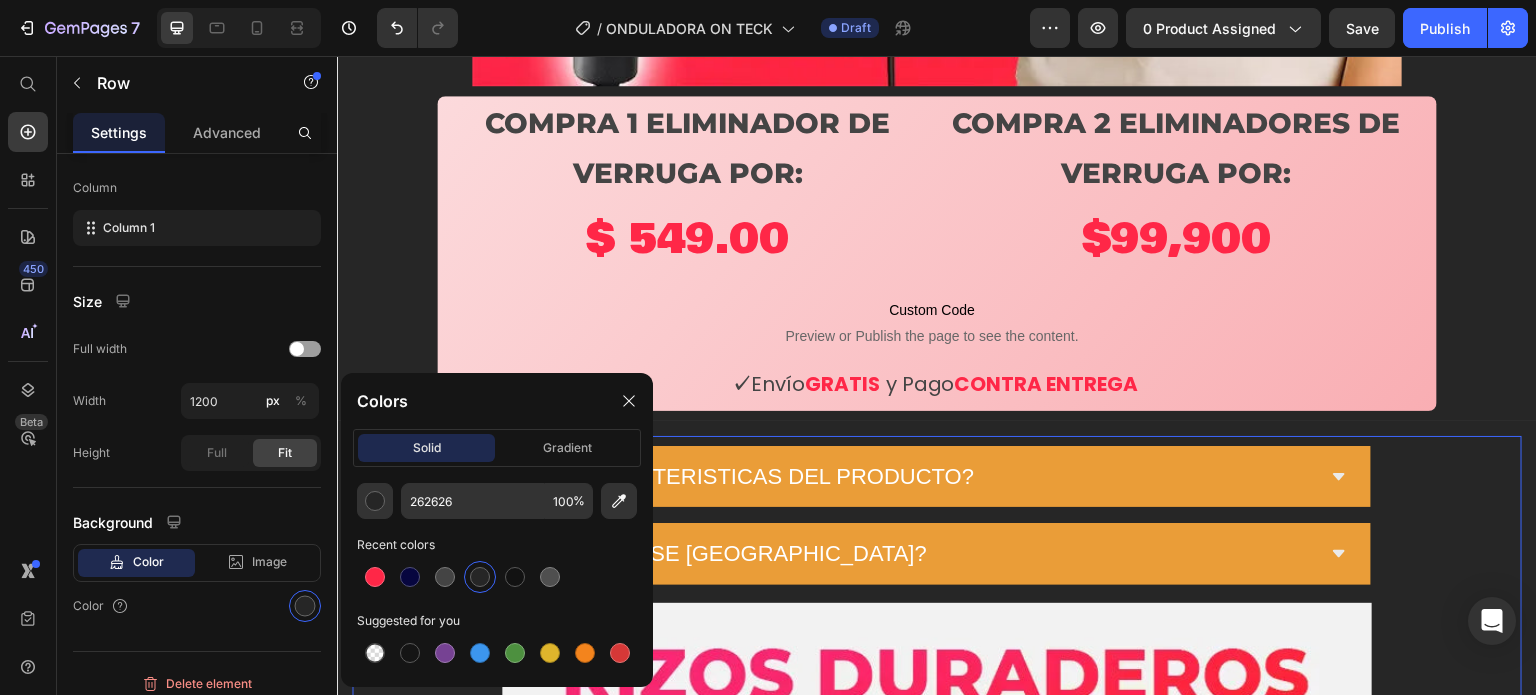 scroll, scrollTop: 800, scrollLeft: 0, axis: vertical 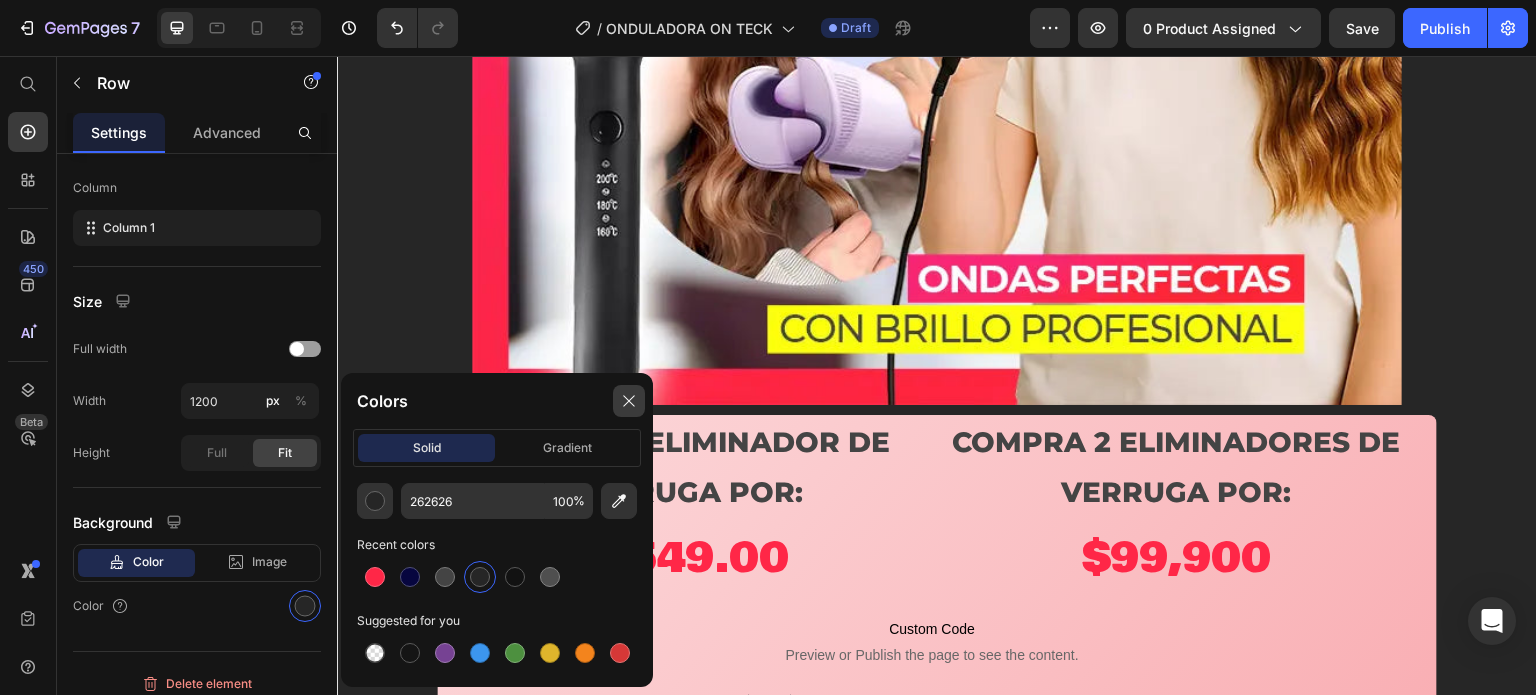 click at bounding box center (629, 401) 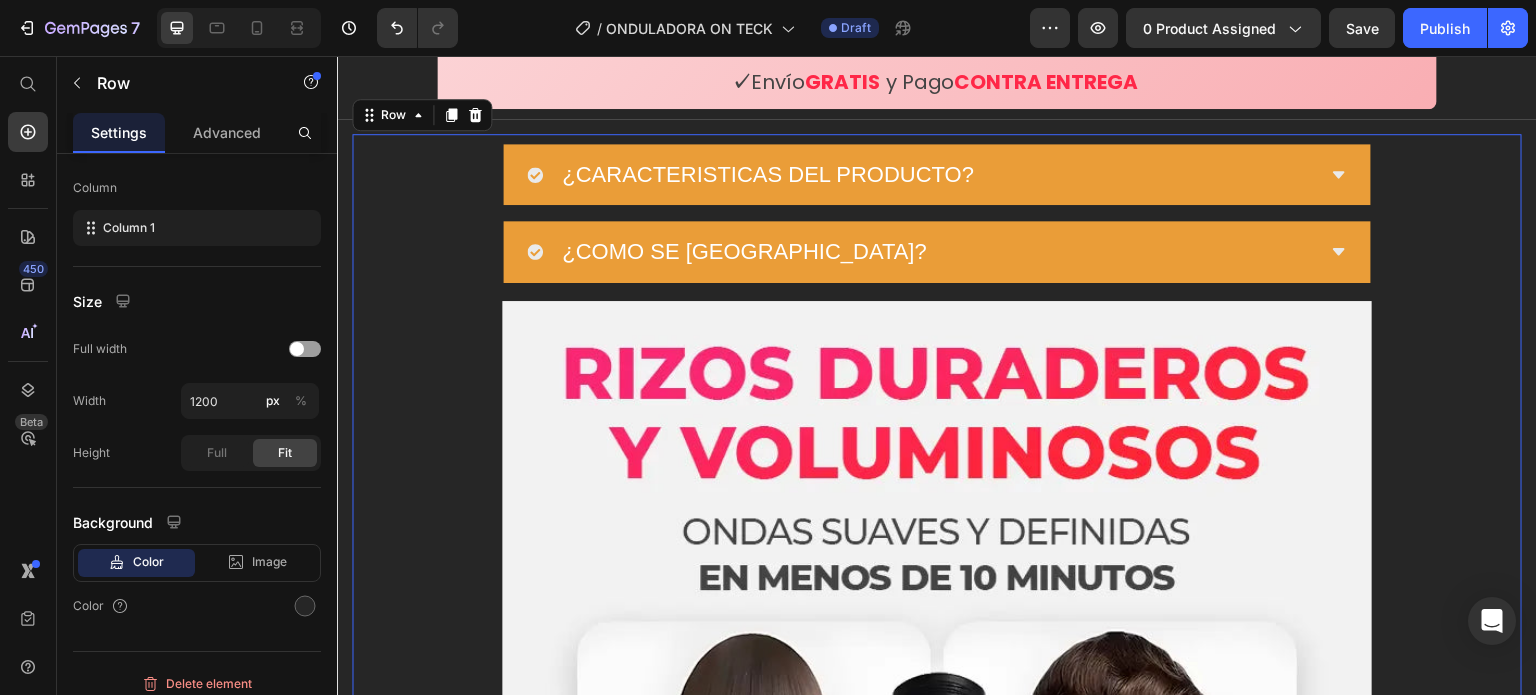 scroll, scrollTop: 1200, scrollLeft: 0, axis: vertical 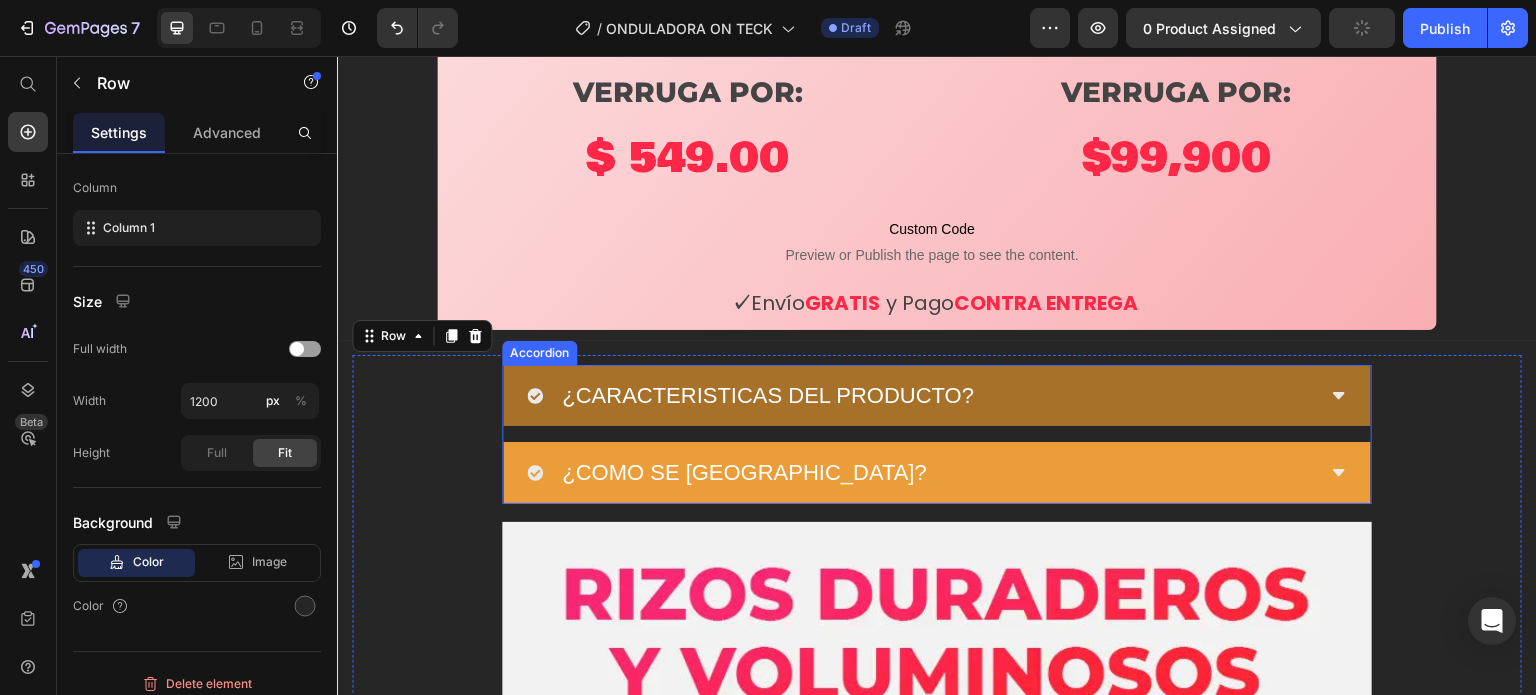 click on "¿CARACTERISTICAS DEL PRODUCTO?" at bounding box center (937, 396) 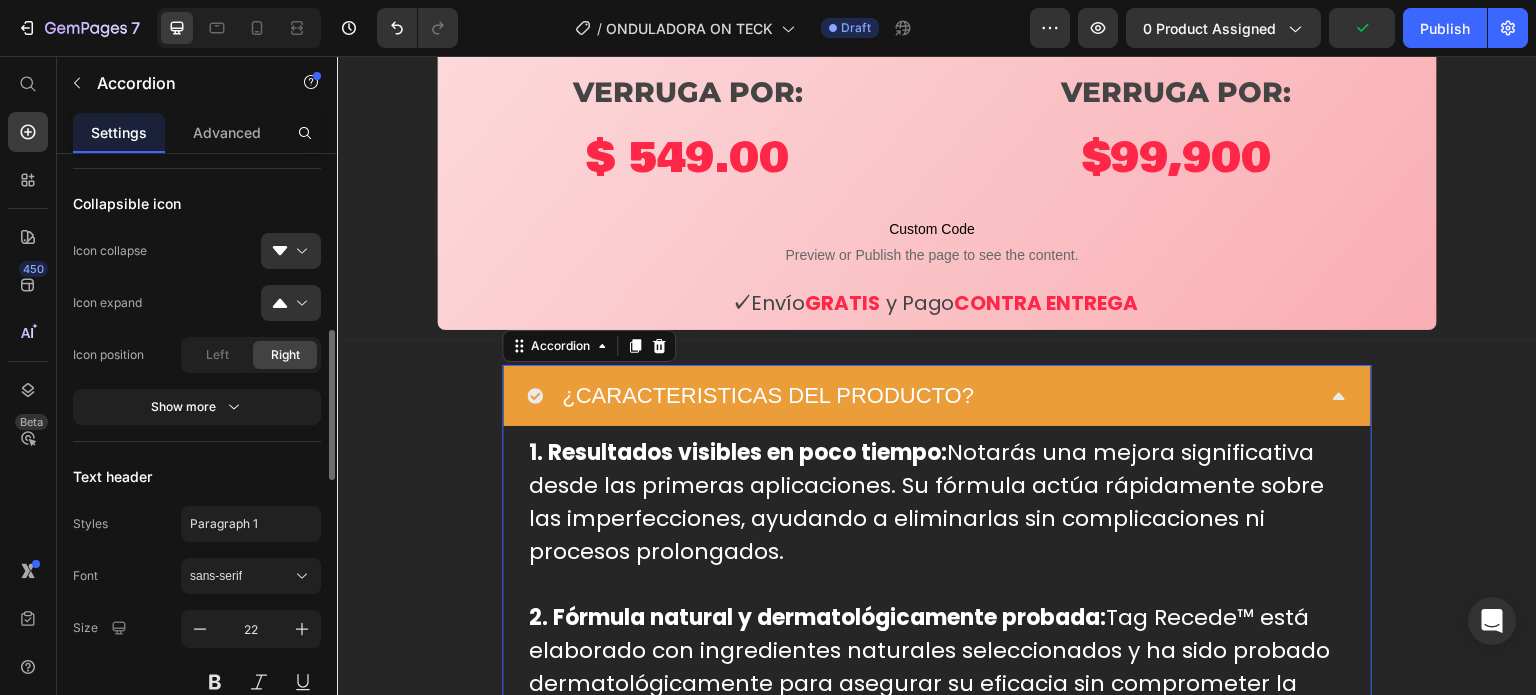scroll, scrollTop: 1100, scrollLeft: 0, axis: vertical 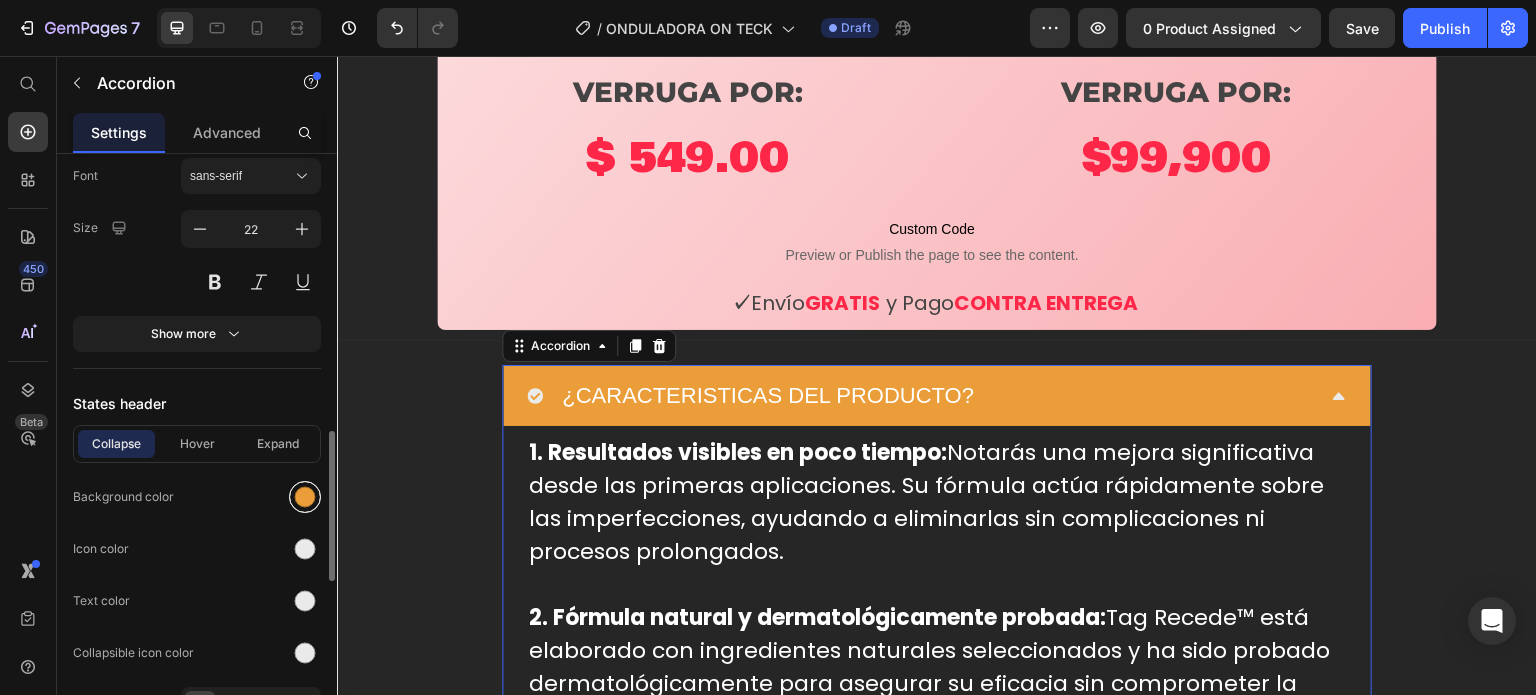 click at bounding box center (305, 497) 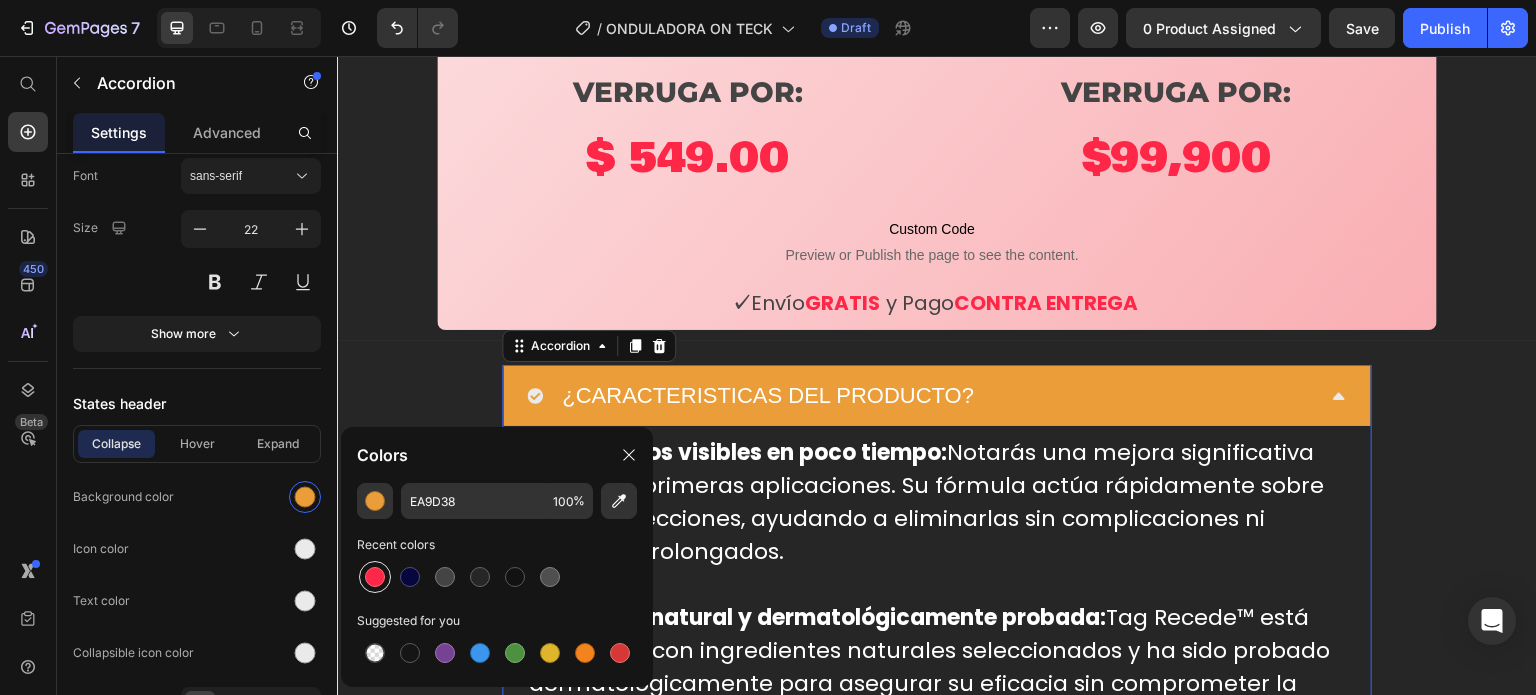 click at bounding box center [375, 577] 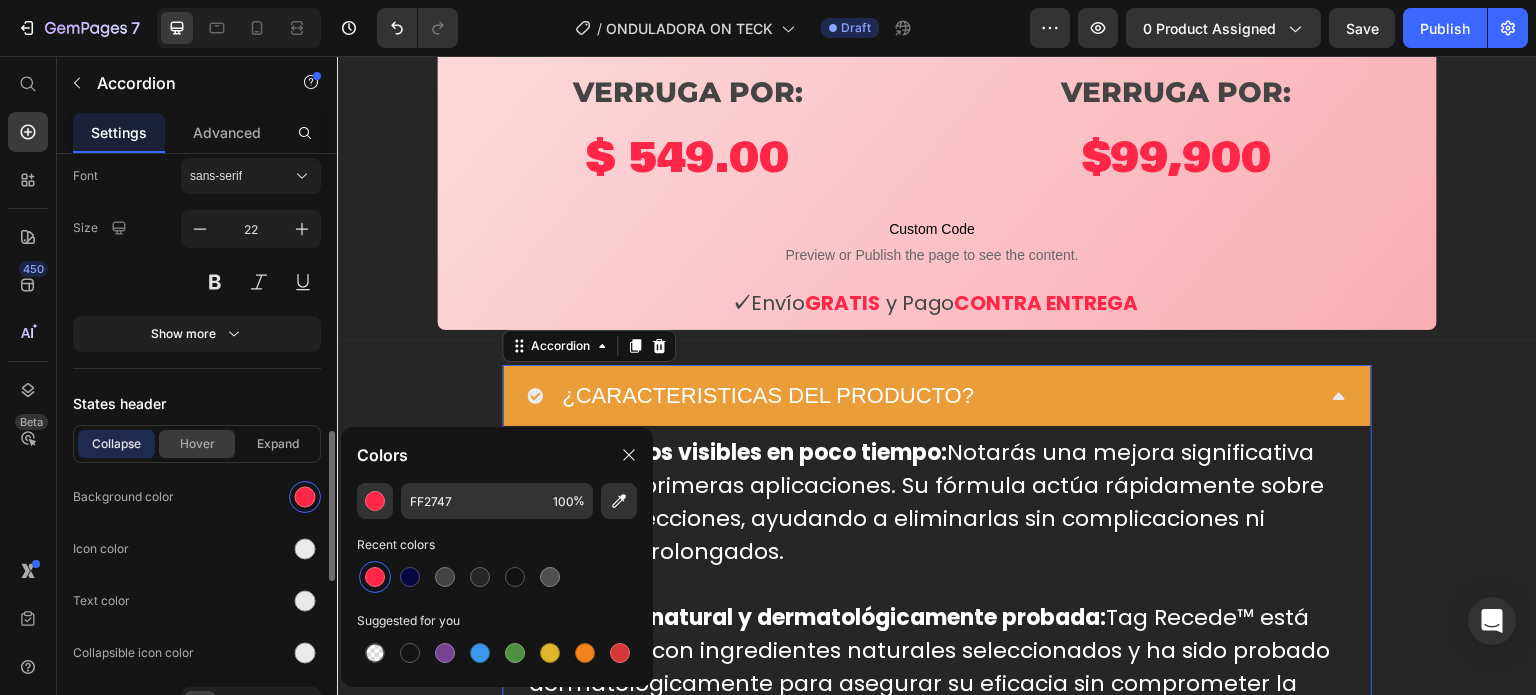 click on "Hover" at bounding box center [197, 444] 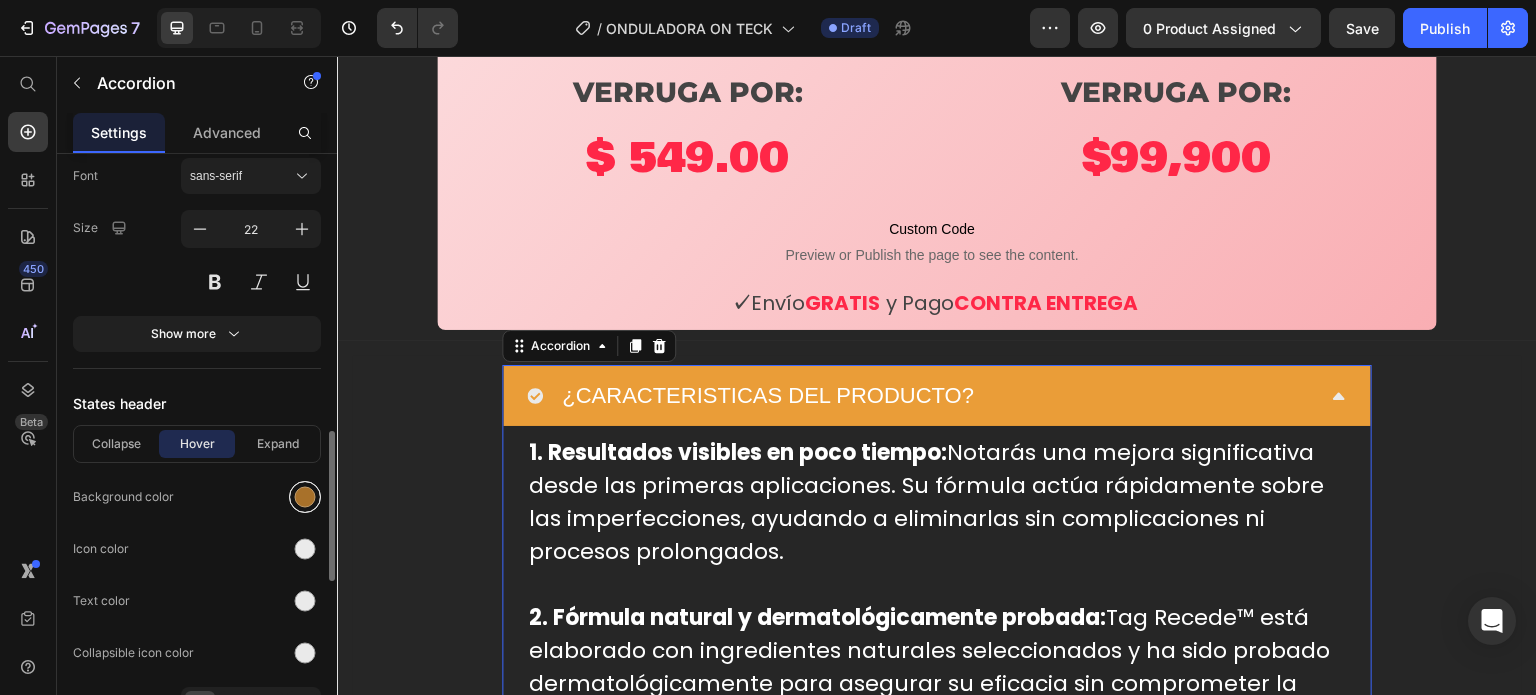 click at bounding box center (305, 497) 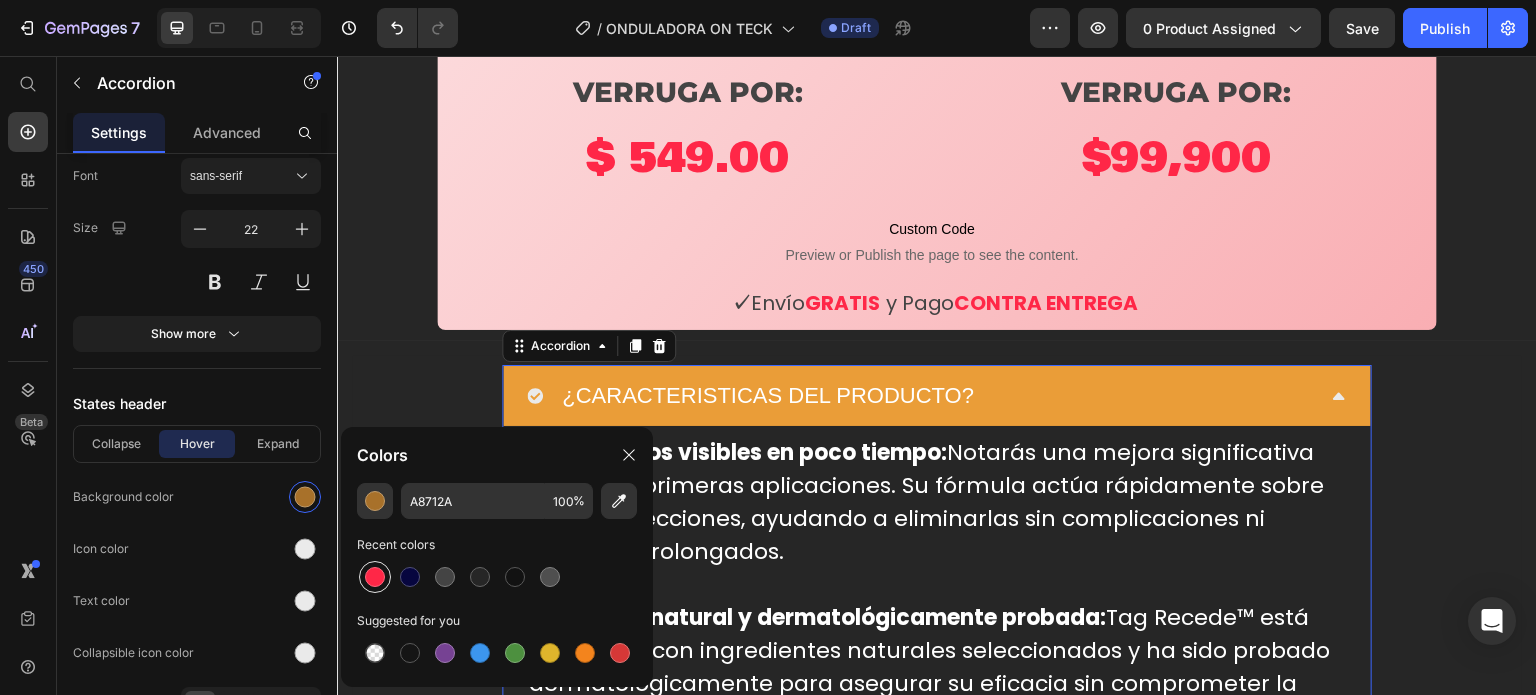 click at bounding box center [375, 577] 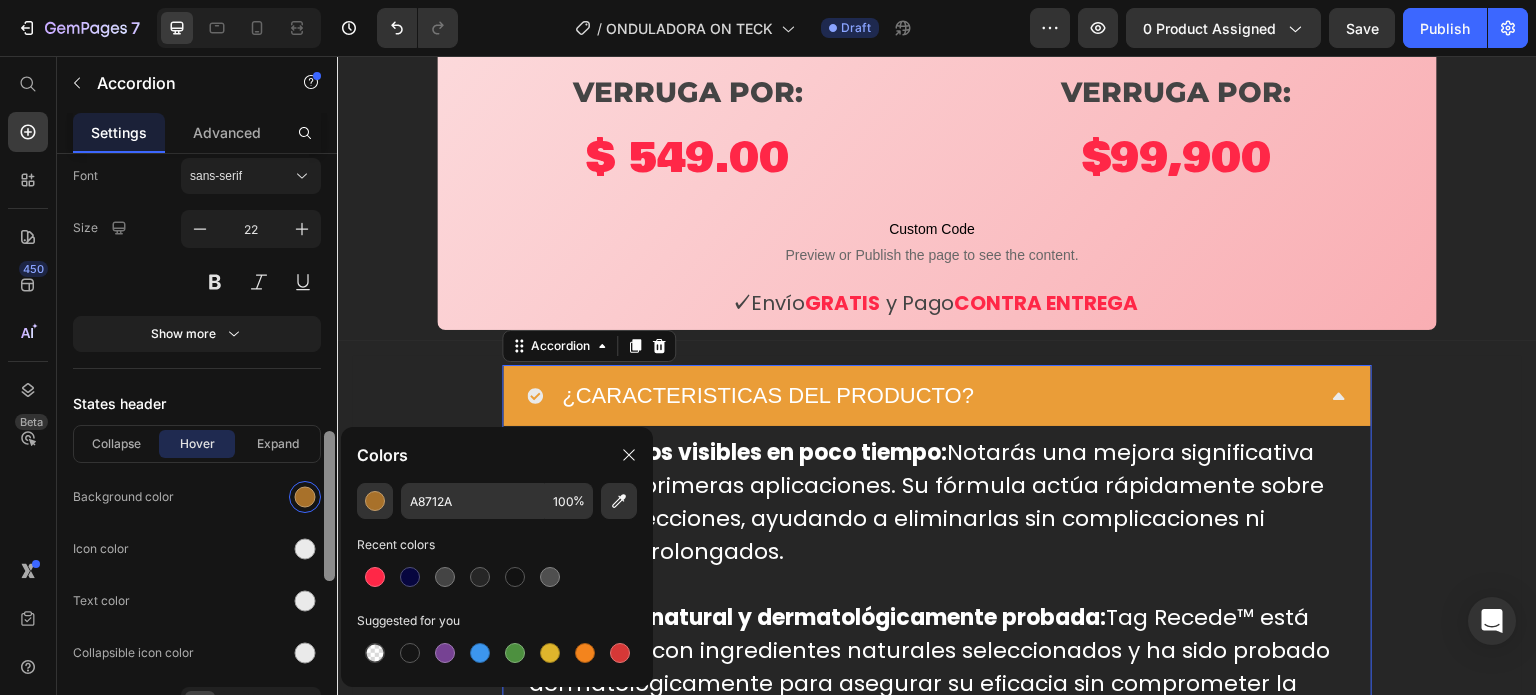 type on "FF2747" 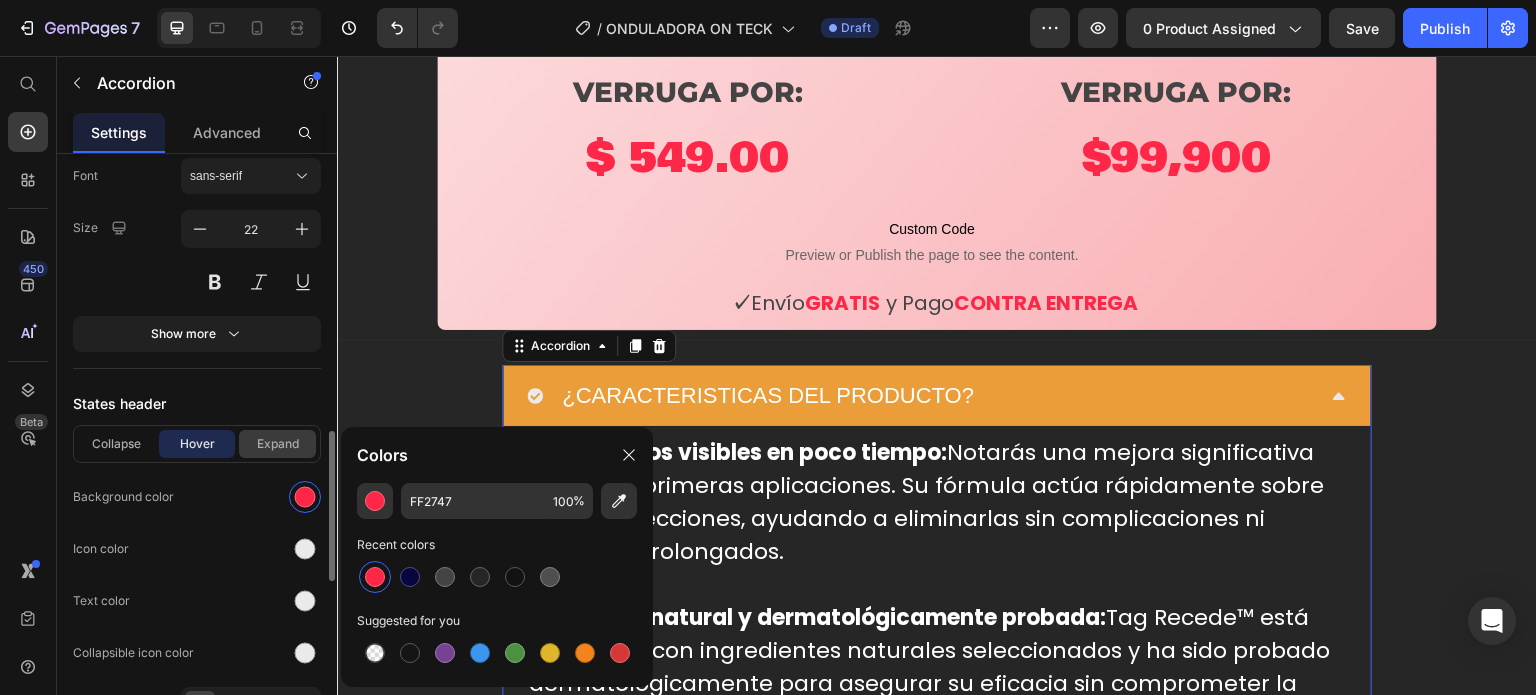 click on "Expand" at bounding box center (277, 444) 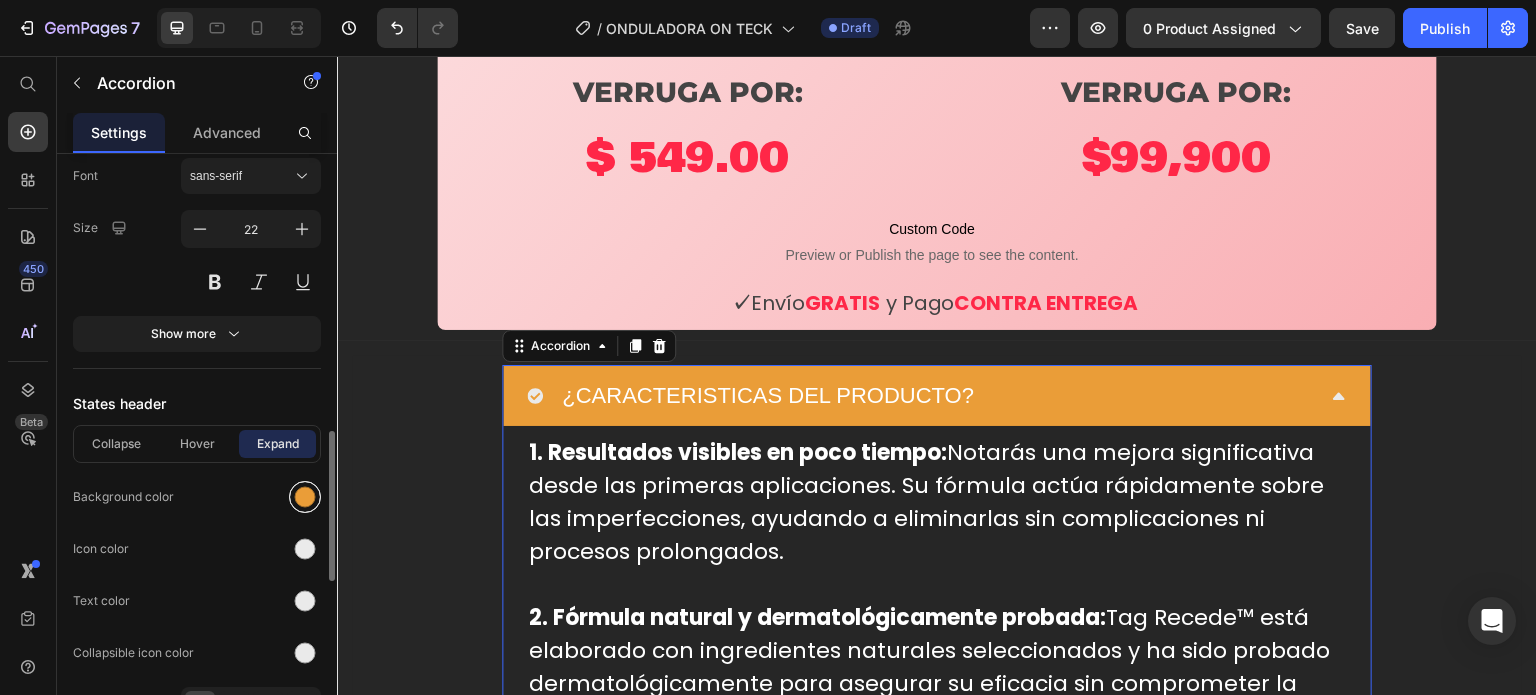 click at bounding box center (305, 497) 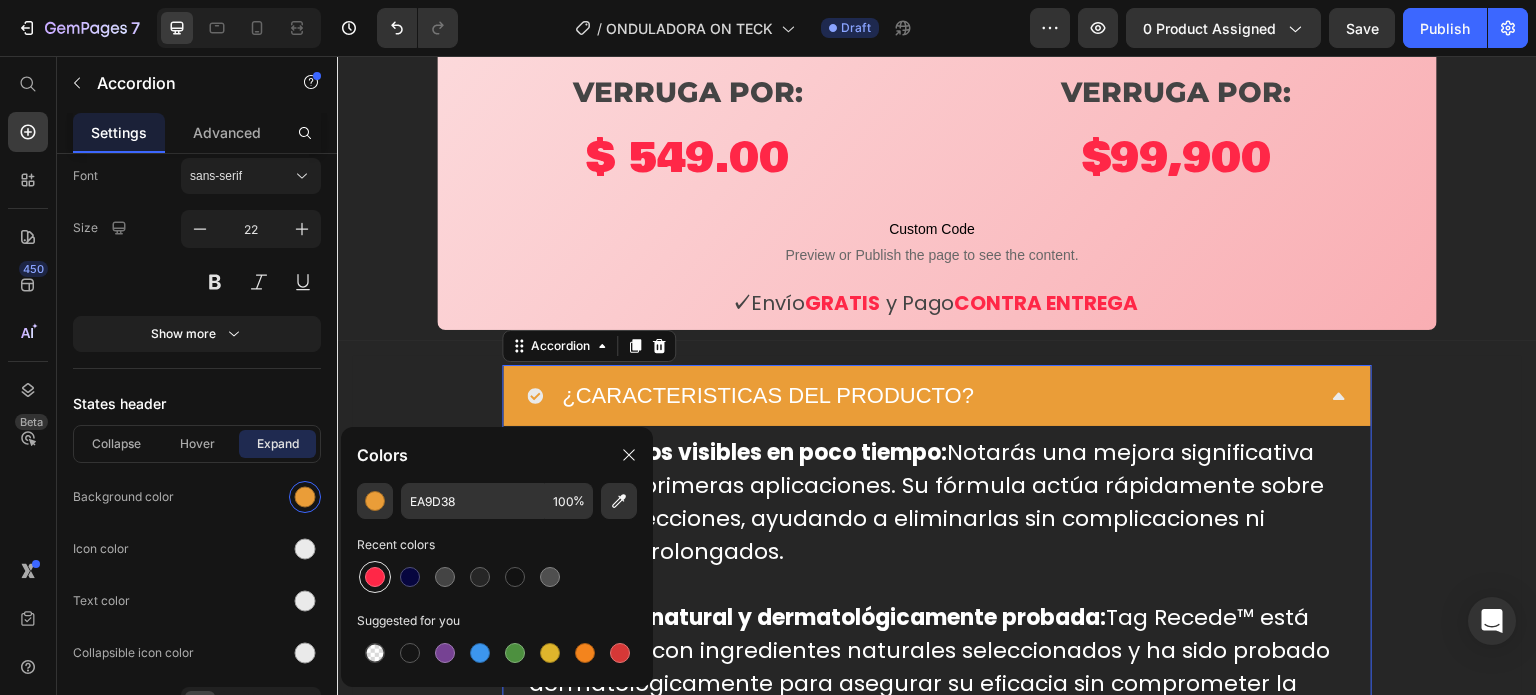 click at bounding box center [375, 577] 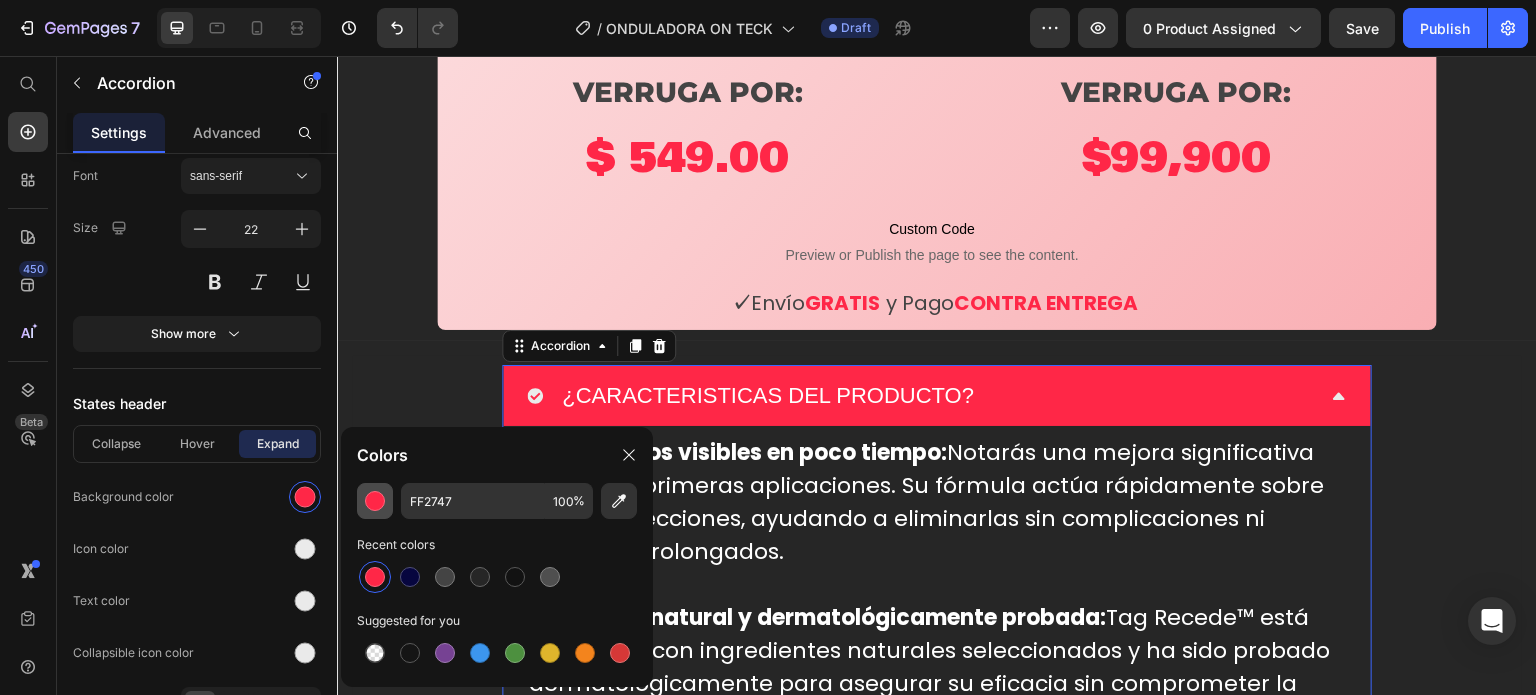 click at bounding box center [375, 501] 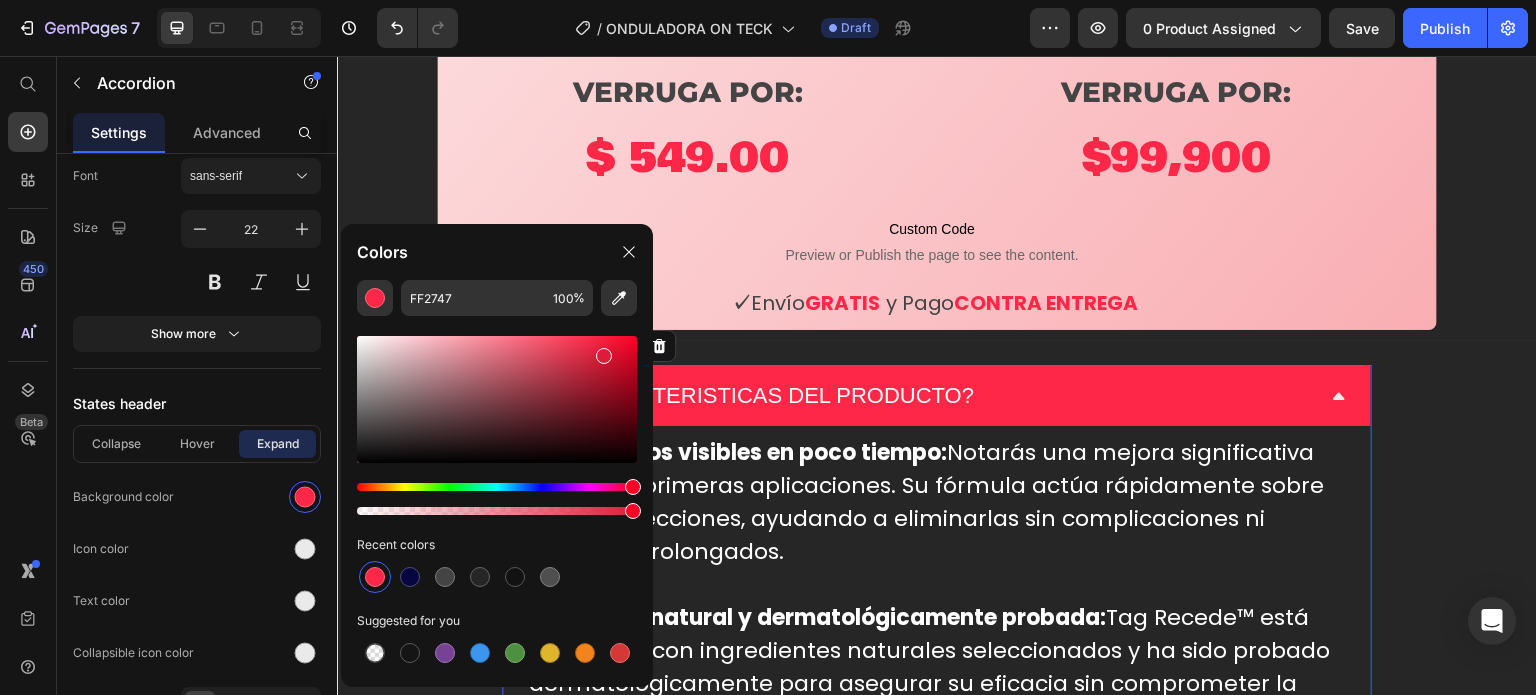 click at bounding box center [497, 399] 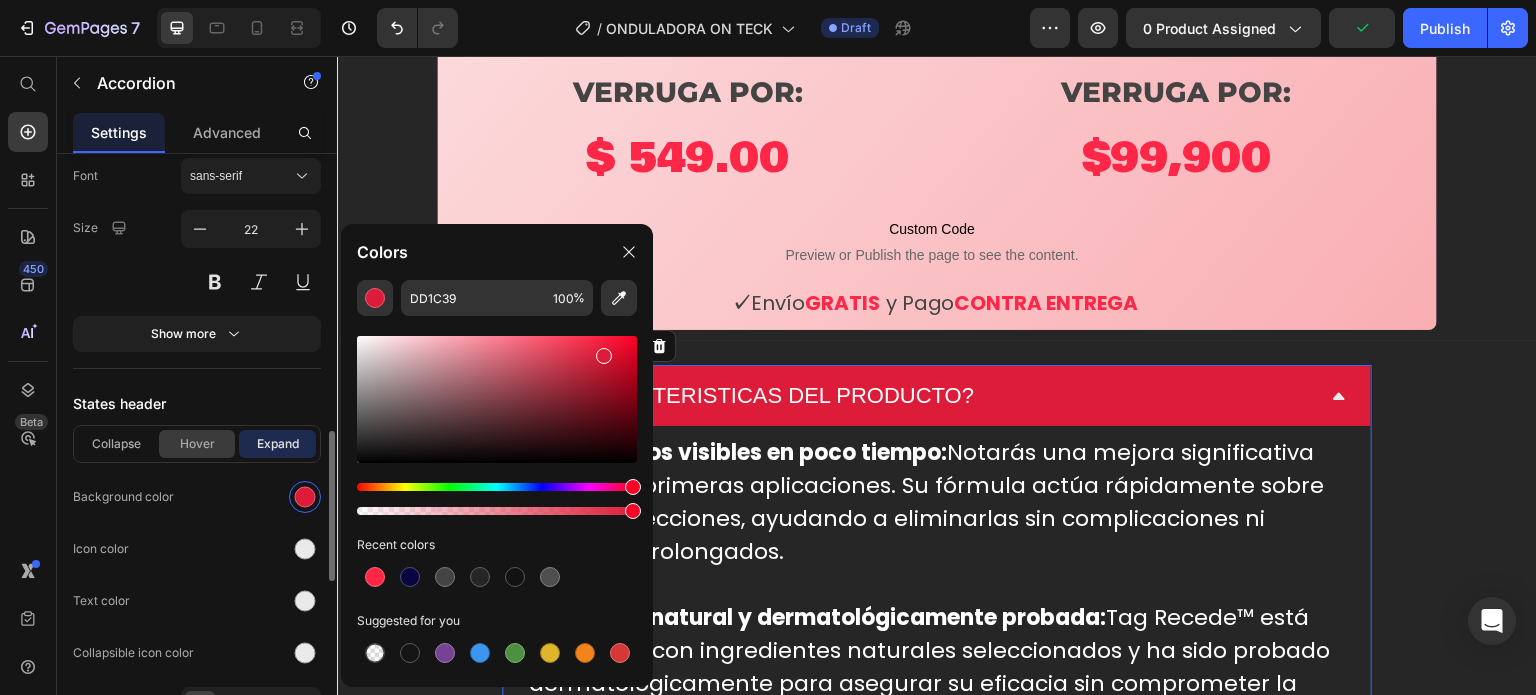 click on "Hover" at bounding box center (197, 444) 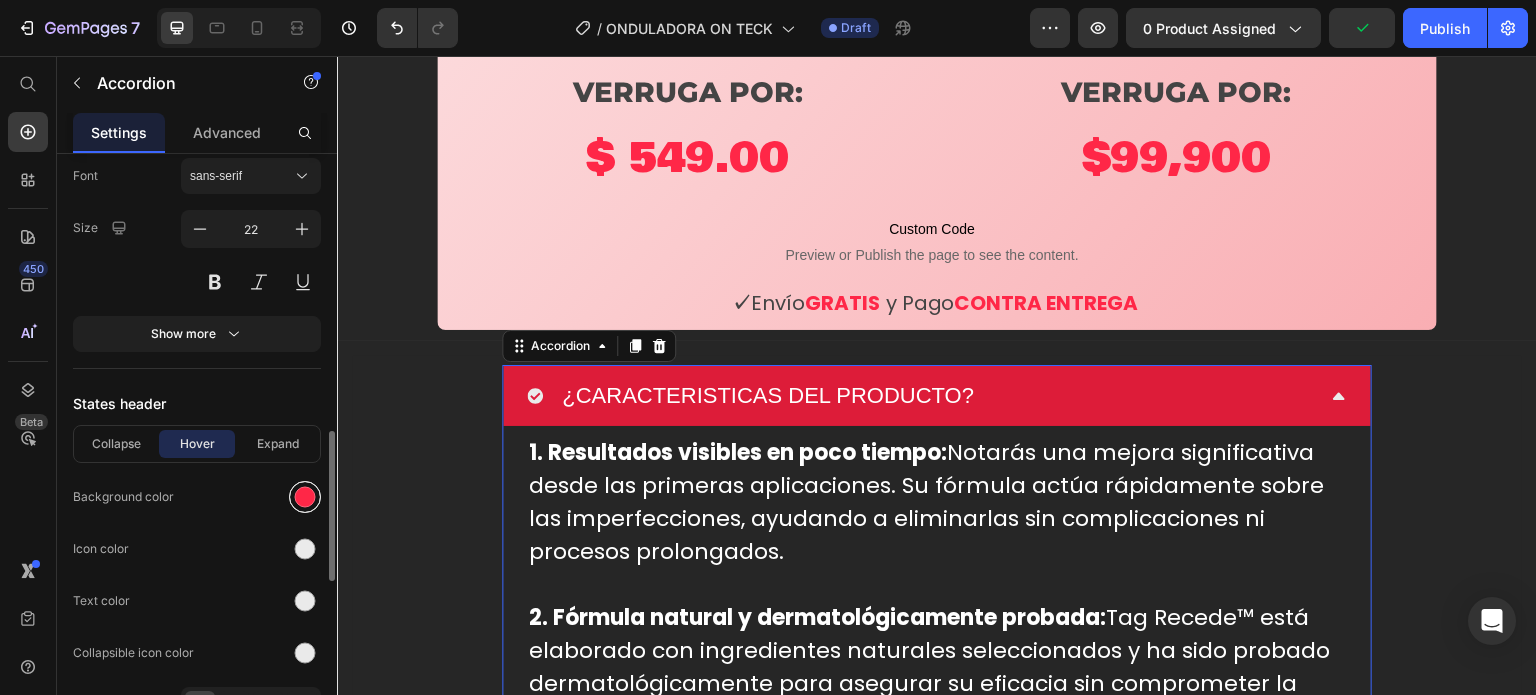 click at bounding box center (305, 497) 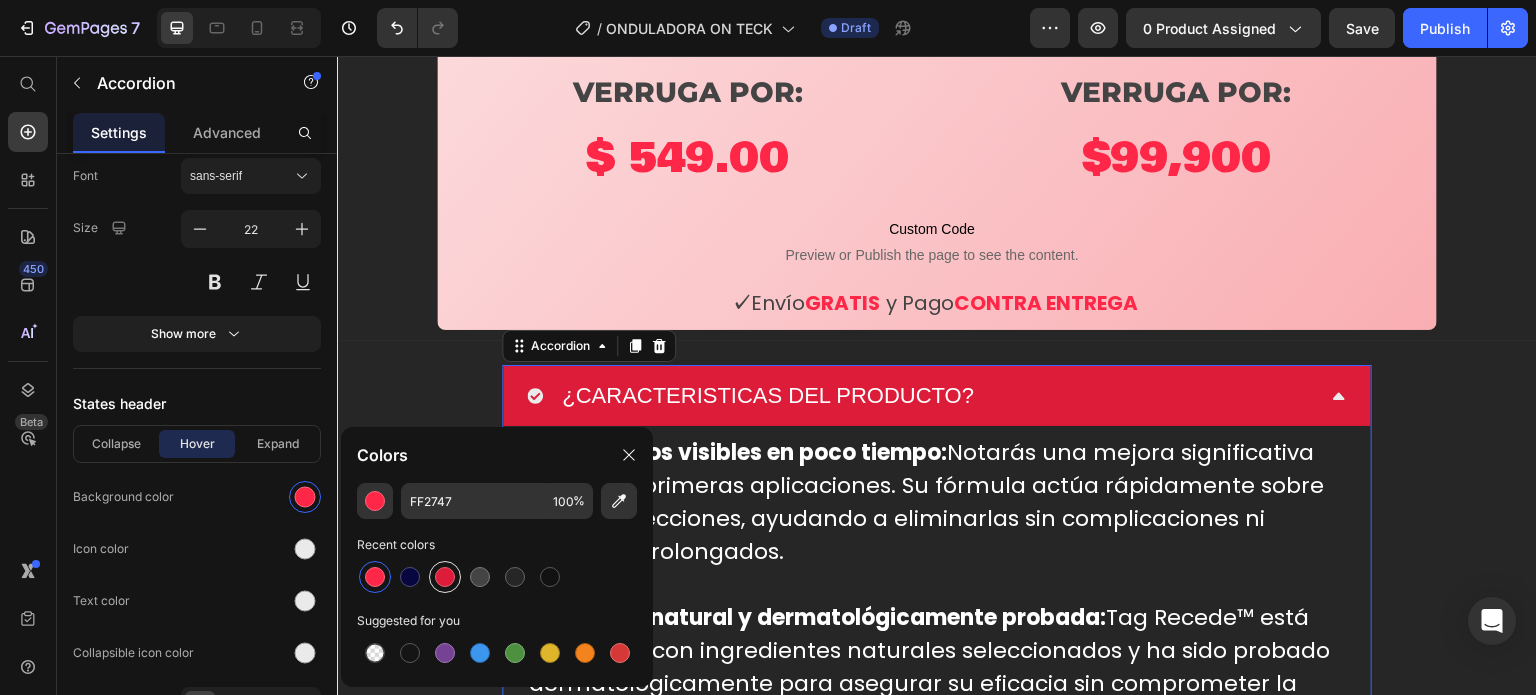 click at bounding box center (445, 577) 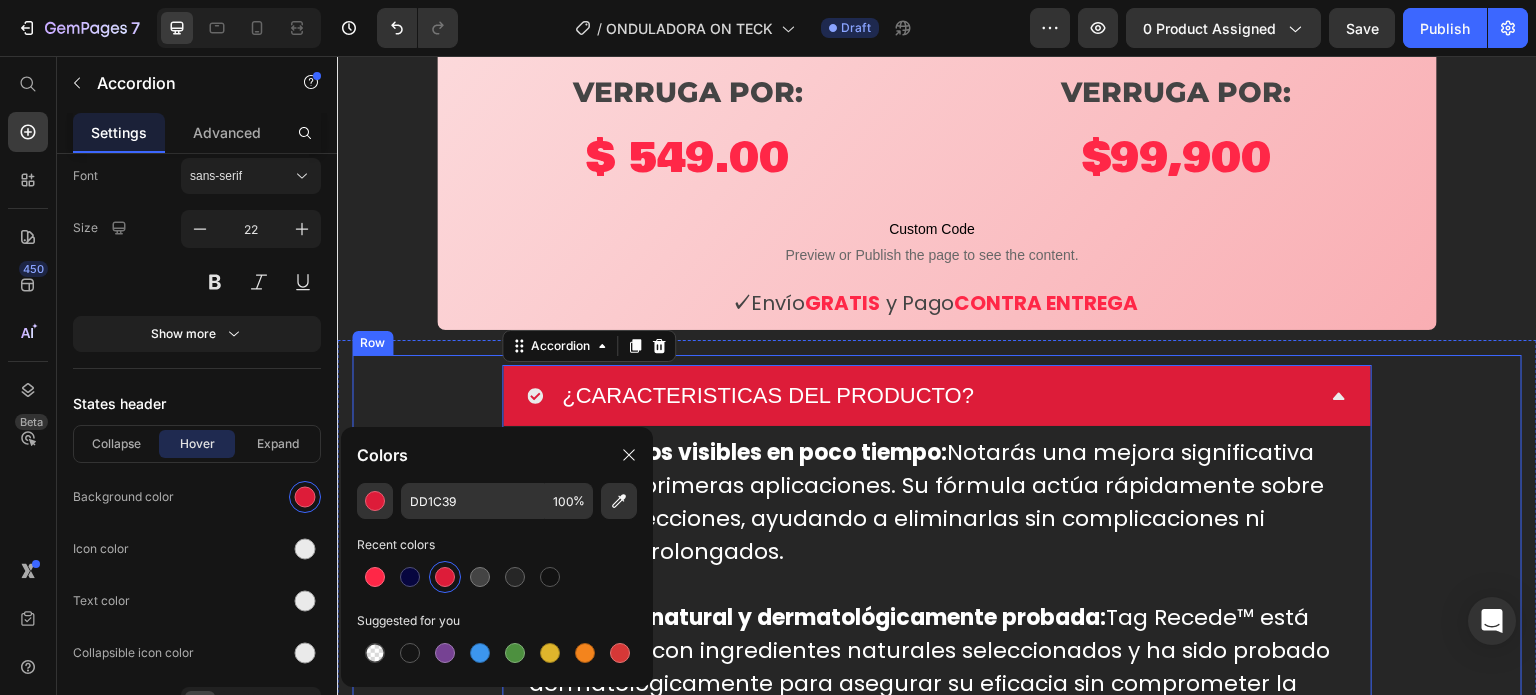 click on "¿CARACTERISTICAS DEL PRODUCTO? 1. Resultados visibles en poco tiempo:  Notarás una mejora significativa desde las primeras aplicaciones. Su fórmula actúa rápidamente sobre las imperfecciones, ayudando a eliminarlas sin complicaciones ni procesos prolongados.   2. Fórmula natural y dermatológicamente probada:  Tag Recede™ está elaborado con ingredientes naturales seleccionados y ha sido probado dermatológicamente para asegurar su eficacia sin comprometer la salud de tu piel. Libre de químicos agresivos.   3. Ideal para llevar a cualquier parte:  Gracias a su tamaño compacto y formato en spray, puedes llevarlo en tu bolso o mochila y aplicarlo donde lo necesites. Perfecto para mantener tu rutina de cuidado sin interrupciones, estés donde estés. Text Block
¿COMO SE [GEOGRAPHIC_DATA]? Accordion   18 Image Potente fórmula con veneno [PERSON_NAME] Heading Text block Row Image Seguro para todo tipo [PERSON_NAME] Heading Text block
Custom Code" at bounding box center [937, 5355] 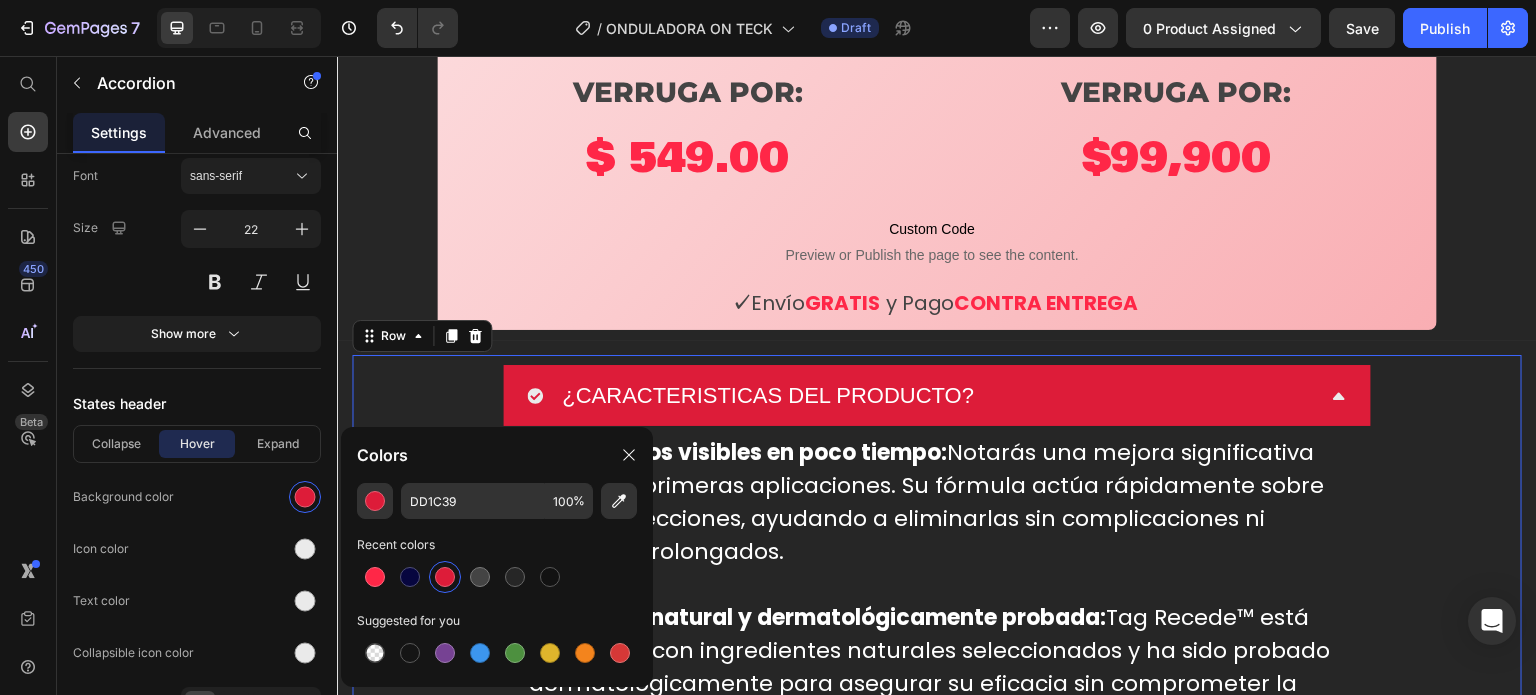 scroll, scrollTop: 0, scrollLeft: 0, axis: both 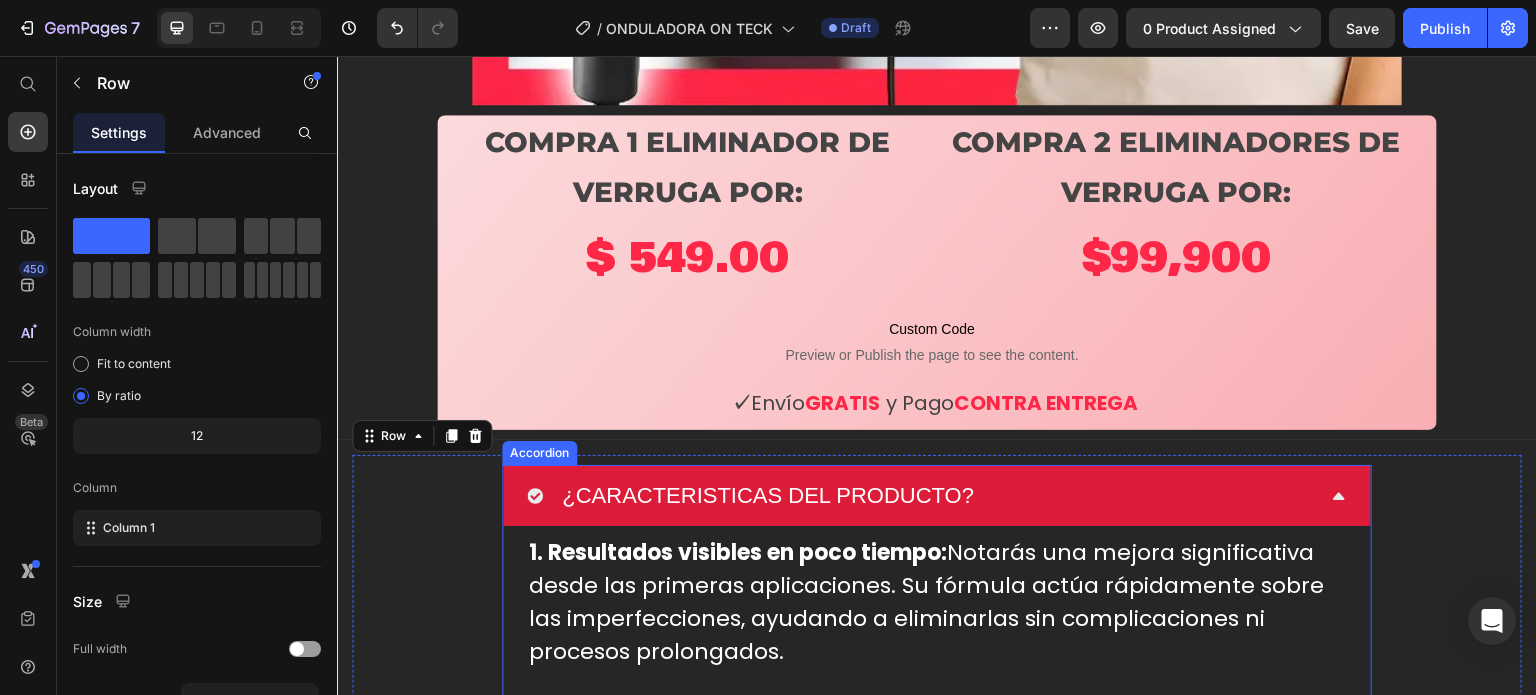 click 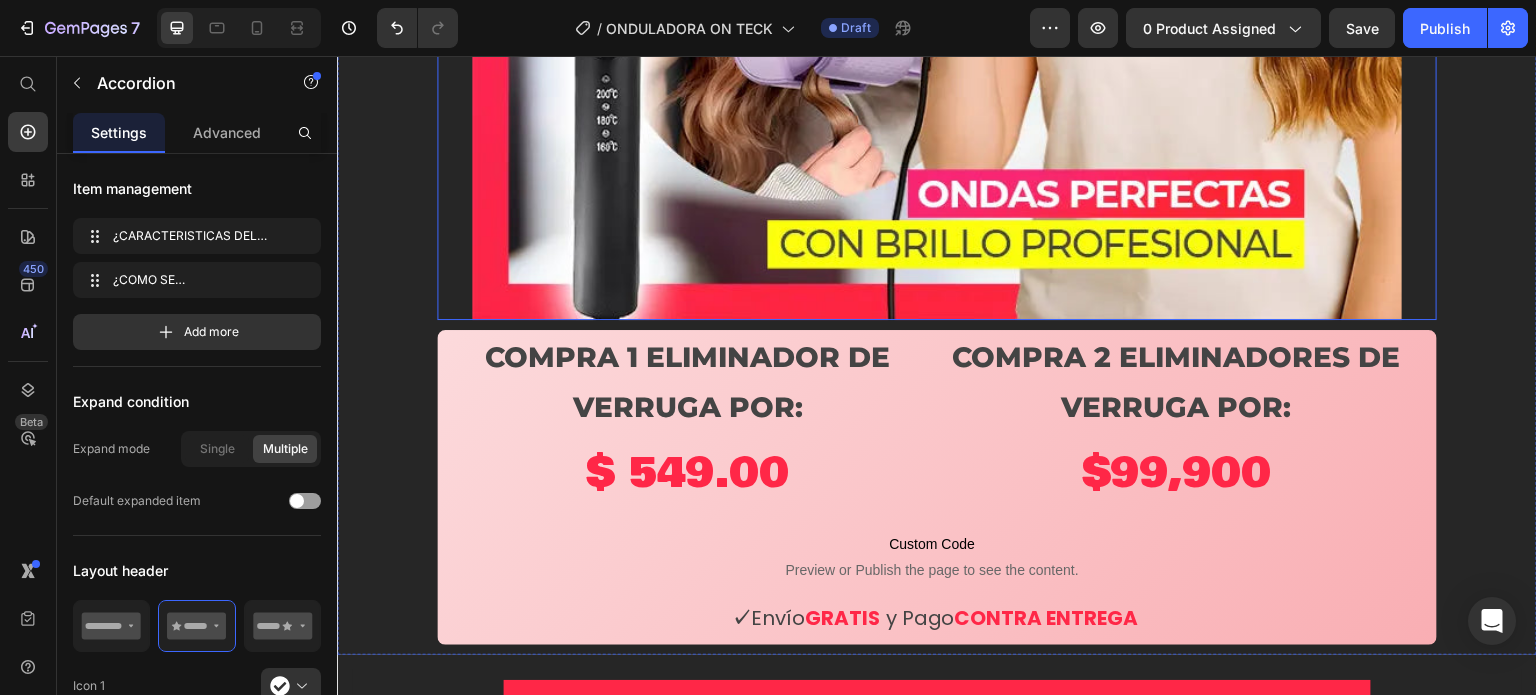 scroll, scrollTop: 900, scrollLeft: 0, axis: vertical 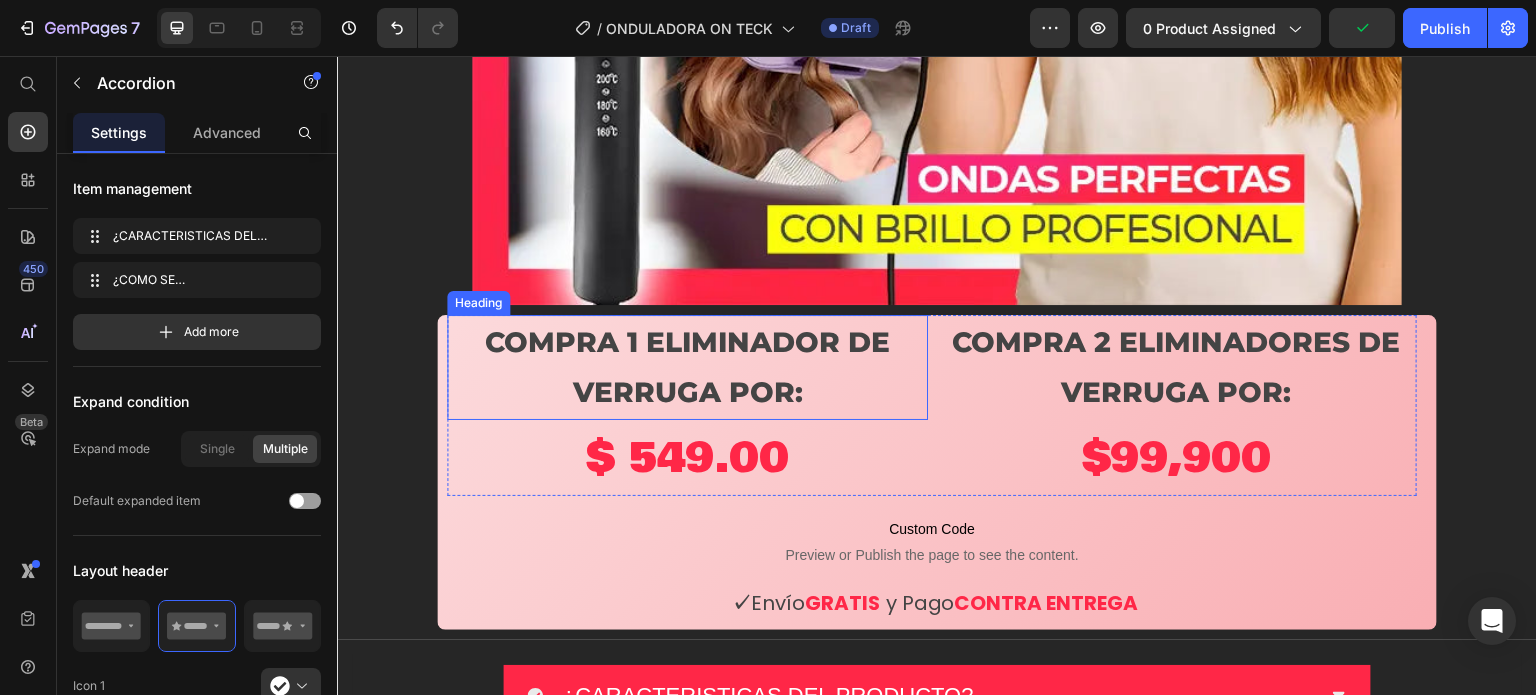 click on "compra 1 eliminador de verruga POR:" at bounding box center (687, 367) 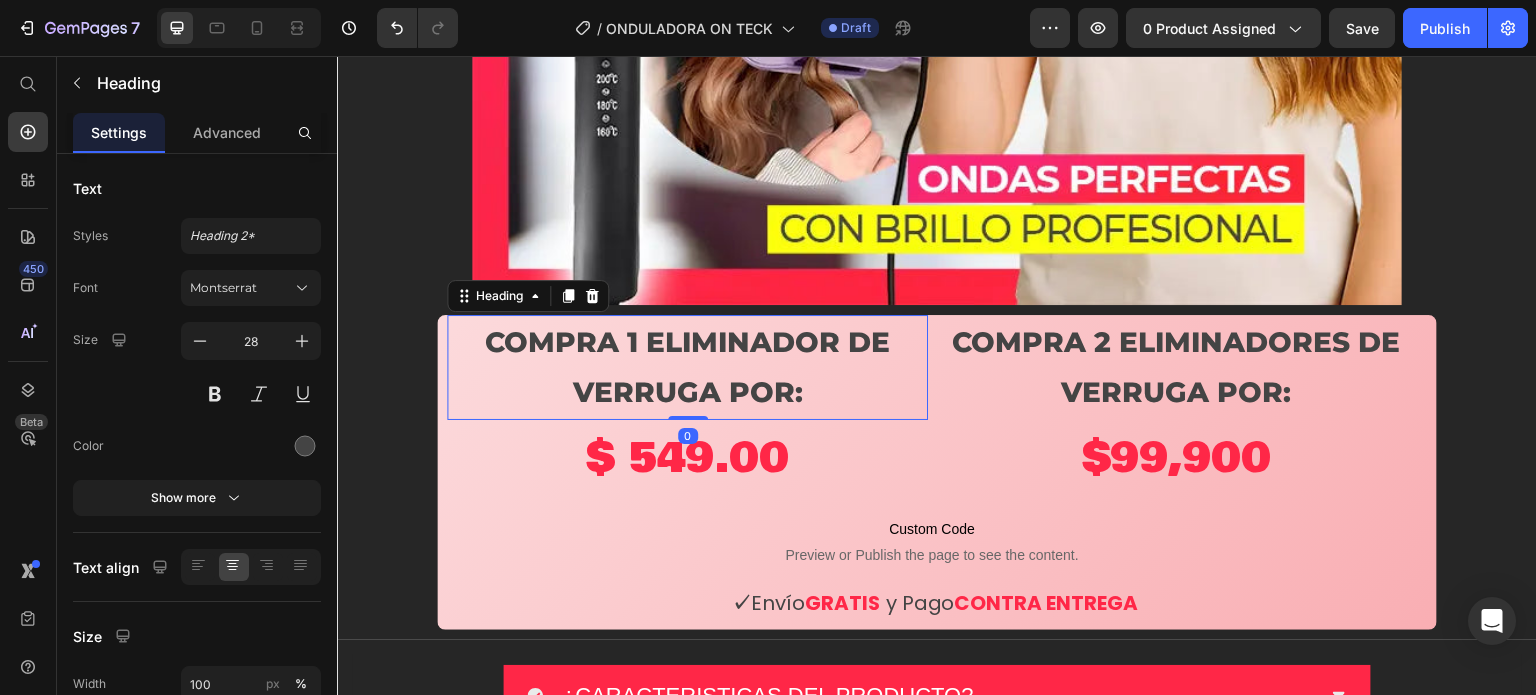 click on "compra 1 eliminador de verruga POR:" at bounding box center (687, 367) 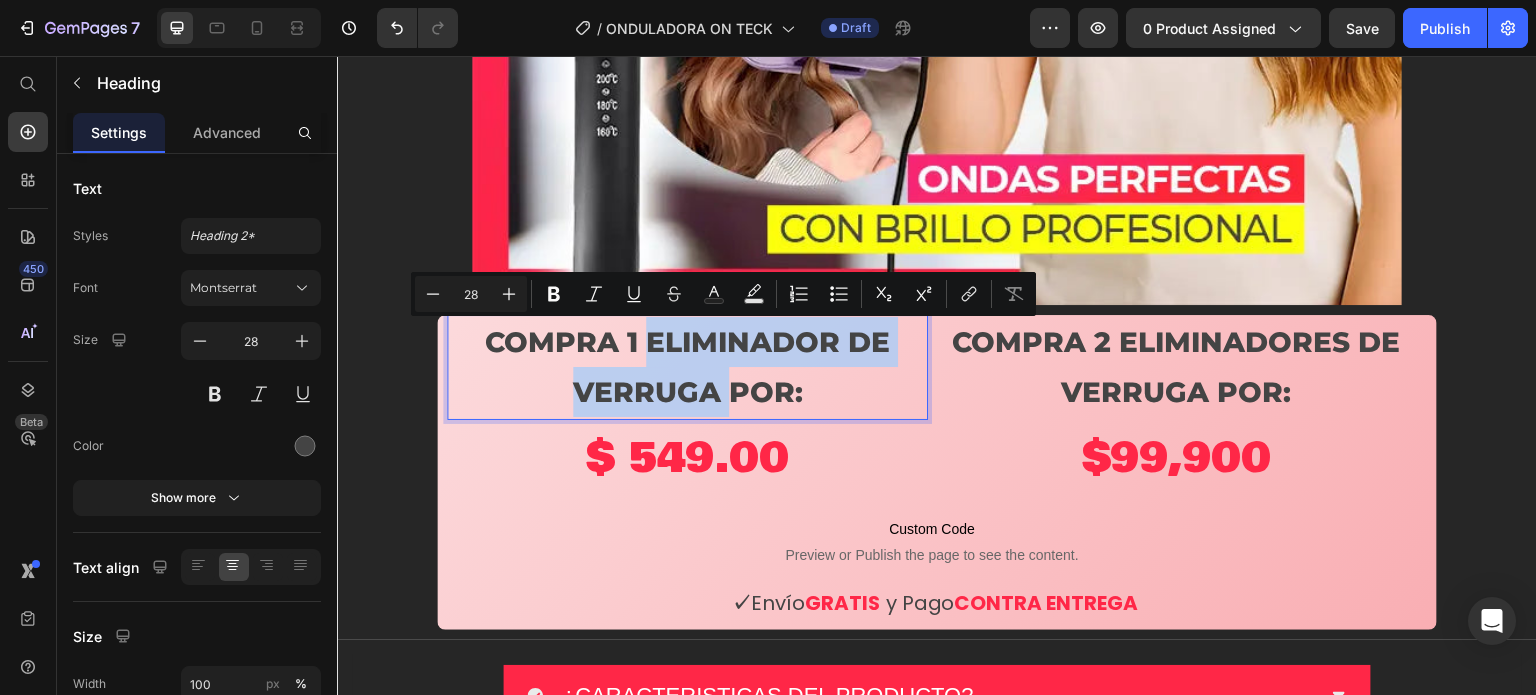 drag, startPoint x: 641, startPoint y: 344, endPoint x: 723, endPoint y: 387, distance: 92.5905 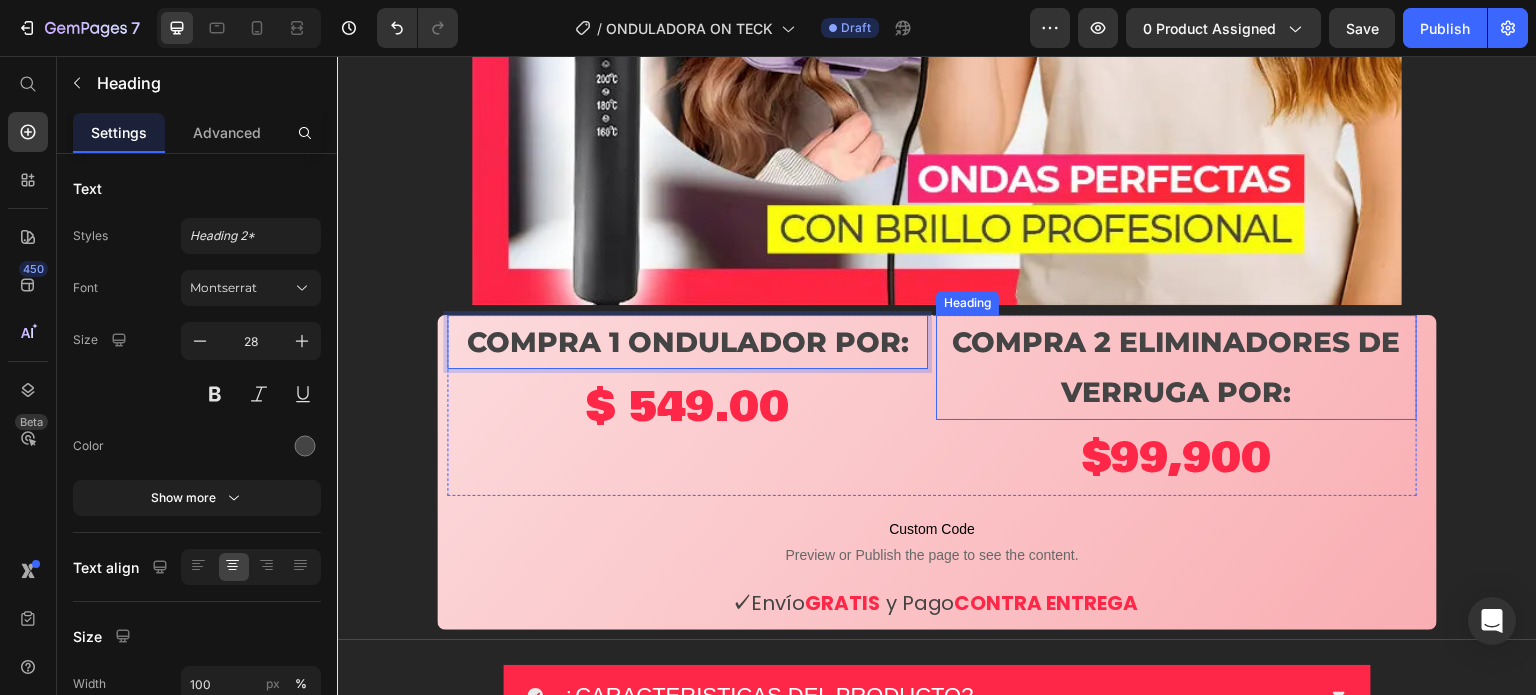 click on "compra 2 eliminadores de verruga POR:" at bounding box center [1176, 367] 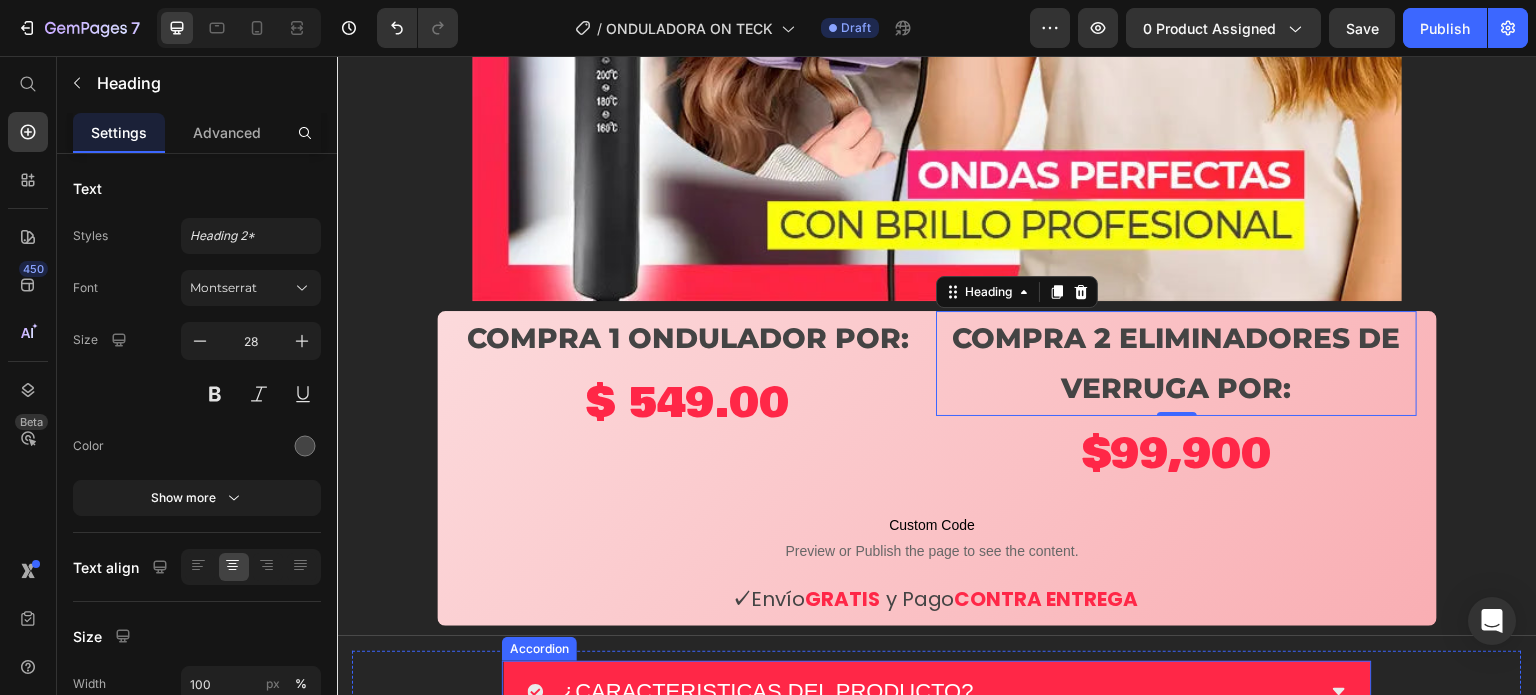 scroll, scrollTop: 900, scrollLeft: 0, axis: vertical 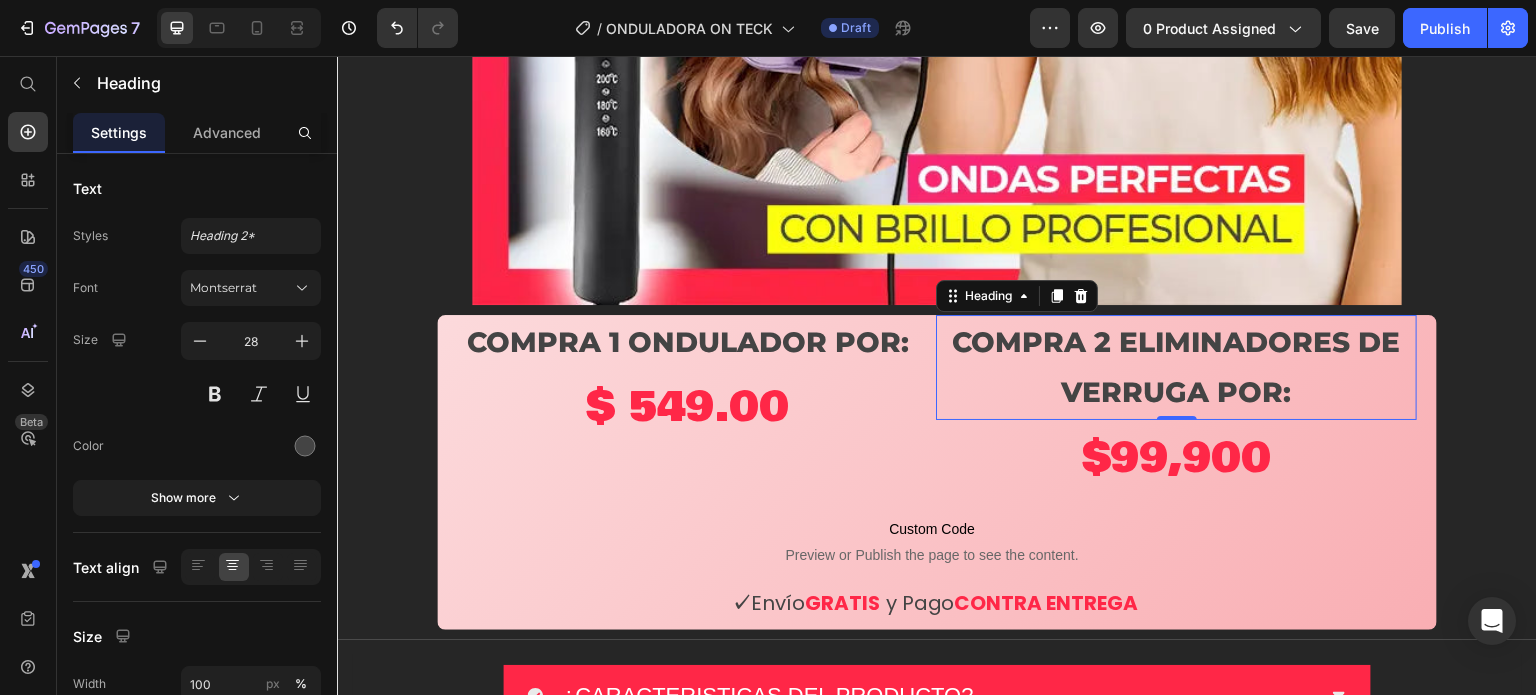 click on "compra 2 eliminadores de verruga POR:" at bounding box center (1176, 367) 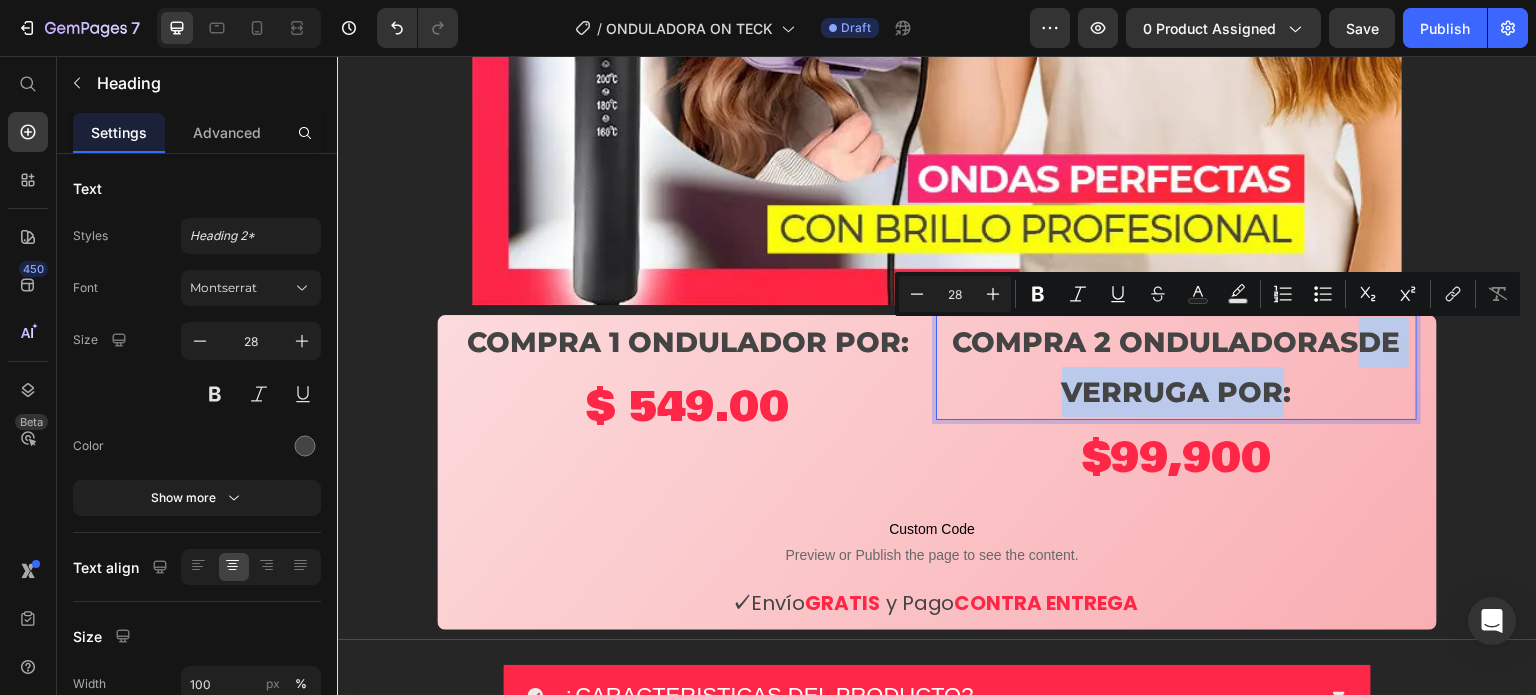 drag, startPoint x: 1272, startPoint y: 393, endPoint x: 1355, endPoint y: 332, distance: 103.00485 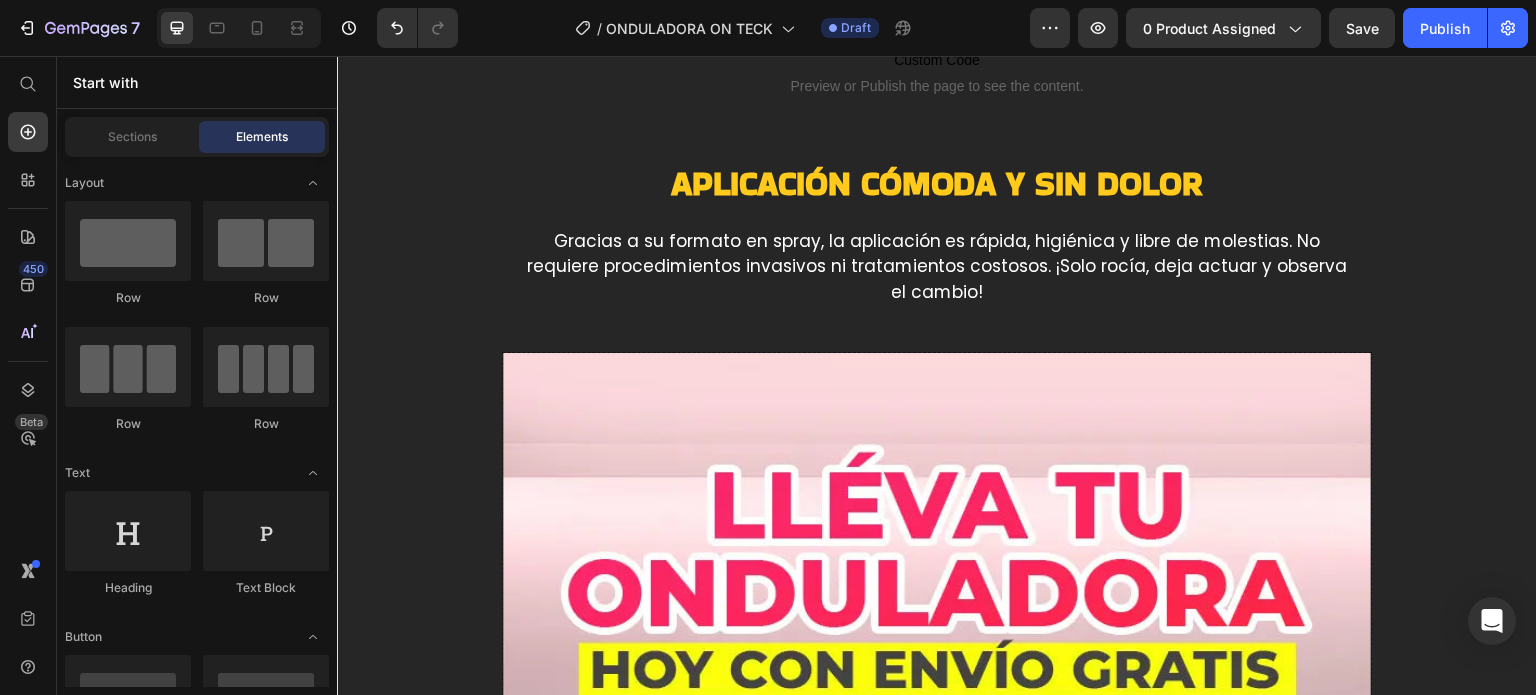 scroll, scrollTop: 8099, scrollLeft: 0, axis: vertical 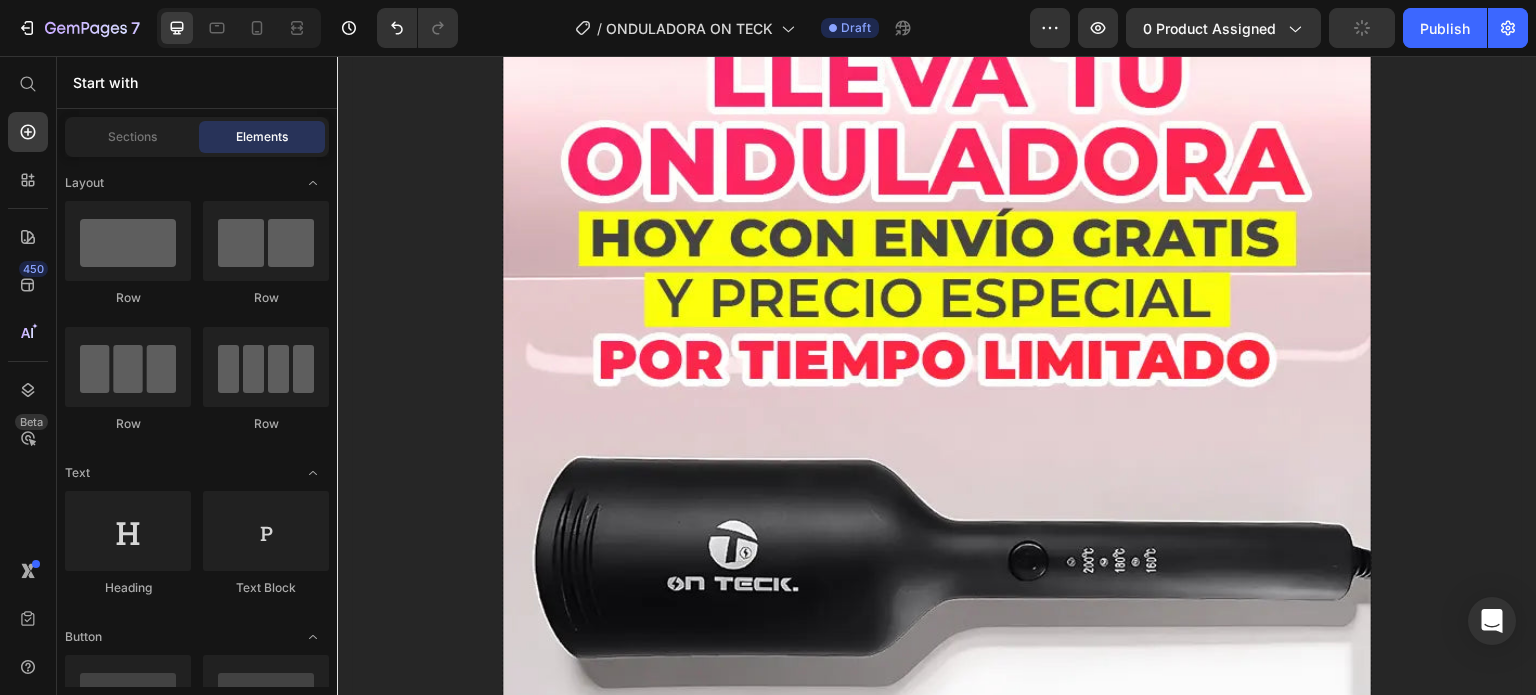 click at bounding box center [937, 355] 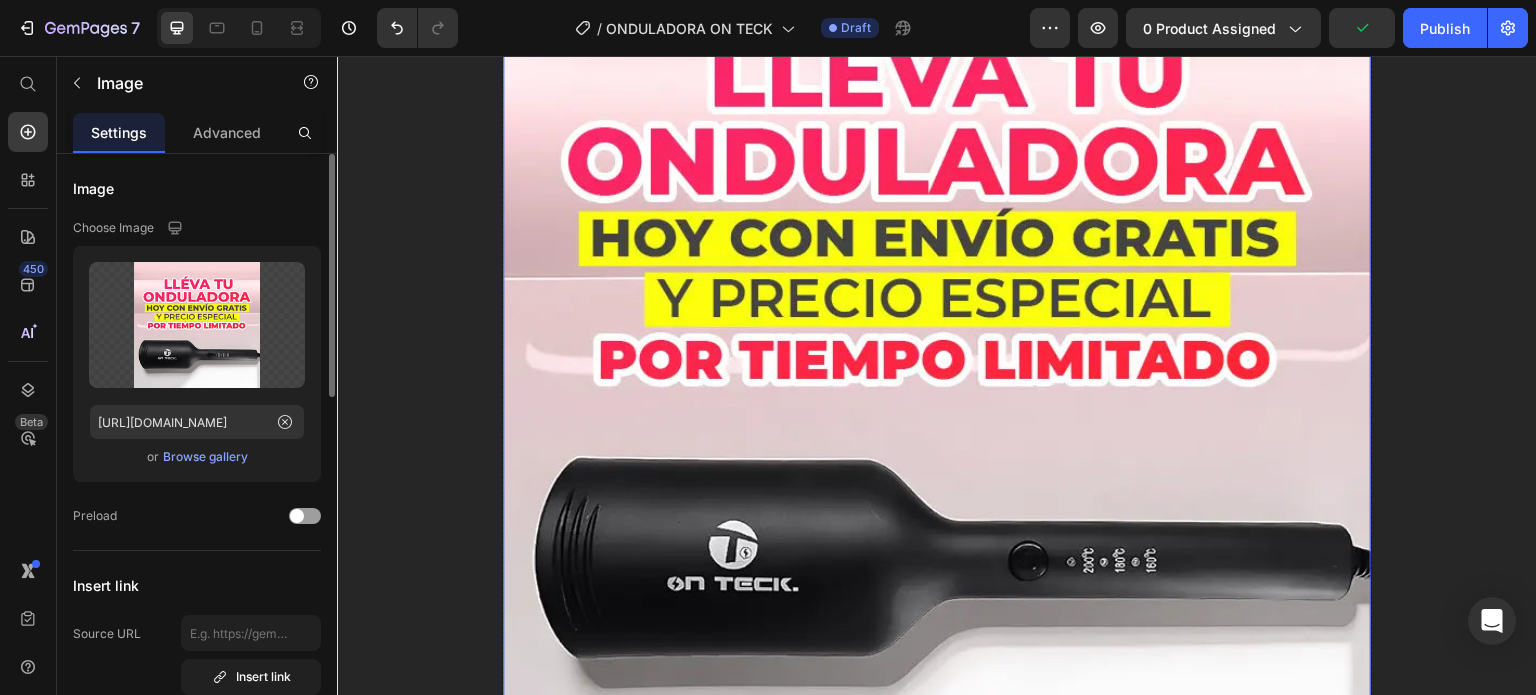 click on "Browse gallery" at bounding box center [205, 457] 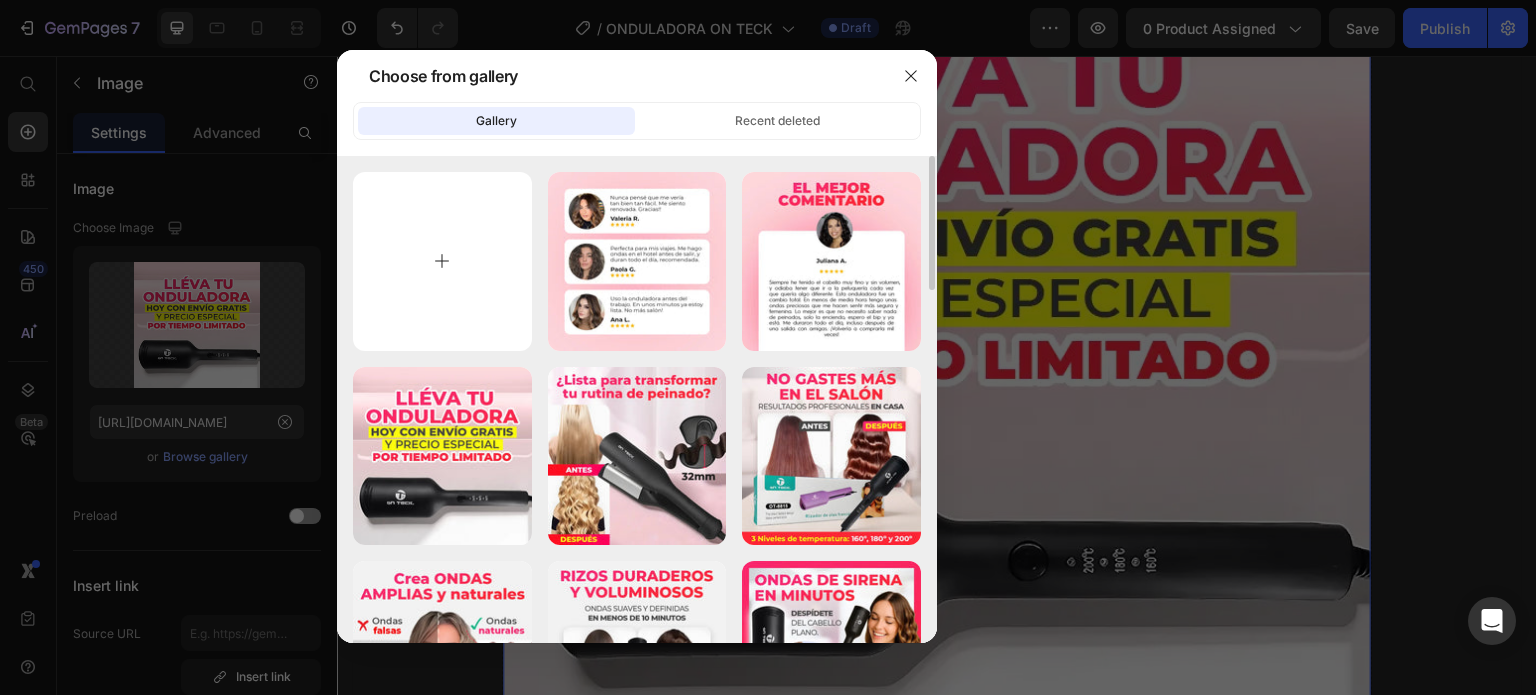 click at bounding box center [442, 261] 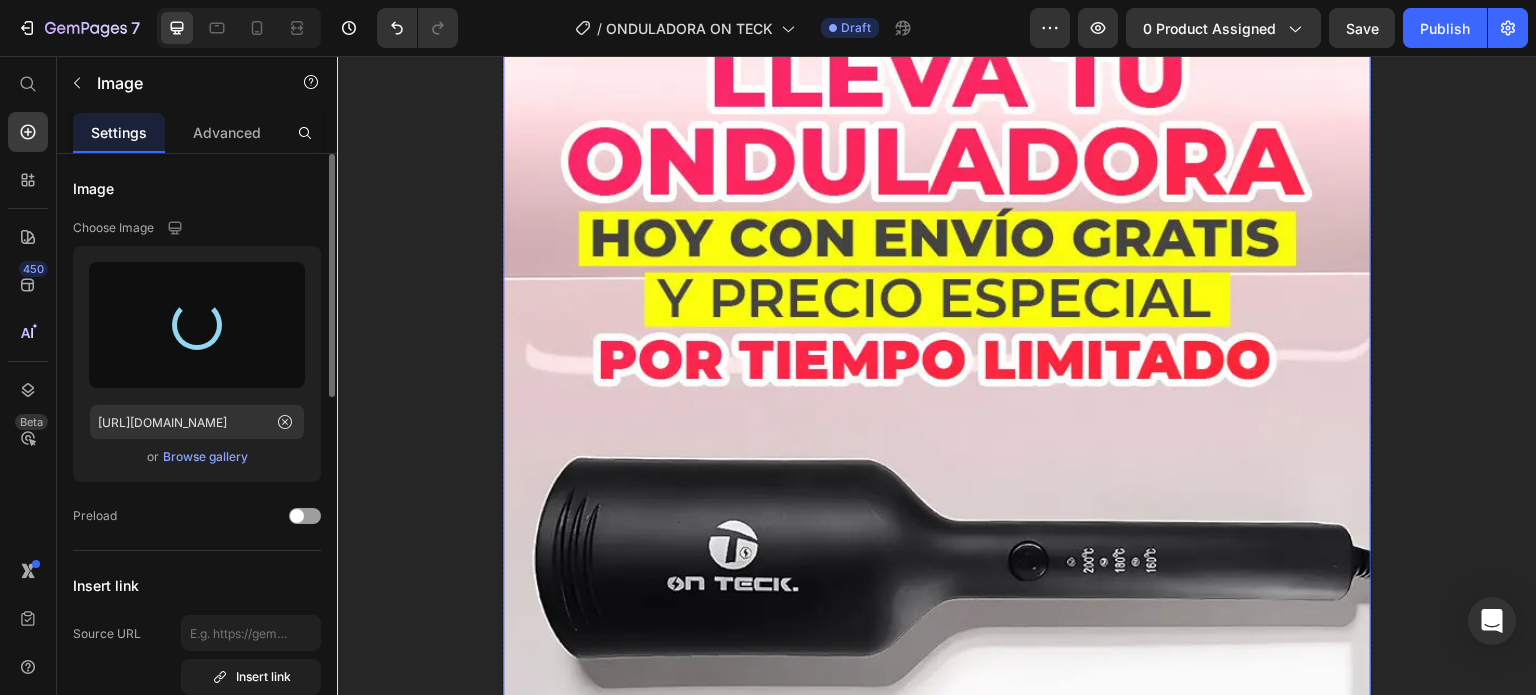 type on "[URL][DOMAIN_NAME]" 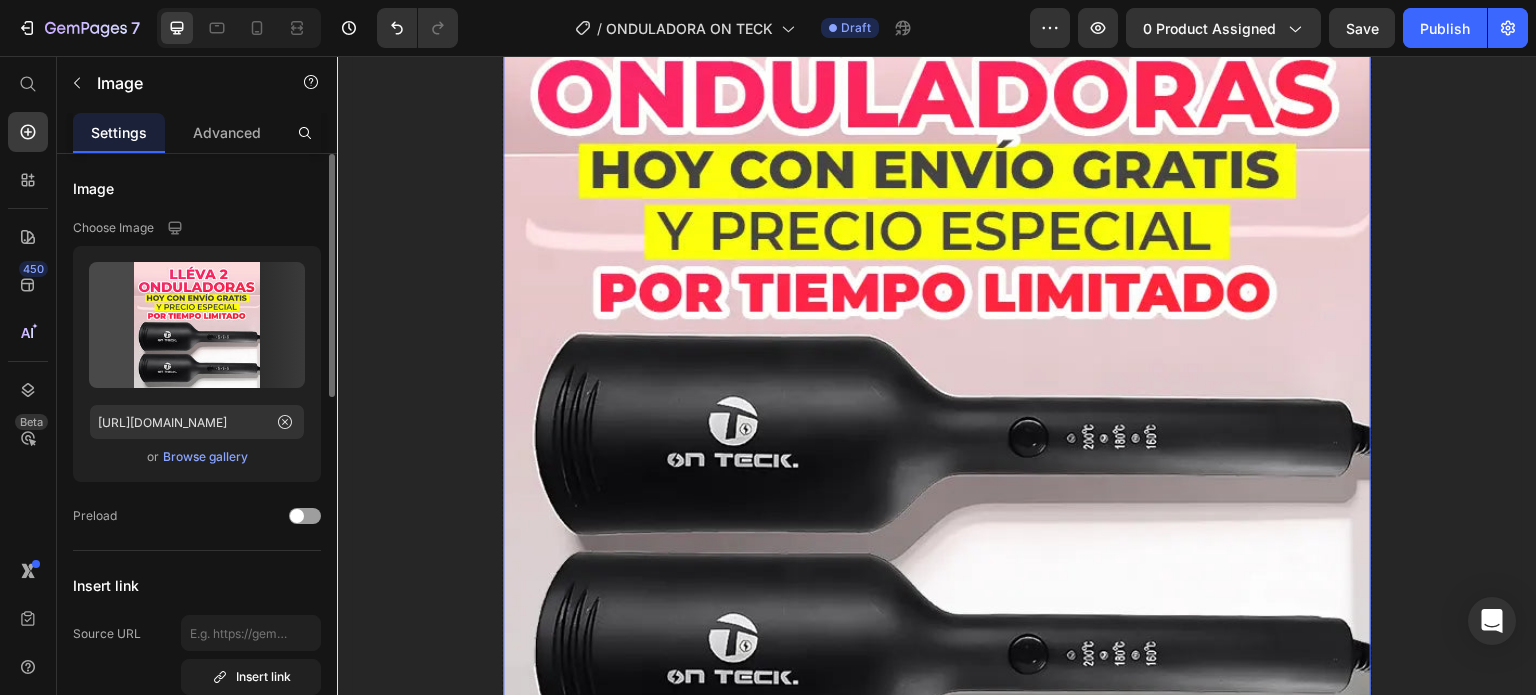 click on "Browse gallery" at bounding box center (205, 457) 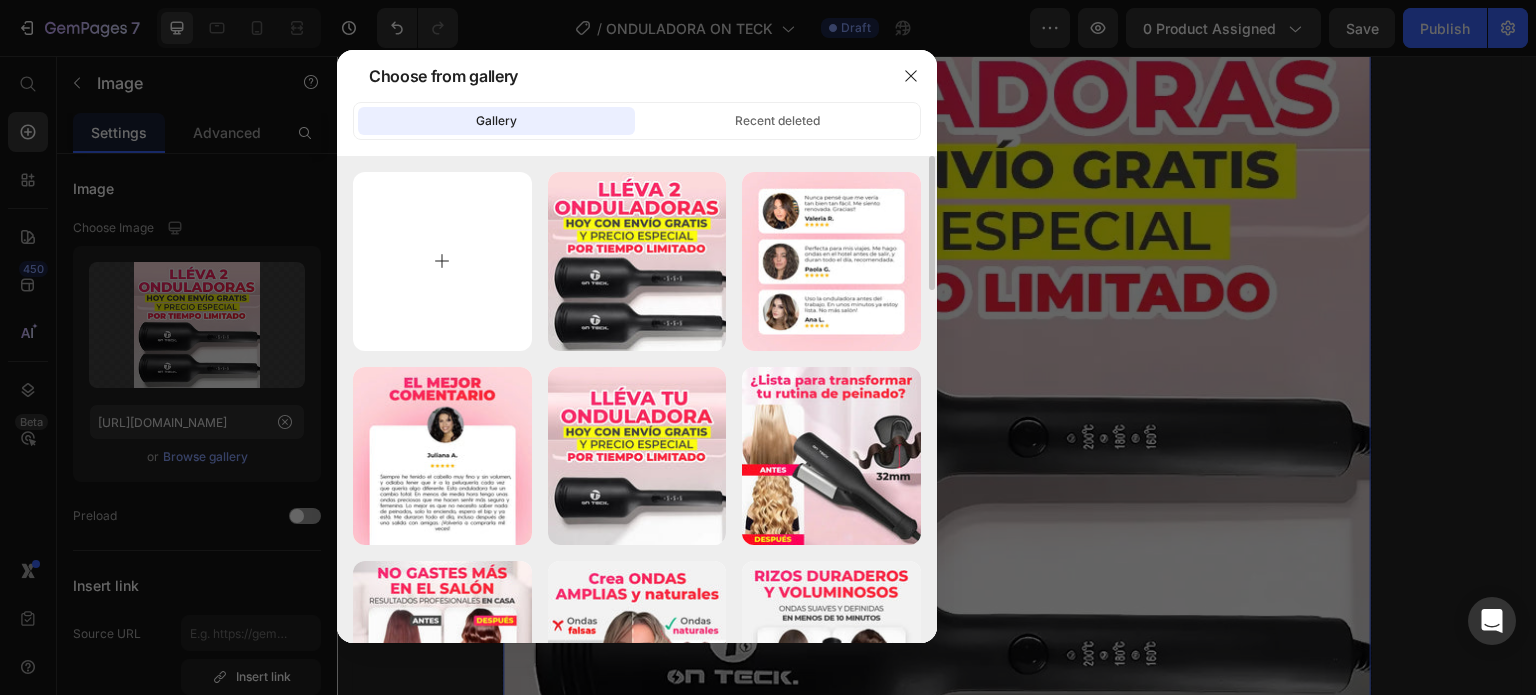click at bounding box center (442, 261) 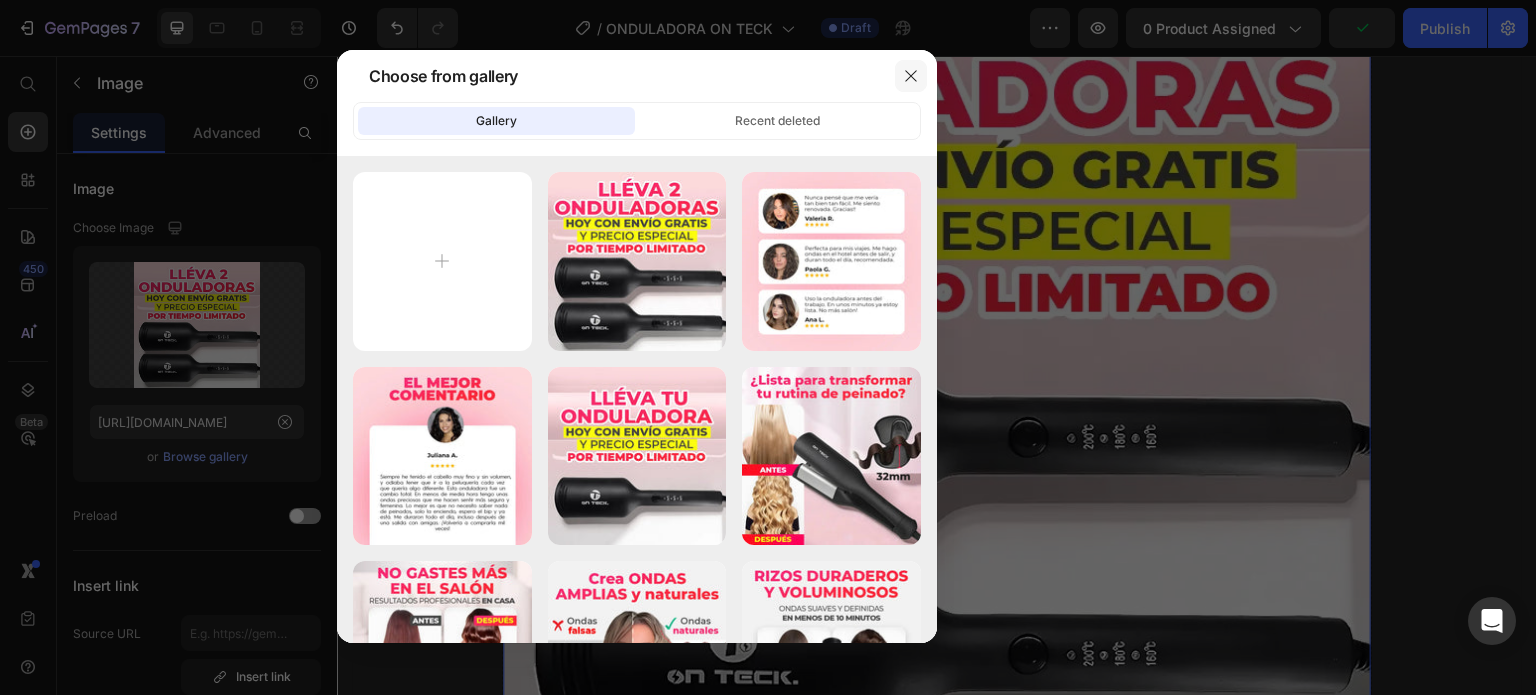 click at bounding box center [911, 76] 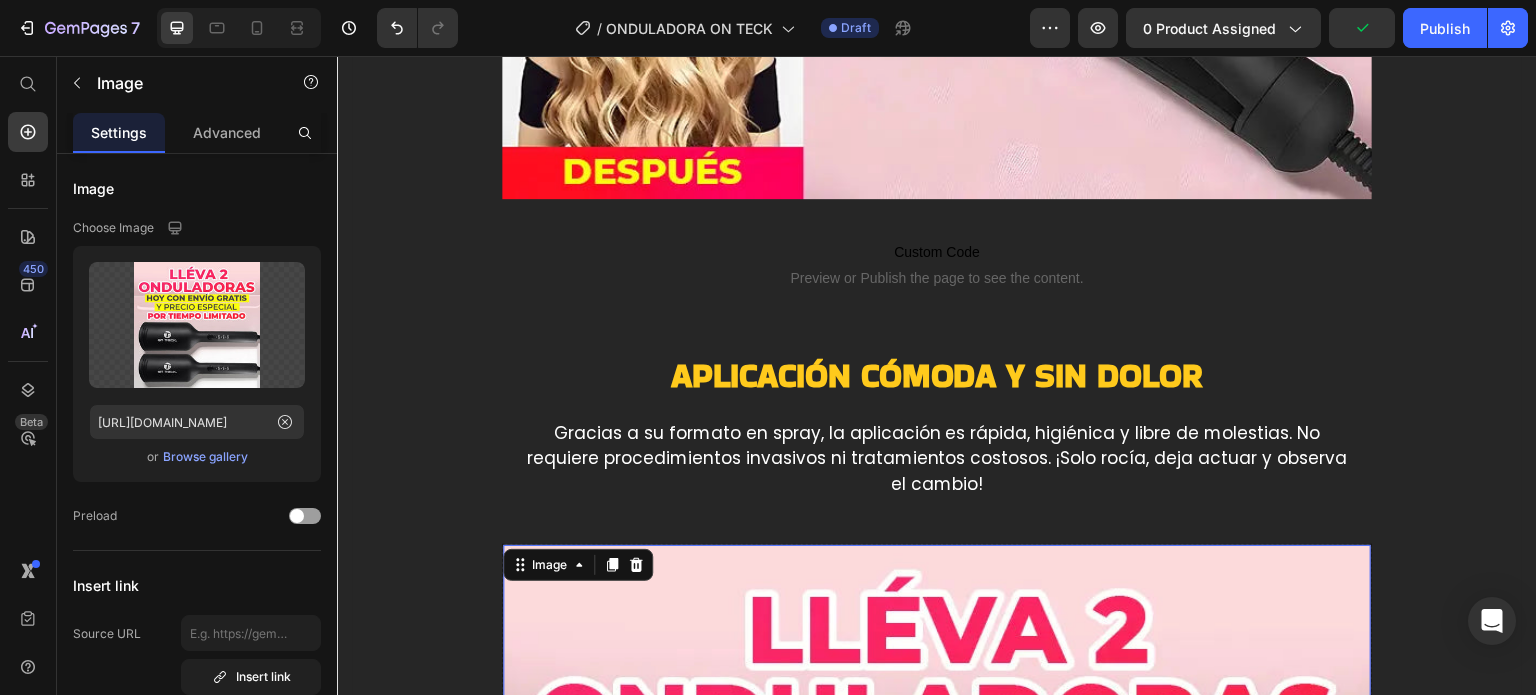 scroll, scrollTop: 7299, scrollLeft: 0, axis: vertical 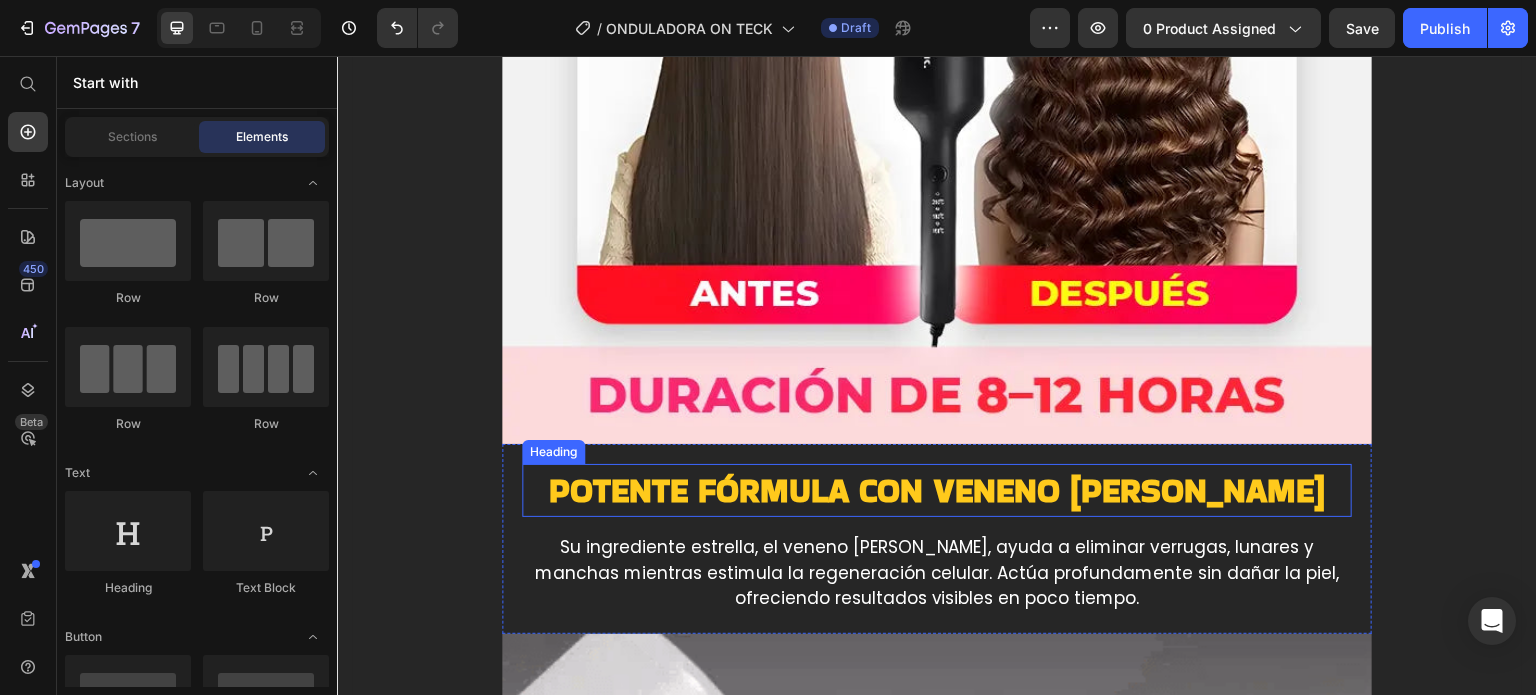 click on "Potente fórmula con veneno [PERSON_NAME]" at bounding box center (937, 490) 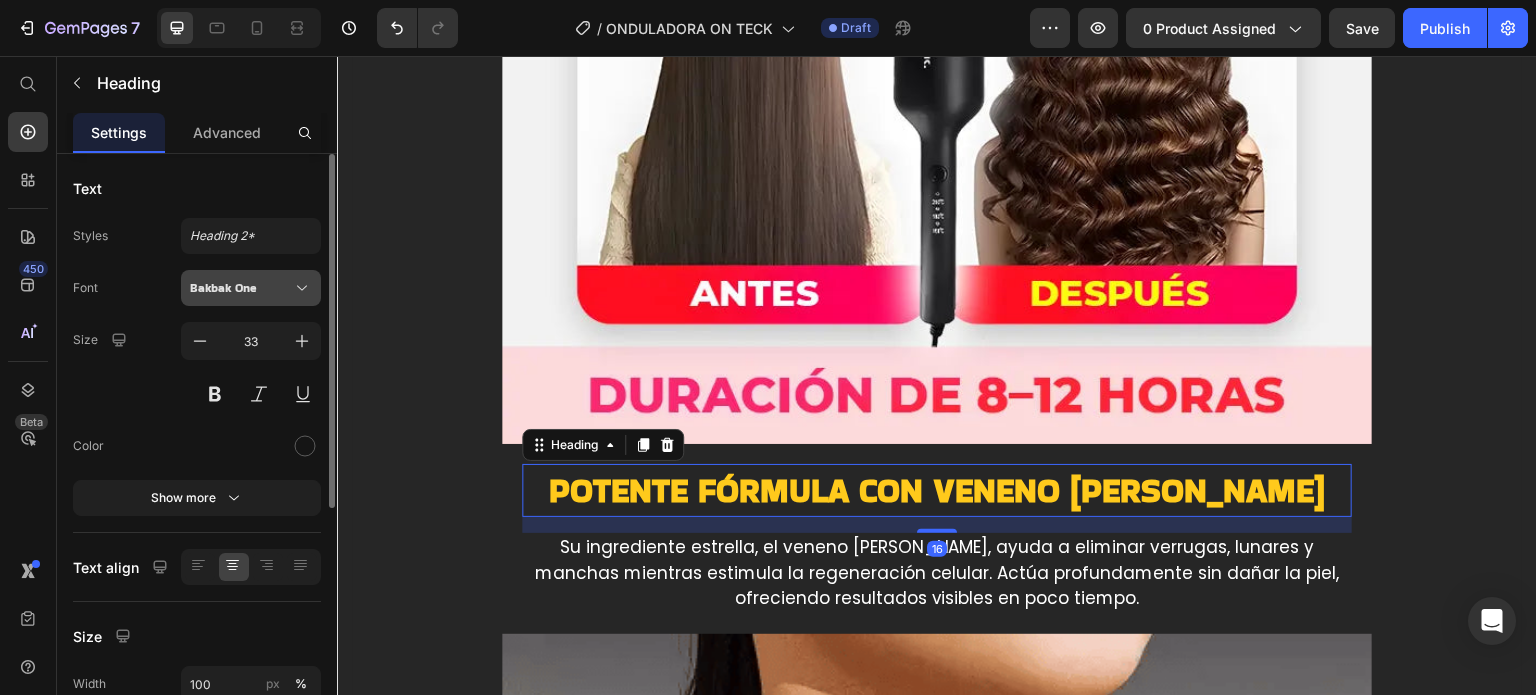 click on "Bakbak One" at bounding box center (241, 288) 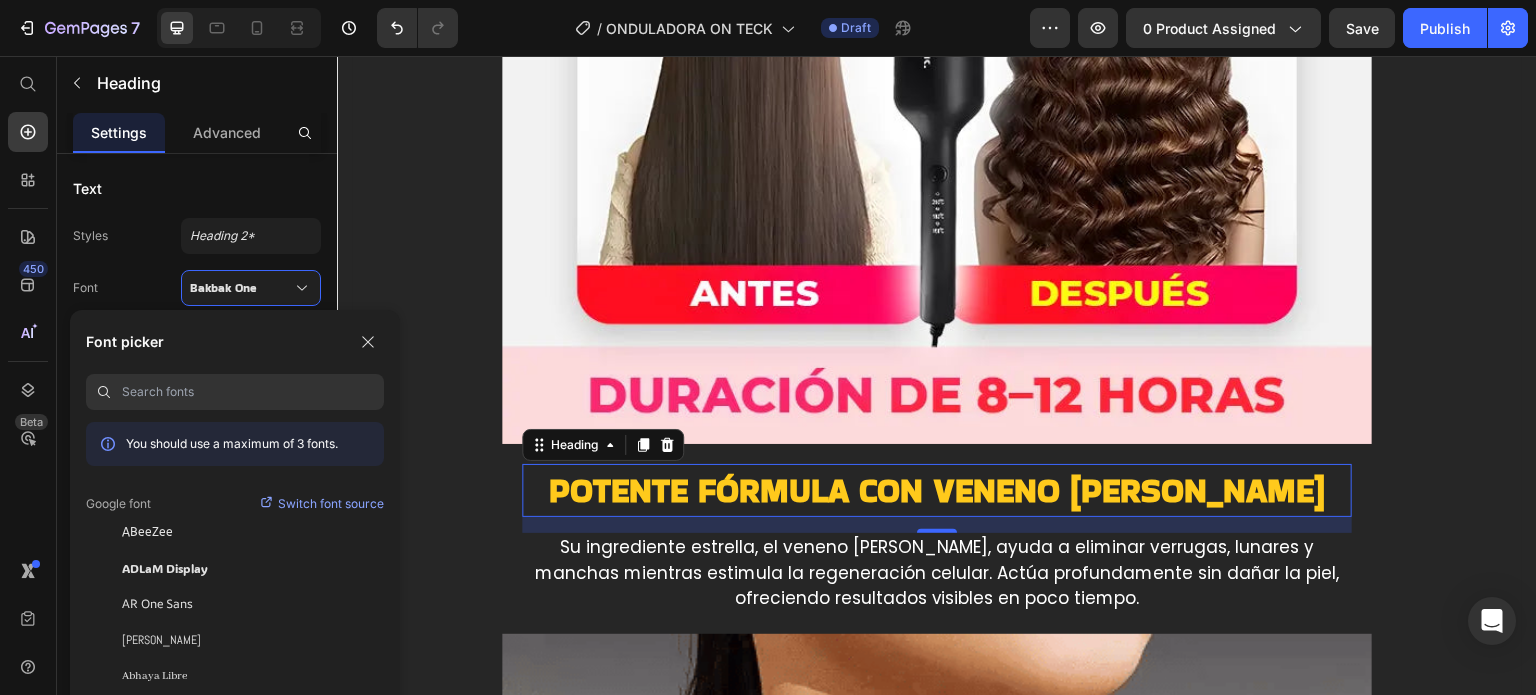 click at bounding box center (253, 392) 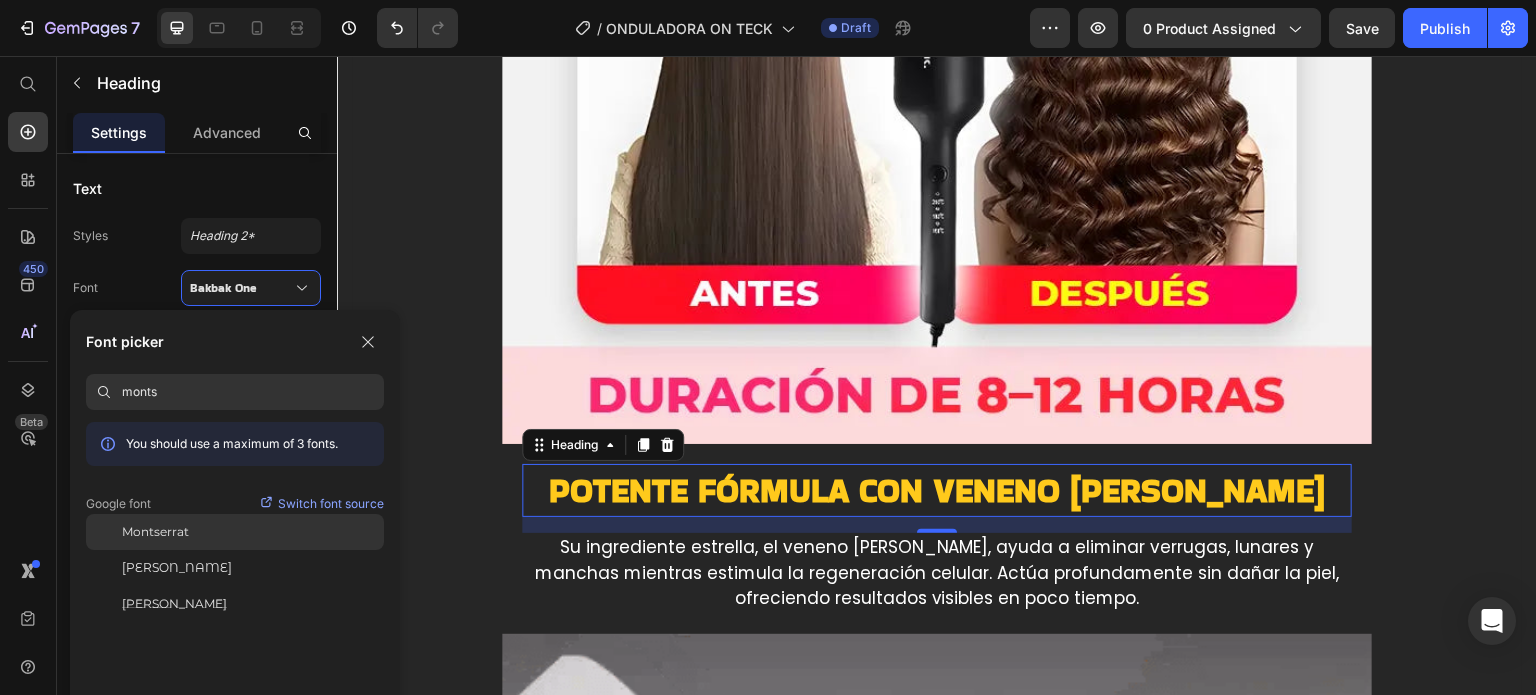type on "monts" 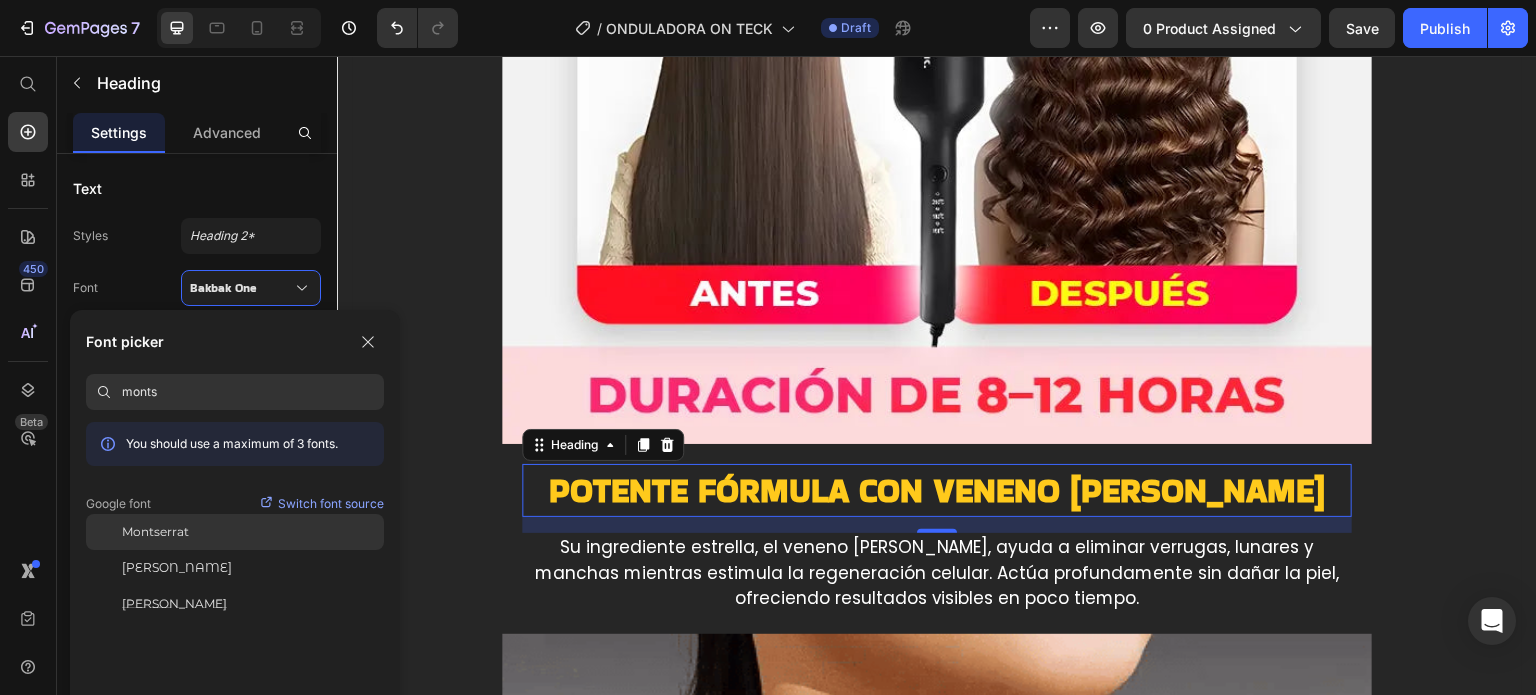 click on "Montserrat" 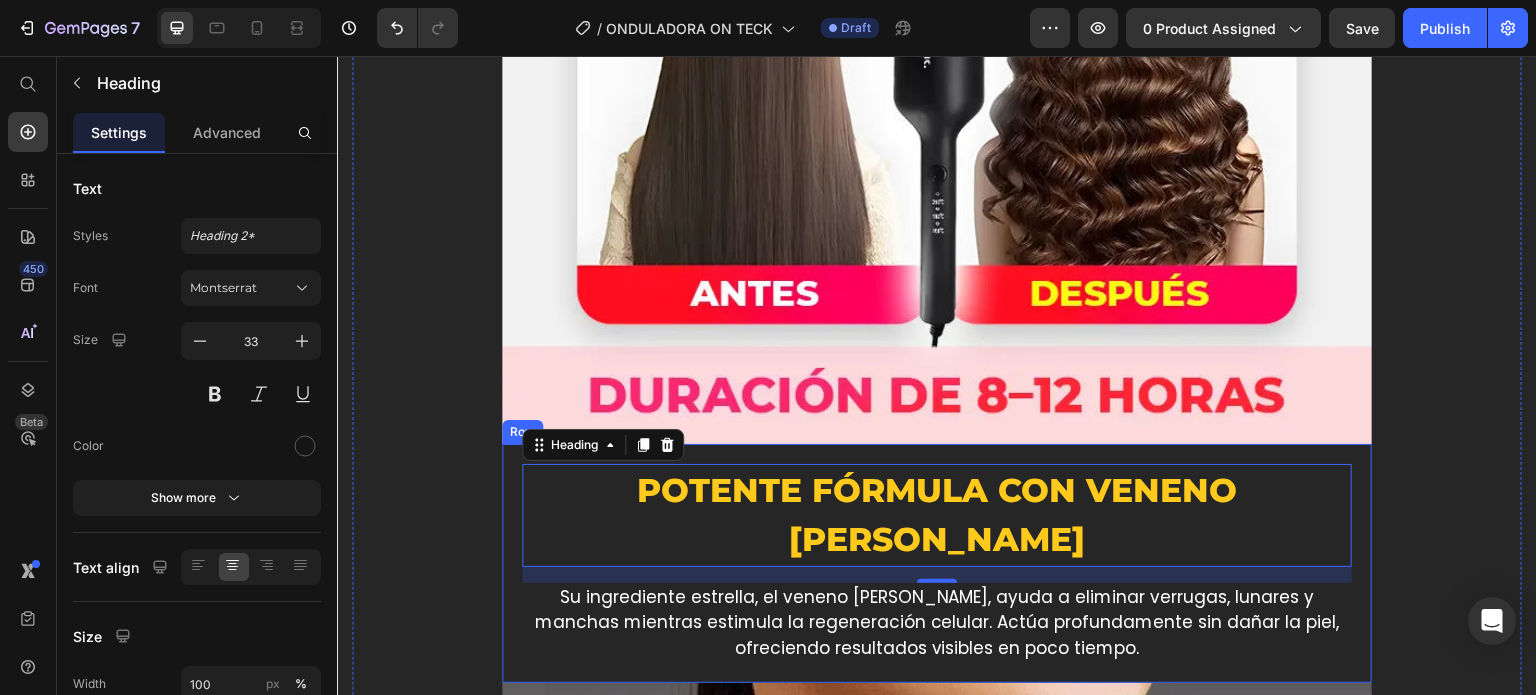 click on "Su ingrediente estrella, el veneno [PERSON_NAME], ayuda a eliminar verrugas, lunares y manchas mientras estimula la regeneración celular. Actúa profundamente sin dañar la piel, ofreciendo resultados visibles en poco tiempo." at bounding box center [937, 623] 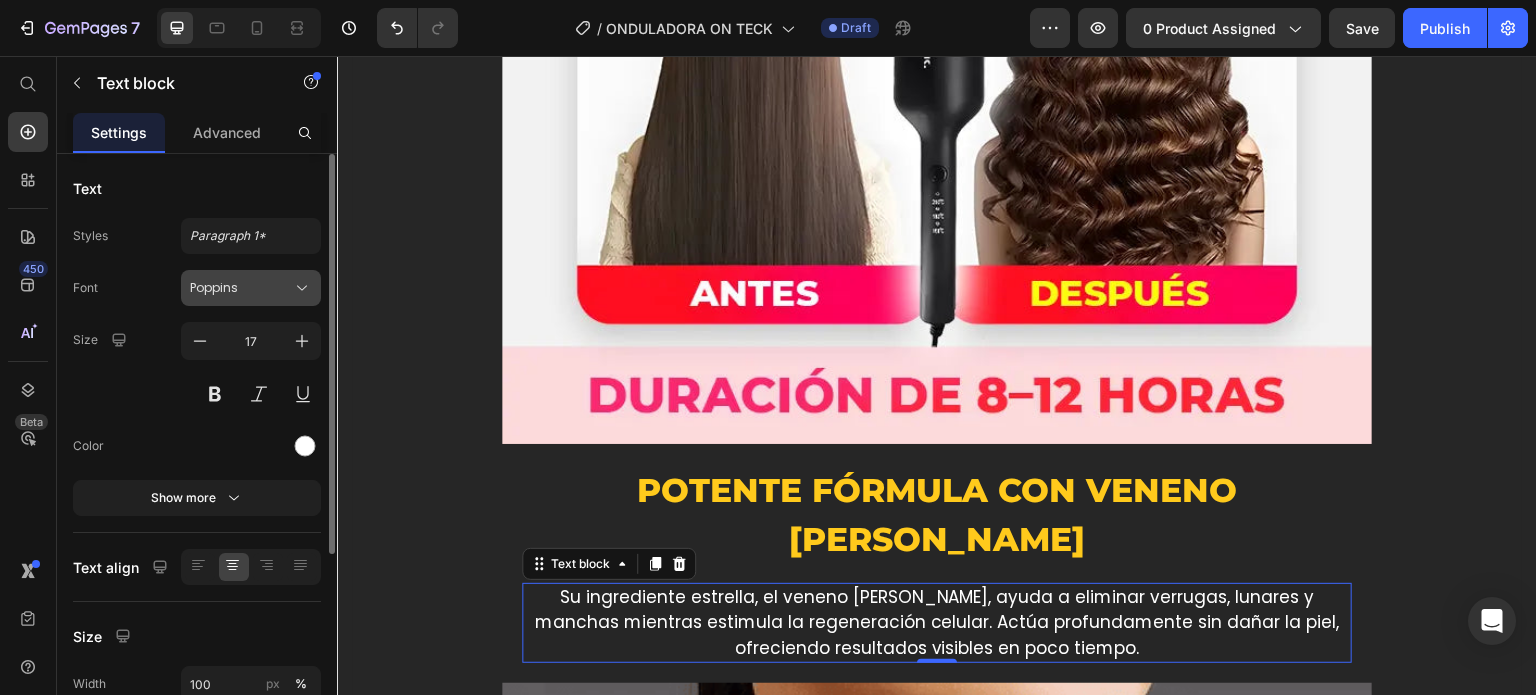 click on "Poppins" at bounding box center [241, 288] 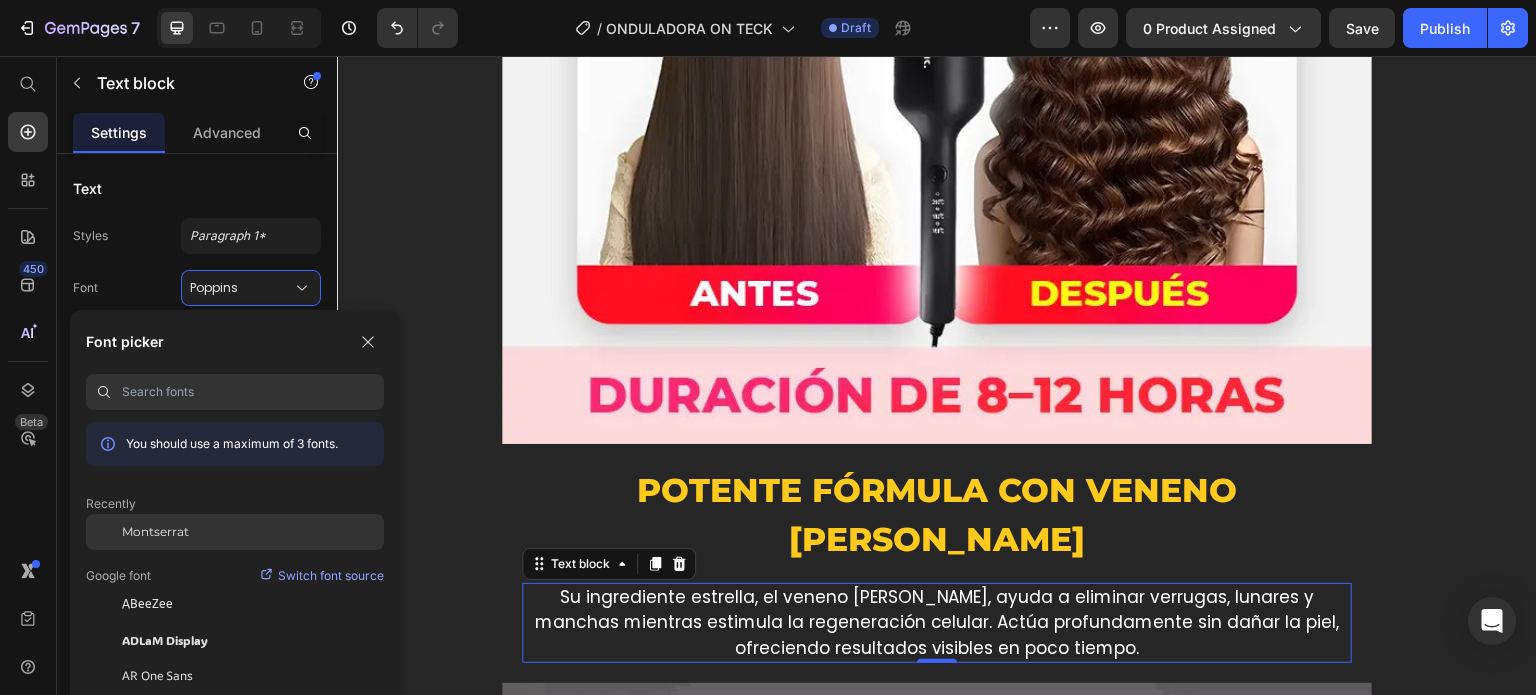 click on "Montserrat" at bounding box center [155, 532] 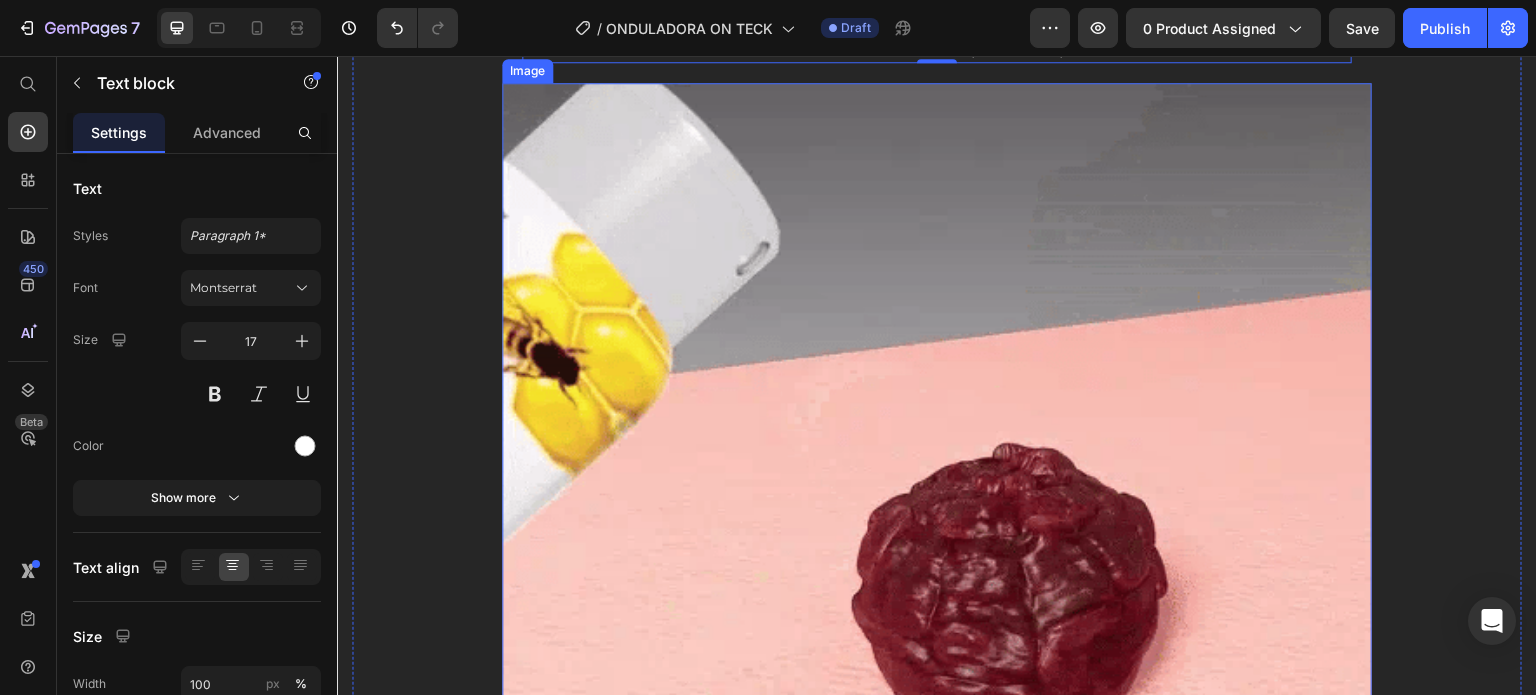 scroll, scrollTop: 3348, scrollLeft: 0, axis: vertical 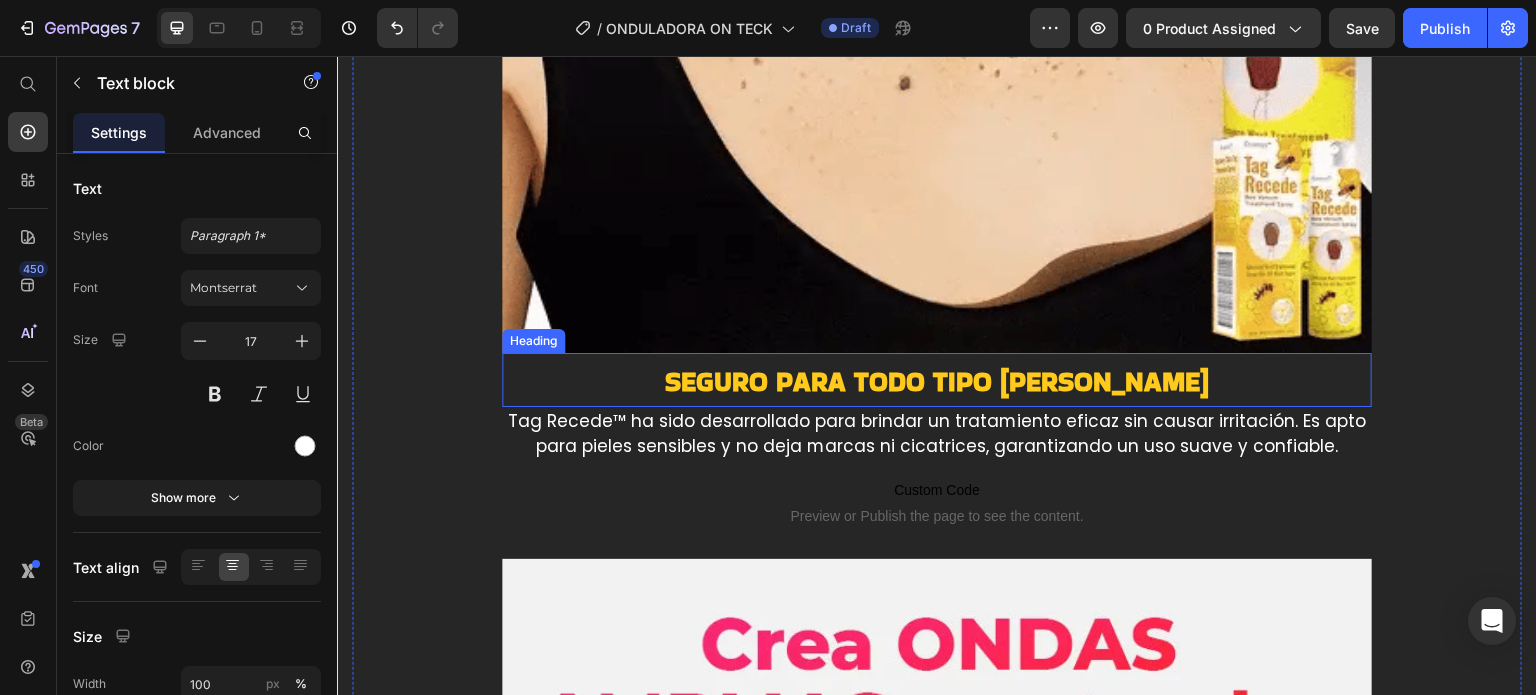 click on "Seguro para todo tipo [PERSON_NAME]" at bounding box center (937, 381) 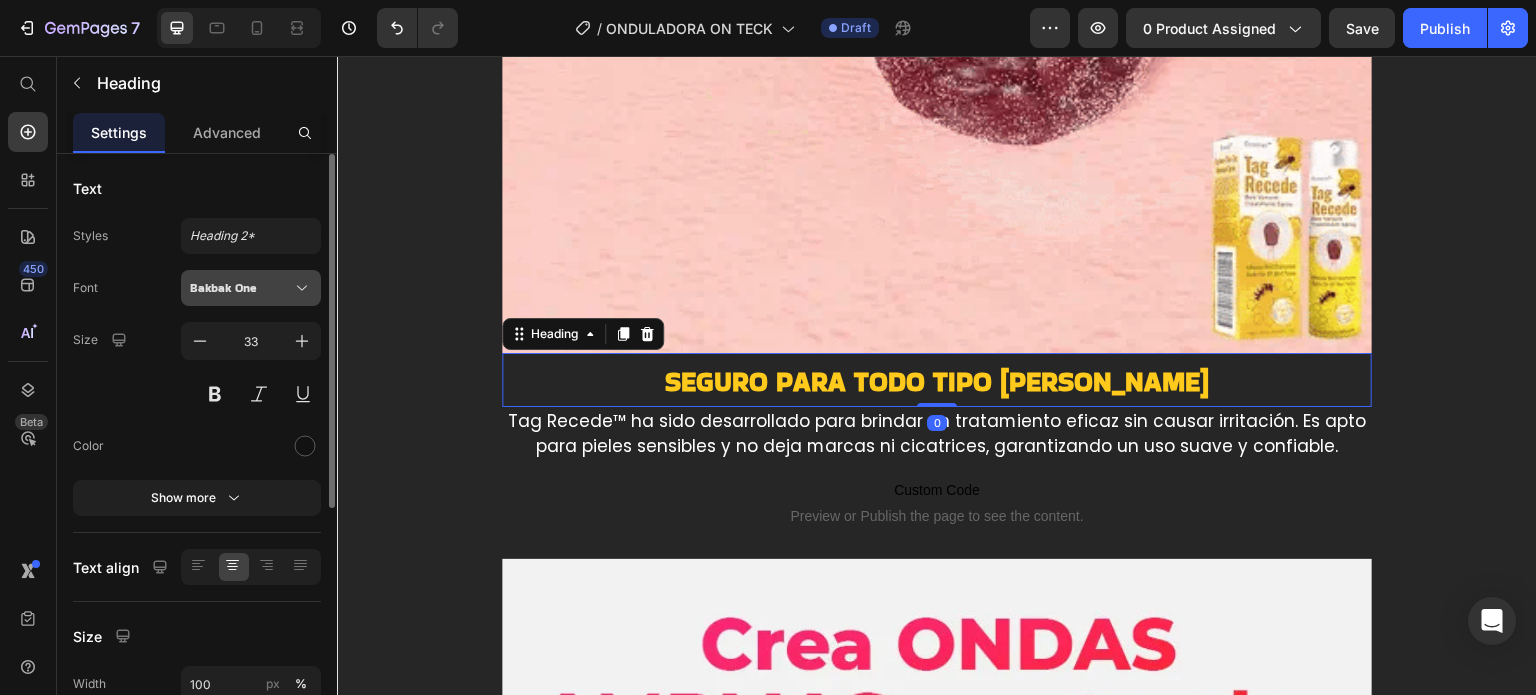 click on "Bakbak One" at bounding box center (241, 288) 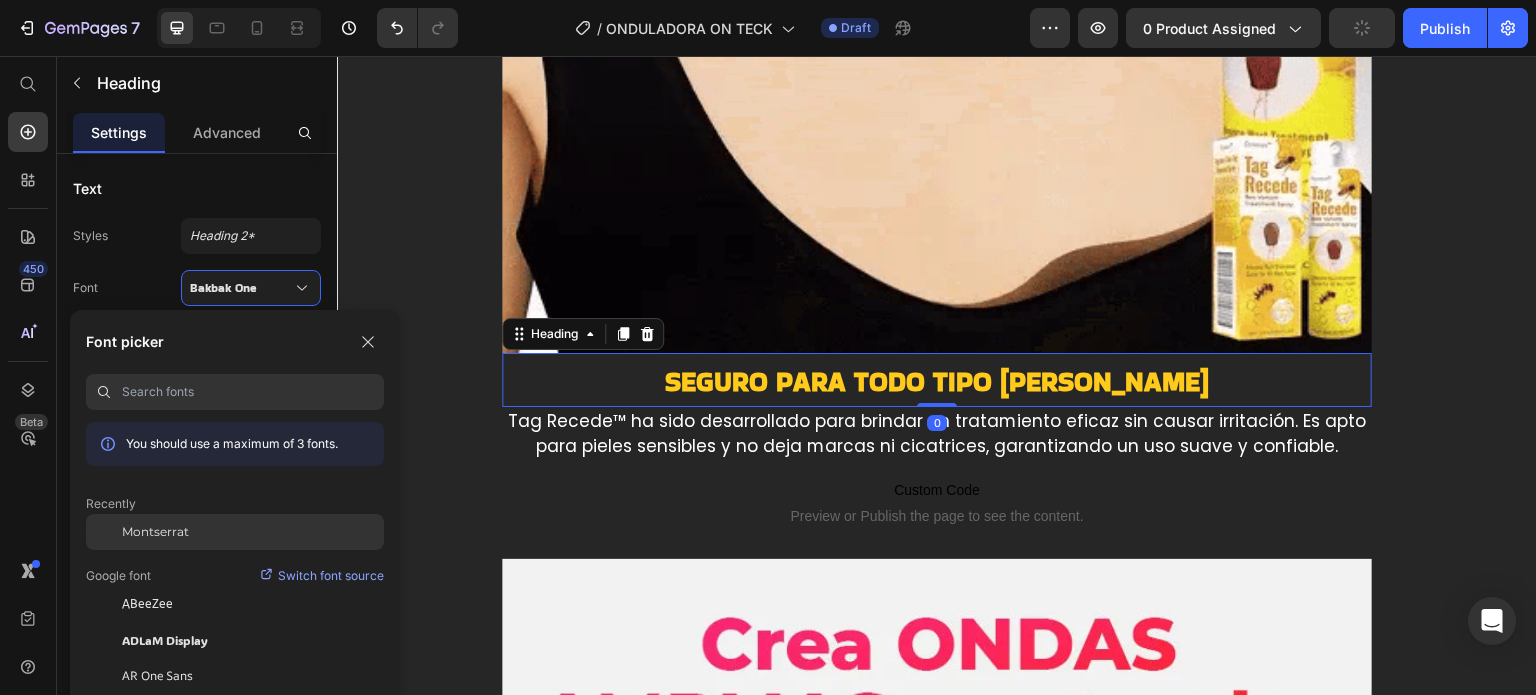 click on "Montserrat" at bounding box center [155, 532] 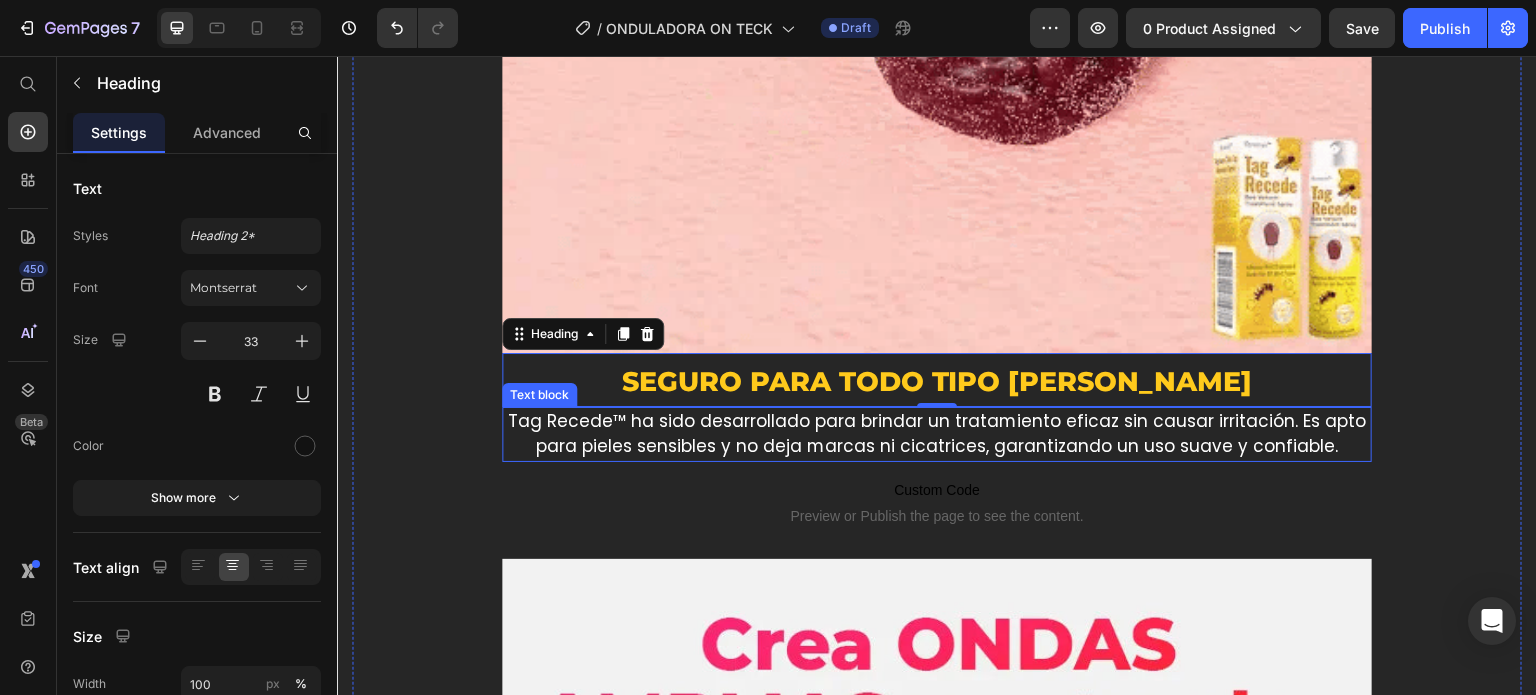 click on "Tag Recede™ ha sido desarrollado para brindar un tratamiento eficaz sin causar irritación. Es apto para pieles sensibles y no deja marcas ni cicatrices, garantizando un uso suave y confiable." at bounding box center [937, 434] 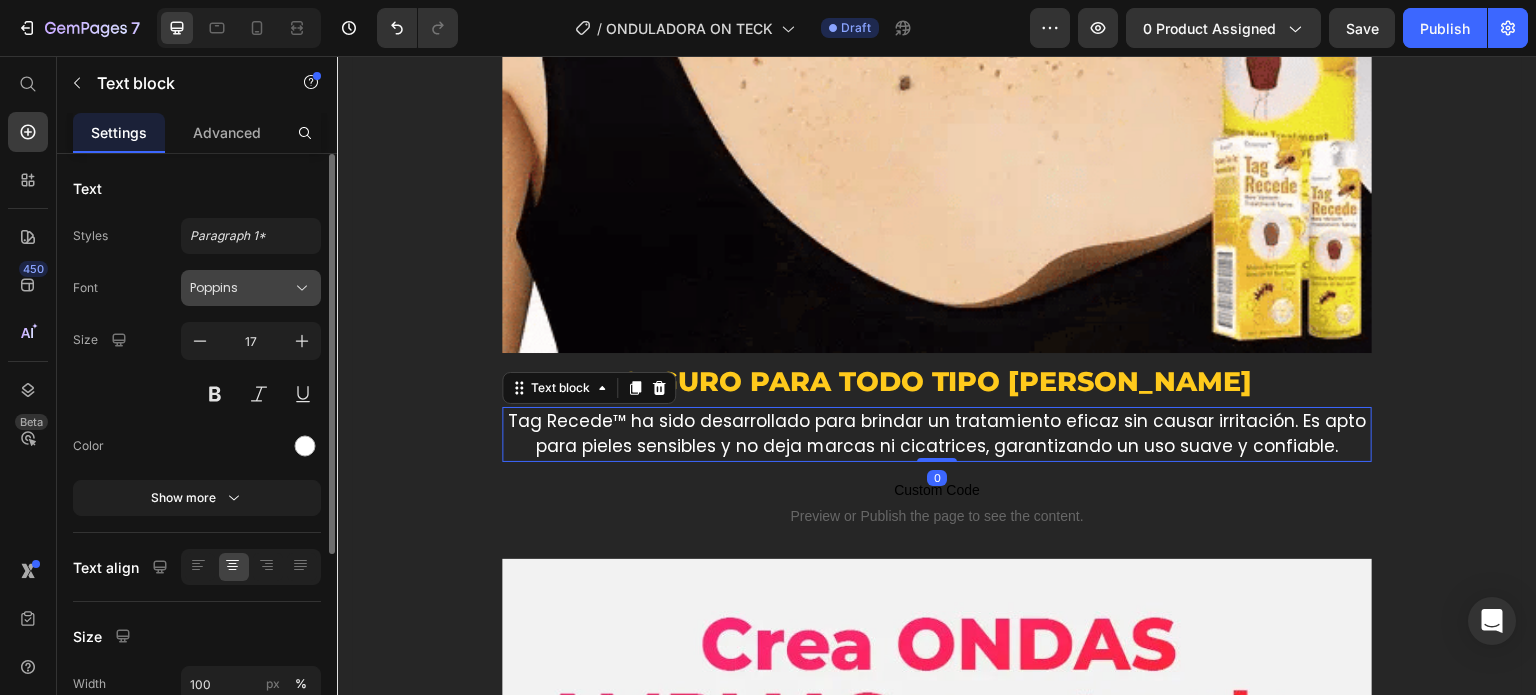 click on "Poppins" at bounding box center (251, 288) 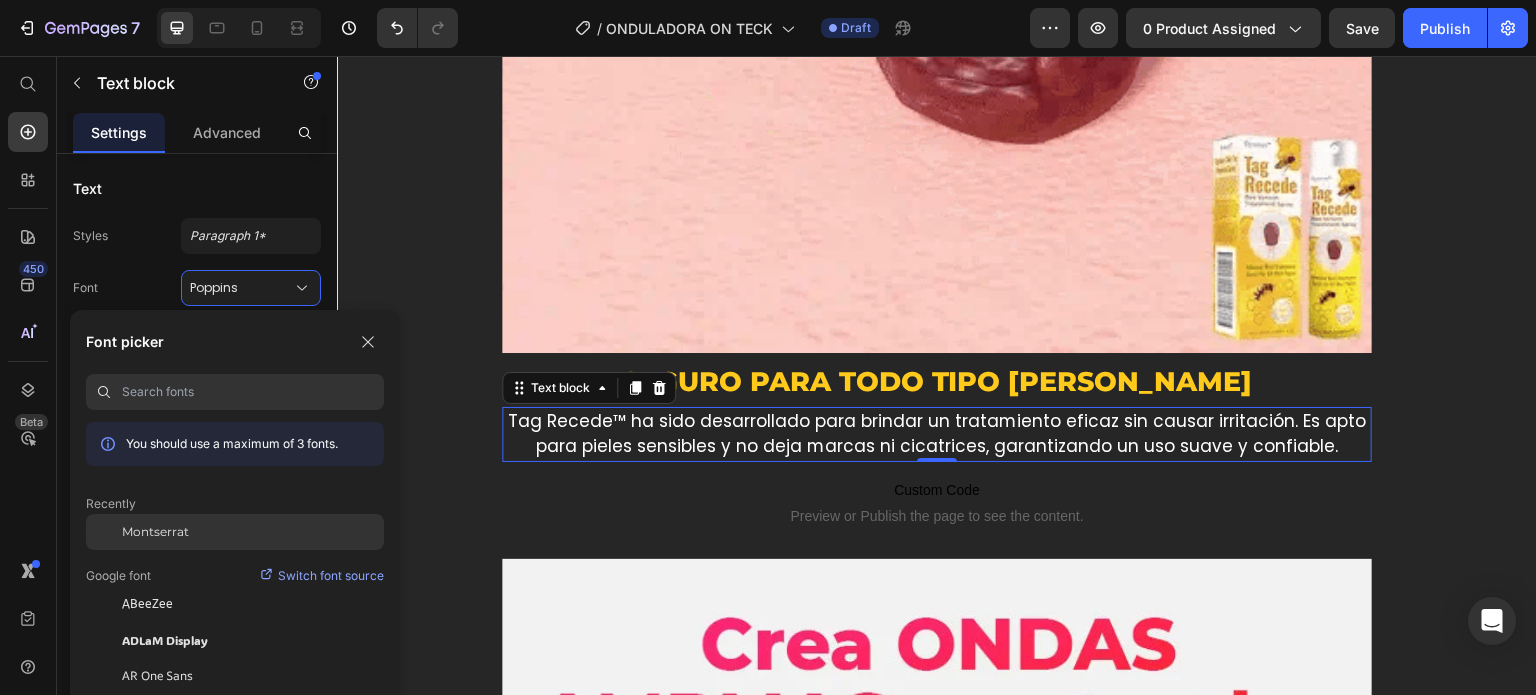click on "Montserrat" 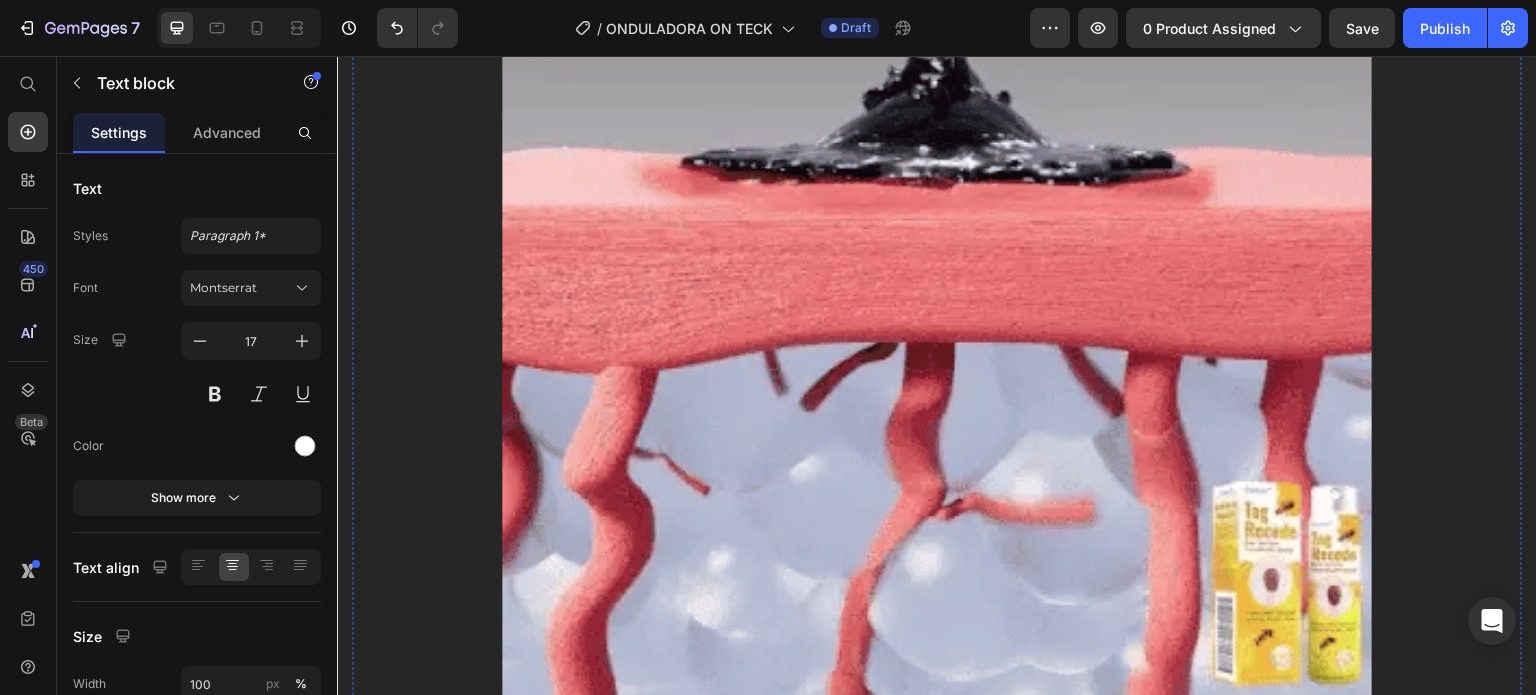 scroll, scrollTop: 5348, scrollLeft: 0, axis: vertical 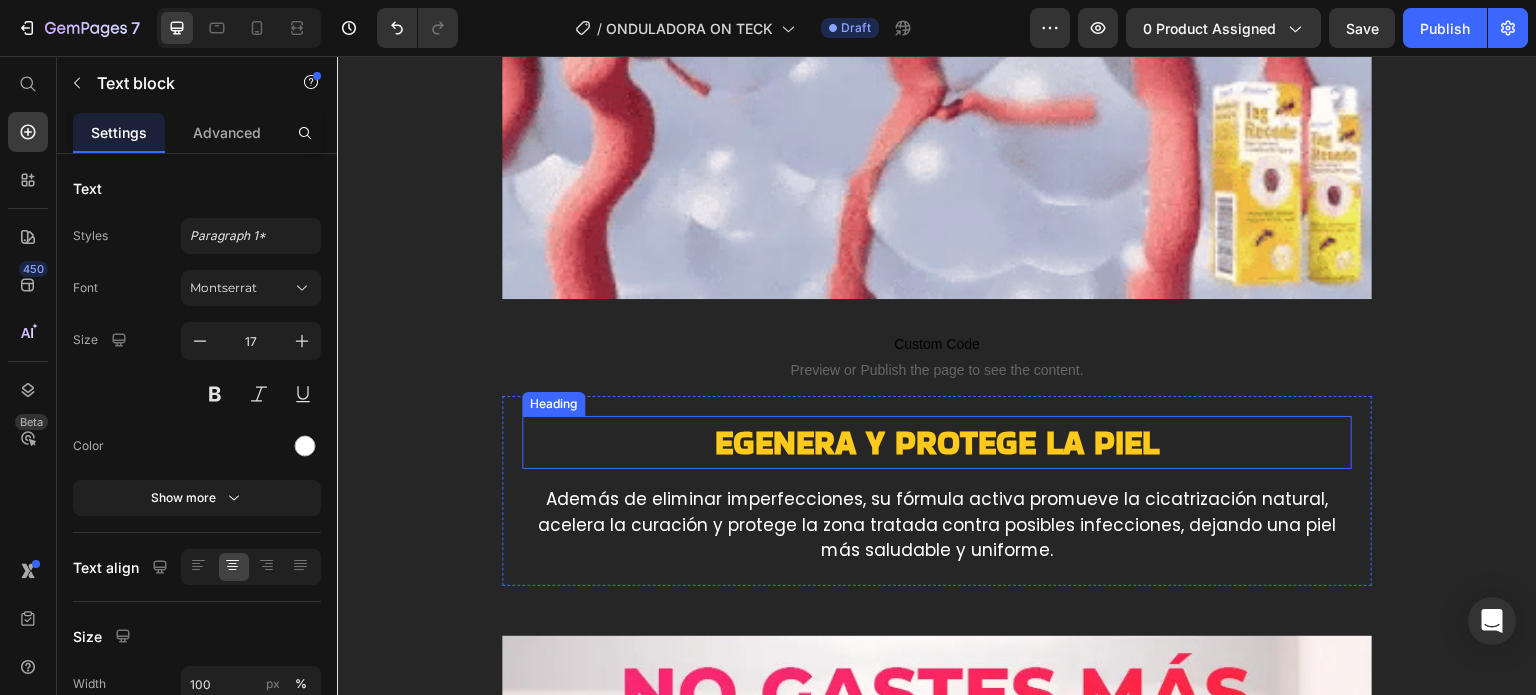 click on "egenera y protege la piel" at bounding box center (937, 442) 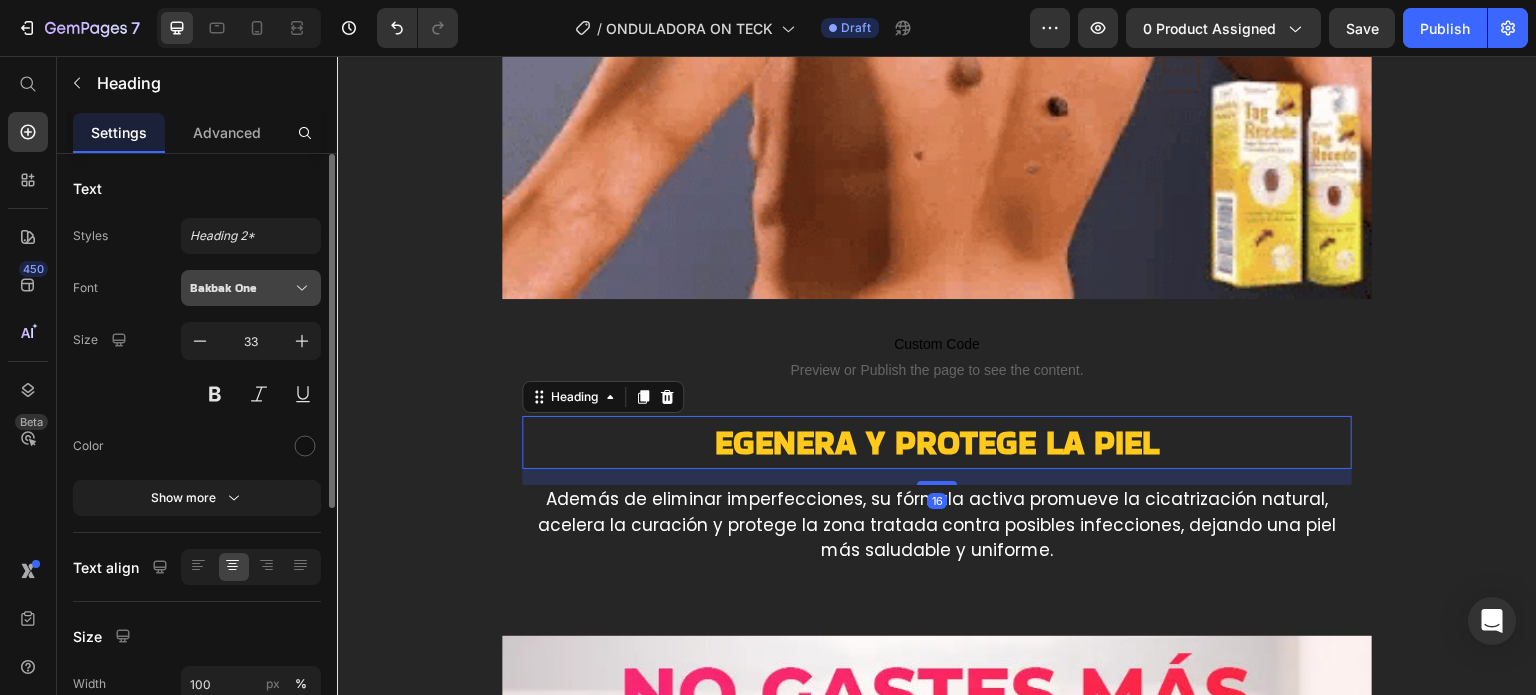 click on "Bakbak One" at bounding box center (241, 288) 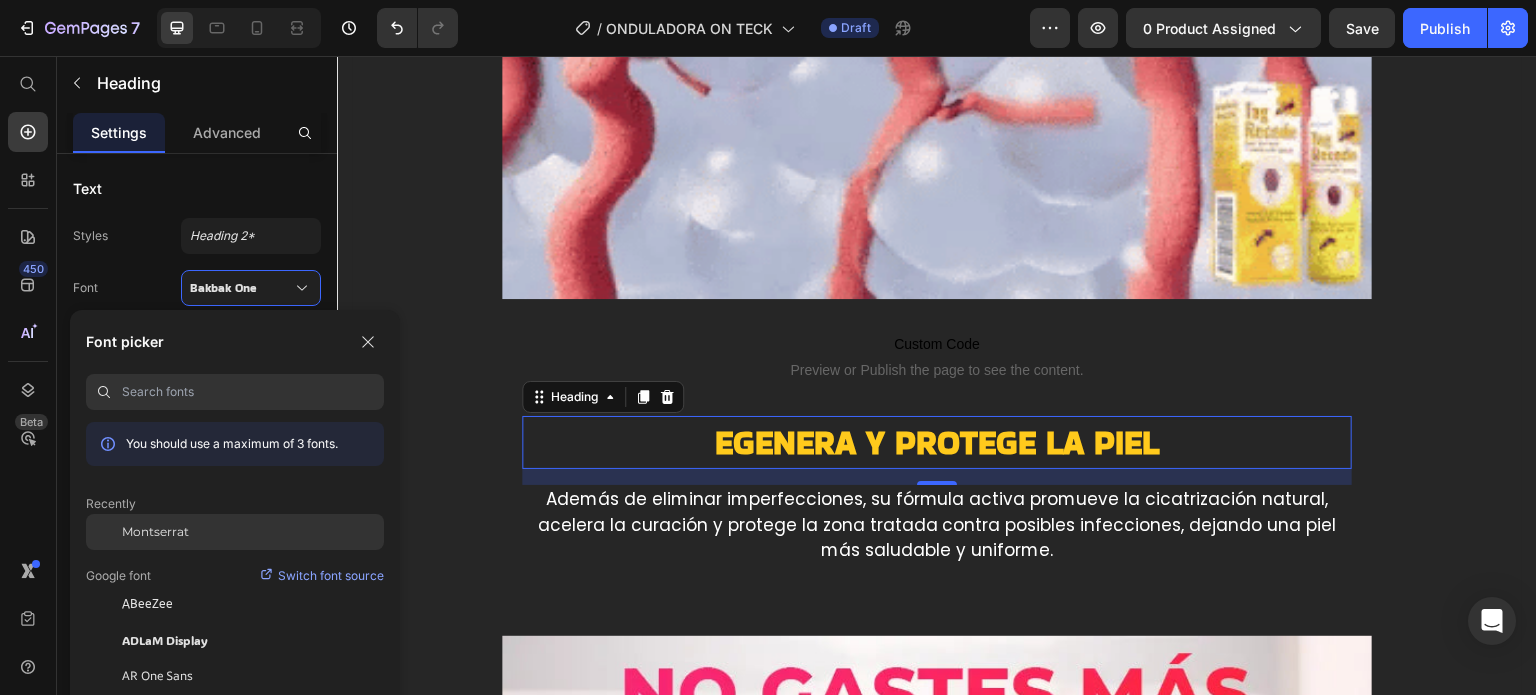 click on "Montserrat" 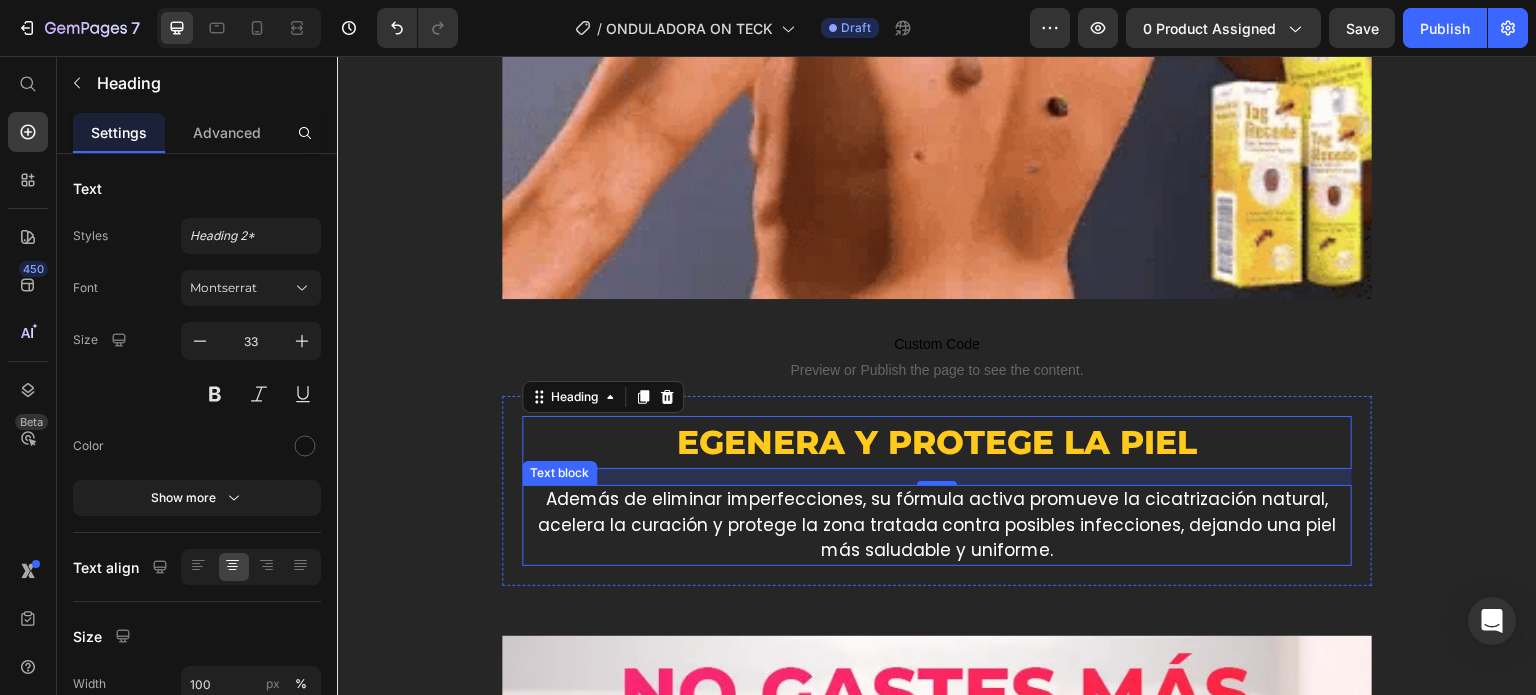 click on "Además de eliminar imperfecciones, su fórmula activa promueve la cicatrización natural, acelera la curación y protege la zona tratada contra posibles infecciones, dejando una piel más saludable y uniforme." at bounding box center [937, 525] 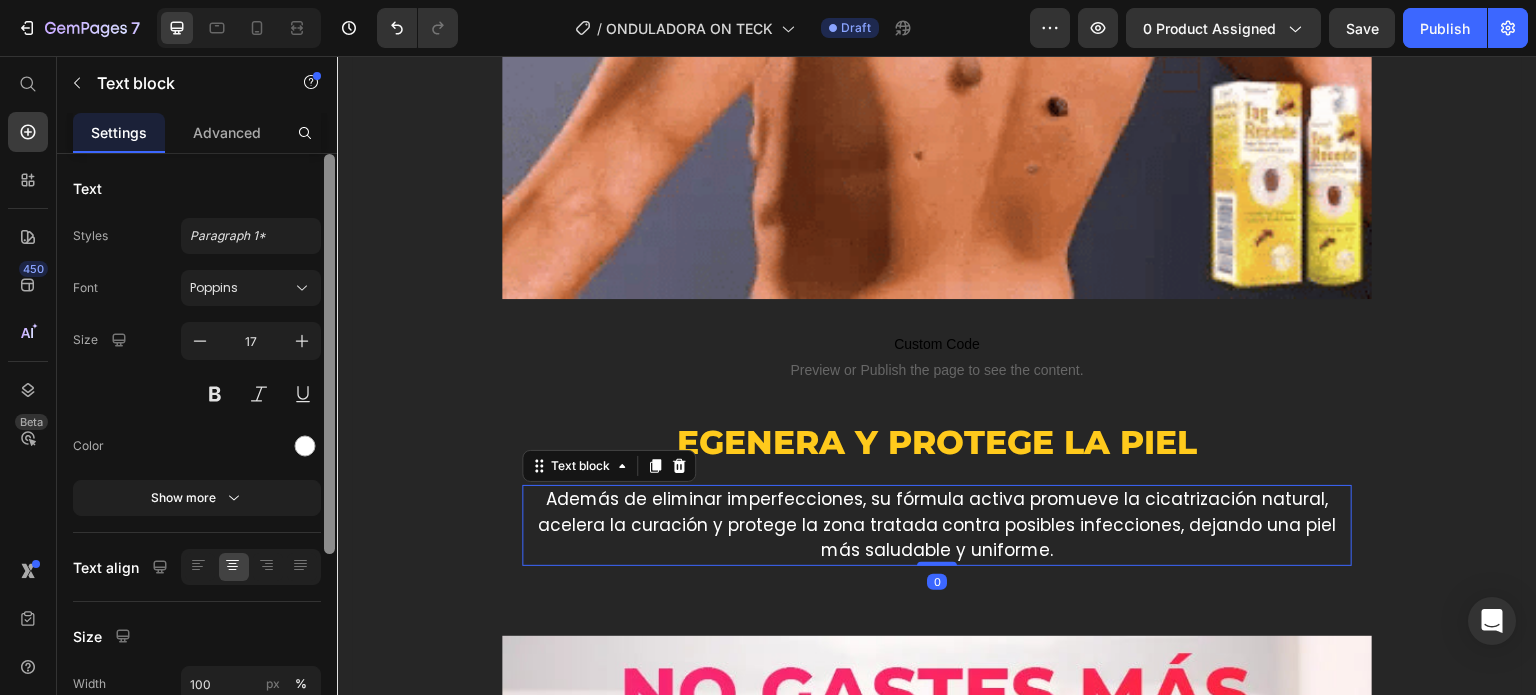 click at bounding box center (329, 453) 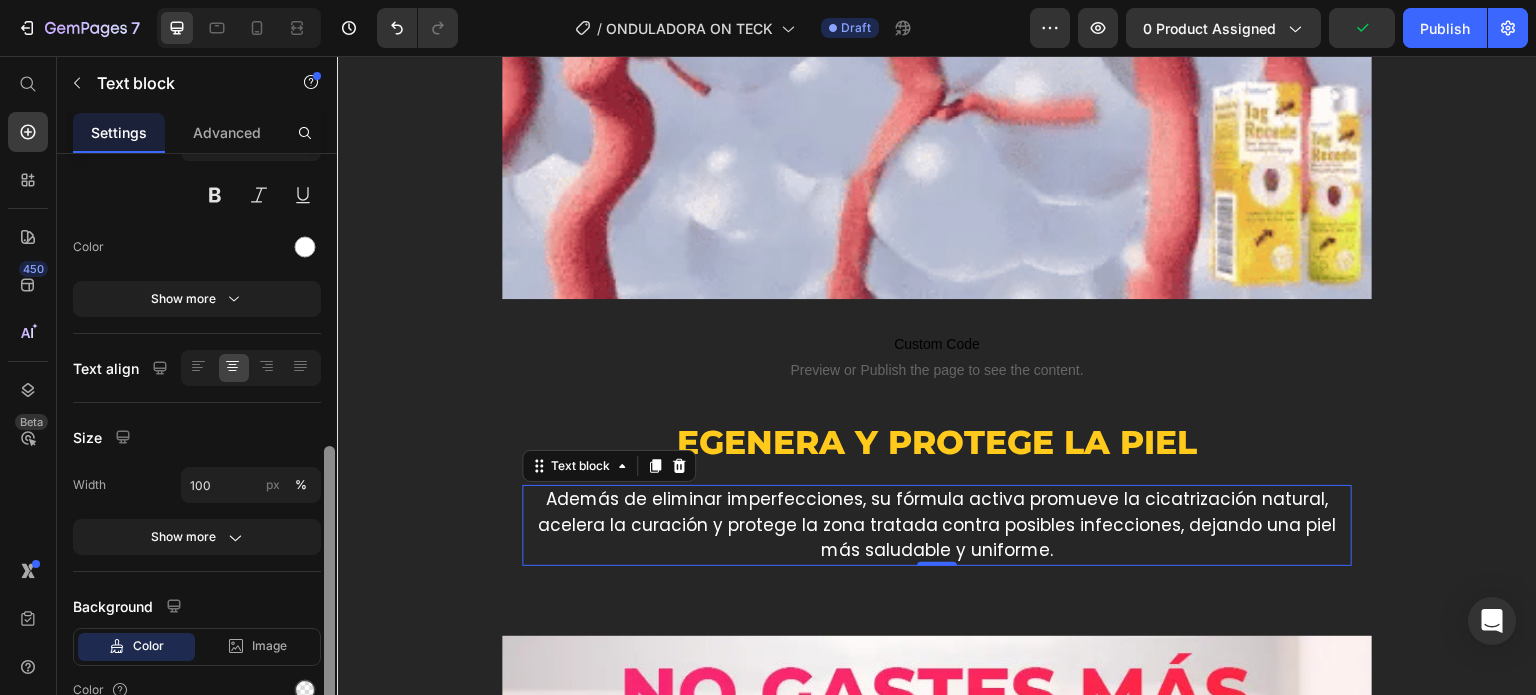 scroll, scrollTop: 0, scrollLeft: 0, axis: both 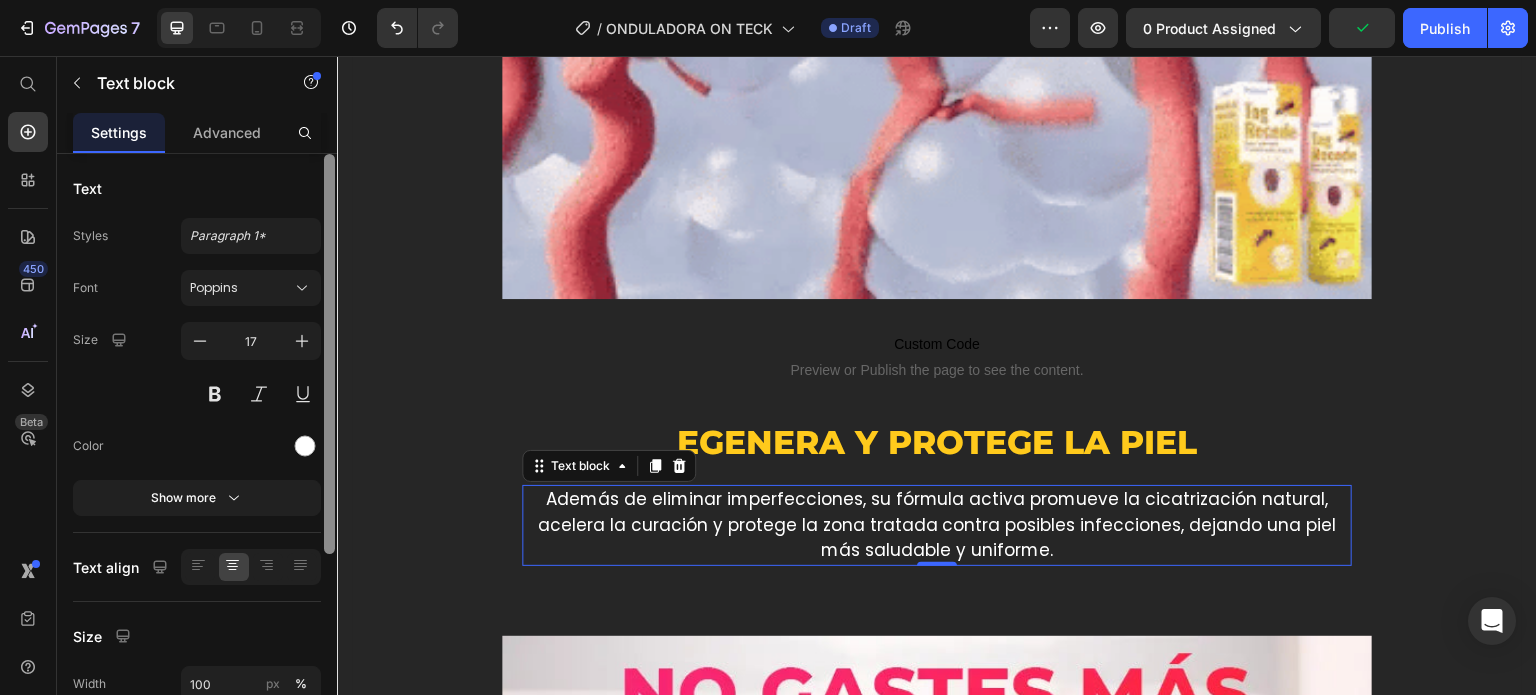 drag, startPoint x: 331, startPoint y: 422, endPoint x: 328, endPoint y: 163, distance: 259.01736 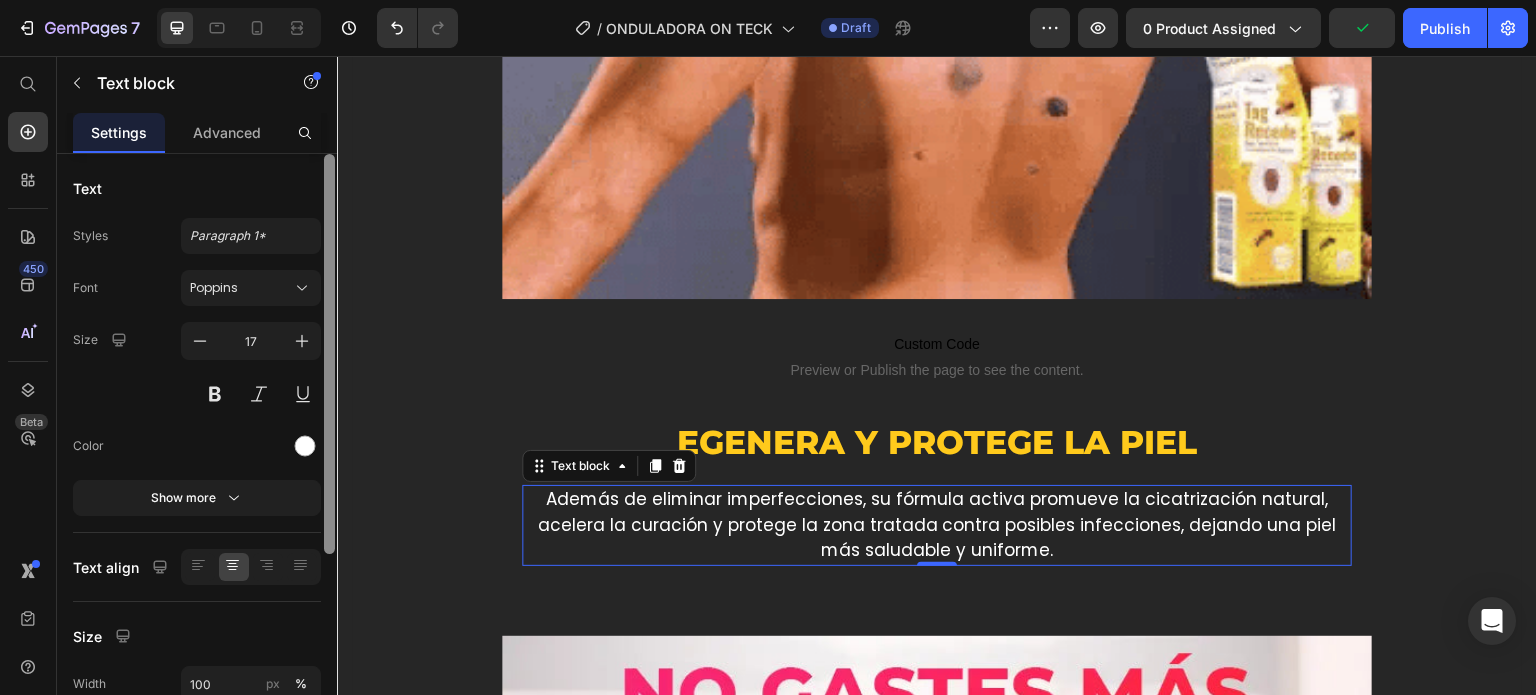 click at bounding box center (329, 354) 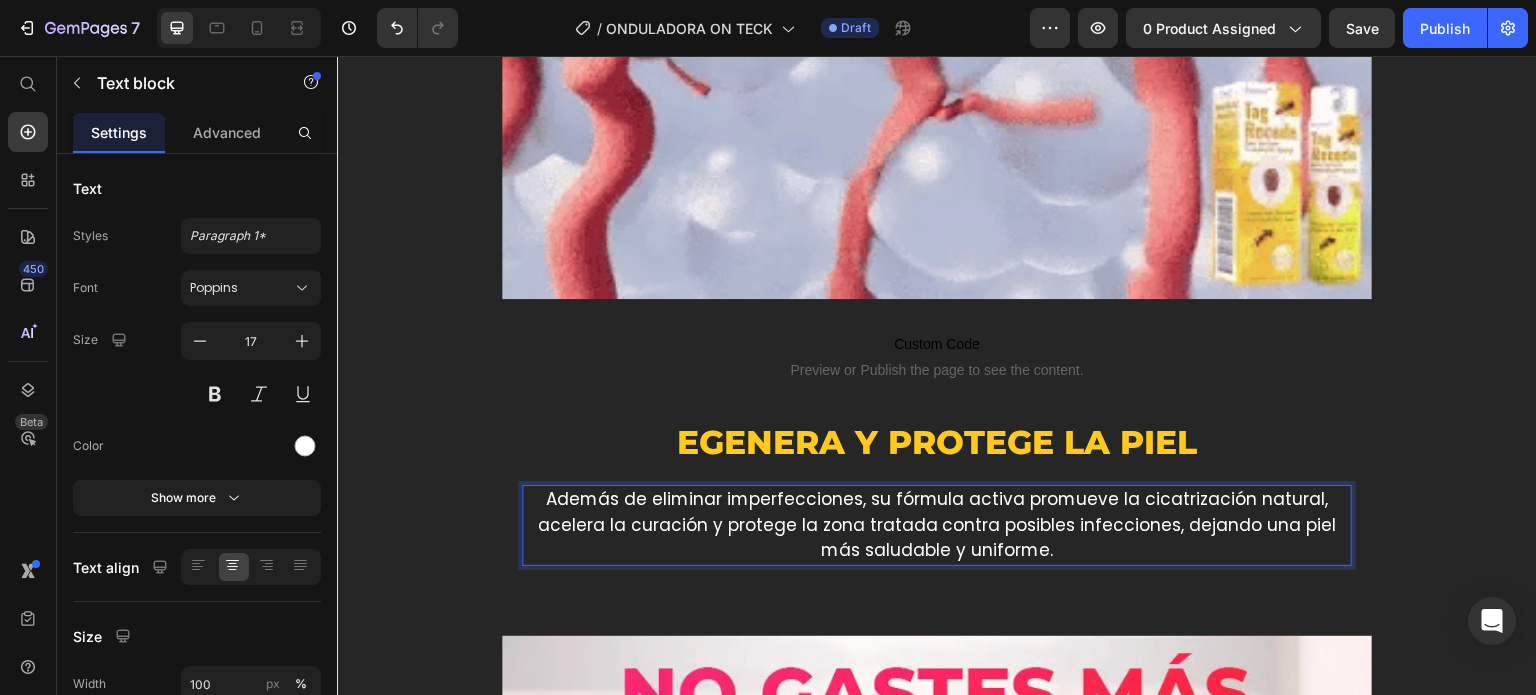 click on "Además de eliminar imperfecciones, su fórmula activa promueve la cicatrización natural, acelera la curación y protege la zona tratada contra posibles infecciones, dejando una piel más saludable y uniforme." at bounding box center [937, 525] 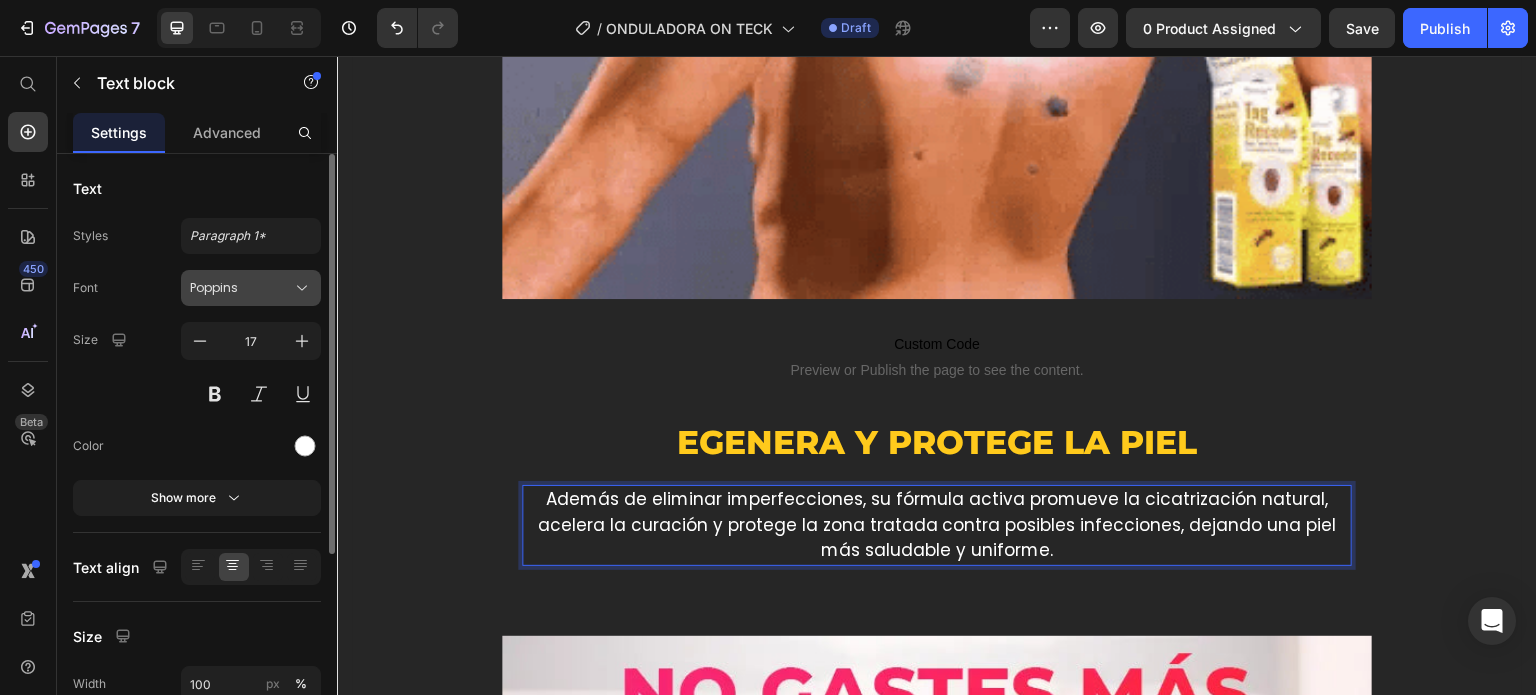 click on "Poppins" at bounding box center [241, 288] 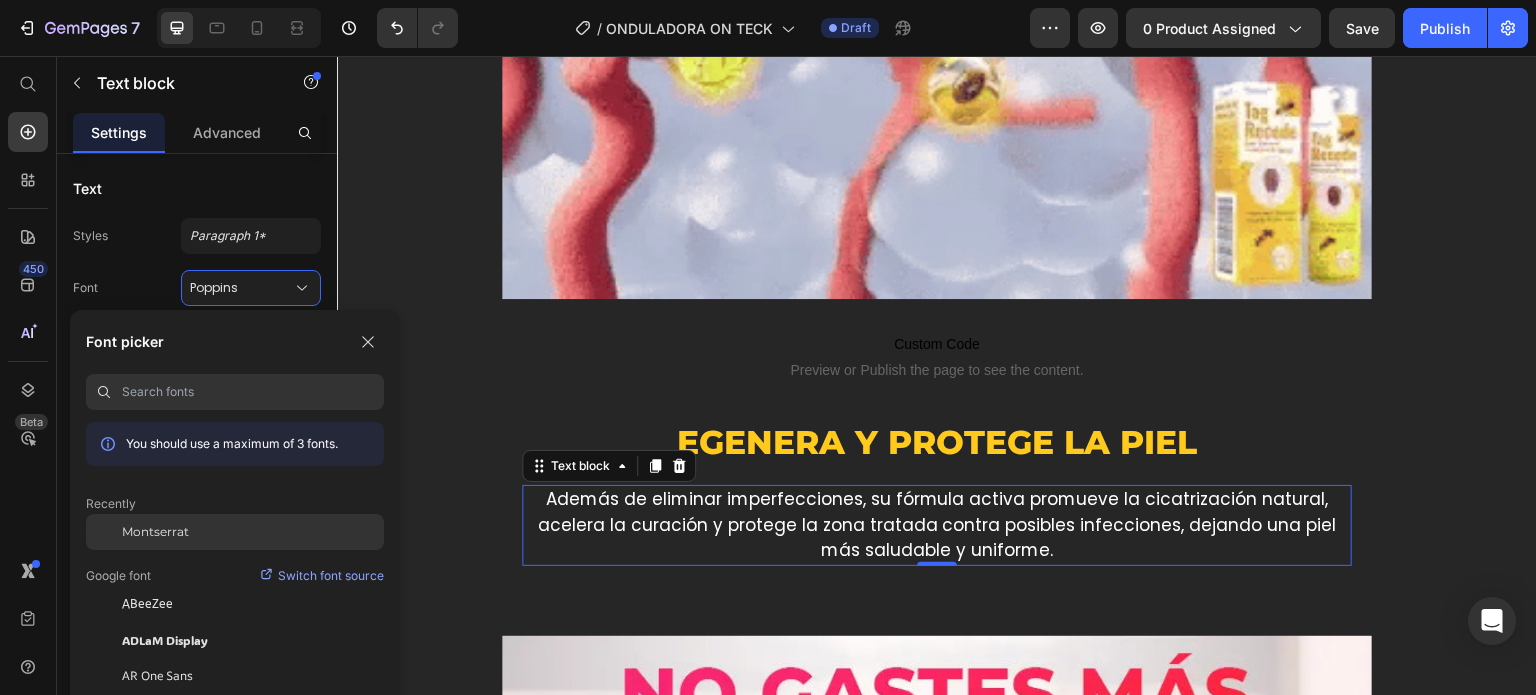 click on "Montserrat" at bounding box center (155, 532) 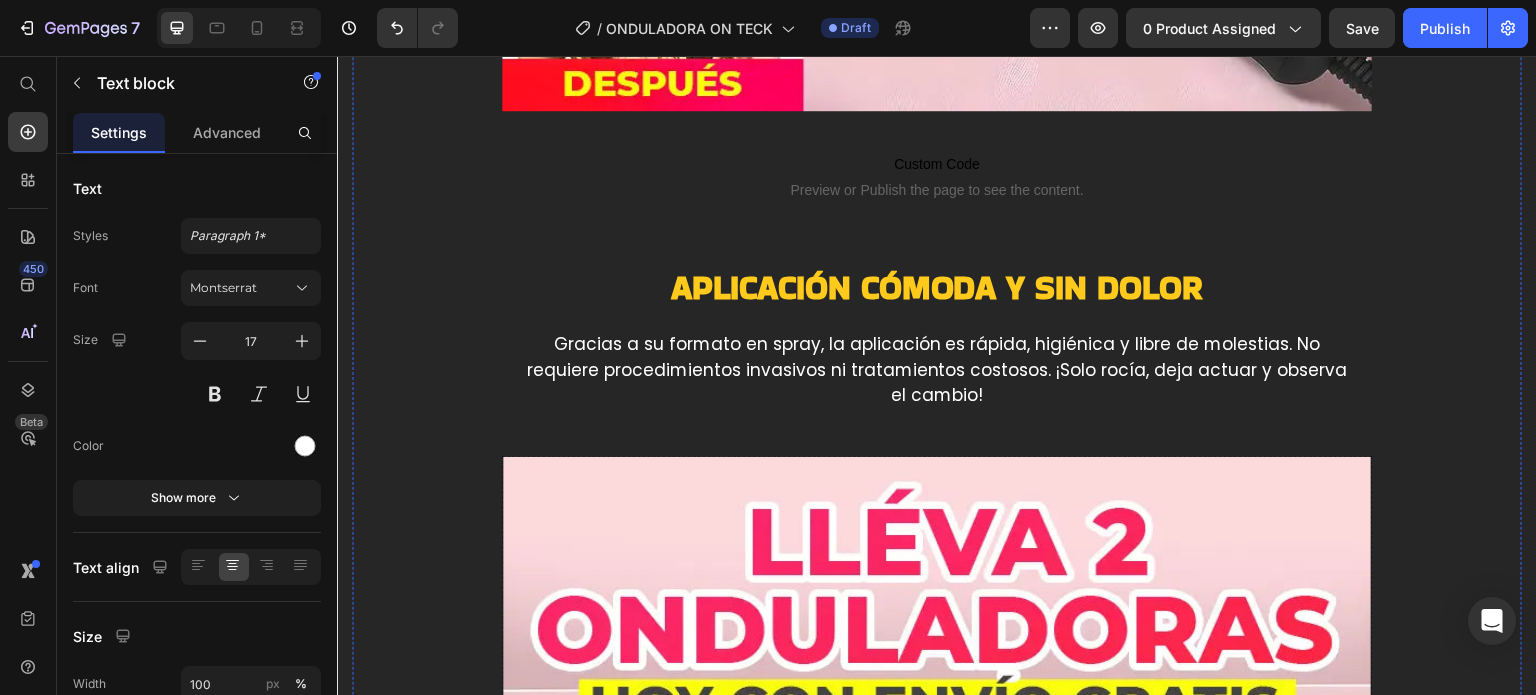 scroll, scrollTop: 7648, scrollLeft: 0, axis: vertical 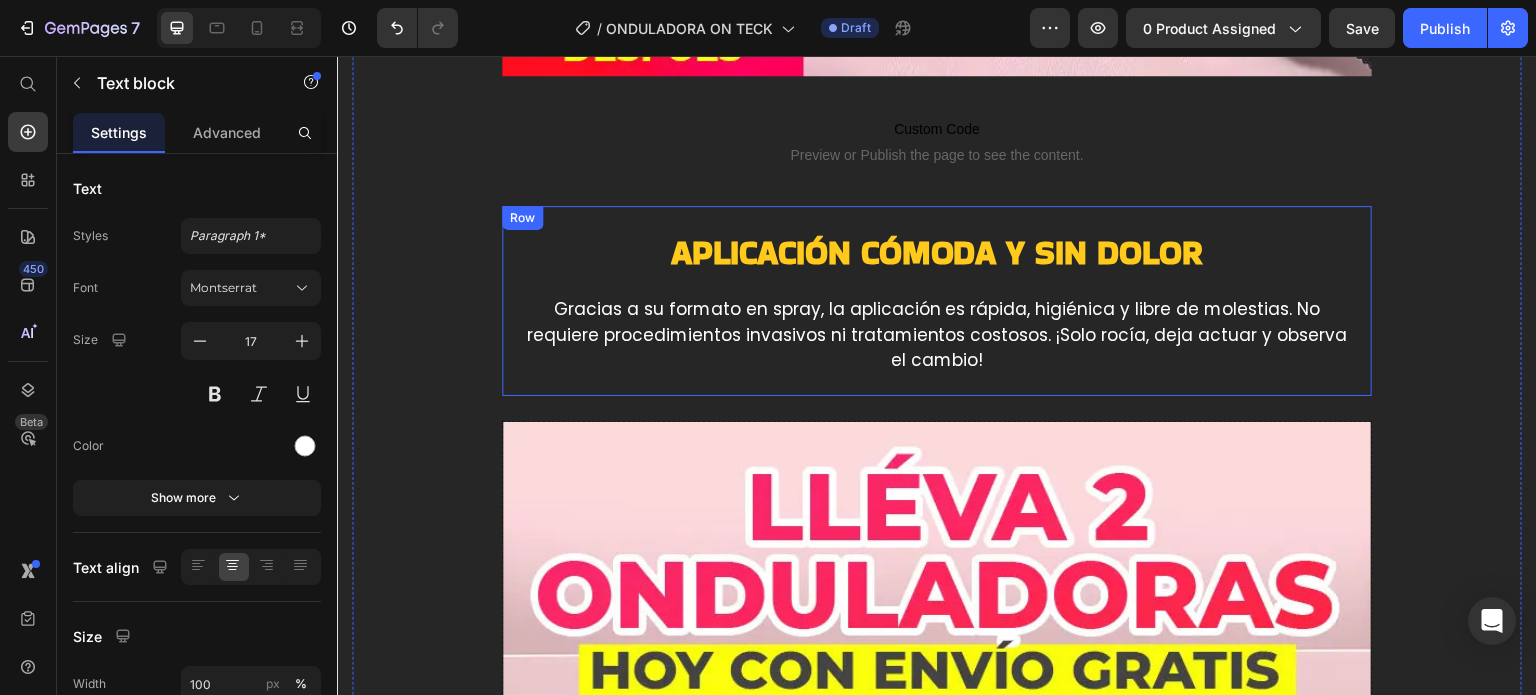 click on "Aplicación cómoda y sin dolor" at bounding box center [937, 252] 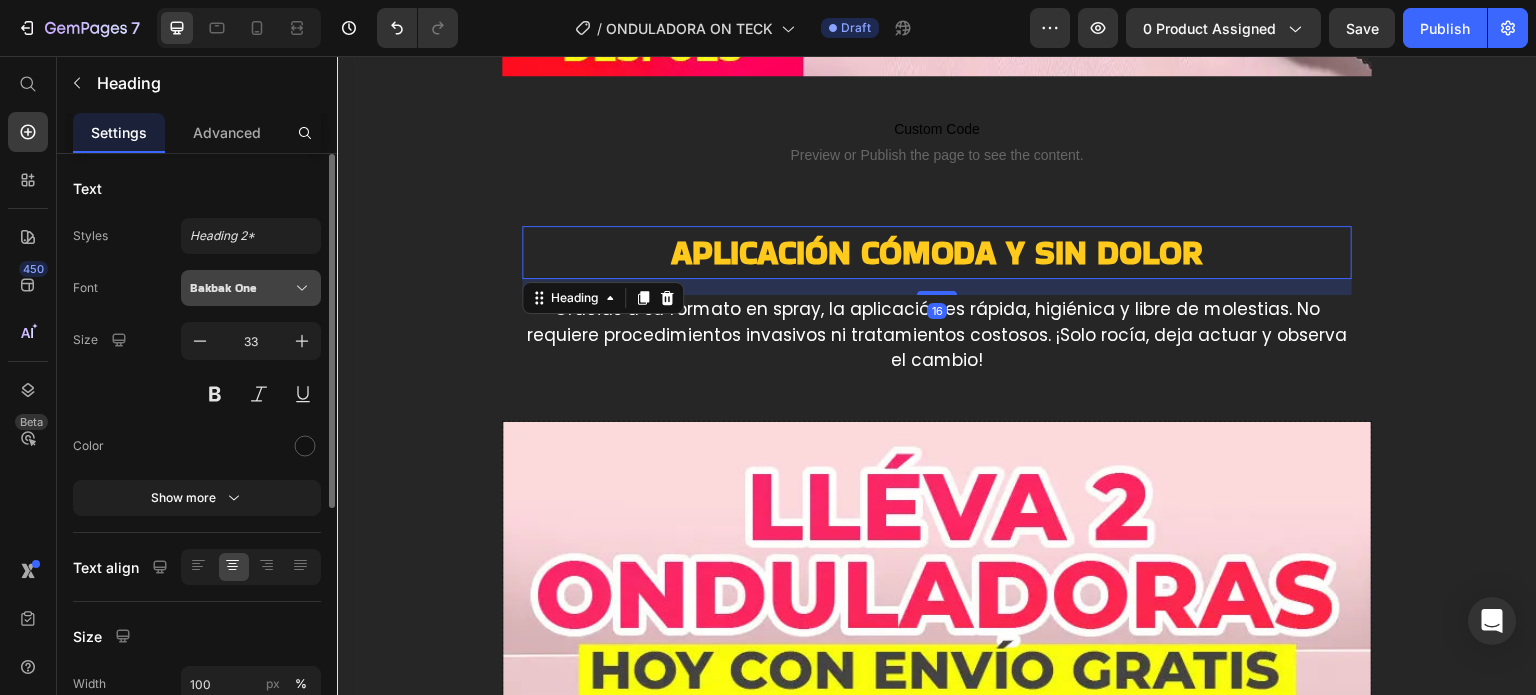 click on "Bakbak One" at bounding box center [241, 288] 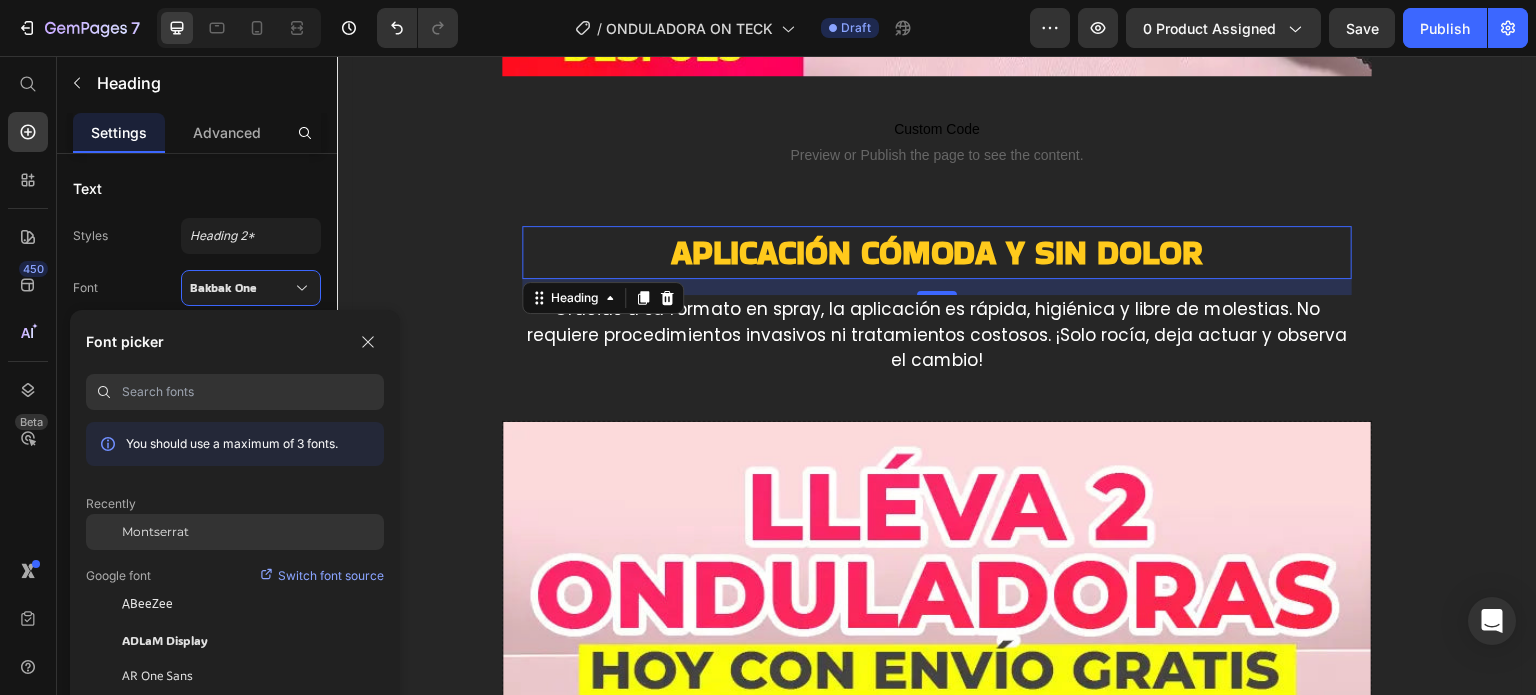click on "Montserrat" 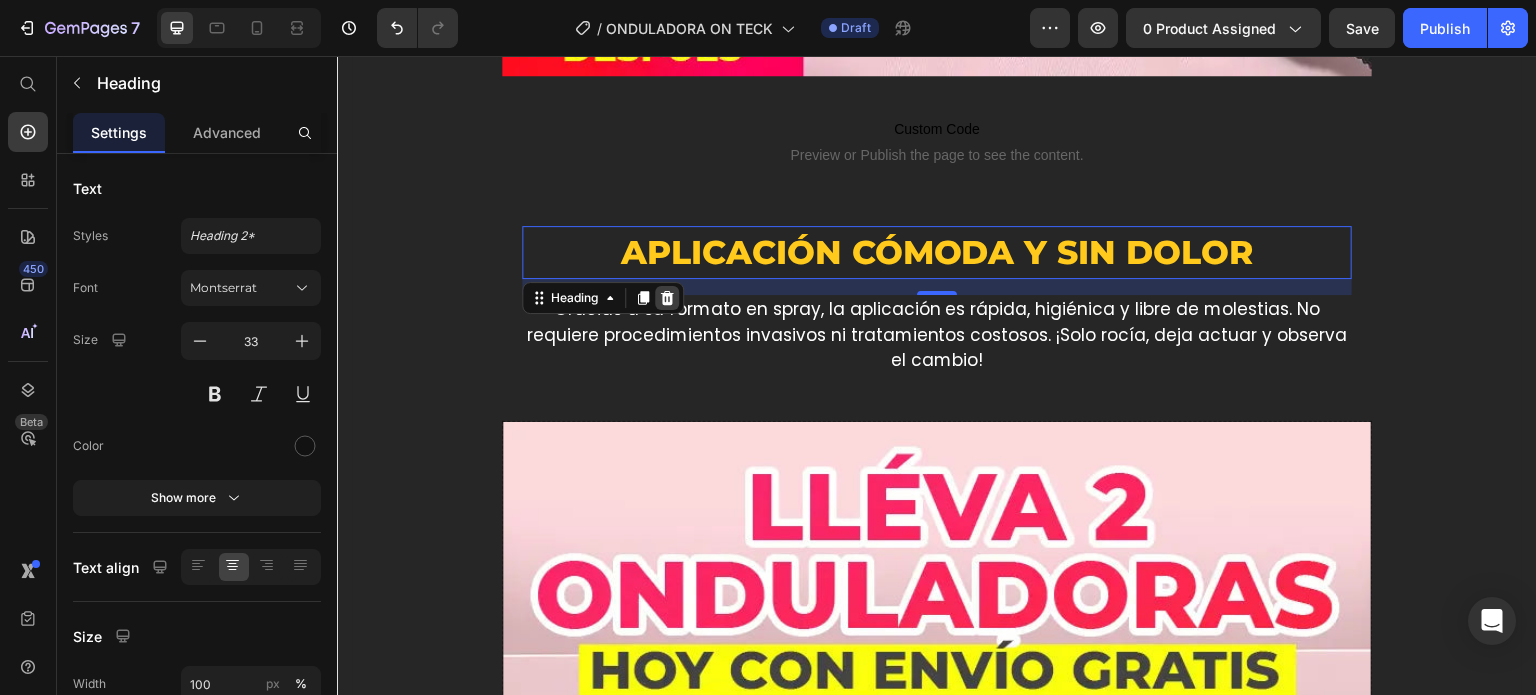 click at bounding box center (667, 298) 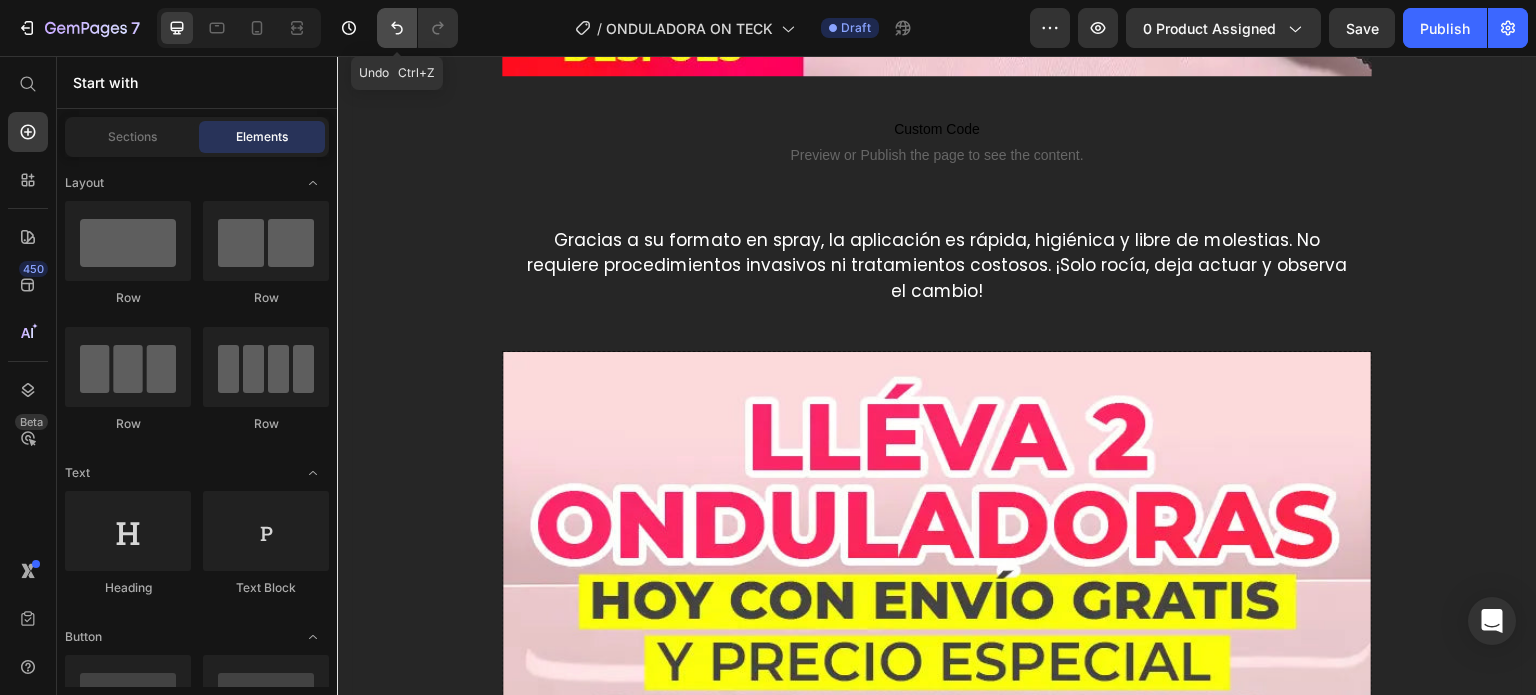 click 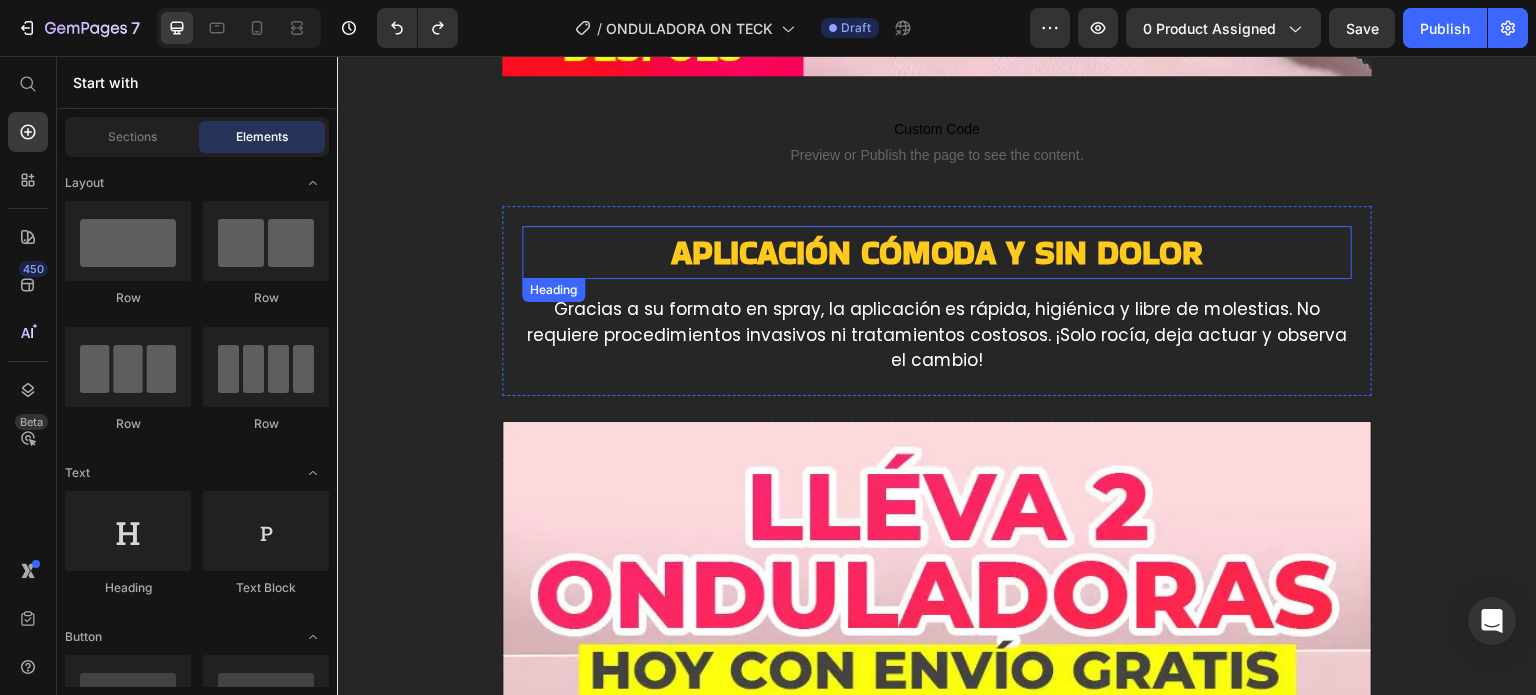 click on "Aplicación cómoda y sin dolor" at bounding box center (937, 252) 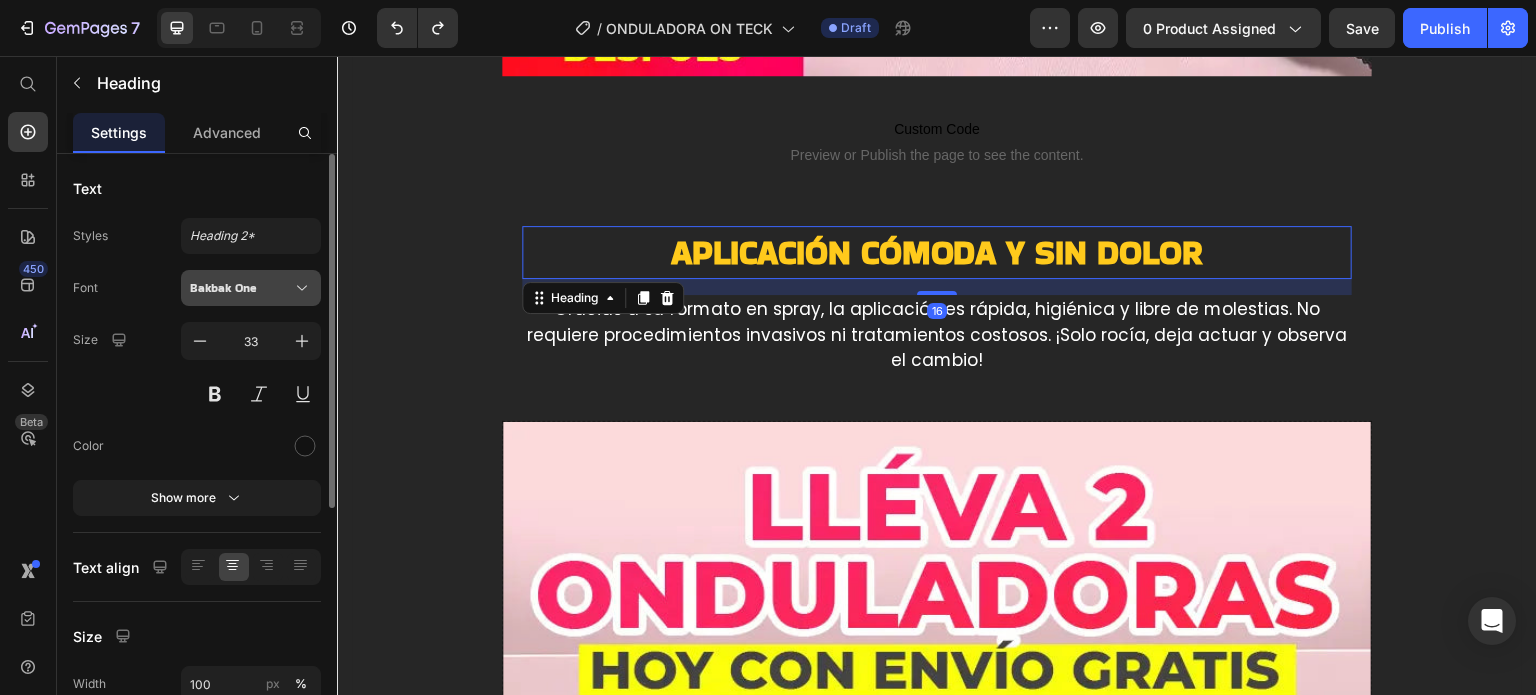 click on "Bakbak One" at bounding box center [241, 288] 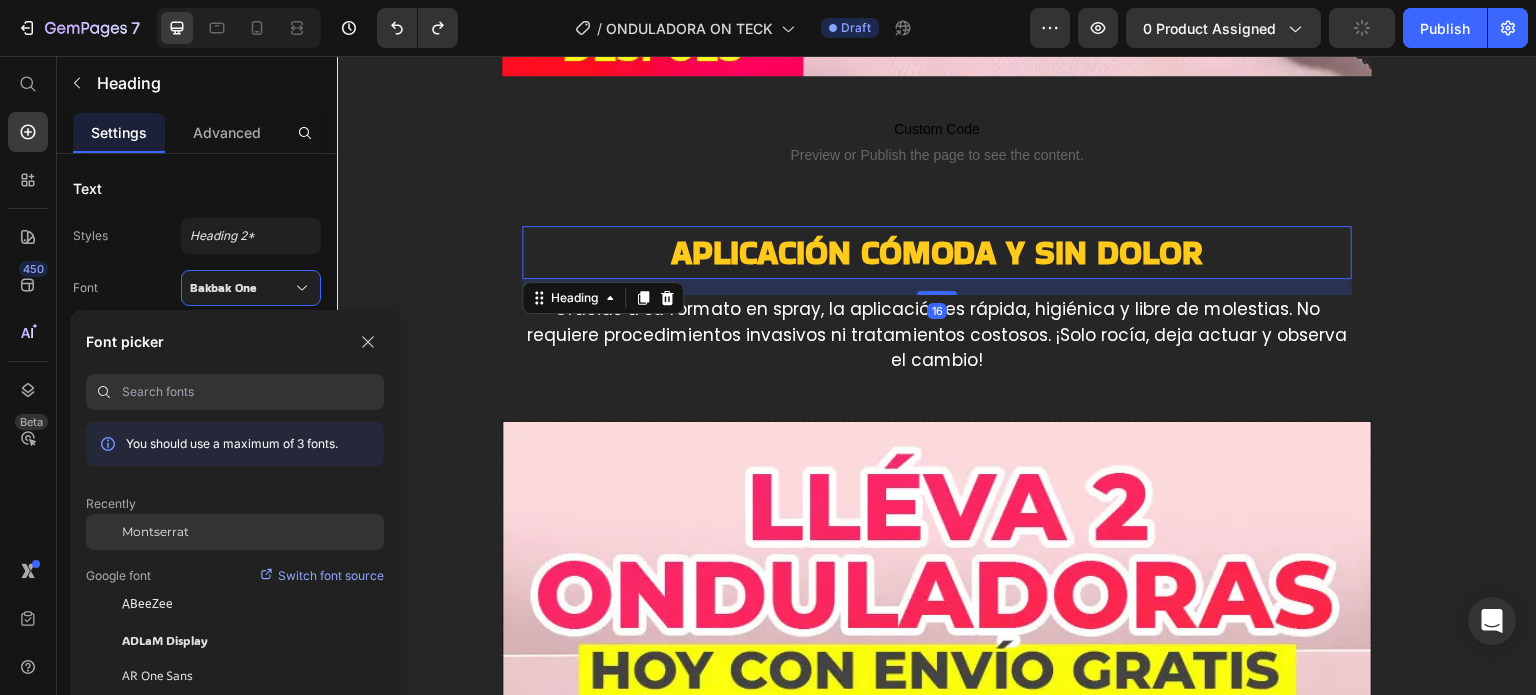 click on "Montserrat" 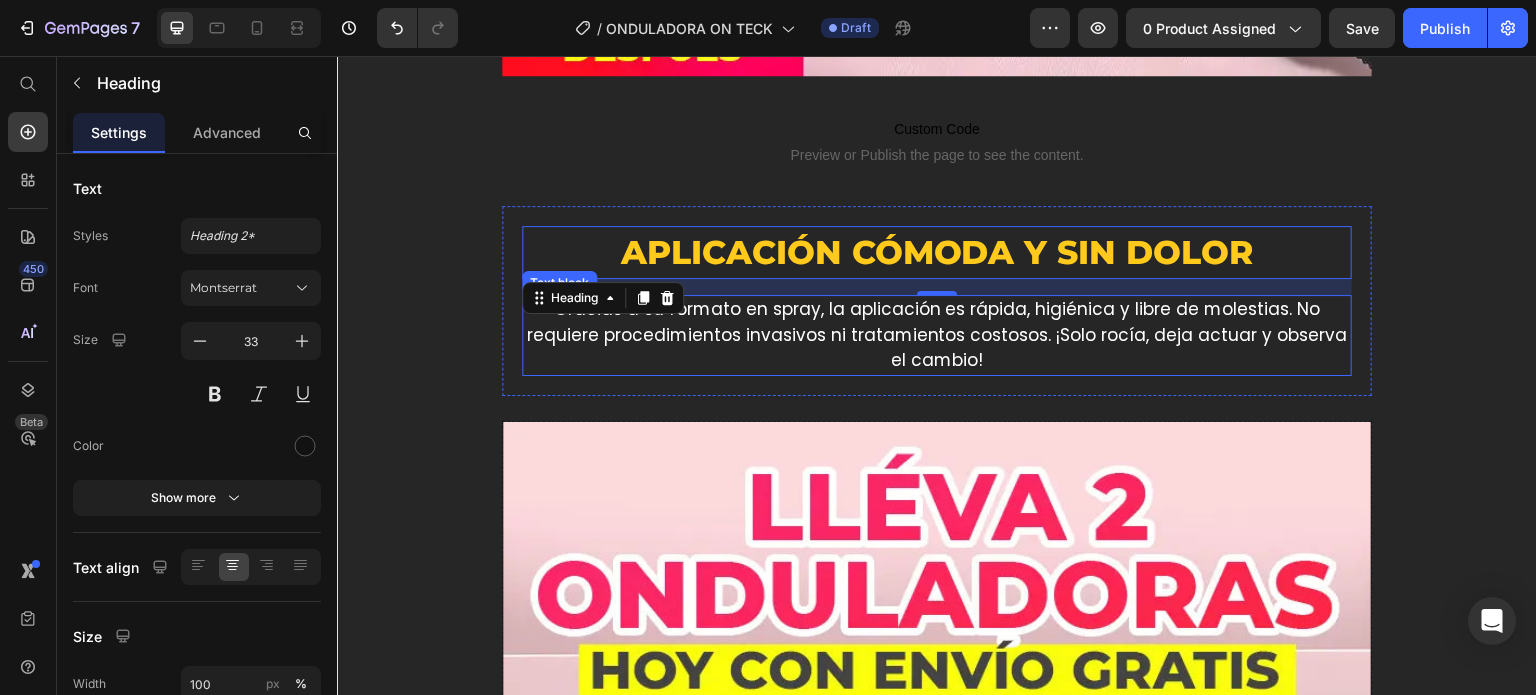 click on "Gracias a su formato en spray, la aplicación es rápida, higiénica y libre de molestias. No requiere procedimientos invasivos ni tratamientos costosos. ¡Solo rocía, deja actuar y observa el cambio!" at bounding box center (937, 335) 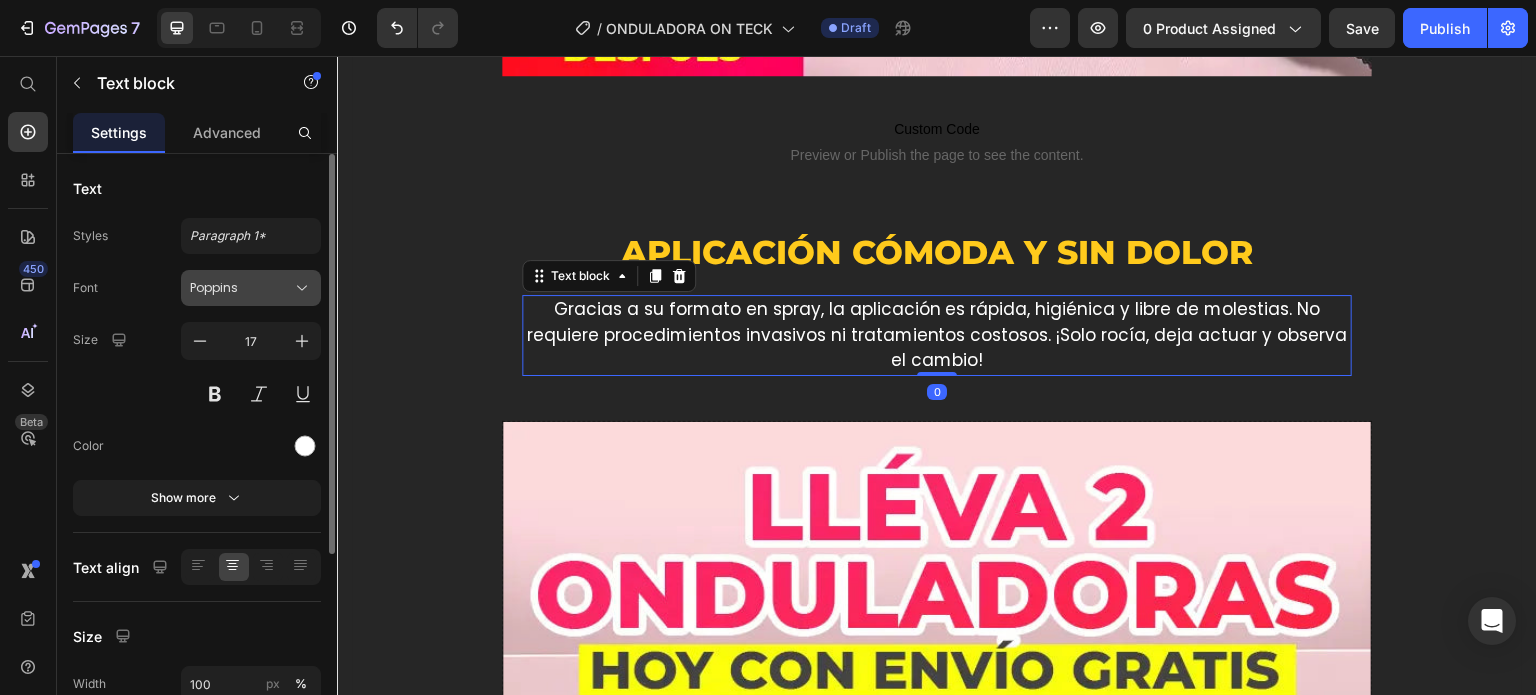 click on "Poppins" at bounding box center [241, 288] 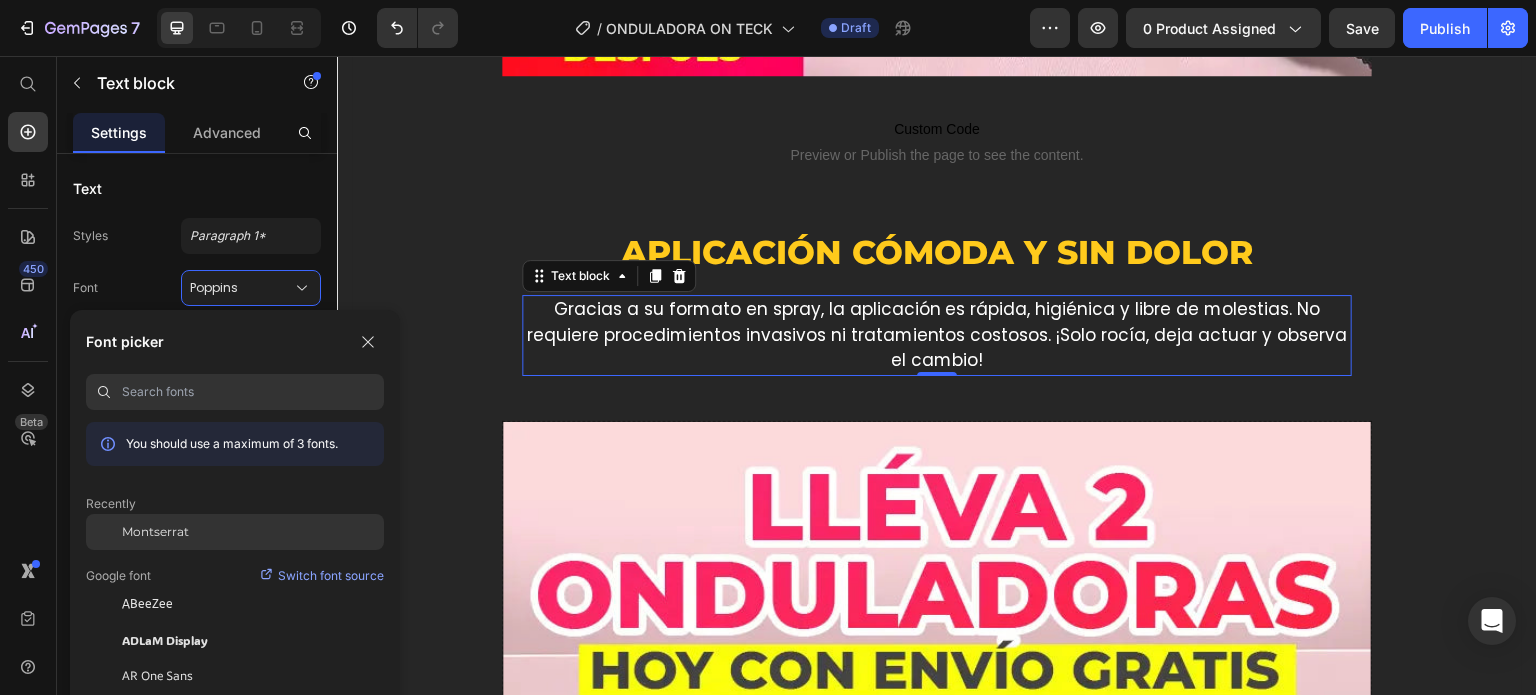 click on "Montserrat" 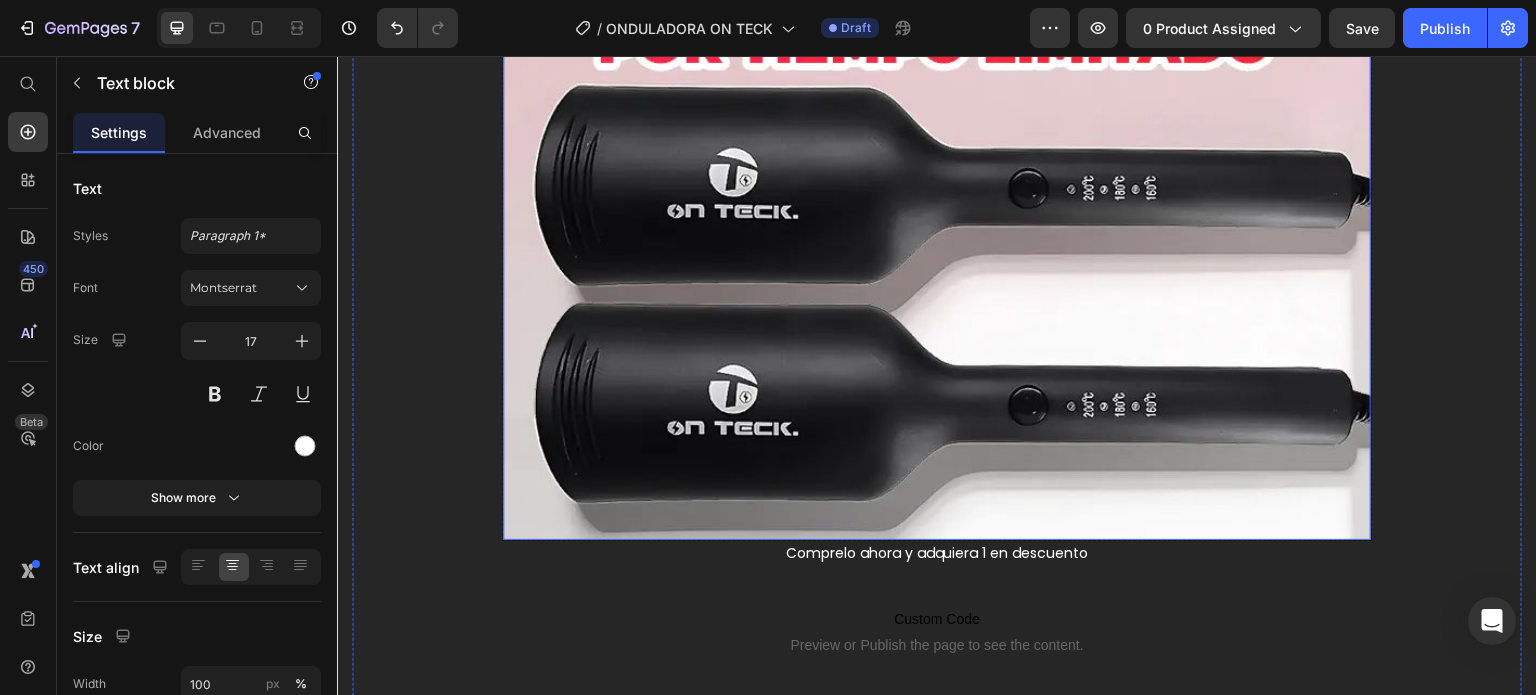 scroll, scrollTop: 8648, scrollLeft: 0, axis: vertical 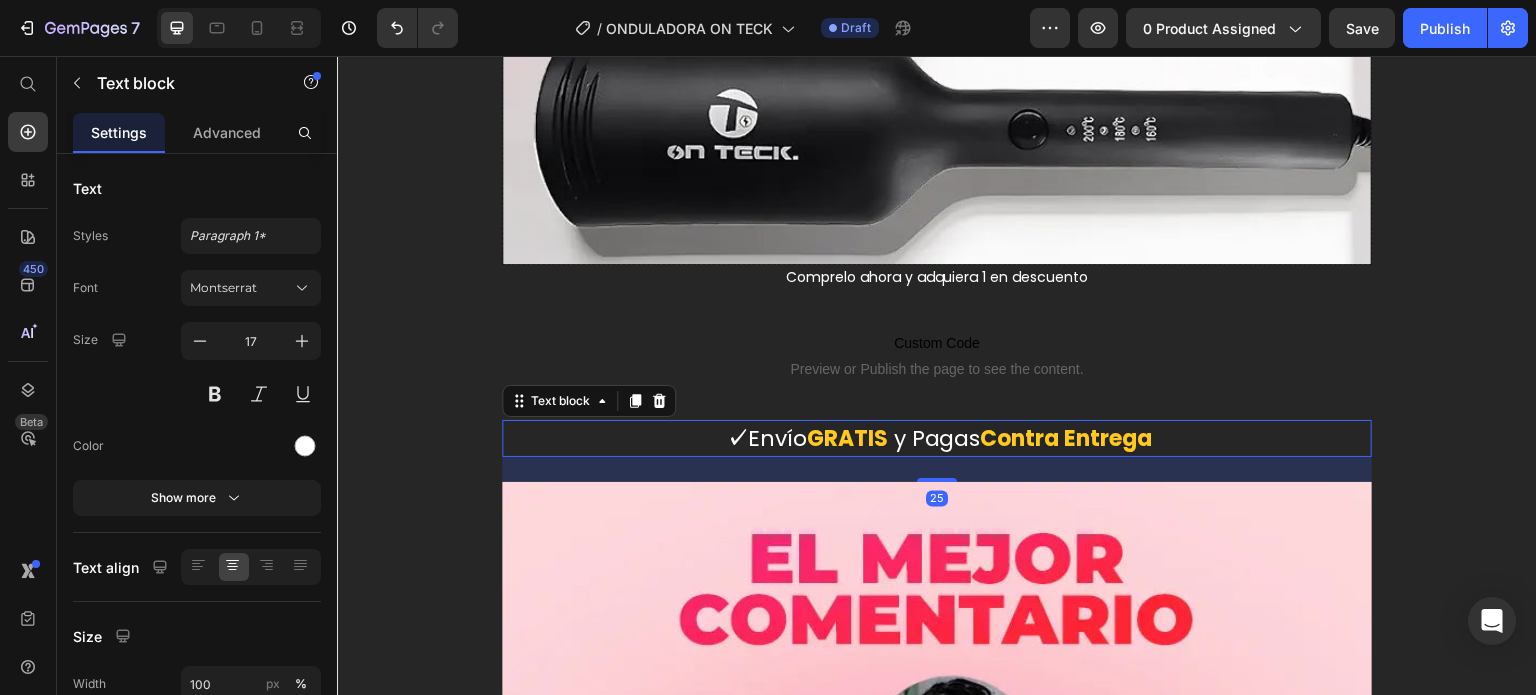 click on "y Pagas" at bounding box center (937, 438) 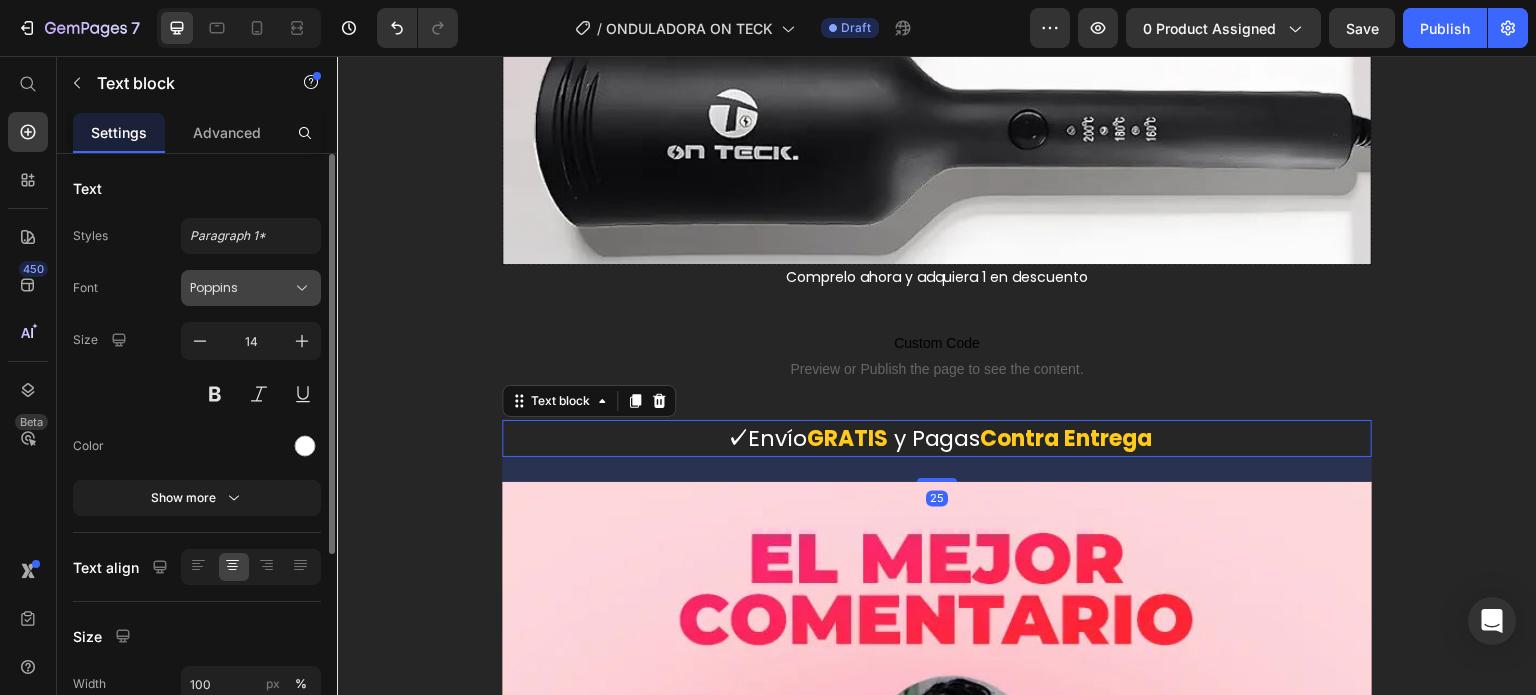 click on "Poppins" at bounding box center [241, 288] 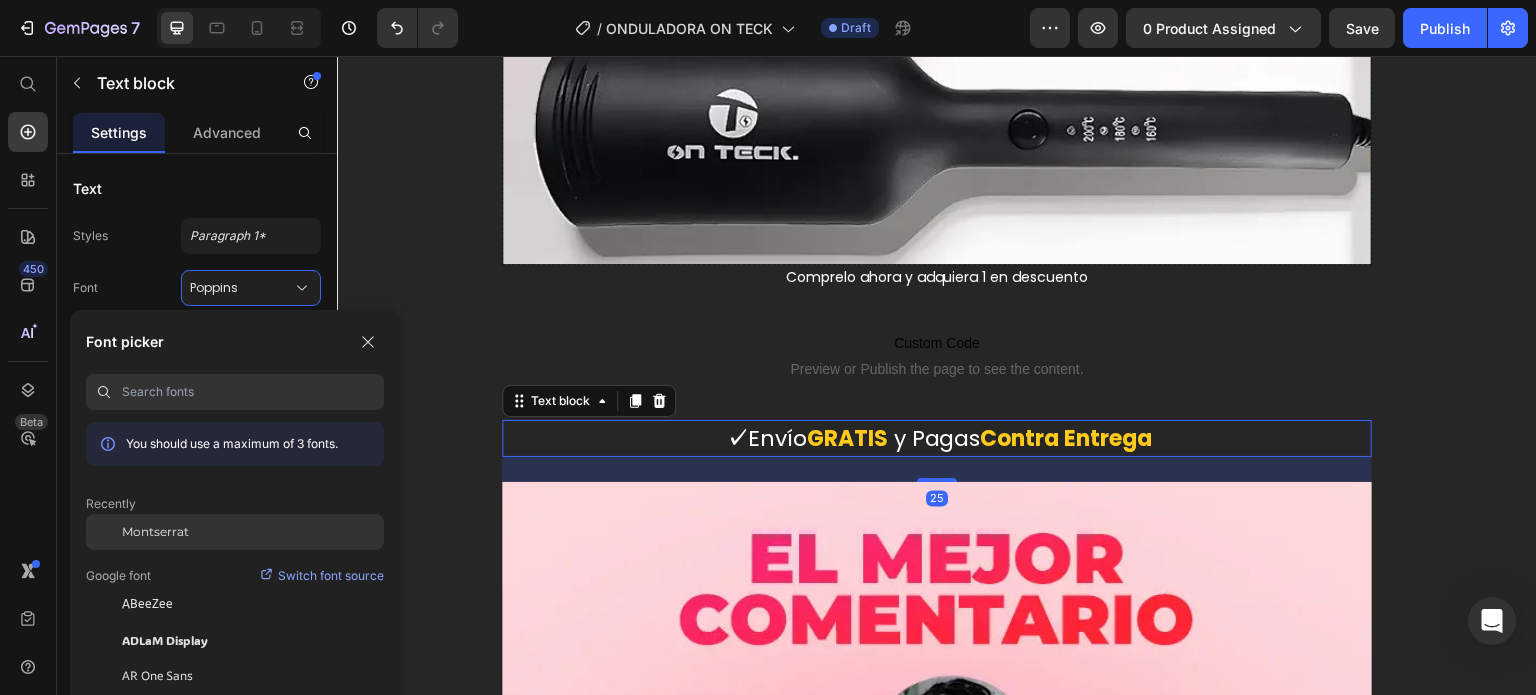 click on "Montserrat" 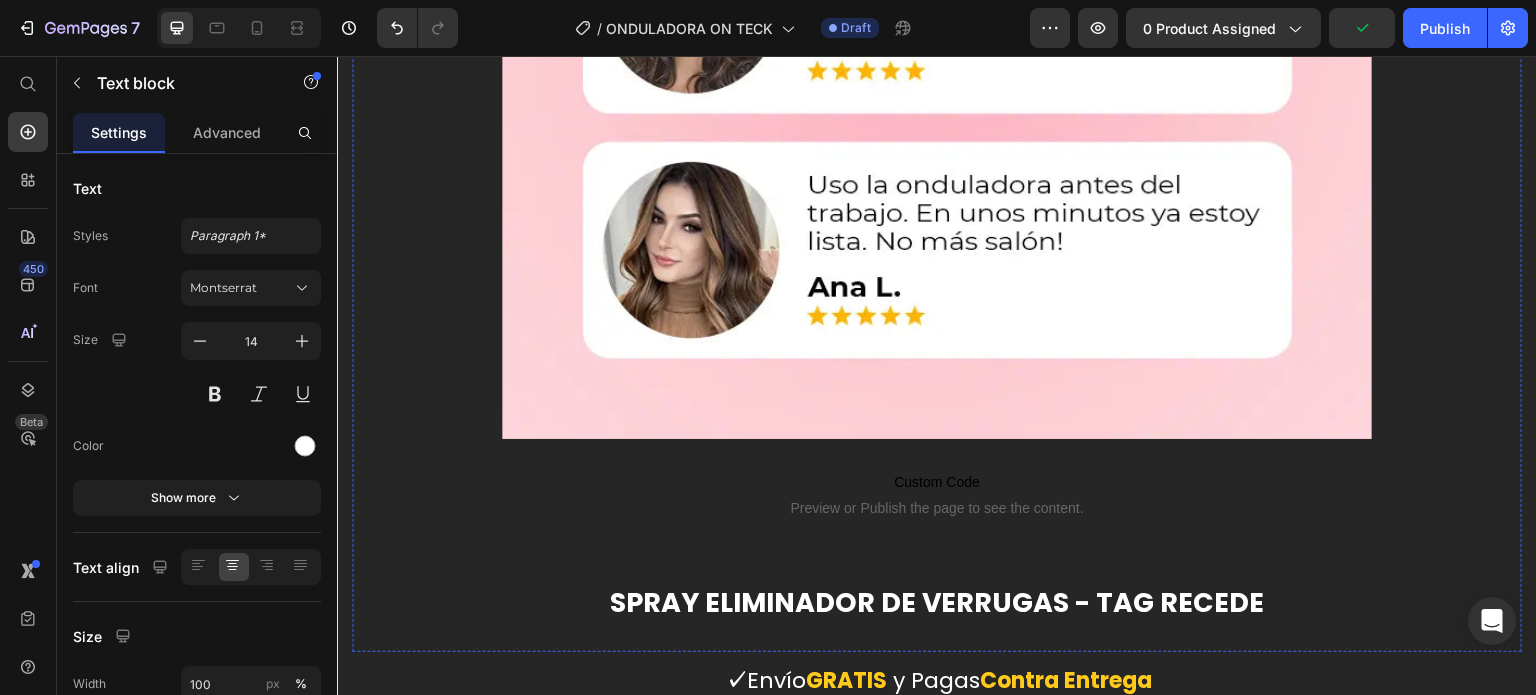 scroll, scrollTop: 10448, scrollLeft: 0, axis: vertical 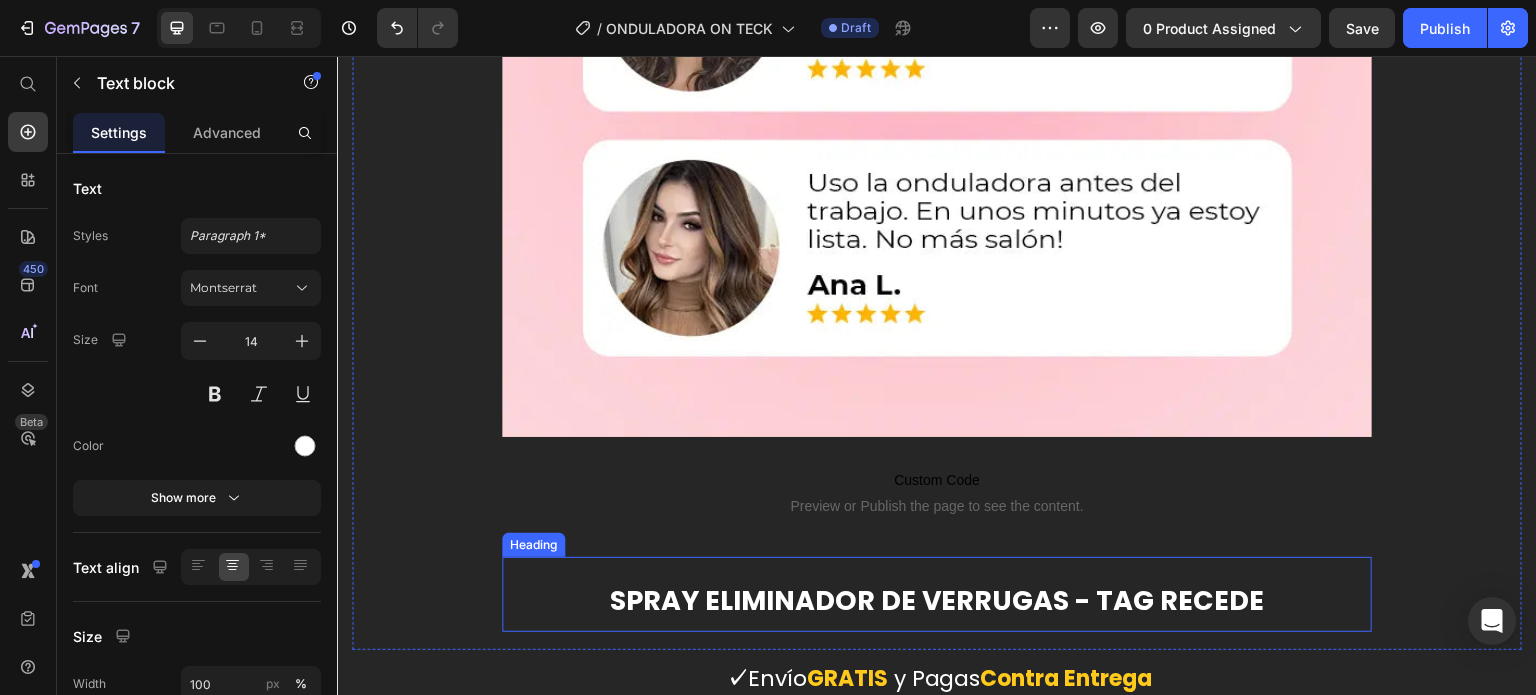 click on "SPRAY ELIMINADOR DE VERRUGAS - TAG RECEDE" at bounding box center [937, 600] 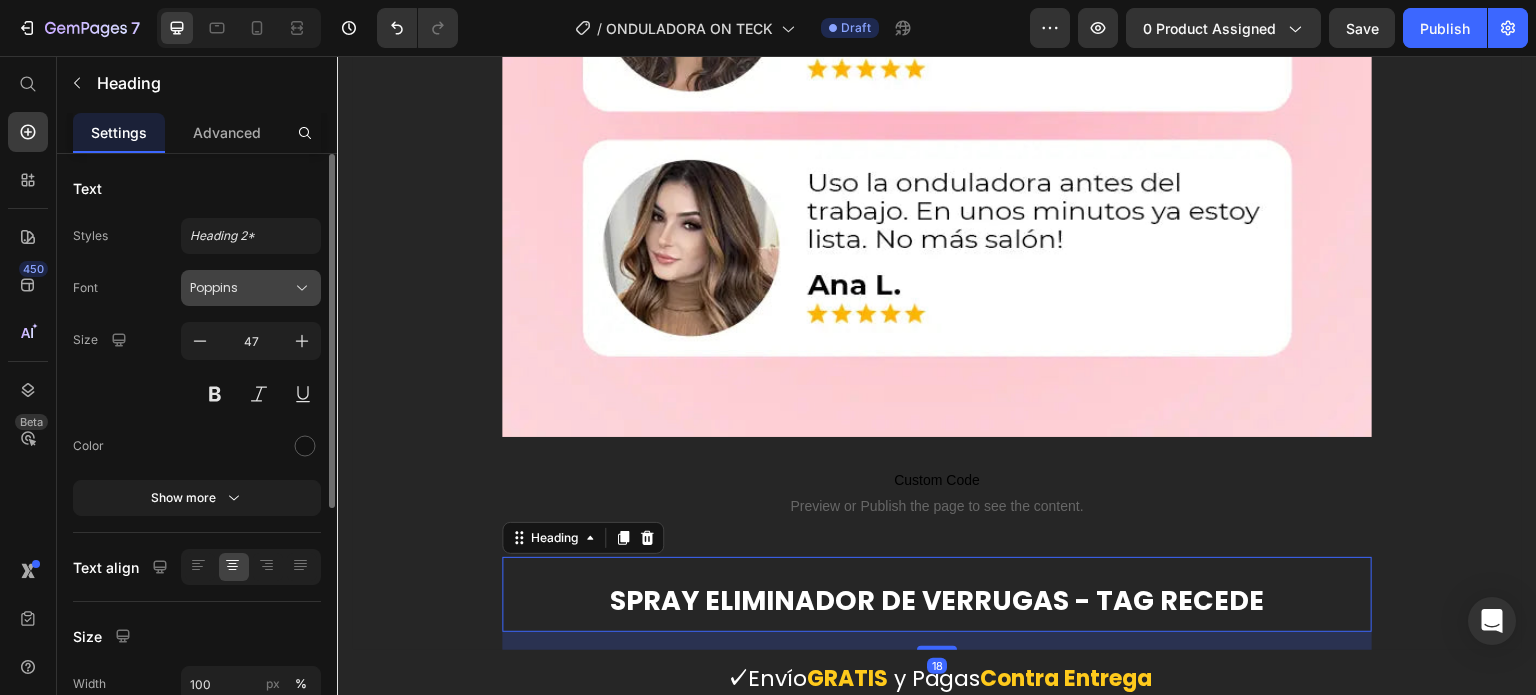 click on "Poppins" at bounding box center (241, 288) 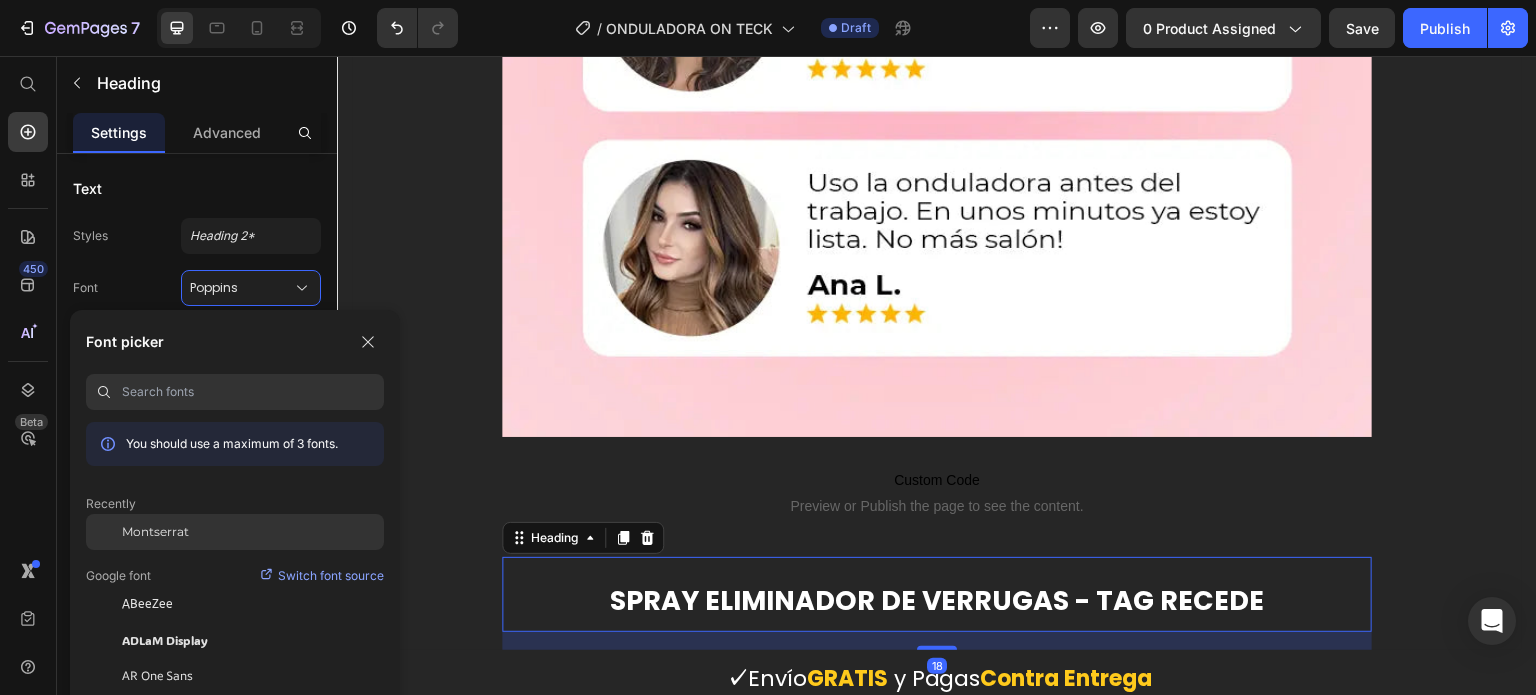 click on "Montserrat" 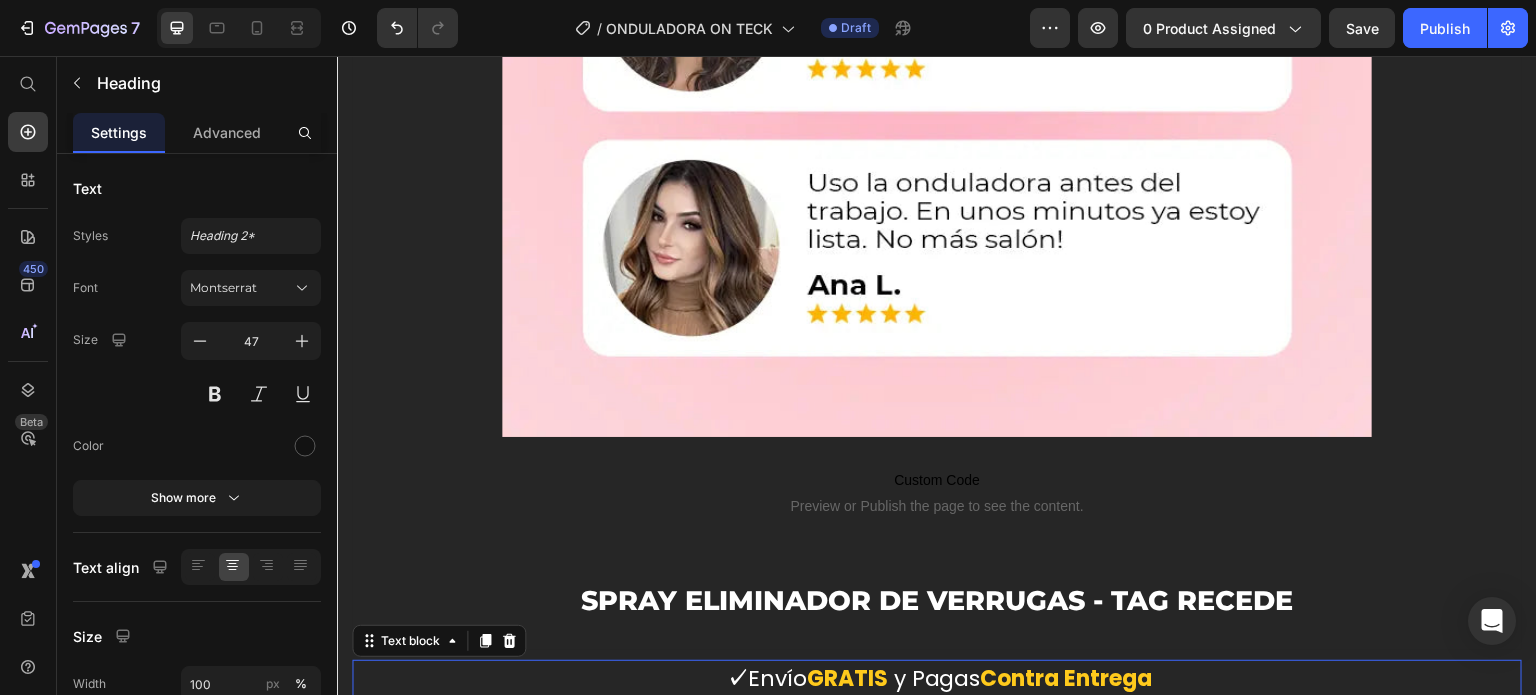 click on "✓  Envío  GRATIS   y Pagas  Contra Entrega" at bounding box center [937, 678] 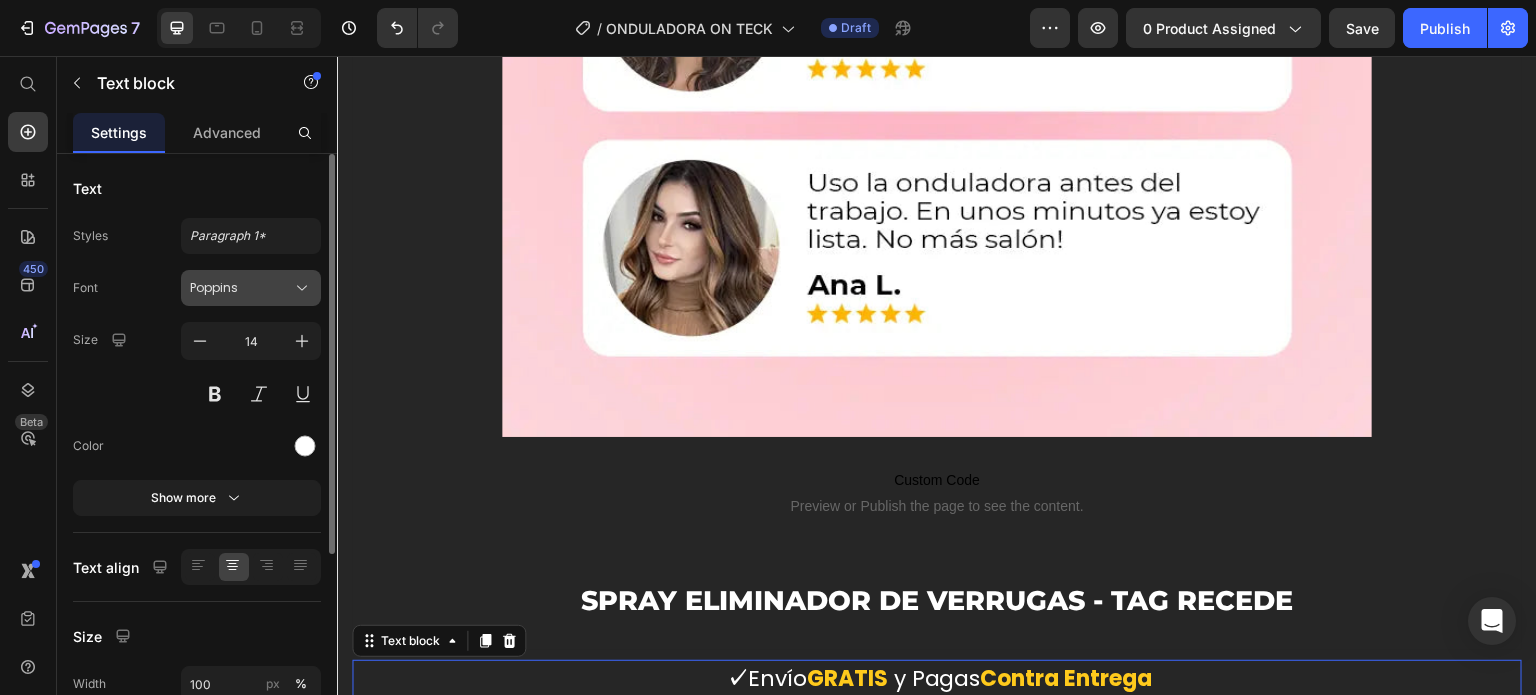 click on "Poppins" at bounding box center [241, 288] 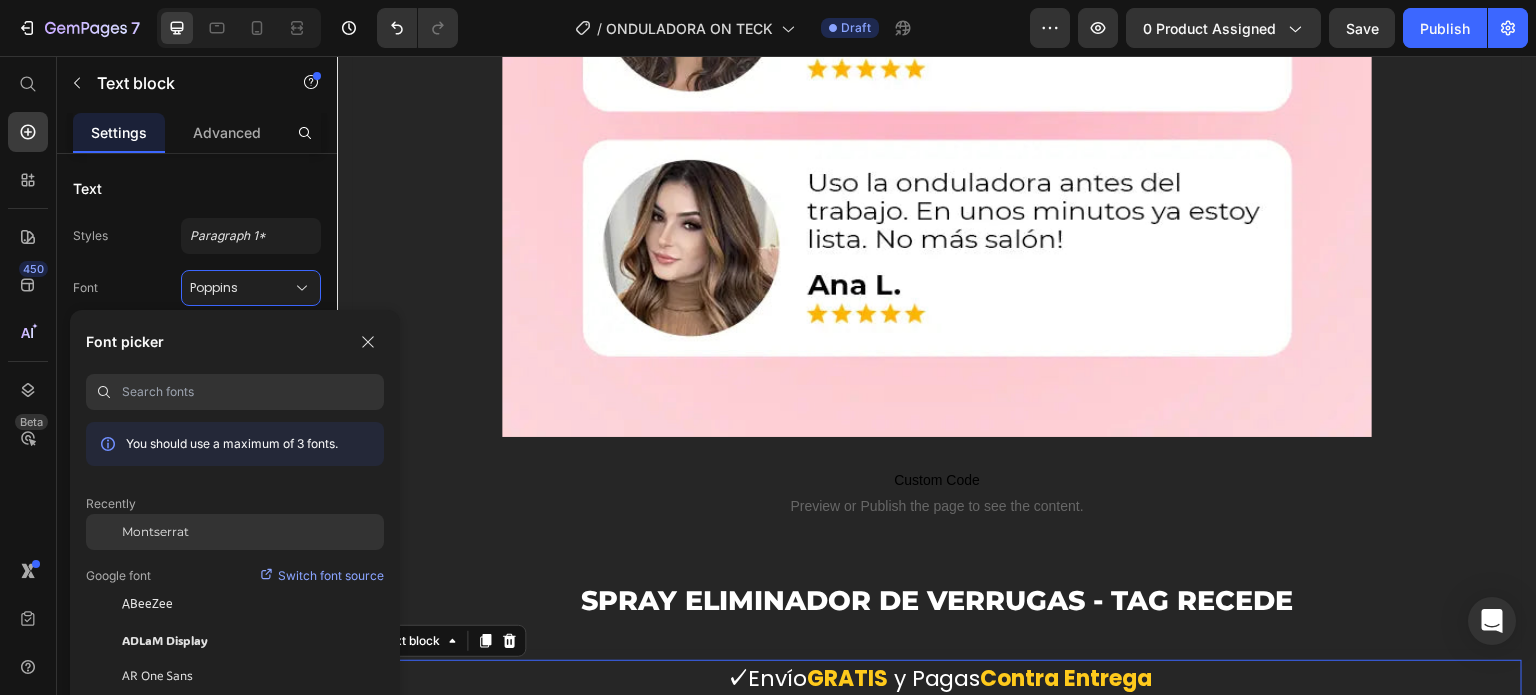 click on "Montserrat" 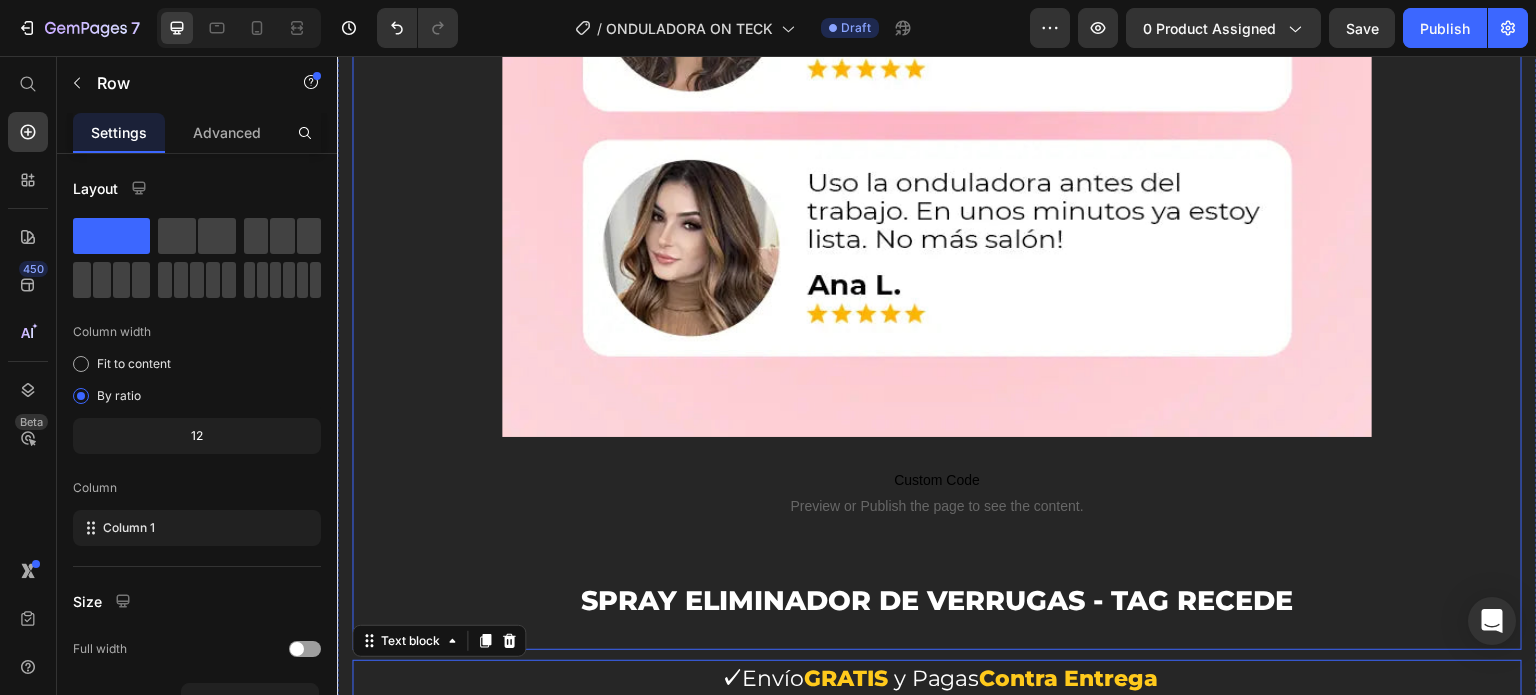 click on "¿CARACTERISTICAS DEL PRODUCTO?
¿COMO SE [GEOGRAPHIC_DATA]? Accordion Image Potente fórmula con veneno [PERSON_NAME] Heading Su ingrediente estrella, el veneno [PERSON_NAME], ayuda a eliminar verrugas, lunares y manchas mientras estimula la regeneración celular. Actúa profundamente sin dañar la piel, ofreciendo resultados visibles en poco tiempo. Text block Row Image Seguro para todo tipo [PERSON_NAME] Heading Tag Recede™ ha sido desarrollado para brindar un tratamiento eficaz sin causar irritación. Es apto para pieles sensibles y no deja marcas ni cicatrices, garantizando un uso suave y confiable. Text block
Custom Code
Preview or Publish the page to see the content. Custom Code Image Image
Custom Code
Preview or Publish the page to see the content. Custom Code egenera y protege la piel Heading Text block Row Image Image
Custom Code
Preview or Publish the page to see the content. Custom Code Heading Text block Row" at bounding box center [937, -4122] 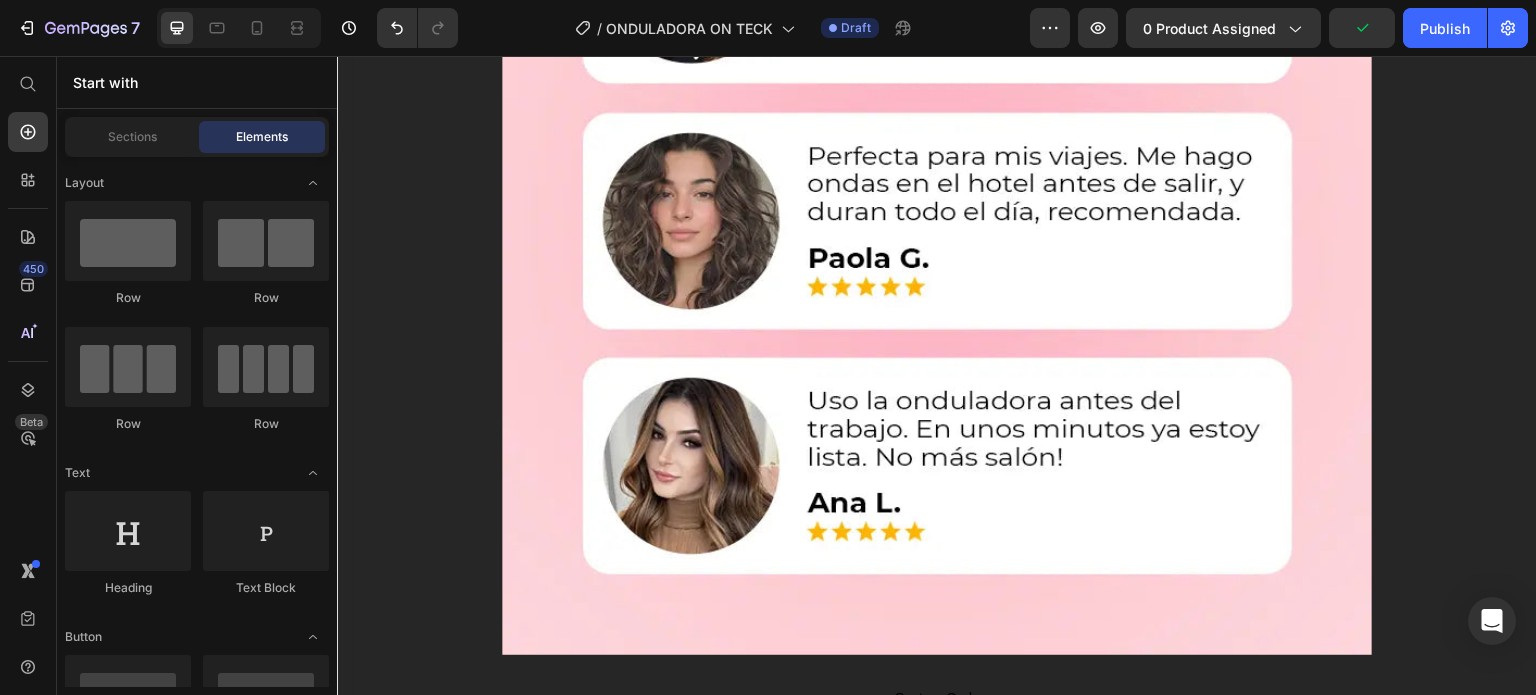 scroll, scrollTop: 10274, scrollLeft: 0, axis: vertical 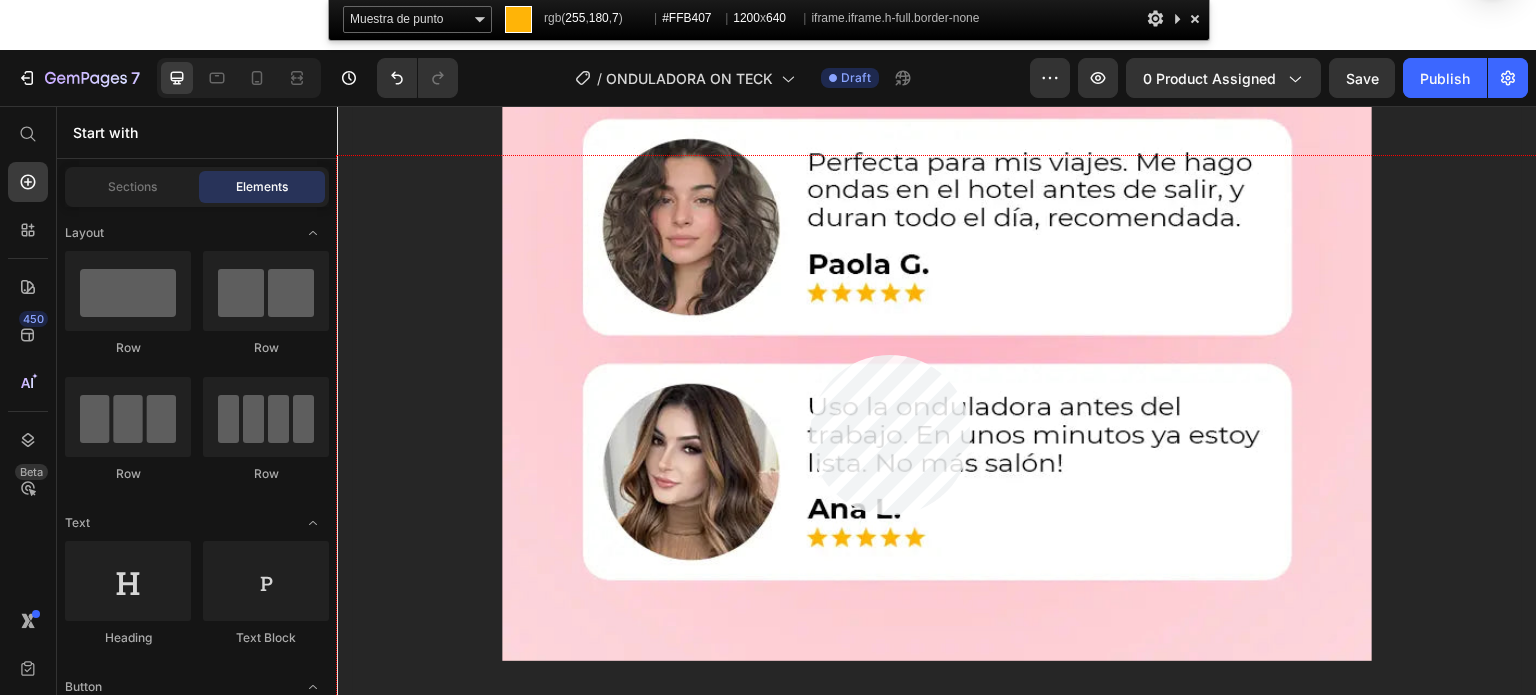 click 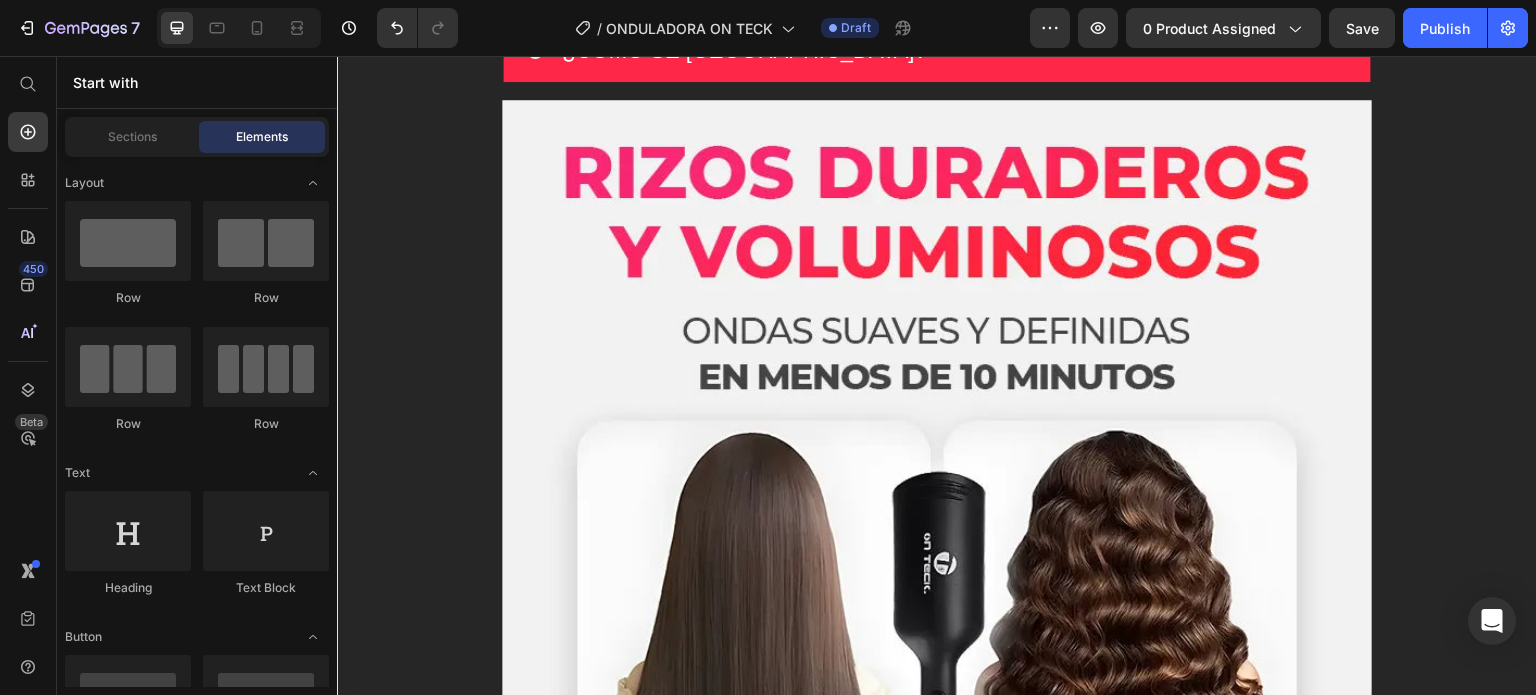 scroll, scrollTop: 2068, scrollLeft: 0, axis: vertical 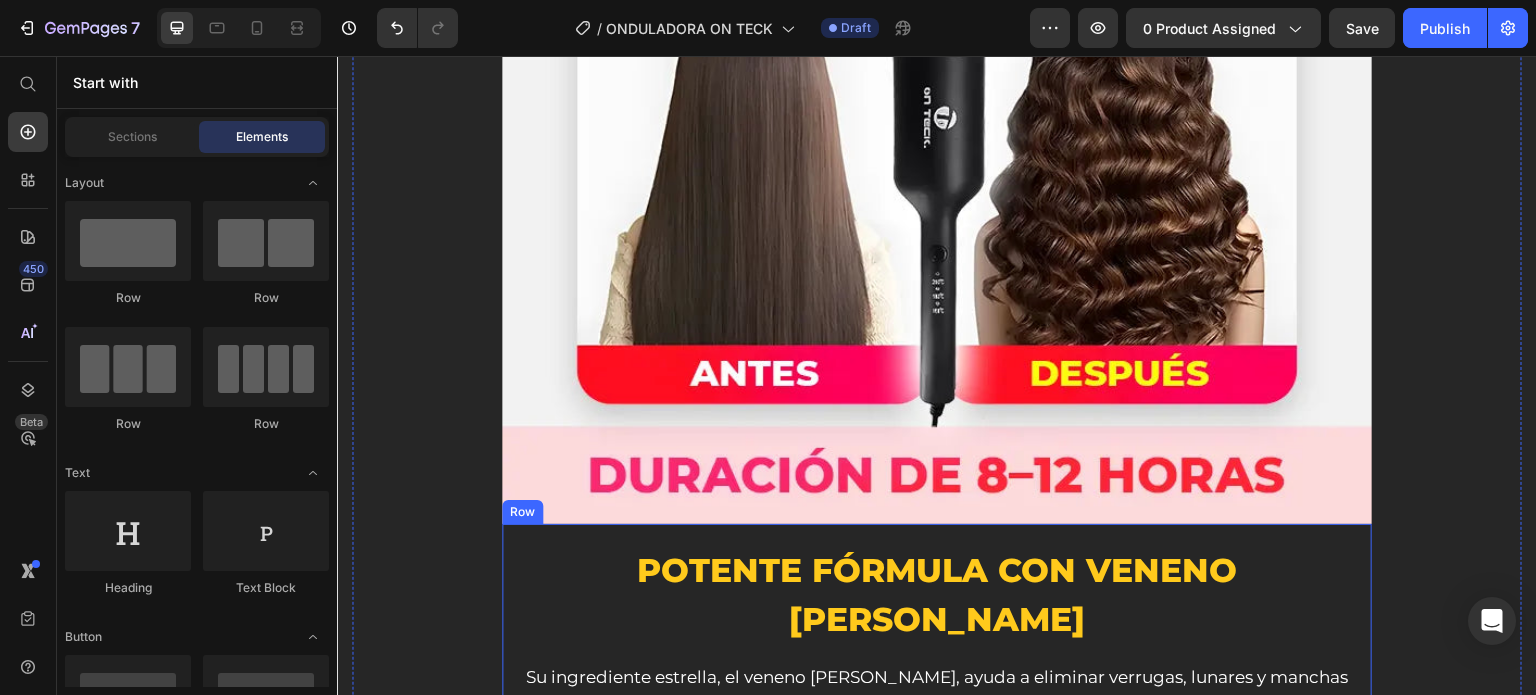 click on "Potente fórmula con veneno [PERSON_NAME]" at bounding box center (937, 595) 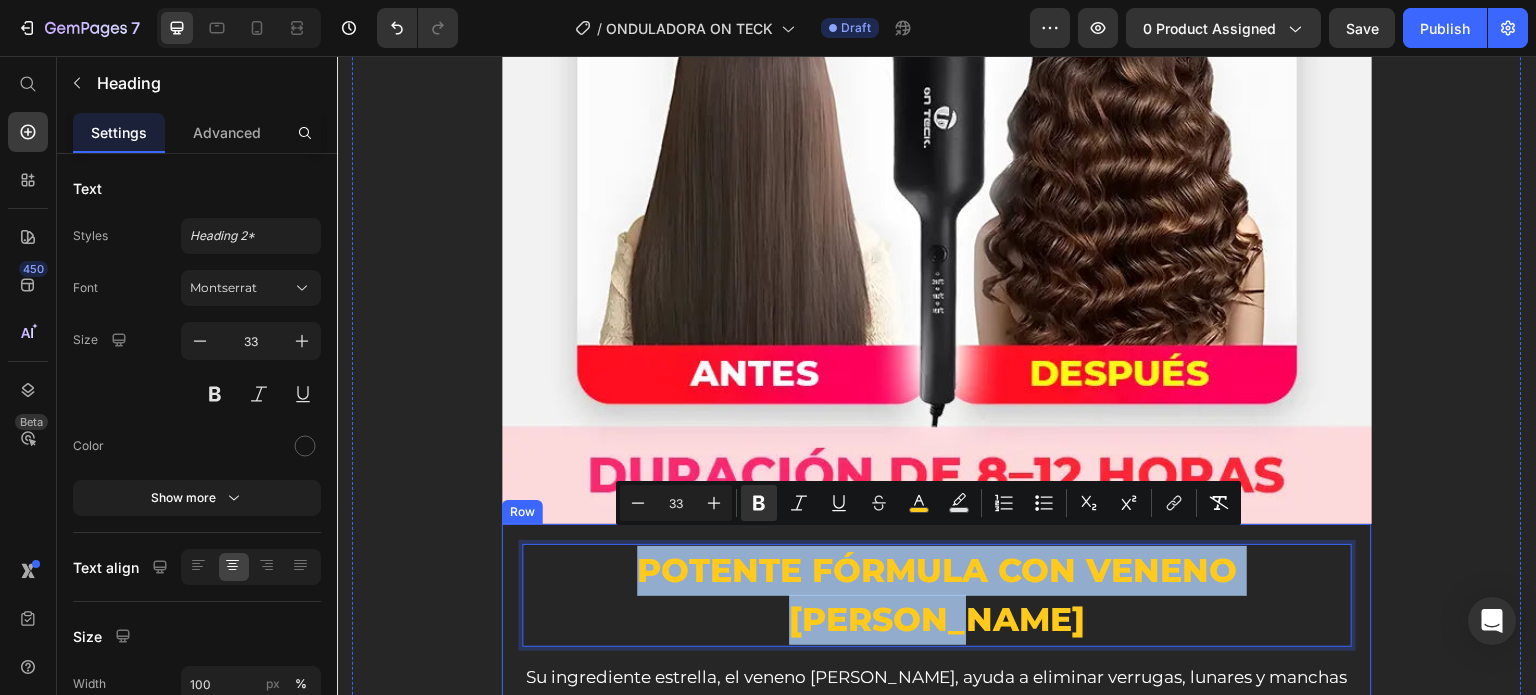 drag, startPoint x: 536, startPoint y: 548, endPoint x: 1271, endPoint y: 553, distance: 735.017 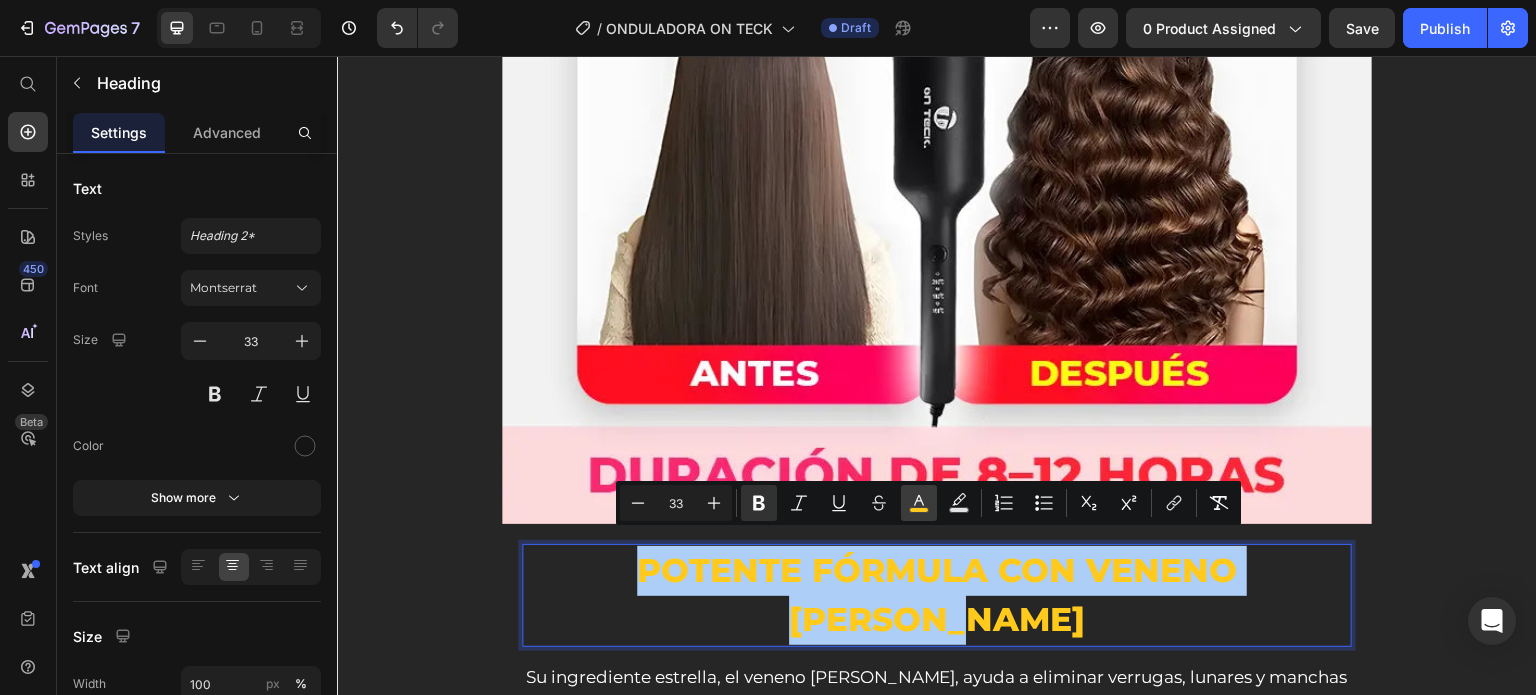 click 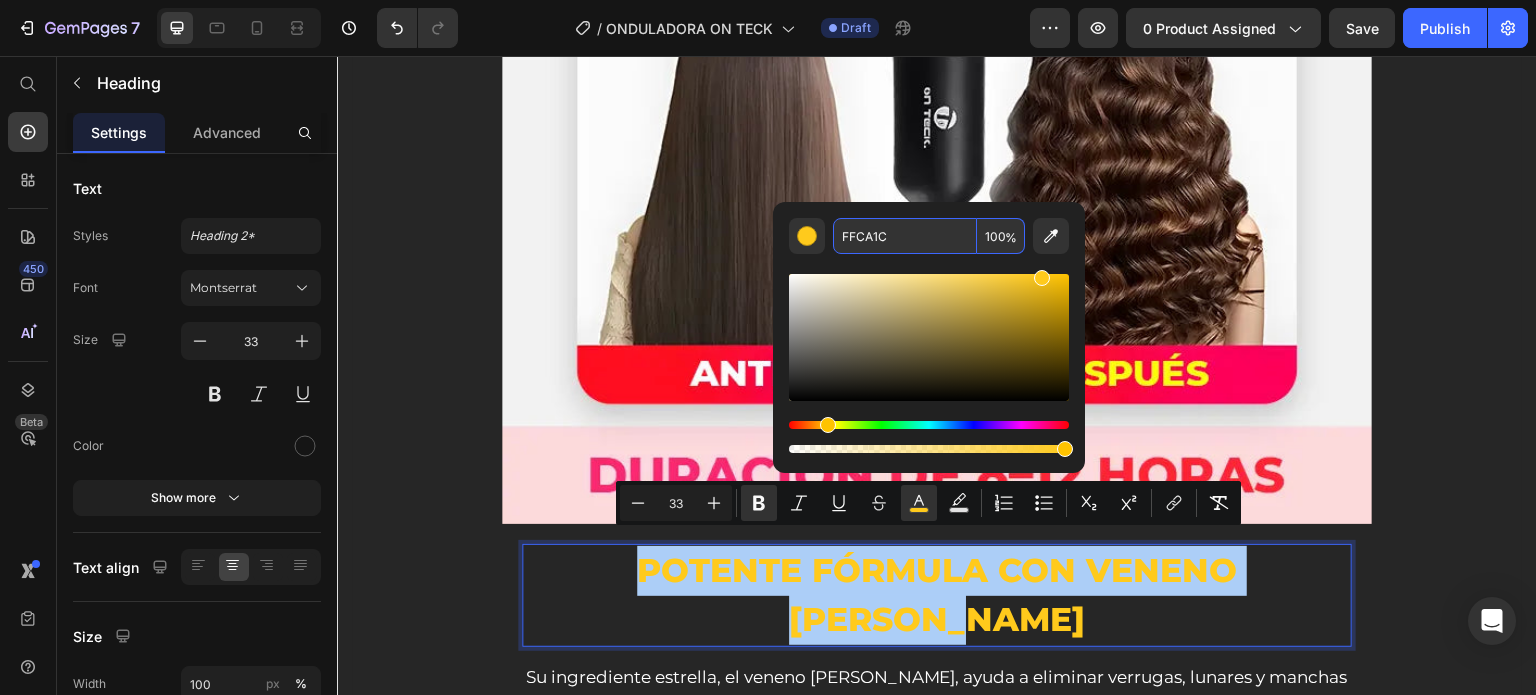 click on "FFCA1C" at bounding box center [905, 236] 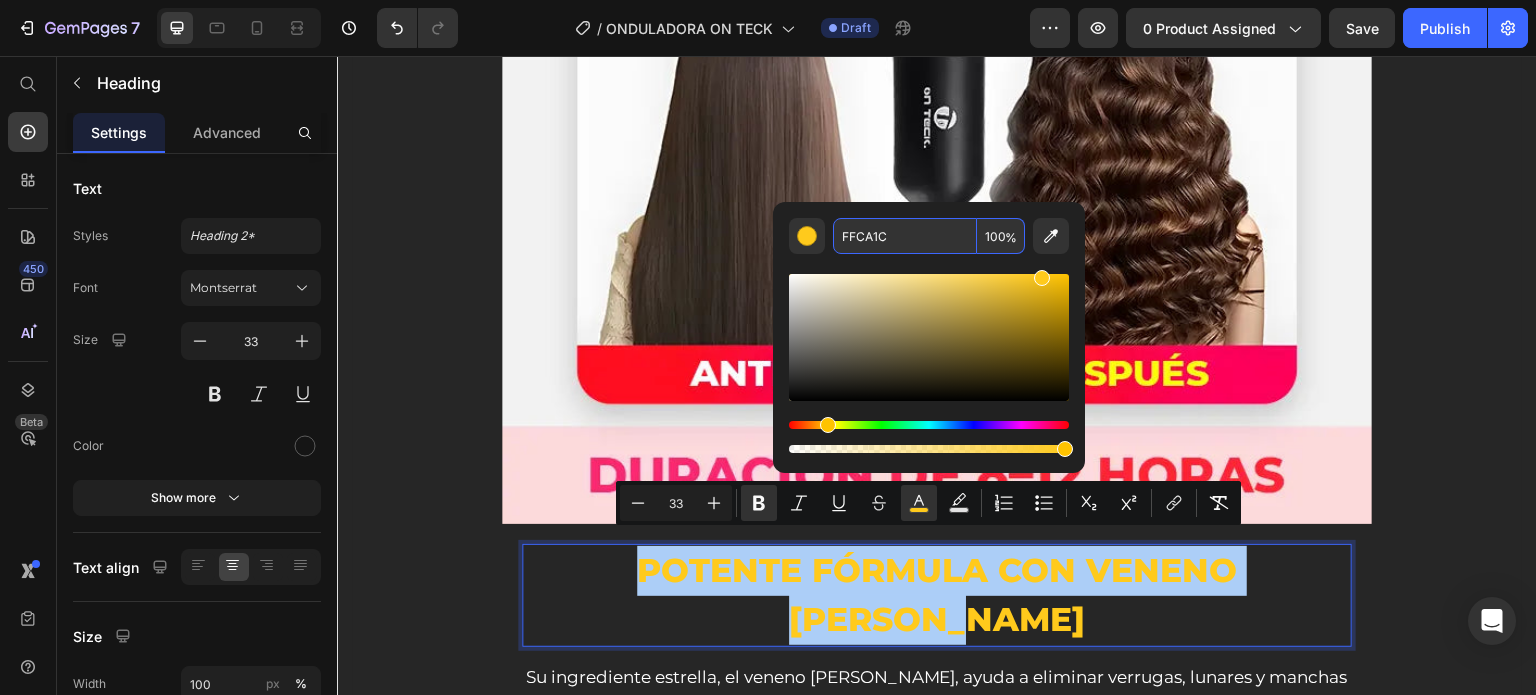 paste on "#FFB407" 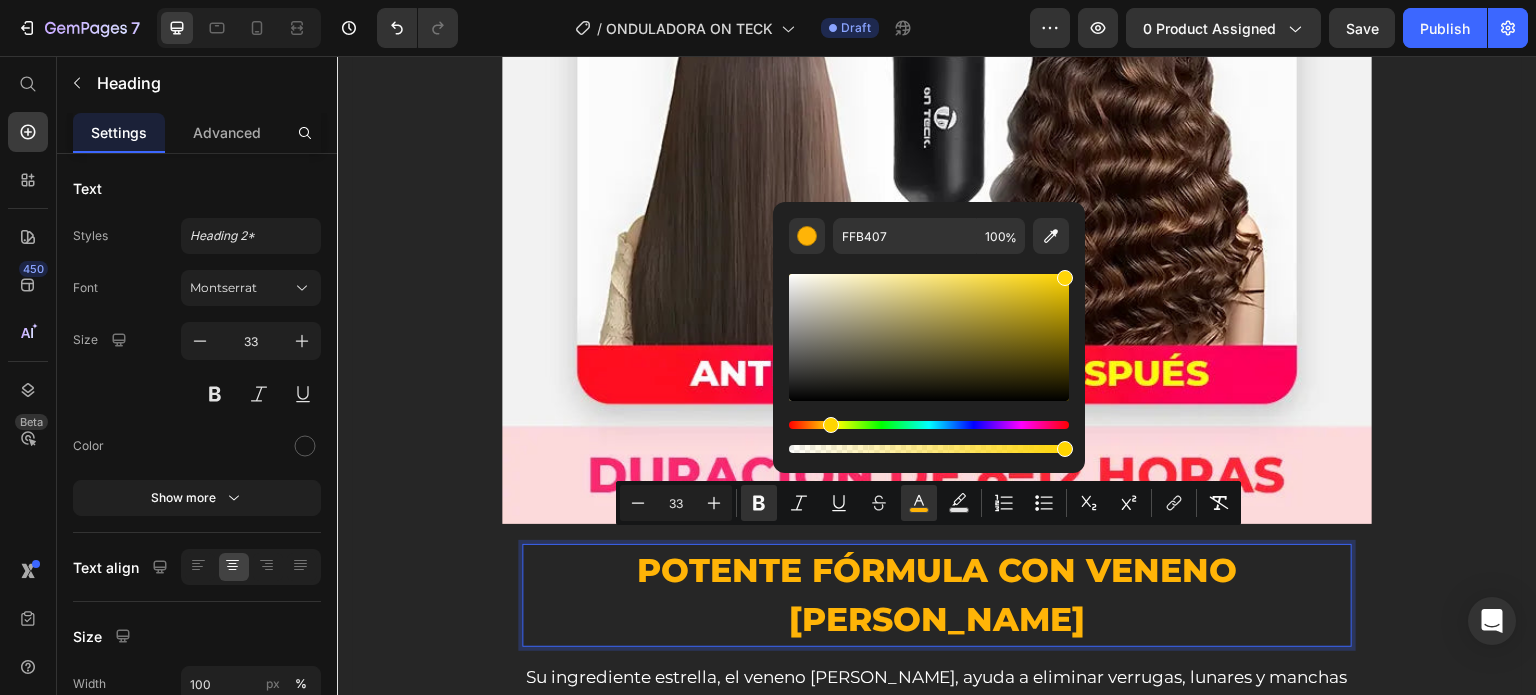 type on "FFD506" 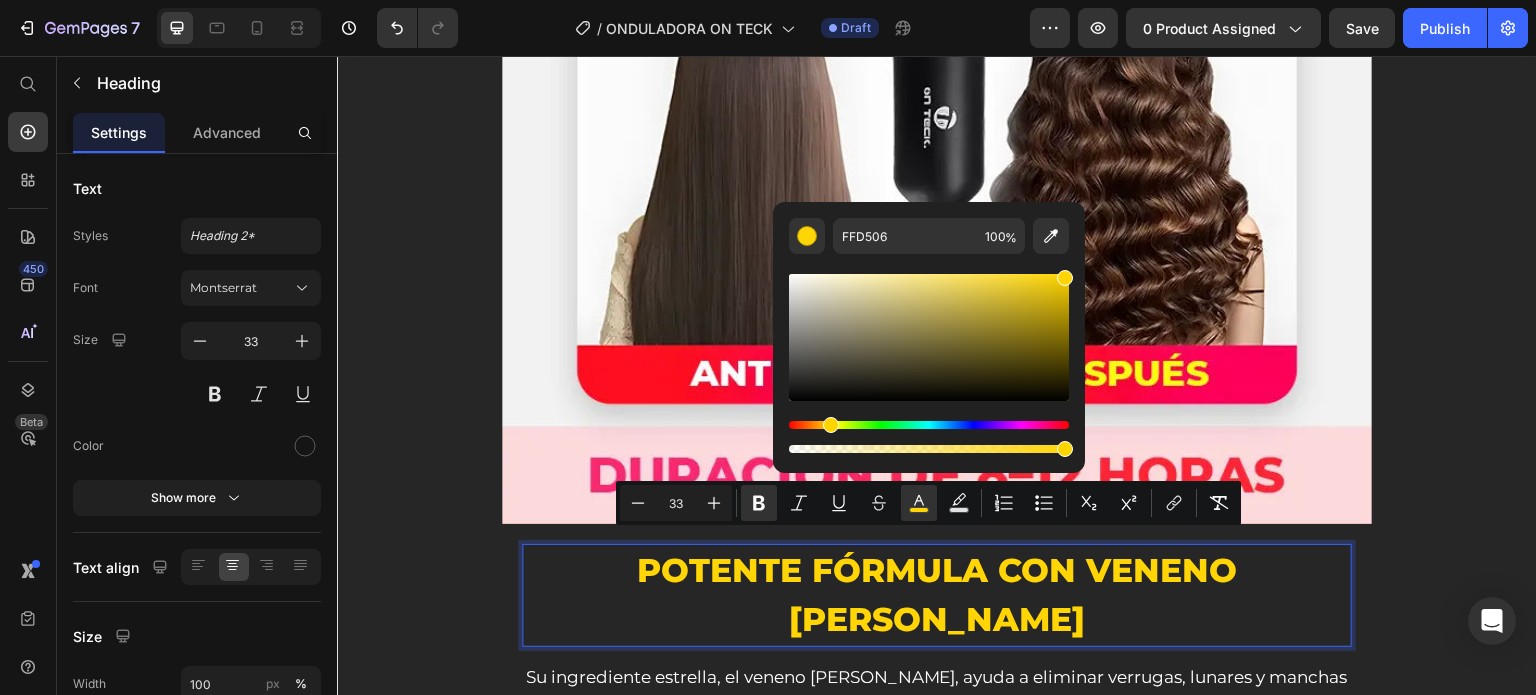 click at bounding box center [831, 425] 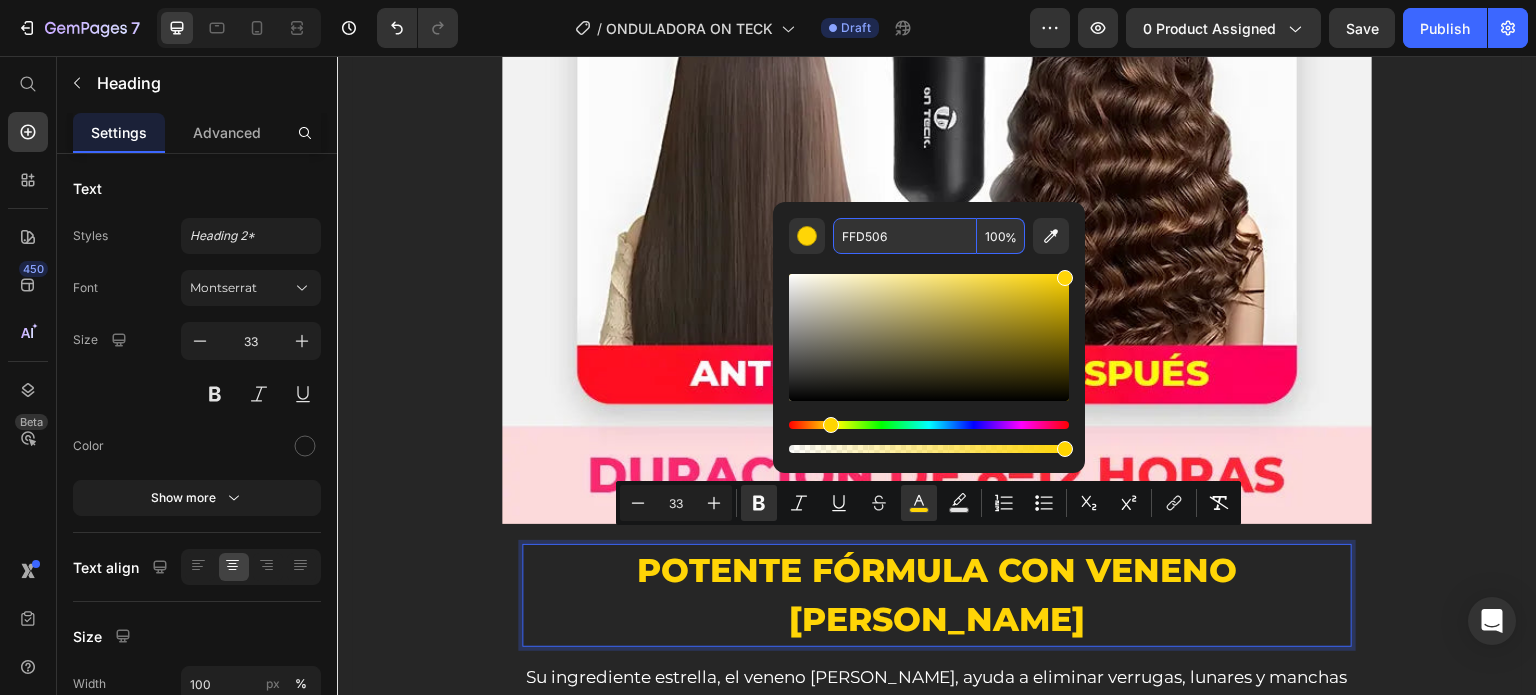 click on "FFD506" at bounding box center (905, 236) 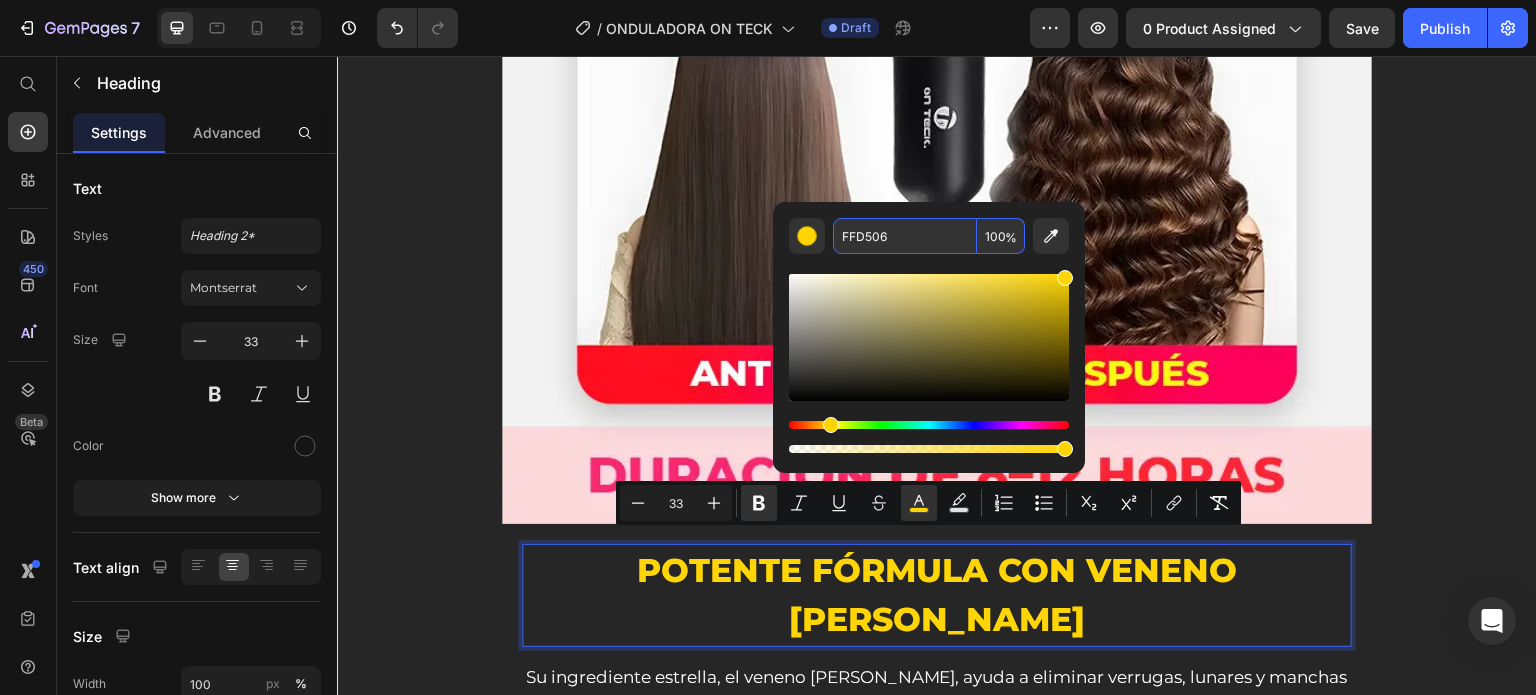 click on "Potente fórmula con veneno [PERSON_NAME]" at bounding box center (937, 595) 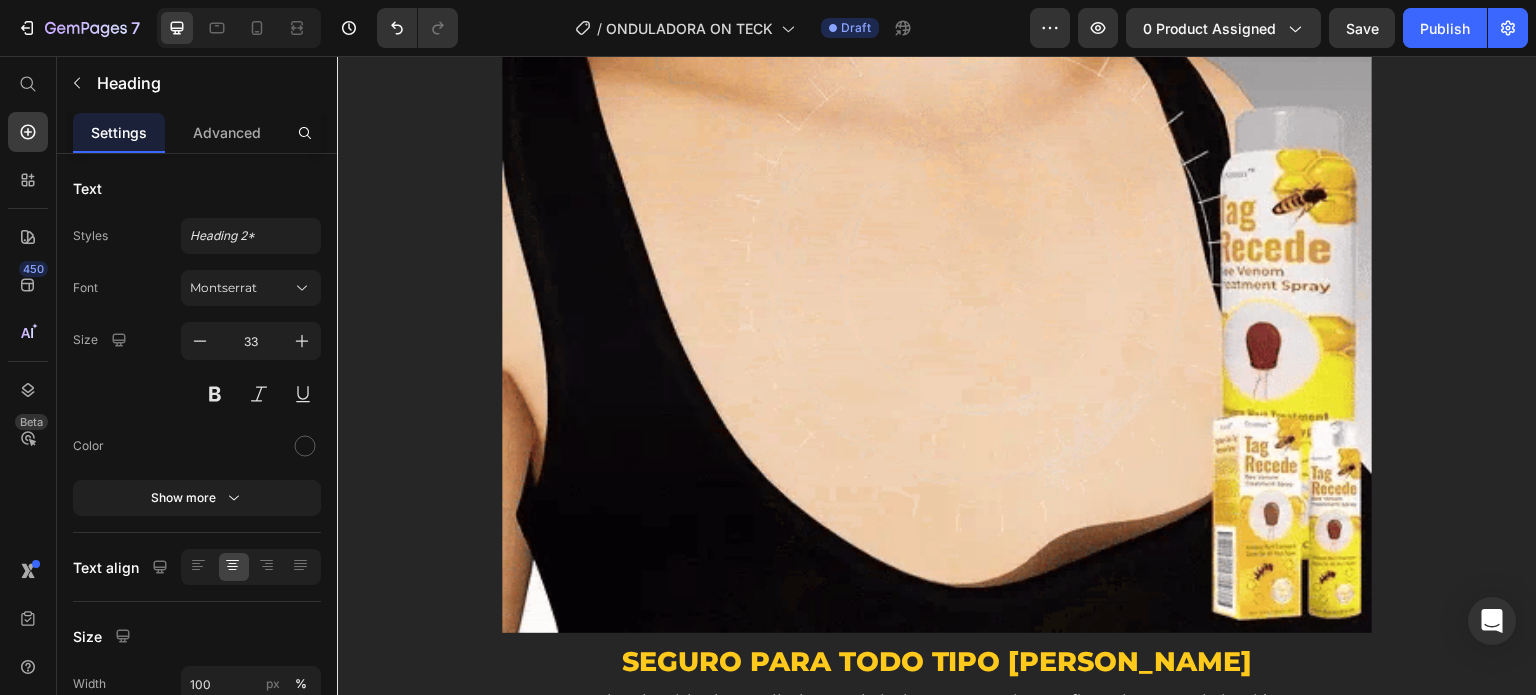 scroll, scrollTop: 3368, scrollLeft: 0, axis: vertical 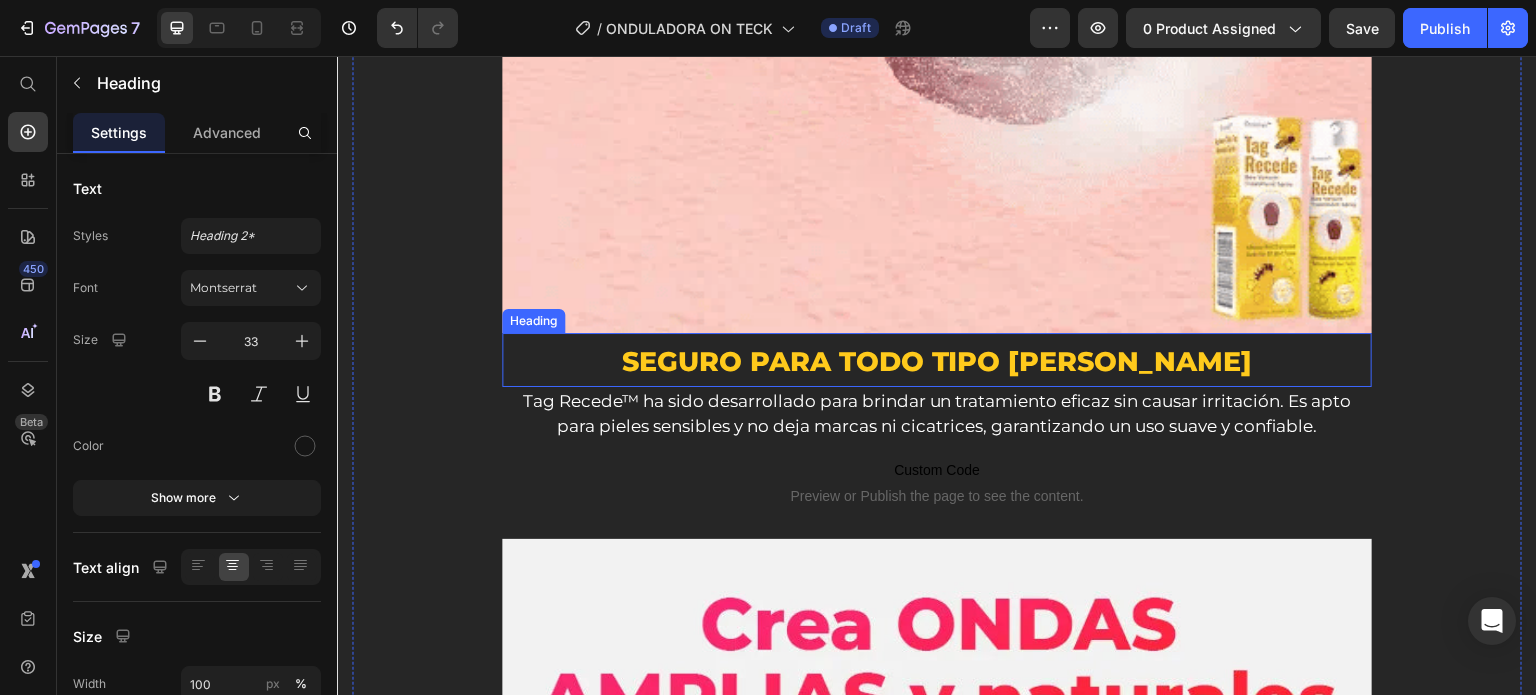 click on "Seguro para todo tipo [PERSON_NAME]" at bounding box center [937, 361] 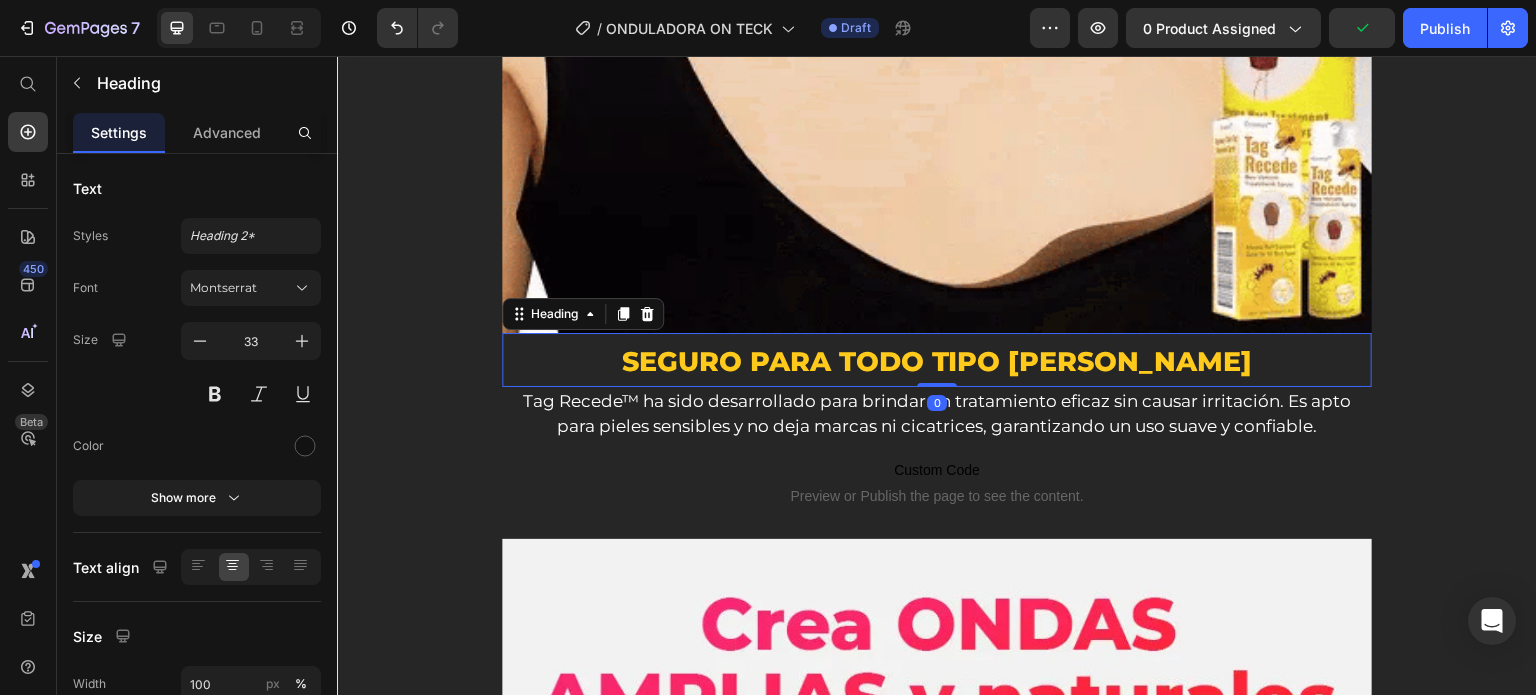 click on "Seguro para todo tipo [PERSON_NAME]" at bounding box center (937, 360) 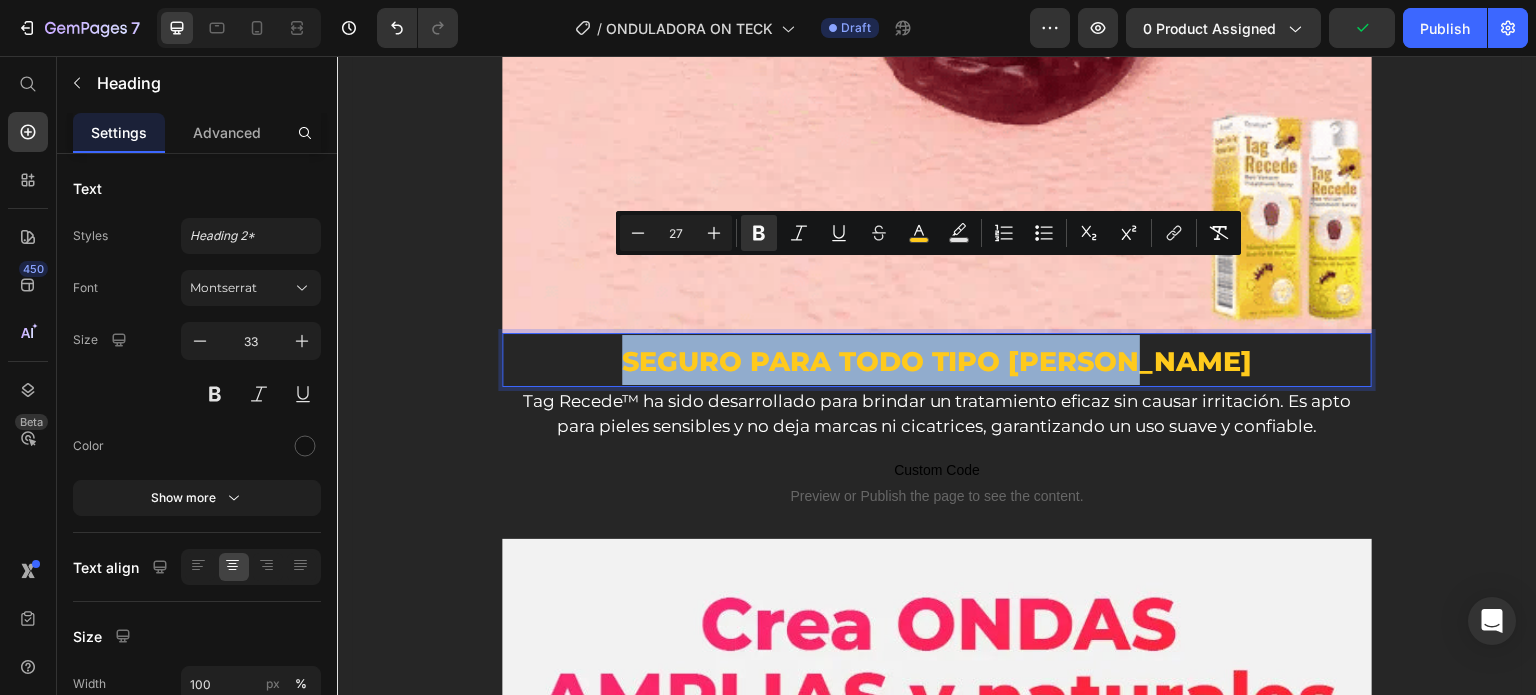 drag, startPoint x: 679, startPoint y: 277, endPoint x: 1207, endPoint y: 269, distance: 528.0606 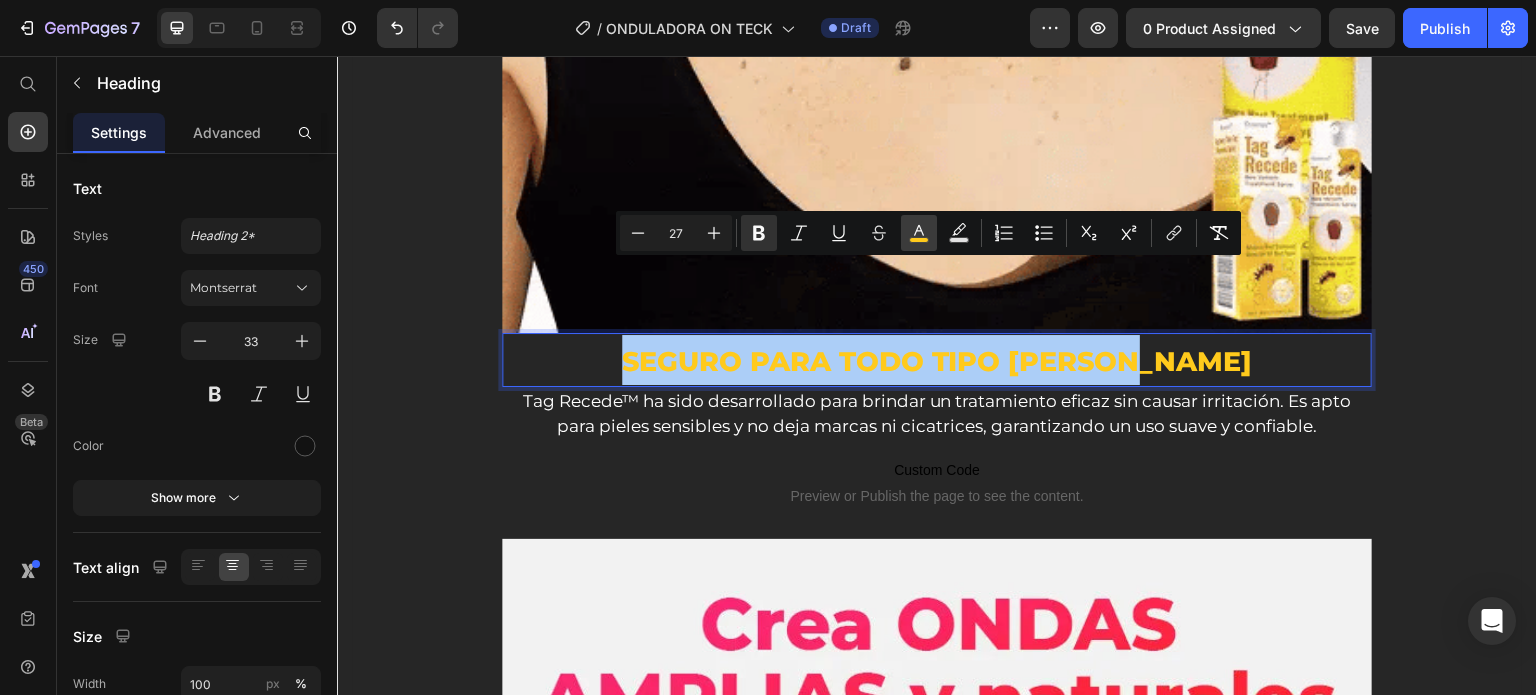 click 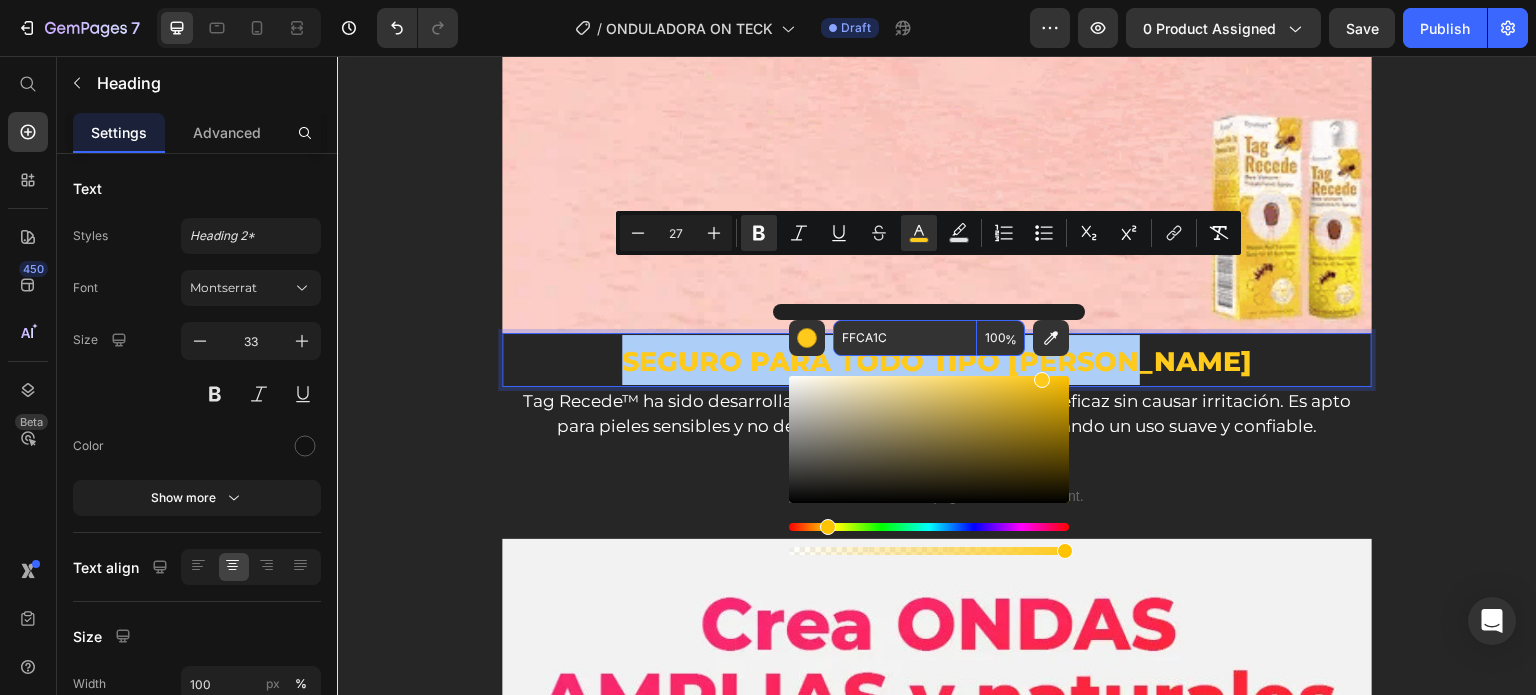 click on "FFCA1C" at bounding box center [905, 338] 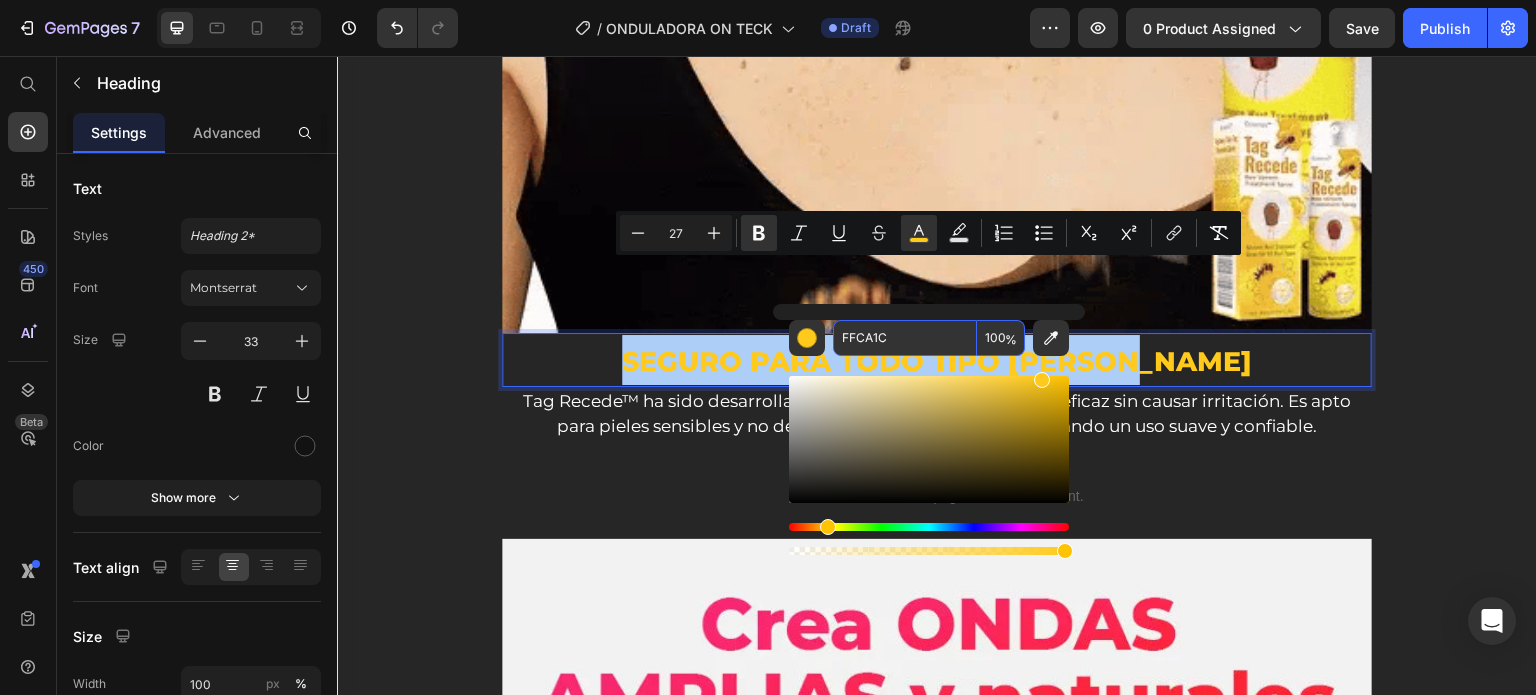 paste on "D506" 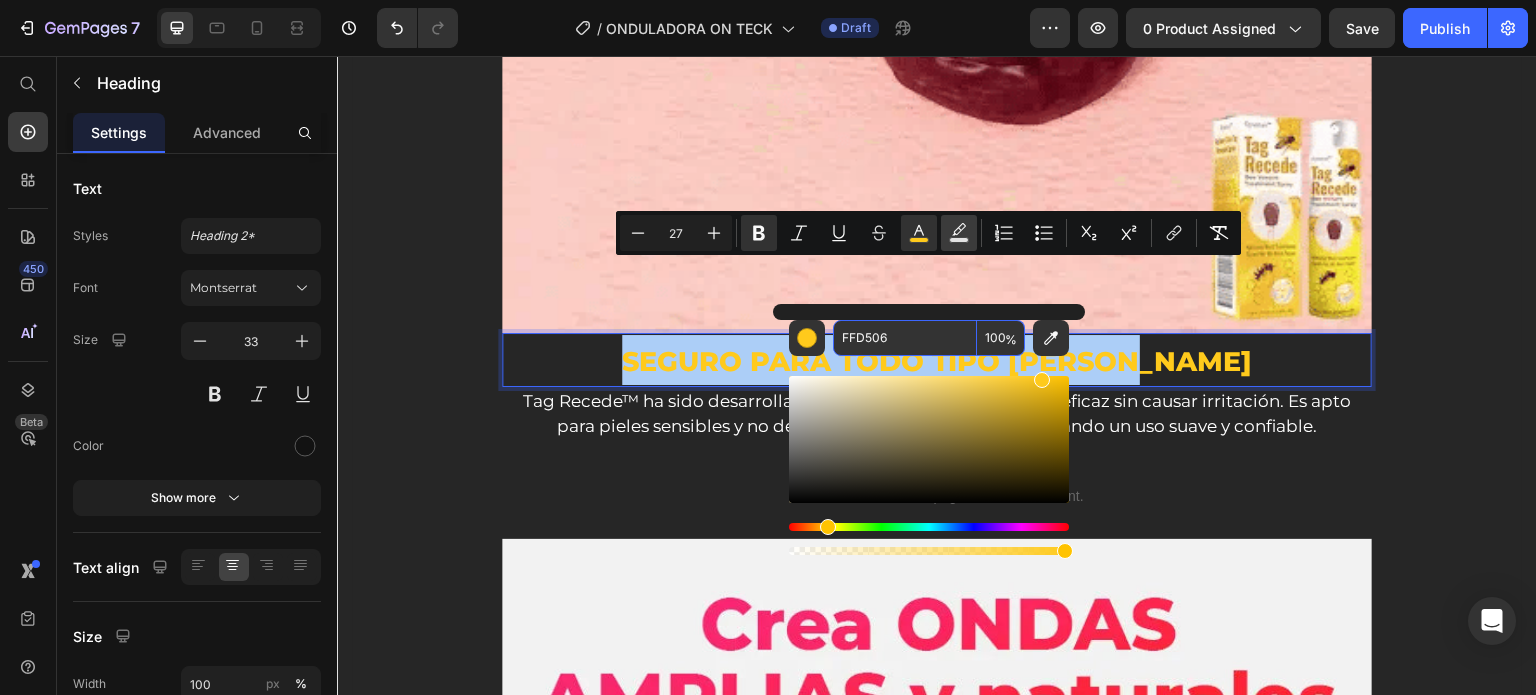 type on "FFD506" 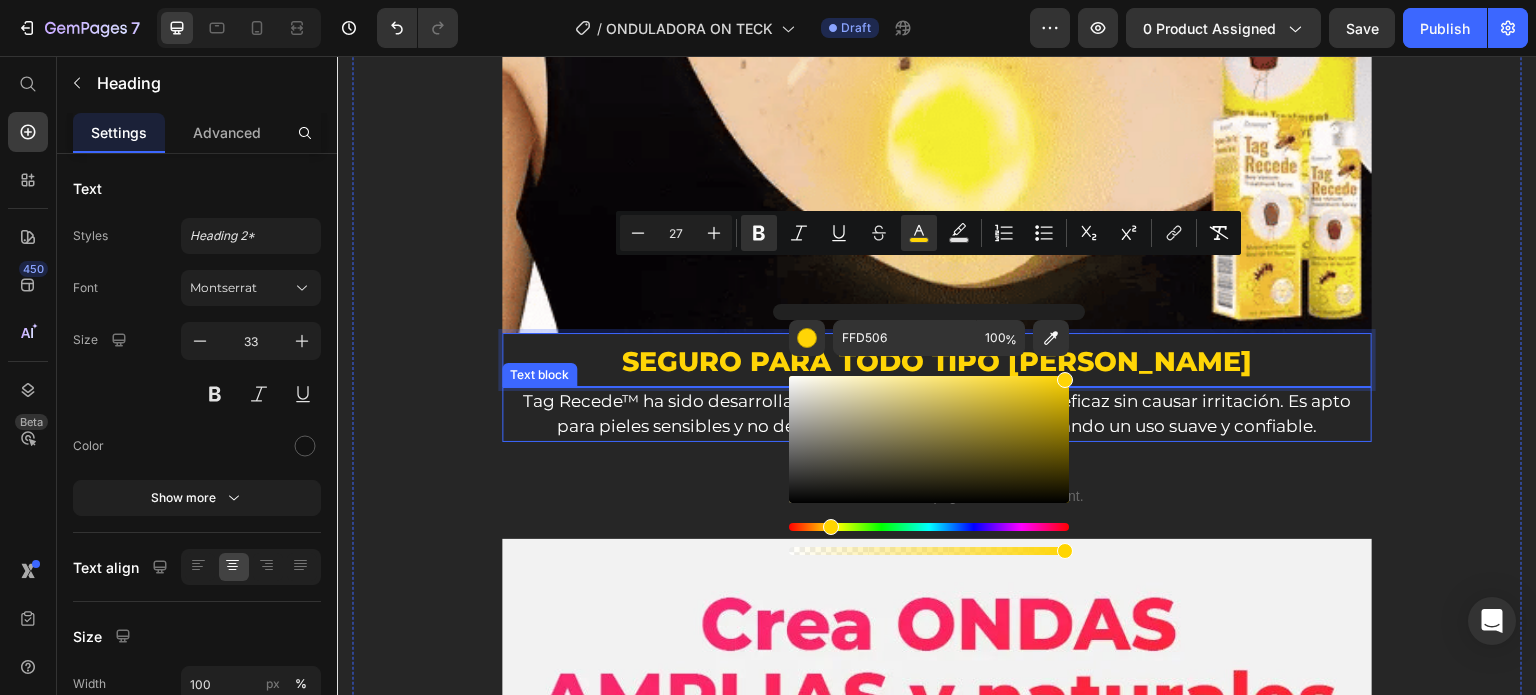 click on "Tag Recede™ ha sido desarrollado para brindar un tratamiento eficaz sin causar irritación. Es apto para pieles sensibles y no deja marcas ni cicatrices, garantizando un uso suave y confiable." at bounding box center (937, 414) 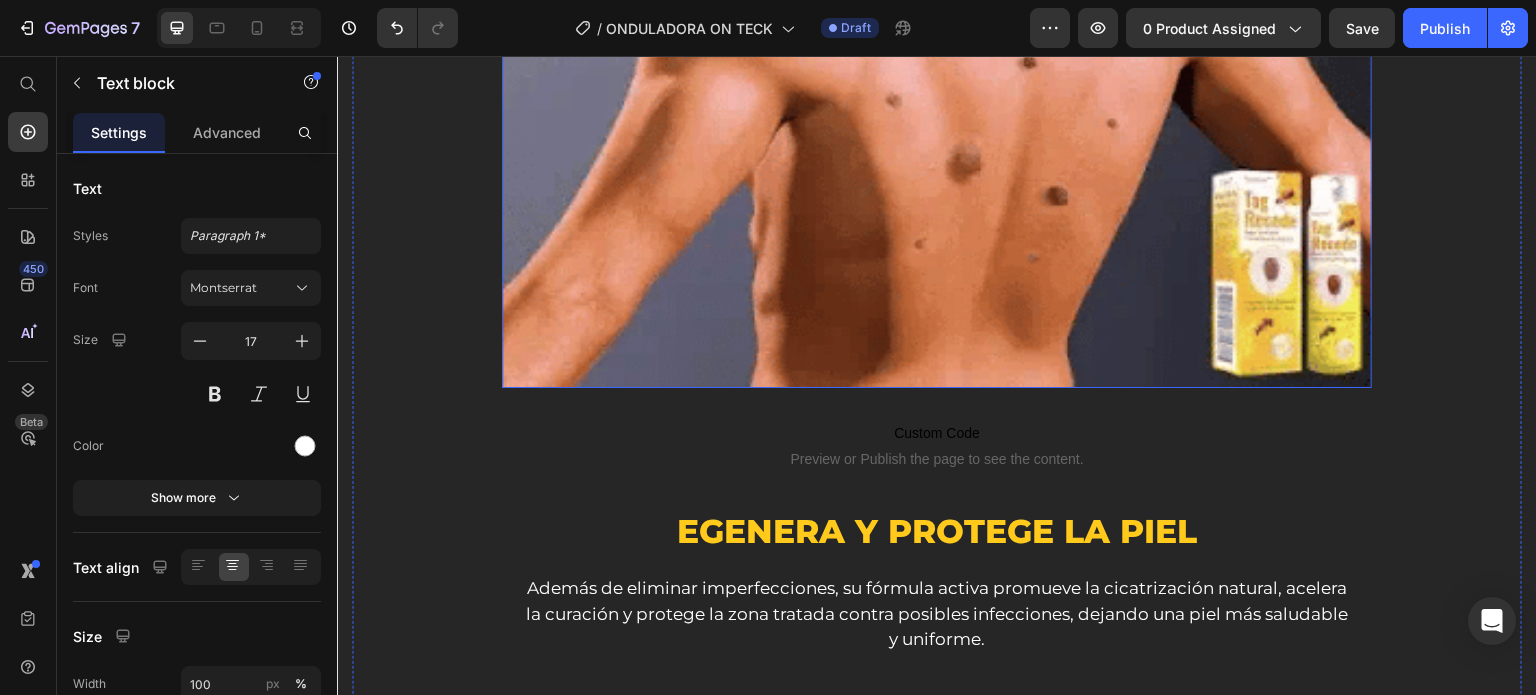 scroll, scrollTop: 5268, scrollLeft: 0, axis: vertical 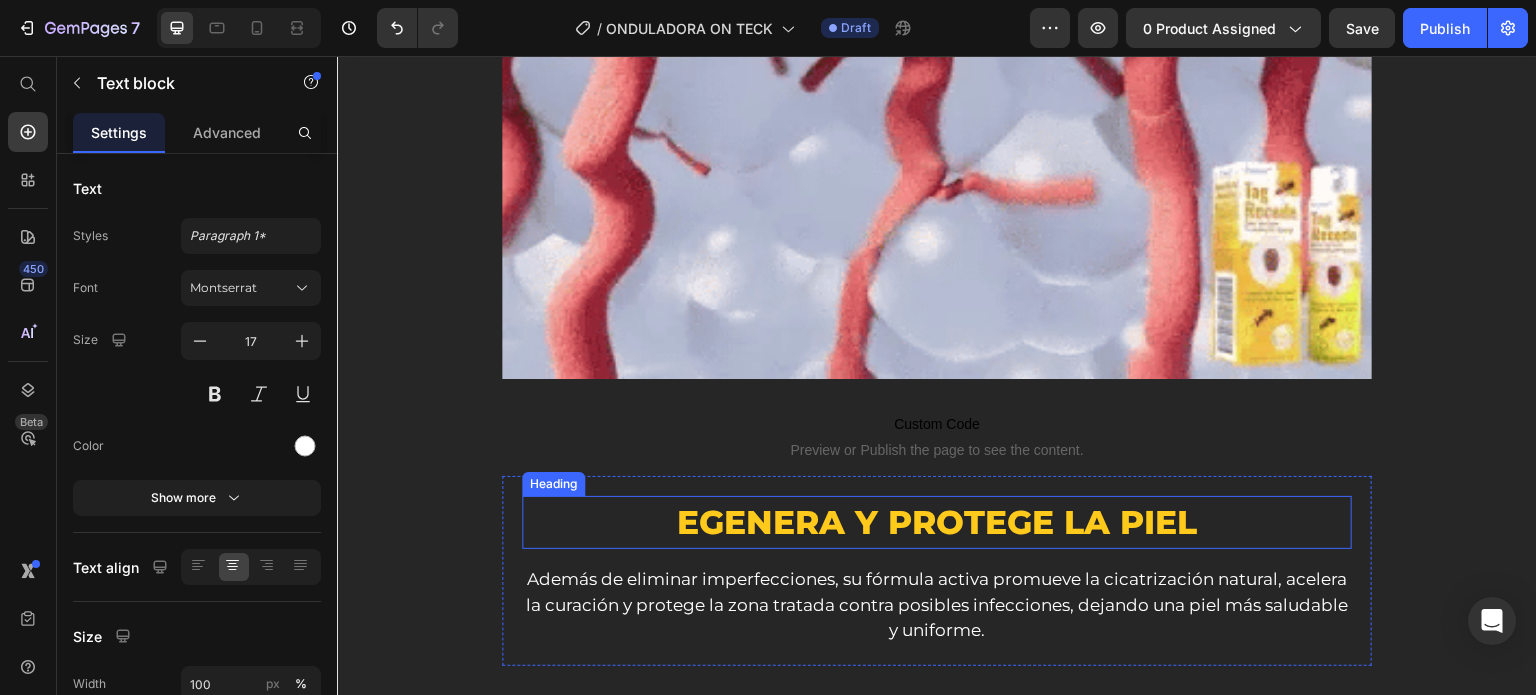click on "egenera y protege la piel" at bounding box center (937, 522) 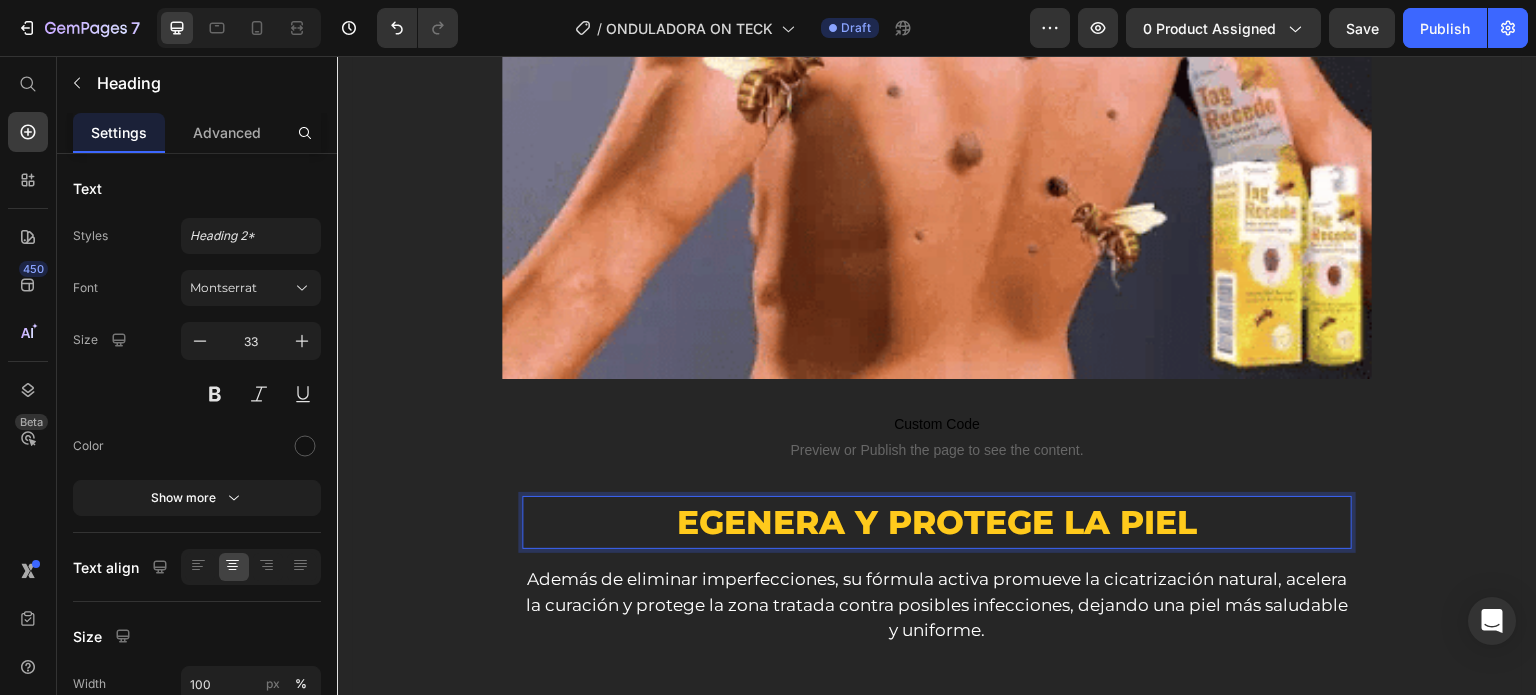click on "egenera y protege la piel" at bounding box center (937, 522) 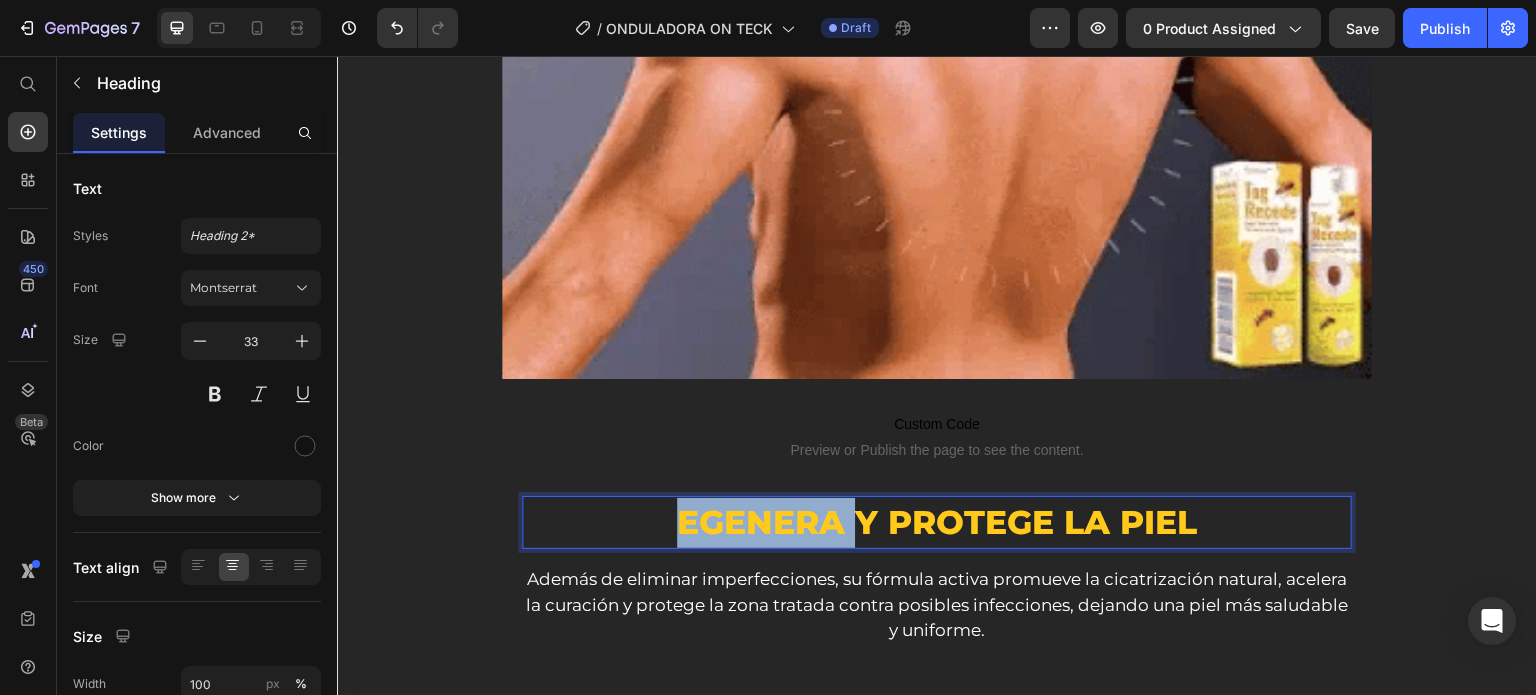 click on "egenera y protege la piel" at bounding box center (937, 522) 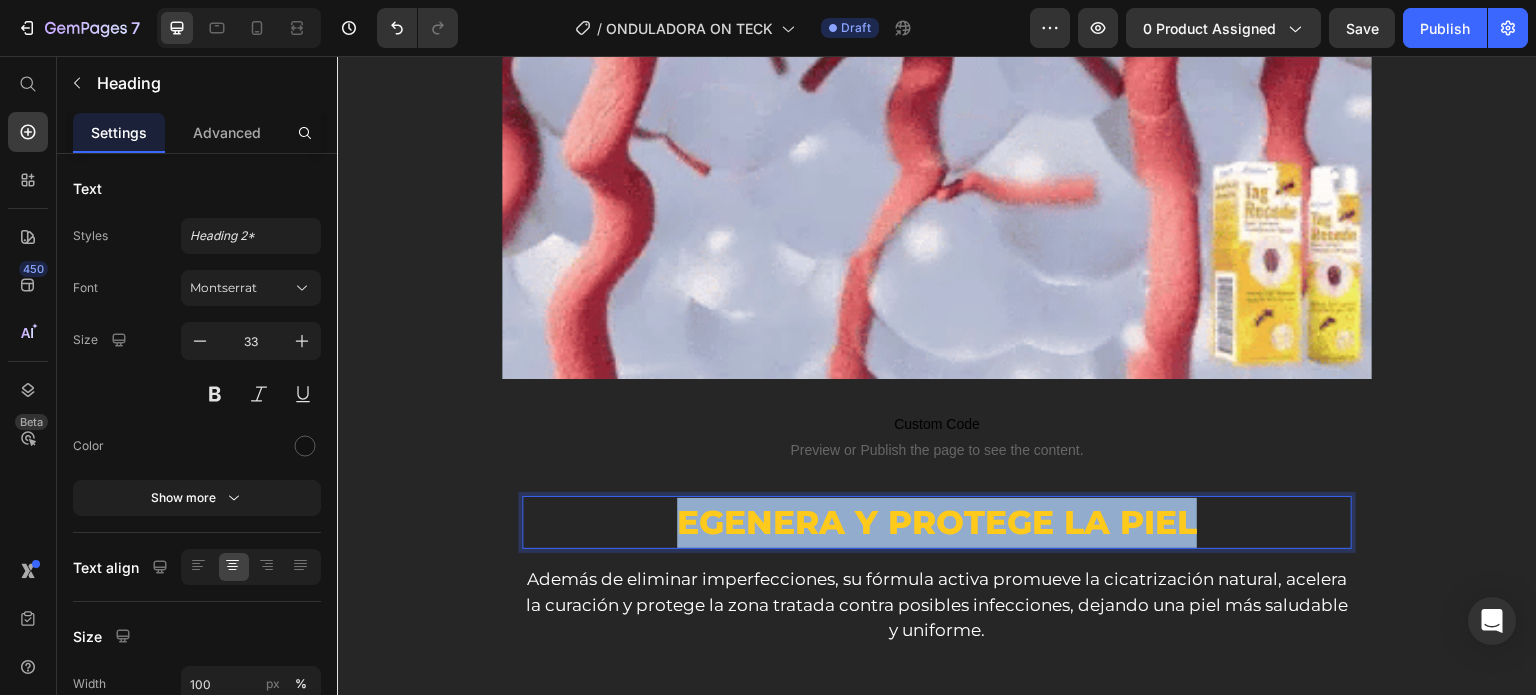 click on "egenera y protege la piel" at bounding box center (937, 522) 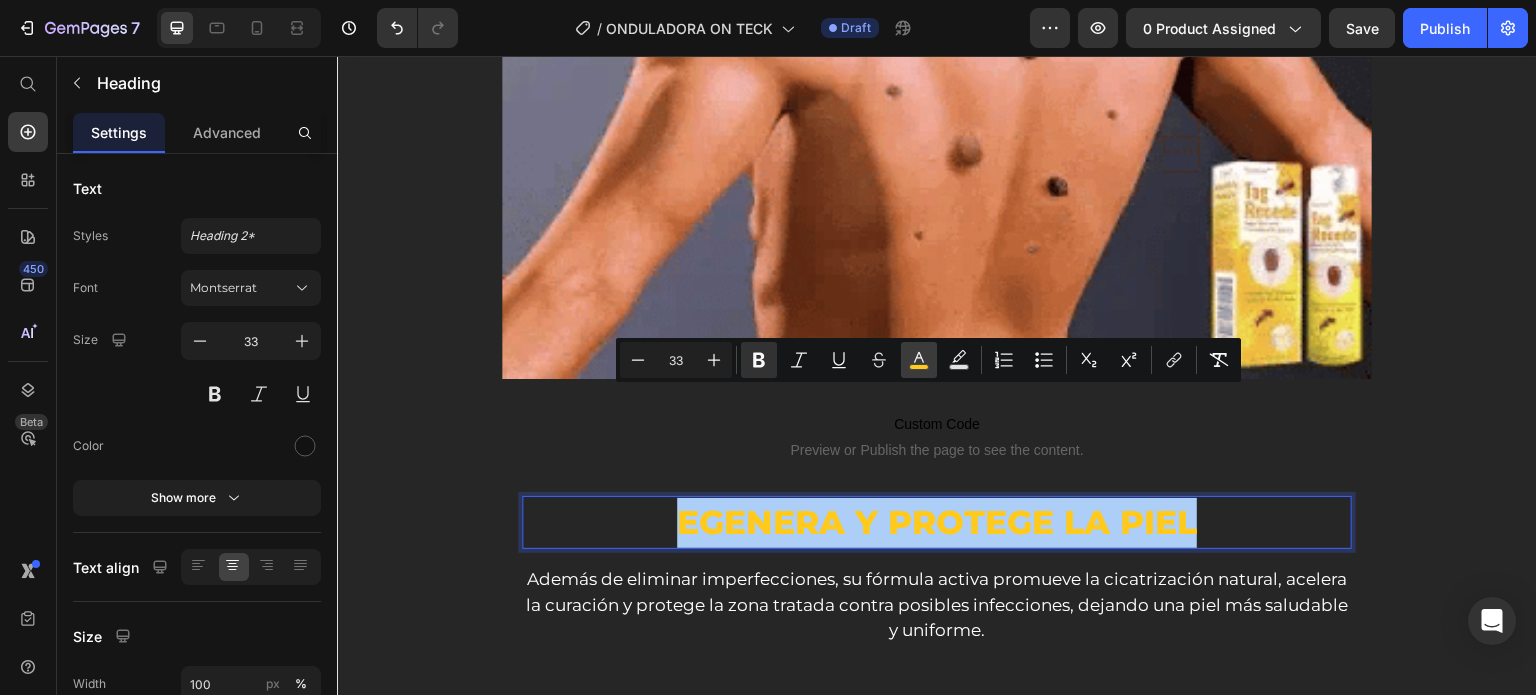 click on "color" at bounding box center (919, 360) 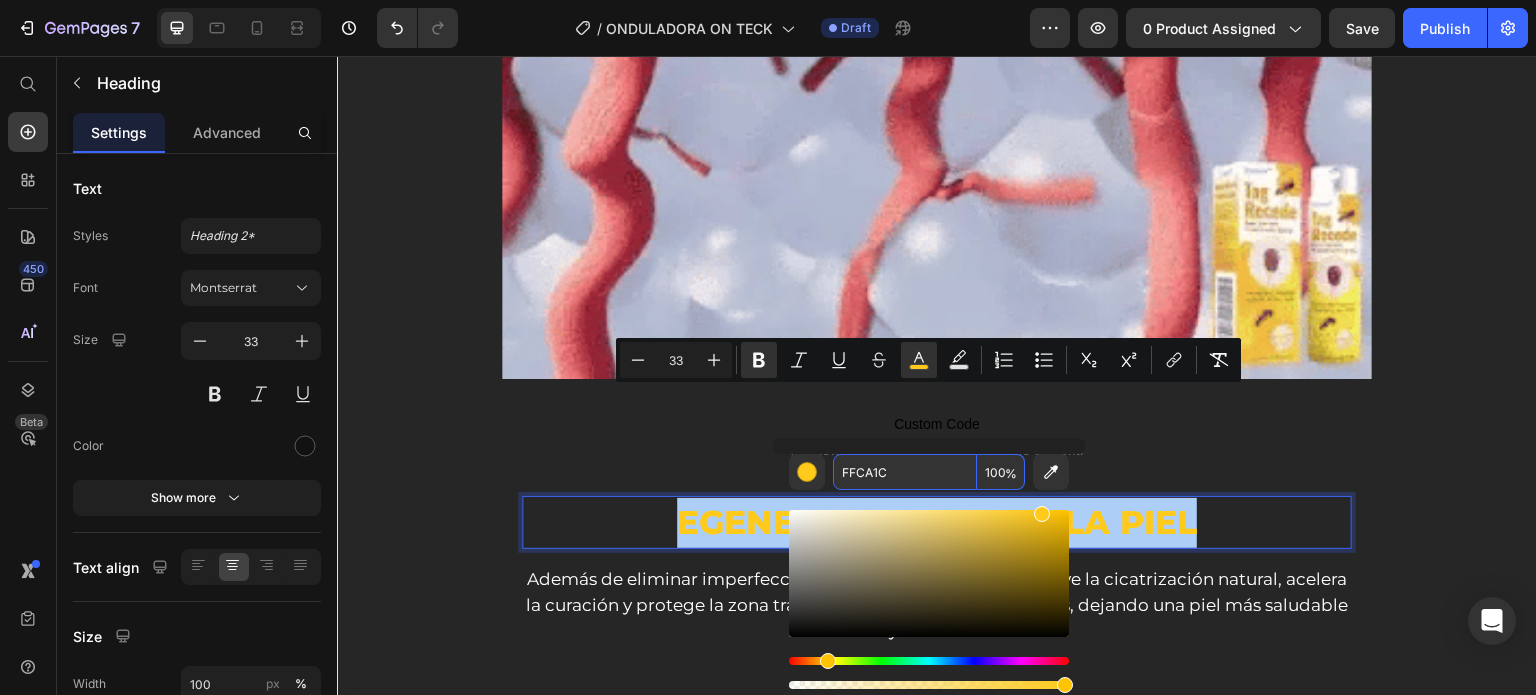 click on "FFCA1C" at bounding box center [905, 472] 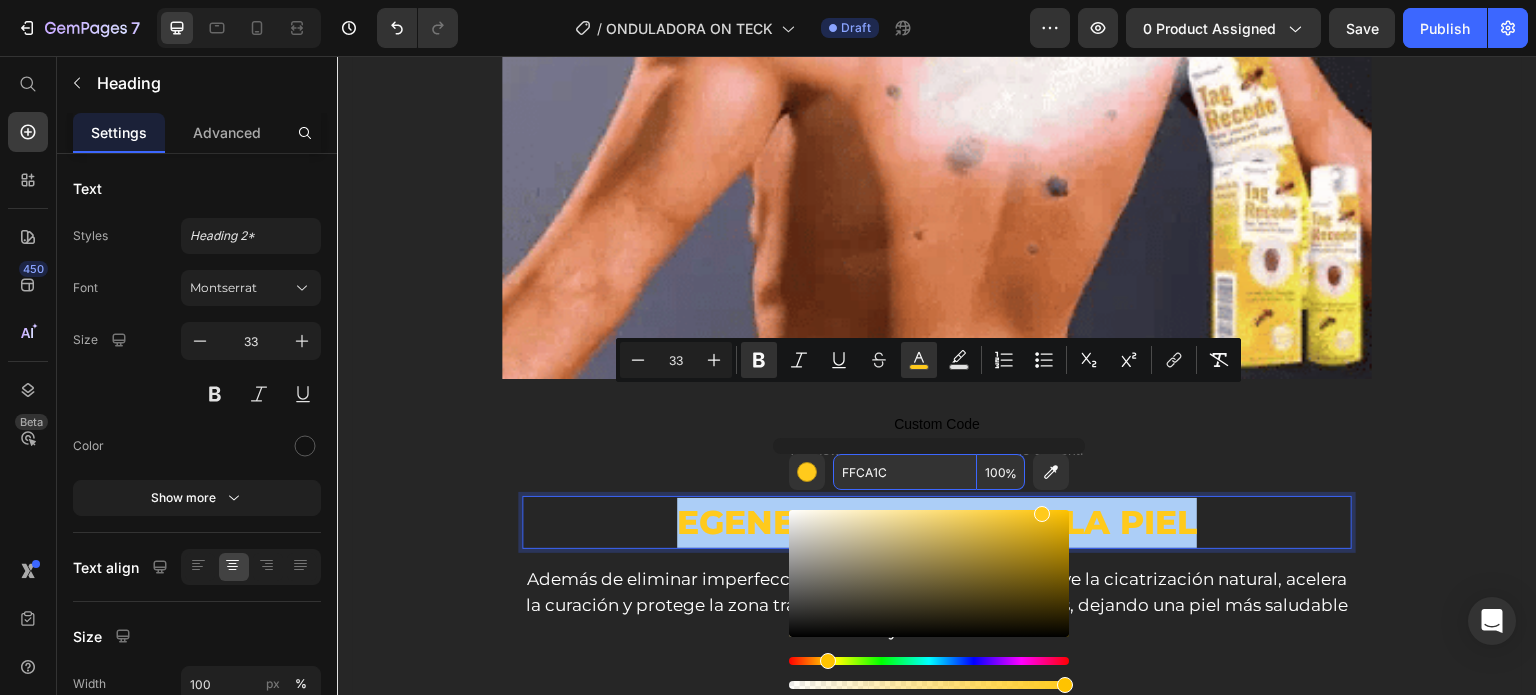 click on "FFCA1C" at bounding box center [905, 472] 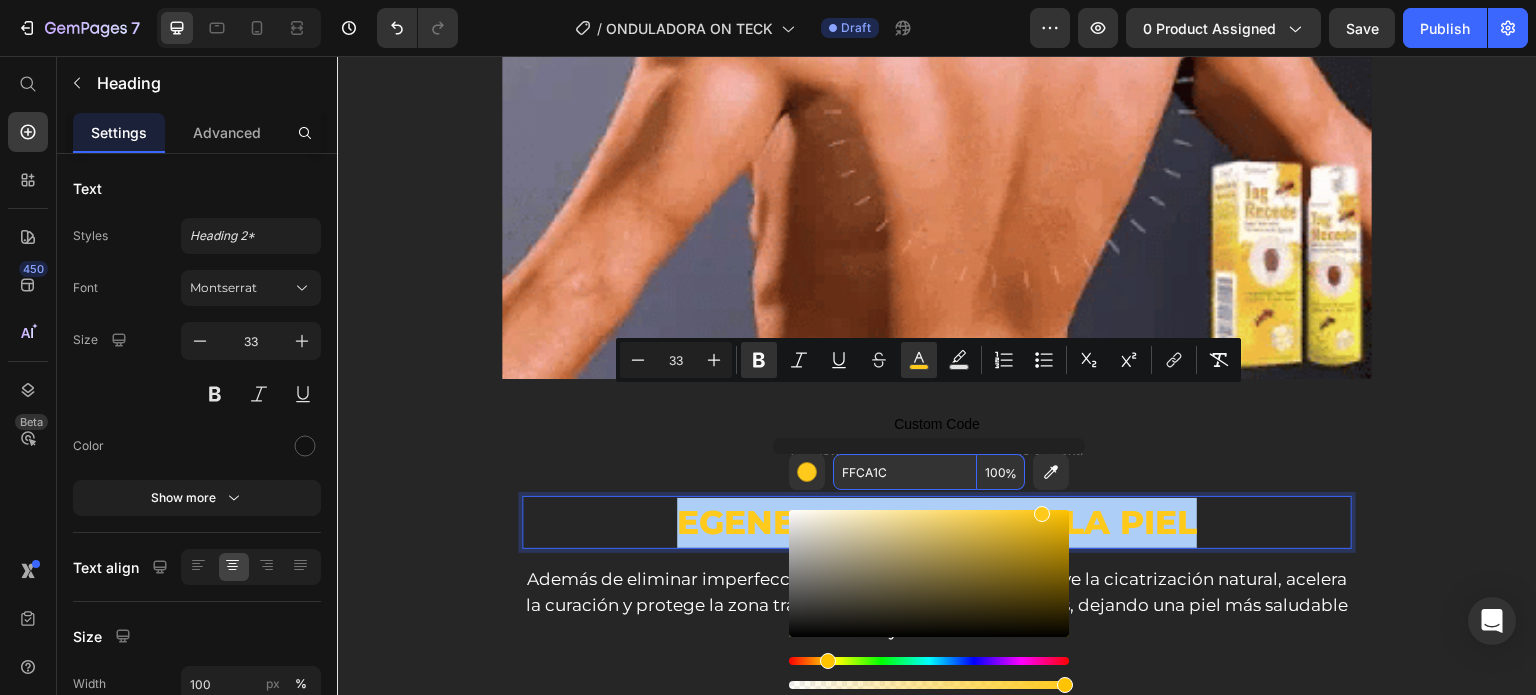 paste on "D506" 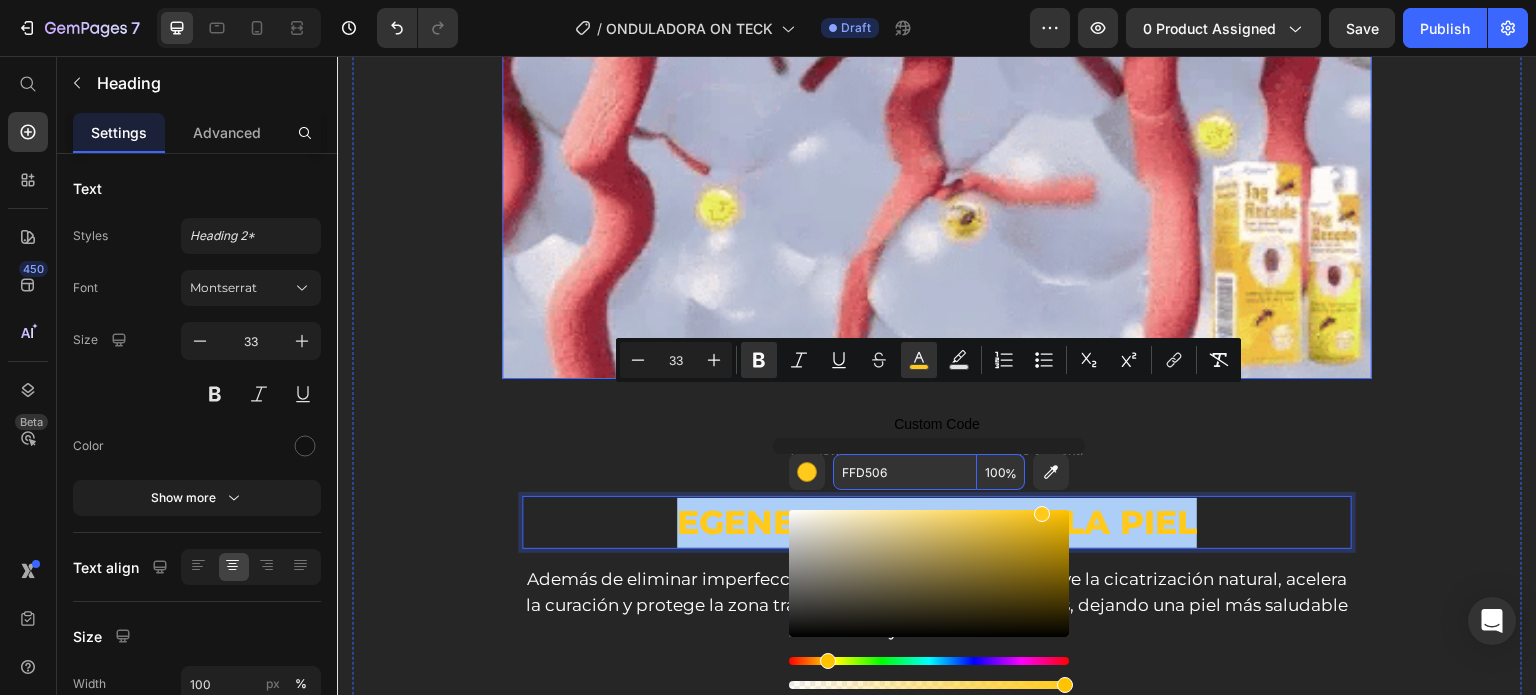 type on "FFD506" 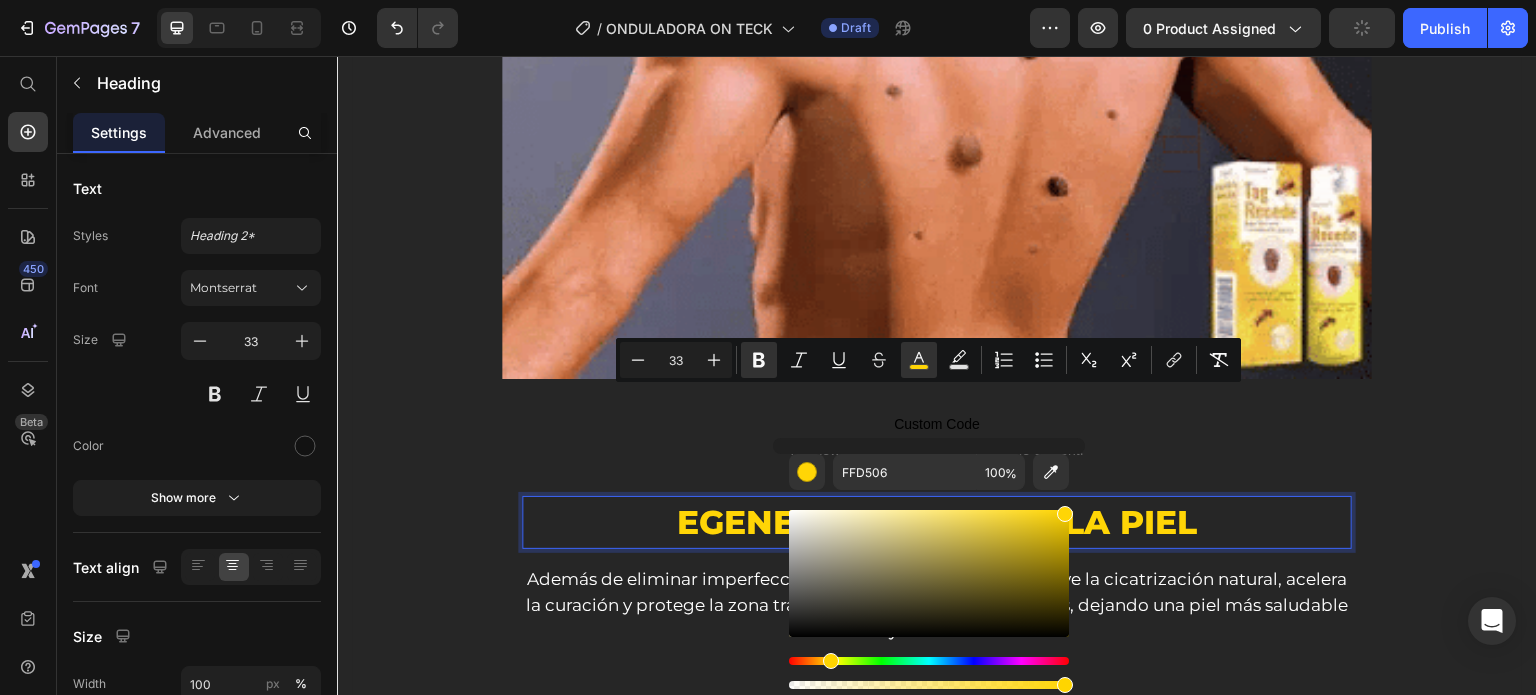 click on "Además de eliminar imperfecciones, su fórmula activa promueve la cicatrización natural, acelera la curación y protege la zona tratada contra posibles infecciones, dejando una piel más saludable y uniforme." at bounding box center (937, 605) 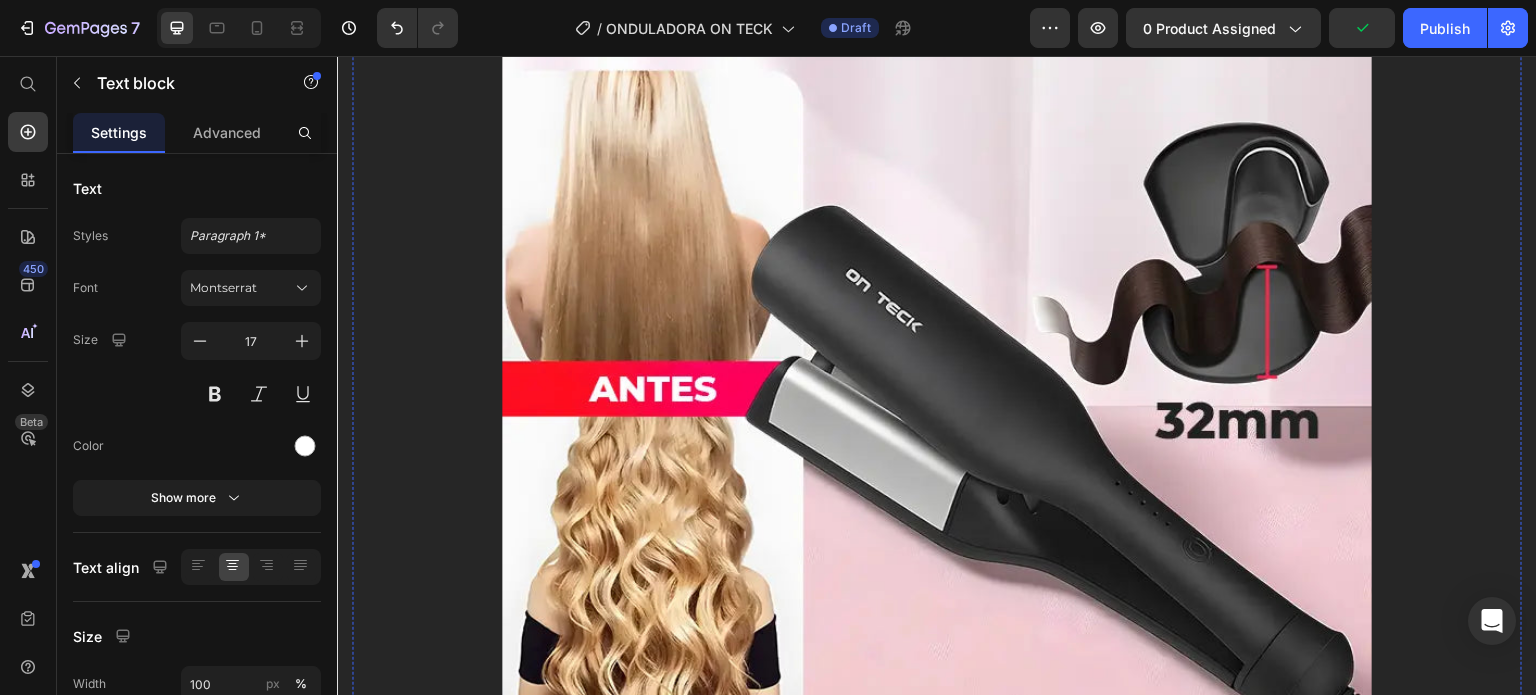 scroll, scrollTop: 7368, scrollLeft: 0, axis: vertical 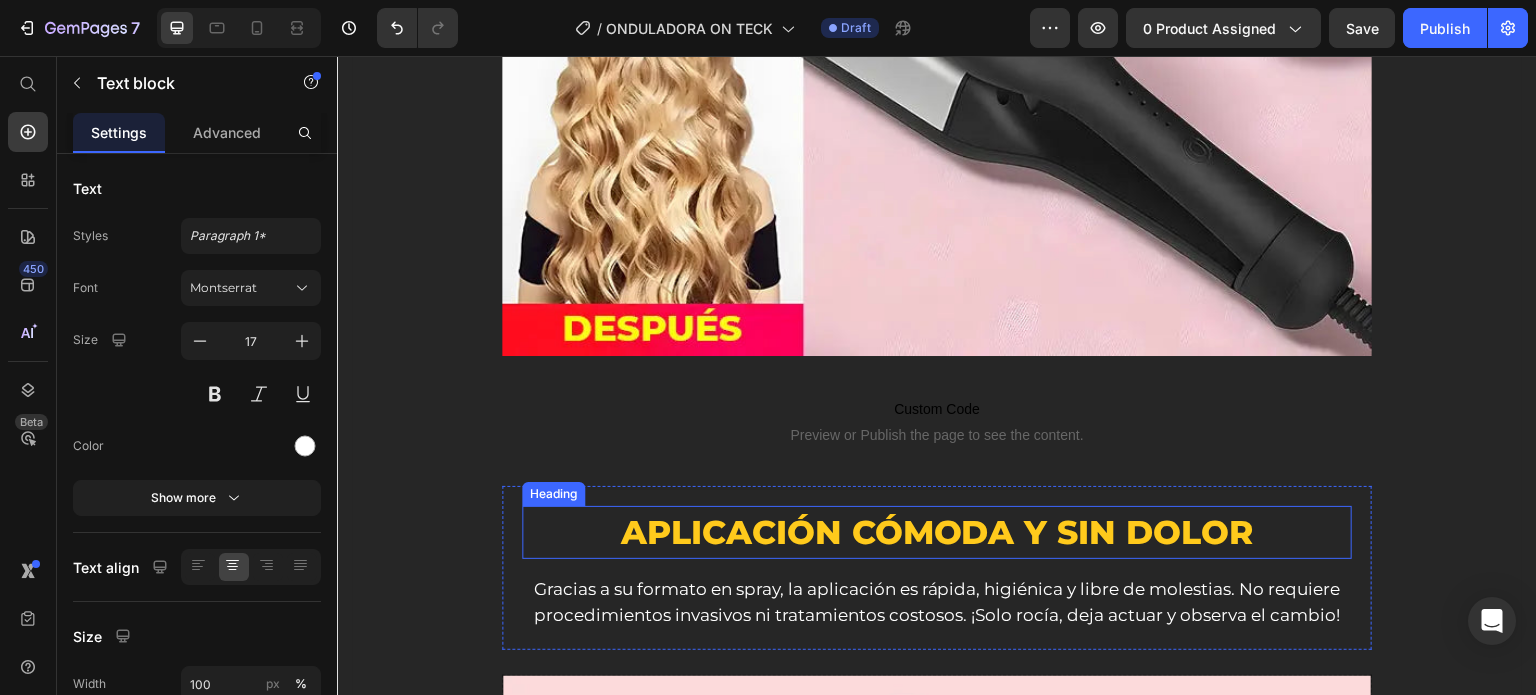click on "Aplicación cómoda y sin dolor" at bounding box center [937, 532] 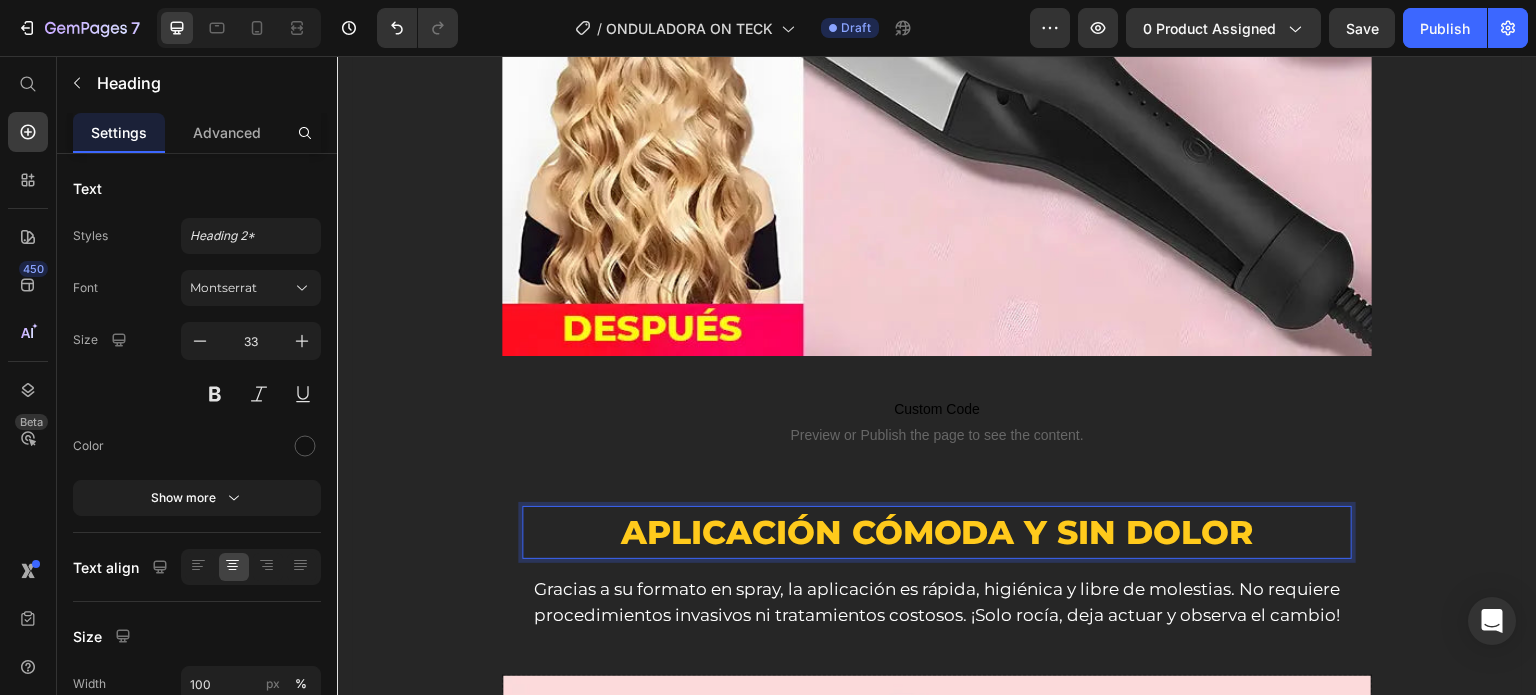 click on "Aplicación cómoda y sin dolor" at bounding box center [937, 532] 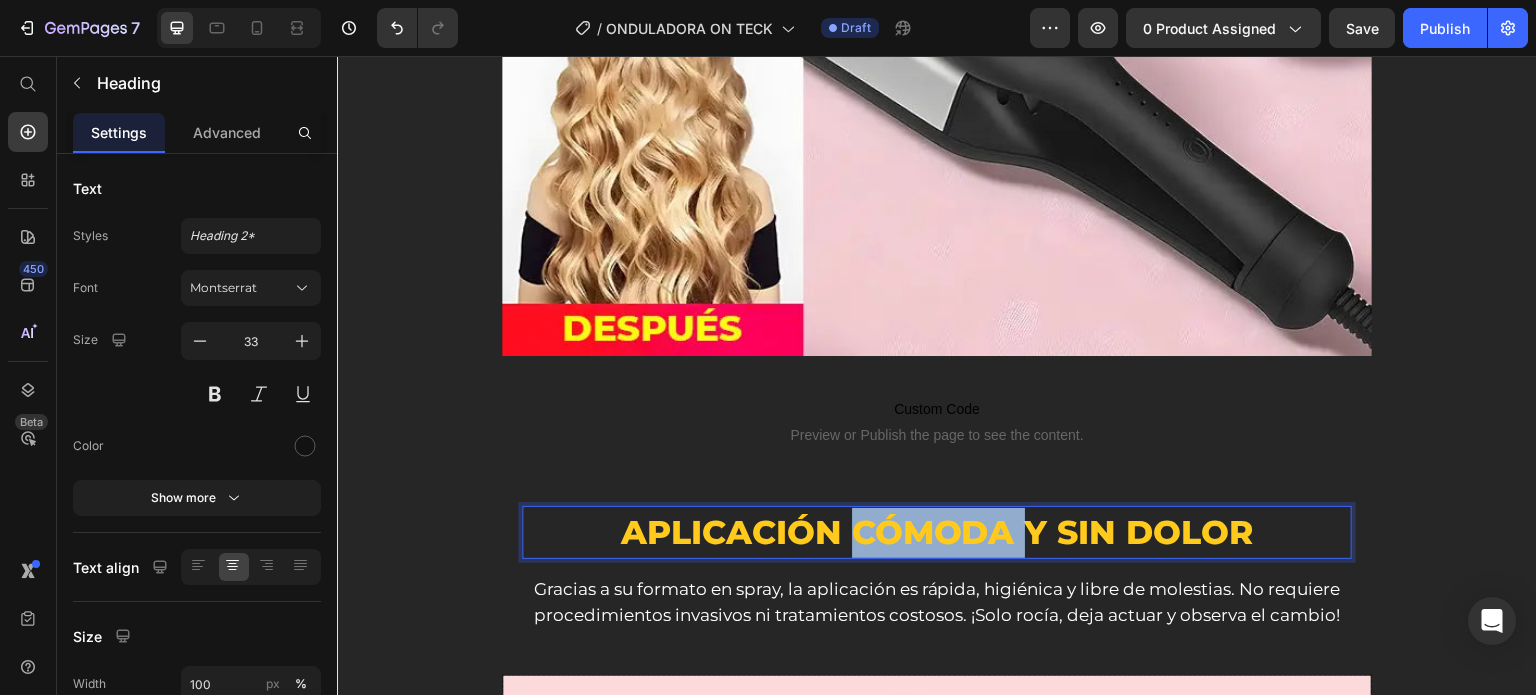 click on "Aplicación cómoda y sin dolor" at bounding box center [937, 532] 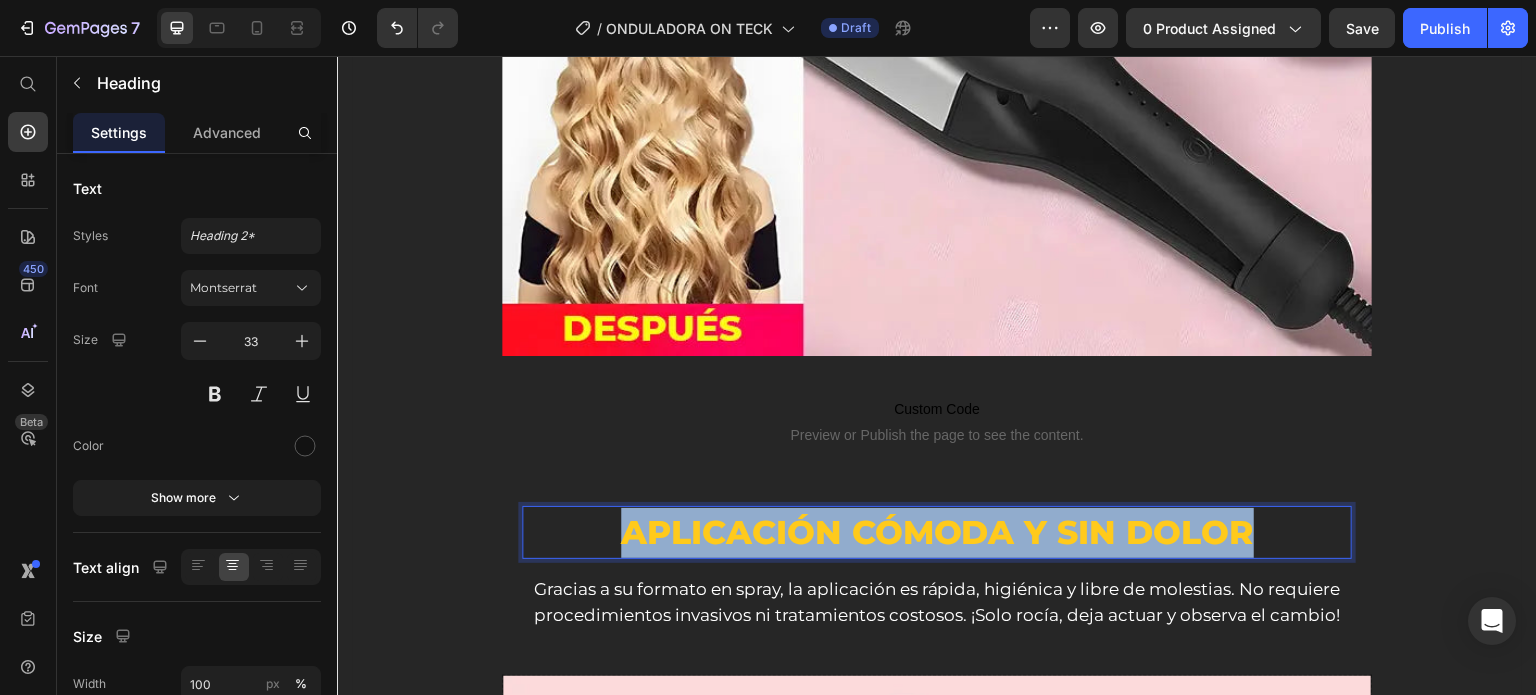 click on "Aplicación cómoda y sin dolor" at bounding box center (937, 532) 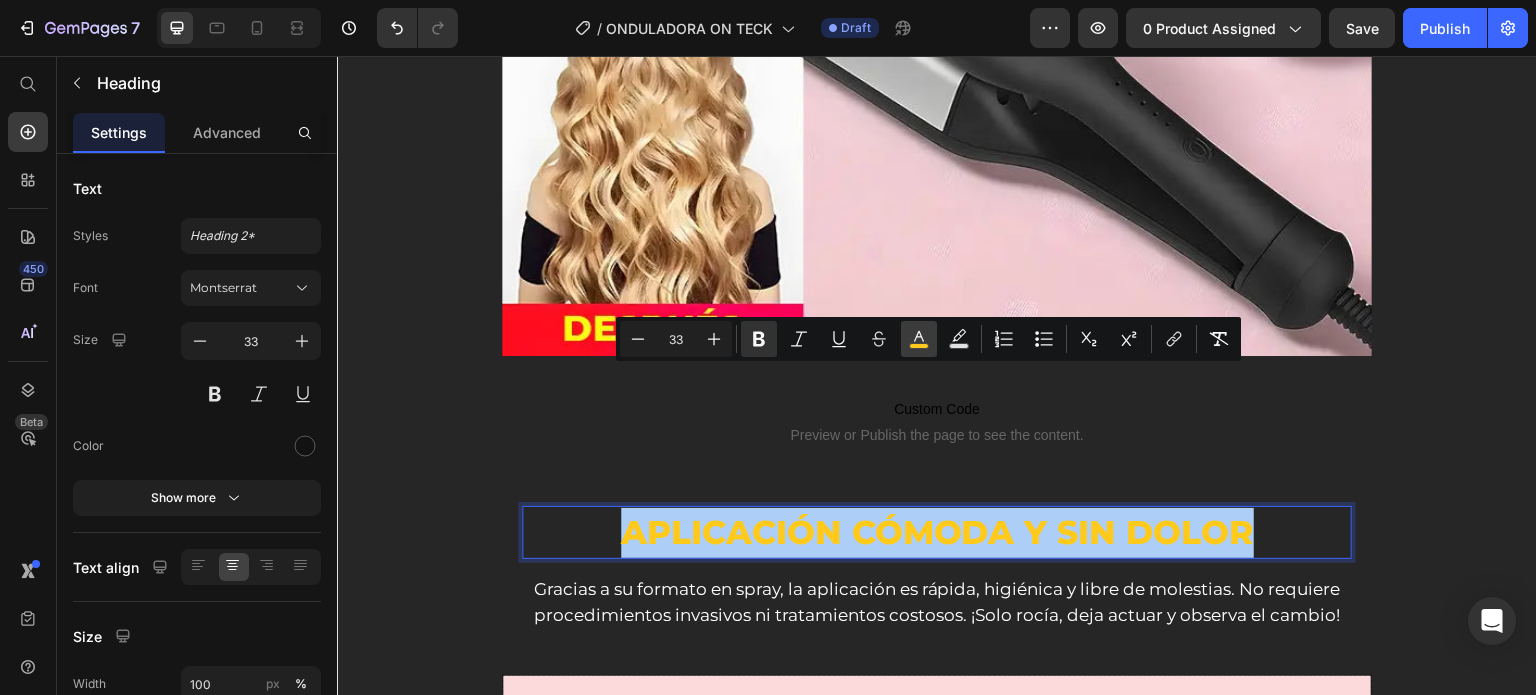 drag, startPoint x: 649, startPoint y: 332, endPoint x: 920, endPoint y: 339, distance: 271.0904 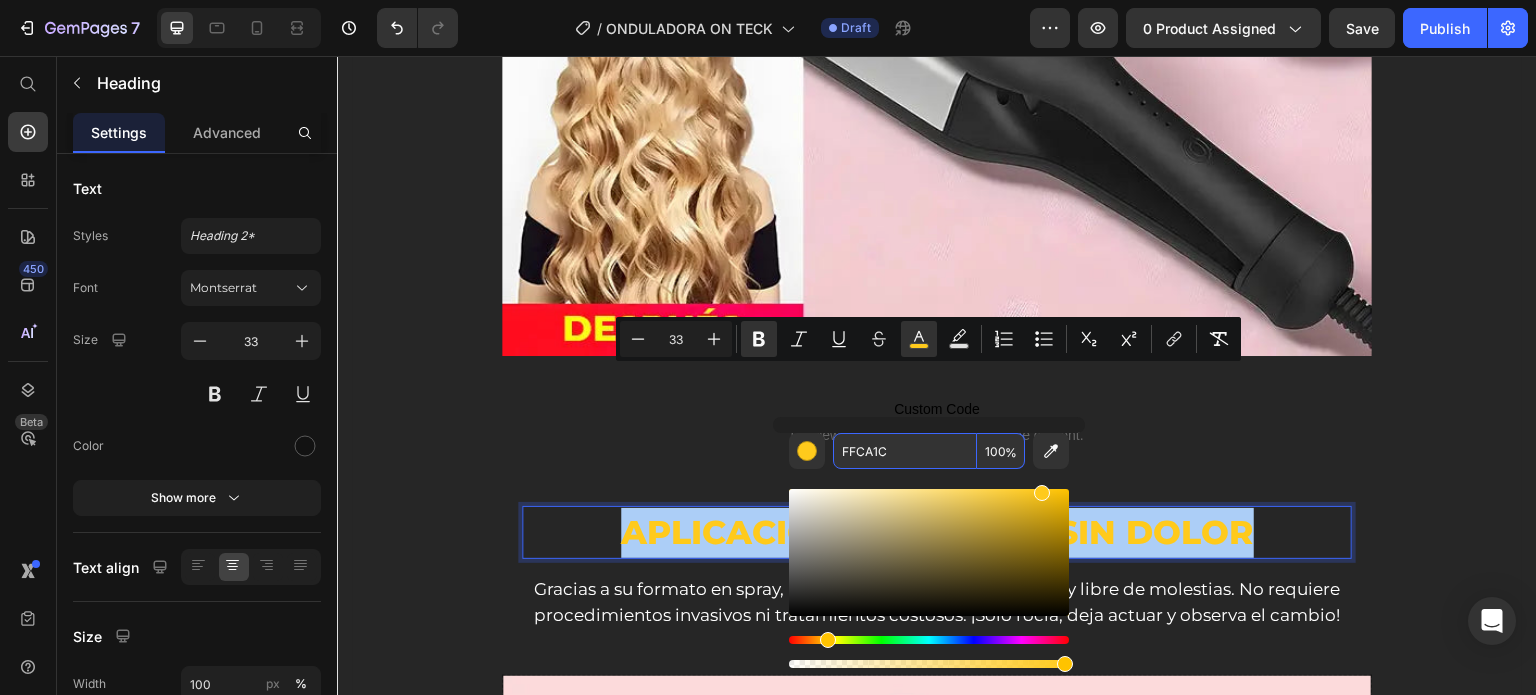 click on "FFCA1C" at bounding box center (905, 451) 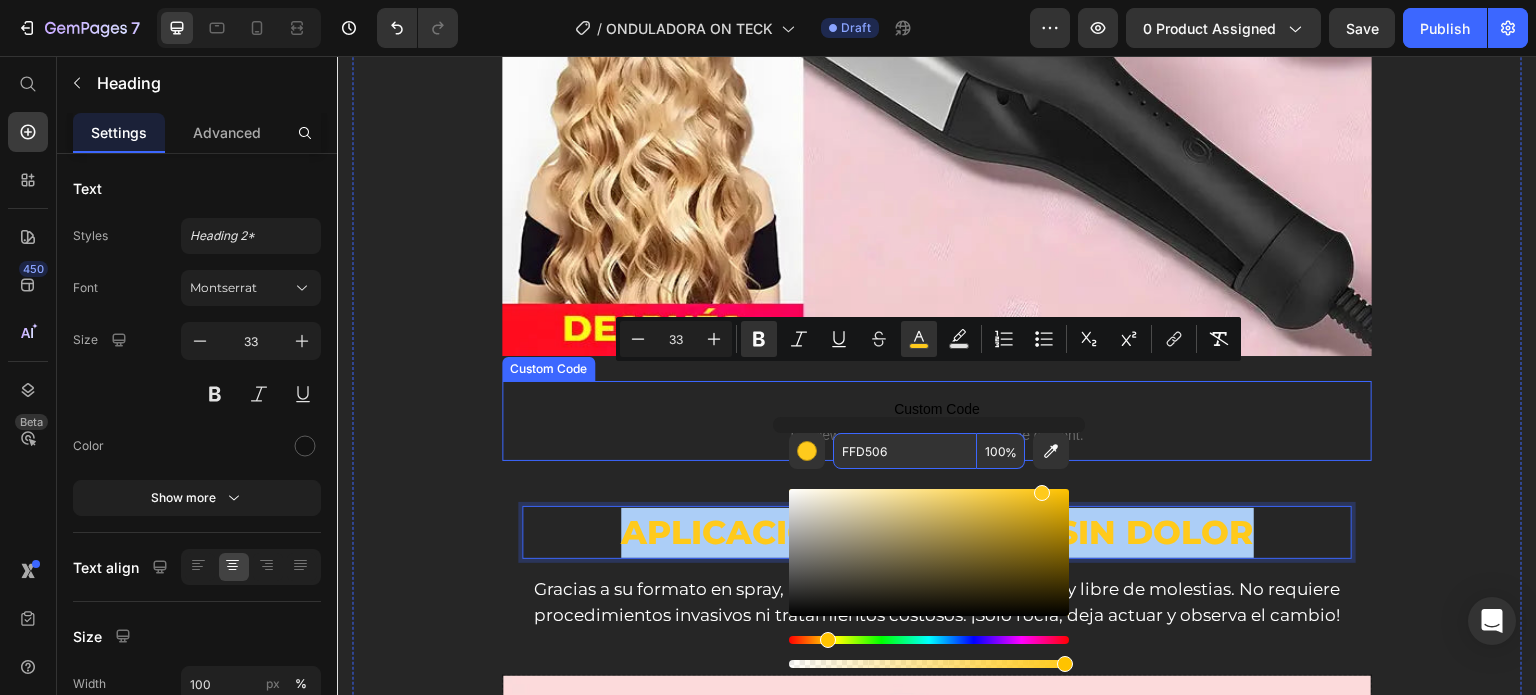 type on "FFD506" 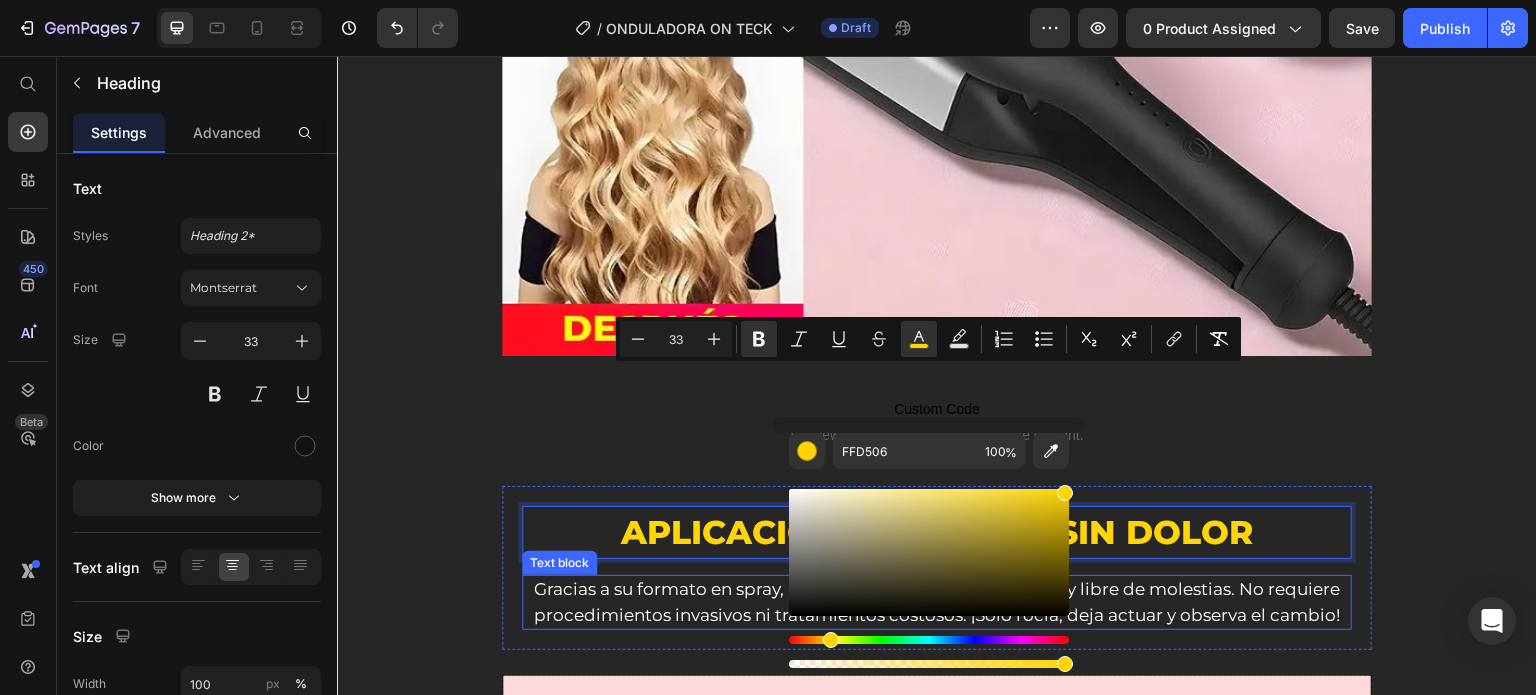 click on "Gracias a su formato en spray, la aplicación es rápida, higiénica y libre de molestias. No requiere procedimientos invasivos ni tratamientos costosos. ¡Solo rocía, deja actuar y observa el cambio!" at bounding box center [937, 602] 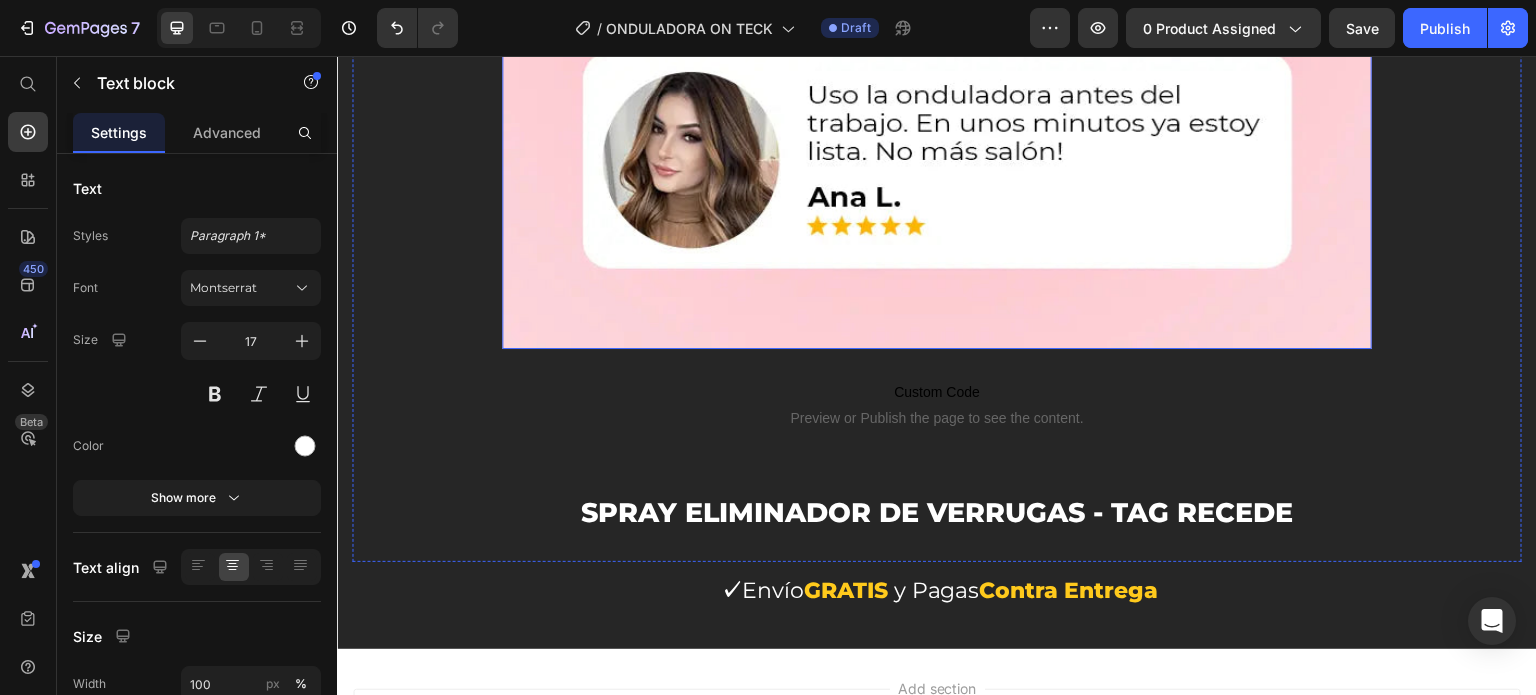 scroll, scrollTop: 10541, scrollLeft: 0, axis: vertical 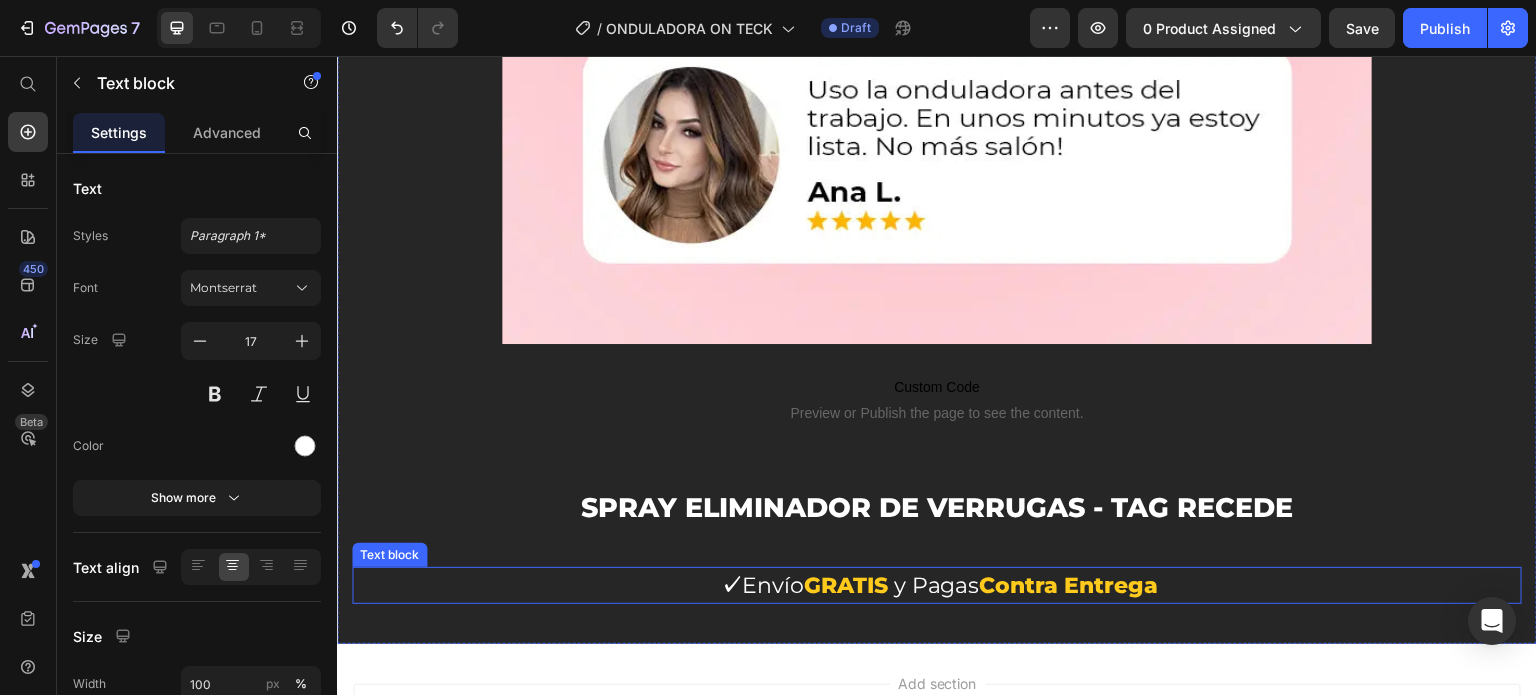 click on "GRATIS" at bounding box center (846, 585) 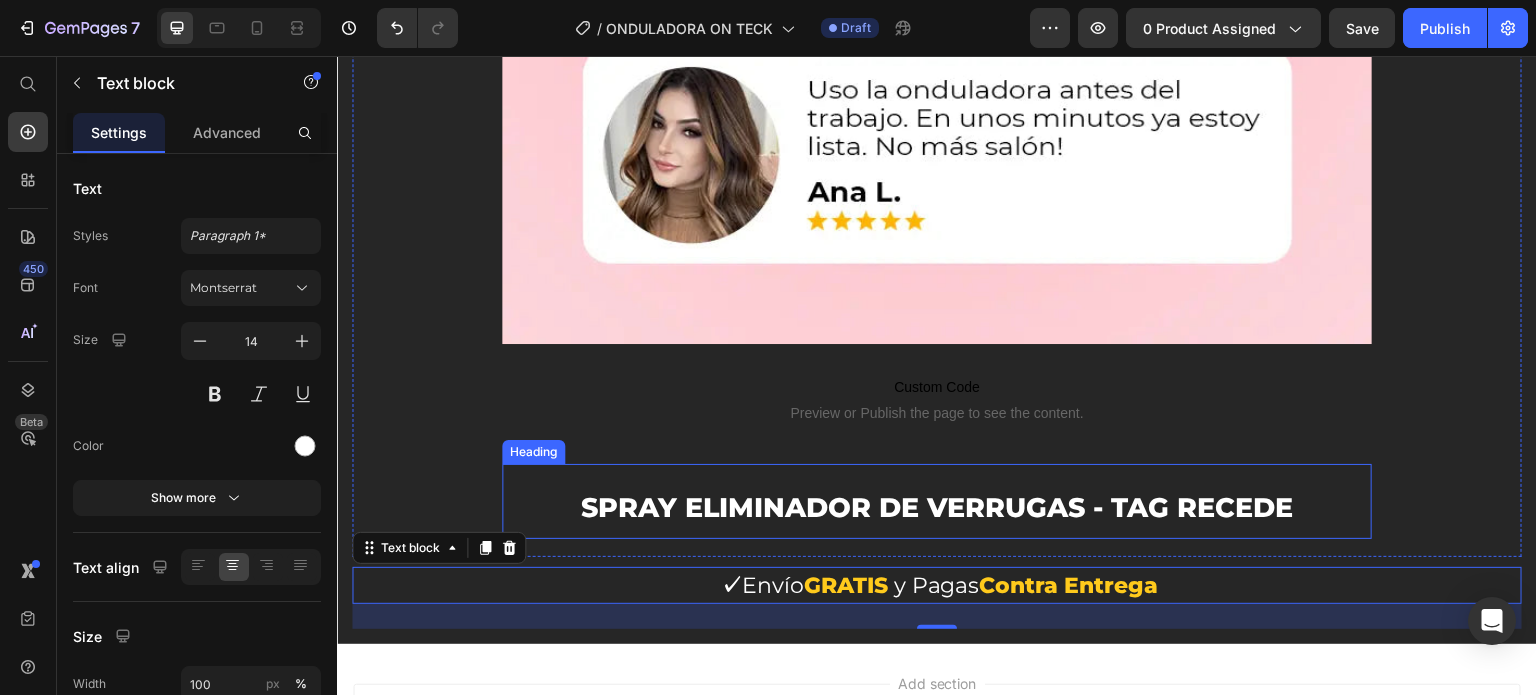 click on "SPRAY ELIMINADOR DE VERRUGAS - TAG RECEDE" at bounding box center (937, 507) 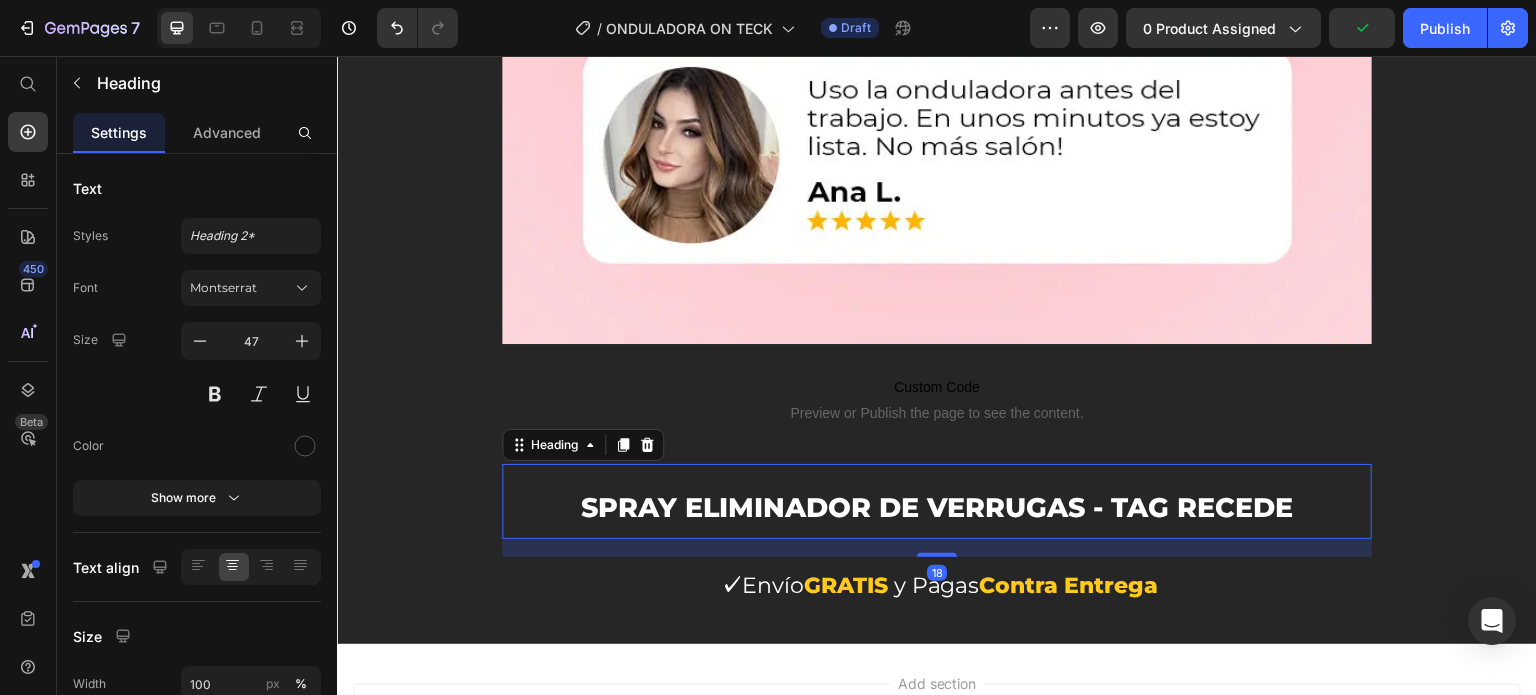 click on "Heading" at bounding box center [583, 445] 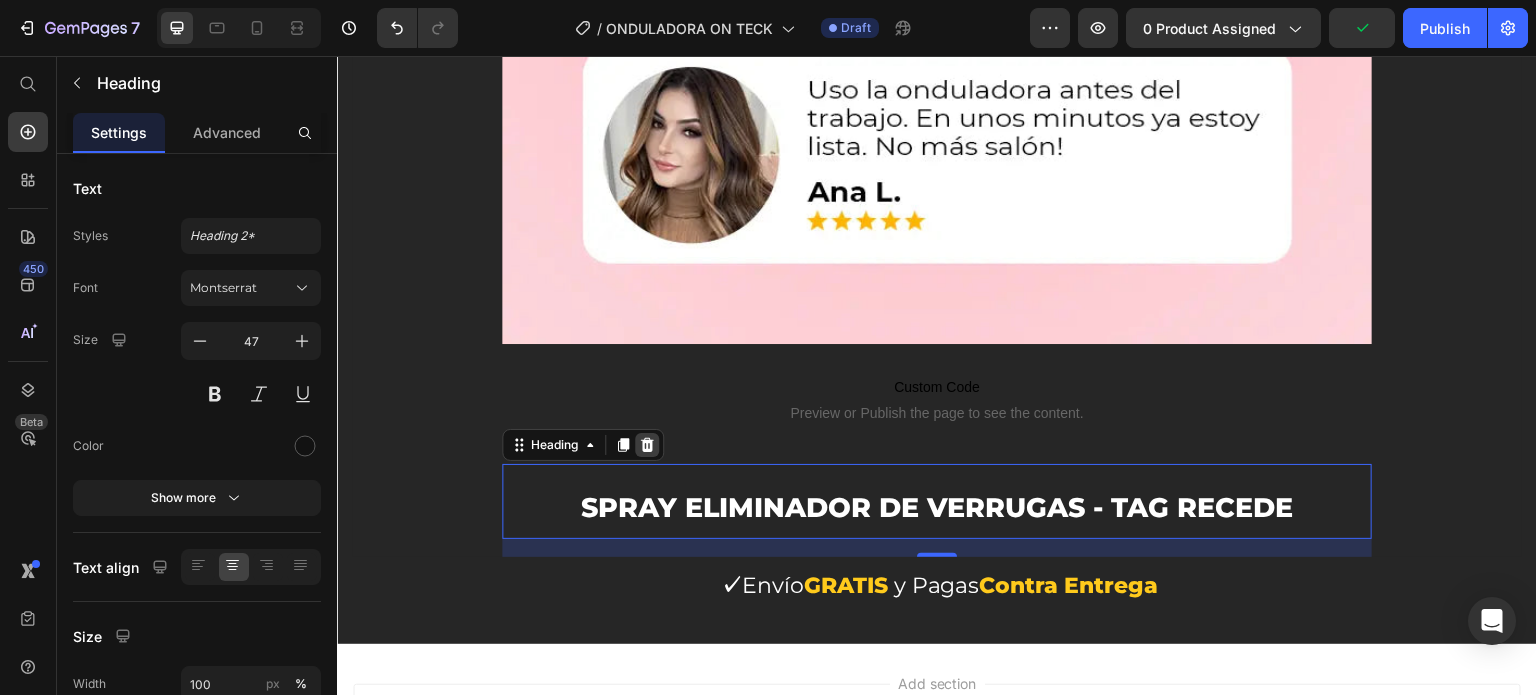 click 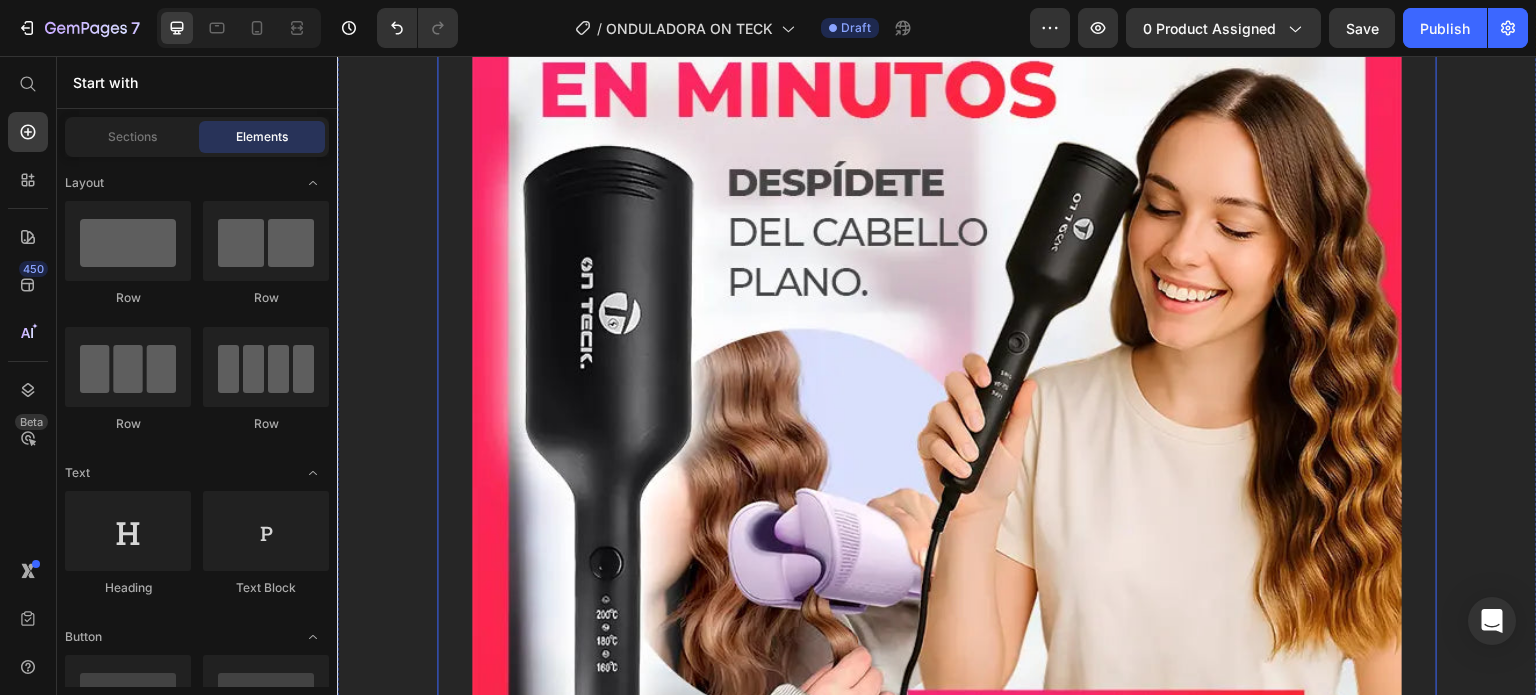 scroll, scrollTop: 0, scrollLeft: 0, axis: both 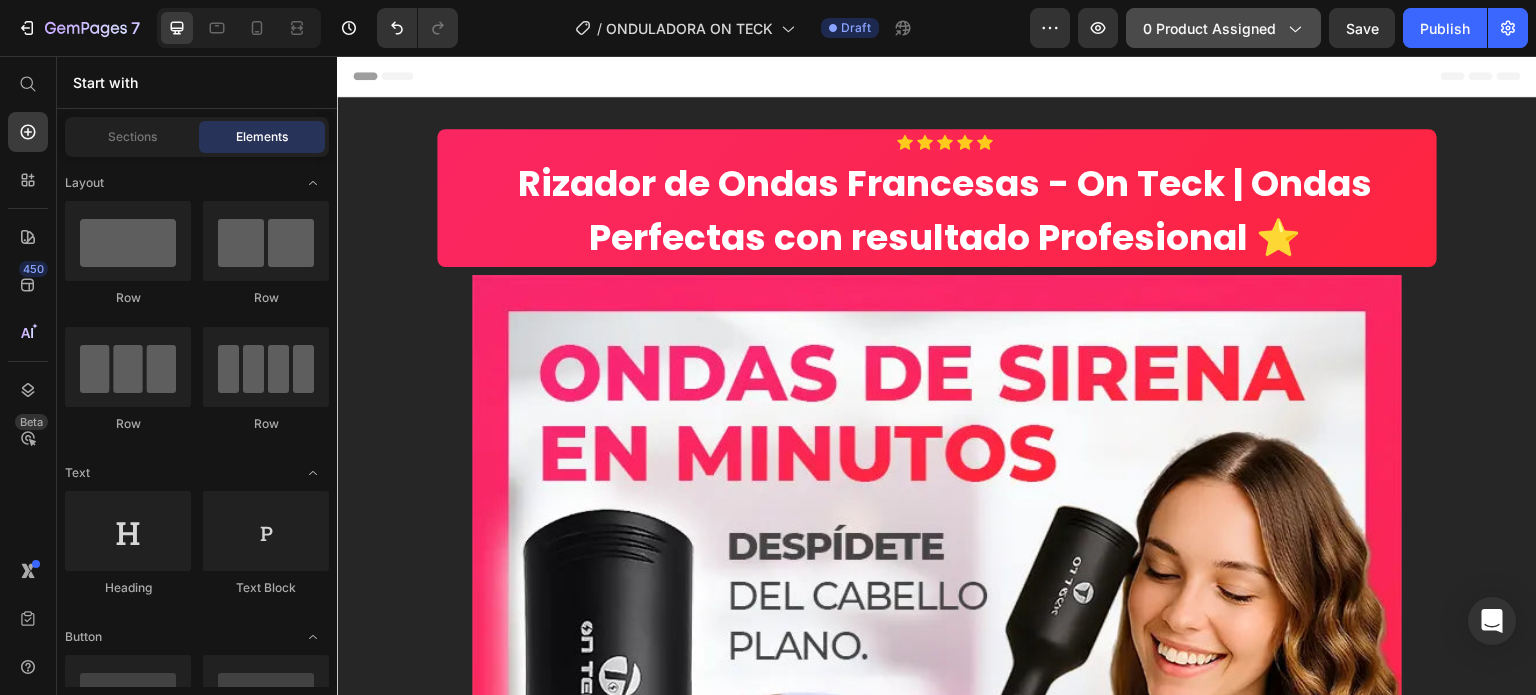 click on "0 product assigned" 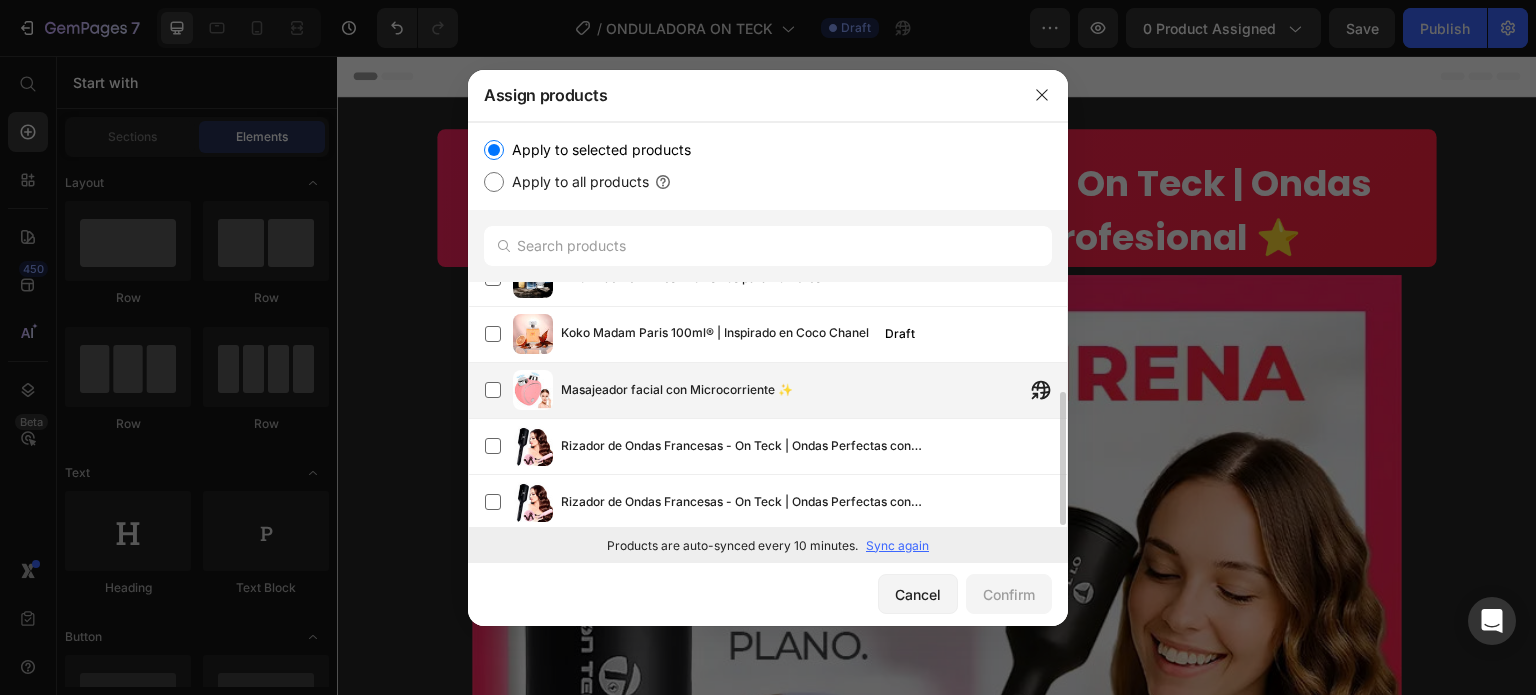 scroll, scrollTop: 203, scrollLeft: 0, axis: vertical 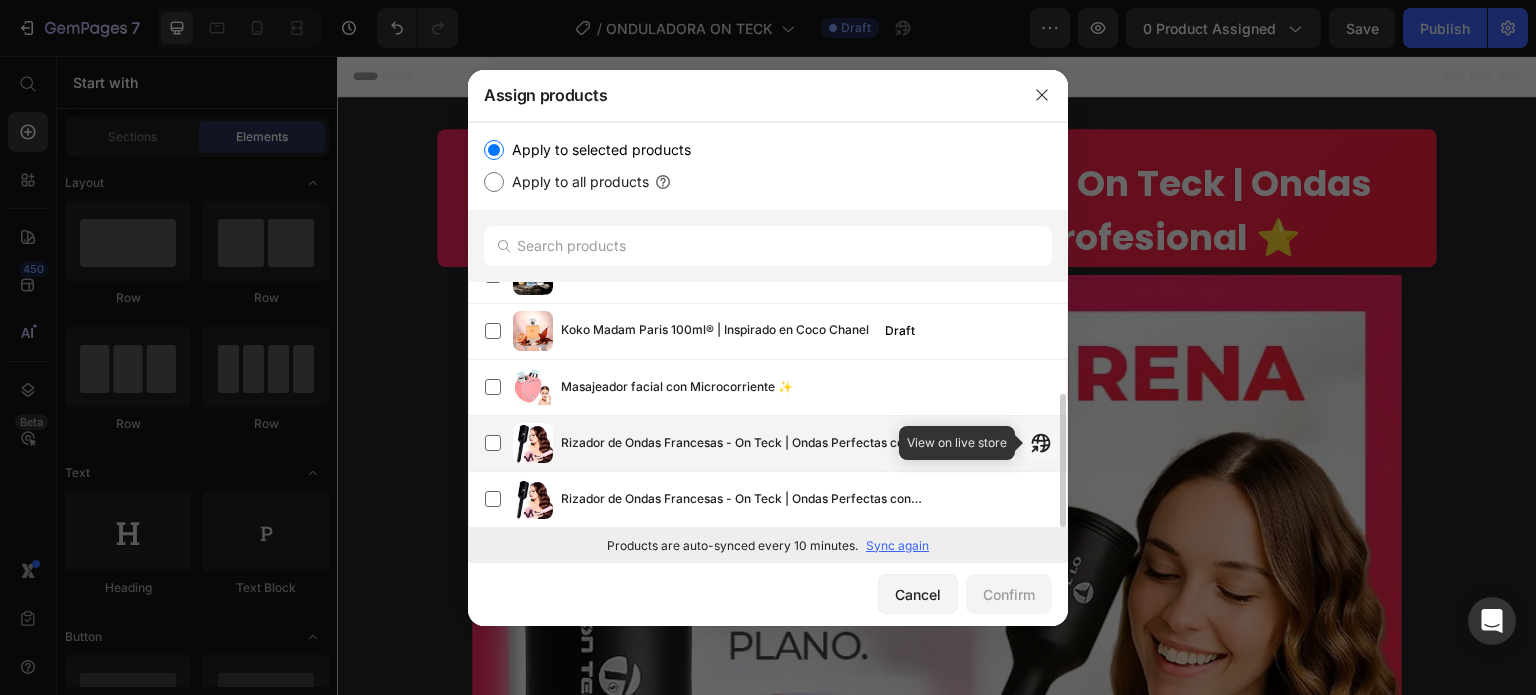 click 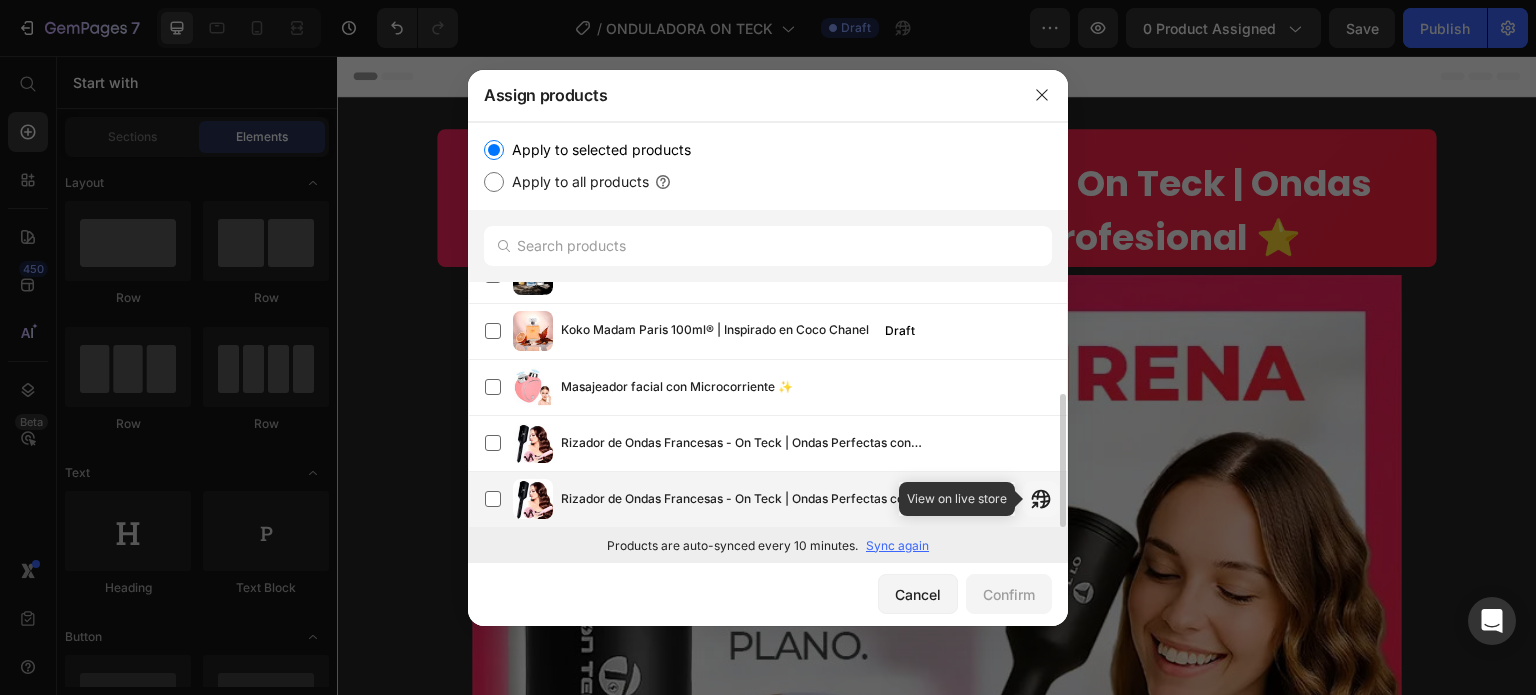 click 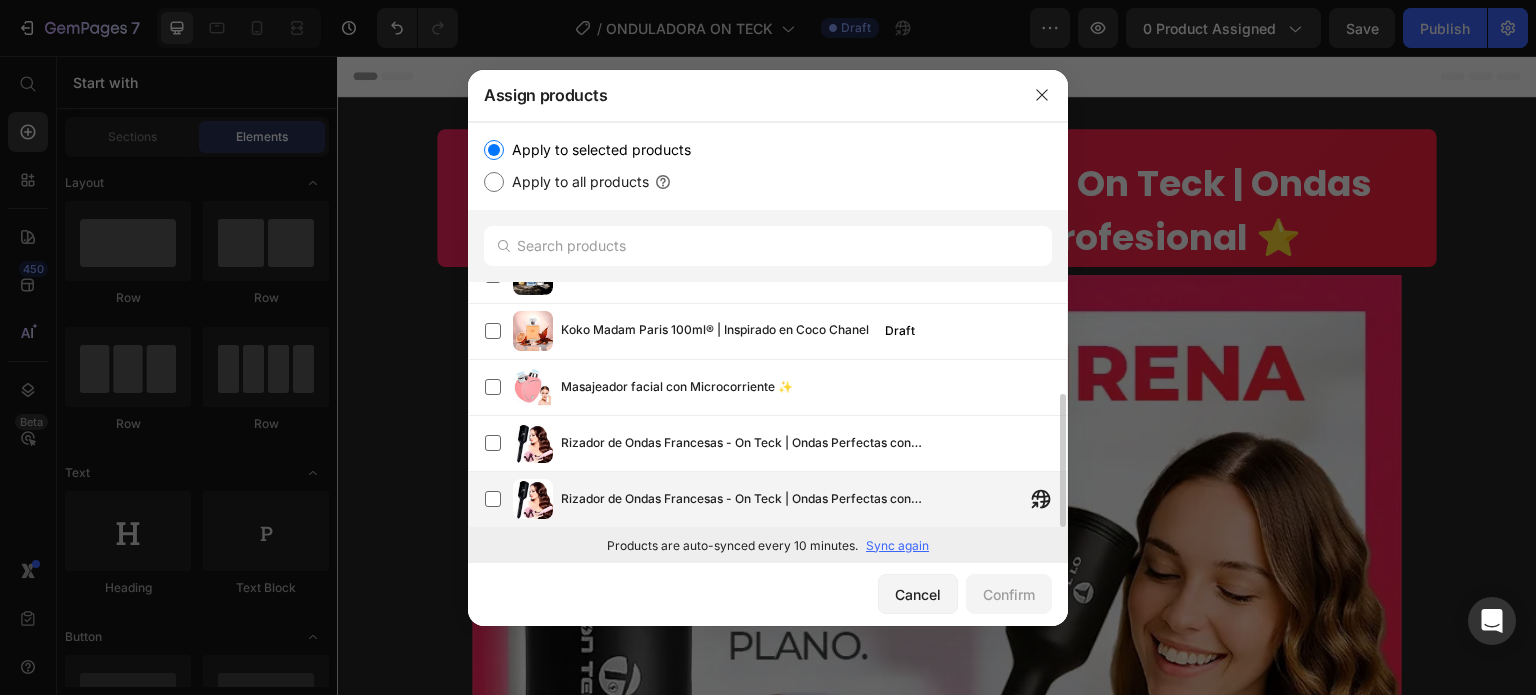 click on "Rizador de Ondas Francesas -  On Teck |  Ondas Perfectas con resultado Profesional ⭐" at bounding box center [751, 499] 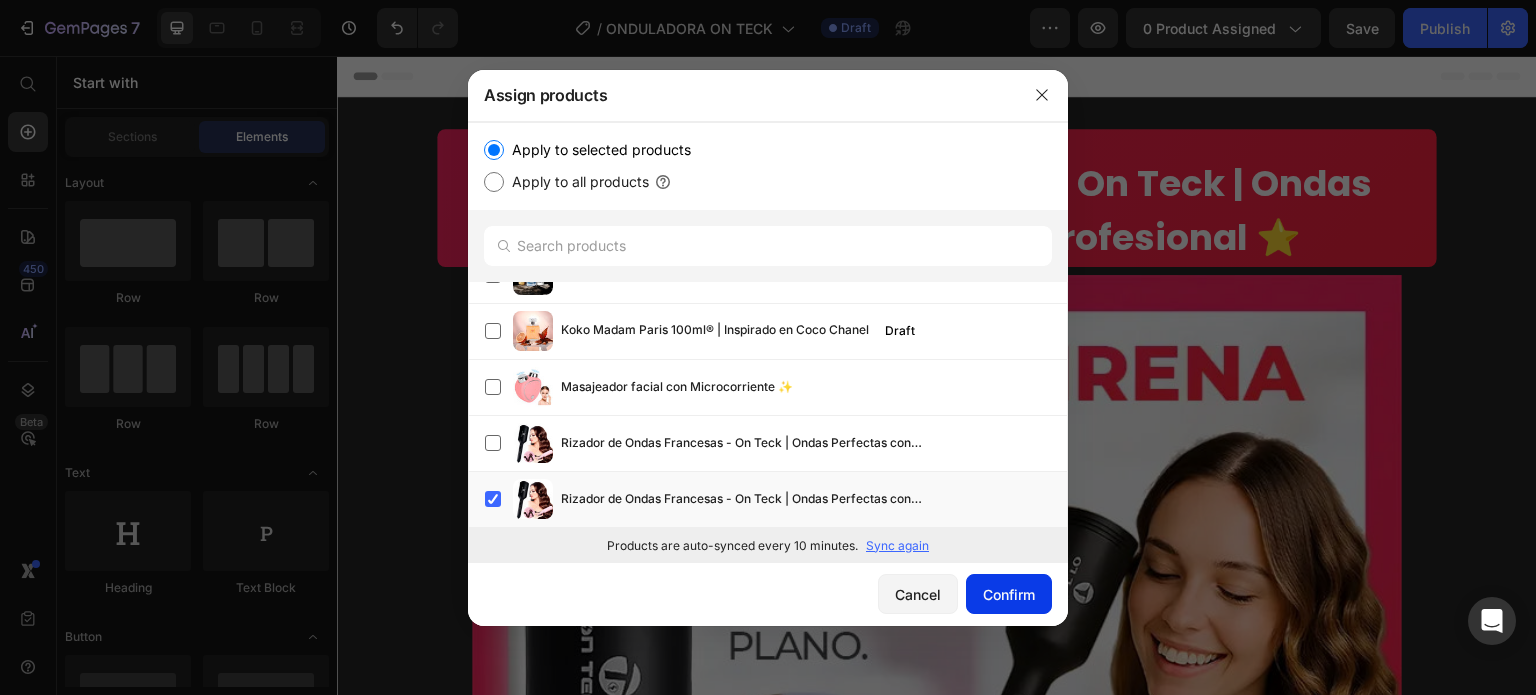 click on "Confirm" at bounding box center [1009, 594] 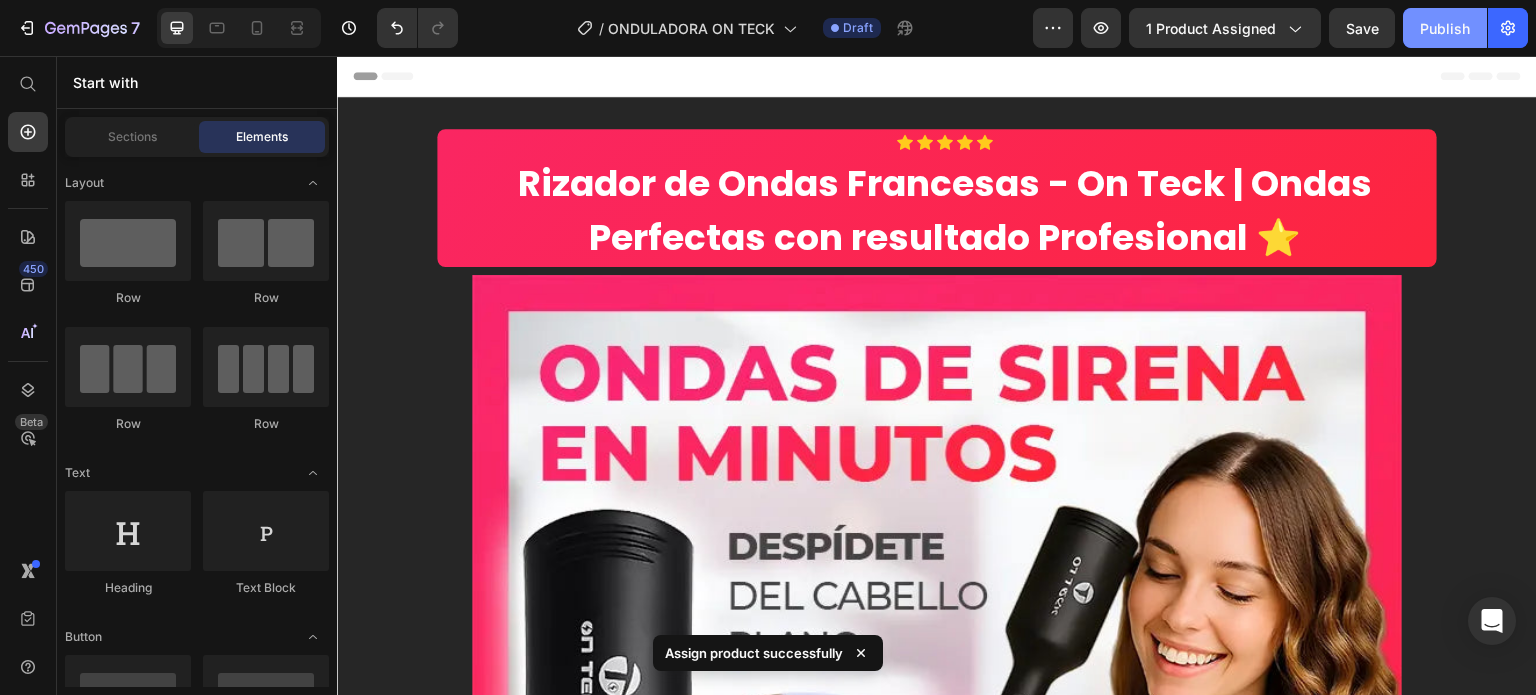 click on "Publish" at bounding box center (1445, 28) 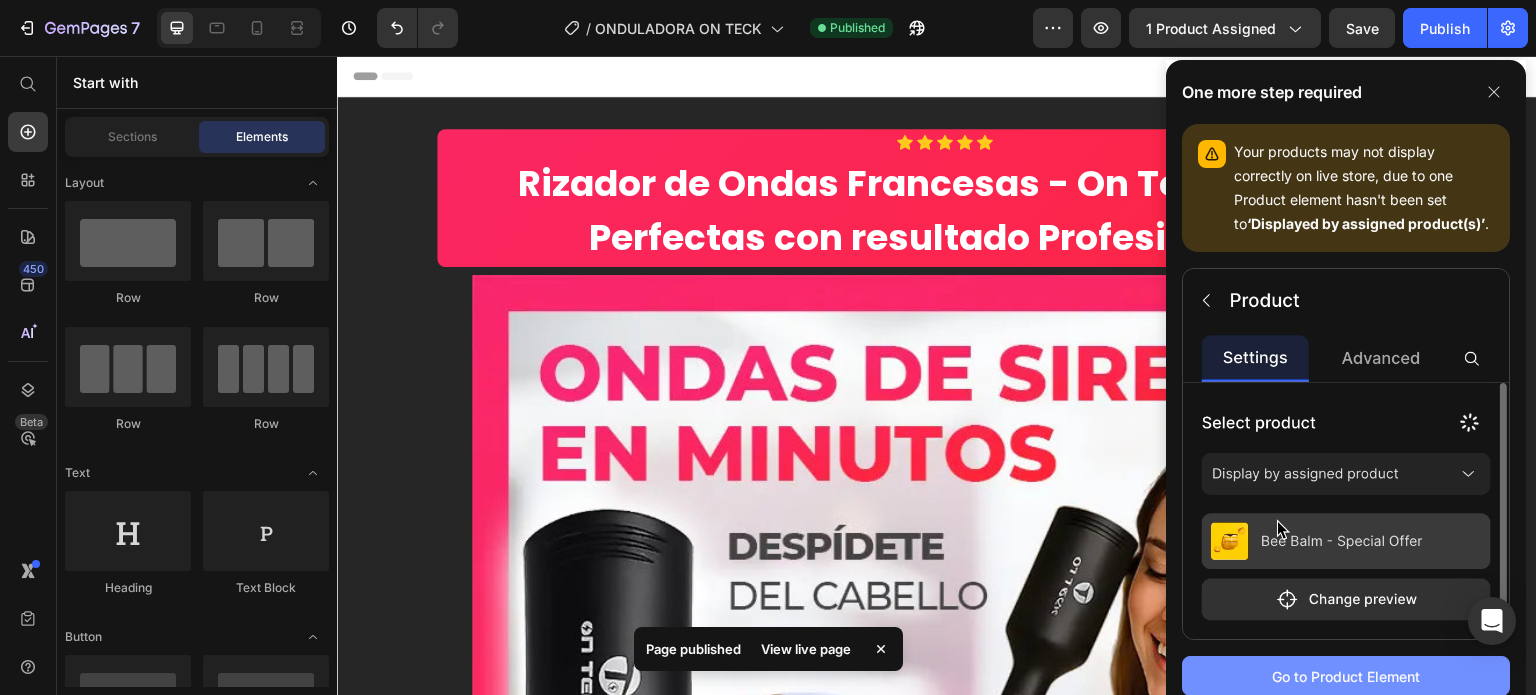 click on "Go to Product Element" at bounding box center (1346, 676) 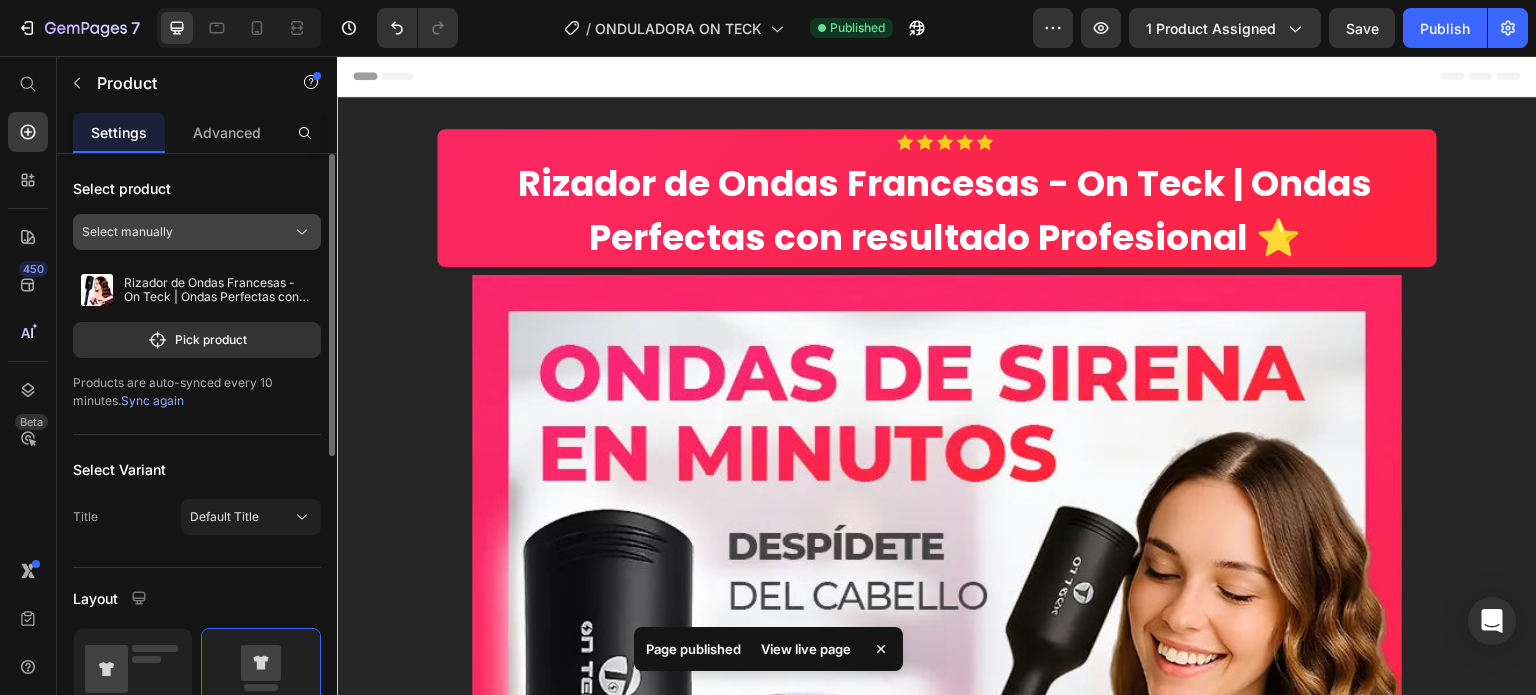 click on "Select manually" 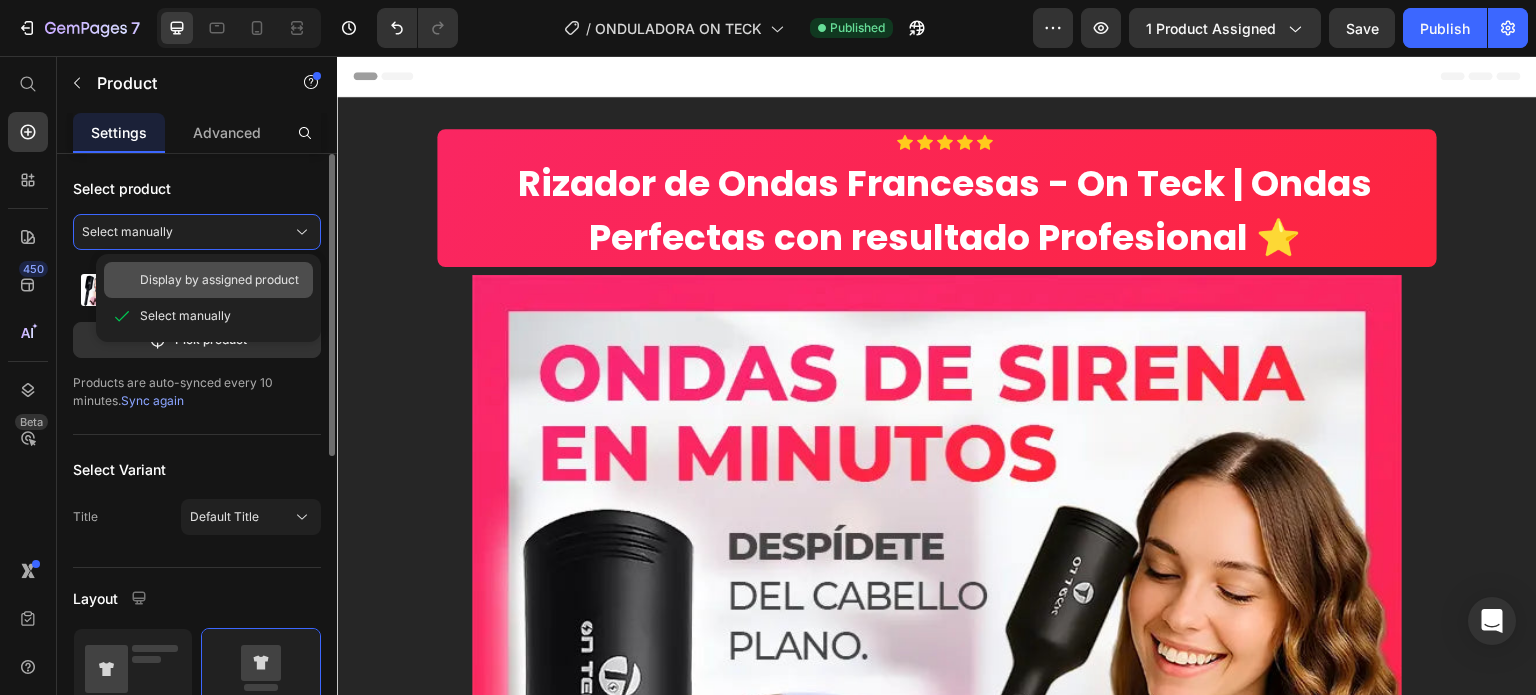 click on "Display by assigned product" at bounding box center (219, 280) 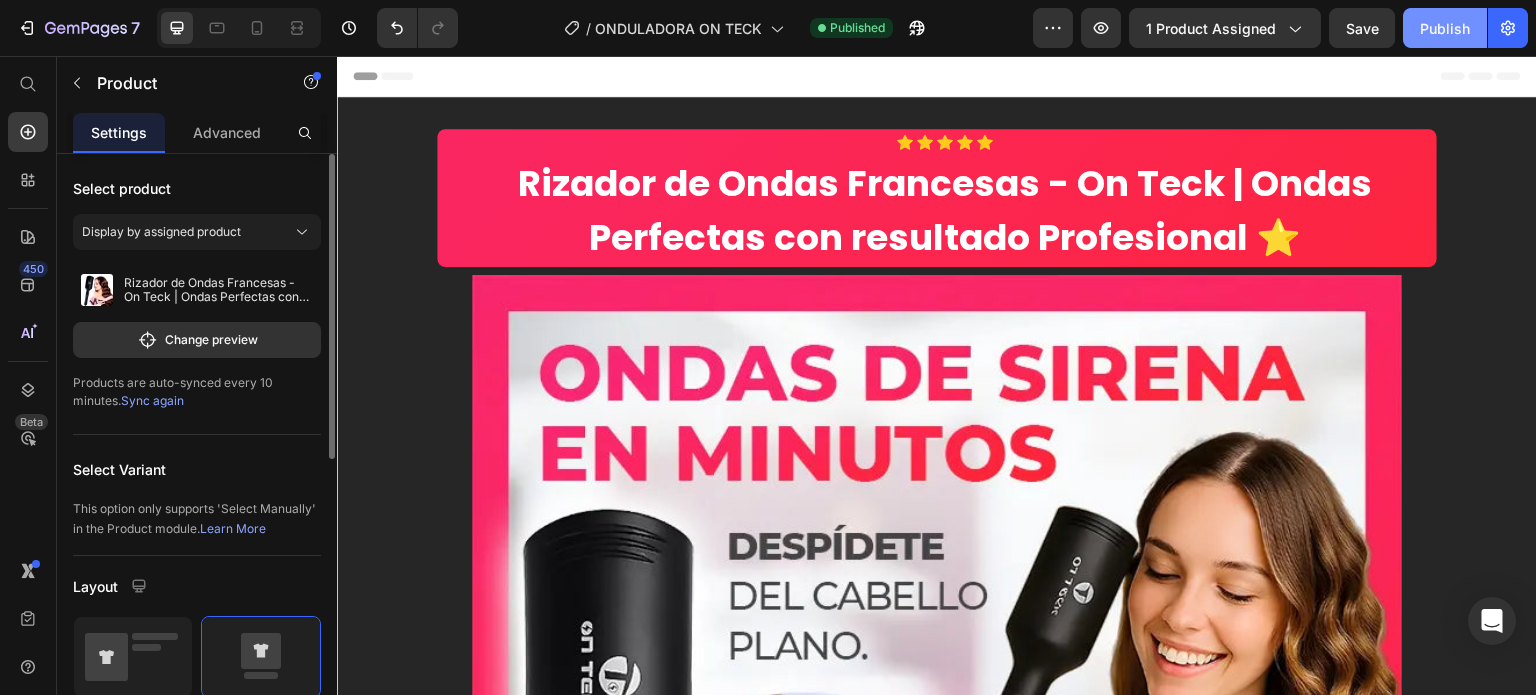 click on "Publish" at bounding box center (1445, 28) 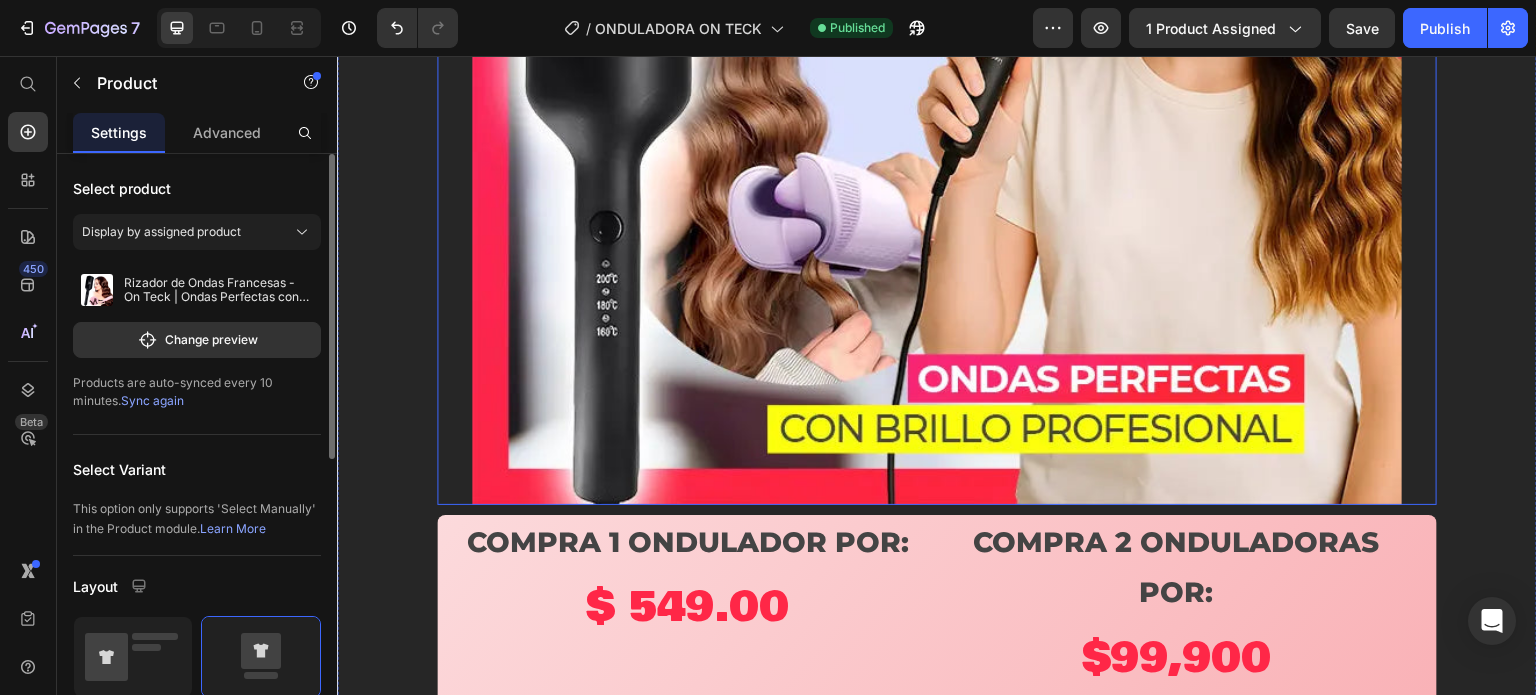 scroll, scrollTop: 1000, scrollLeft: 0, axis: vertical 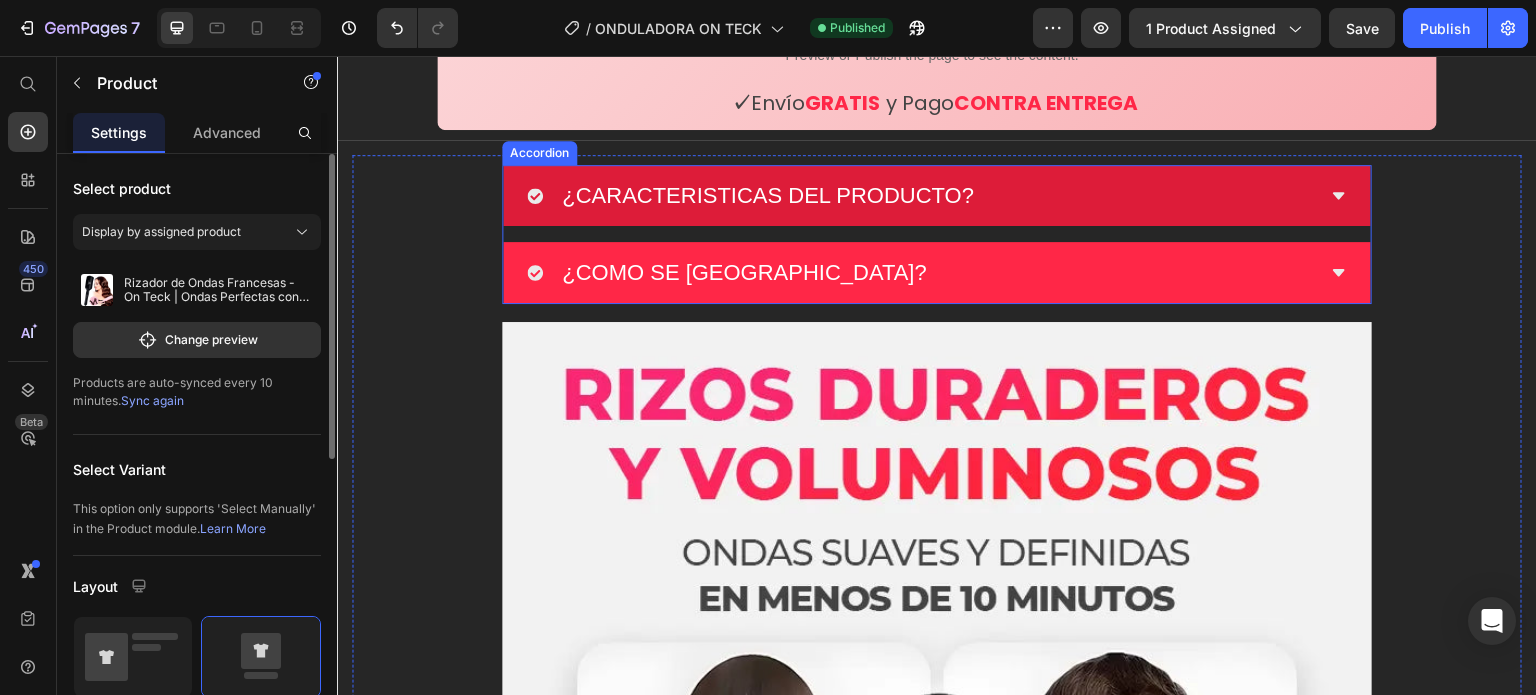 click on "¿CARACTERISTICAS DEL PRODUCTO?" at bounding box center [768, 195] 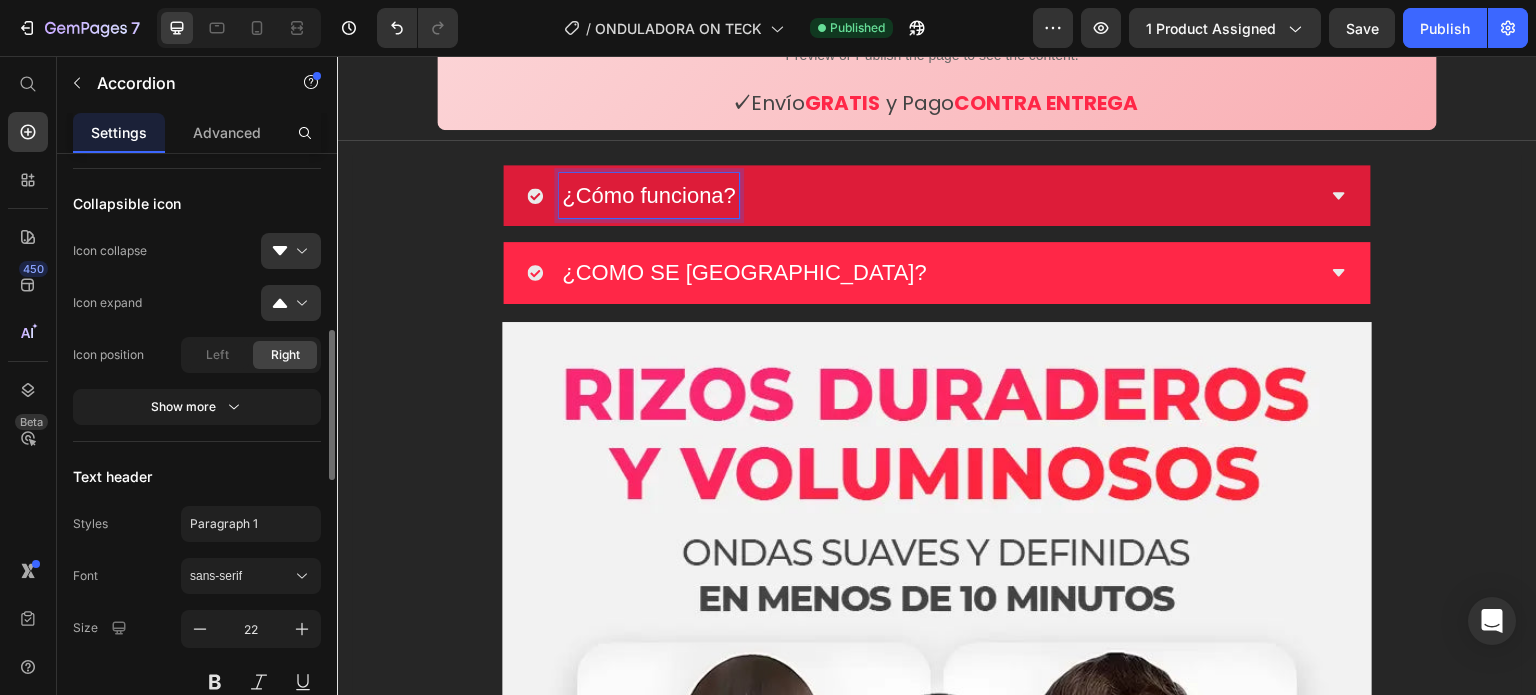 scroll, scrollTop: 900, scrollLeft: 0, axis: vertical 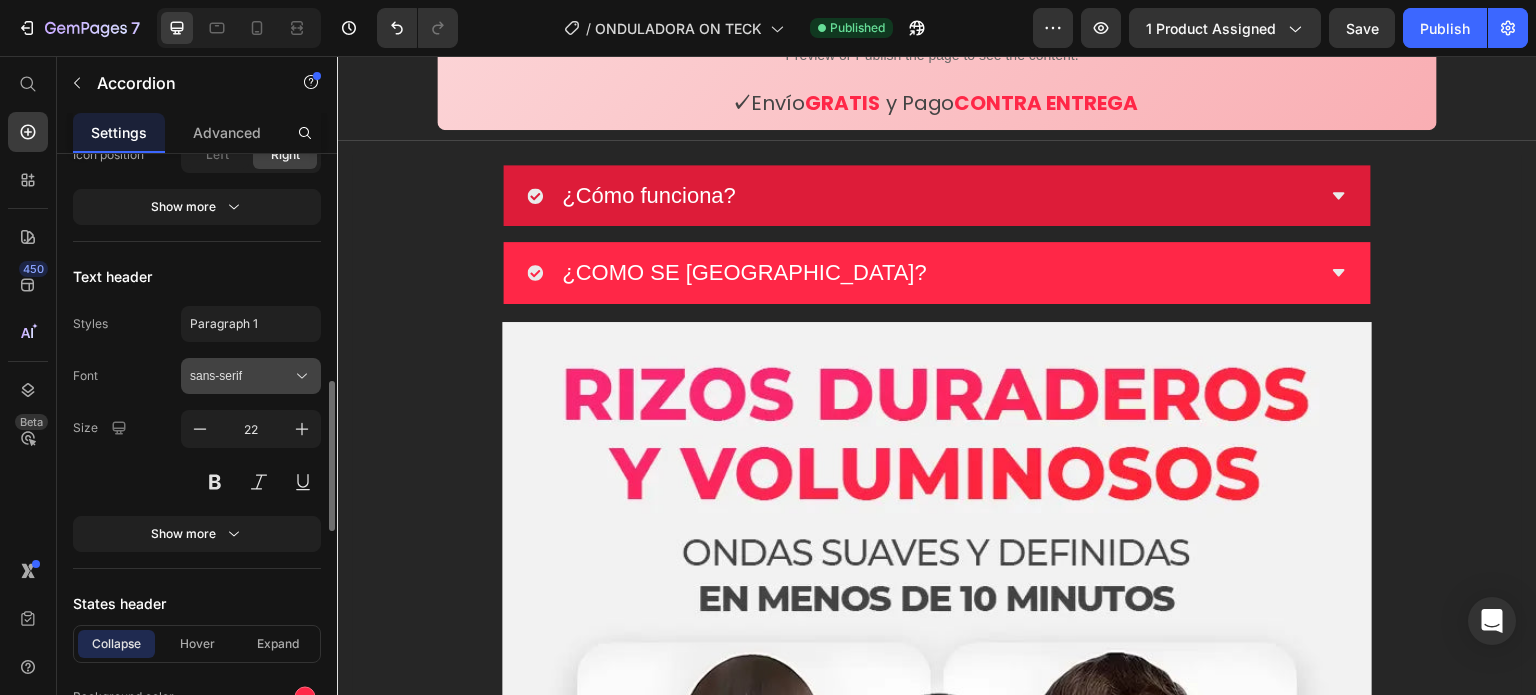 click on "sans-serif" at bounding box center [241, 376] 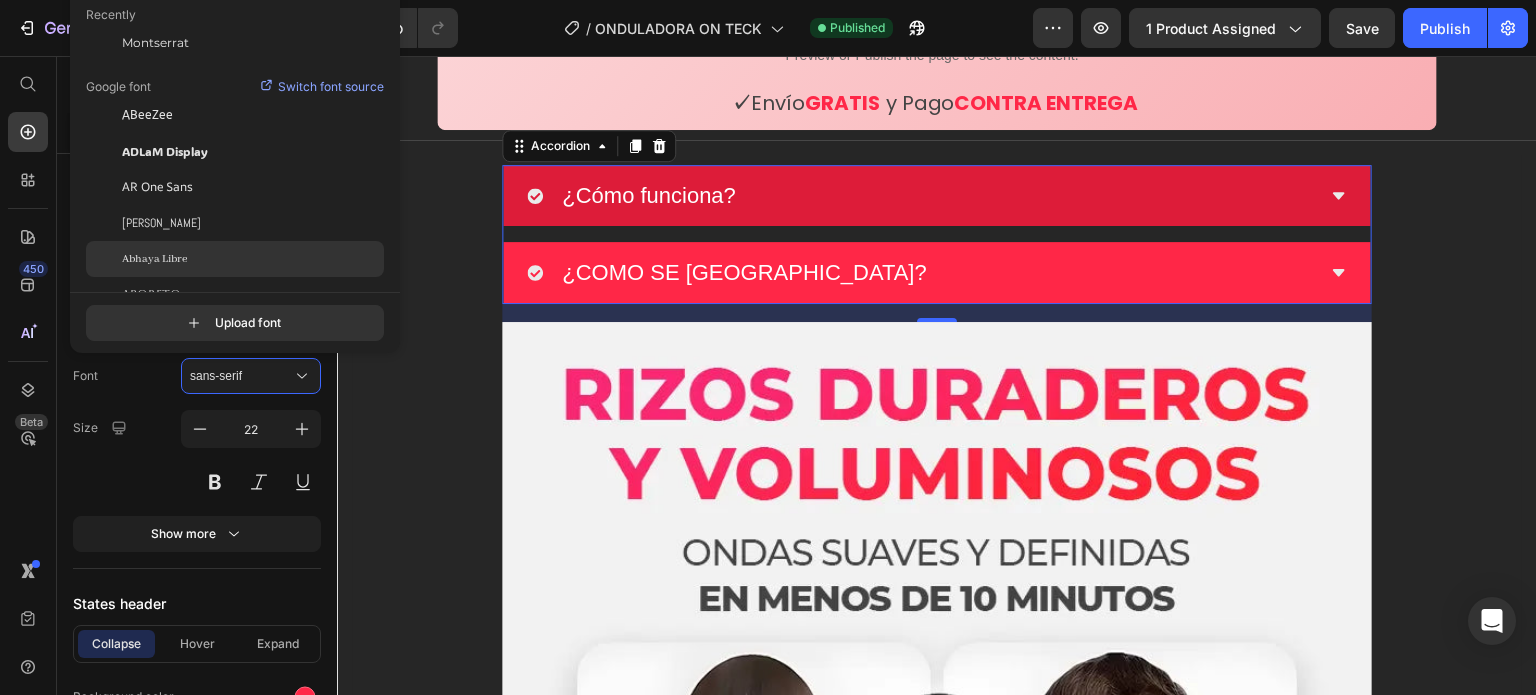 scroll, scrollTop: 0, scrollLeft: 0, axis: both 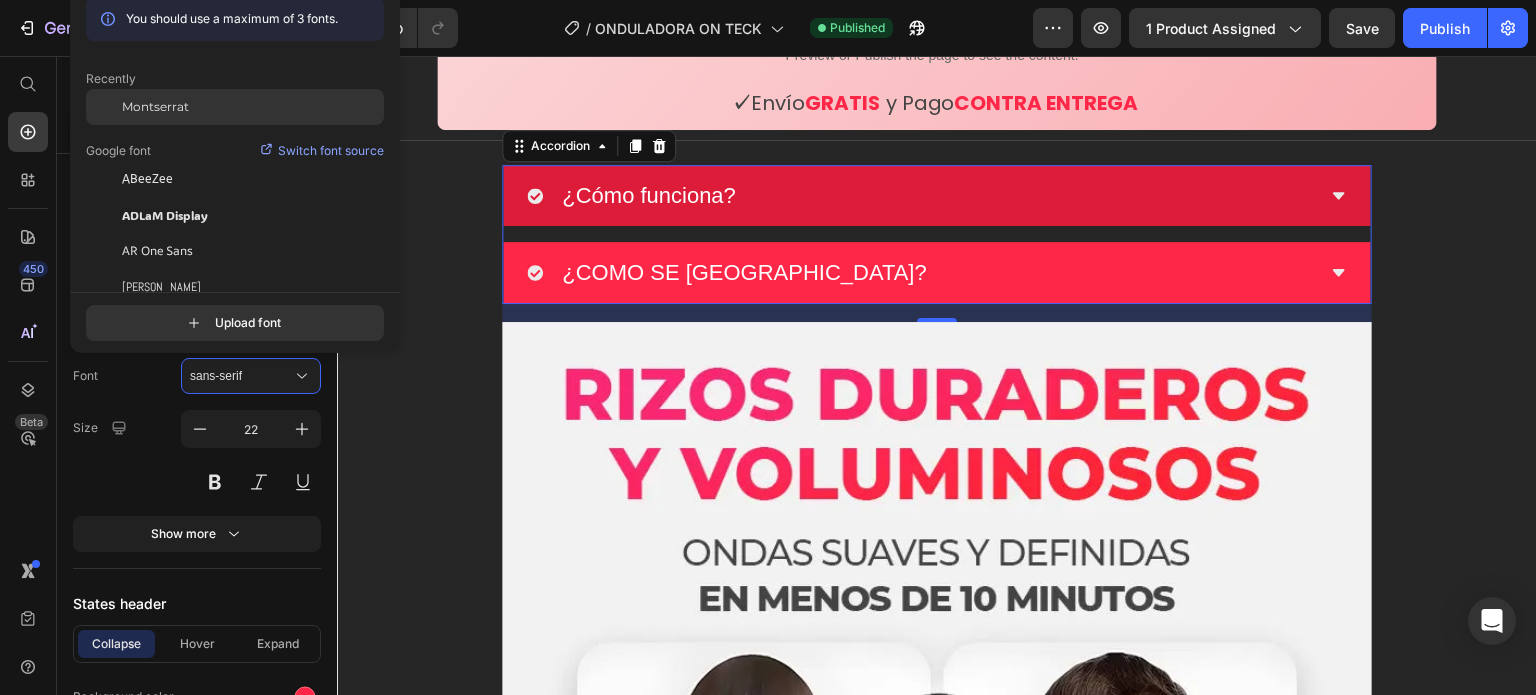 click on "Montserrat" at bounding box center (155, 107) 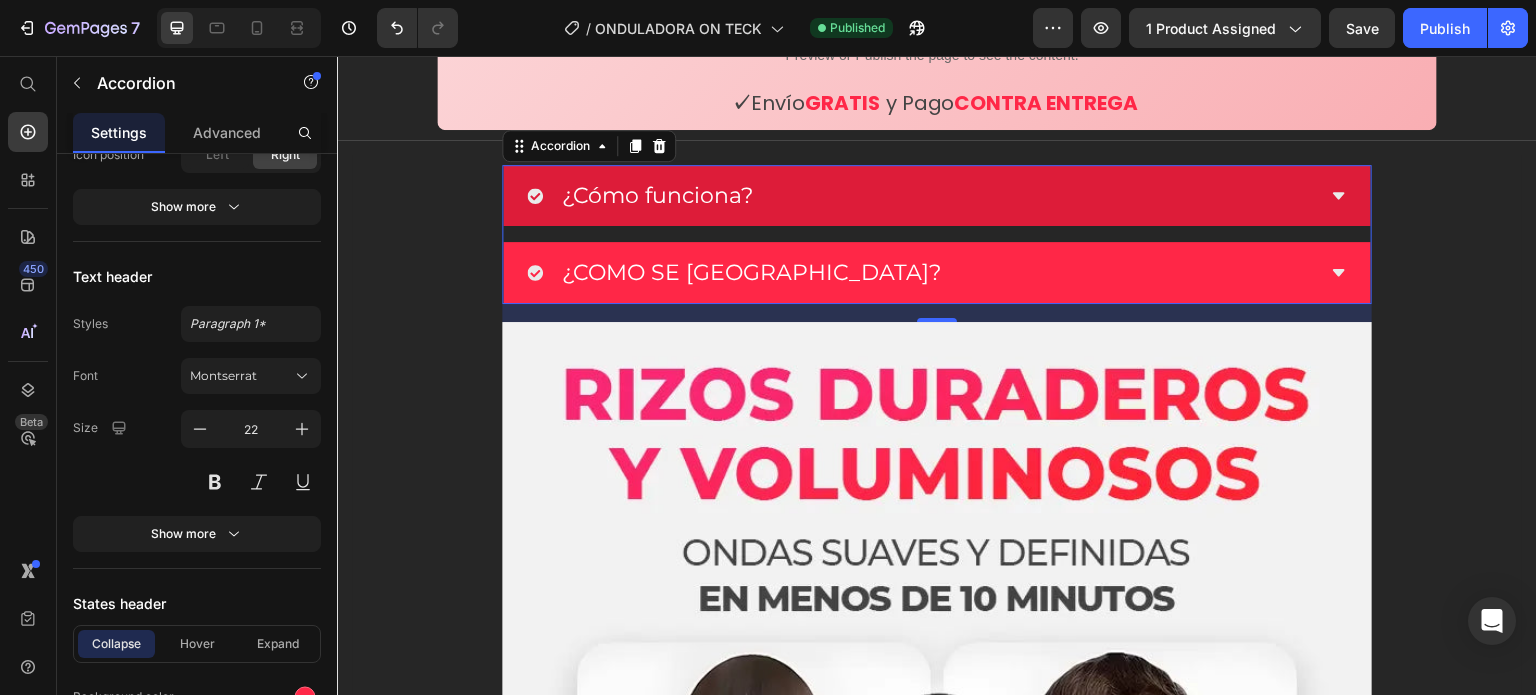 click on "¿Cómo funciona?" at bounding box center (921, 196) 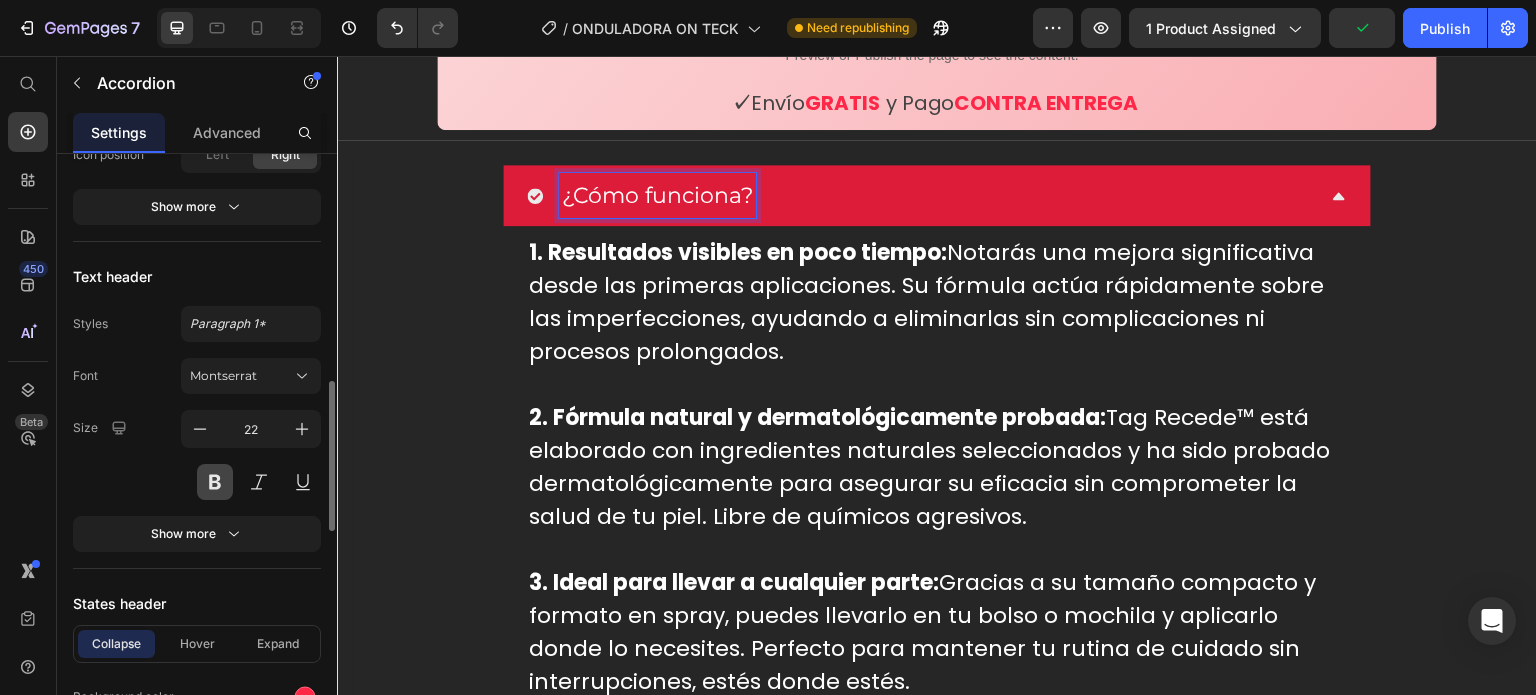 click at bounding box center [215, 482] 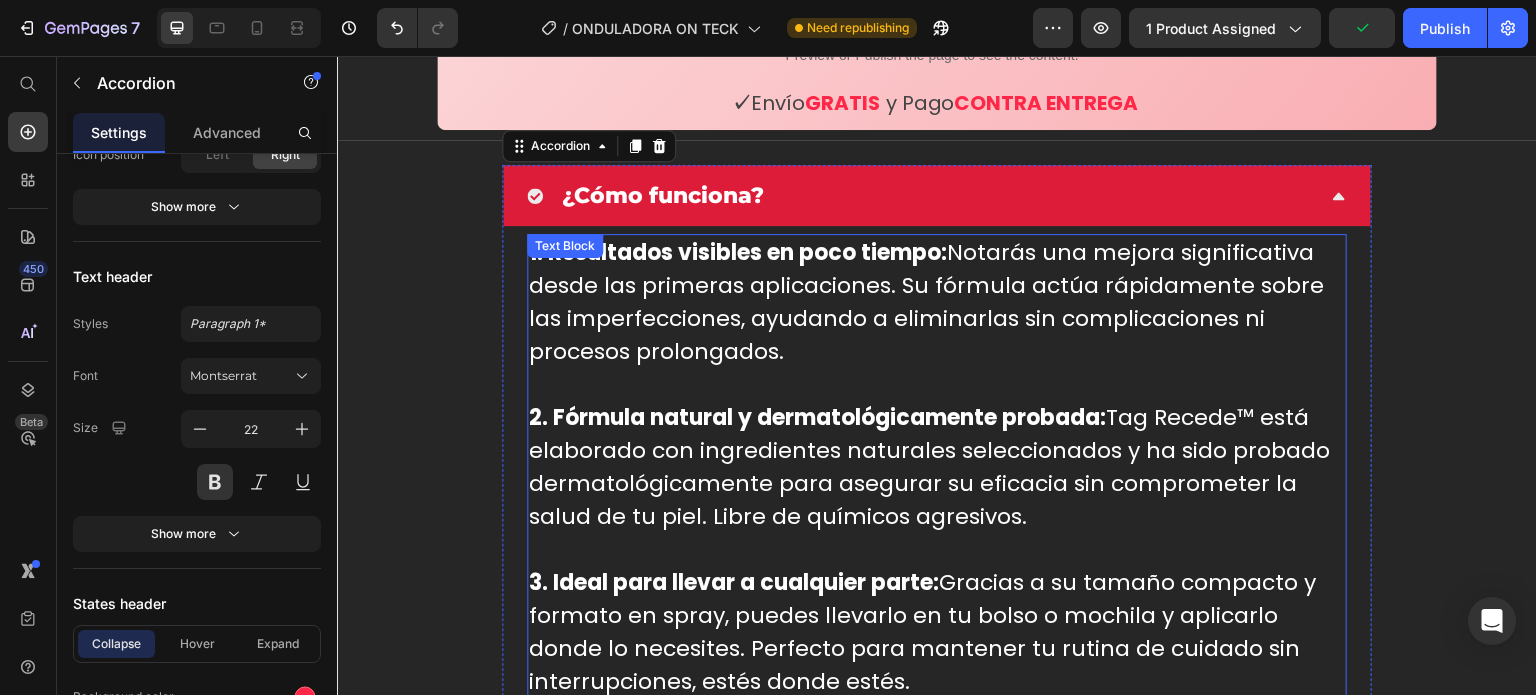 click on "1. Resultados visibles en poco tiempo:  Notarás una mejora significativa desde las primeras aplicaciones. Su fórmula actúa rápidamente sobre las imperfecciones, ayudando a eliminarlas sin complicaciones ni procesos prolongados." at bounding box center [937, 302] 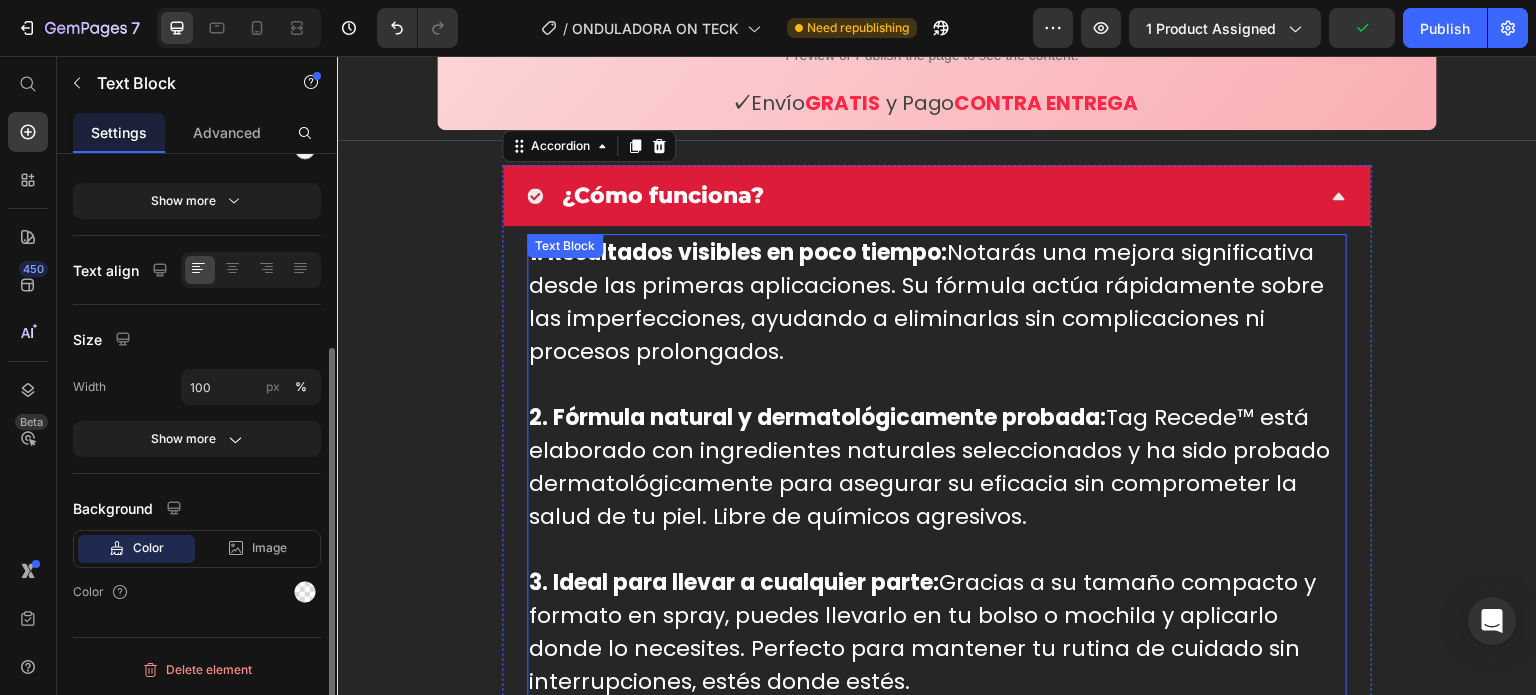 scroll, scrollTop: 0, scrollLeft: 0, axis: both 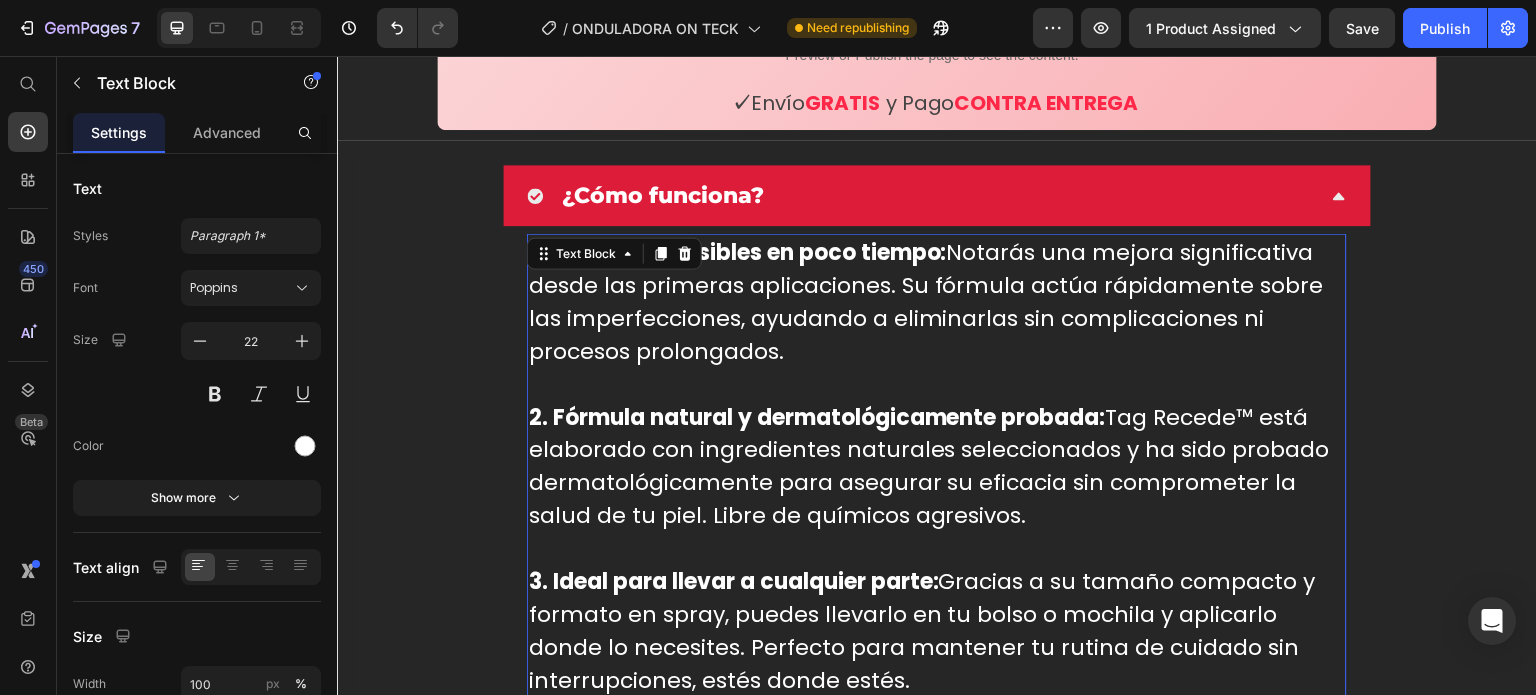 click on "2. Fórmula natural y dermatológicamente probada:" at bounding box center (817, 417) 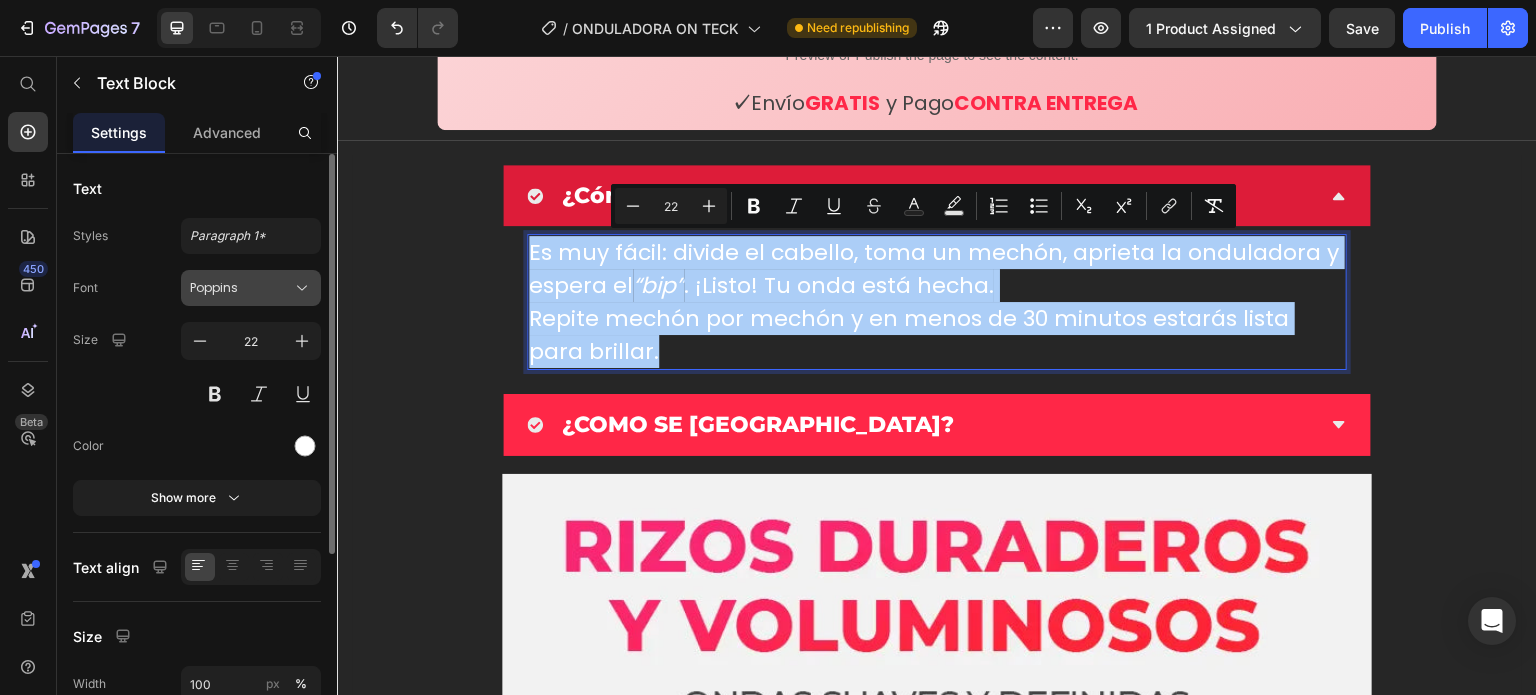 click on "Poppins" at bounding box center (241, 288) 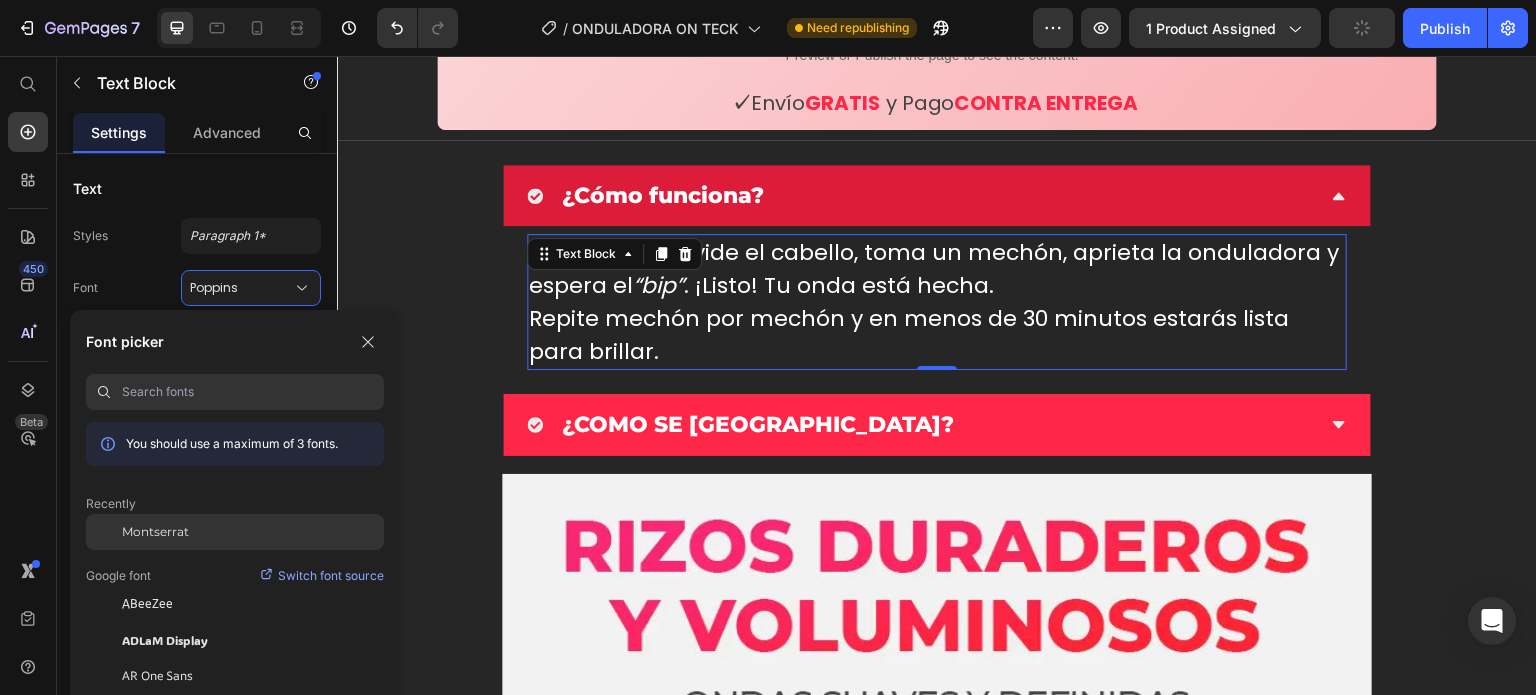 click on "Montserrat" 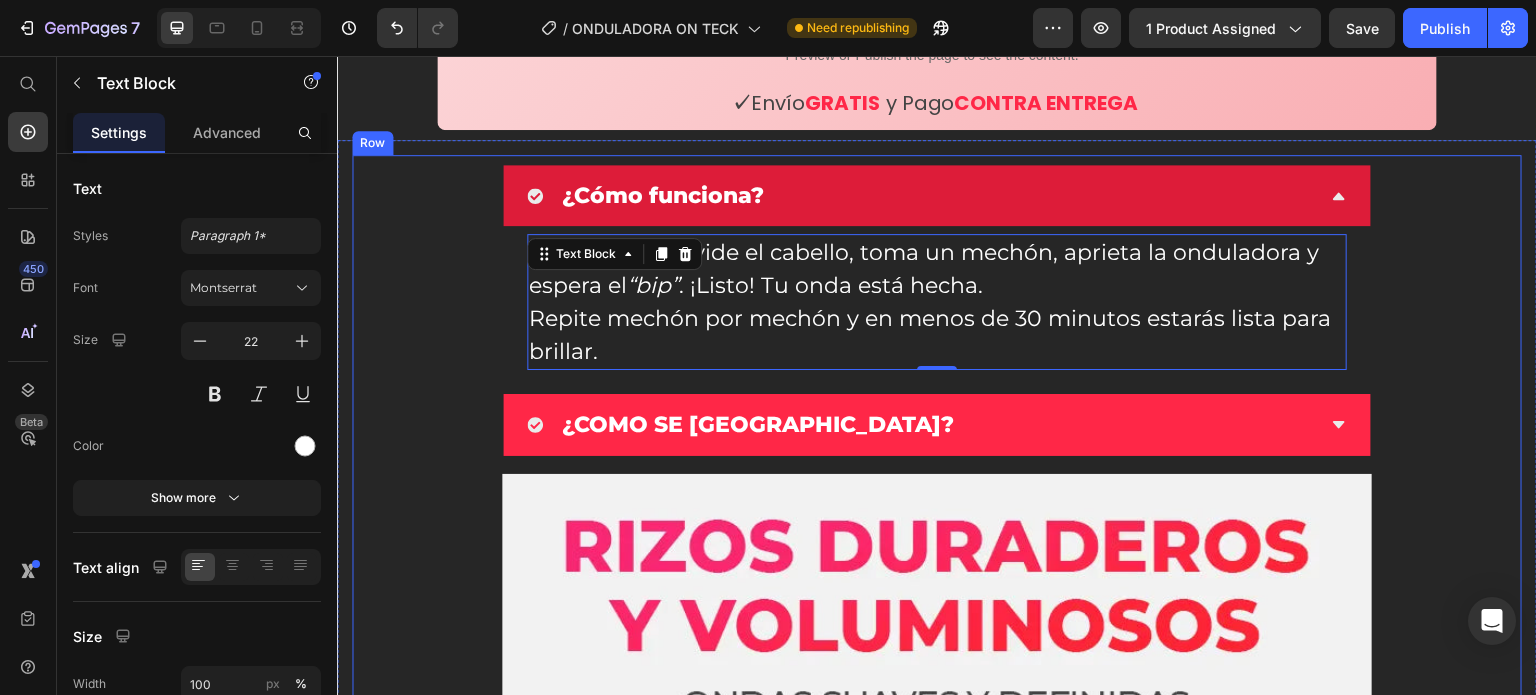 click on "¿Cómo funciona? Es muy fácil: divide el cabello, toma un mechón, aprieta la onduladora y espera el  “bip” . ¡Listo! Tu onda está hecha. Repite mechón por mechón y en menos de 30 minutos estarás lista para brillar. Text Block   0
¿COMO SE [GEOGRAPHIC_DATA]? Accordion Image Potente fórmula con veneno [PERSON_NAME] Heading Su ingrediente estrella, el veneno [PERSON_NAME], ayuda a eliminar verrugas, lunares y manchas mientras estimula la regeneración celular. Actúa profundamente sin dañar la piel, ofreciendo resultados visibles en poco tiempo. Text block Row Image Seguro para todo tipo [PERSON_NAME] Heading Tag Recede™ ha sido desarrollado para brindar un tratamiento eficaz sin causar irritación. Es apto para pieles sensibles y no deja marcas ni cicatrices, garantizando un uso suave y confiable. Text block
Custom Code
Preview or Publish the page to see the content. Custom Code Image Image
Custom Code
Custom Code Heading Text block" at bounding box center (937, 4956) 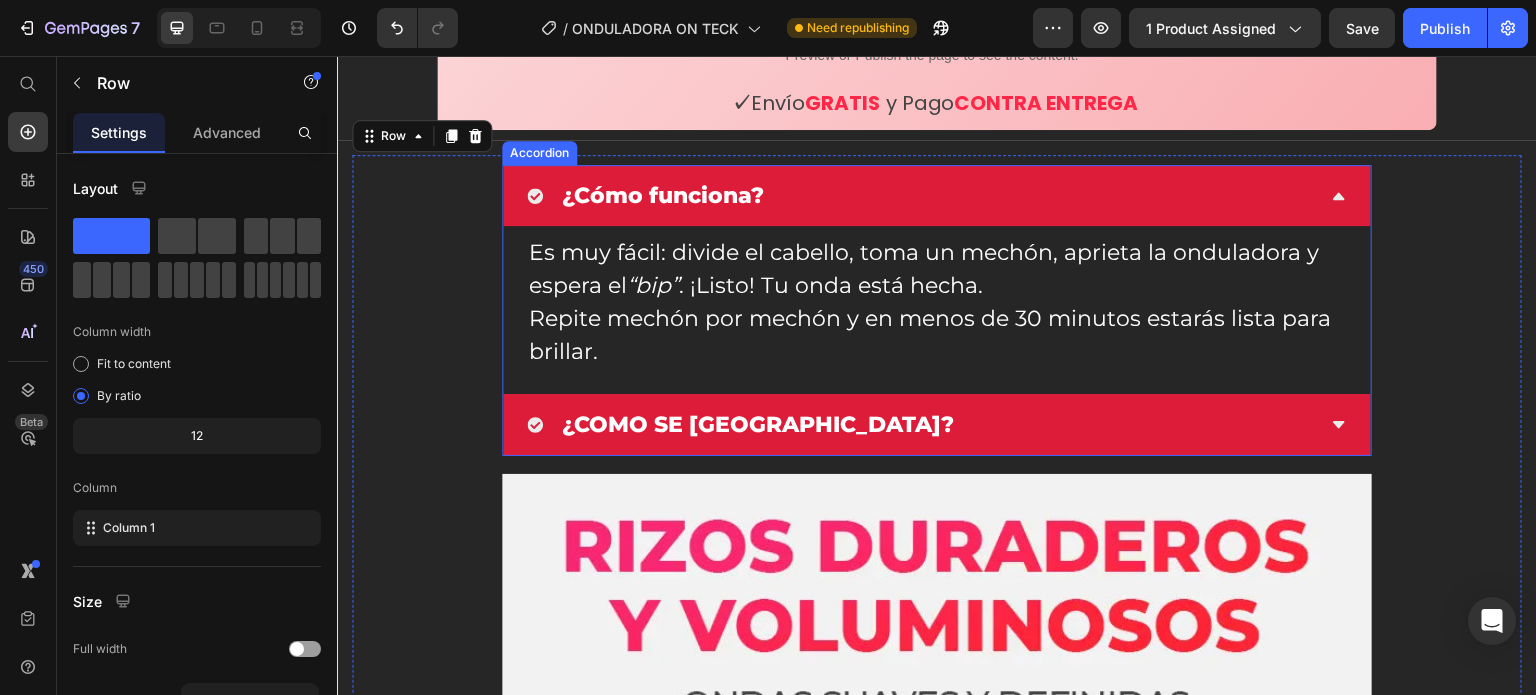 click on "¿COMO SE [GEOGRAPHIC_DATA]?" at bounding box center [758, 424] 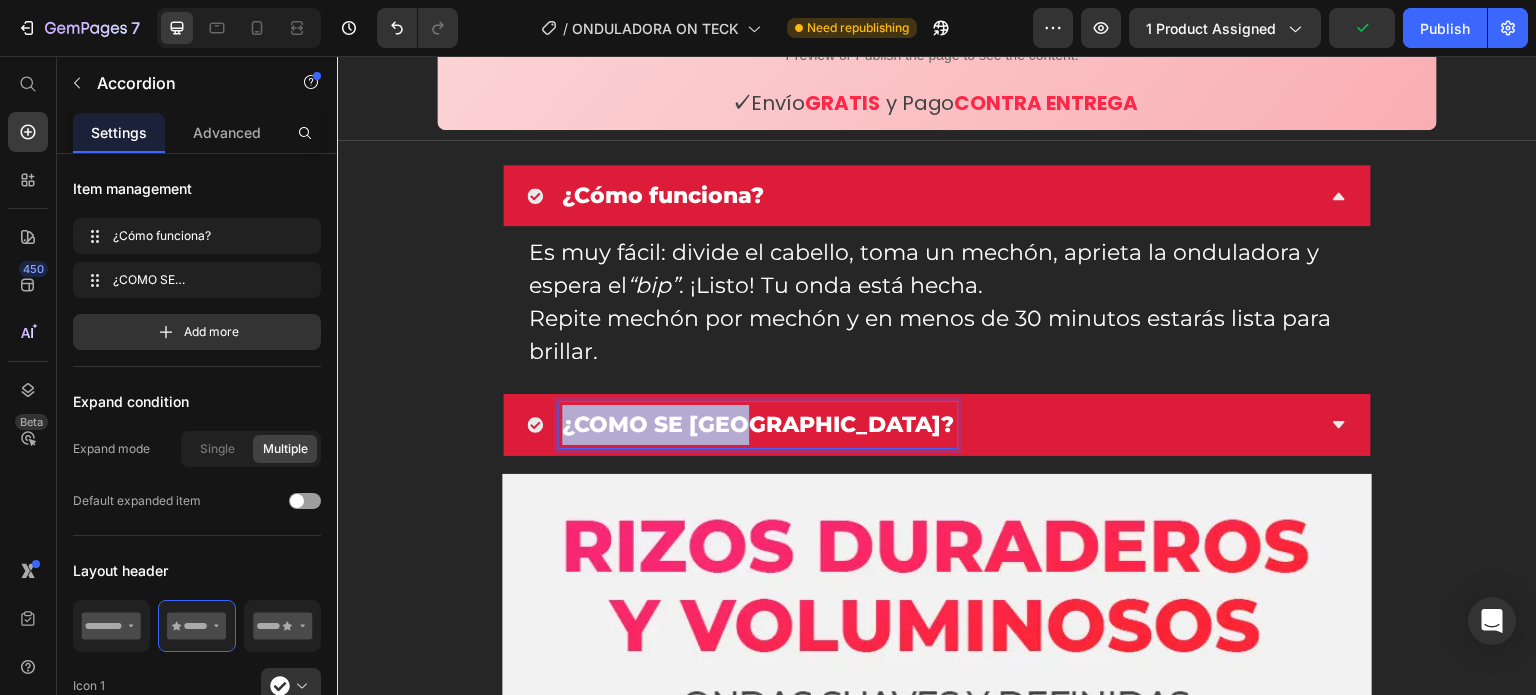 click on "¿COMO SE [GEOGRAPHIC_DATA]?" at bounding box center (758, 424) 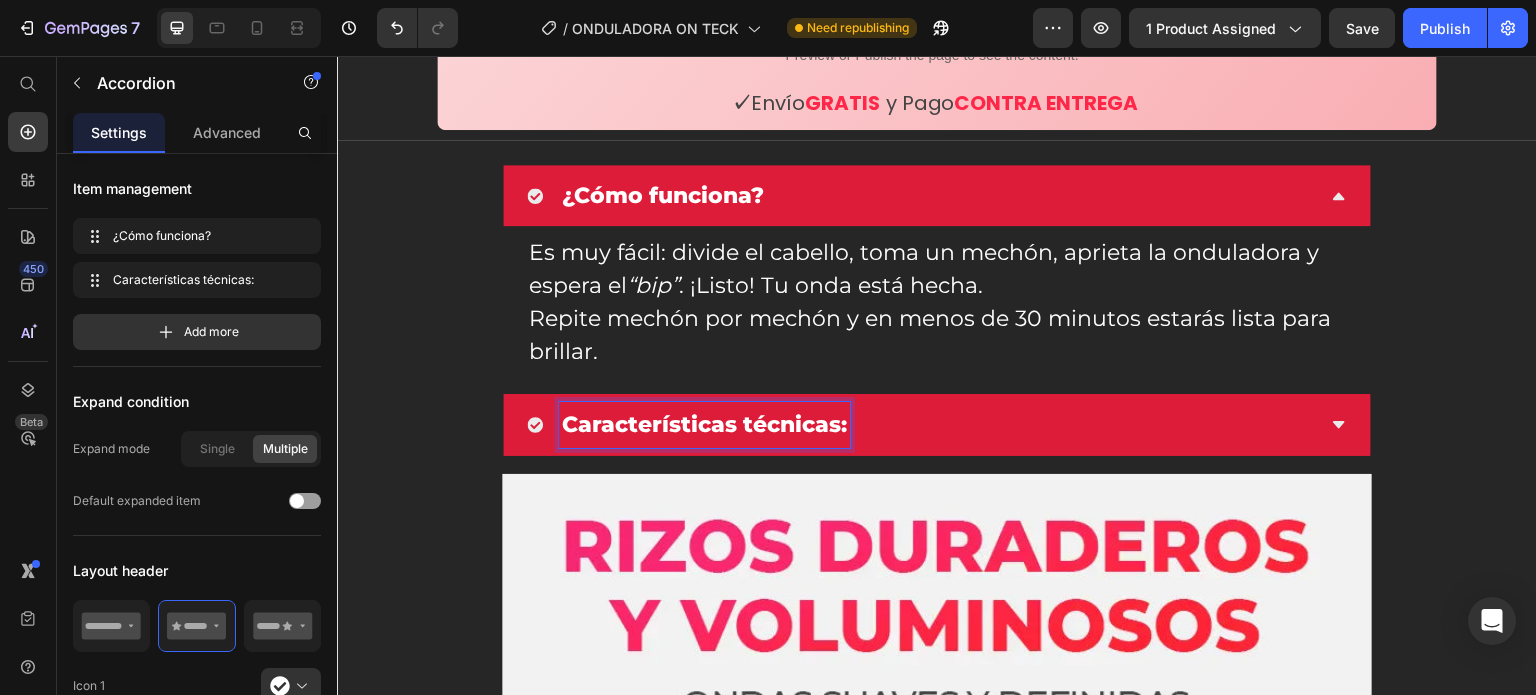 click on "Características técnicas:" at bounding box center (921, 425) 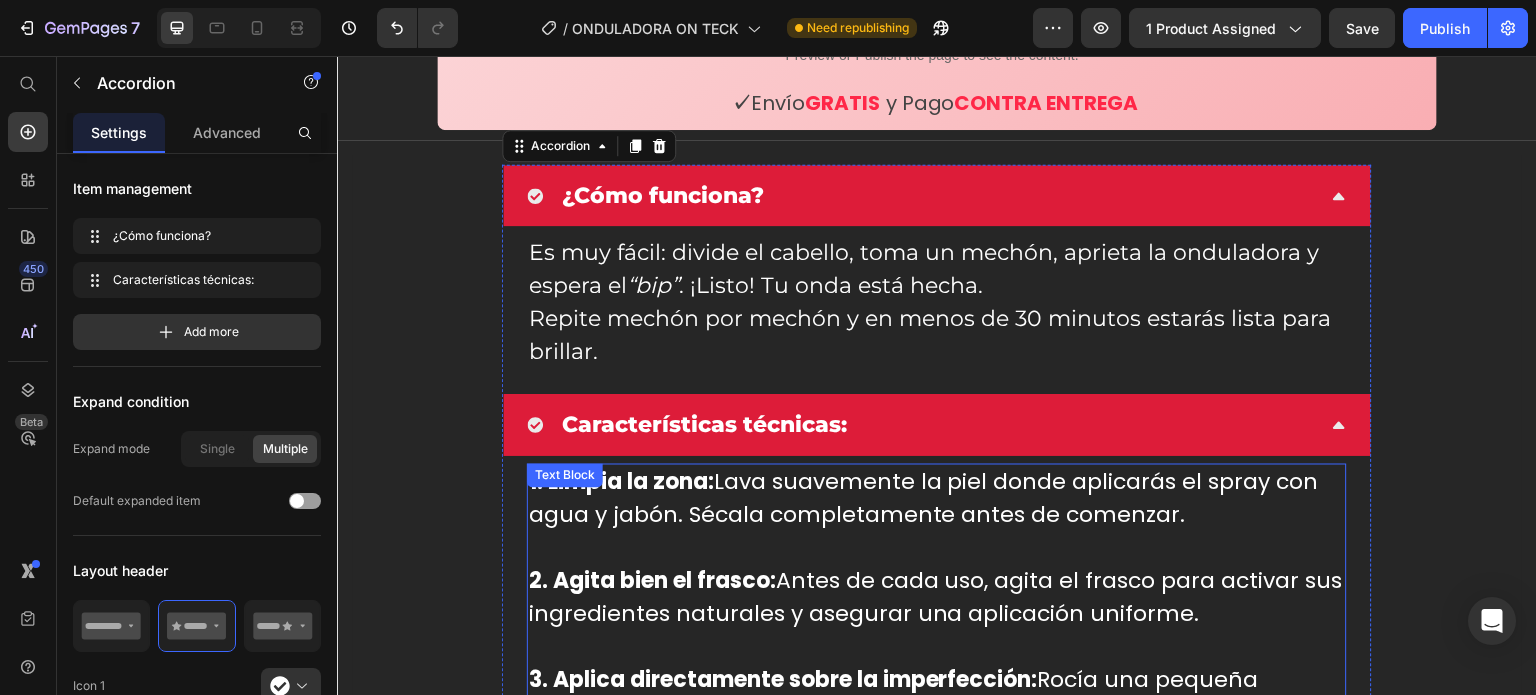 click at bounding box center (937, 548) 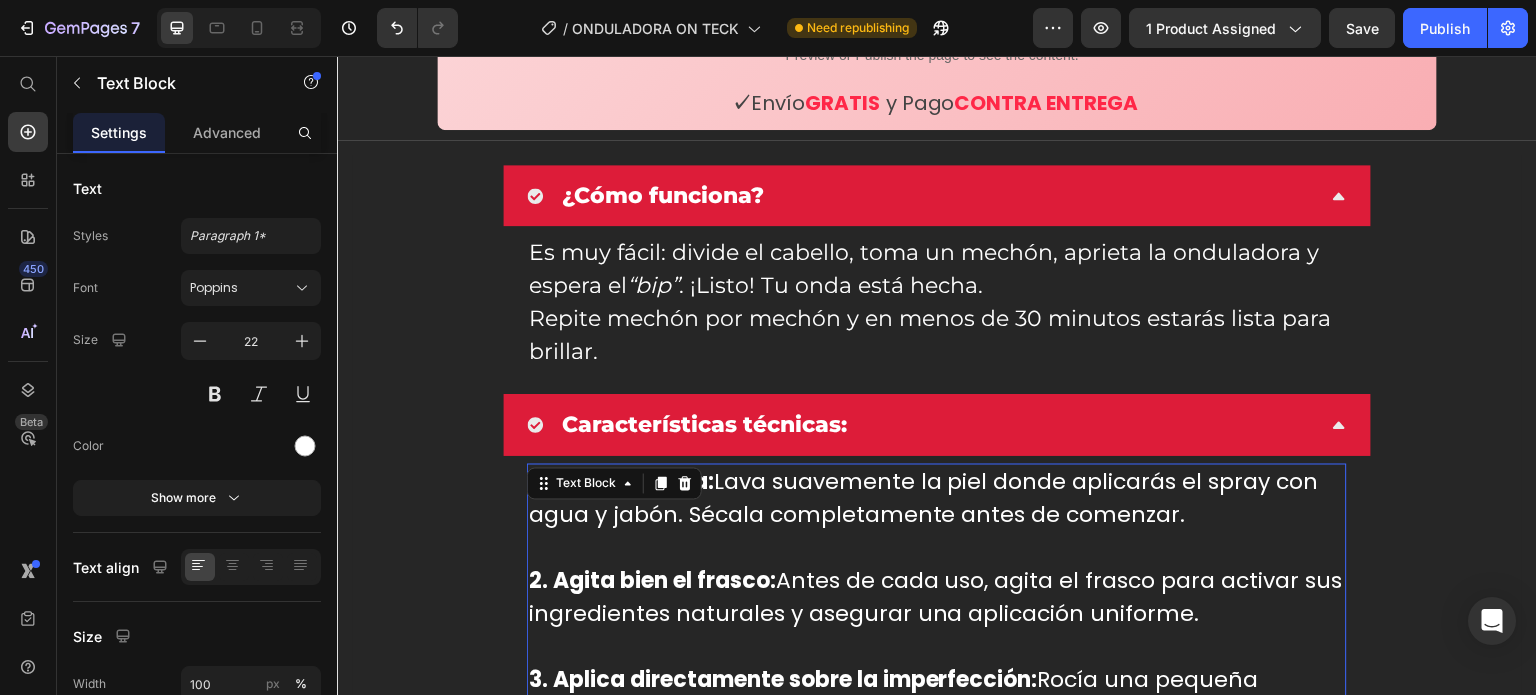 click on "1. Limpia la zona:  Lava suavemente la piel donde aplicarás el spray con agua y jabón. Sécala completamente antes de comenzar." at bounding box center (937, 499) 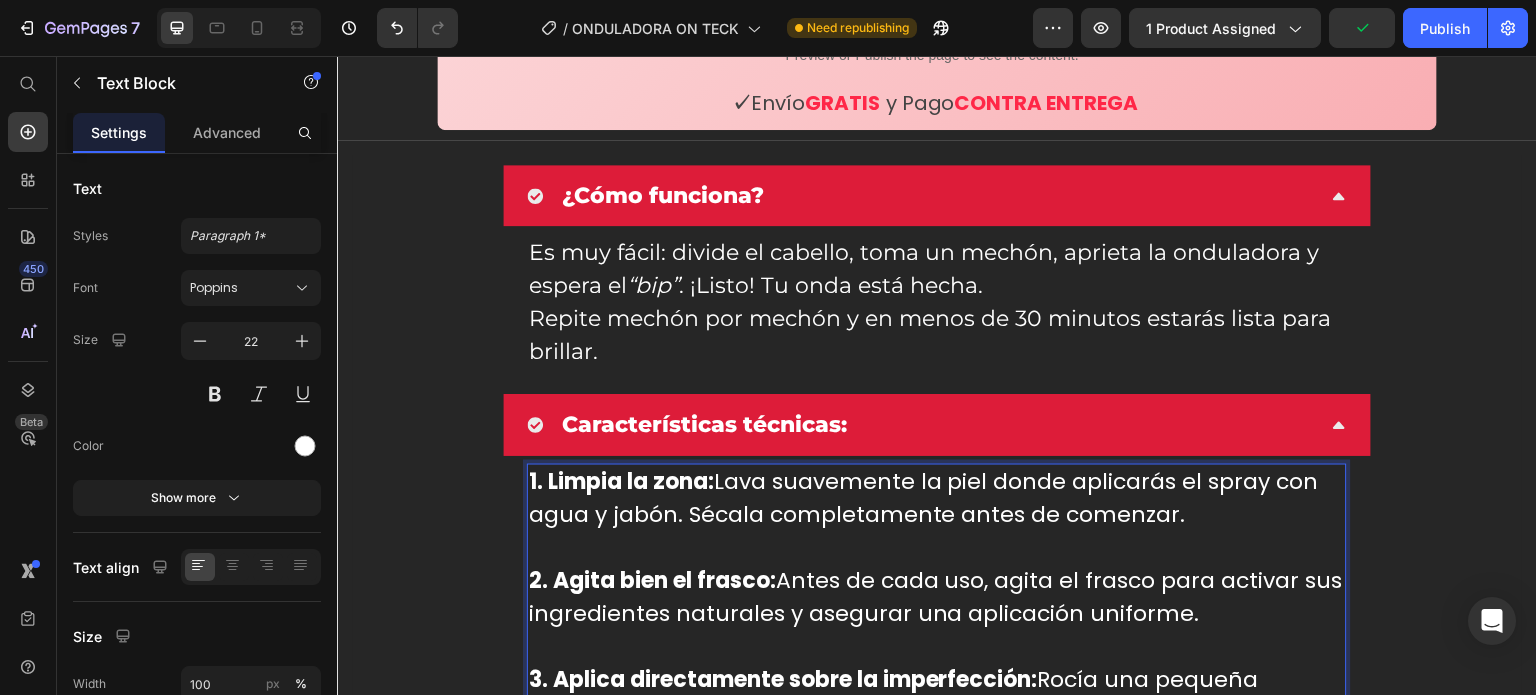 scroll, scrollTop: 1420, scrollLeft: 0, axis: vertical 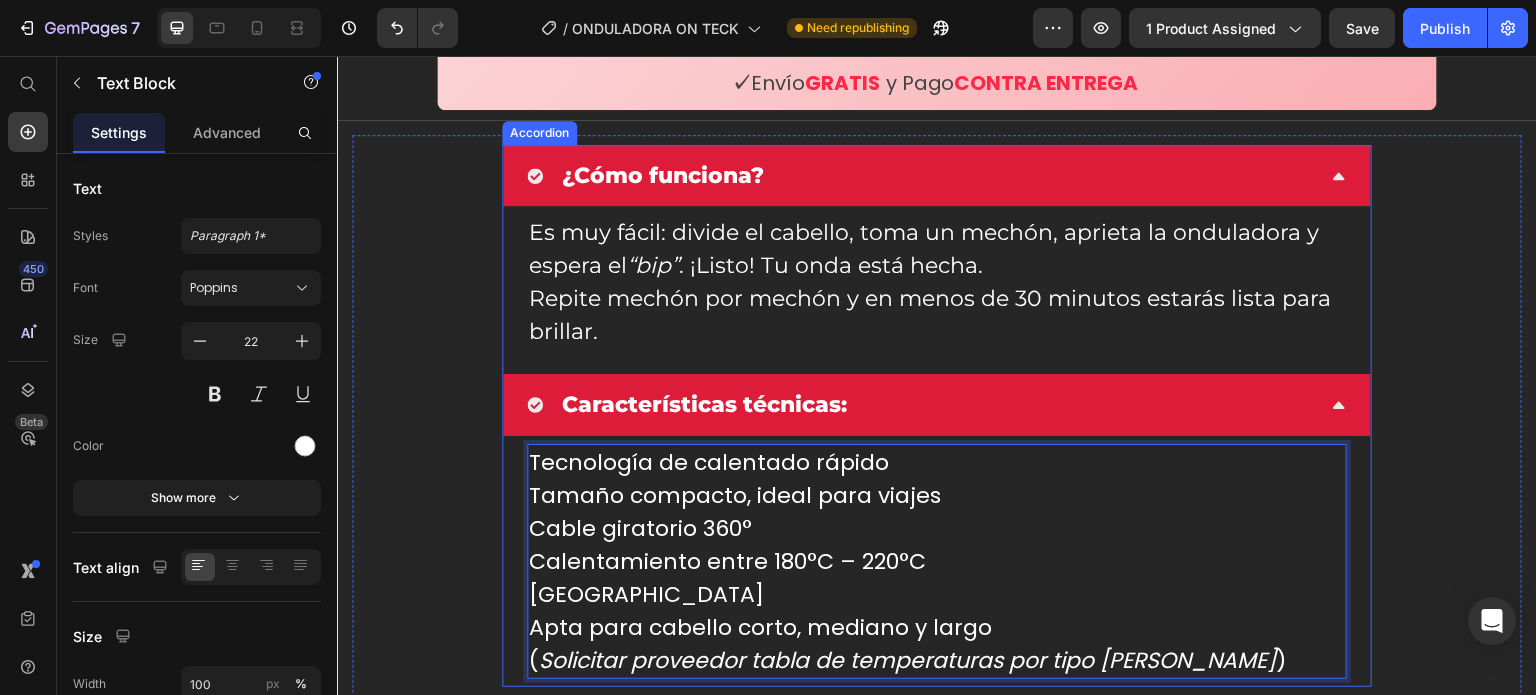 click on "Características técnicas:" at bounding box center [937, 405] 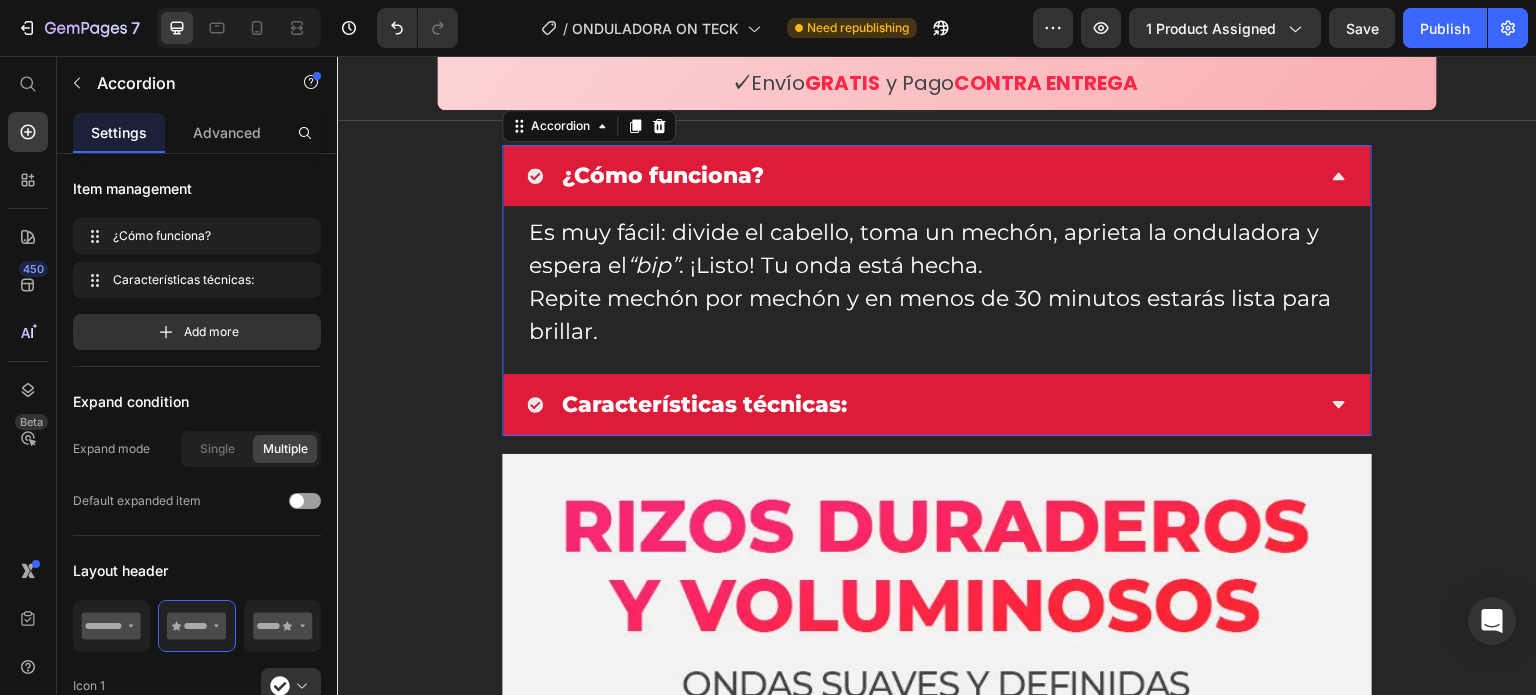 scroll, scrollTop: 0, scrollLeft: 0, axis: both 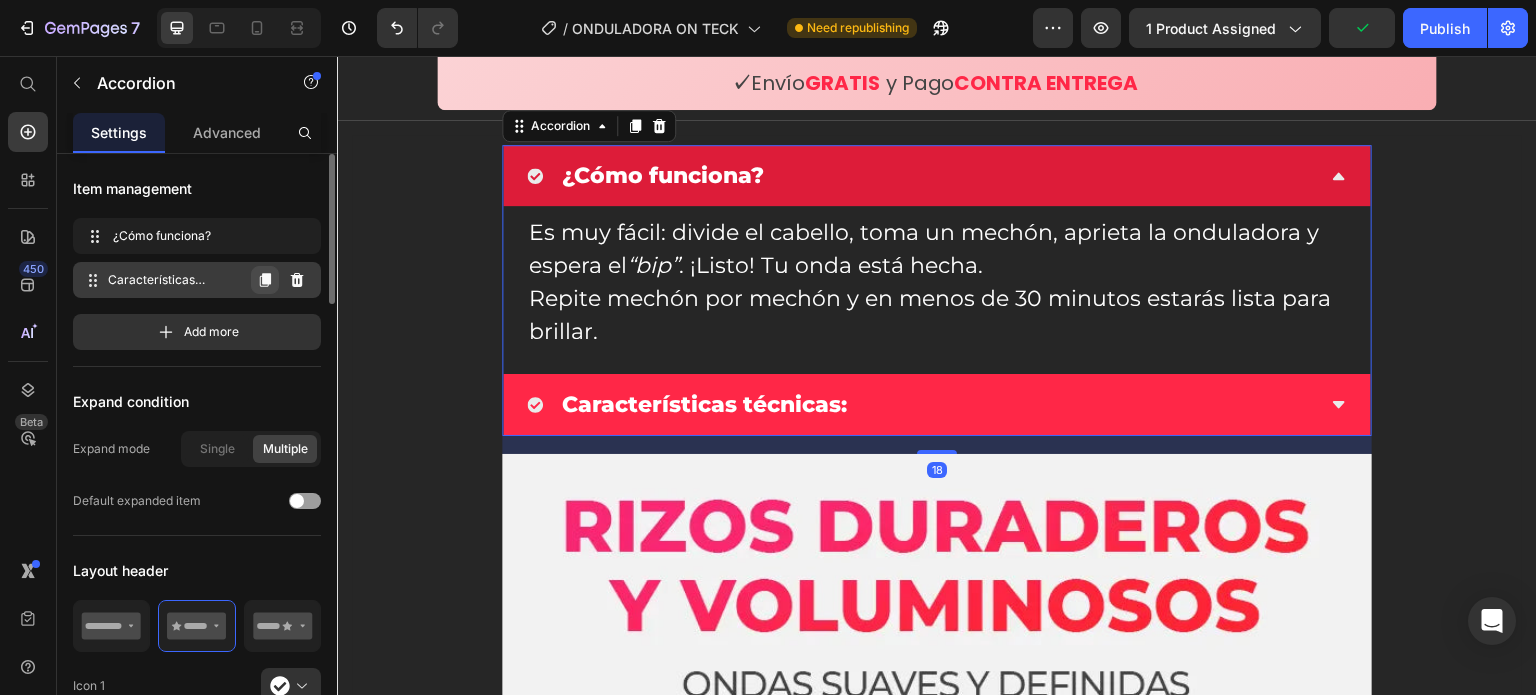 click 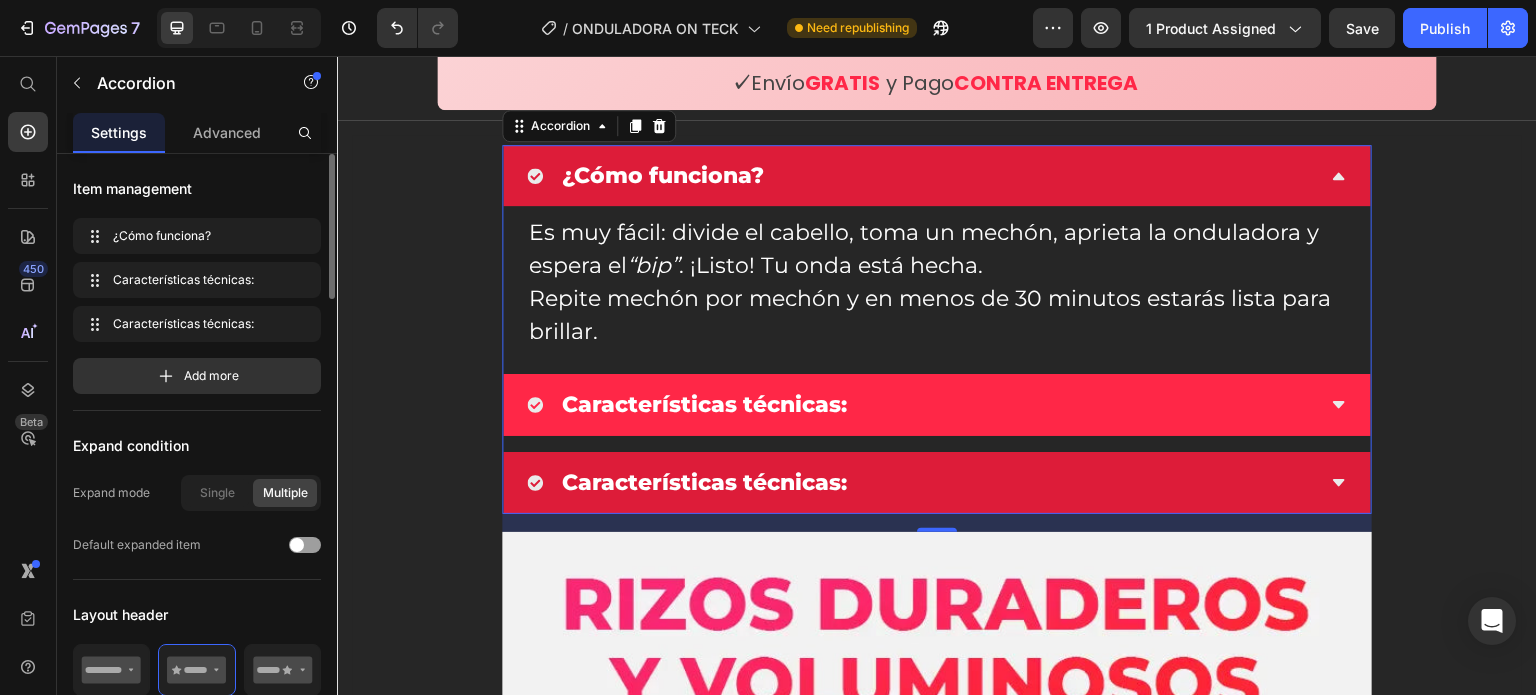 click on "Características técnicas:" at bounding box center [704, 482] 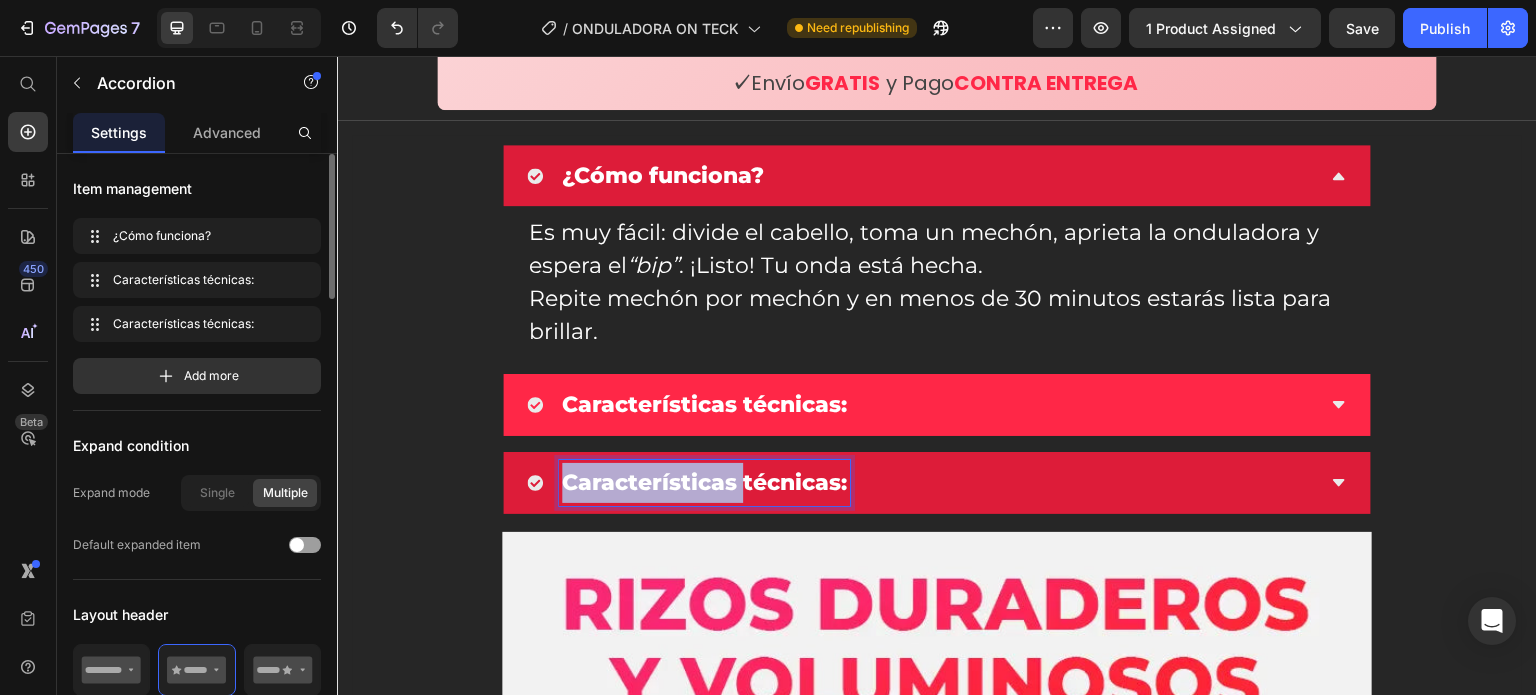 click on "Características técnicas:" at bounding box center [704, 482] 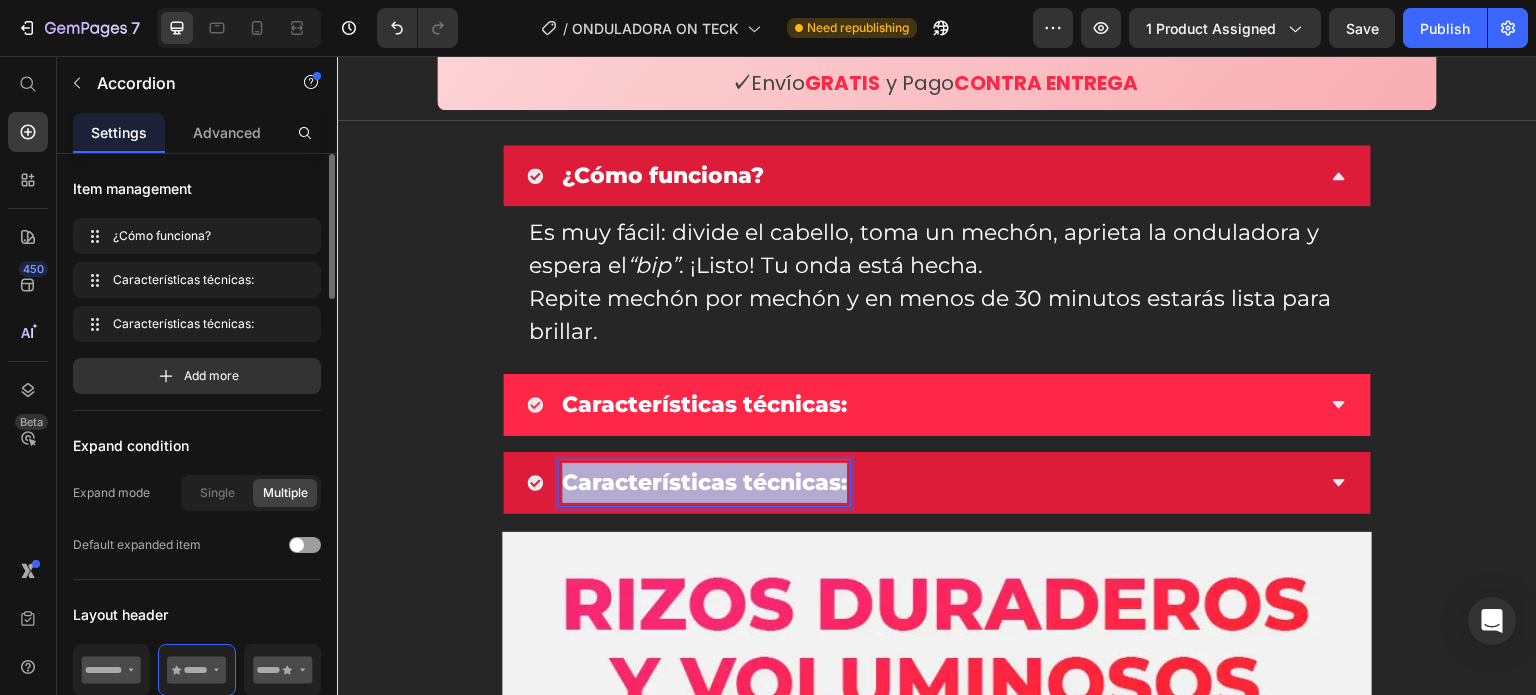 click on "Características técnicas:" at bounding box center [704, 482] 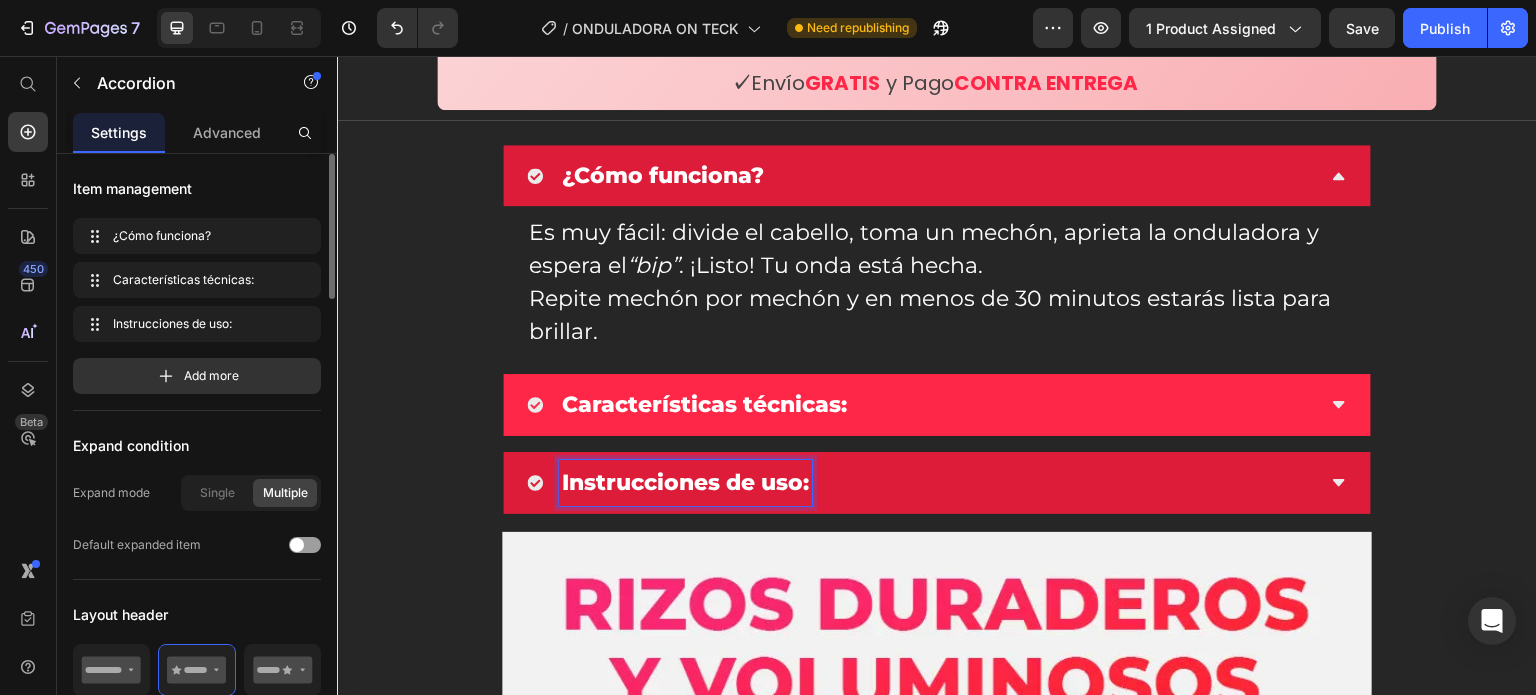 click on "Instrucciones de uso:" at bounding box center [921, 483] 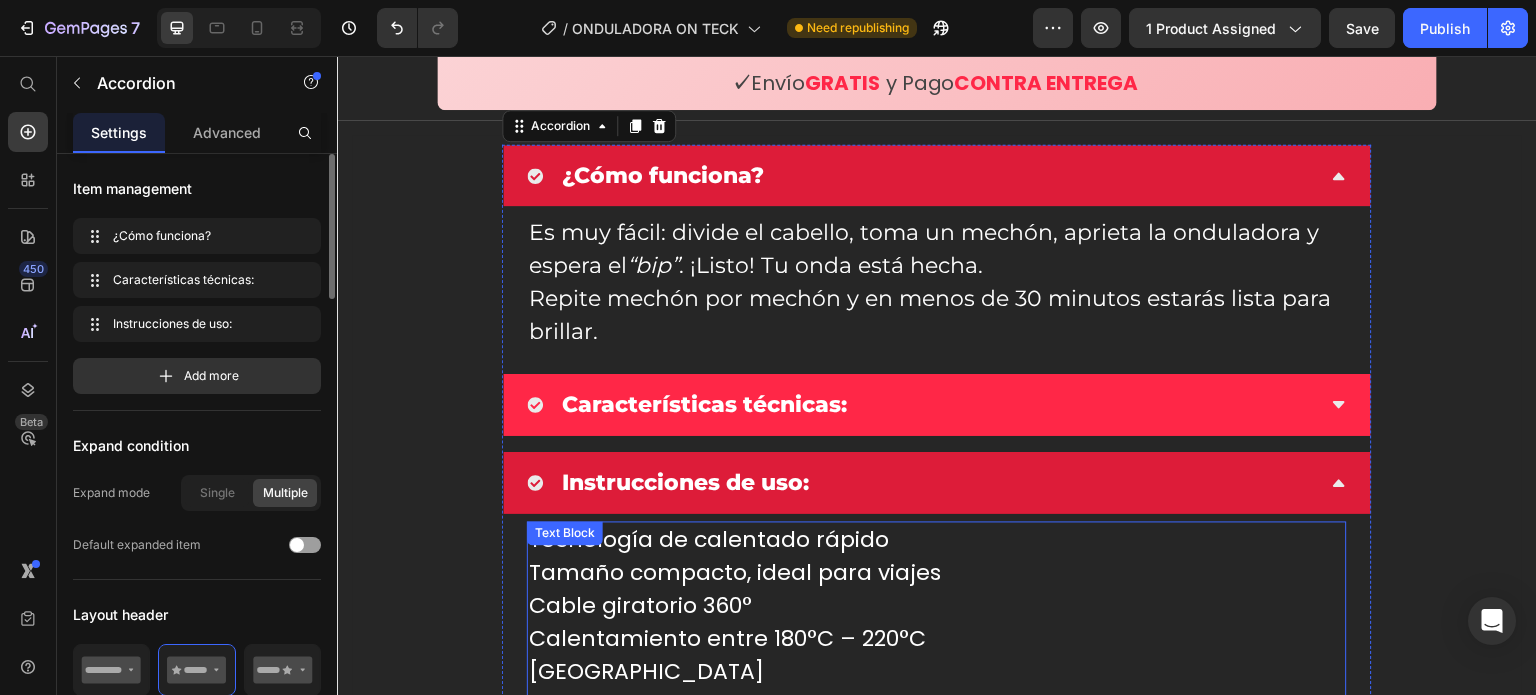 click on "Cable giratorio 360°" at bounding box center (937, 606) 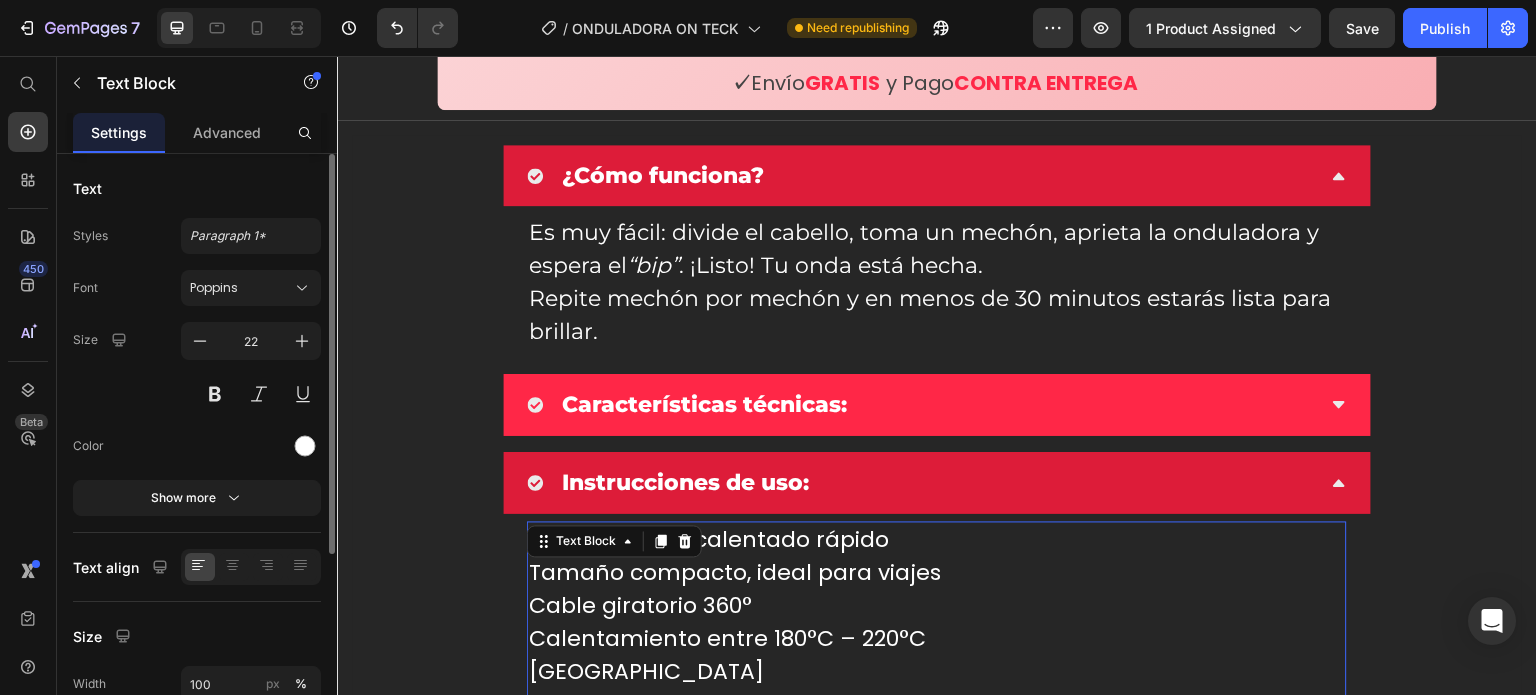 scroll, scrollTop: 1820, scrollLeft: 0, axis: vertical 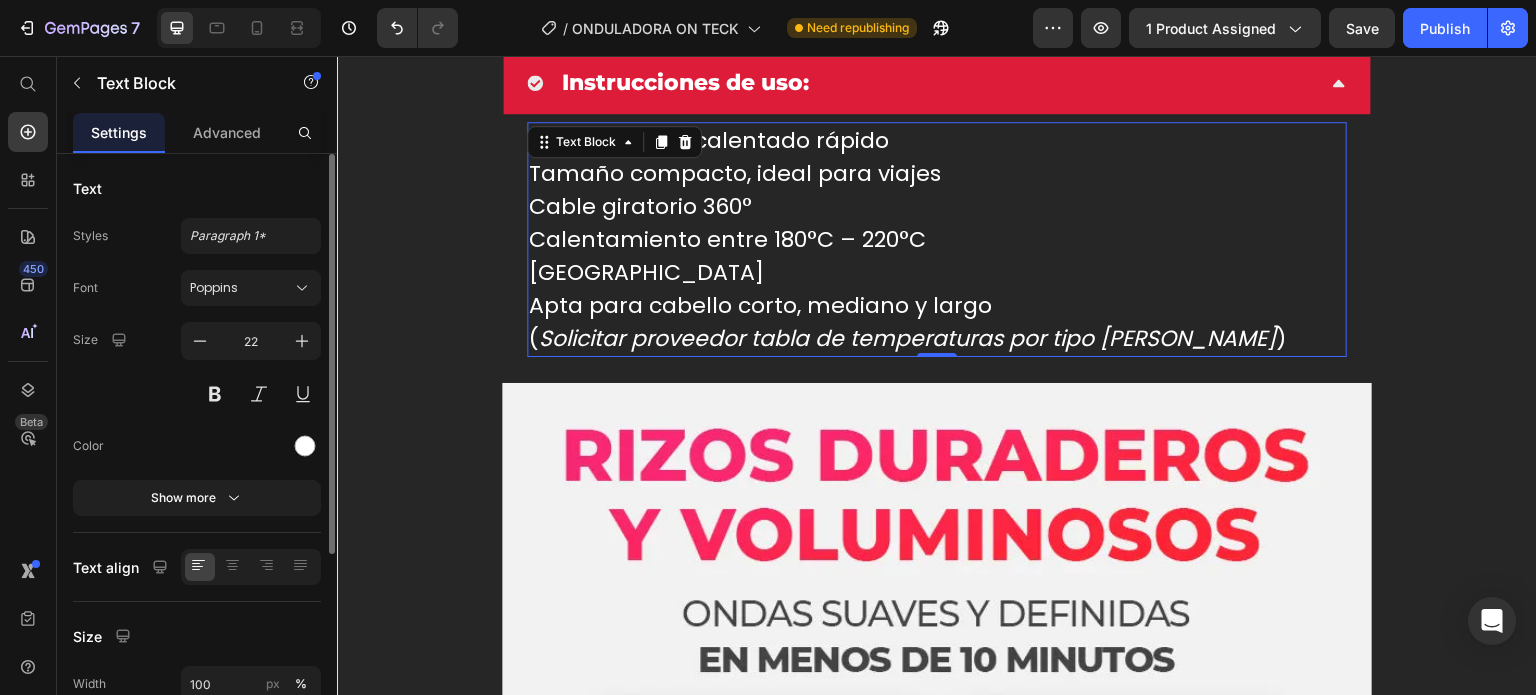 click on "[GEOGRAPHIC_DATA]" at bounding box center [937, 272] 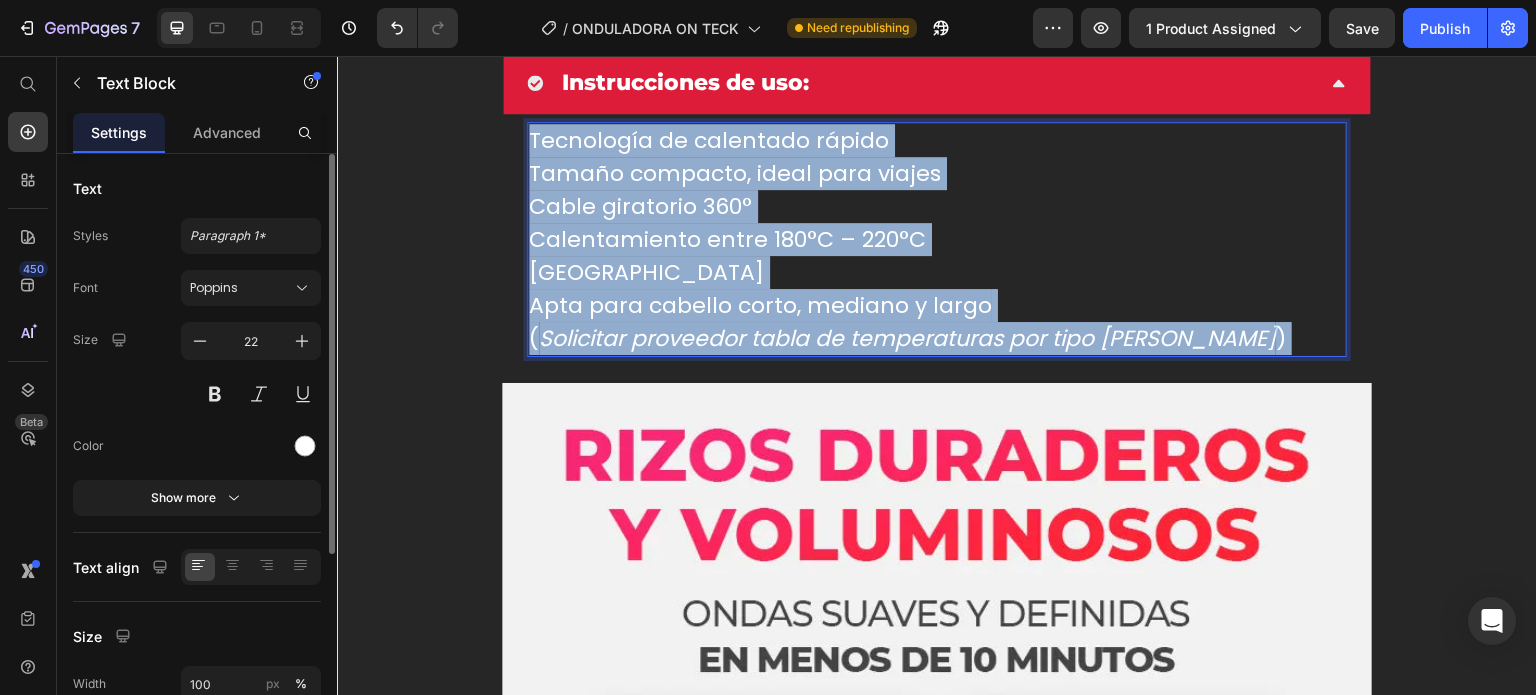 click on "[GEOGRAPHIC_DATA]" at bounding box center (937, 272) 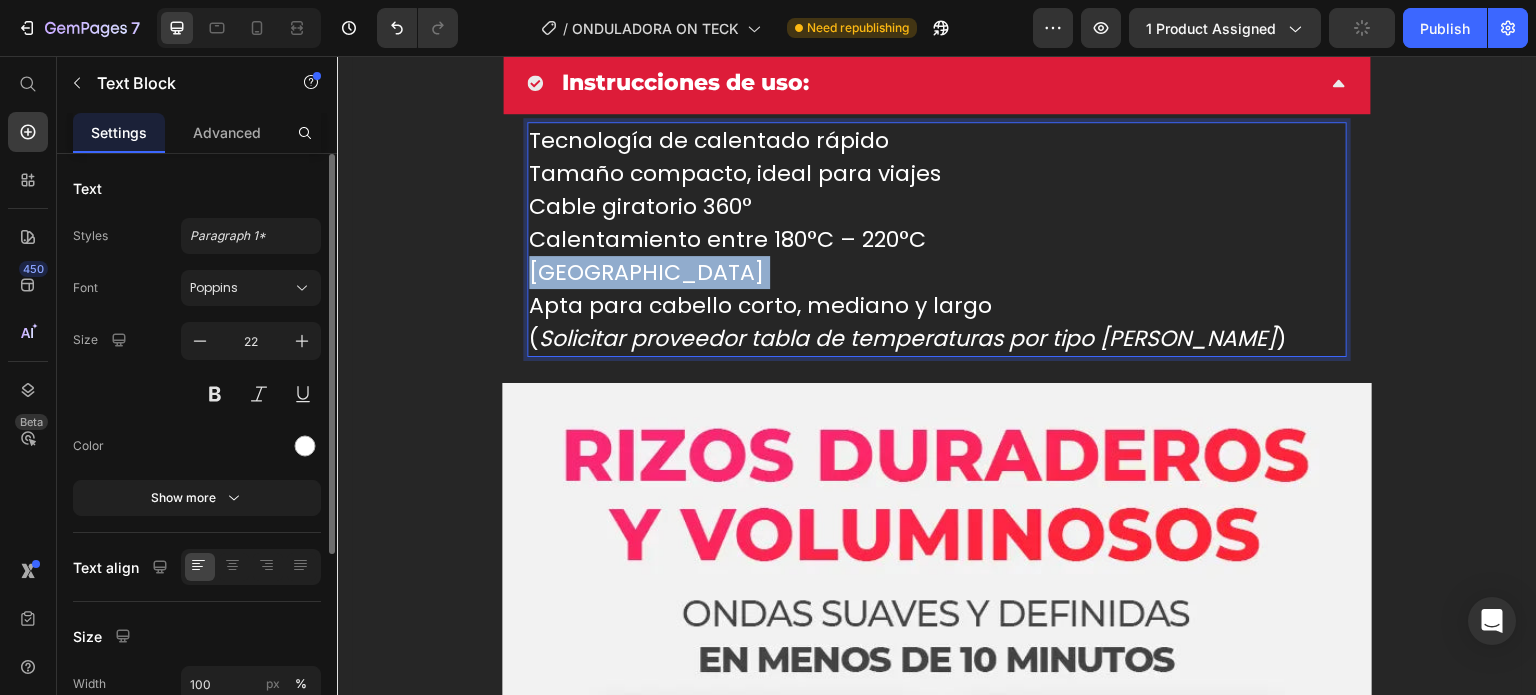 click on "[GEOGRAPHIC_DATA]" at bounding box center [937, 272] 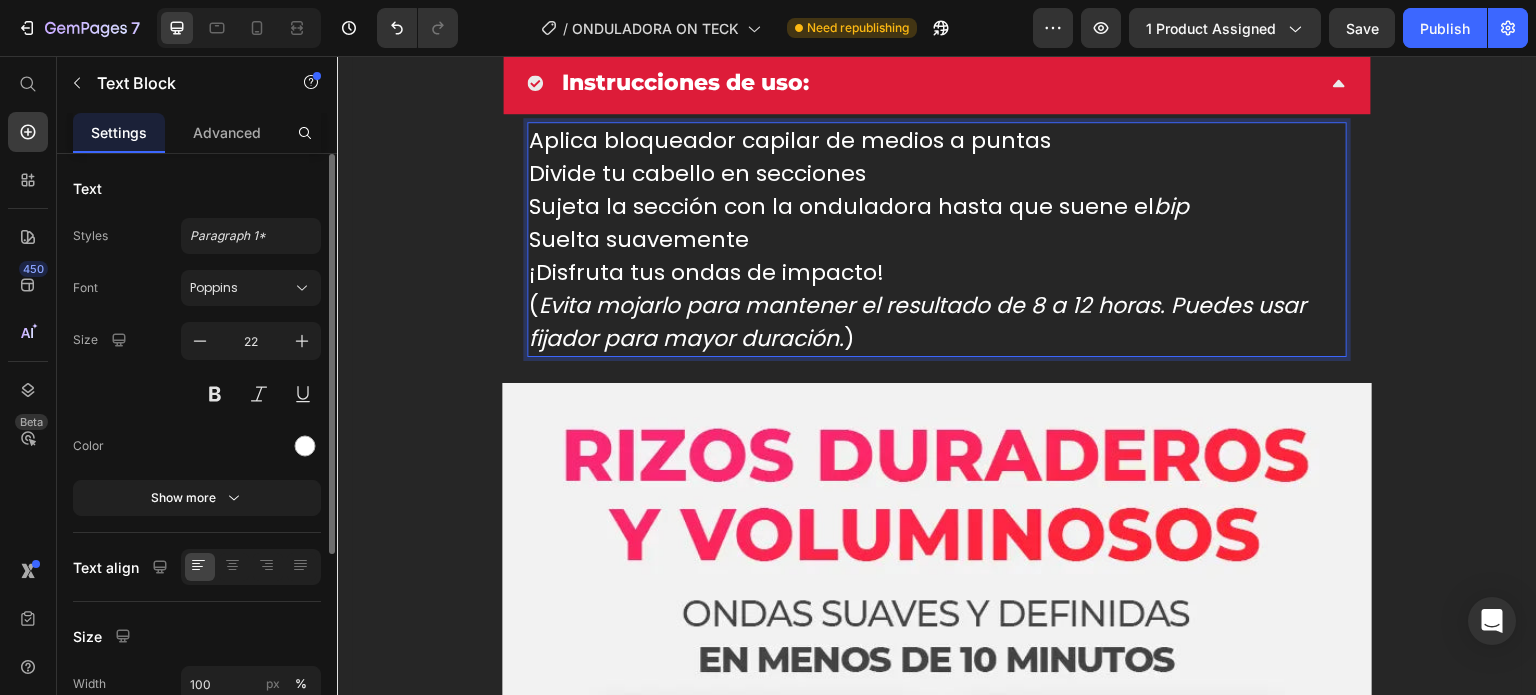 click on "Aplica bloqueador capilar de medios a puntas" at bounding box center [937, 140] 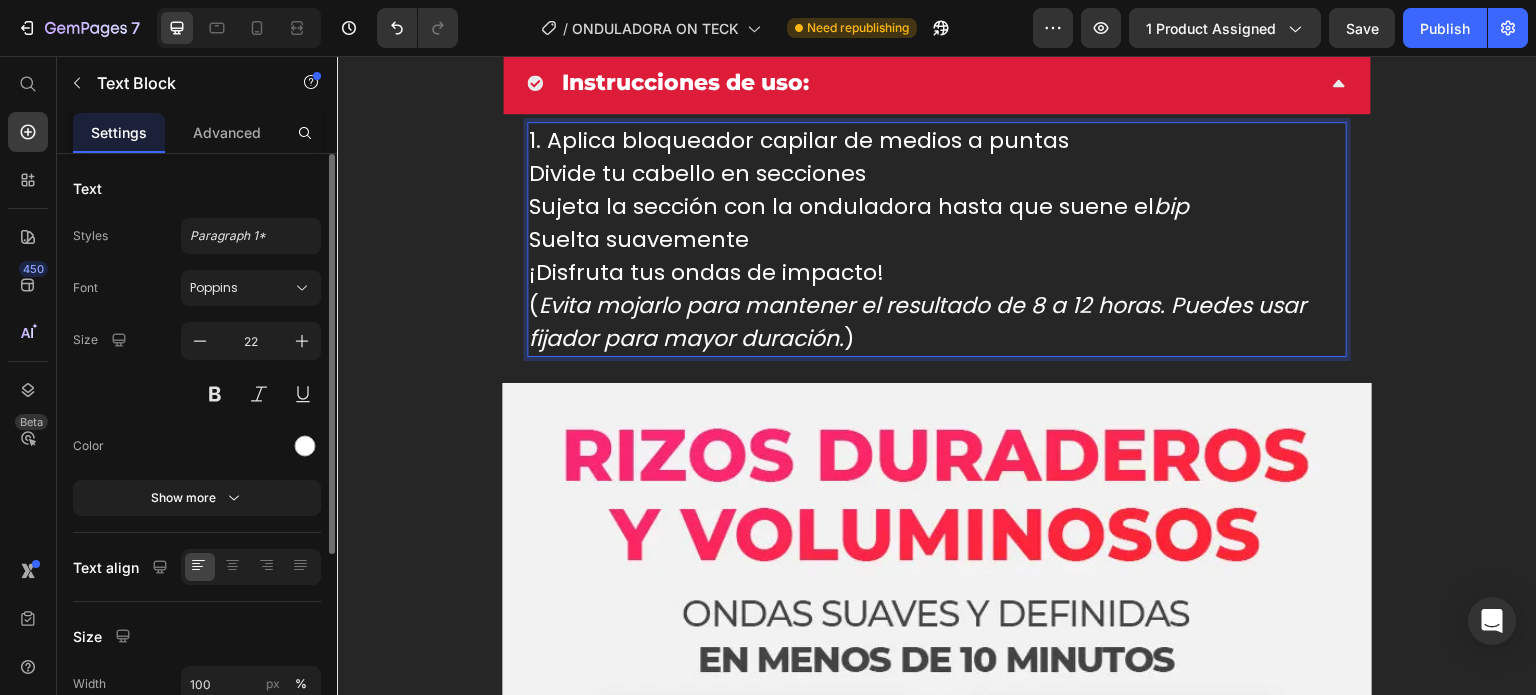 click on "Divide tu cabello en secciones" at bounding box center [937, 173] 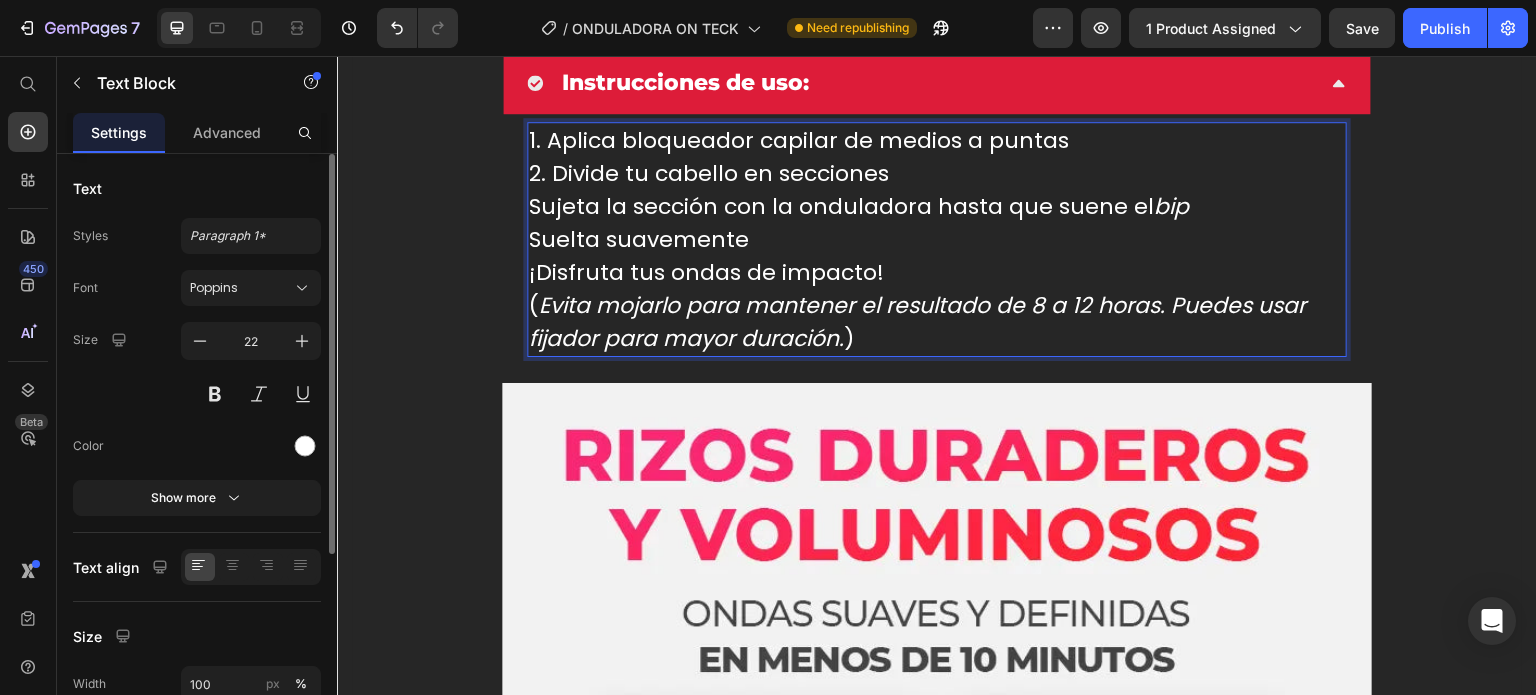 click on "Sujeta la sección con la onduladora hasta que suene el  bip" at bounding box center (937, 206) 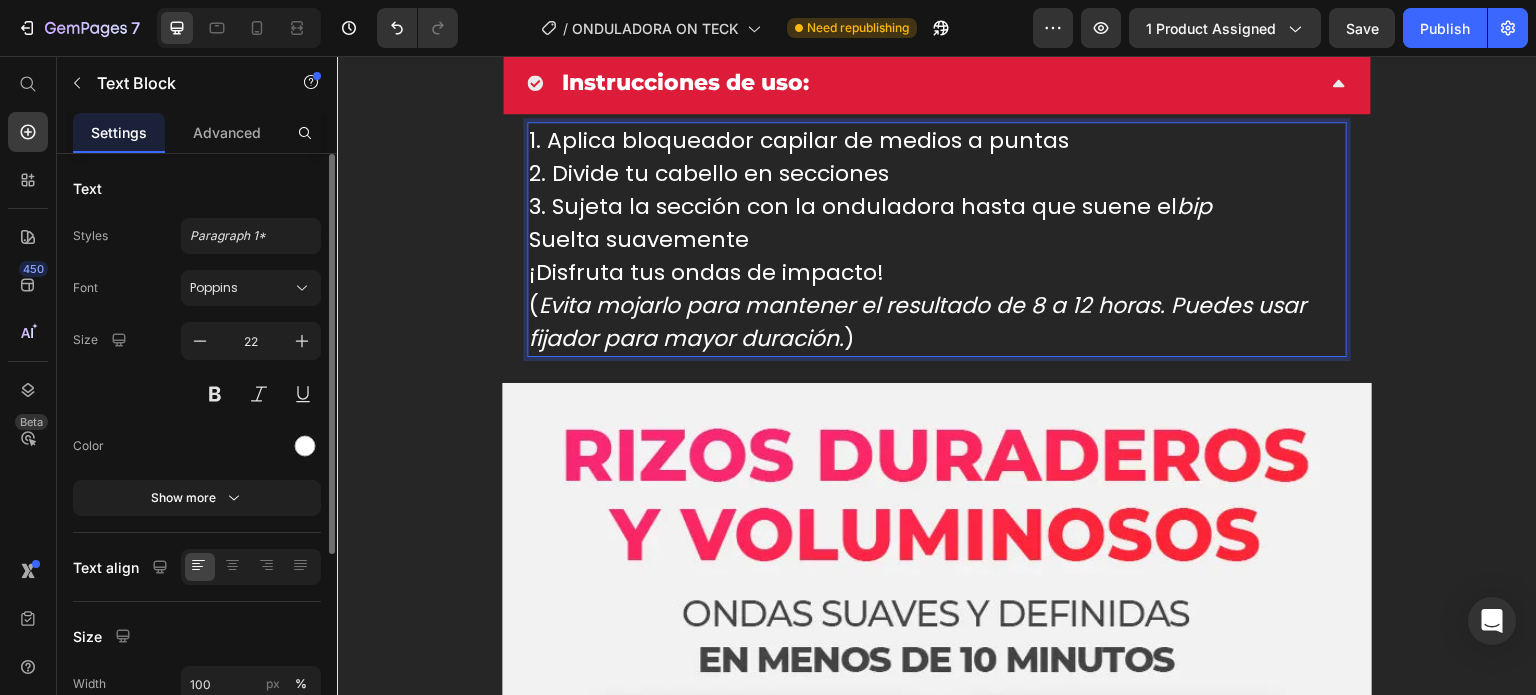 click on "Suelta suavemente" at bounding box center [937, 239] 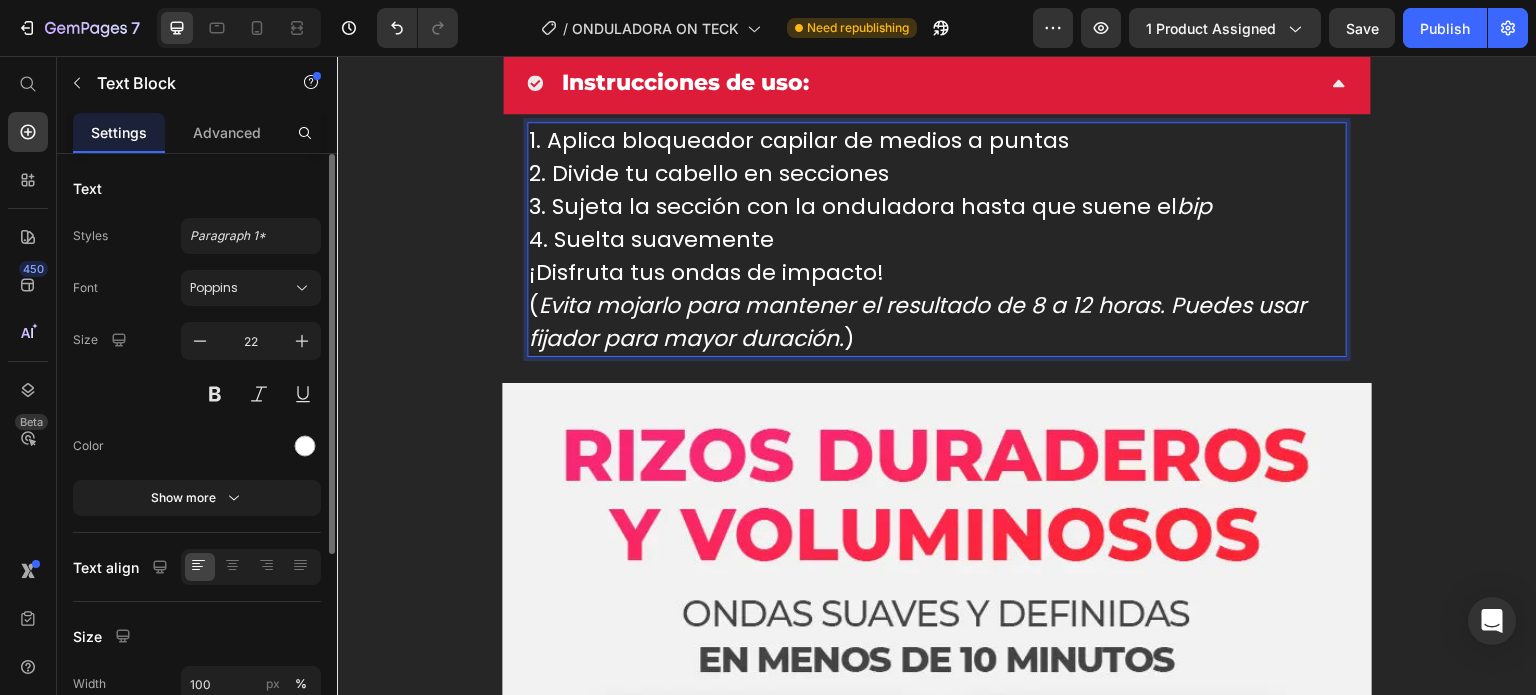 click on "¡Disfruta tus ondas de impacto! ( Evita mojarlo para mantener el resultado de 8 a 12 horas. Puedes usar fijador para mayor duración. )" at bounding box center (937, 305) 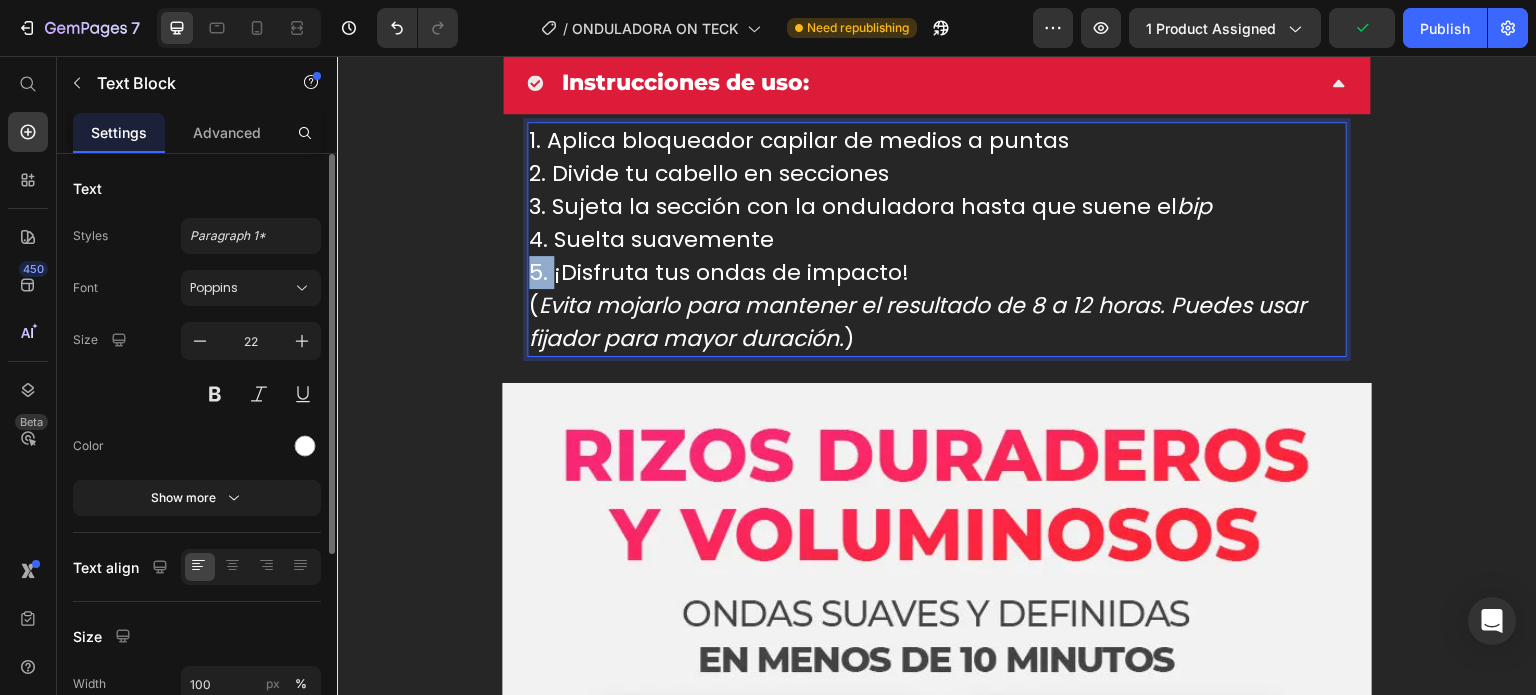 drag, startPoint x: 554, startPoint y: 272, endPoint x: 526, endPoint y: 266, distance: 28.635643 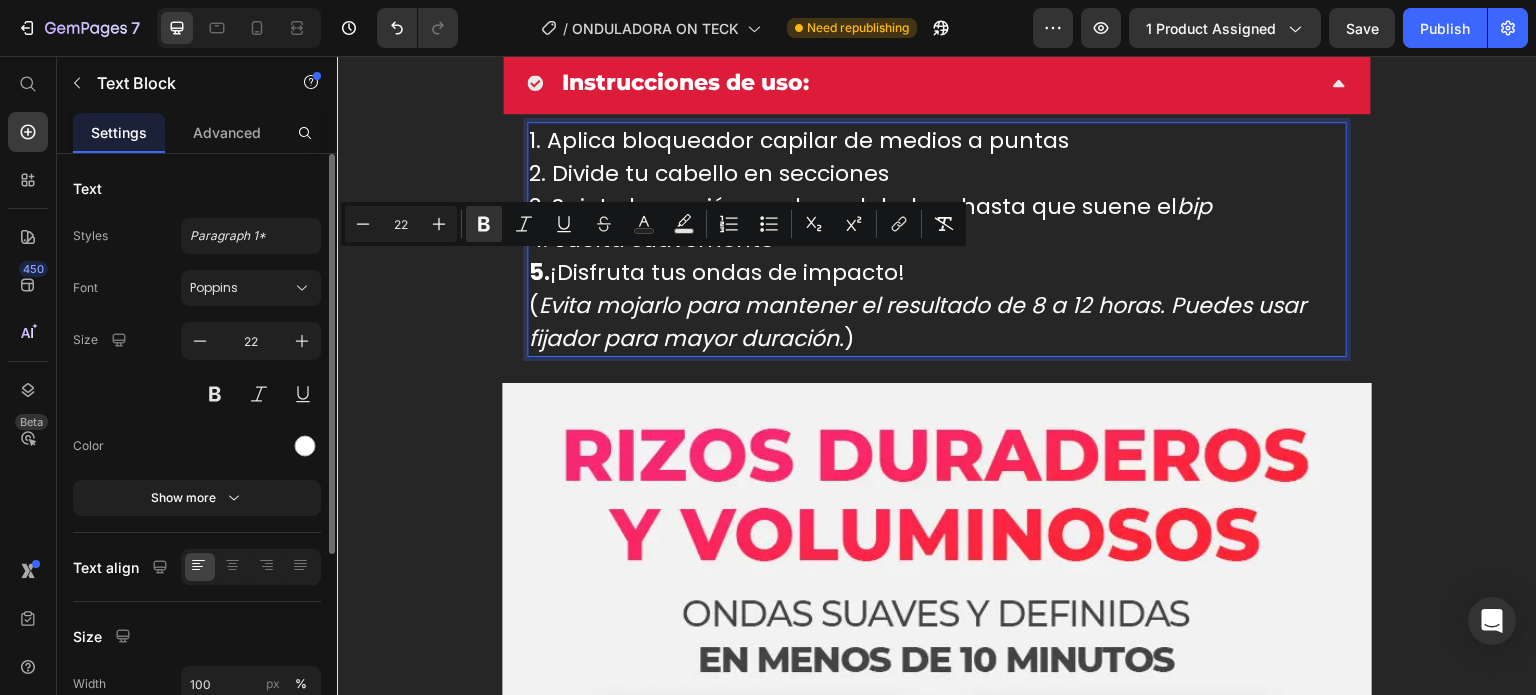 click on "2. Divide tu cabello en secciones" at bounding box center (937, 173) 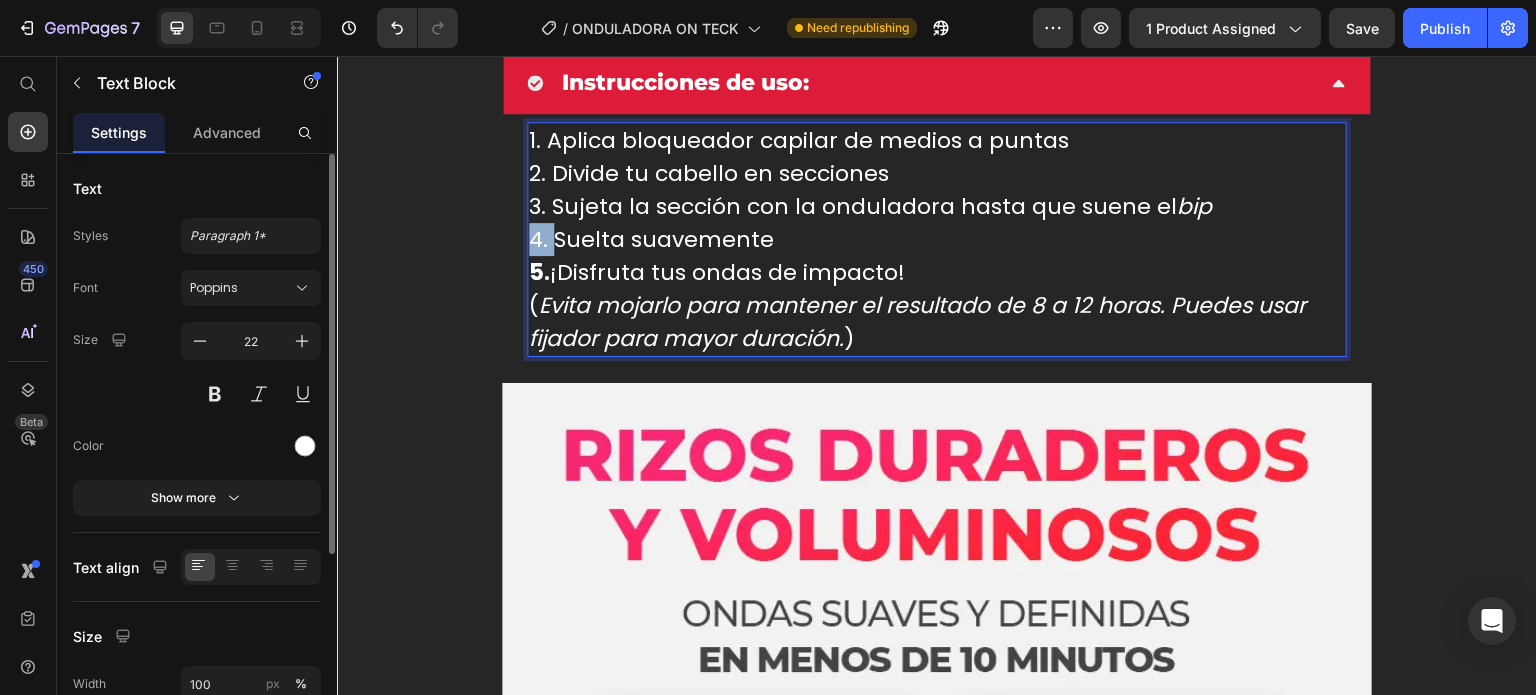 drag, startPoint x: 553, startPoint y: 239, endPoint x: 529, endPoint y: 235, distance: 24.33105 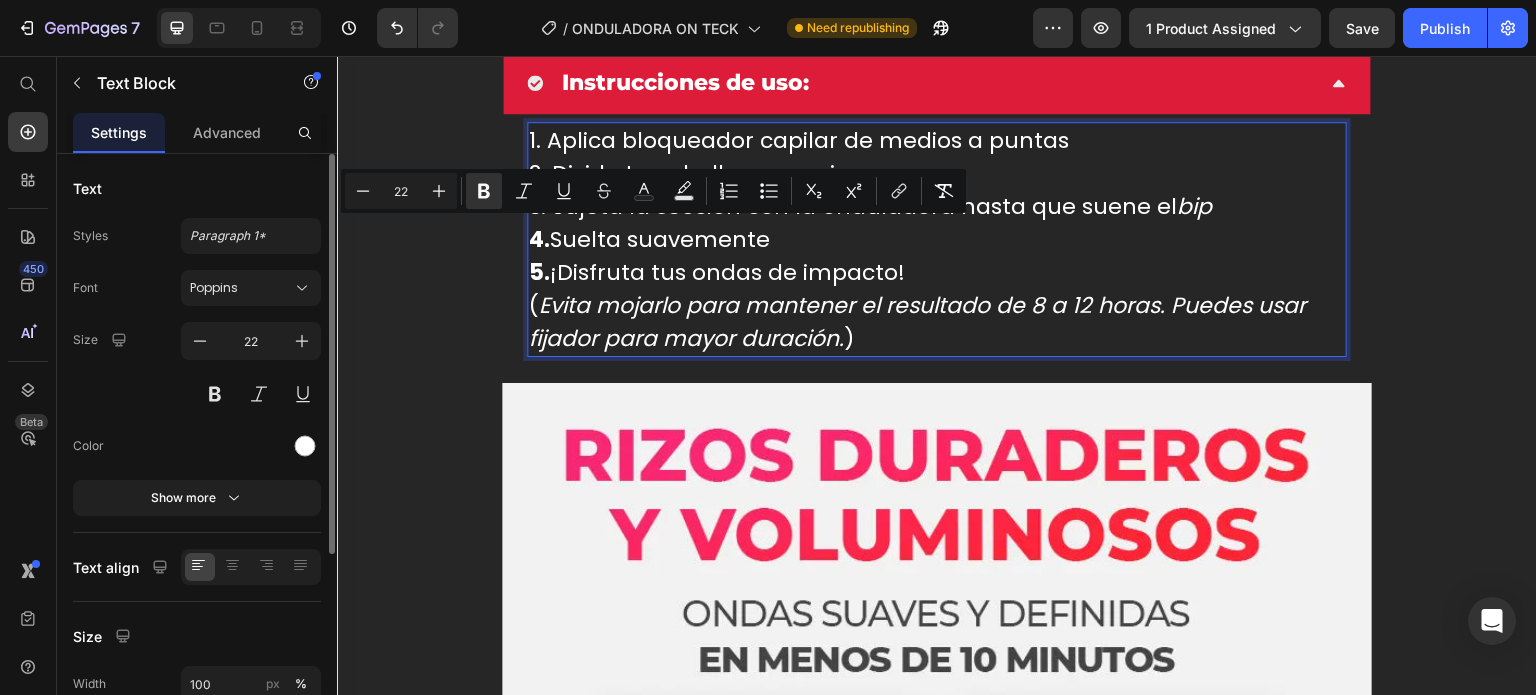 click on "5." at bounding box center [539, 272] 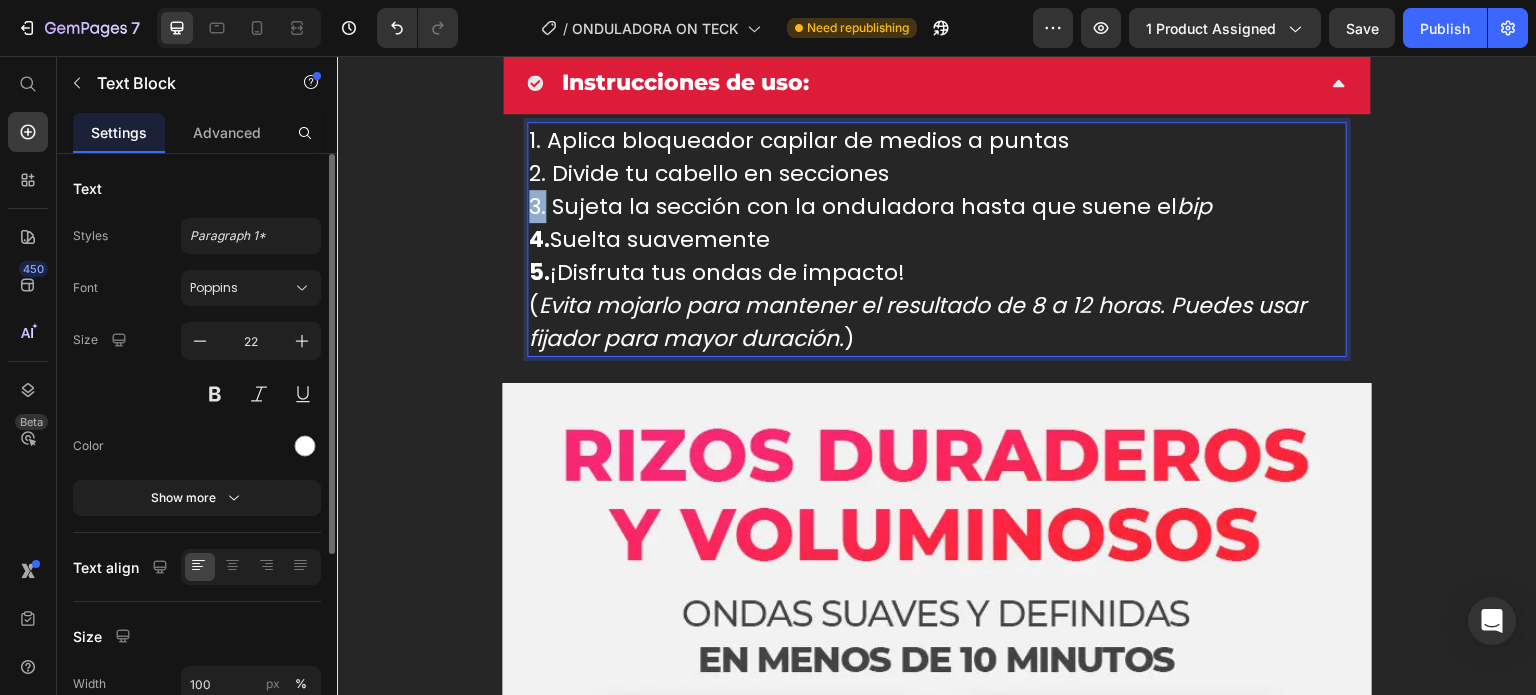 drag, startPoint x: 547, startPoint y: 204, endPoint x: 530, endPoint y: 203, distance: 17.029387 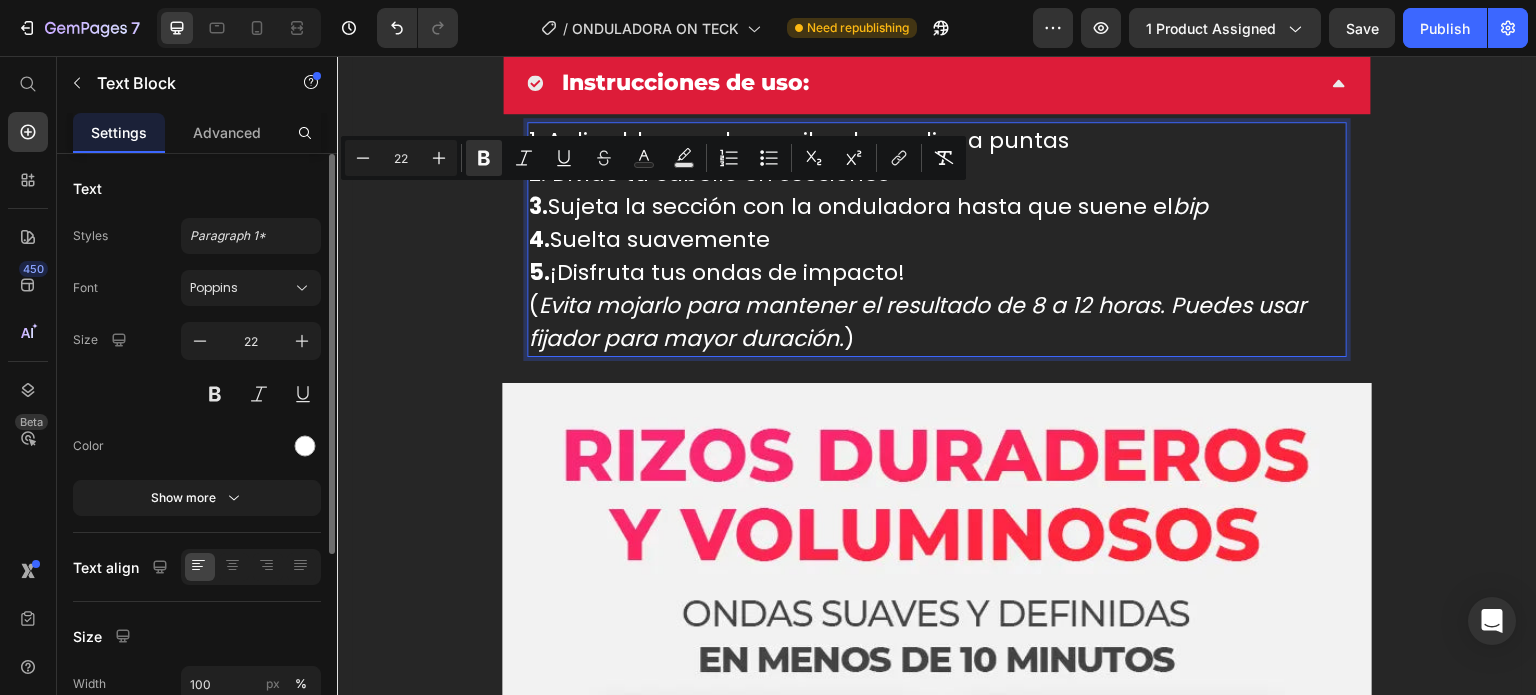 click on "5.  ¡Disfruta tus ondas de impacto! ( Evita mojarlo para mantener el resultado de 8 a 12 horas. Puedes usar fijador para mayor duración. )" at bounding box center (937, 305) 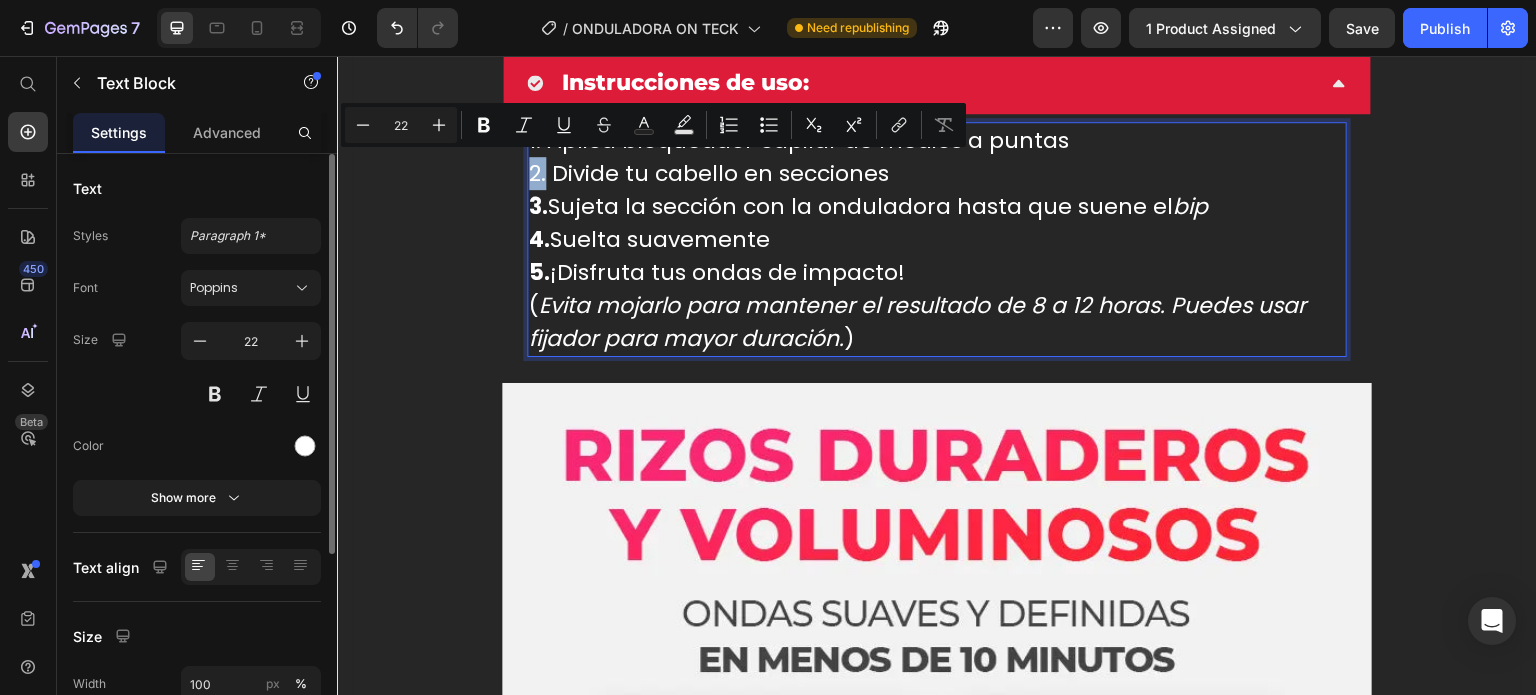 drag, startPoint x: 544, startPoint y: 175, endPoint x: 527, endPoint y: 170, distance: 17.720045 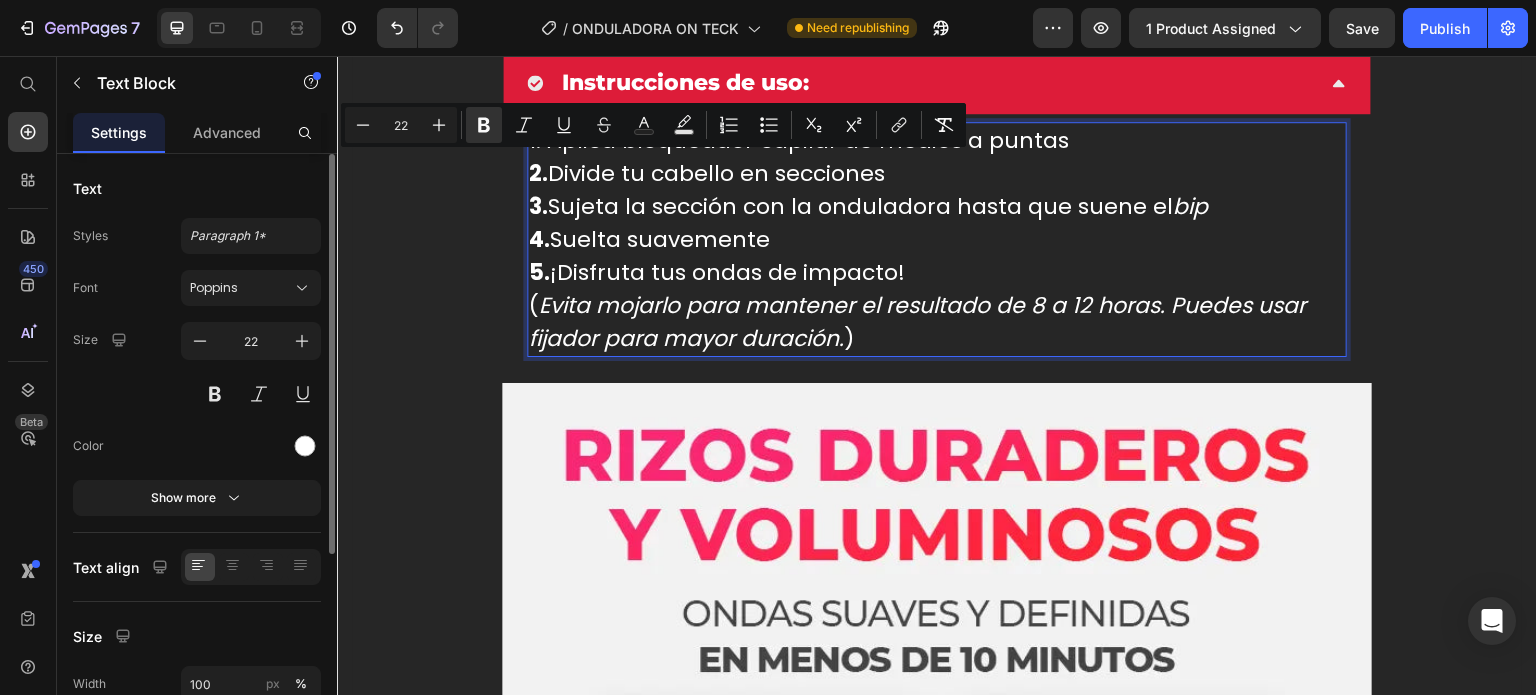 click on "3.  Sujeta la sección con la onduladora hasta que suene el  bip" at bounding box center [937, 206] 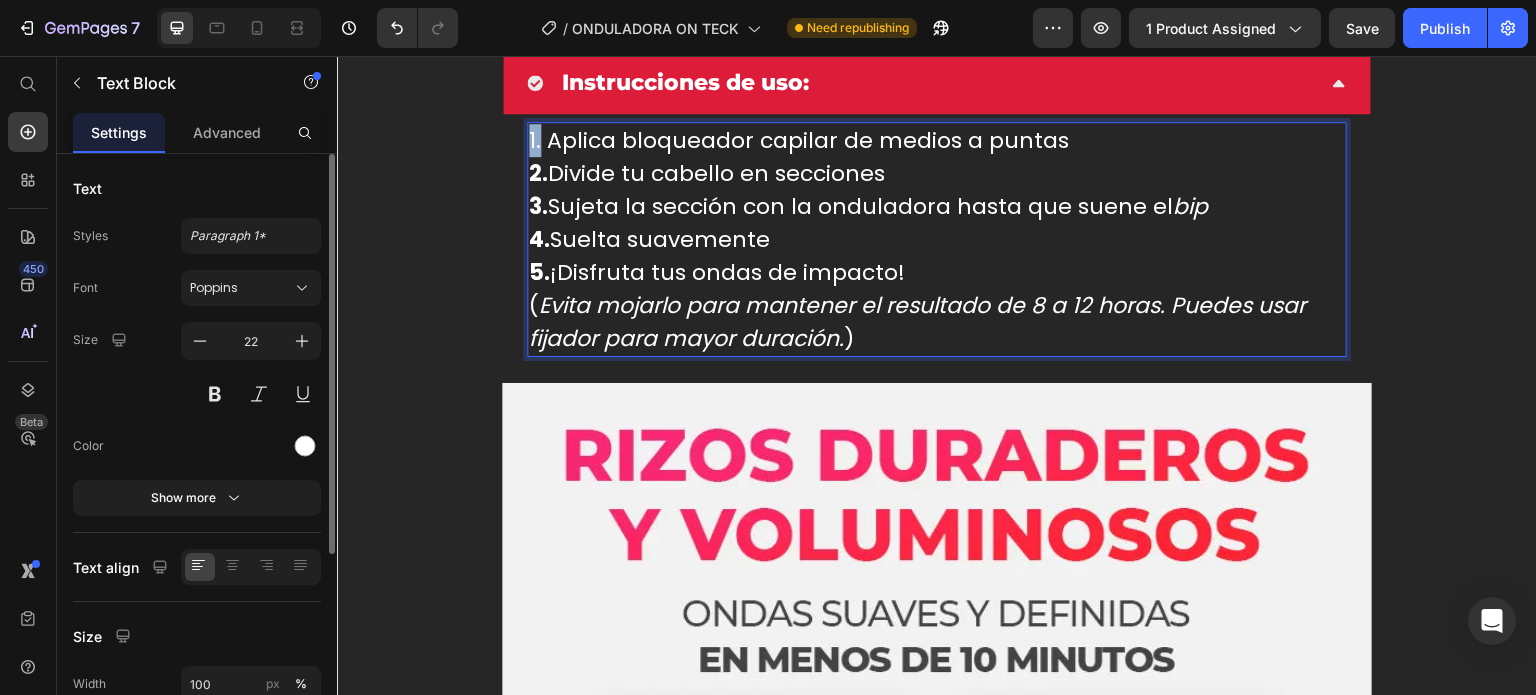 drag, startPoint x: 542, startPoint y: 141, endPoint x: 527, endPoint y: 139, distance: 15.132746 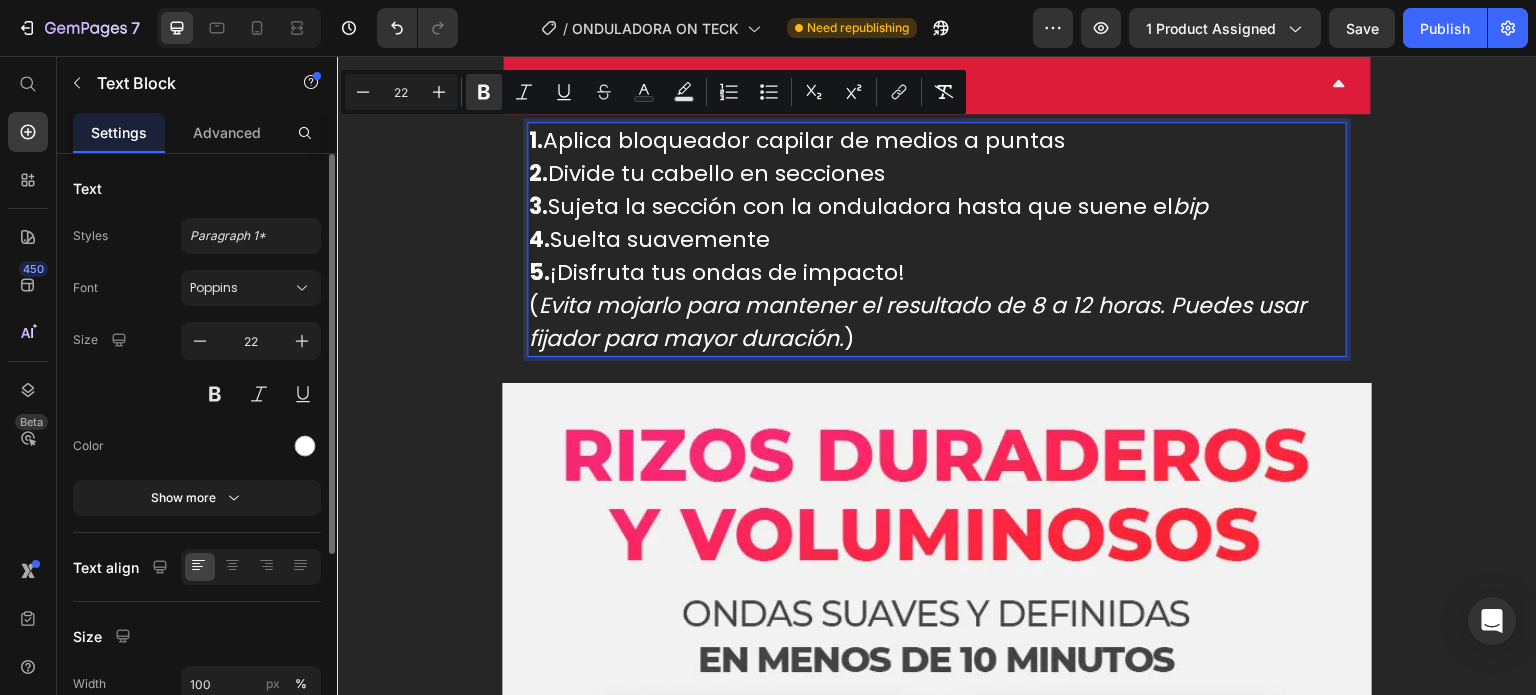 click on "4.  Suelta suavemente" at bounding box center (937, 239) 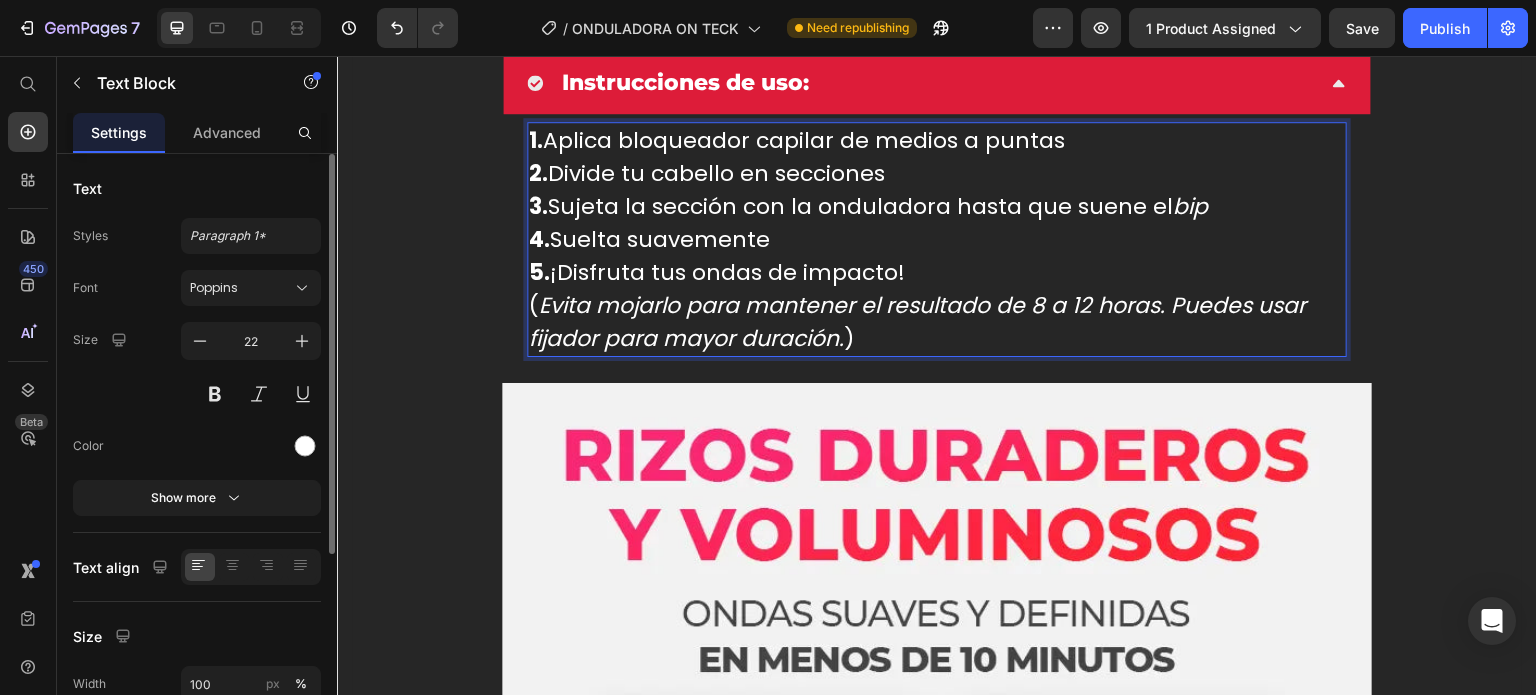 scroll, scrollTop: 2220, scrollLeft: 0, axis: vertical 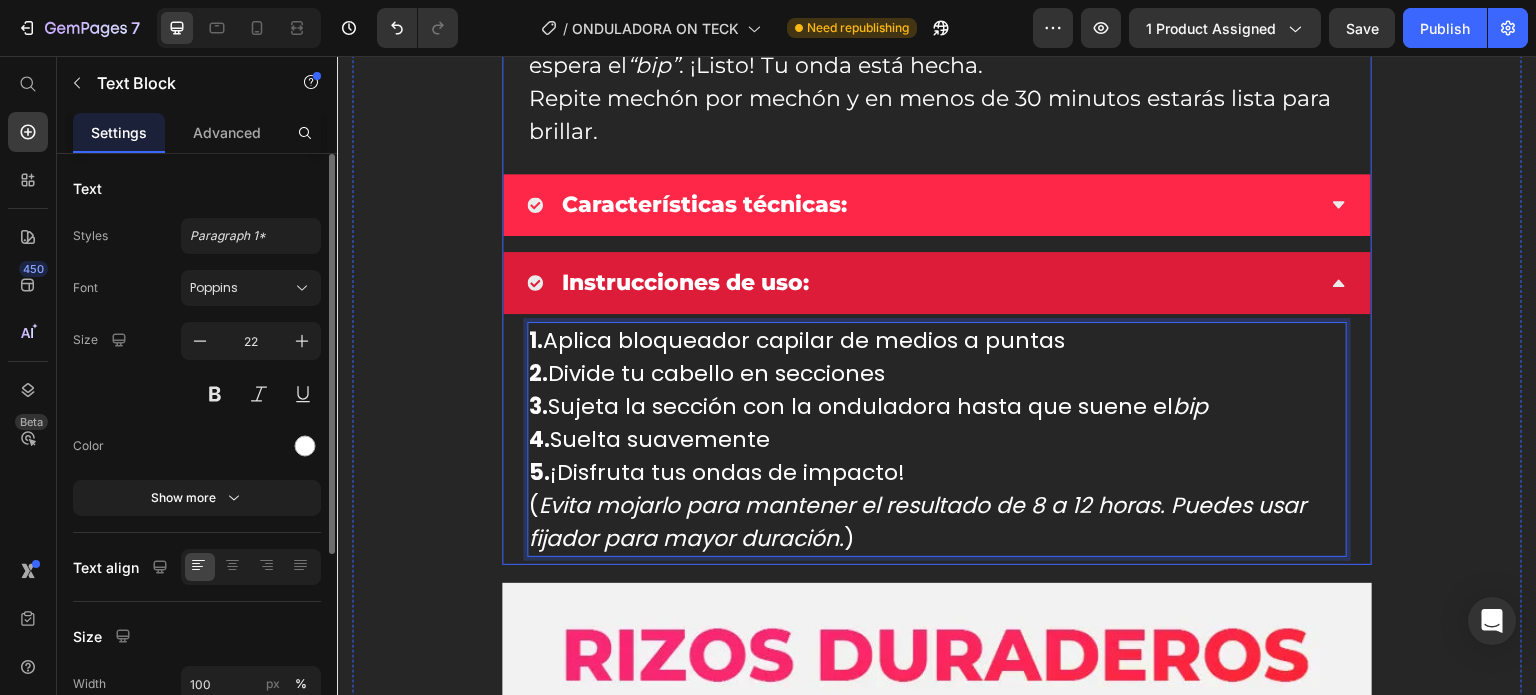 click 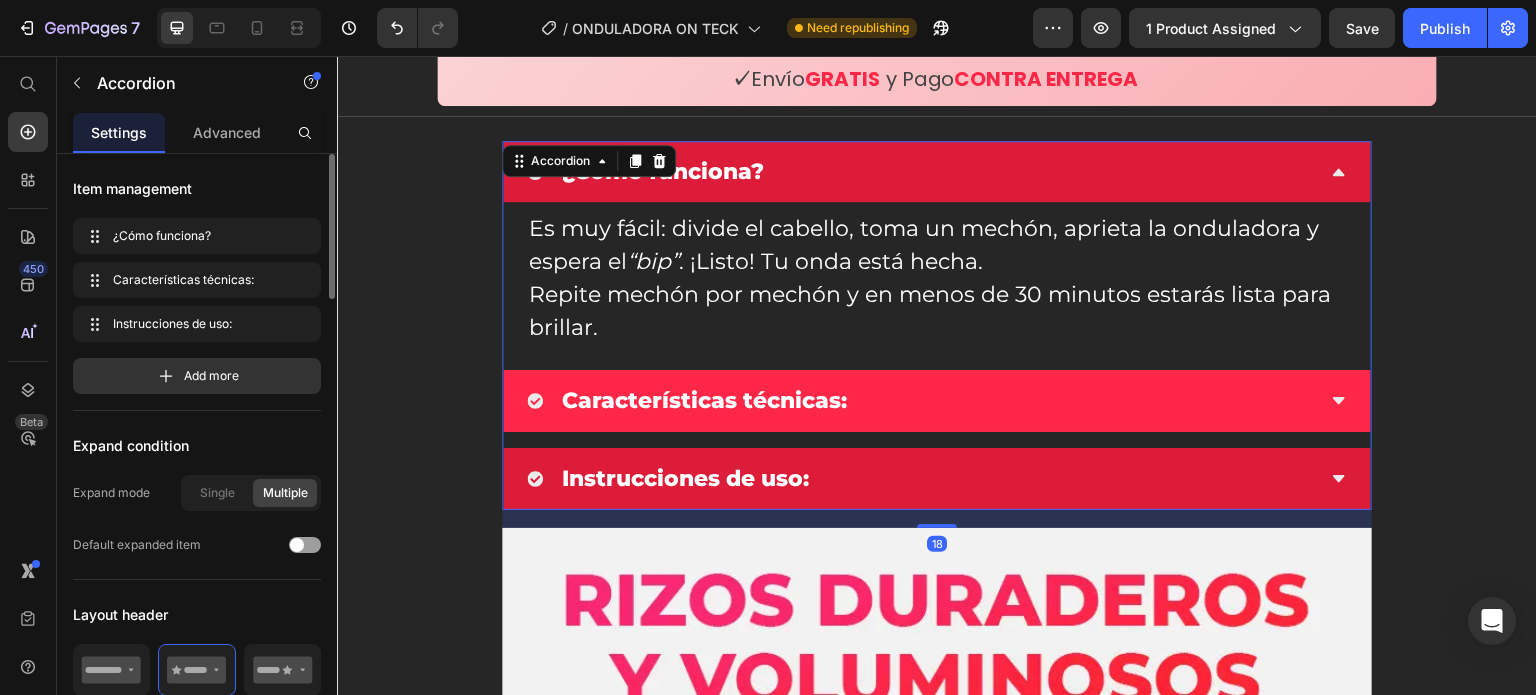 scroll, scrollTop: 1420, scrollLeft: 0, axis: vertical 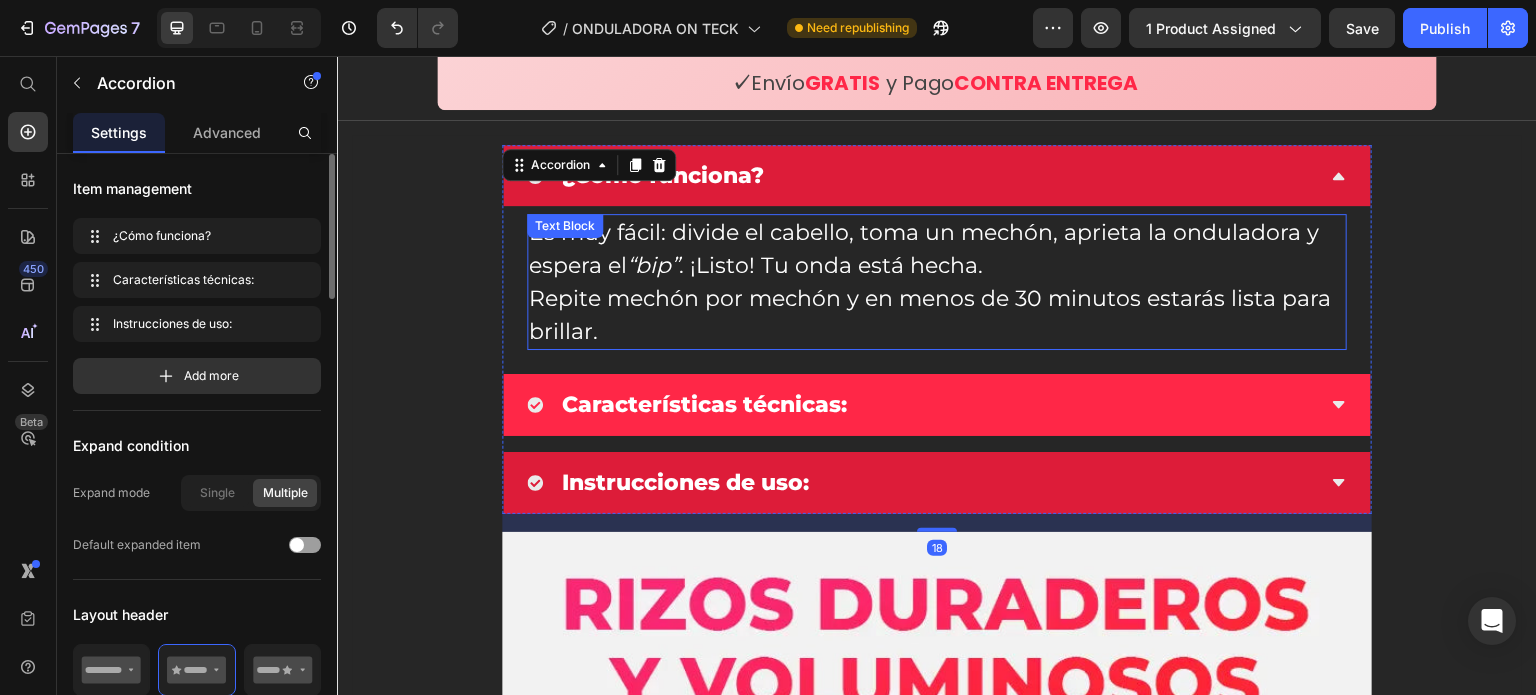 click on "Es muy fácil: divide el cabello, toma un mechón, aprieta la onduladora y espera el  “bip” . ¡Listo! Tu onda está hecha. Repite mechón por mechón y en menos de 30 minutos estarás lista para brillar." at bounding box center (937, 282) 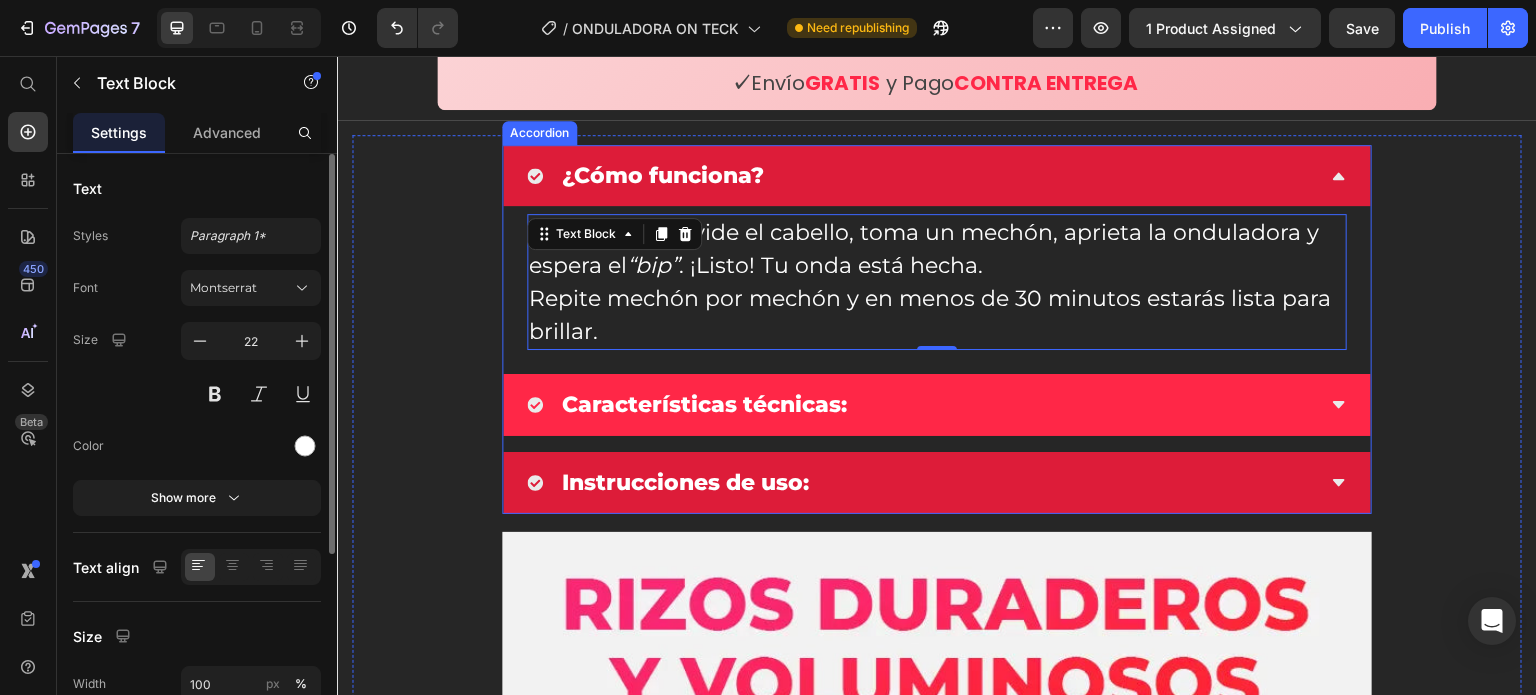 click on "Instrucciones de uso:" at bounding box center [921, 483] 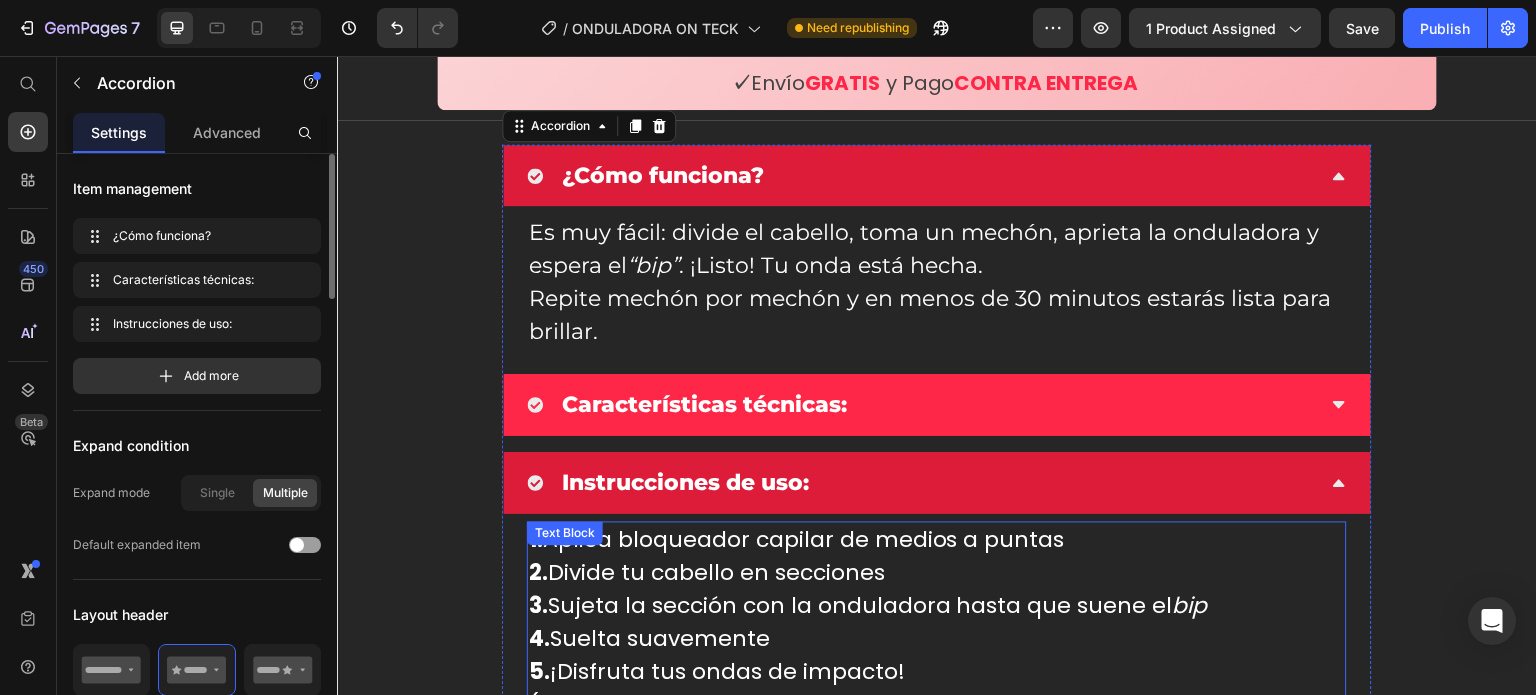 click on "1.  Aplica bloqueador capilar de medios a puntas 2.  Divide tu cabello en secciones 3.  Sujeta la sección con la onduladora hasta que suene el  bip 4.  Suelta suavemente 5.  ¡Disfruta tus ondas de impacto! ( Evita mojarlo para mantener el resultado de 8 a 12 horas. Puedes usar fijador para mayor duración. ) Text Block" at bounding box center (937, 639) 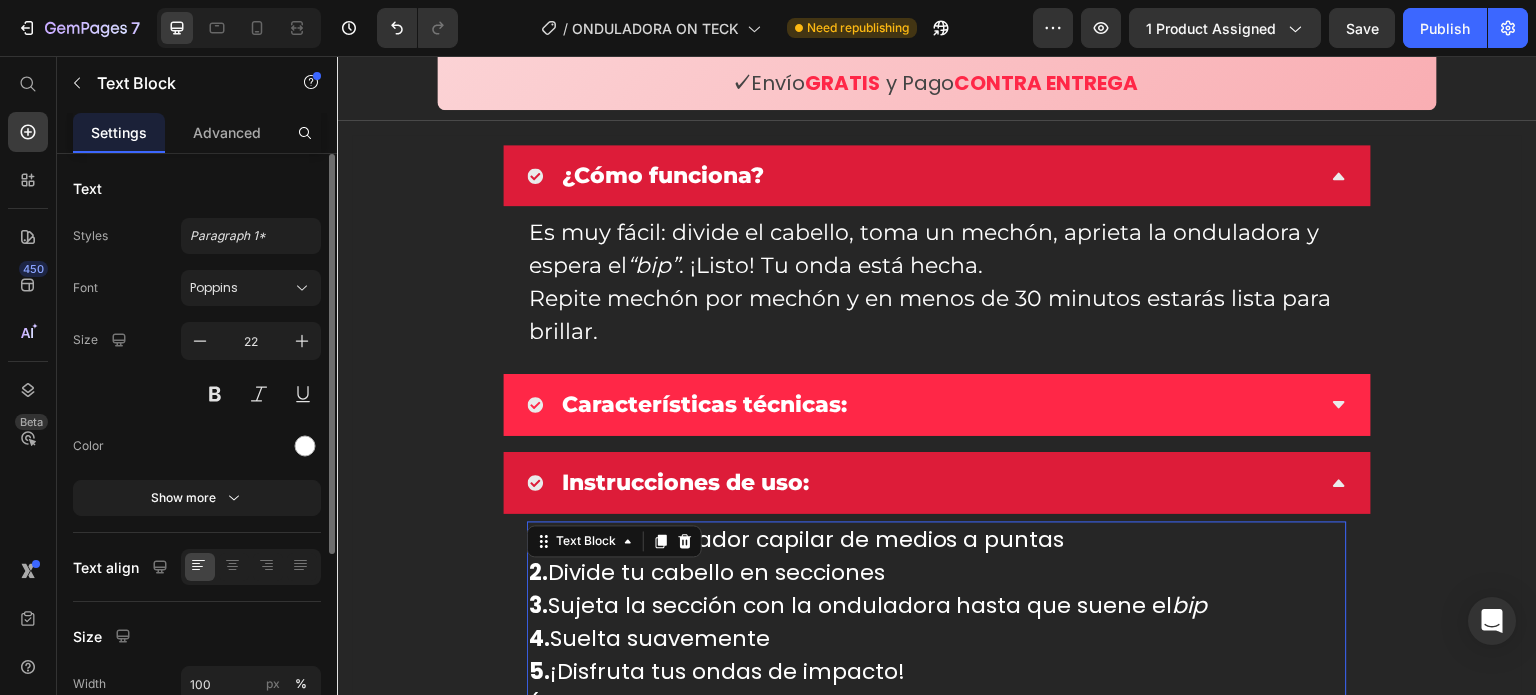 click on "3.  Sujeta la sección con la onduladora hasta que suene el  bip" at bounding box center [937, 606] 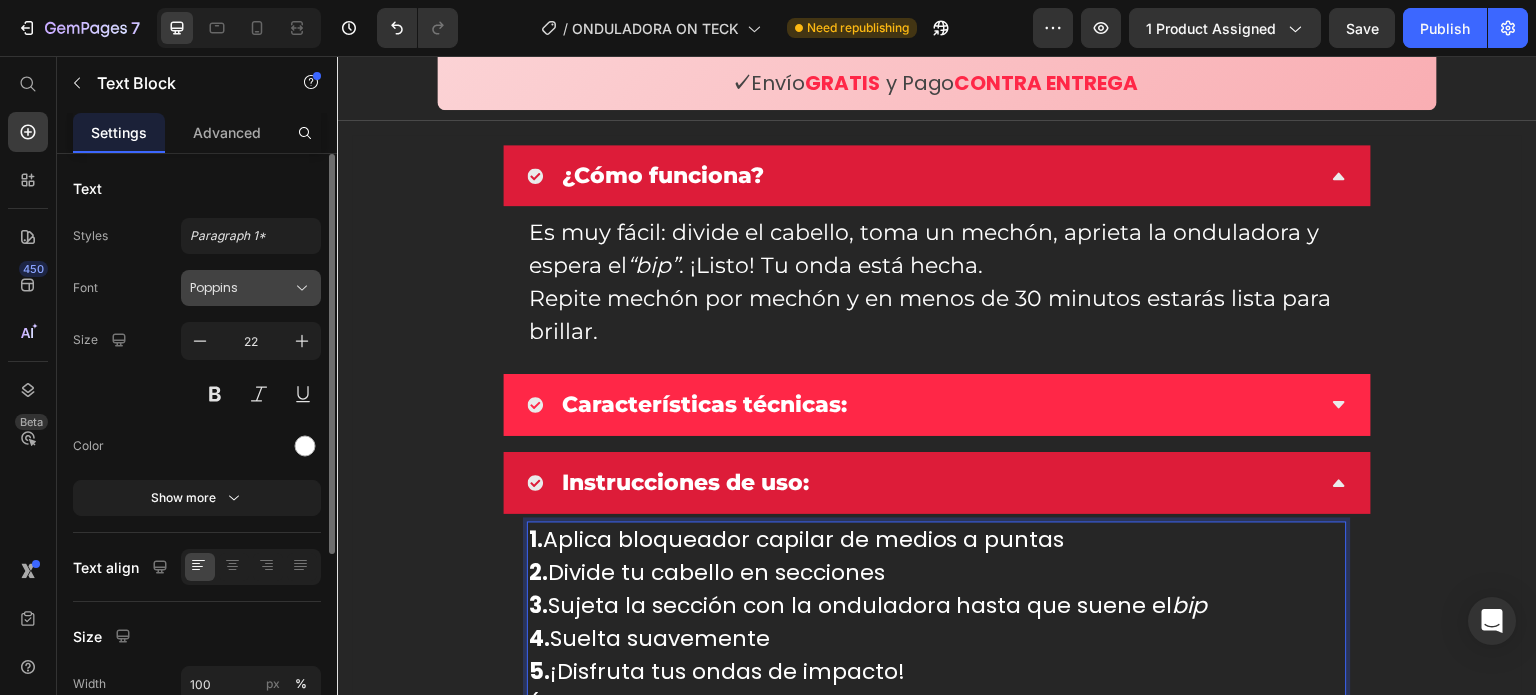 click on "Poppins" at bounding box center (241, 288) 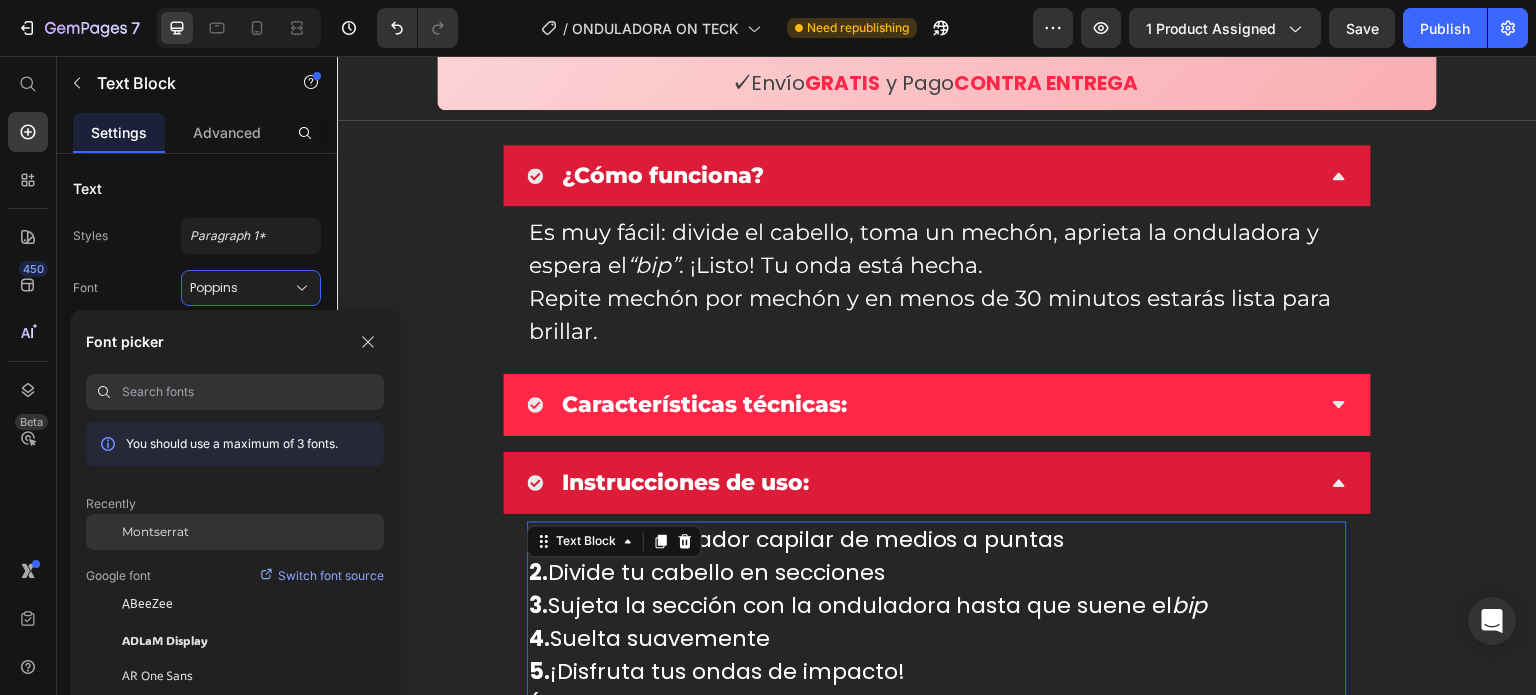 drag, startPoint x: 165, startPoint y: 524, endPoint x: 187, endPoint y: 523, distance: 22.022715 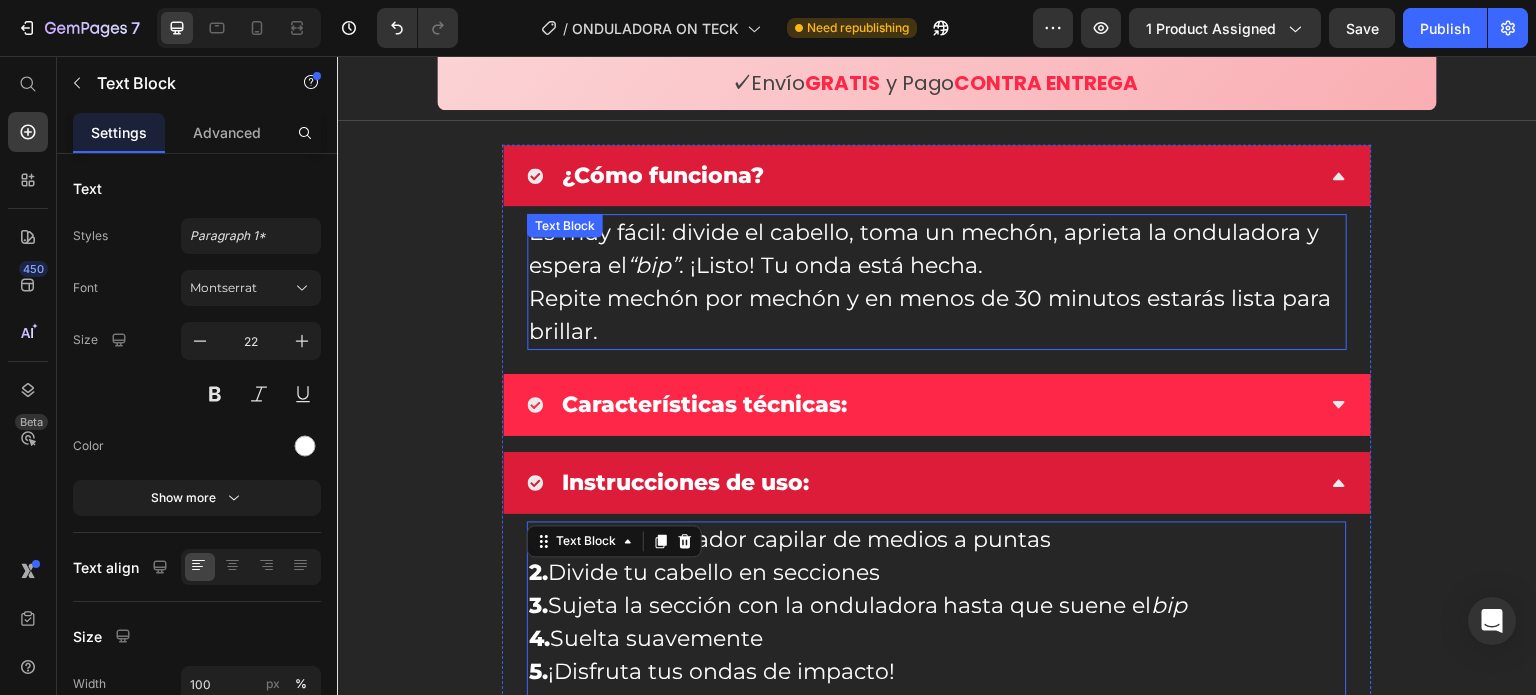 click on "Es muy fácil: divide el cabello, toma un mechón, aprieta la onduladora y espera el  “bip” . ¡Listo! Tu onda está hecha. Repite mechón por mechón y en menos de 30 minutos estarás lista para brillar." at bounding box center [937, 282] 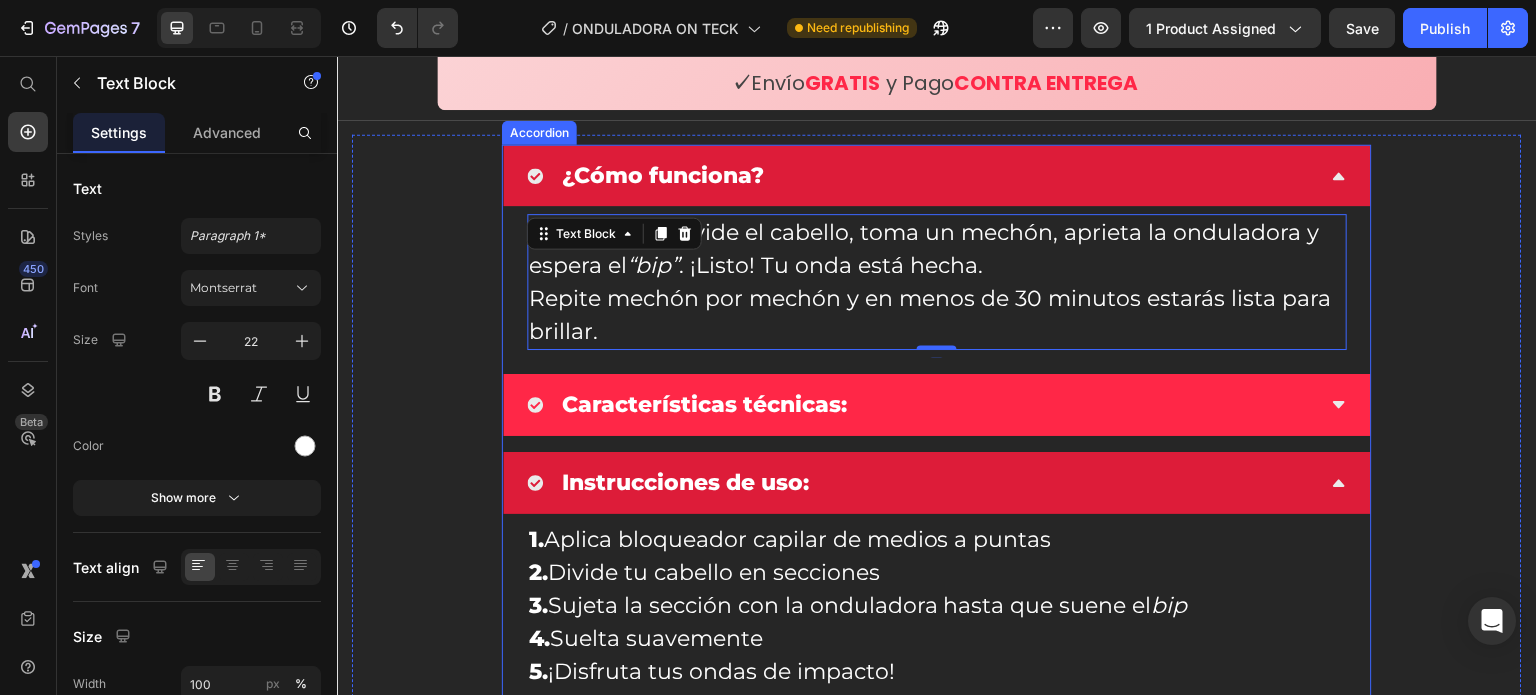 click on "Características técnicas:" at bounding box center (704, 404) 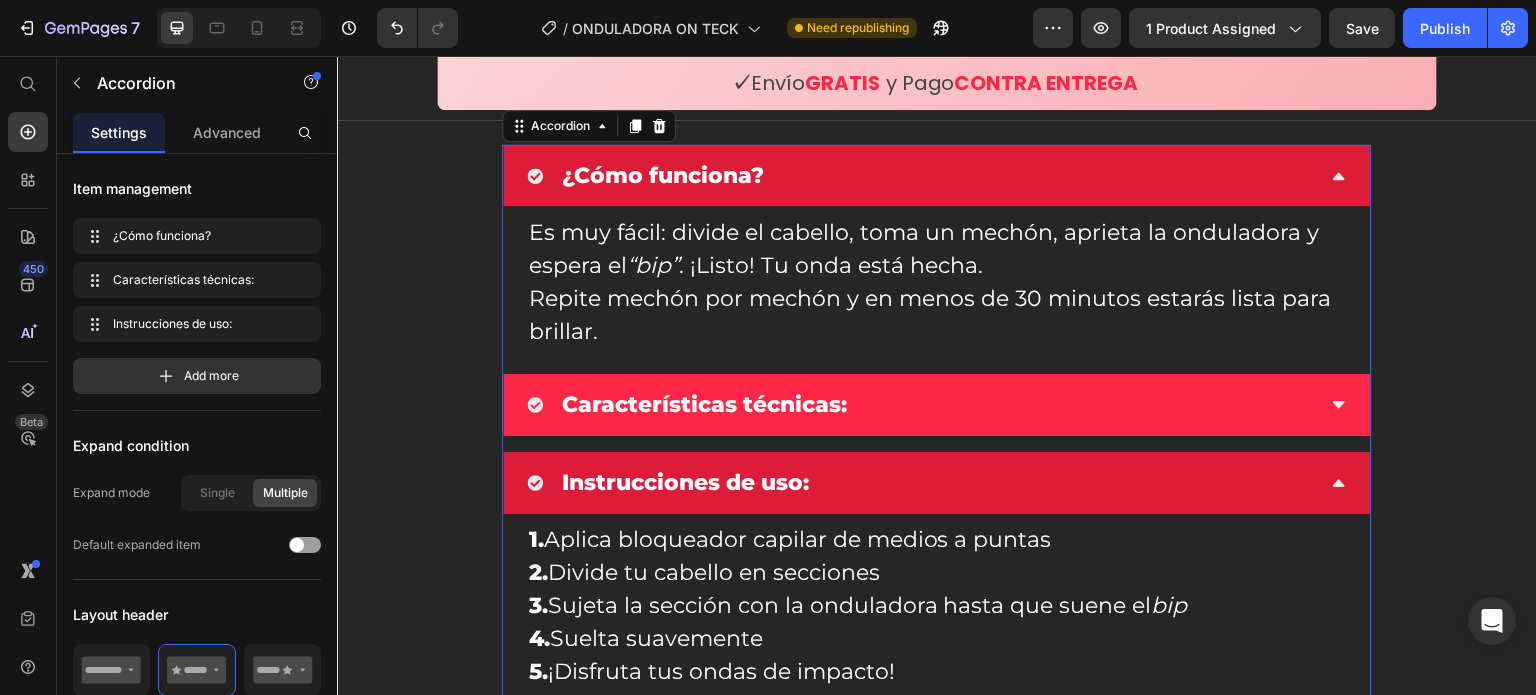 click on "Características técnicas:" at bounding box center [921, 405] 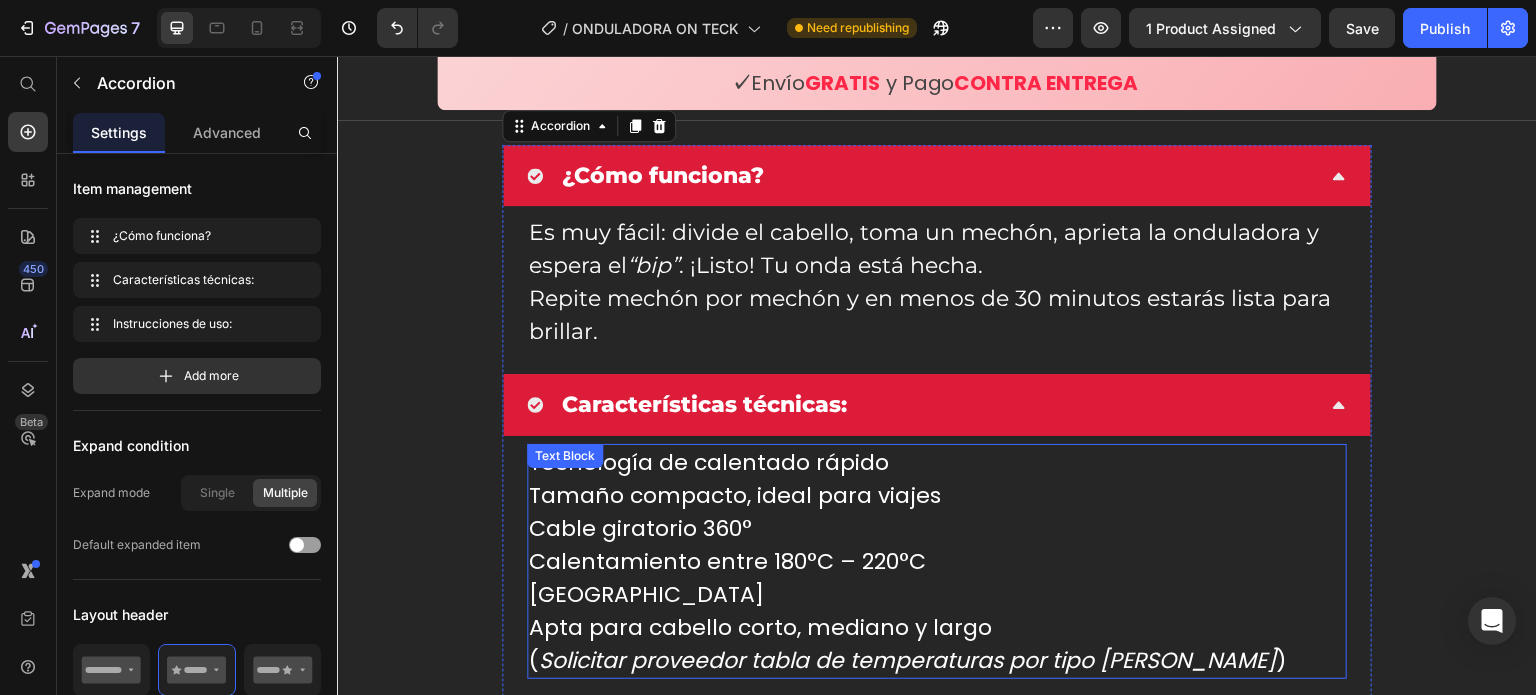 click on "Tamaño compacto, ideal para viajes" at bounding box center [937, 495] 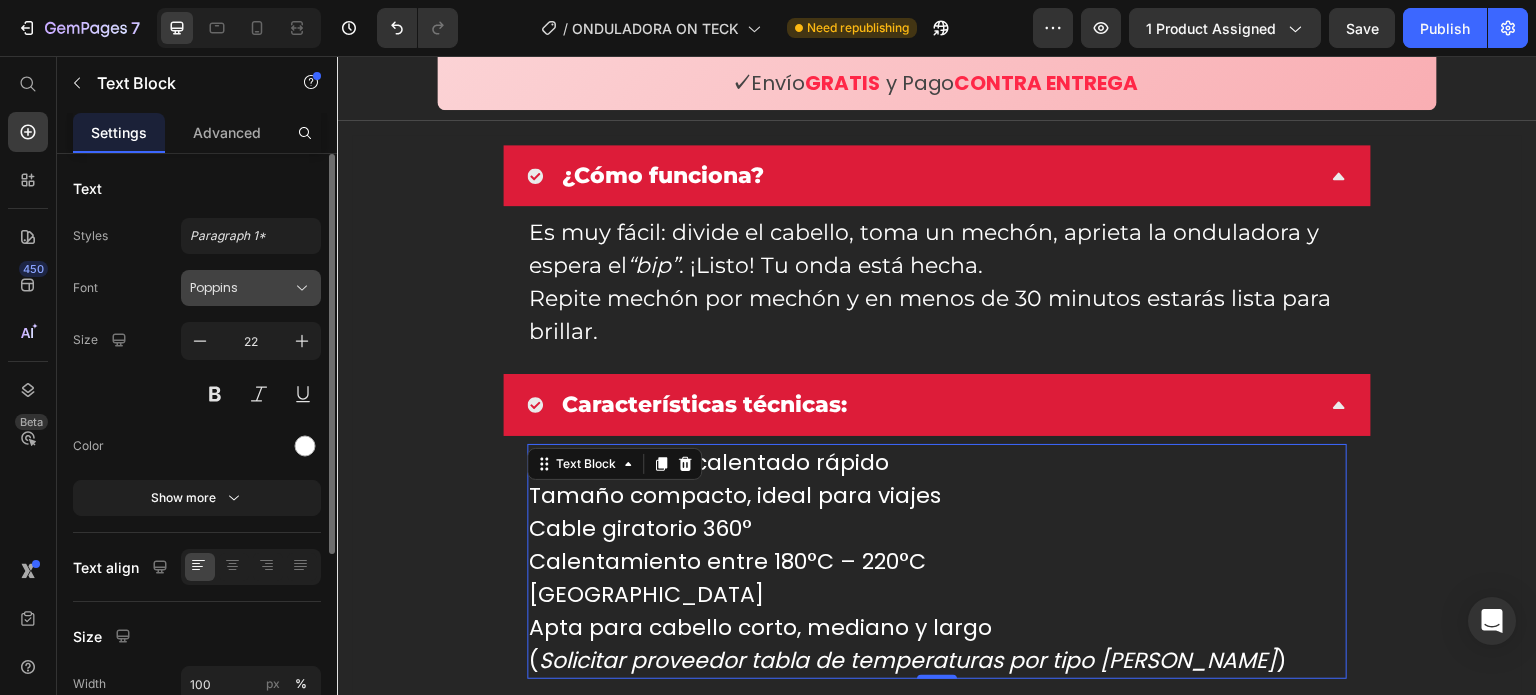click on "Poppins" at bounding box center (241, 288) 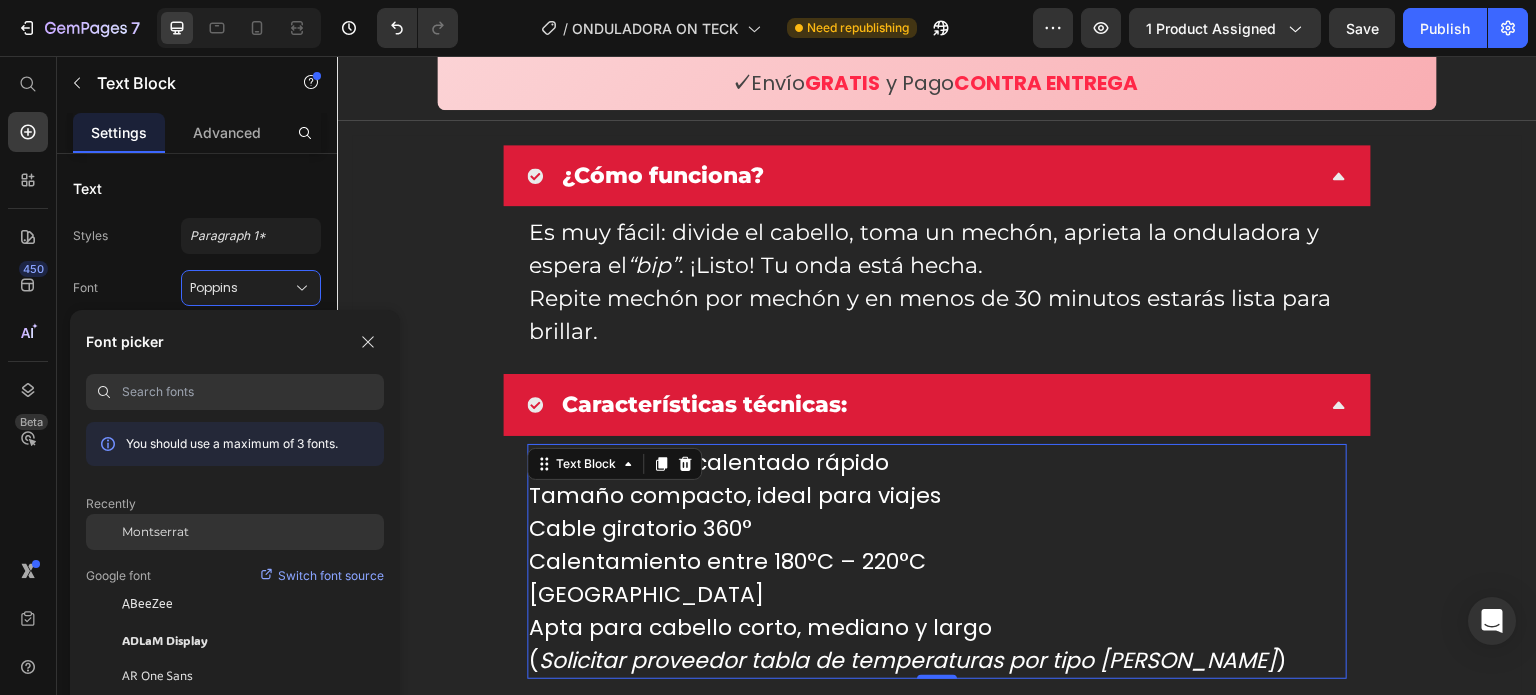 click on "Montserrat" at bounding box center (155, 532) 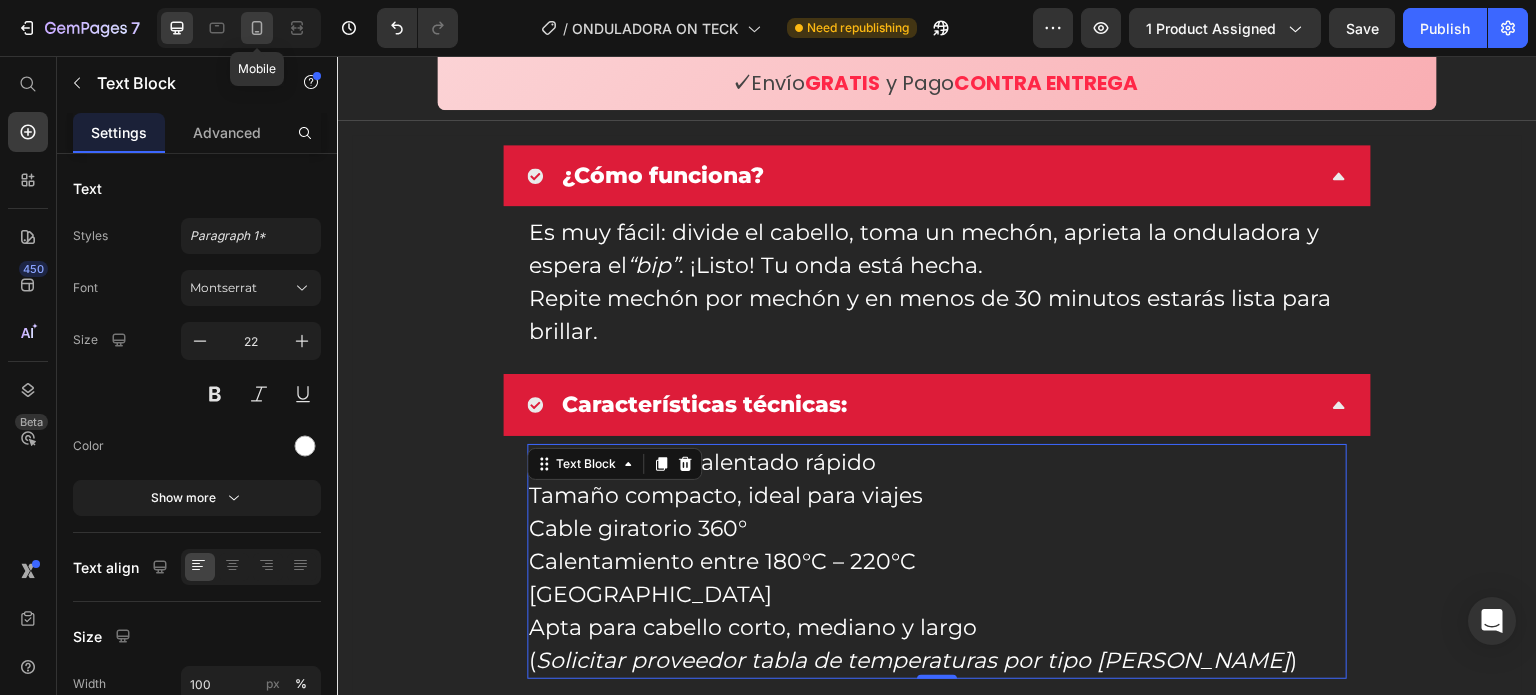 click 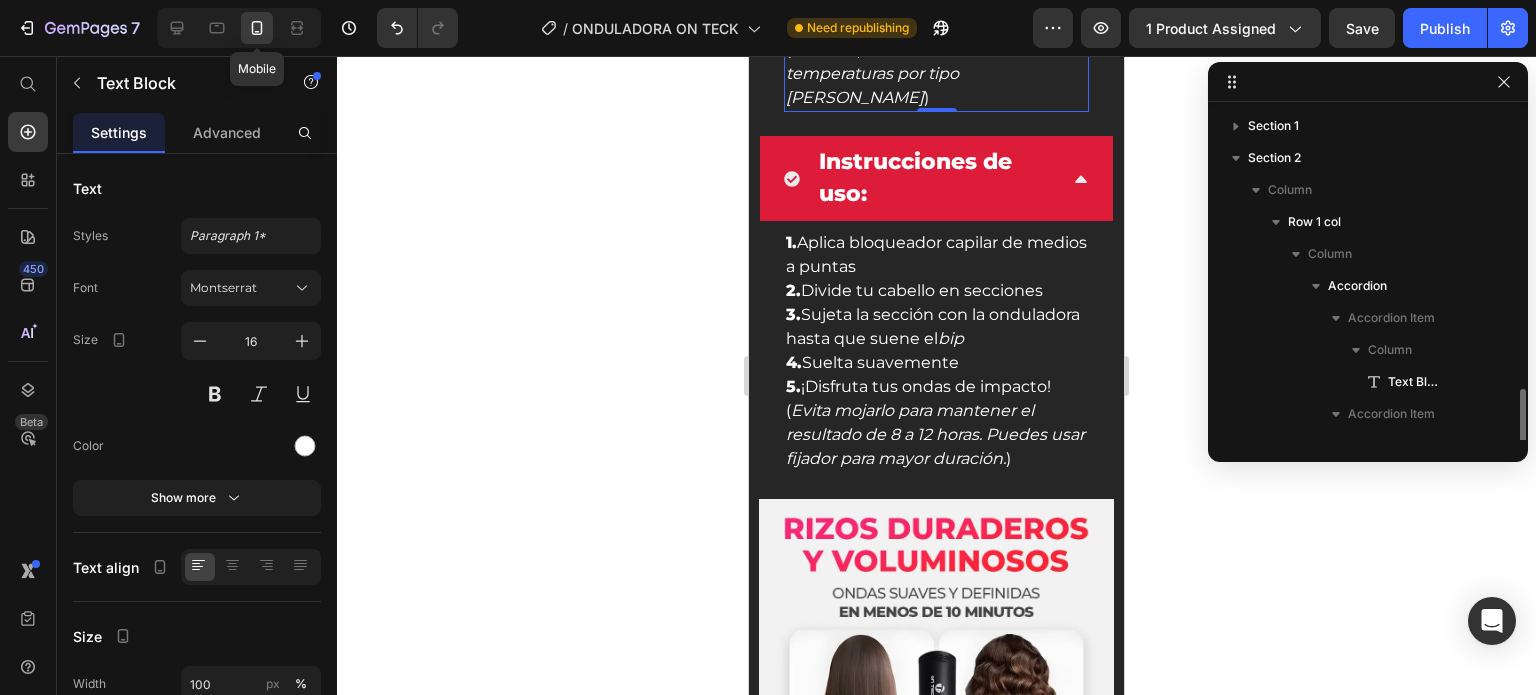 scroll, scrollTop: 218, scrollLeft: 0, axis: vertical 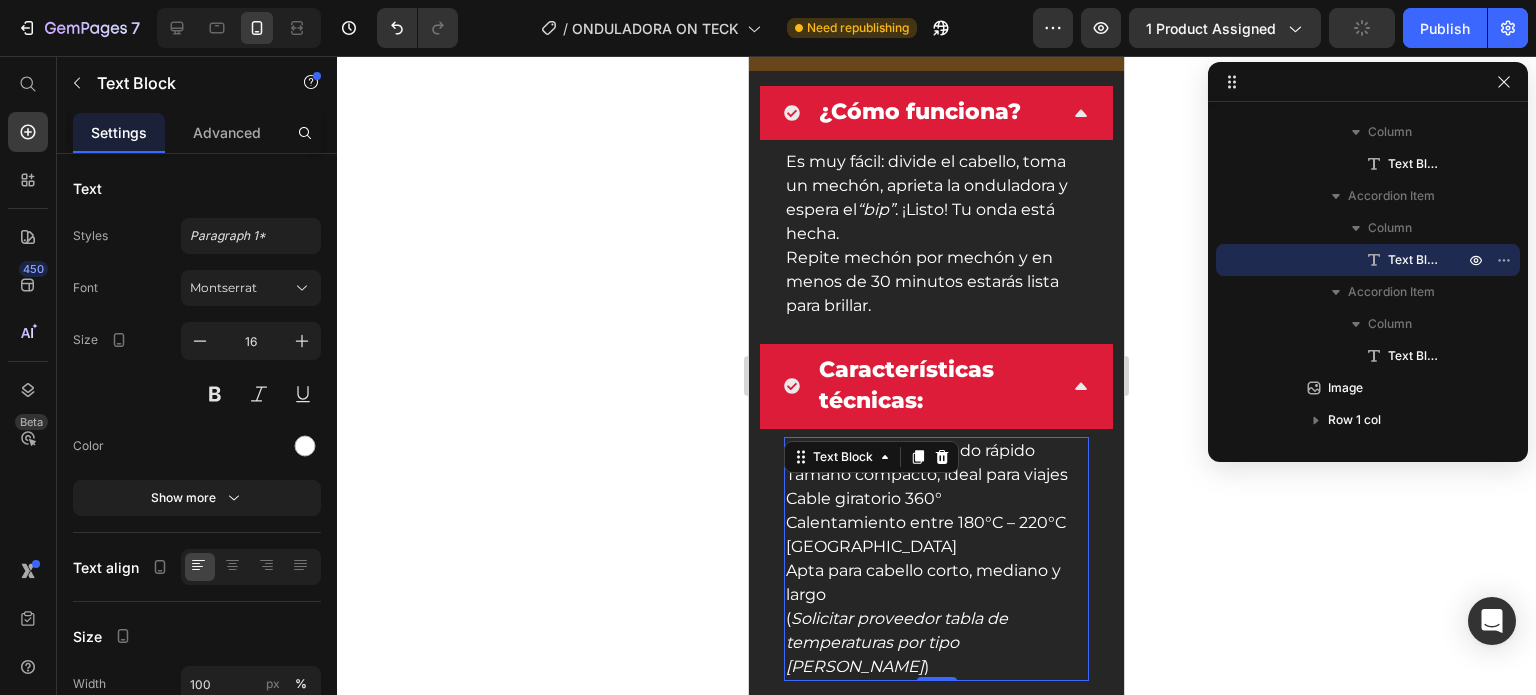 click on "Es muy fácil: divide el cabello, toma un mechón, aprieta la onduladora y espera el  “bip” . ¡Listo! Tu onda está hecha. Repite mechón por mechón y en menos de 30 minutos estarás lista para brillar." at bounding box center (936, 234) 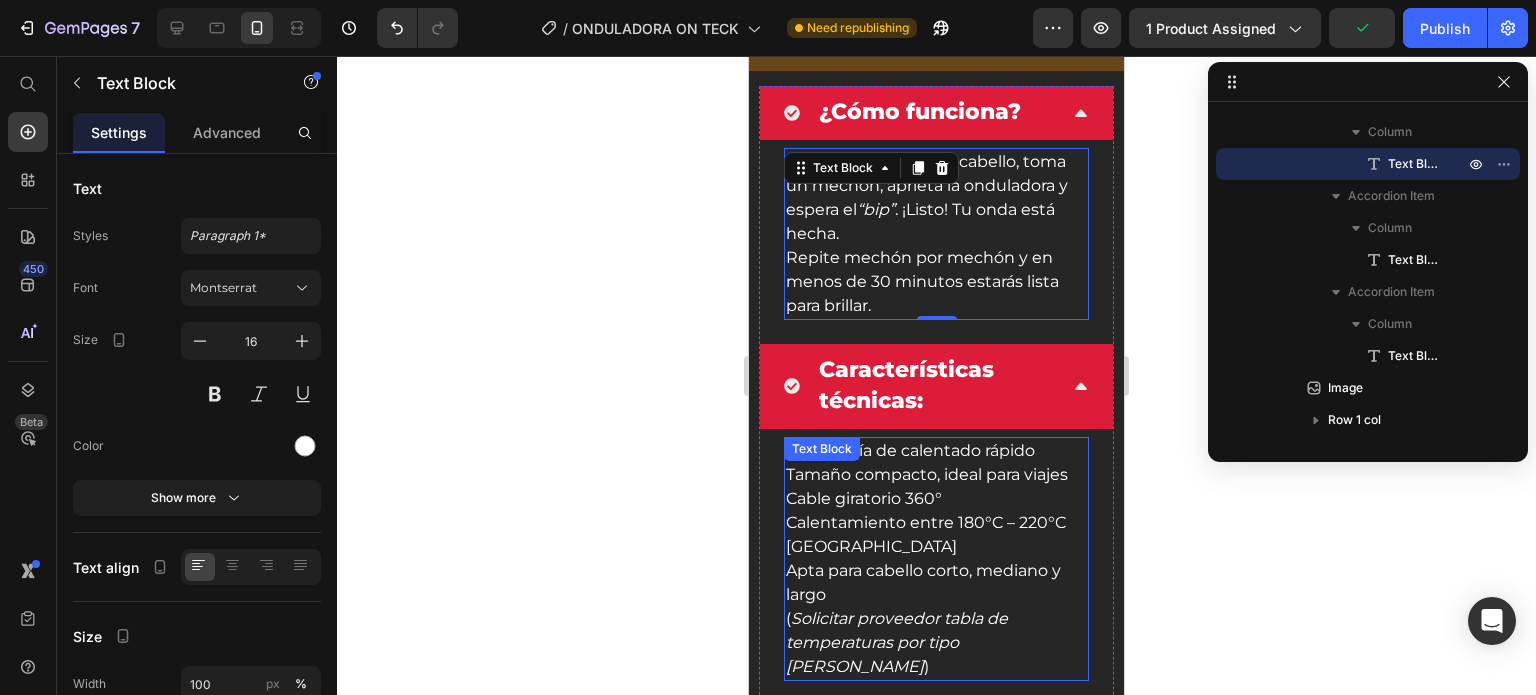 click on "[GEOGRAPHIC_DATA]" at bounding box center [936, 547] 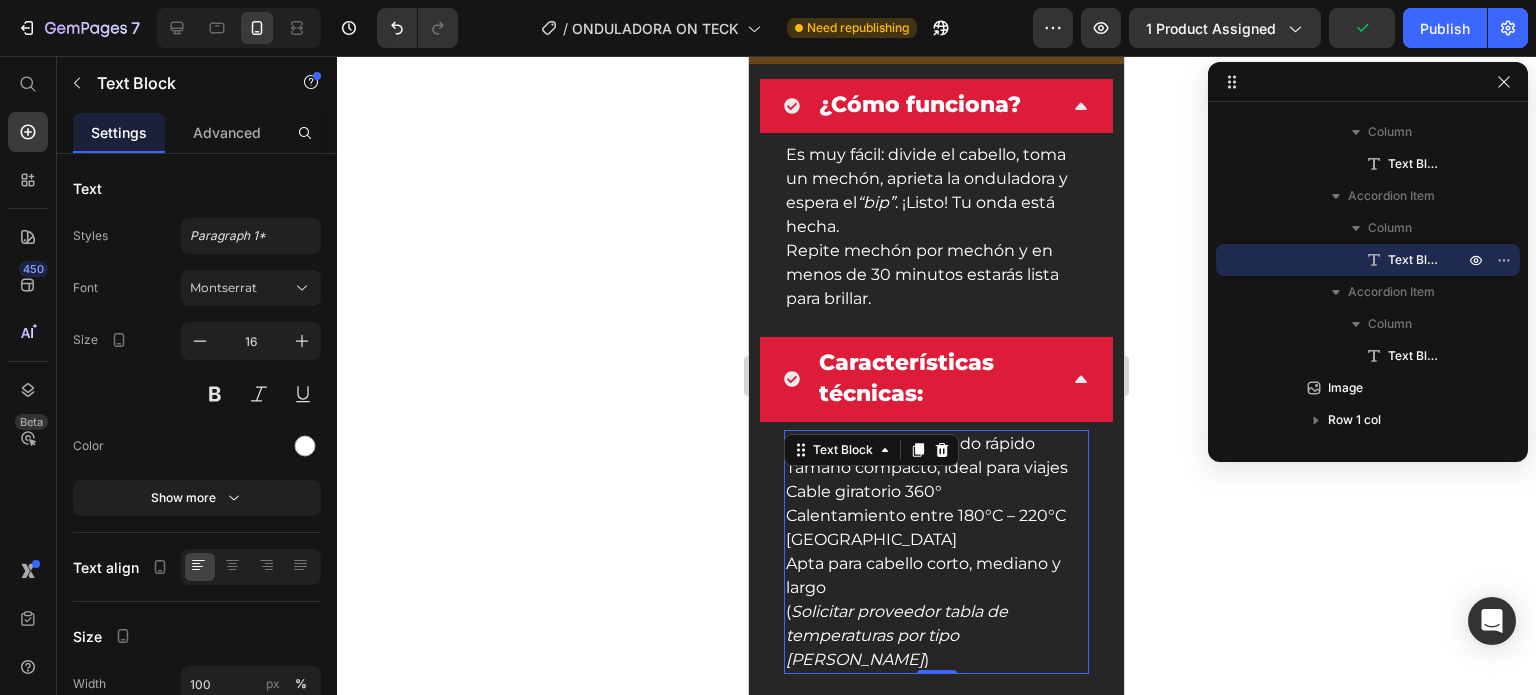 scroll, scrollTop: 1363, scrollLeft: 0, axis: vertical 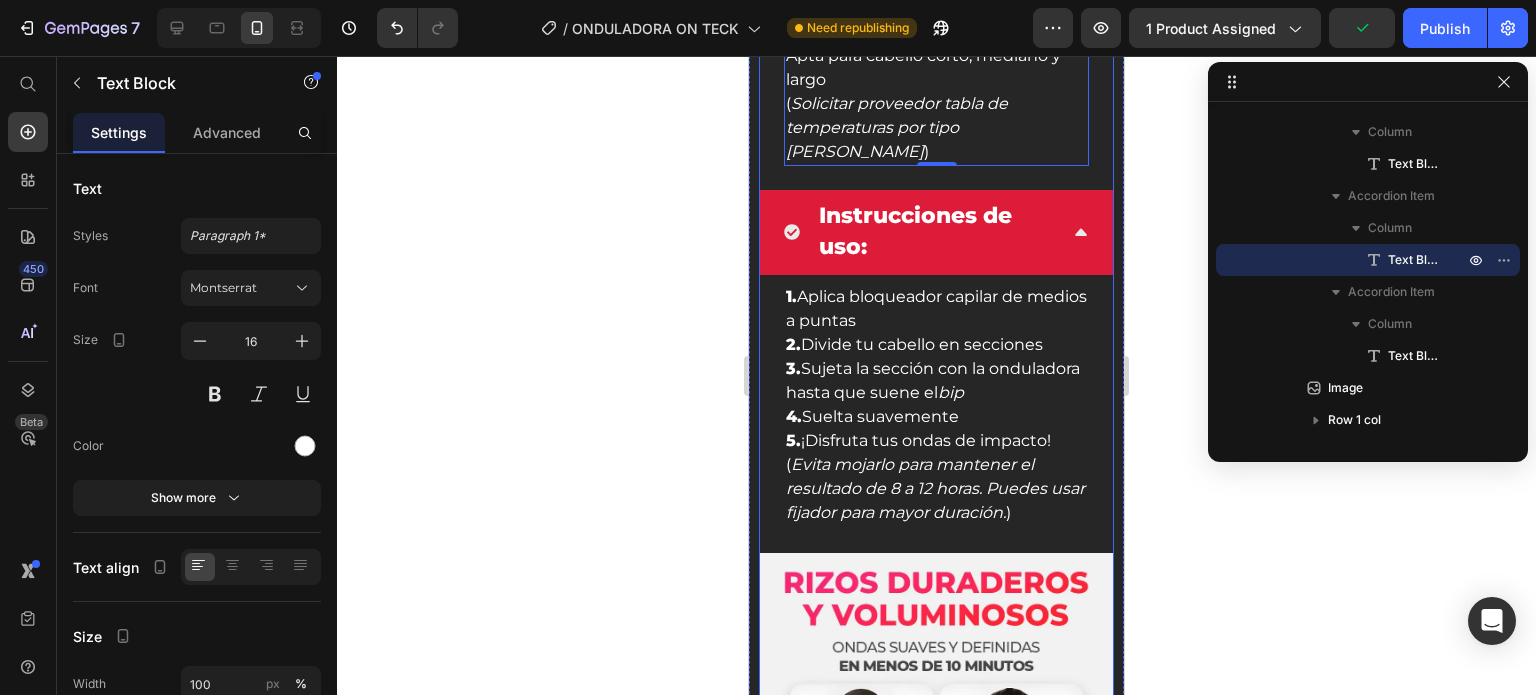 click on "Evita mojarlo para mantener el resultado de 8 a 12 horas. Puedes usar fijador para mayor duración." at bounding box center [935, 488] 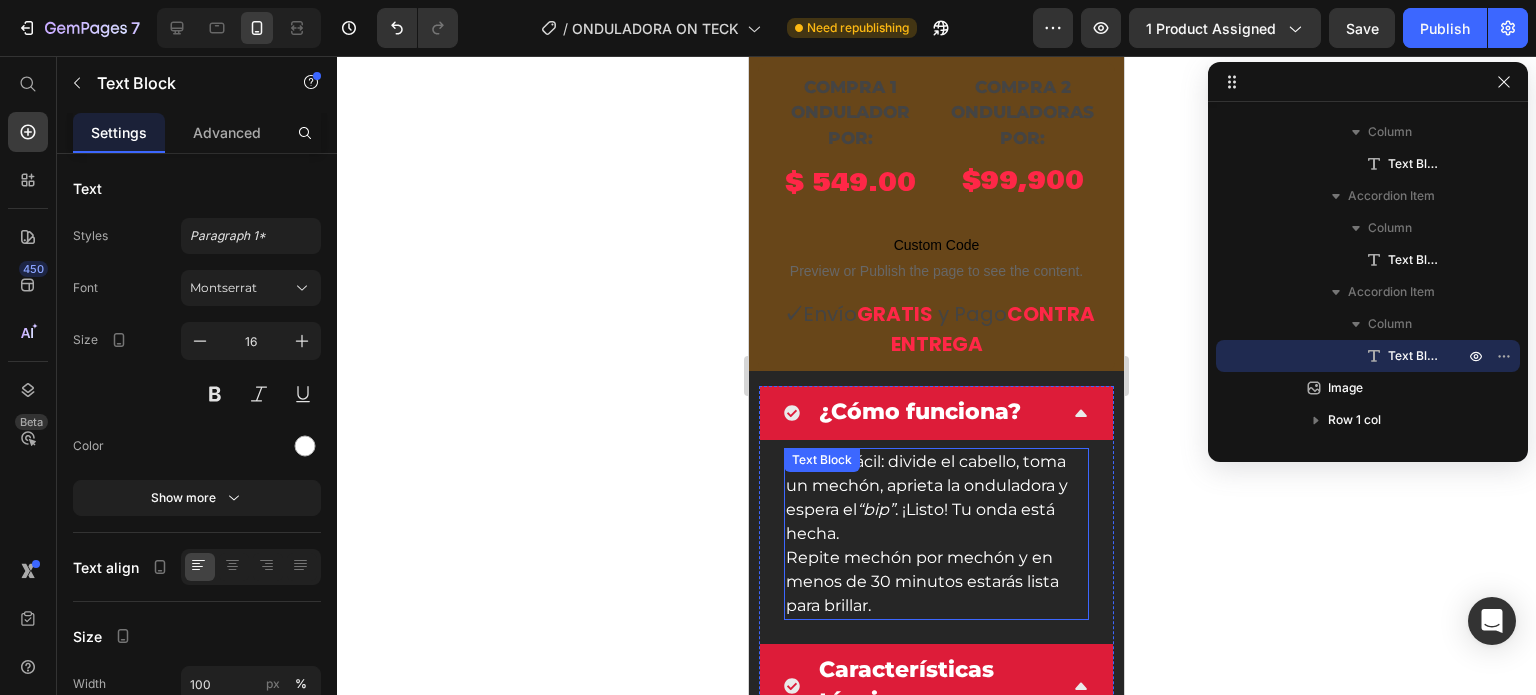 scroll, scrollTop: 263, scrollLeft: 0, axis: vertical 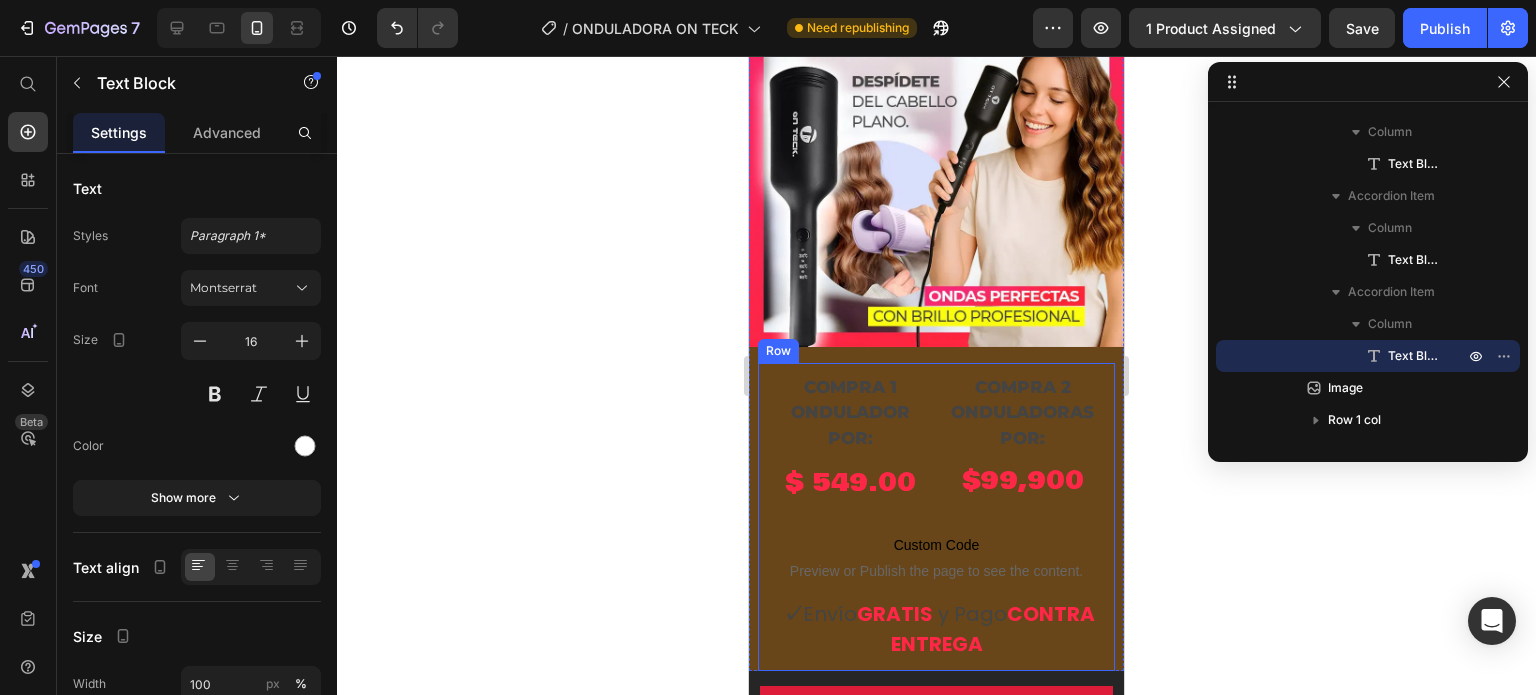 click on "compra 1 ondulador POR: Heading $ 549.00 Product Price compra 2 onduladoras por: Heading $99,900 Heading Row Row Row
Custom Code
Preview or Publish the page to see the content. Custom Code   ✓  Envío  GRATIS   y Pago  CONTRA ENTREGA Text block Product Row" at bounding box center [936, 517] 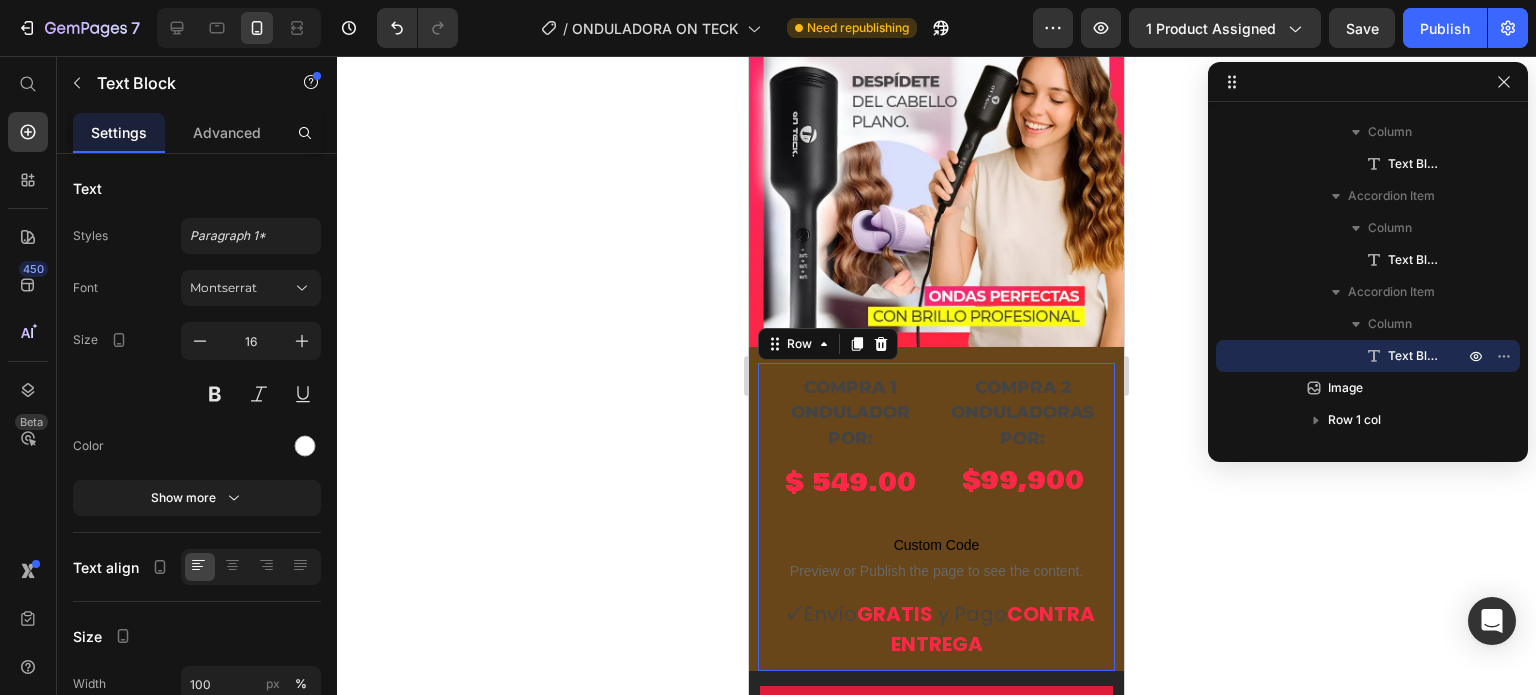 scroll, scrollTop: 0, scrollLeft: 0, axis: both 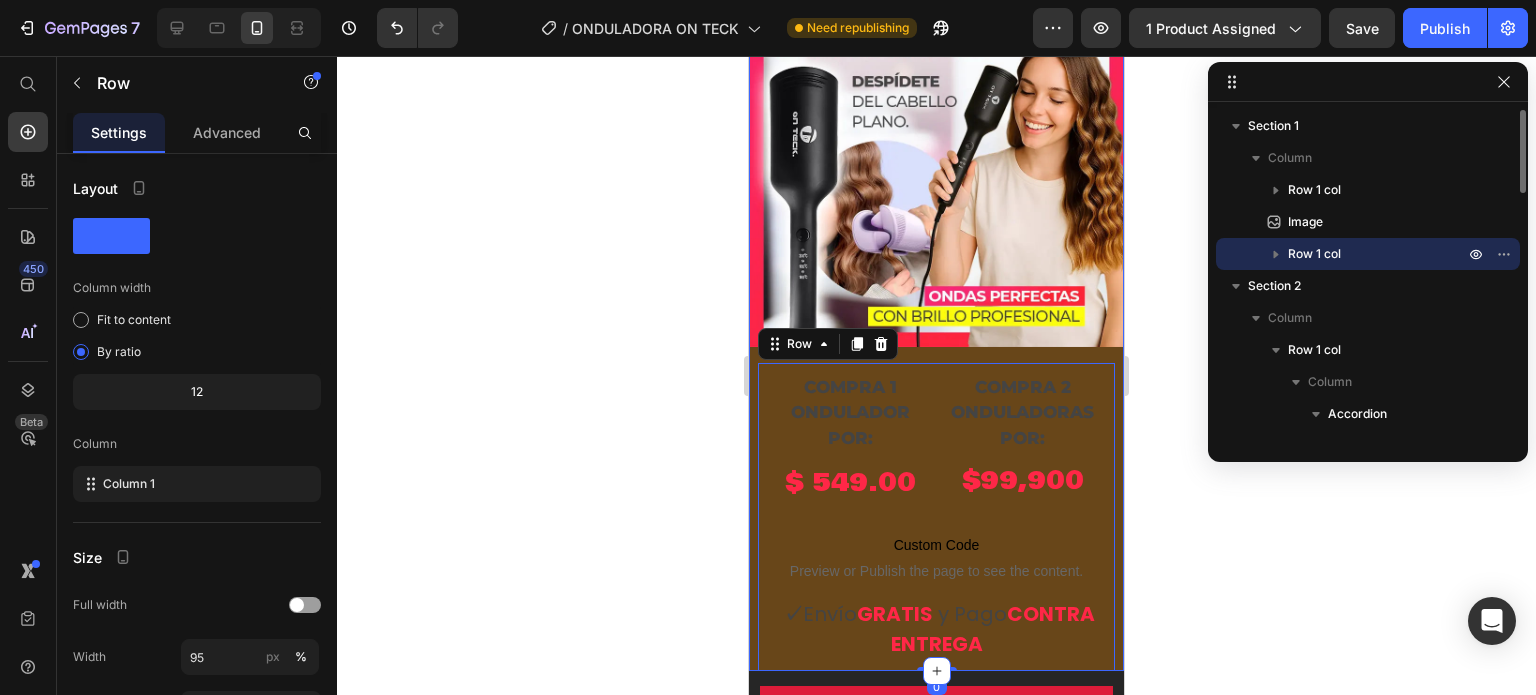 click on "Icon Icon Icon Icon Icon Icon List Row Rizador de Ondas Francesas -  On Teck |  Ondas Perfectas con resultado Profesional ⭐ Product Title Product Row Image compra 1 ondulador POR: Heading $ 549.00 Product Price compra 2 onduladoras por: Heading $99,900 Heading Row Row Row
Custom Code
Preview or Publish the page to see the content. Custom Code   ✓  Envío  GRATIS   y Pago  CONTRA ENTREGA Text block Product Row   0" at bounding box center (936, 257) 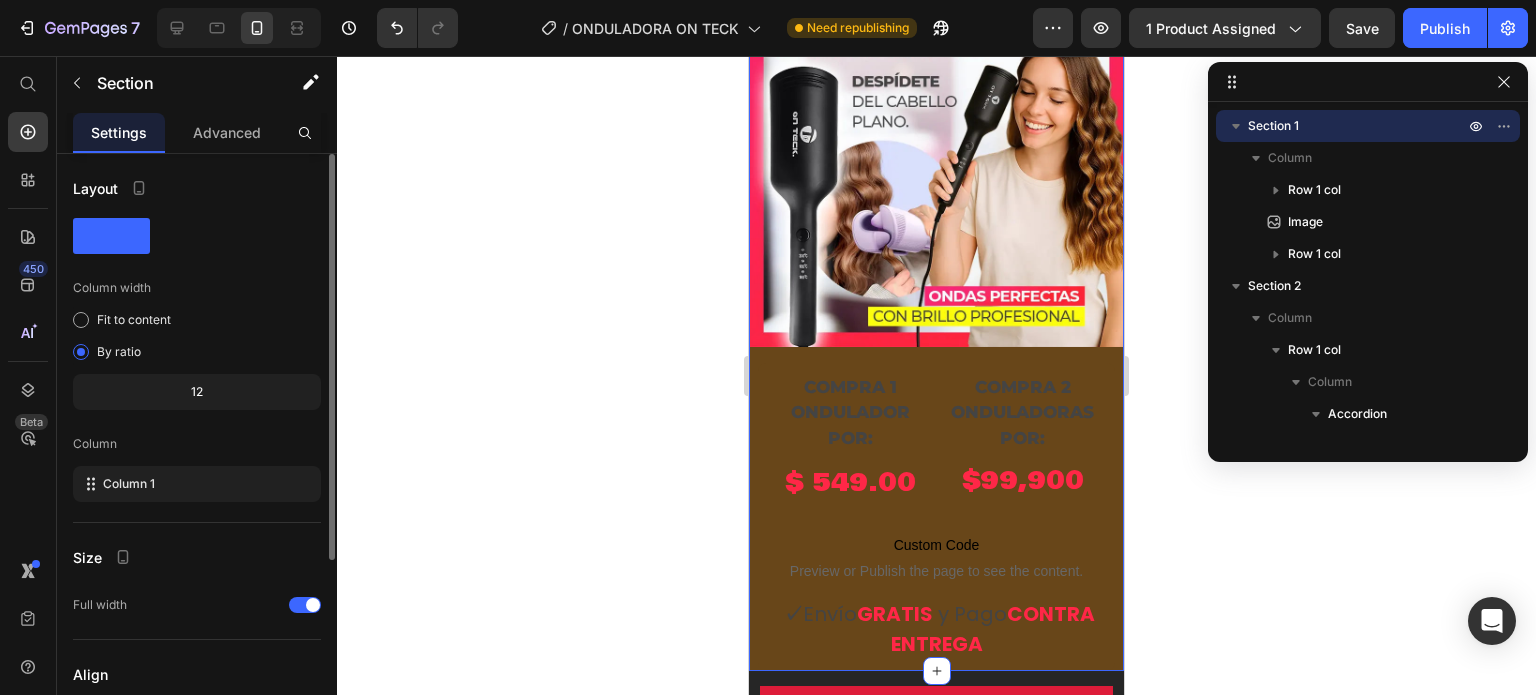 scroll, scrollTop: 280, scrollLeft: 0, axis: vertical 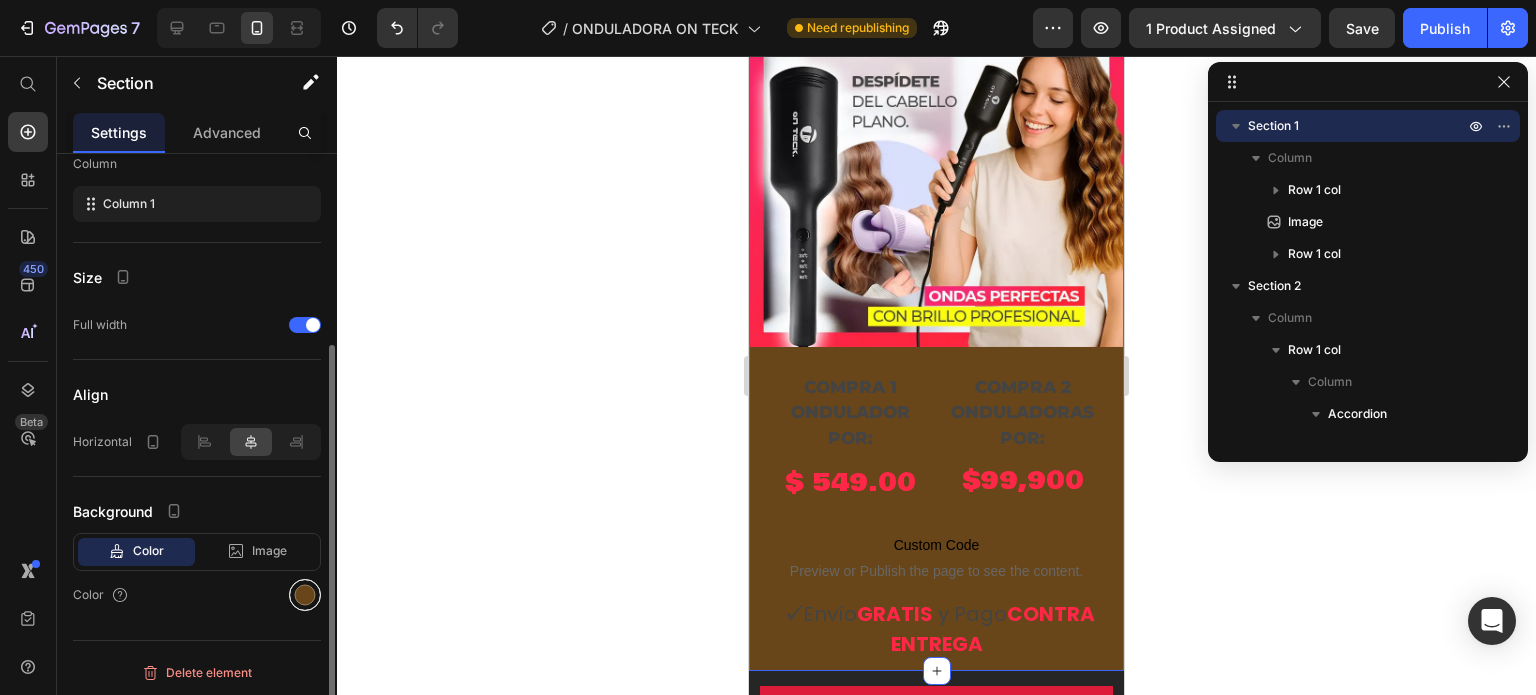 click at bounding box center [305, 595] 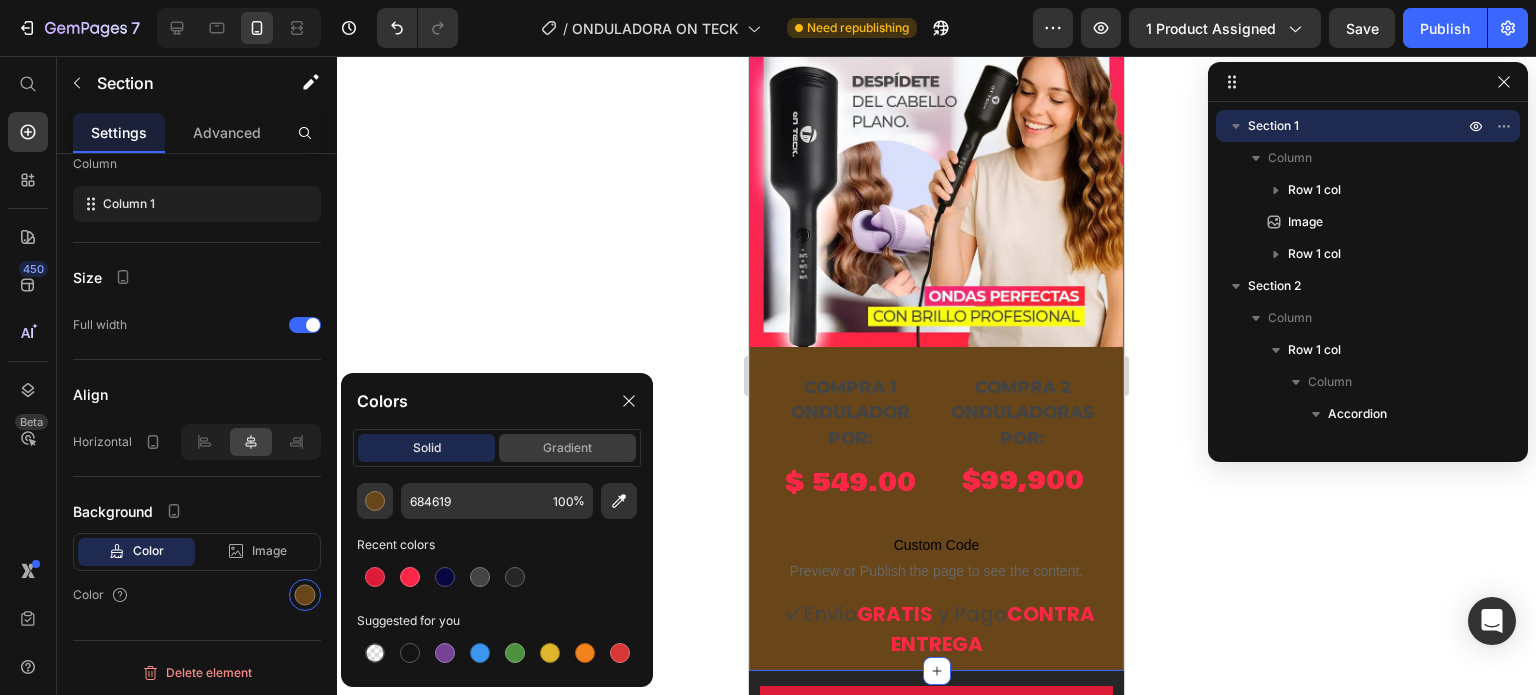click on "gradient" 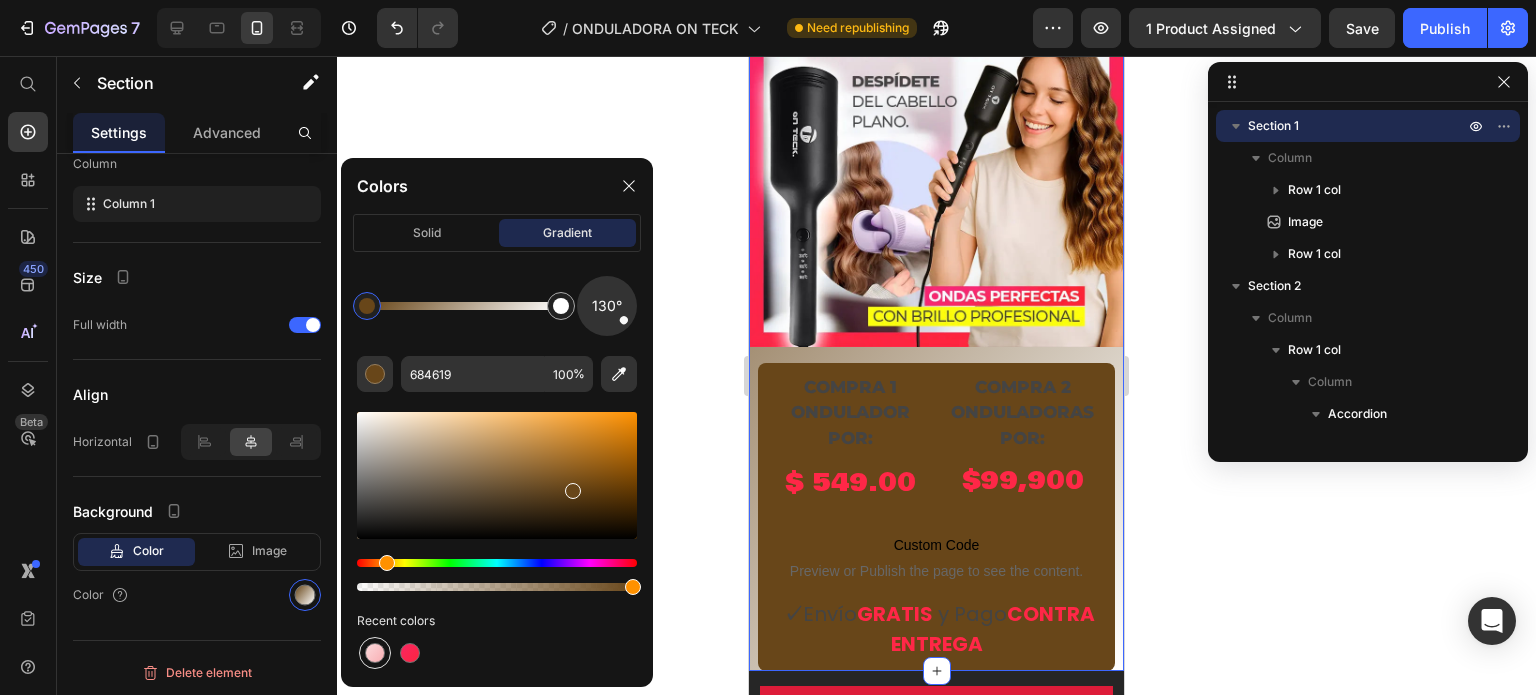 click at bounding box center (375, 653) 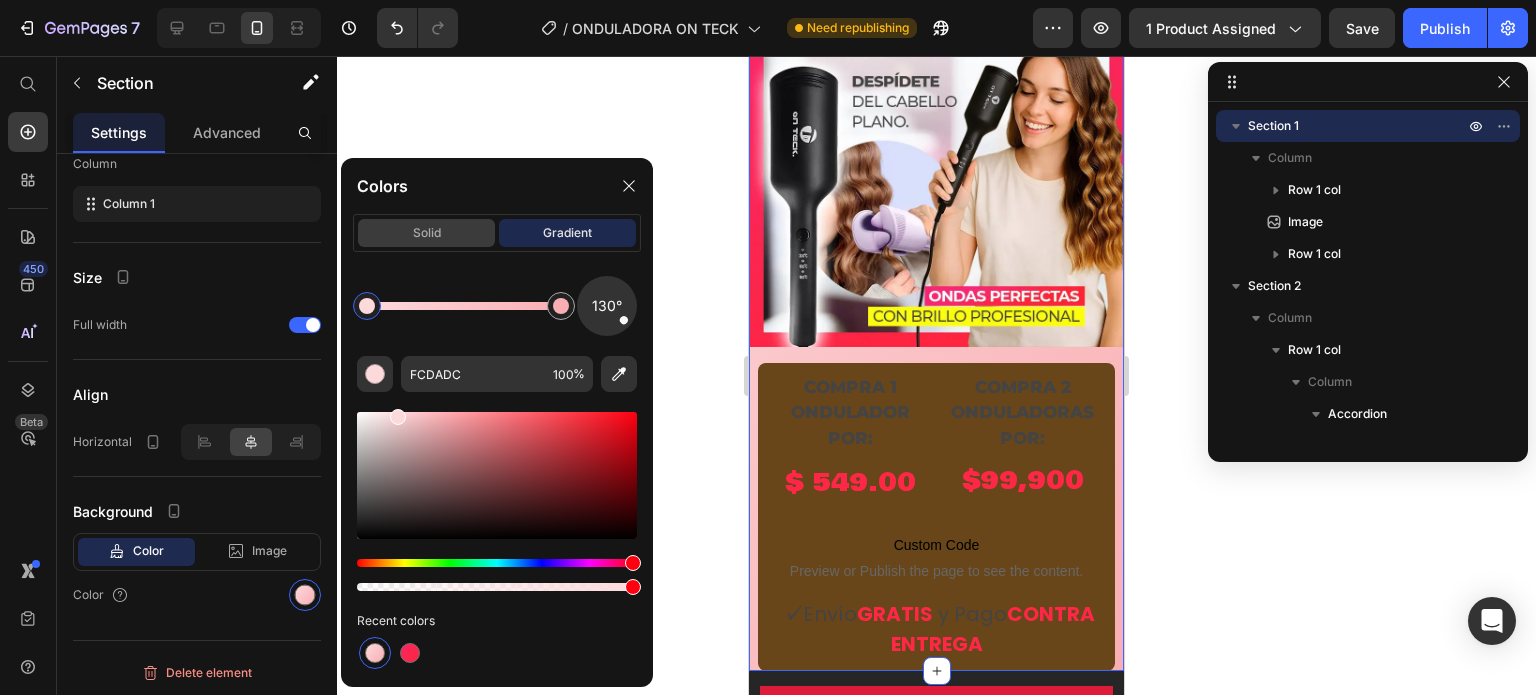 click on "solid" 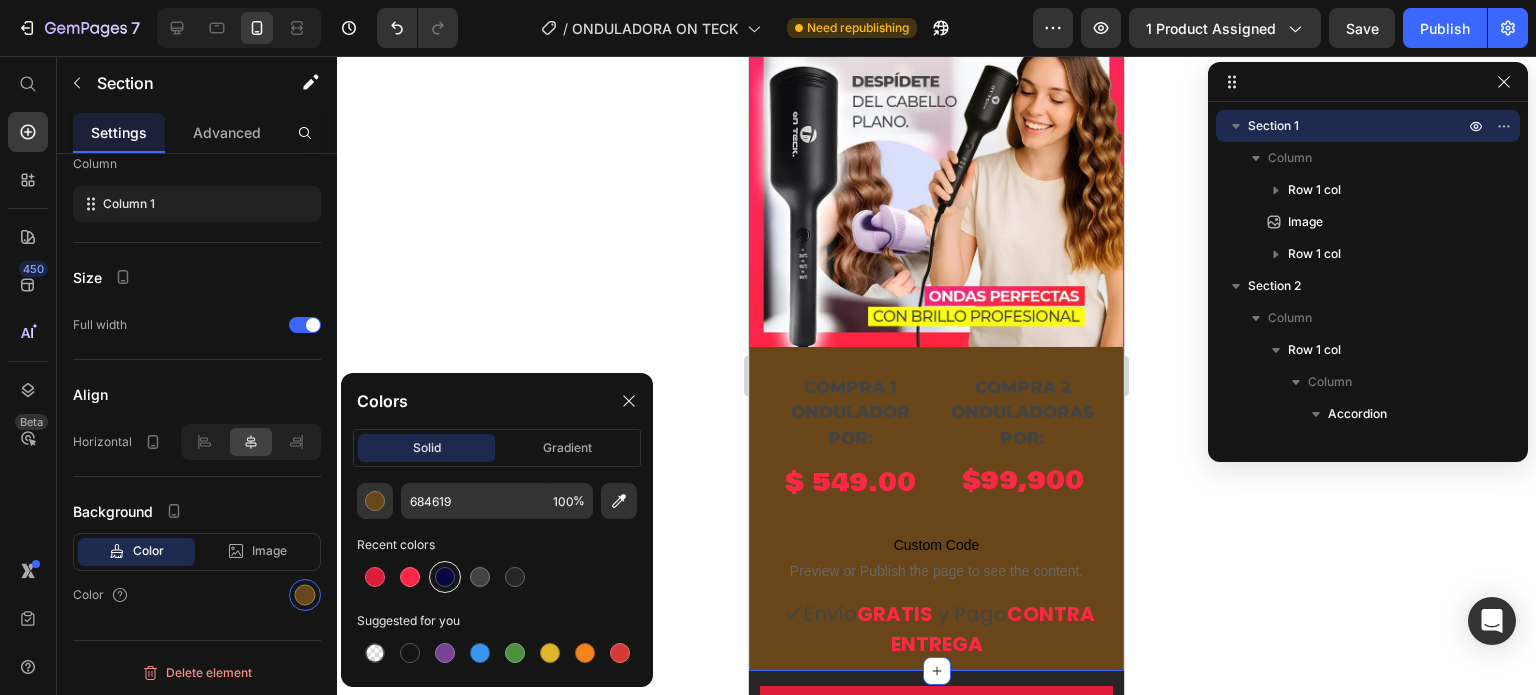 click at bounding box center (445, 577) 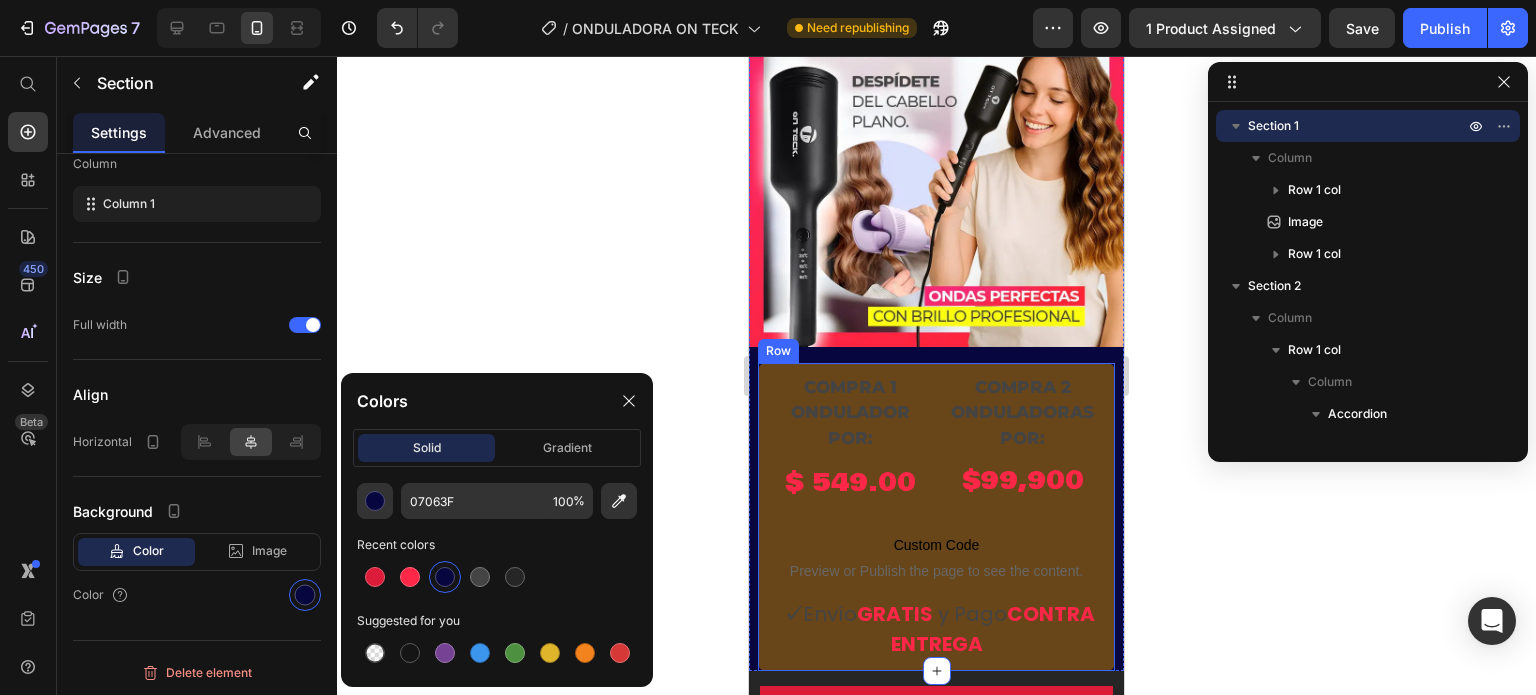 click on "compra 1 ondulador POR: Heading $ 549.00 Product Price compra 2 onduladoras por: Heading $99,900 Heading Row Row Row
Custom Code
Preview or Publish the page to see the content. Custom Code   ✓  Envío  GRATIS   y Pago  CONTRA ENTREGA Text block Product Row" at bounding box center [936, 517] 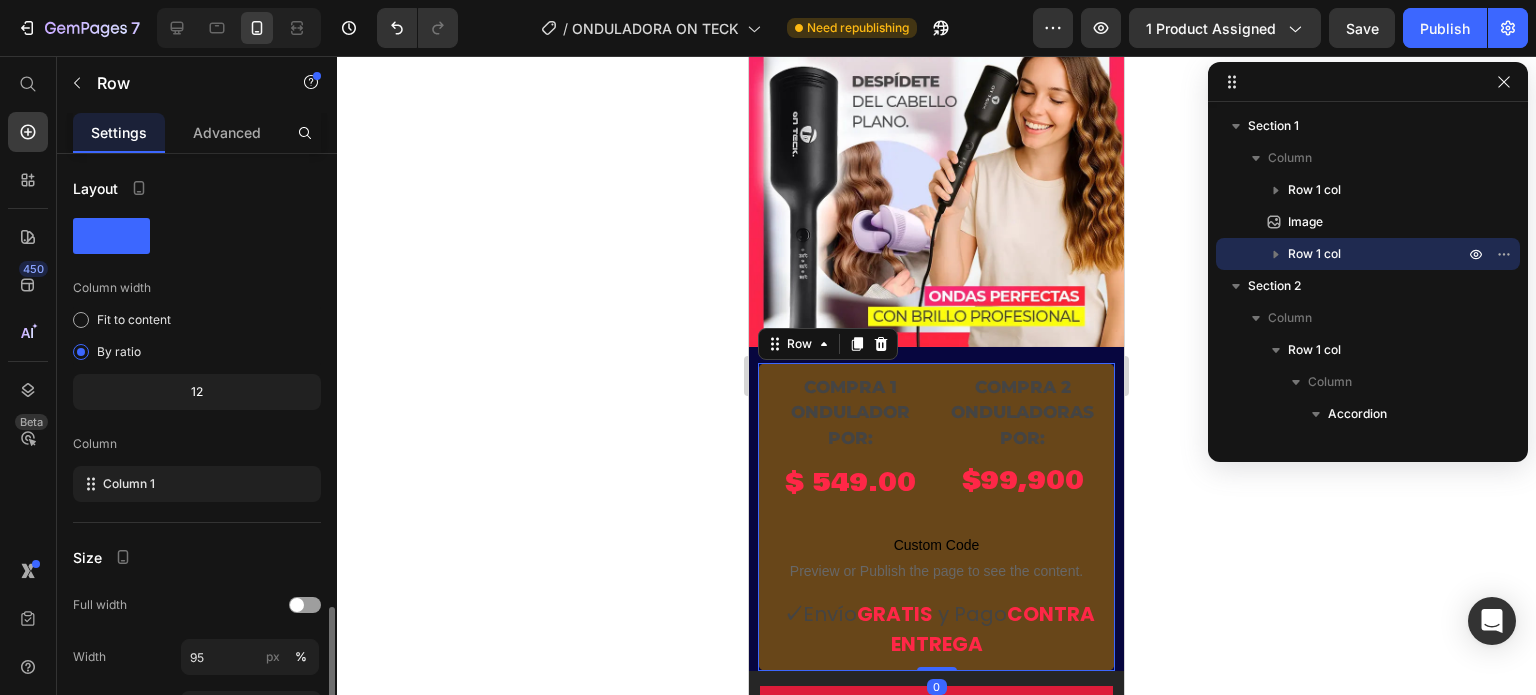 scroll, scrollTop: 268, scrollLeft: 0, axis: vertical 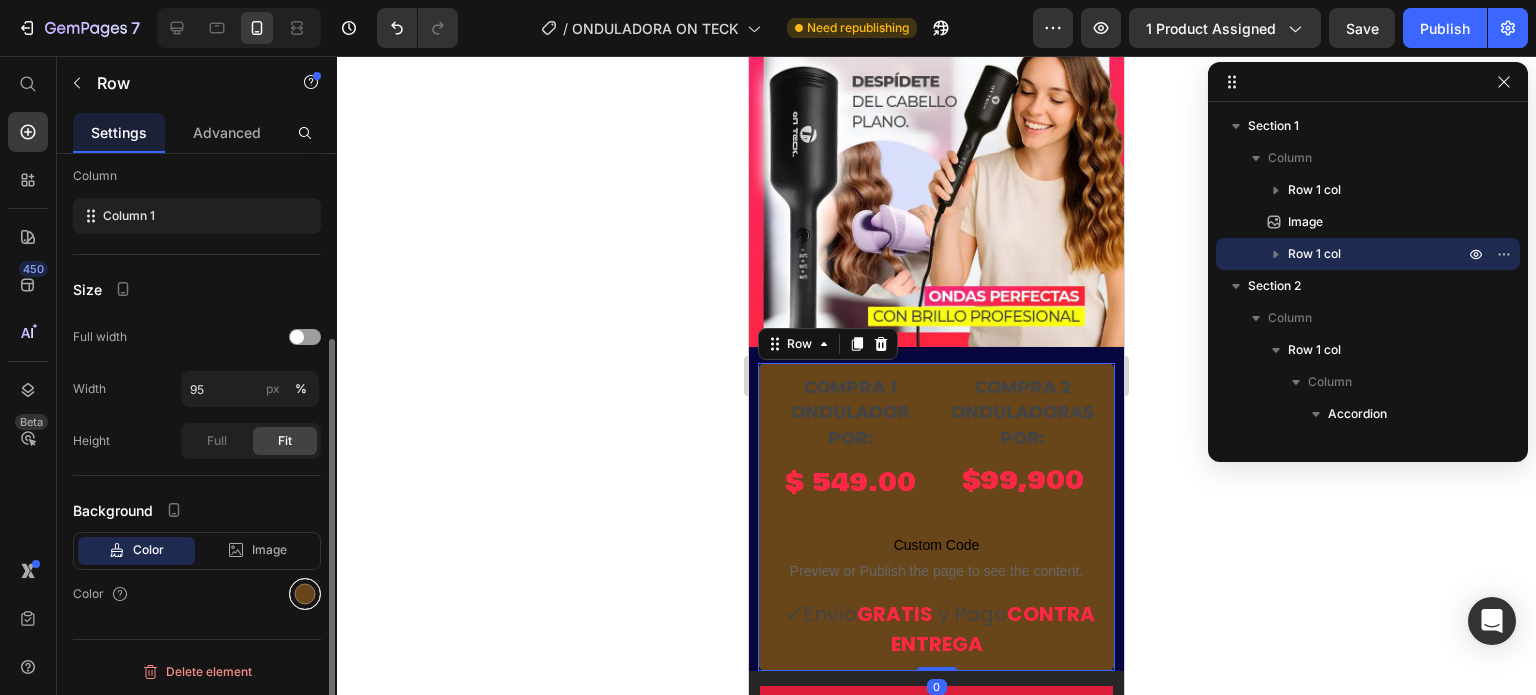 click at bounding box center [305, 594] 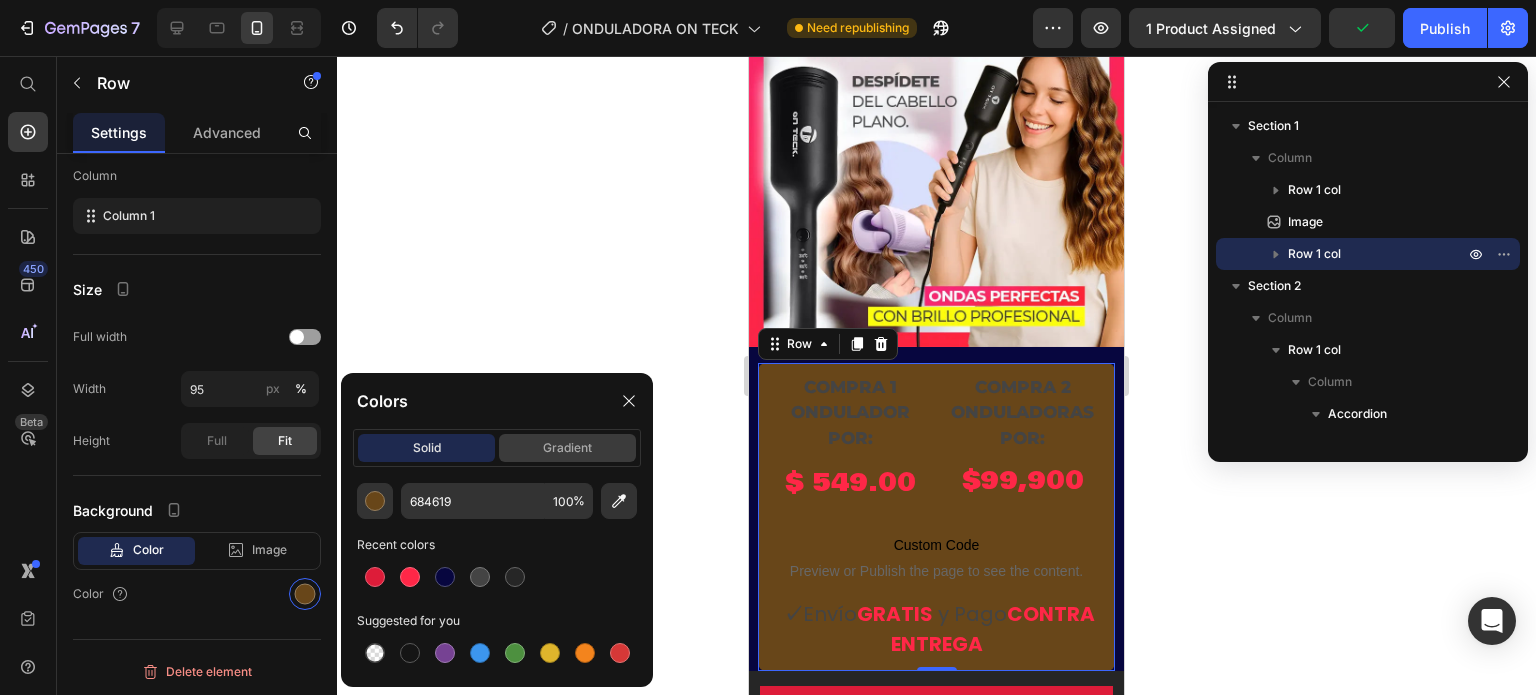 click on "gradient" 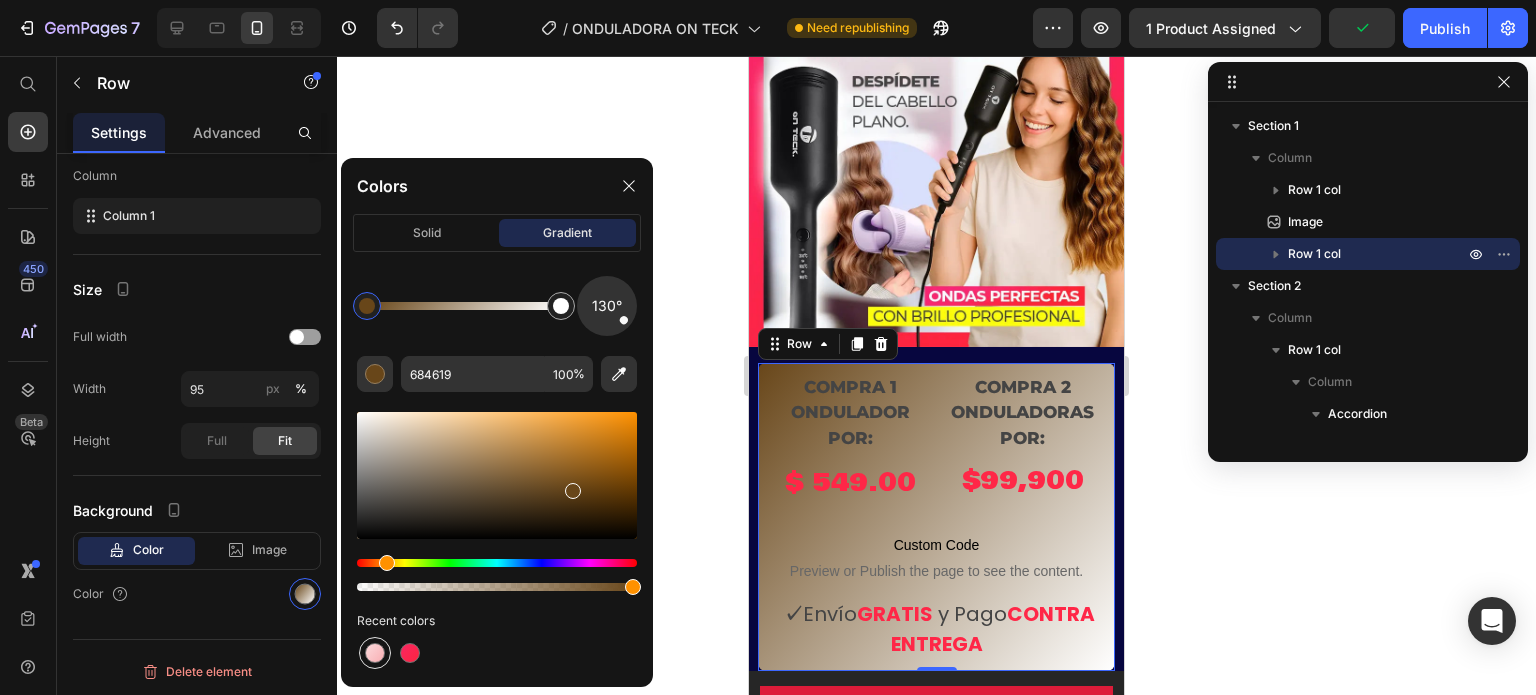 click at bounding box center [375, 653] 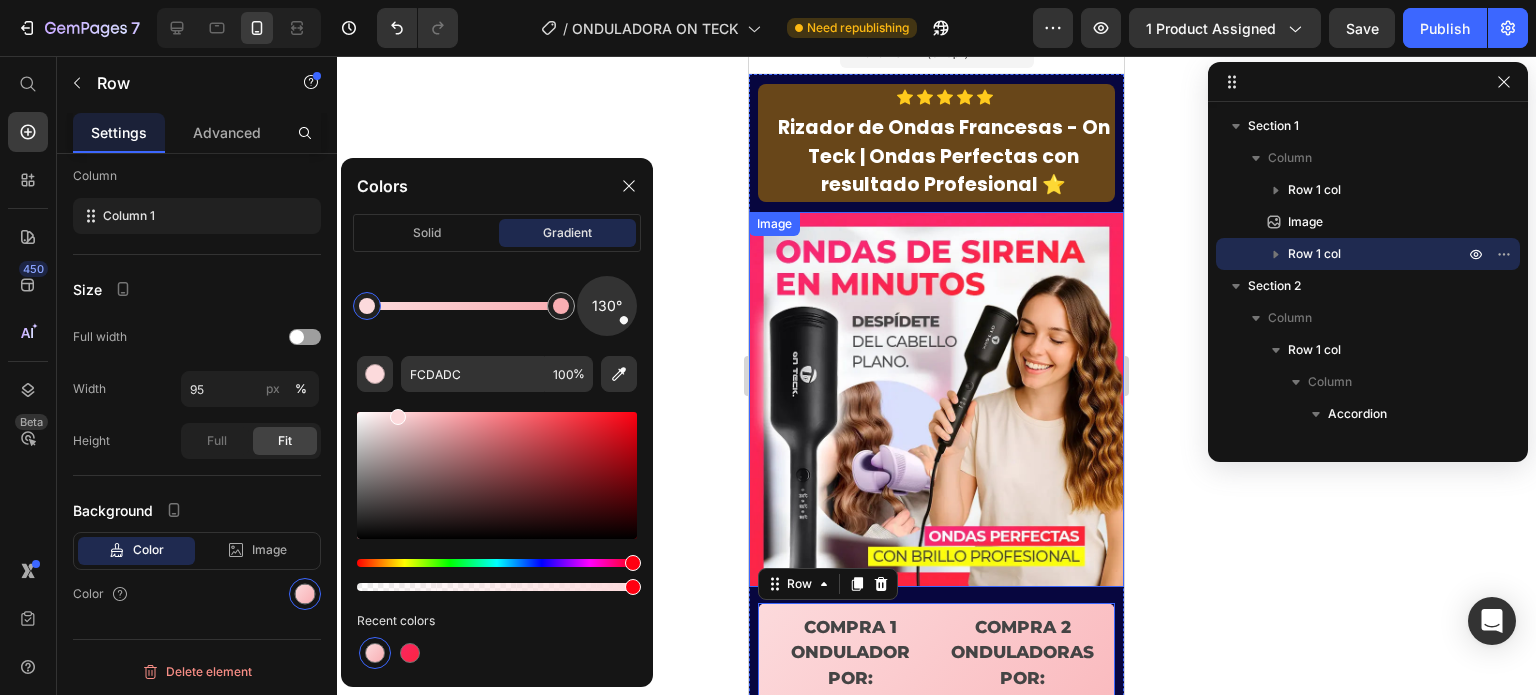 scroll, scrollTop: 0, scrollLeft: 0, axis: both 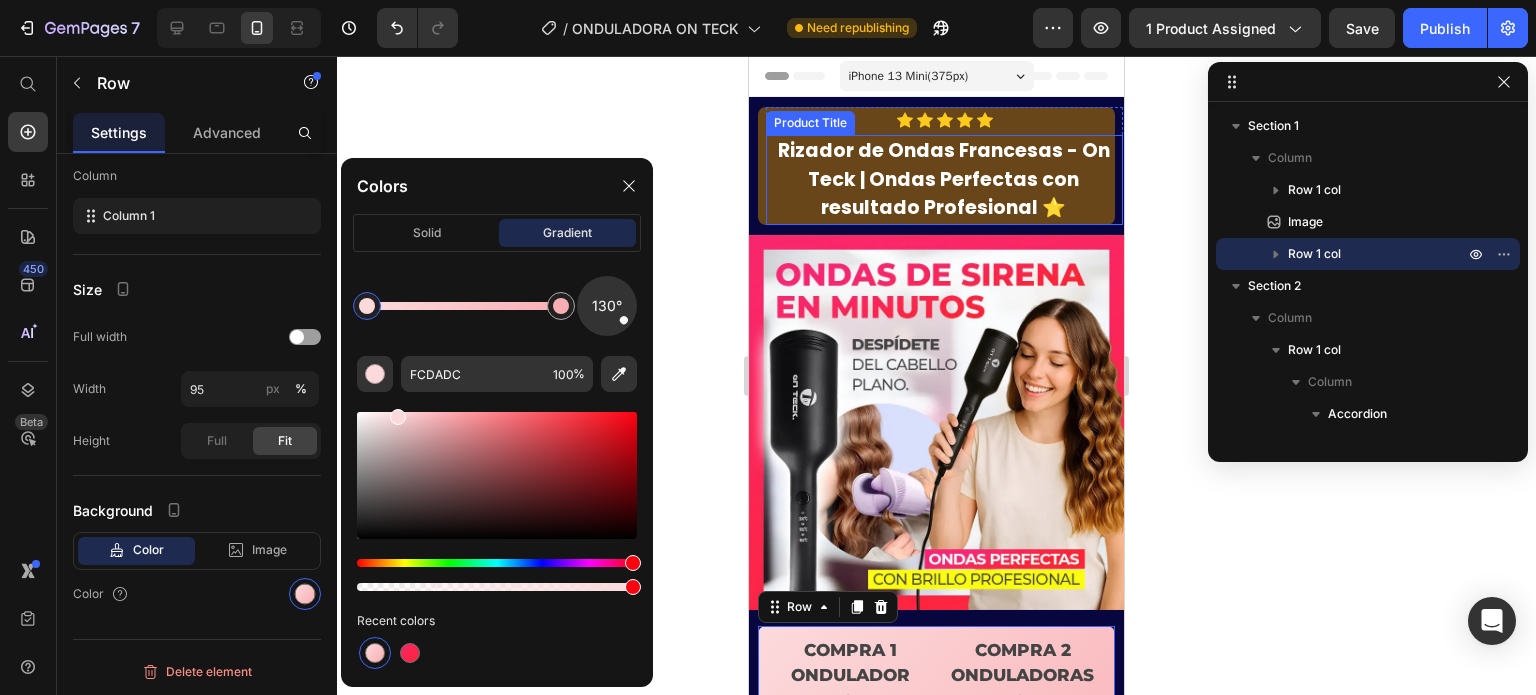 click on "Rizador de Ondas Francesas -  On Teck |  Ondas Perfectas con resultado Profesional ⭐" at bounding box center [943, 180] 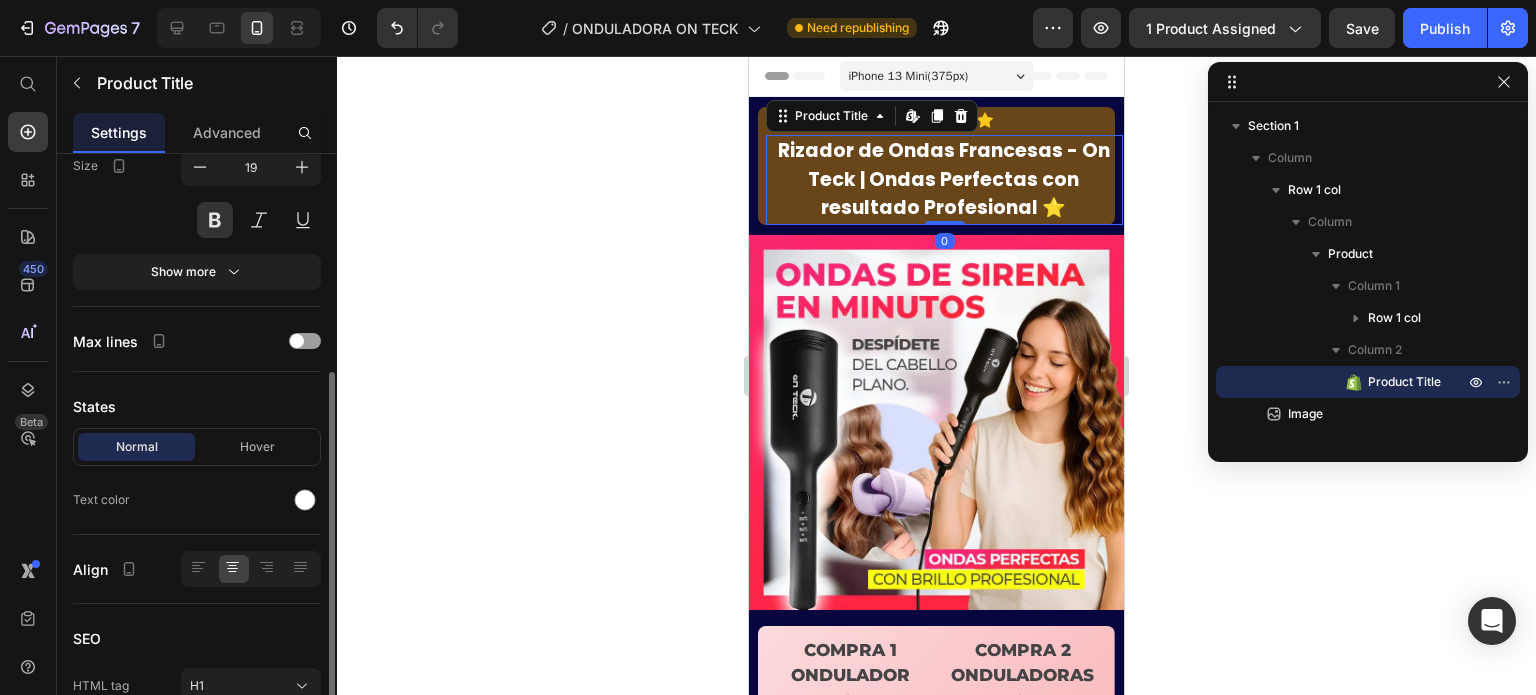 scroll, scrollTop: 497, scrollLeft: 0, axis: vertical 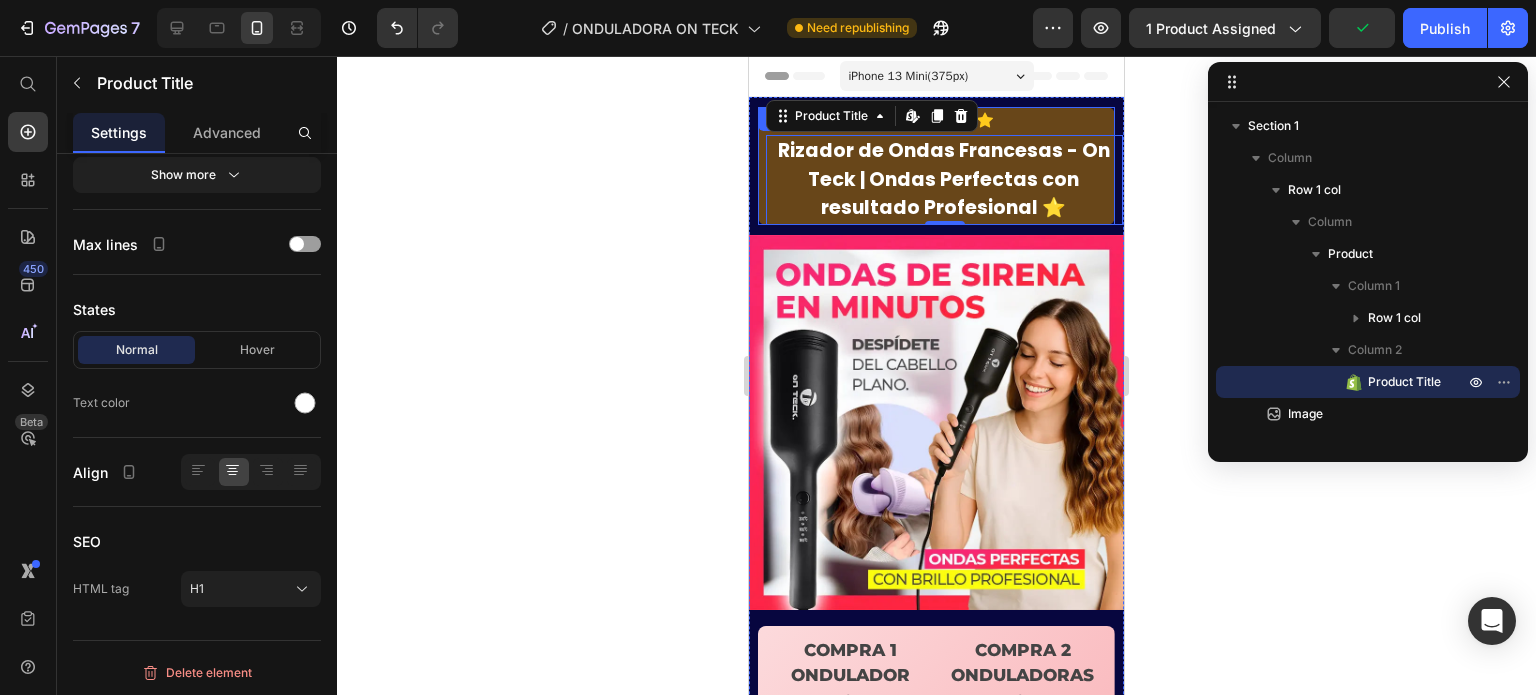 click on "Icon Icon Icon Icon Icon Icon List Row Rizador de Ondas Francesas -  On Teck |  Ondas Perfectas con resultado Profesional ⭐ Product Title   Edit content in Shopify 0 Product" at bounding box center (936, 166) 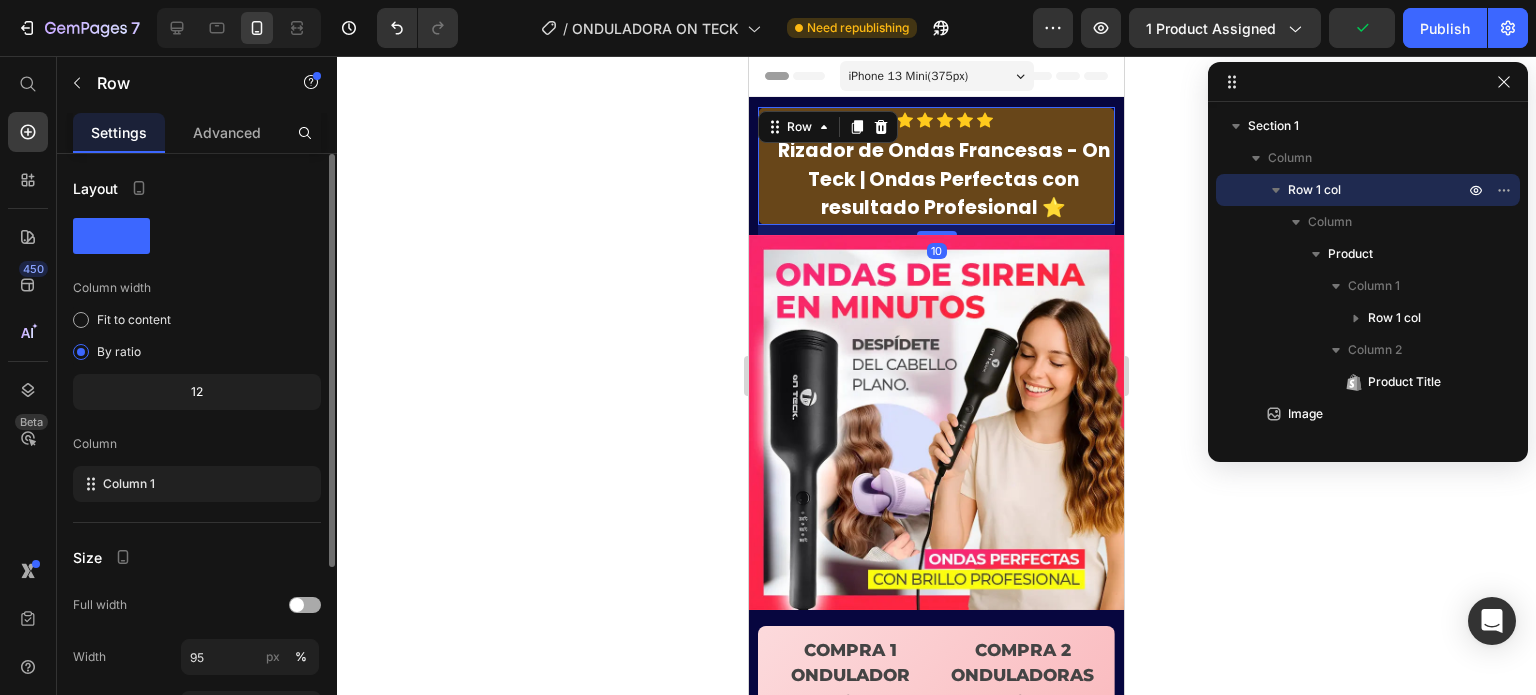 scroll, scrollTop: 268, scrollLeft: 0, axis: vertical 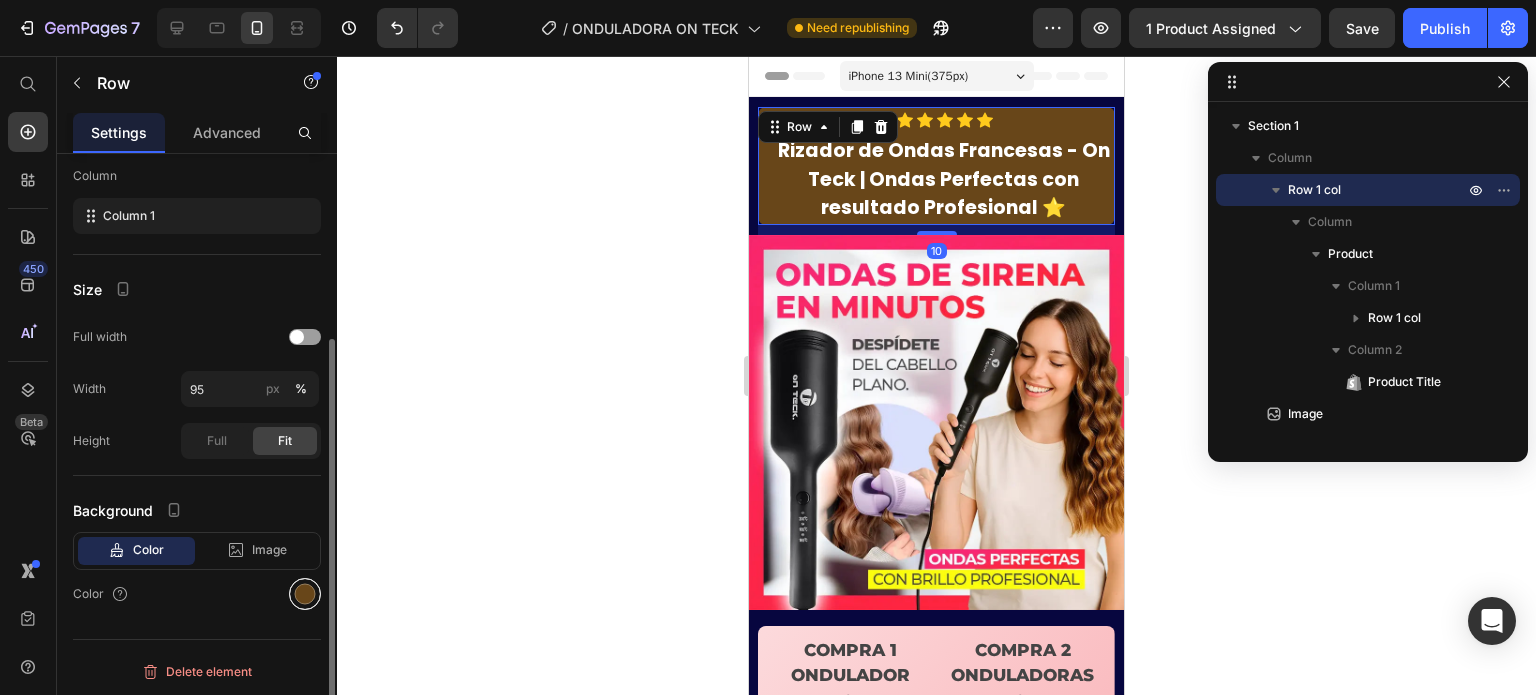 click at bounding box center (305, 594) 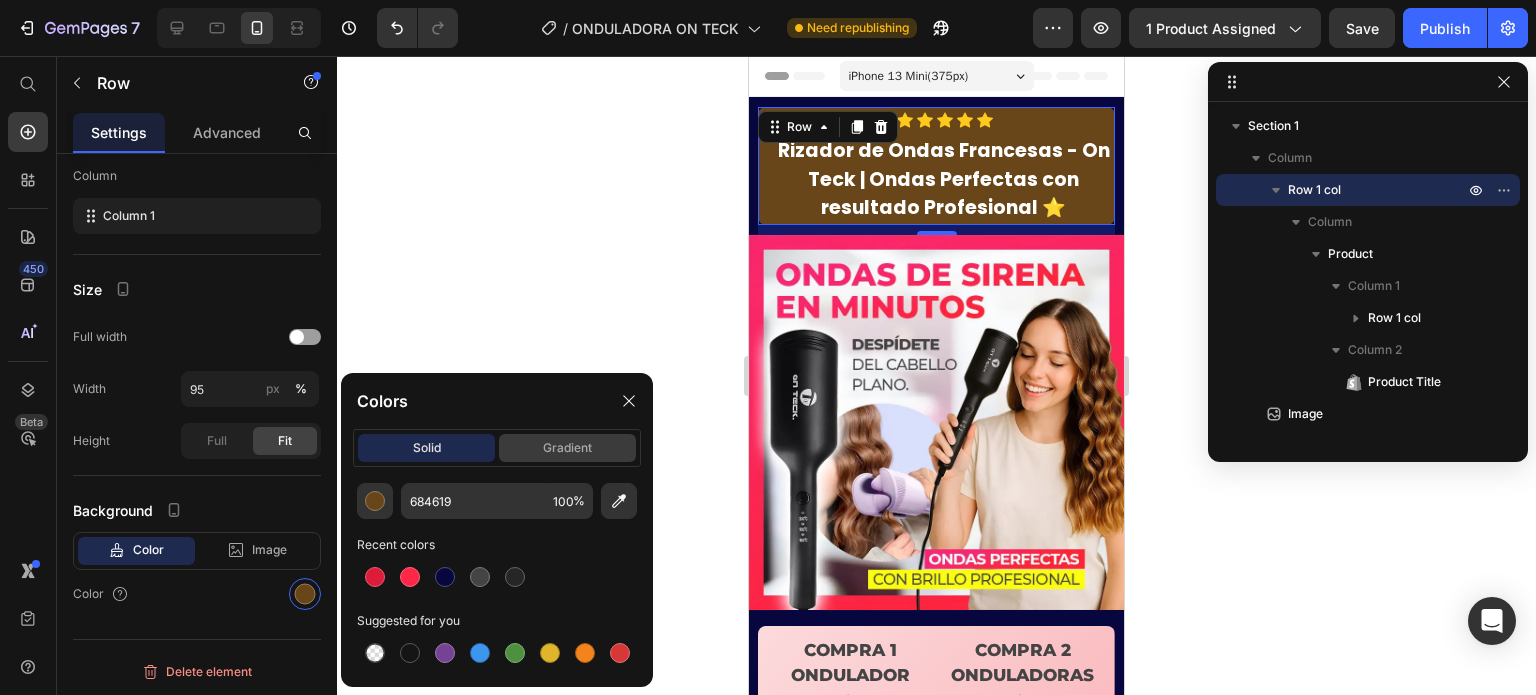 click on "gradient" 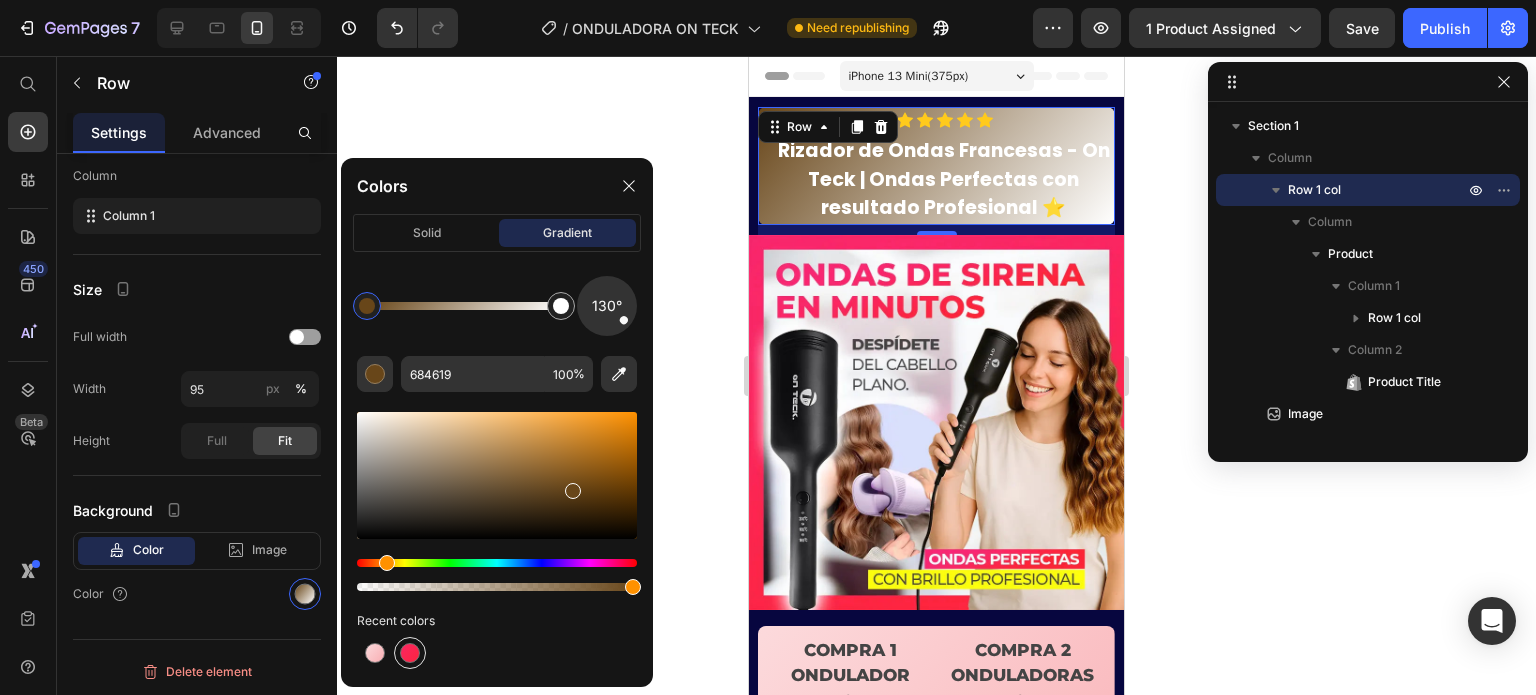 click at bounding box center (410, 653) 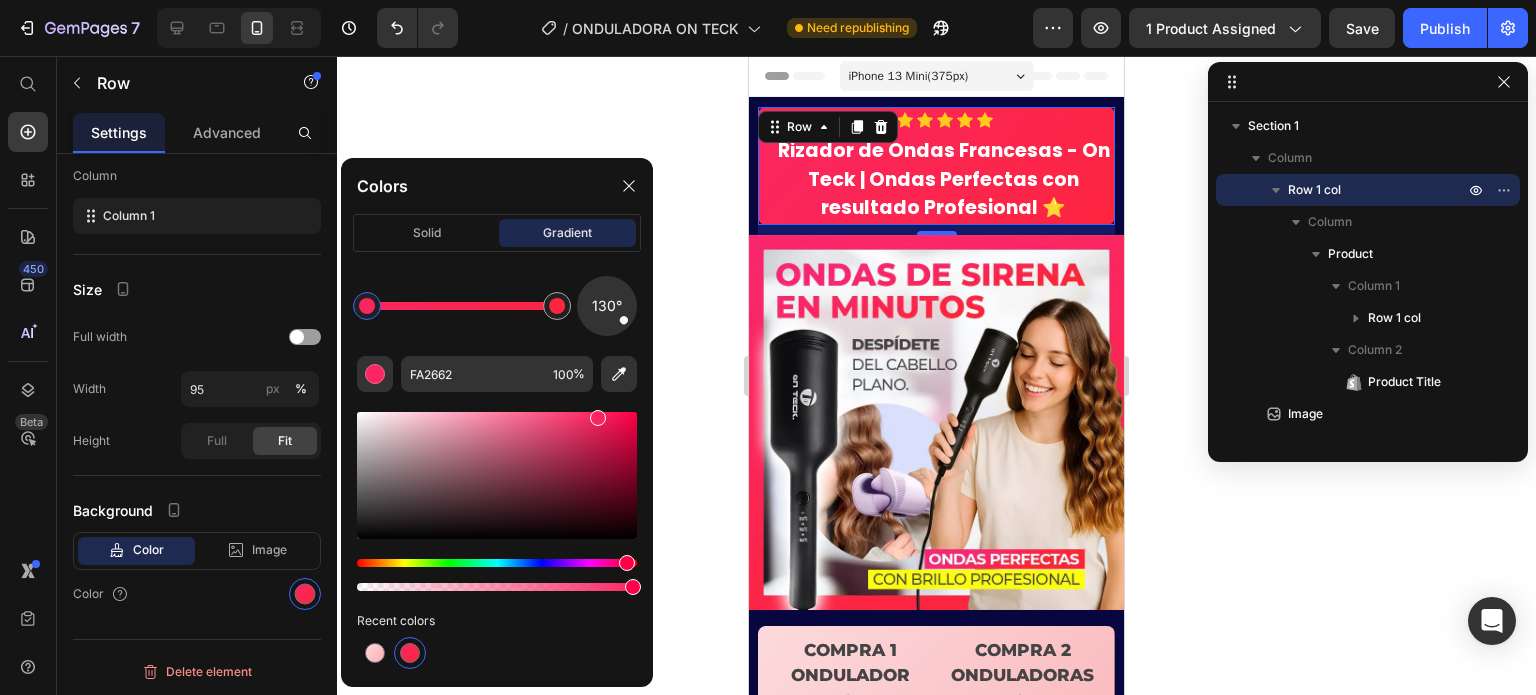 click 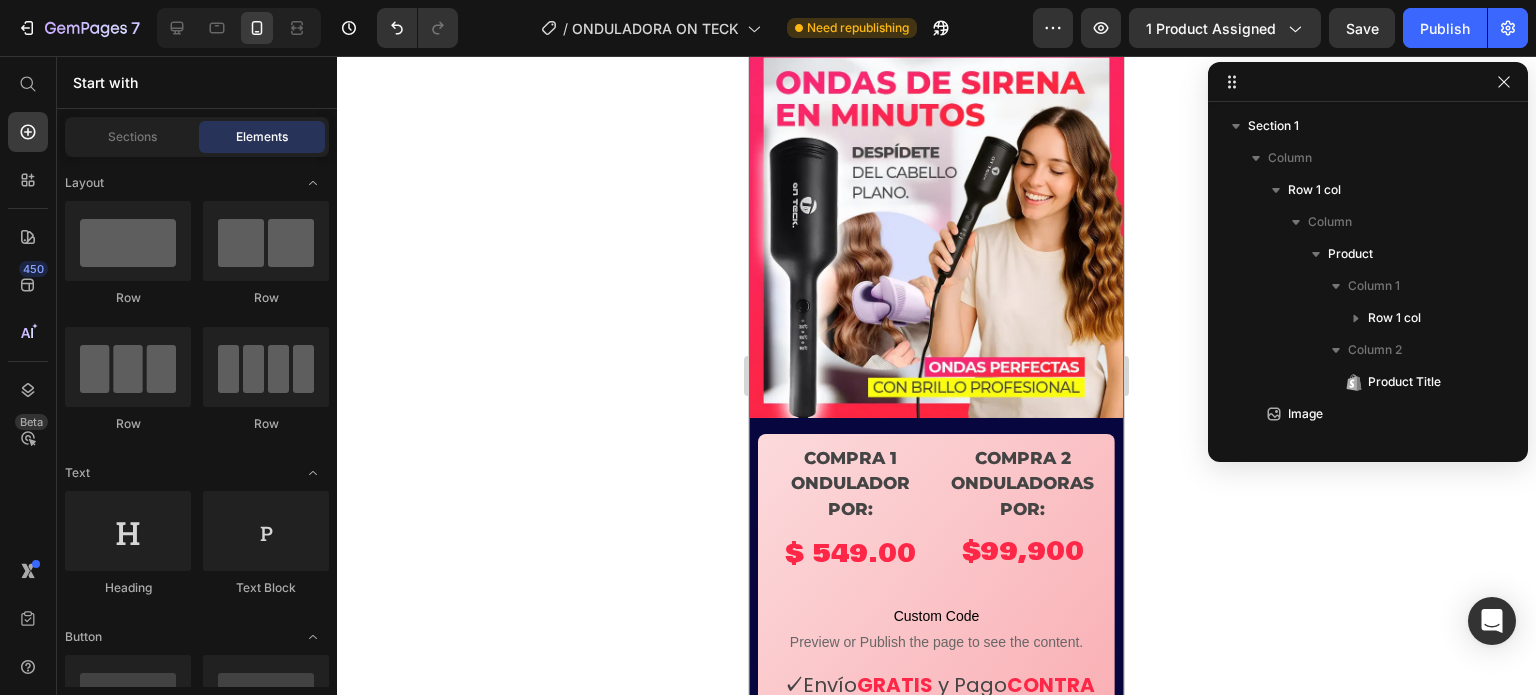 scroll, scrollTop: 600, scrollLeft: 0, axis: vertical 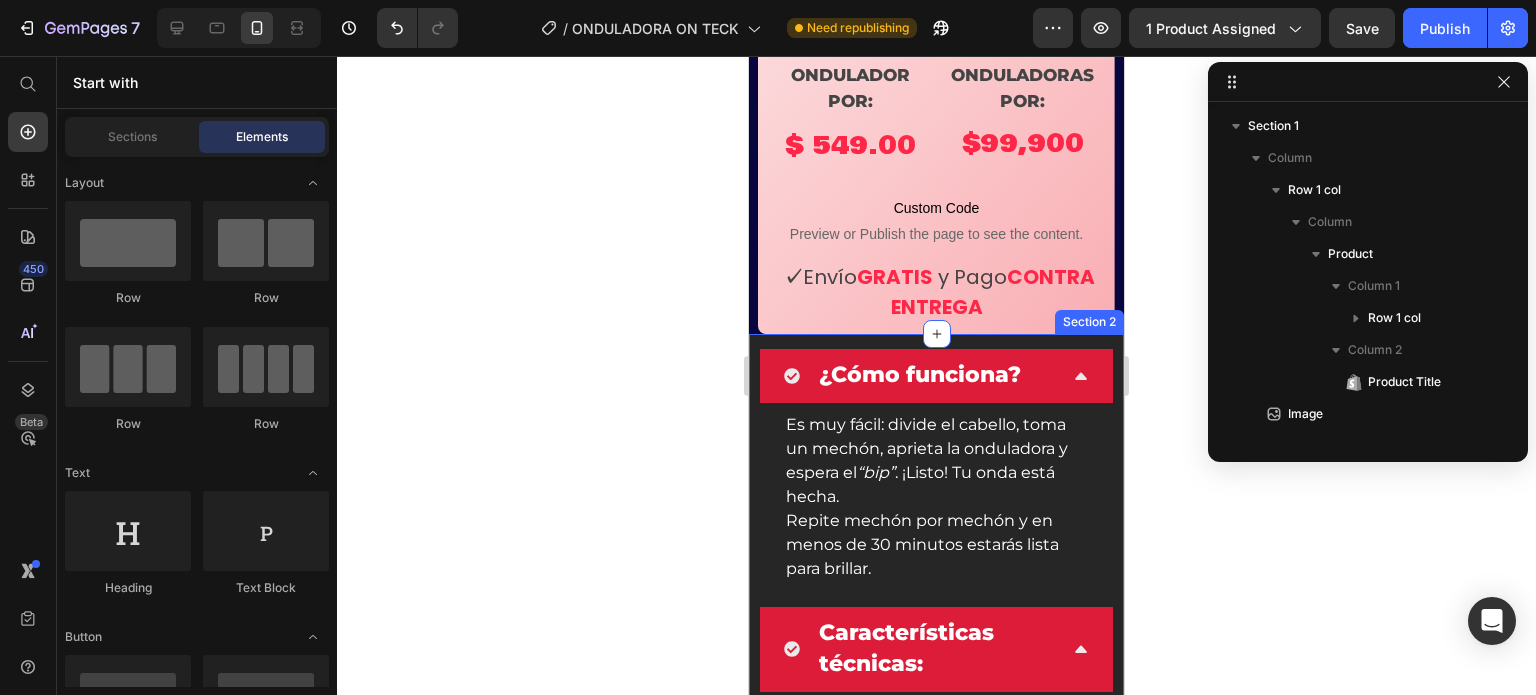 click on "¿Cómo funciona? Es muy fácil: divide el cabello, toma un mechón, aprieta la onduladora y espera el  “bip” . ¡Listo! Tu onda está hecha. Repite mechón por mechón y en menos de 30 minutos estarás lista para brillar. Text Block
Características técnicas: Tecnología de calentado rápido Tamaño compacto, ideal para viajes Cable giratorio 360° Calentamiento entre 180°C – 220°C Punta fría protectora Apta para cabello corto, mediano y largo ( Solicitar proveedor tabla de temperaturas por tipo [PERSON_NAME] ) Text Block
Instrucciones de uso: 1.  Aplica bloqueador capilar de medios a puntas 2.  Divide tu cabello en secciones 3.  Sujeta la sección con la onduladora hasta que suene el  bip 4.  Suelta suavemente 5.  ¡Disfruta tus ondas de impacto! ( Evita mojarlo para mantener el resultado de 8 a 12 horas. Puedes usar fijador para mayor duración. ) Text Block Accordion Image Potente fórmula con veneno [PERSON_NAME] Row" at bounding box center (936, 3417) 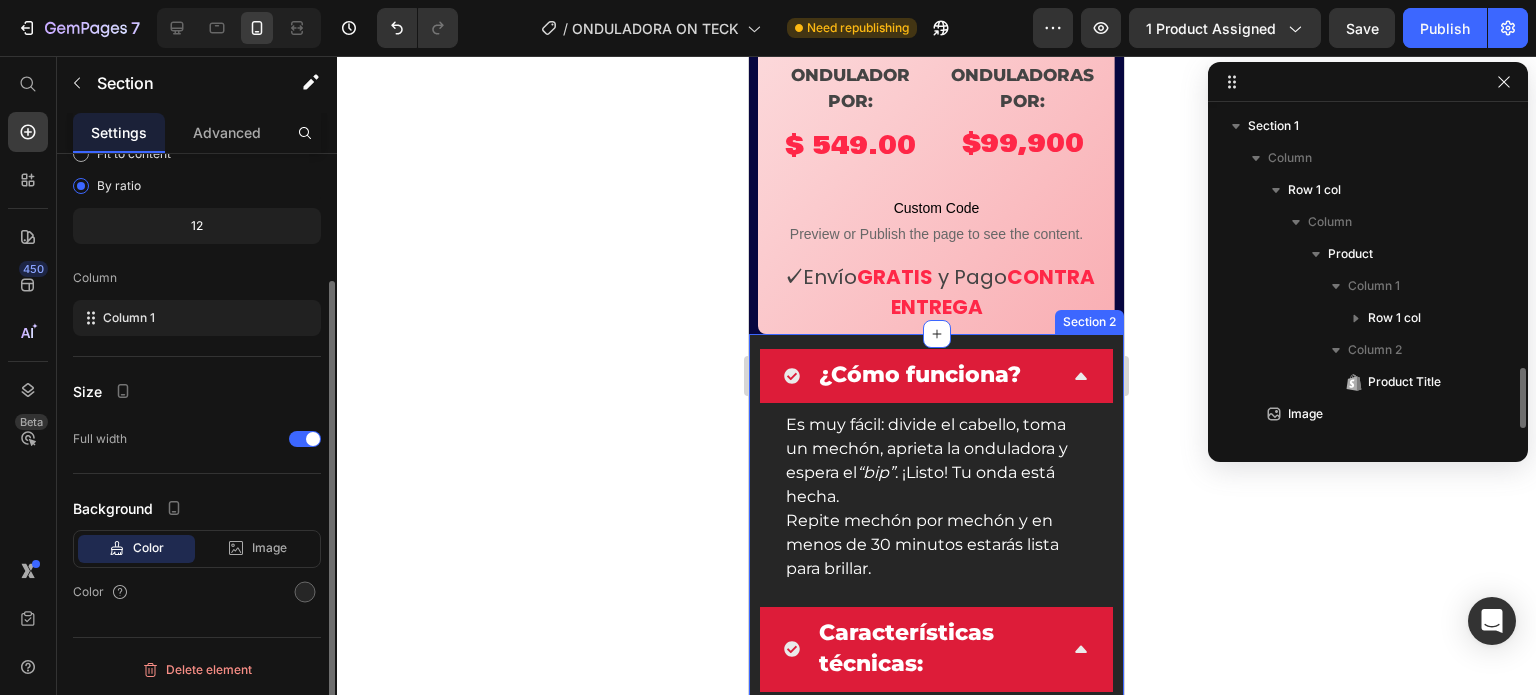scroll, scrollTop: 218, scrollLeft: 0, axis: vertical 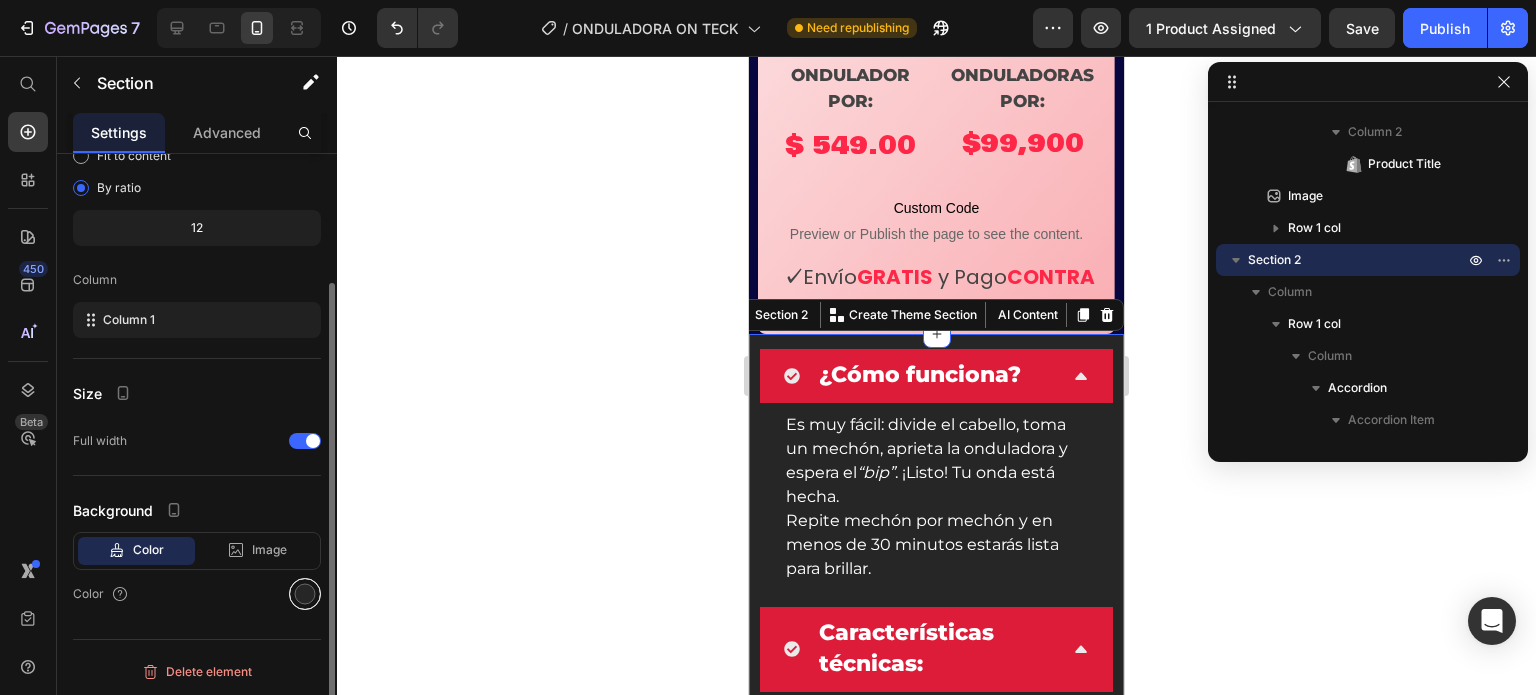 click at bounding box center [305, 594] 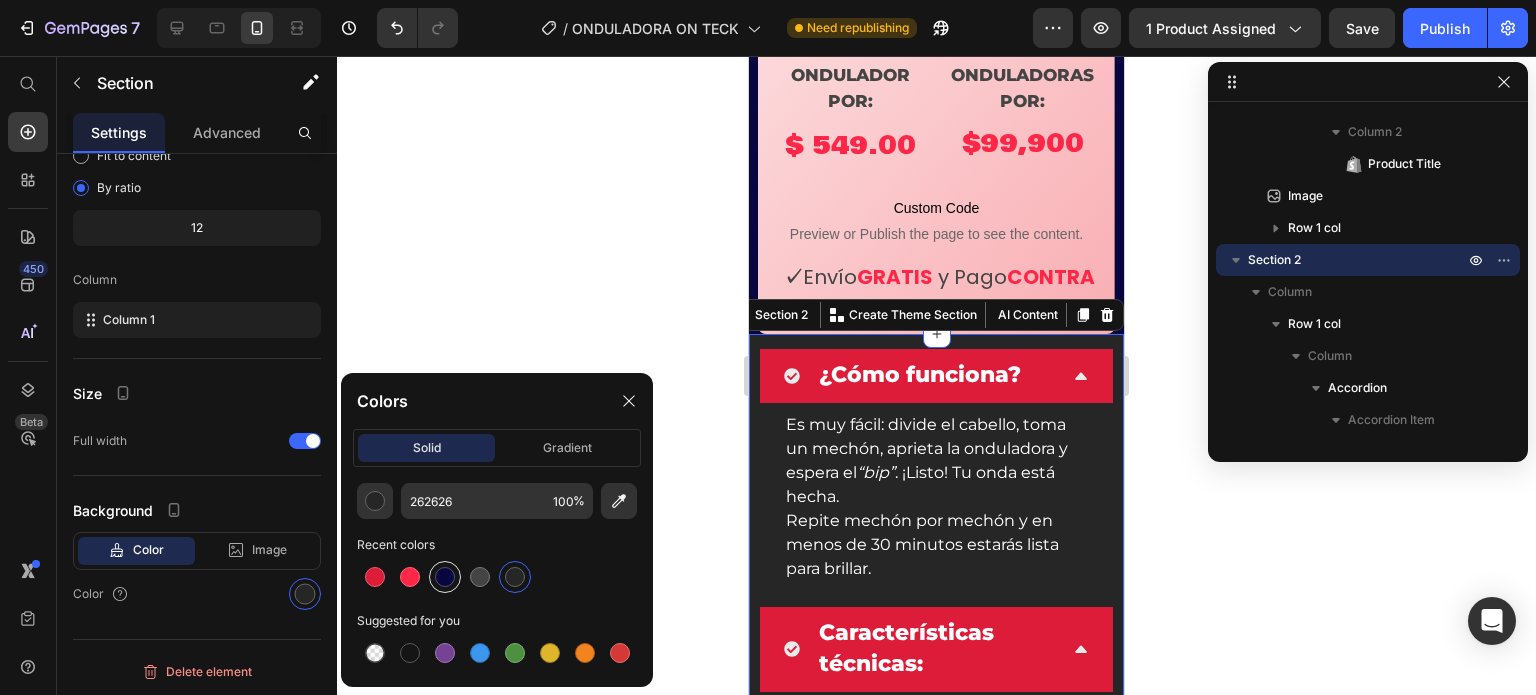 click at bounding box center [445, 577] 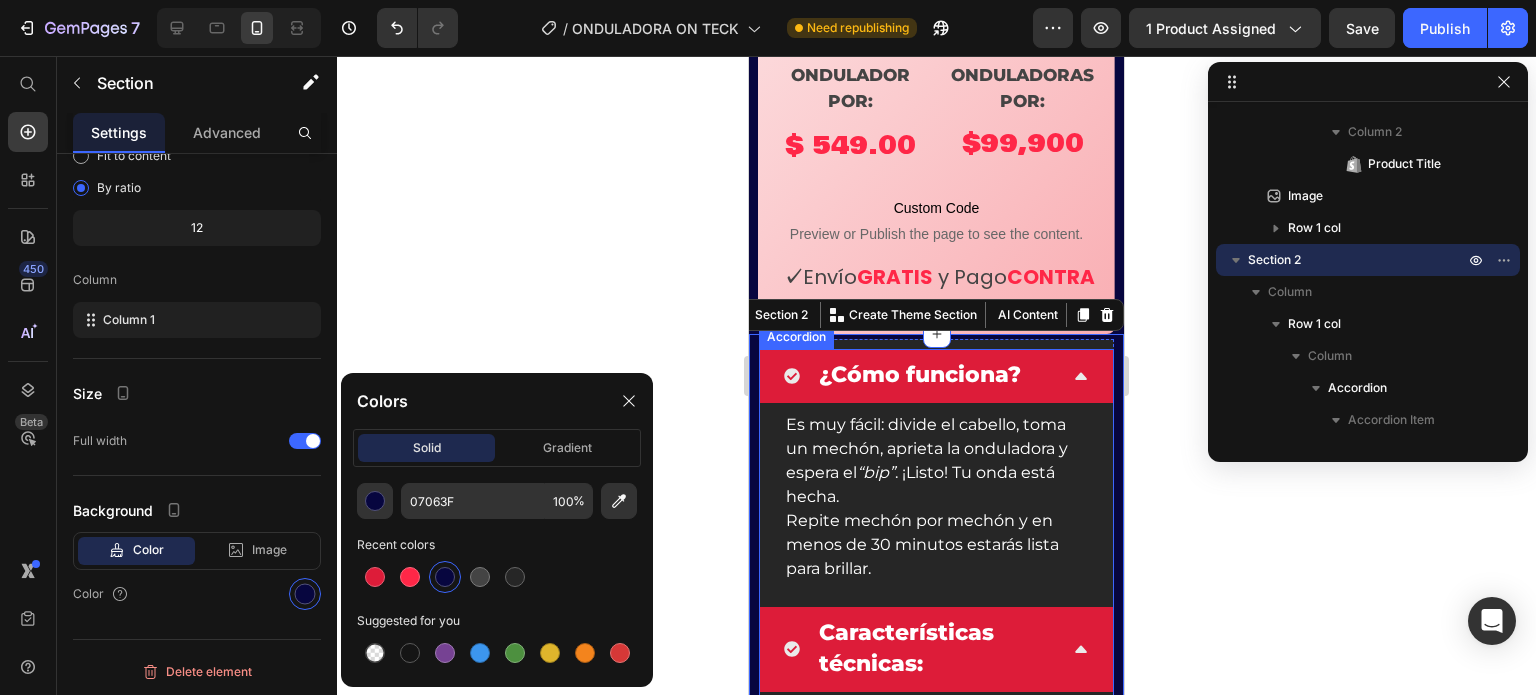 click on "Es muy fácil: divide el cabello, toma un mechón, aprieta la onduladora y espera el  “bip” . ¡Listo! Tu onda está hecha. Repite mechón por mechón y en menos de 30 minutos estarás lista para brillar. Text Block" at bounding box center [936, 497] 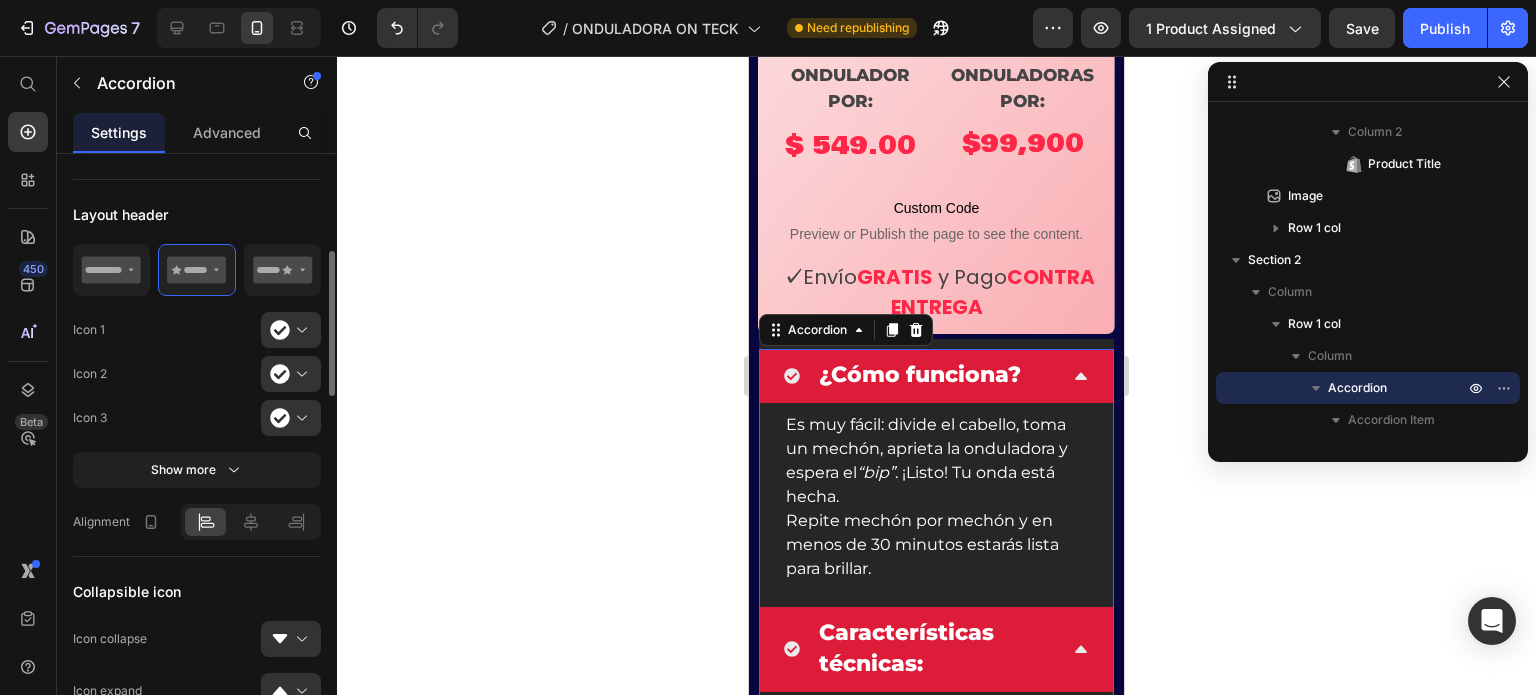 scroll, scrollTop: 900, scrollLeft: 0, axis: vertical 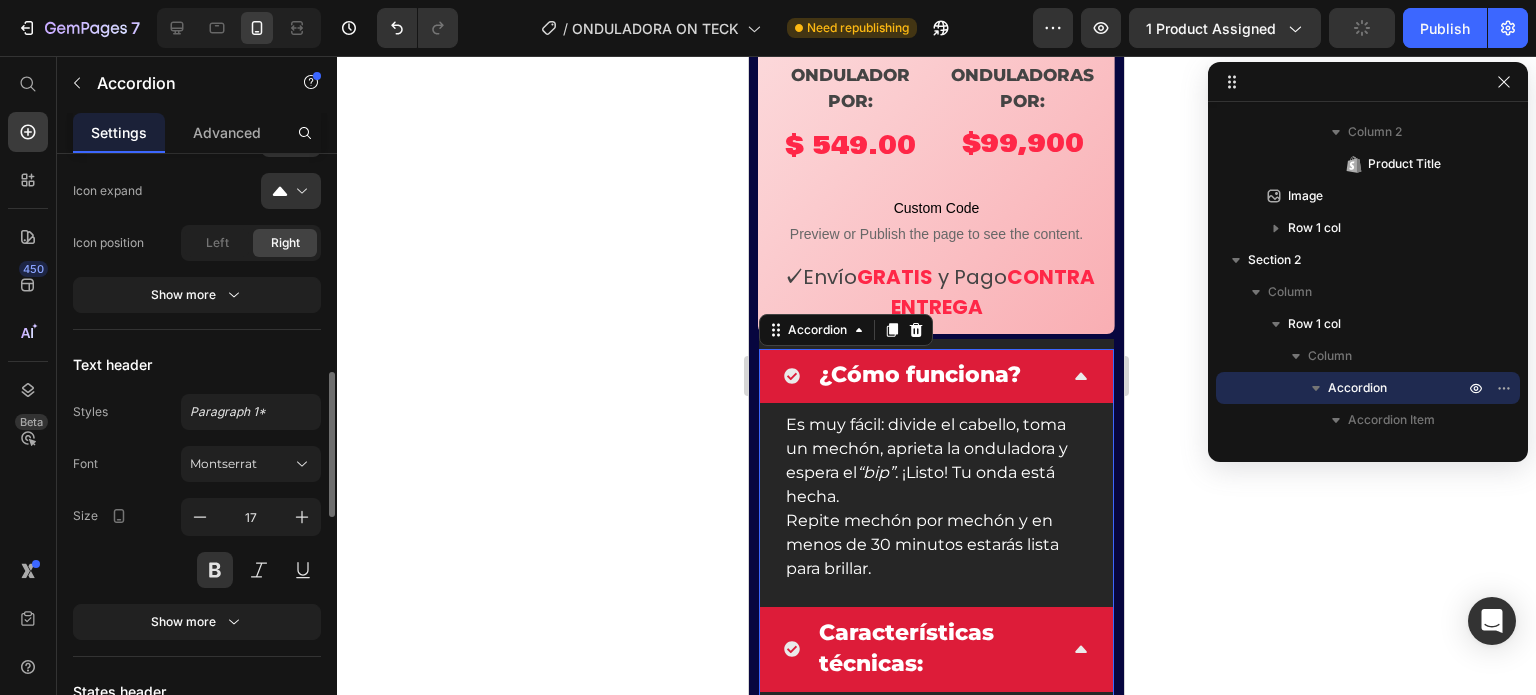 click 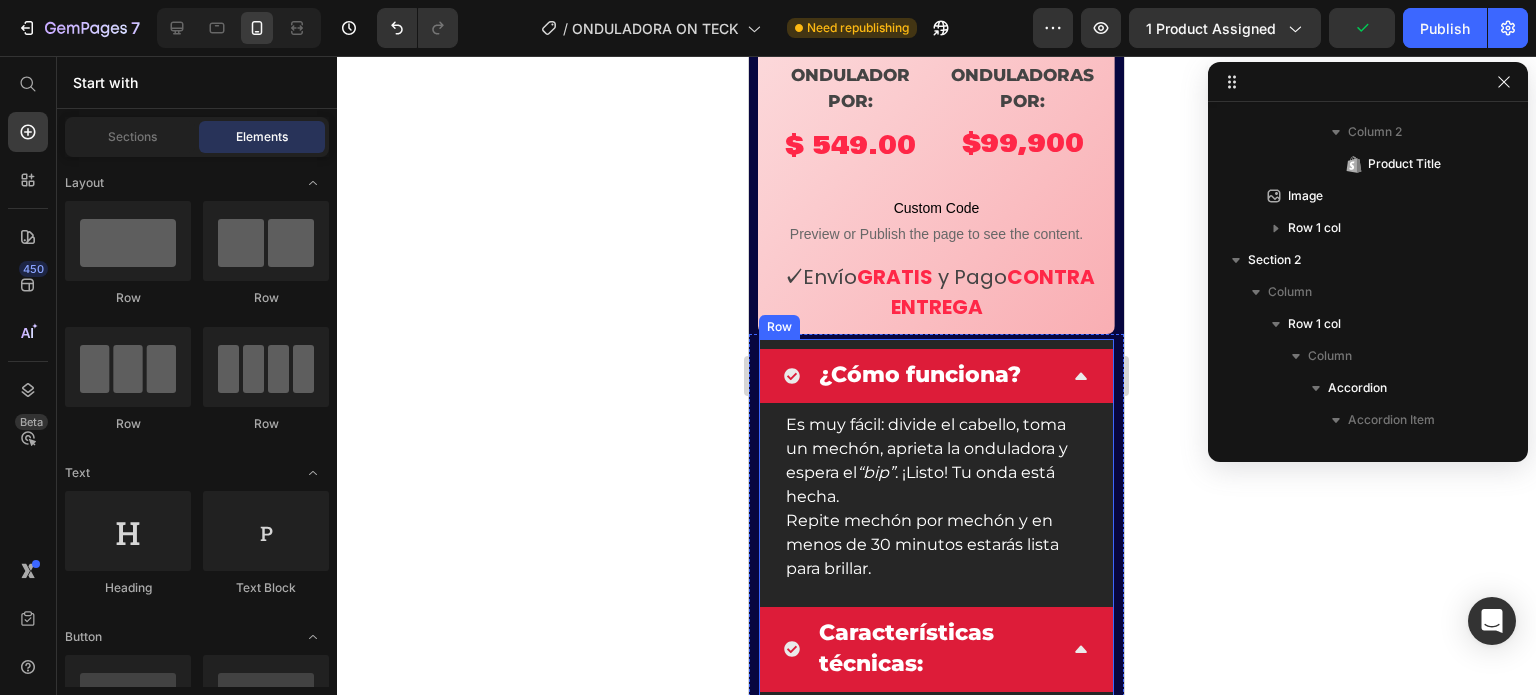 click on "¿Cómo funciona? Es muy fácil: divide el cabello, toma un mechón, aprieta la onduladora y espera el  “bip” . ¡Listo! Tu onda está hecha. Repite mechón por mechón y en menos de 30 minutos estarás lista para brillar. Text Block
Características técnicas: Tecnología de calentado rápido Tamaño compacto, ideal para viajes Cable giratorio 360° Calentamiento entre 180°C – 220°C Punta fría protectora Apta para cabello corto, mediano y largo ( Solicitar proveedor tabla de temperaturas por tipo [PERSON_NAME] ) Text Block
Instrucciones de uso: 1.  Aplica bloqueador capilar de medios a puntas 2.  Divide tu cabello en secciones 3.  Sujeta la sección con la onduladora hasta que suene el  bip 4.  Suelta suavemente 5.  ¡Disfruta tus ondas de impacto! ( Evita mojarlo para mantener el resultado de 8 a 12 horas. Puedes usar fijador para mayor duración. ) Text Block Accordion Image Potente fórmula con veneno [PERSON_NAME] Row" at bounding box center (936, 3365) 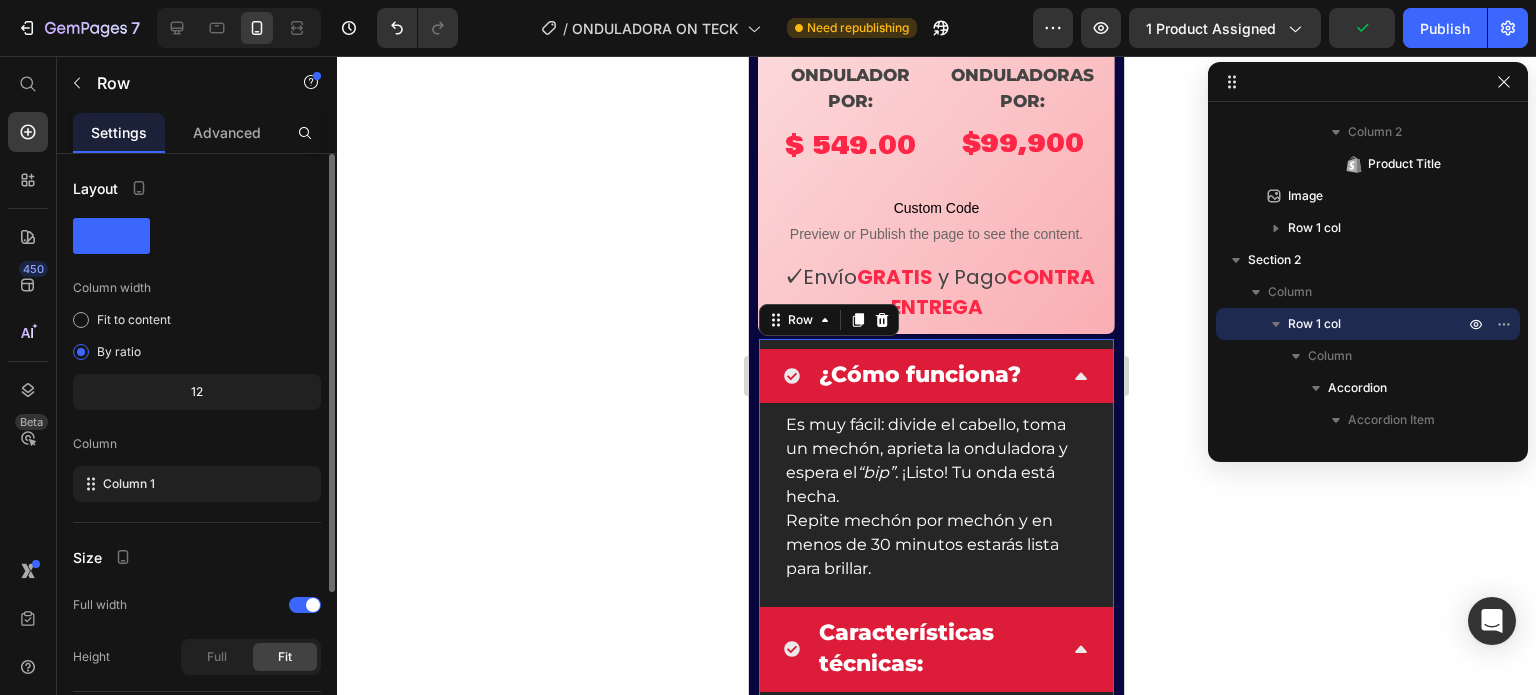 scroll, scrollTop: 216, scrollLeft: 0, axis: vertical 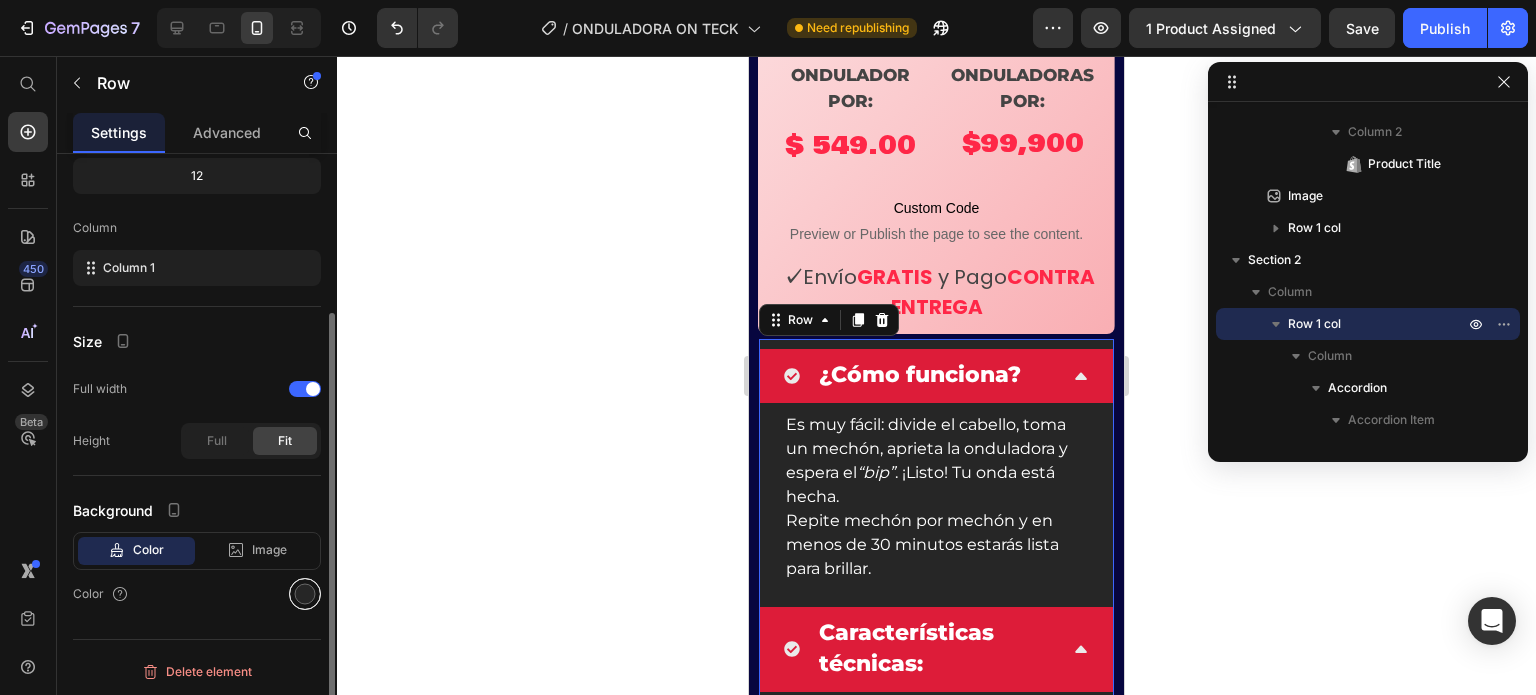 click at bounding box center [305, 594] 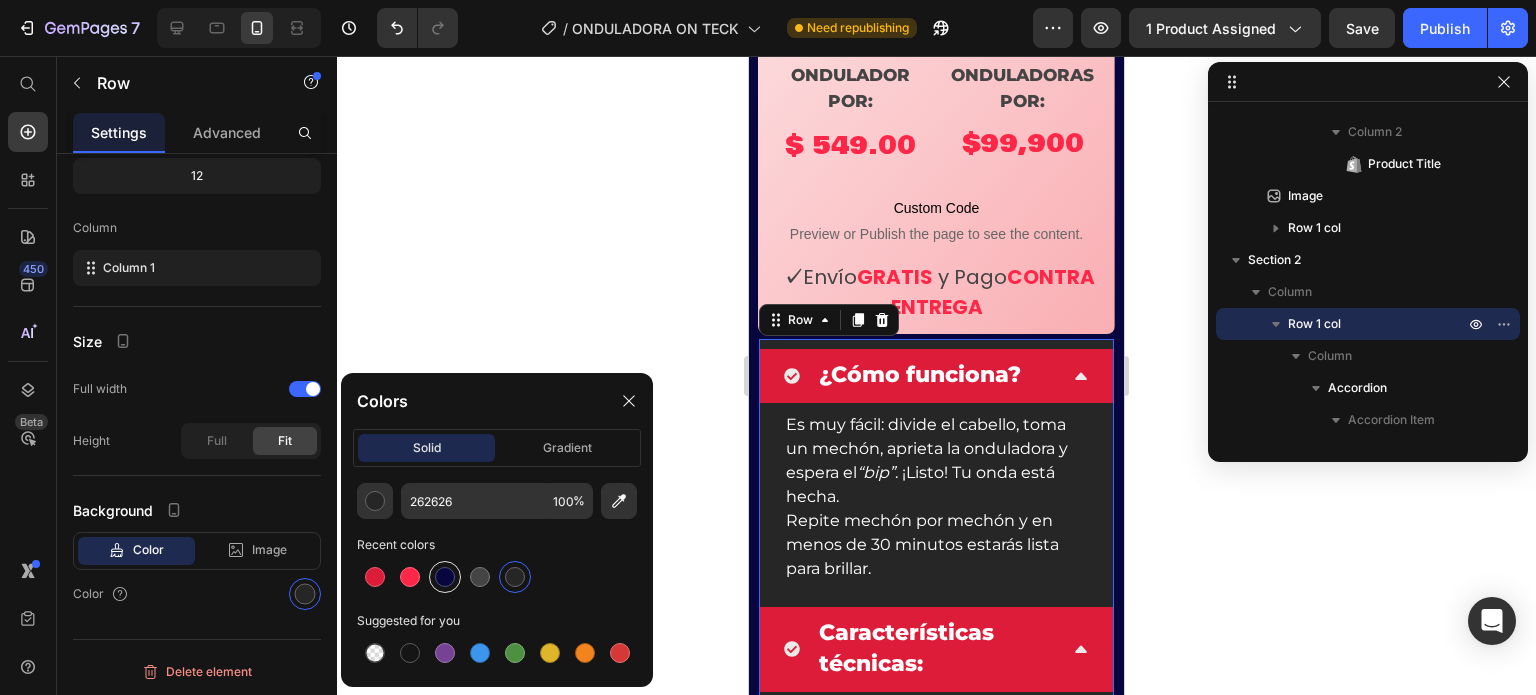 click at bounding box center (445, 577) 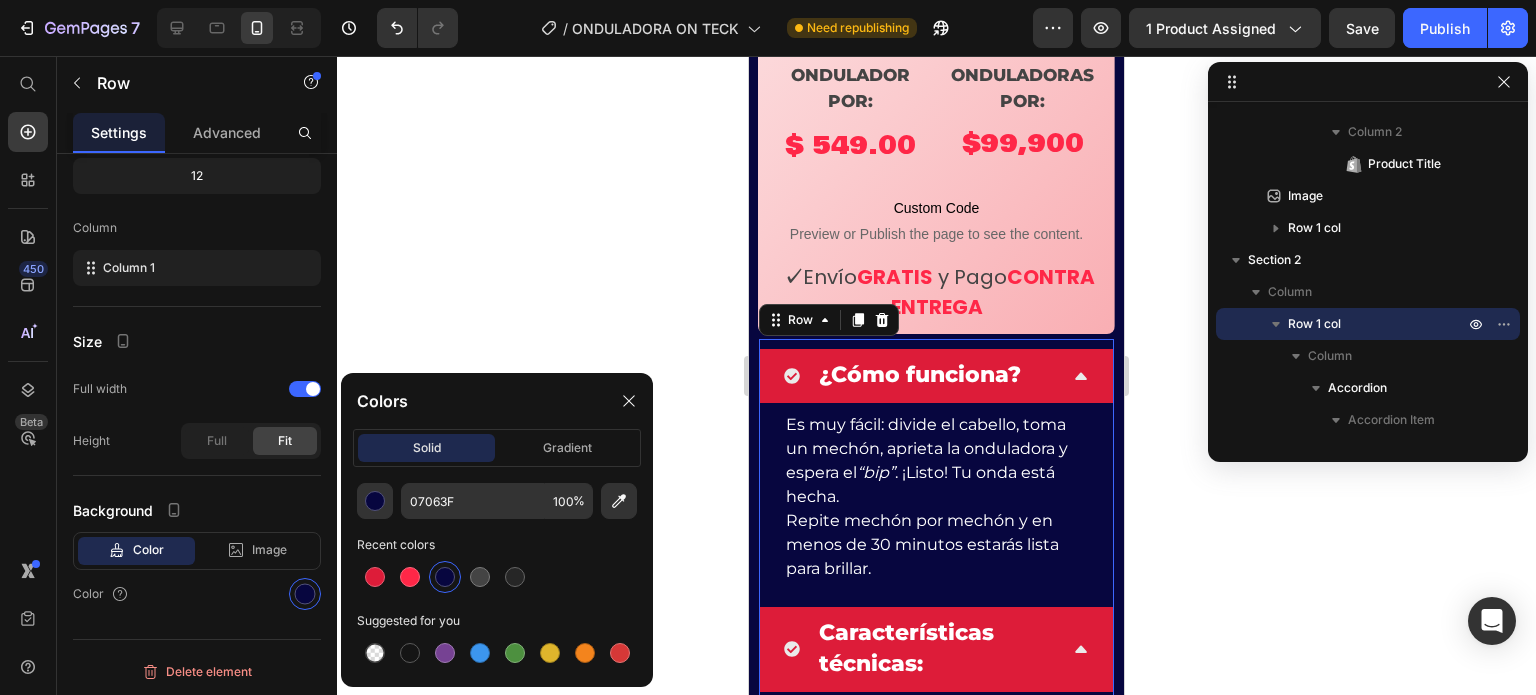 click 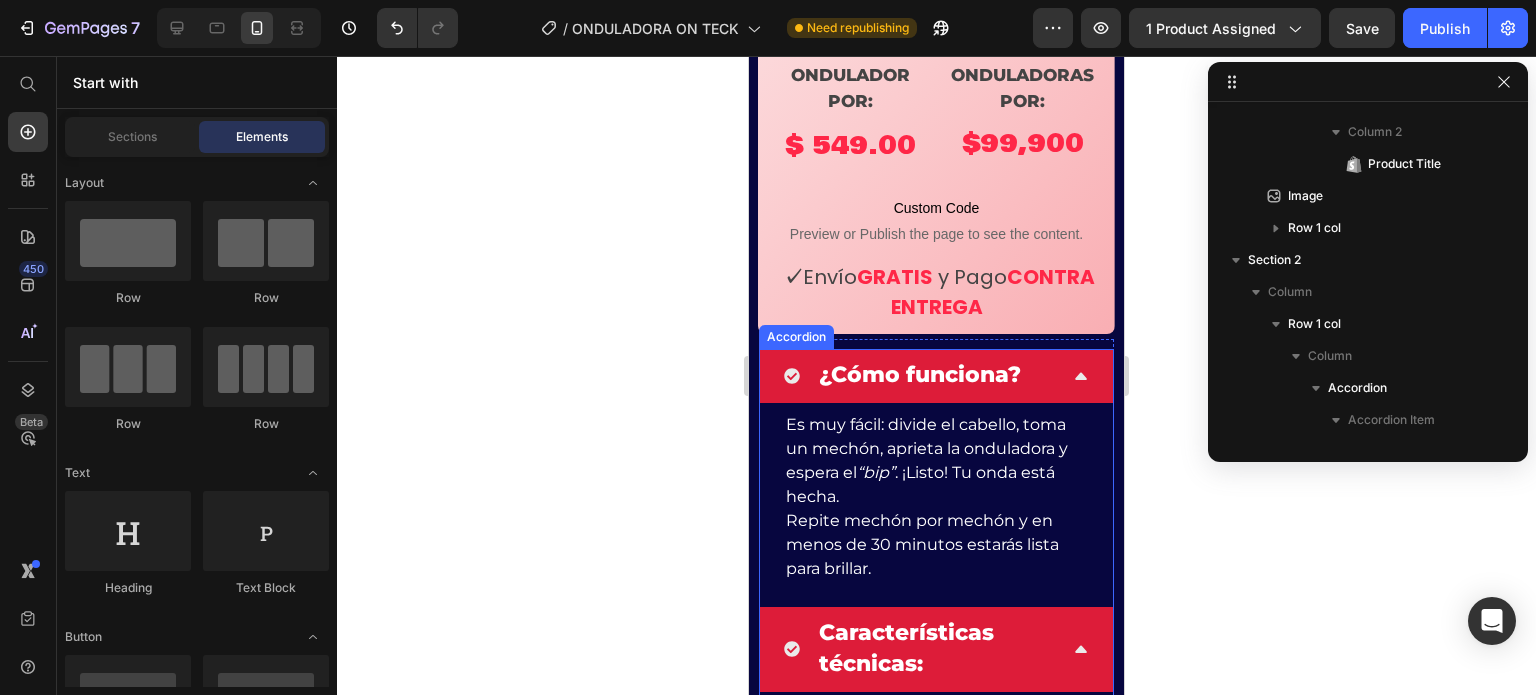 click on "Es muy fácil: divide el cabello, toma un mechón, aprieta la onduladora y espera el  “bip” . ¡Listo! Tu onda está hecha. Repite mechón por mechón y en menos de 30 minutos estarás lista para brillar. Text Block" at bounding box center [936, 497] 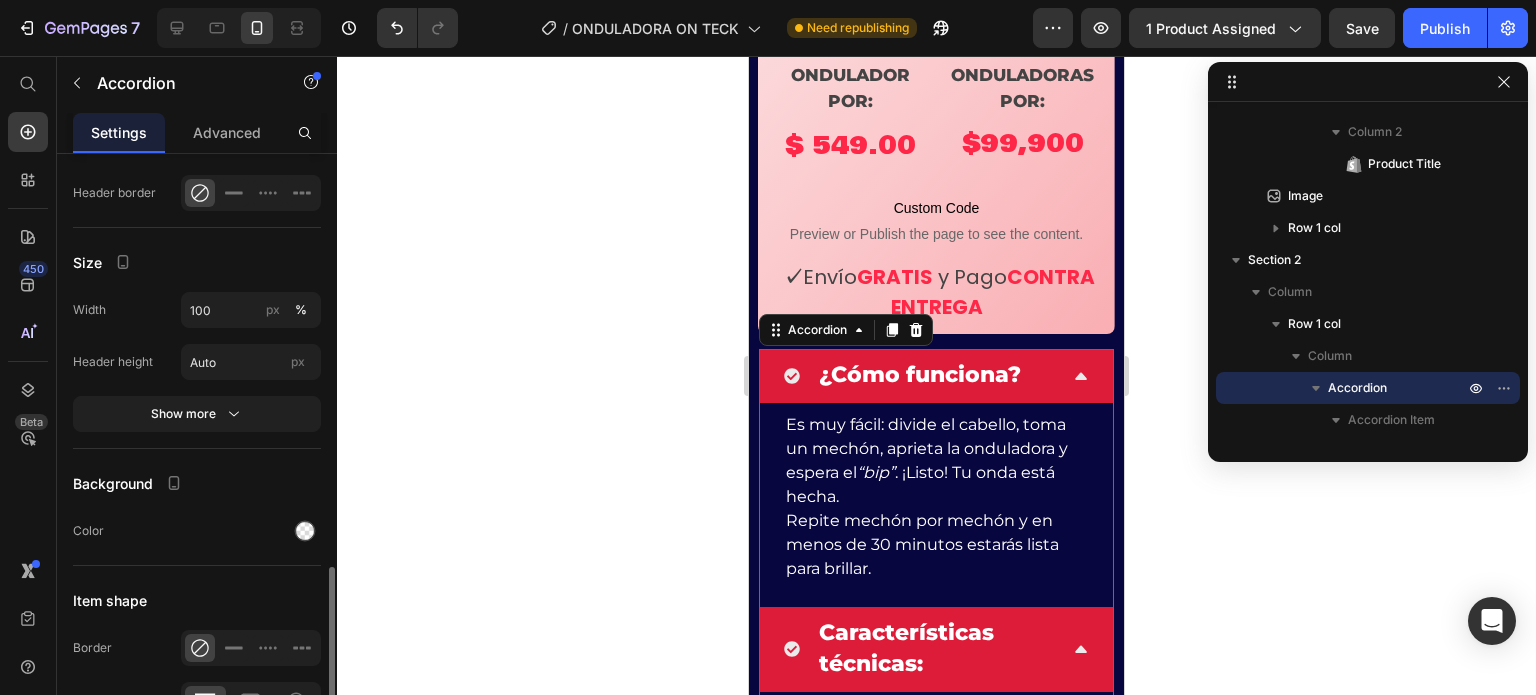 scroll, scrollTop: 1863, scrollLeft: 0, axis: vertical 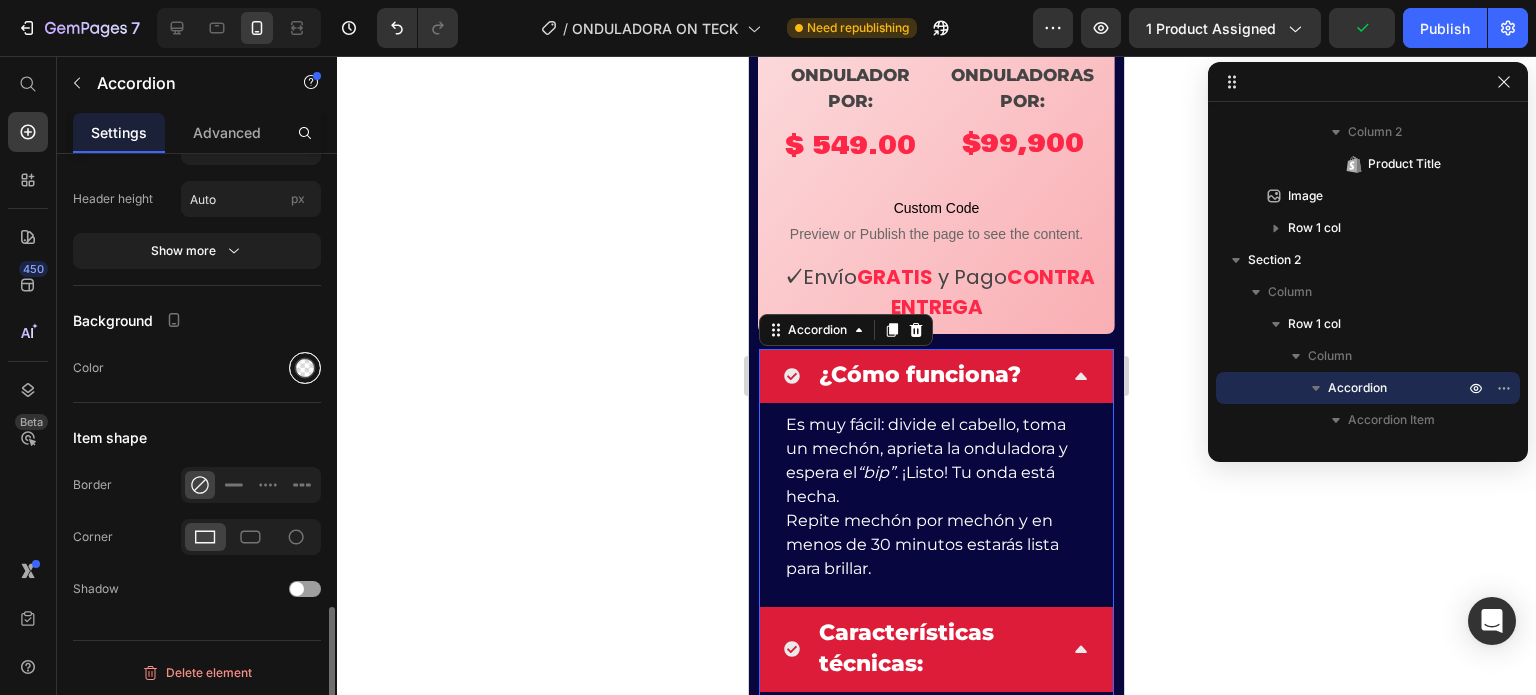 click at bounding box center (305, 368) 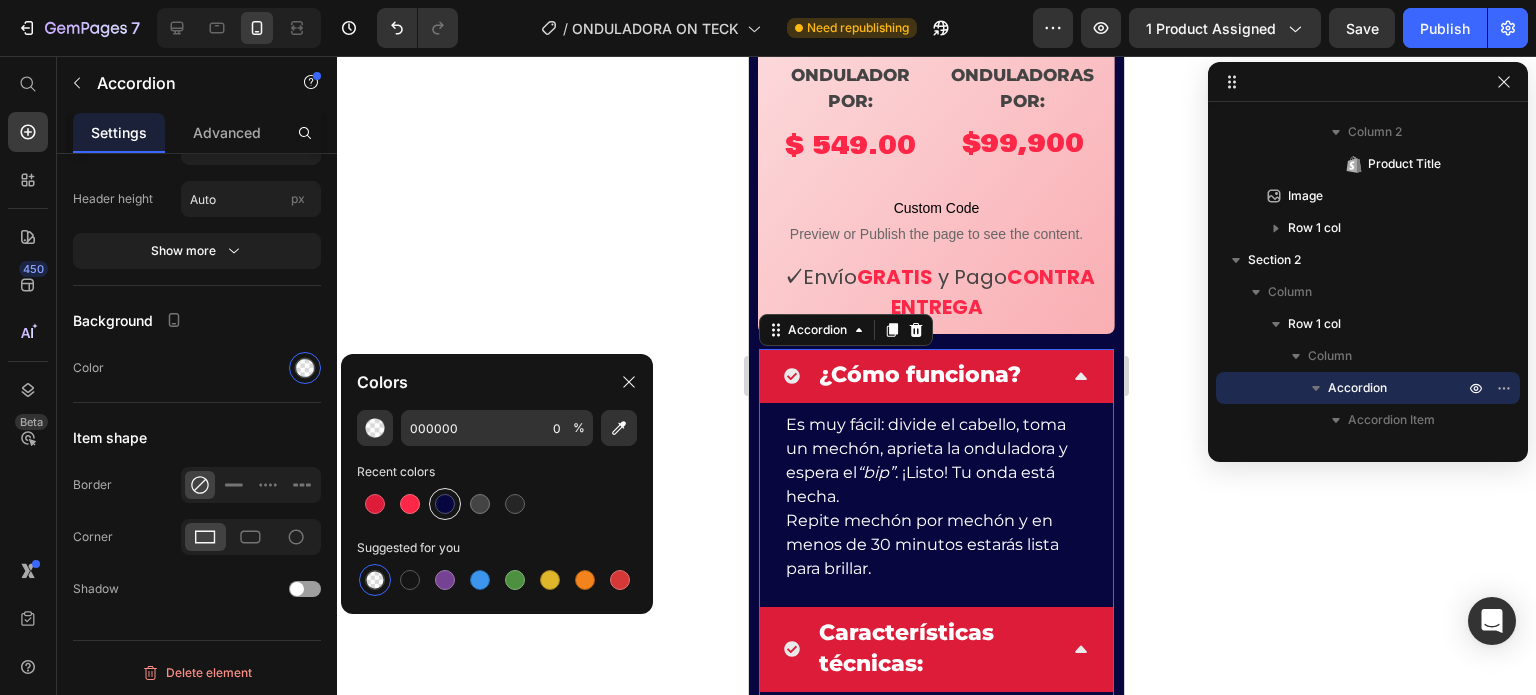 click at bounding box center (445, 504) 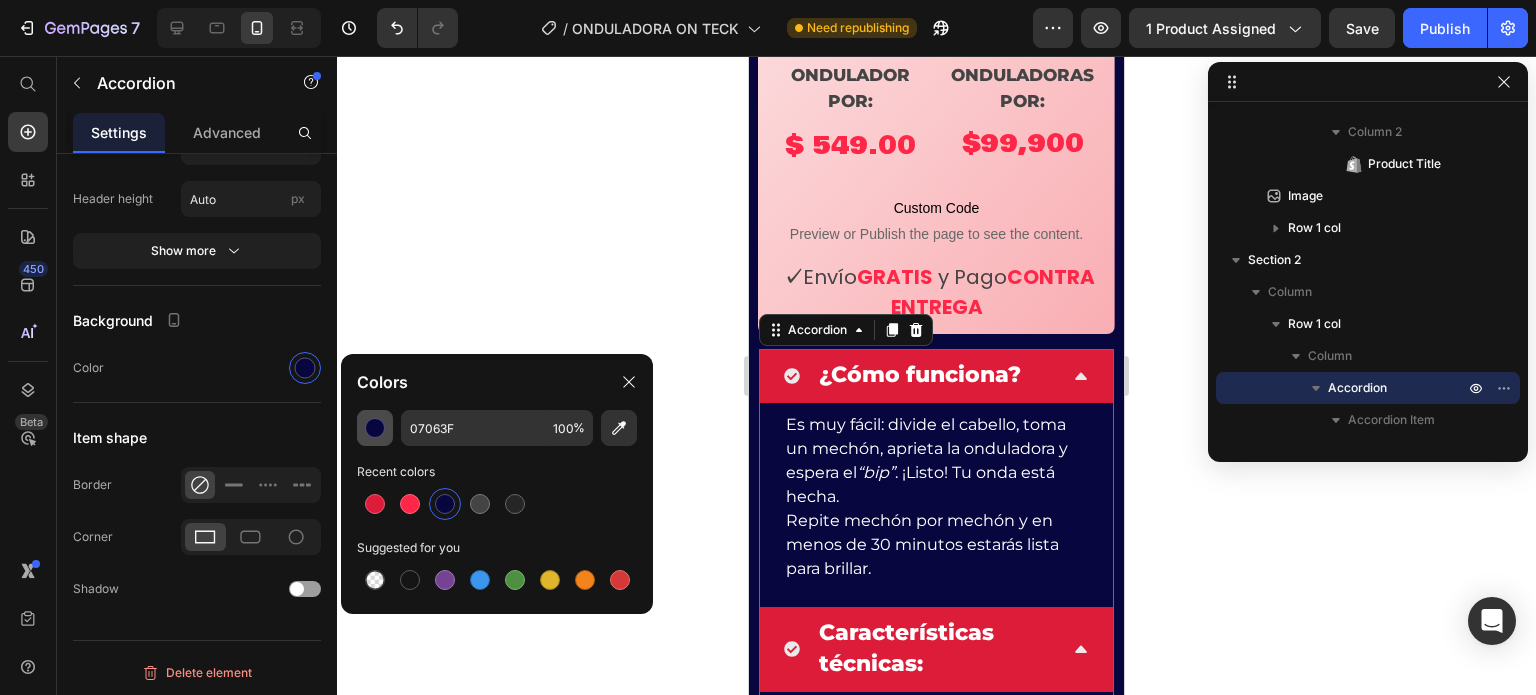 click at bounding box center (375, 428) 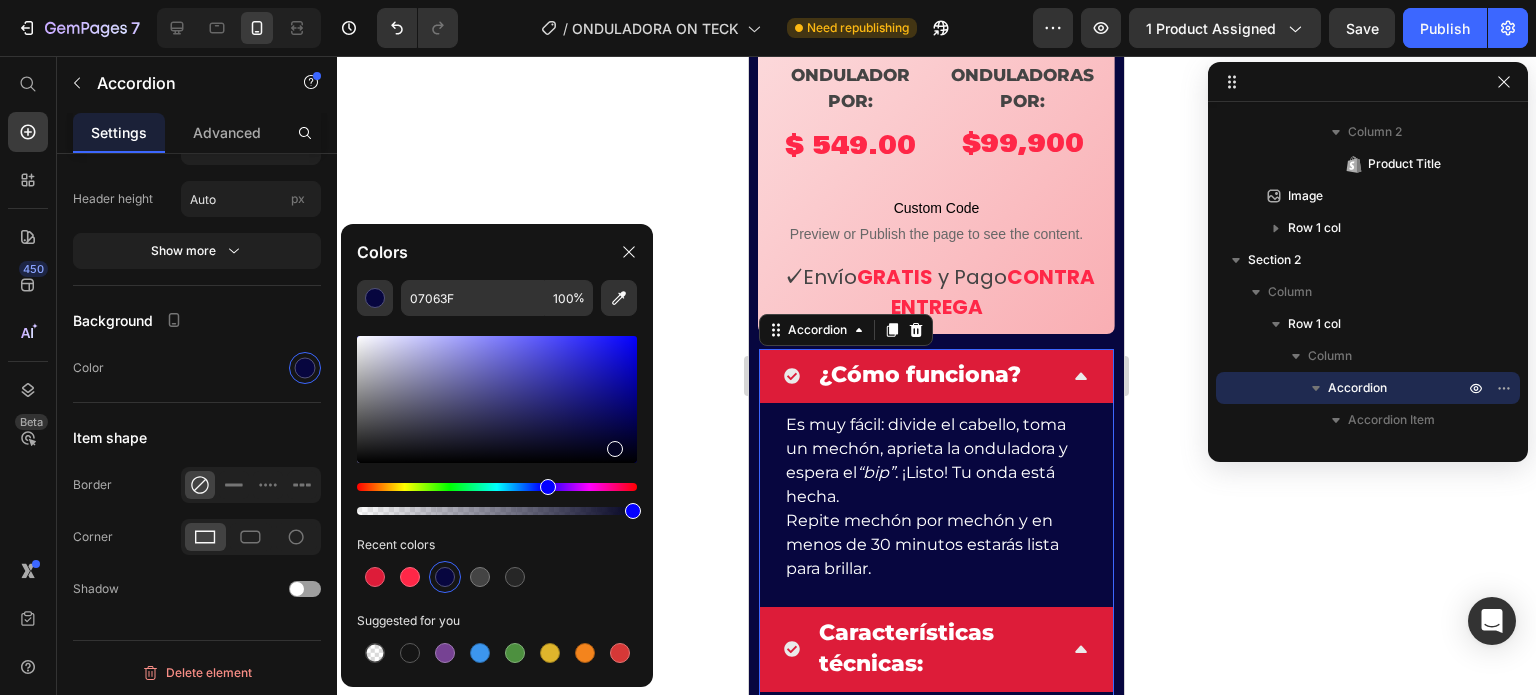 click at bounding box center [497, 399] 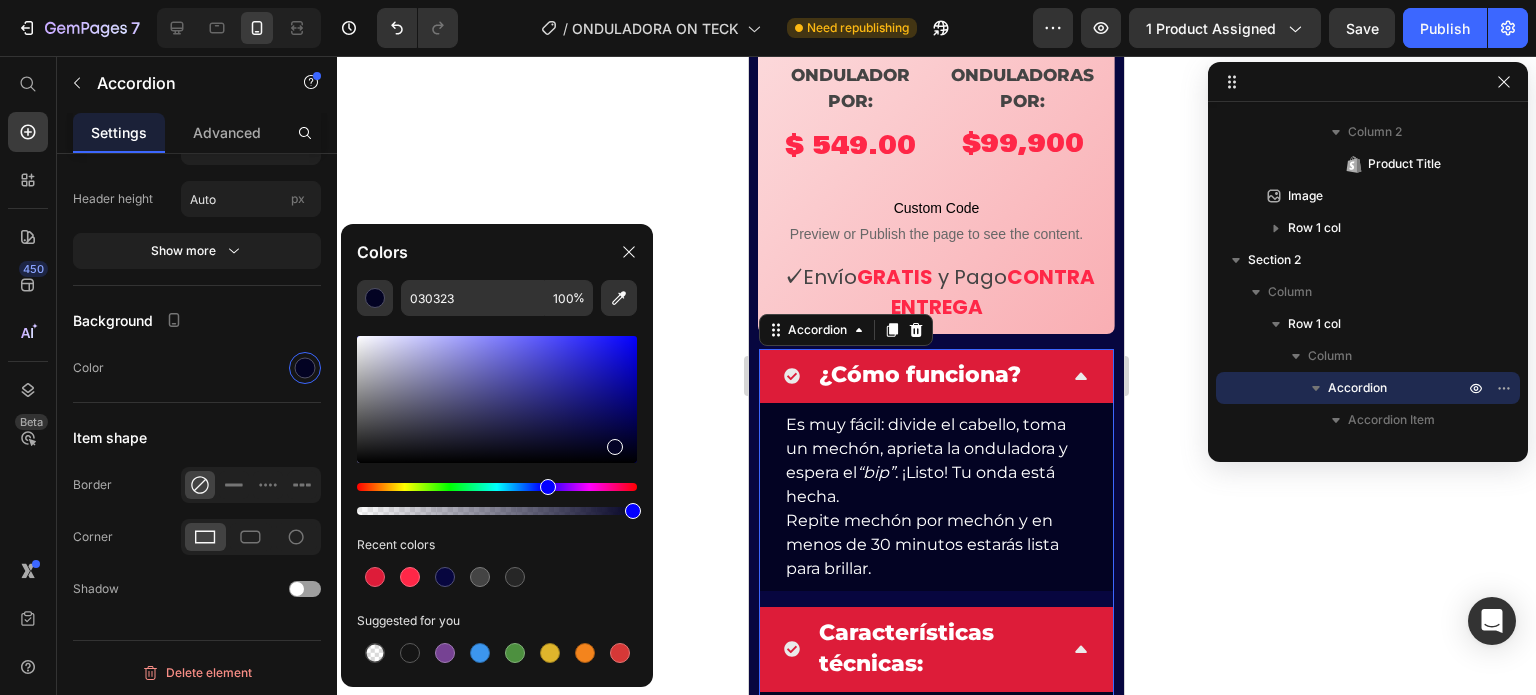 click at bounding box center (615, 447) 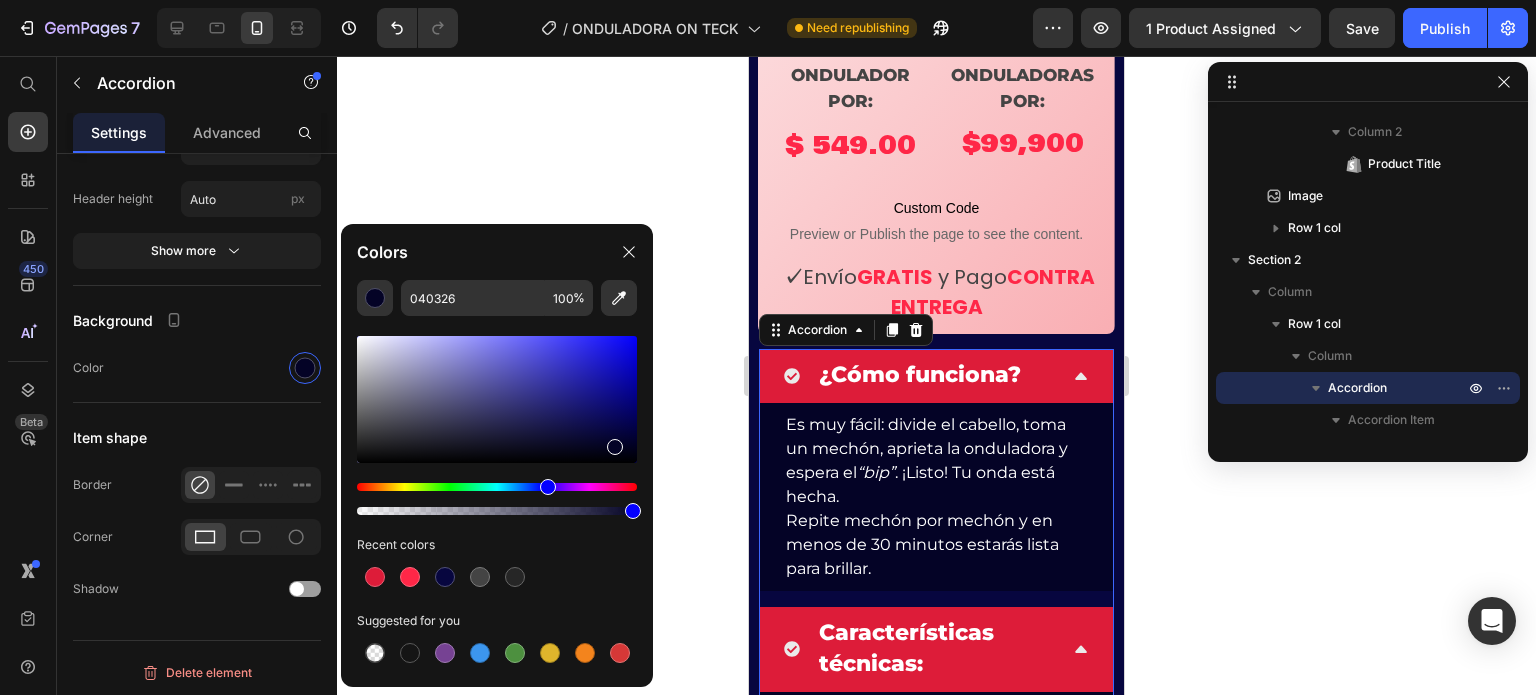 click at bounding box center (615, 447) 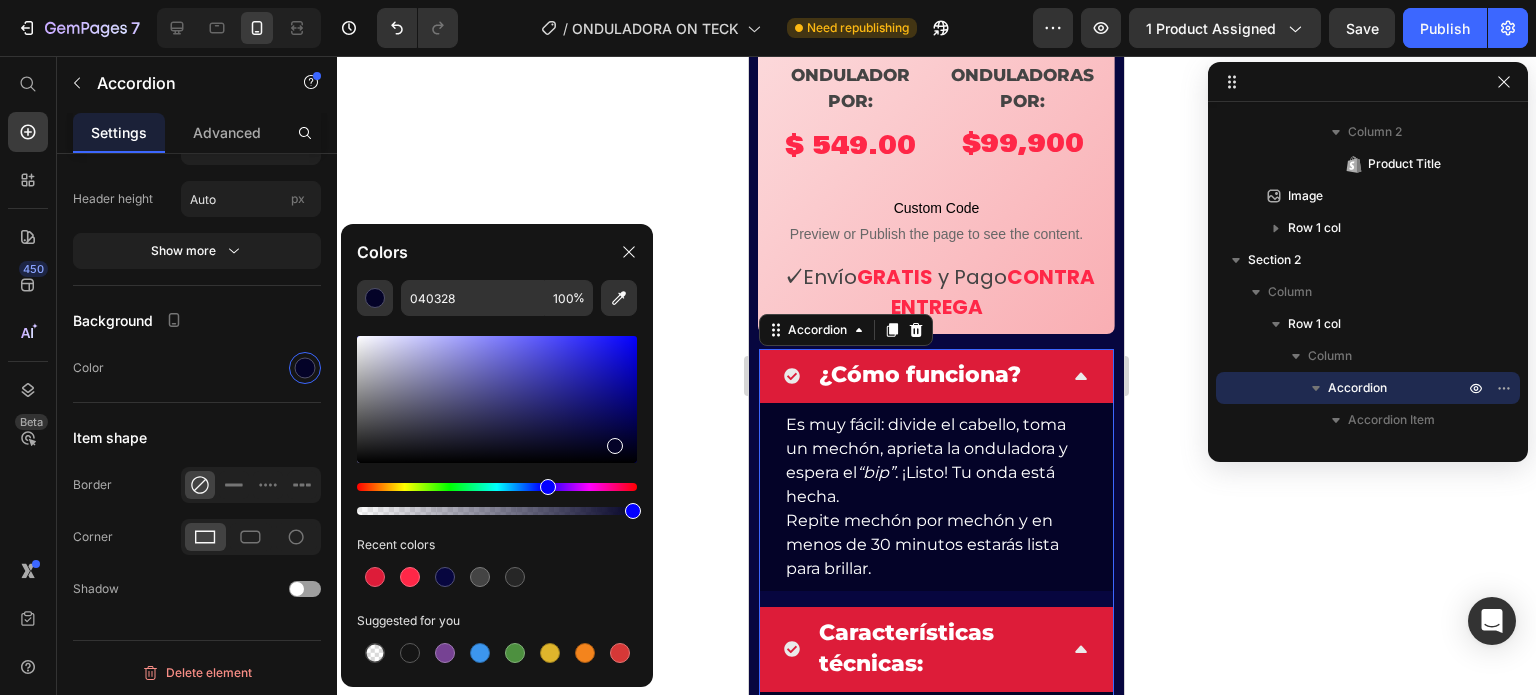 click at bounding box center [615, 446] 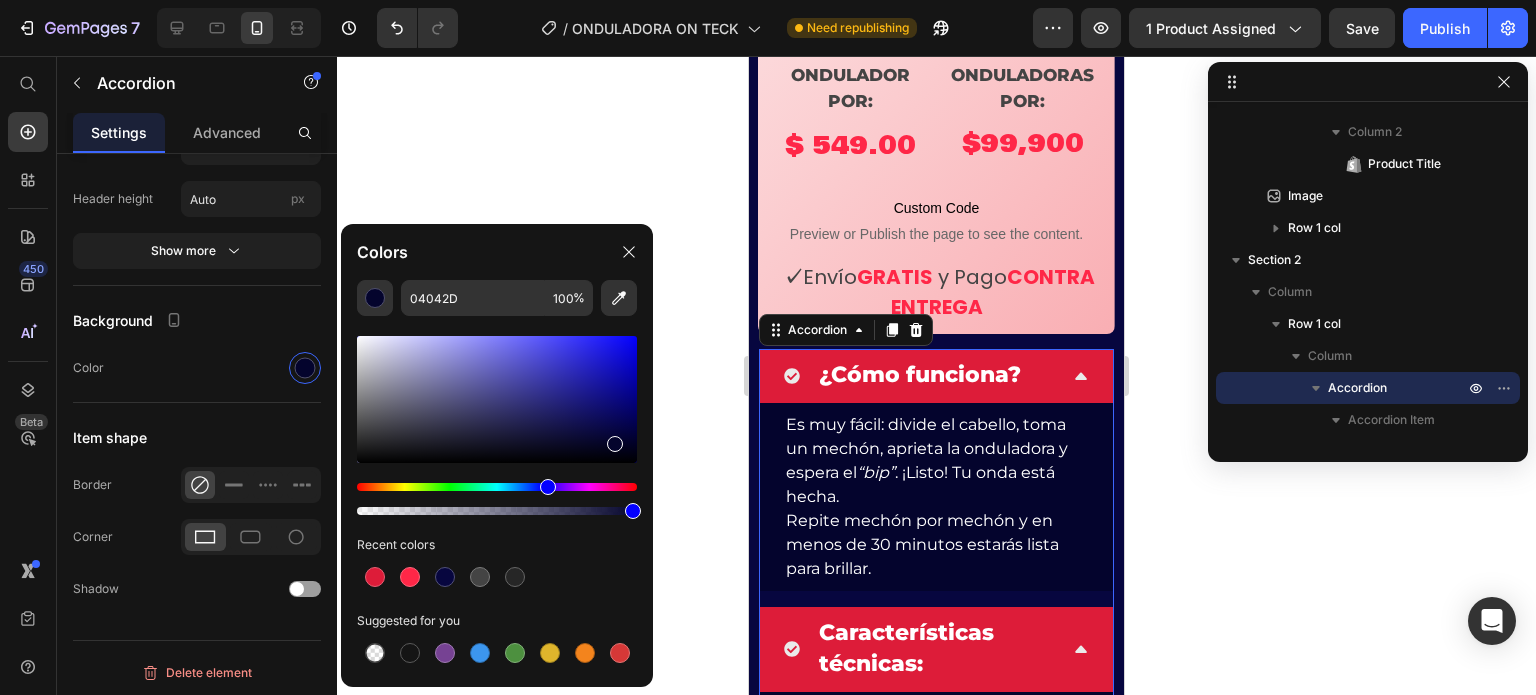 click at bounding box center (615, 444) 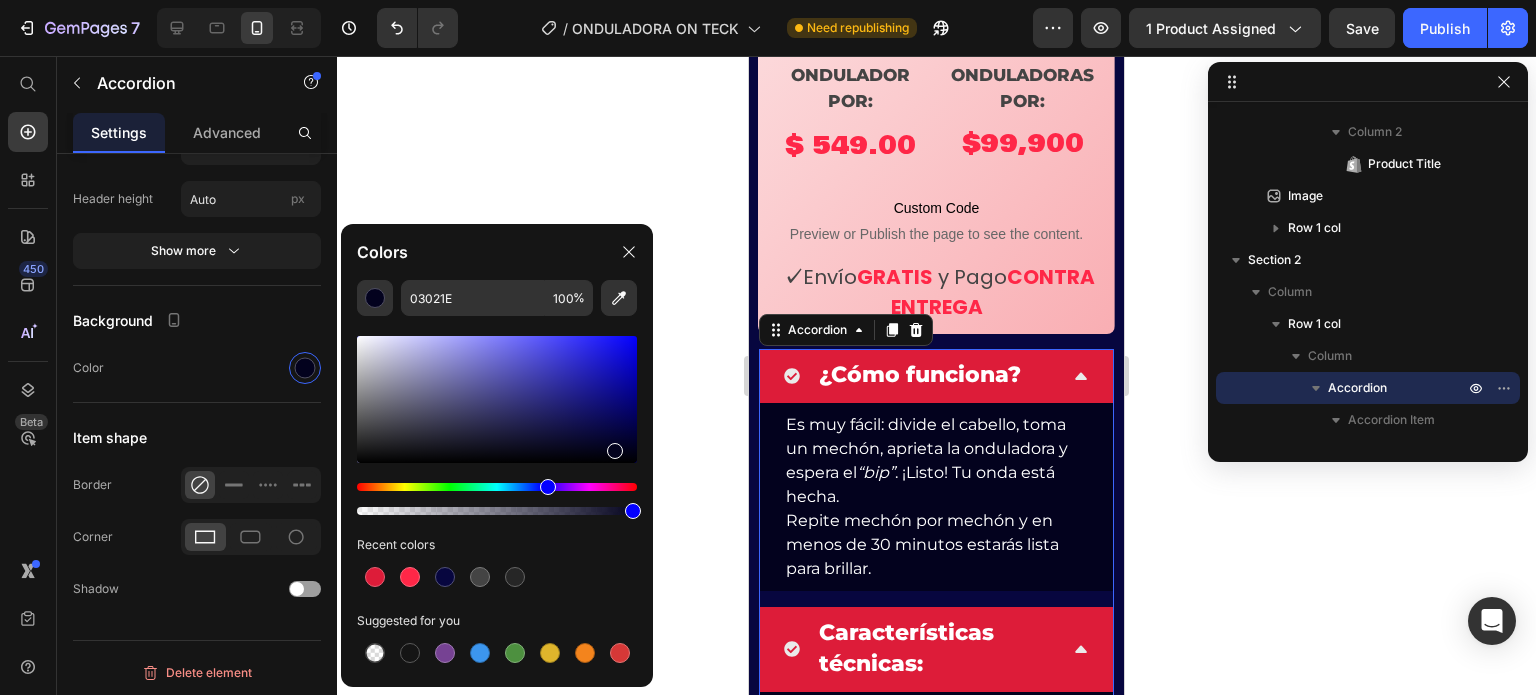 click at bounding box center (615, 451) 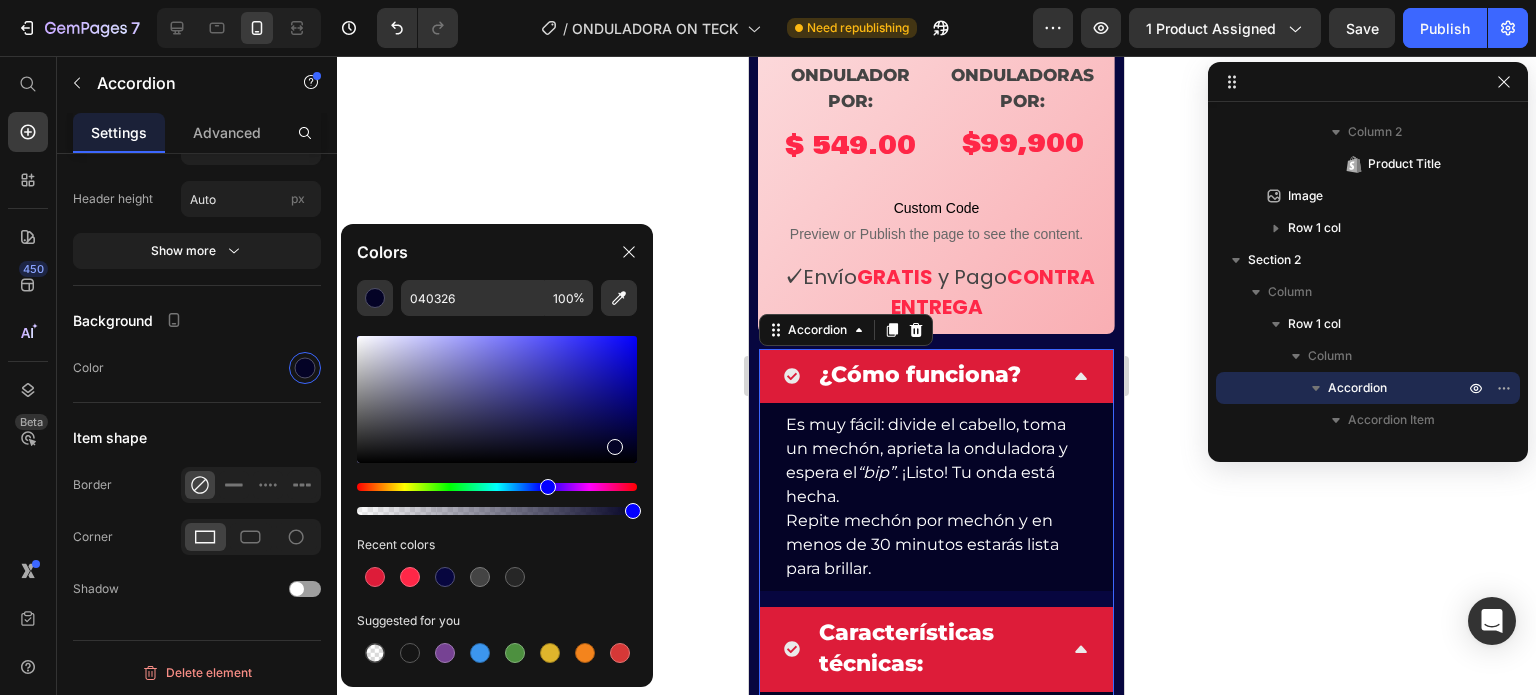 click at bounding box center [615, 447] 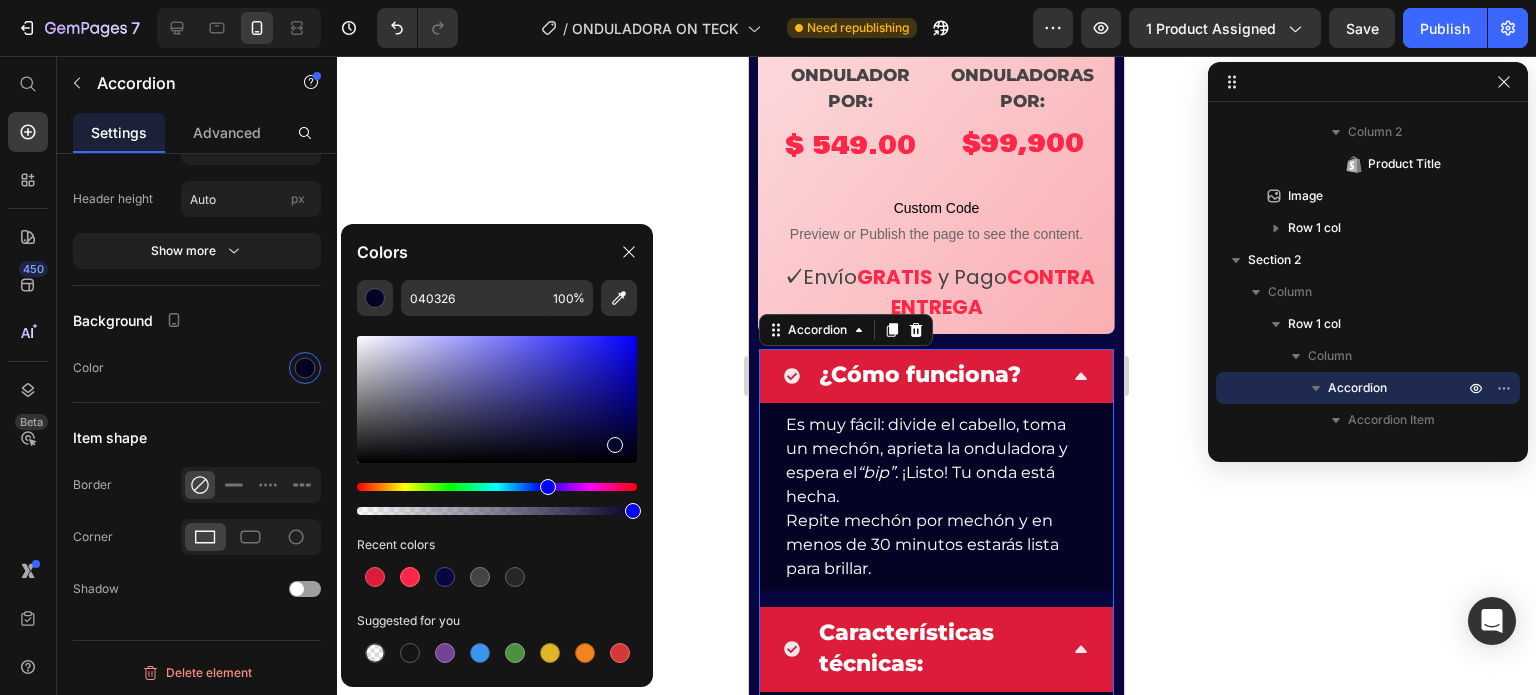 type on "04032B" 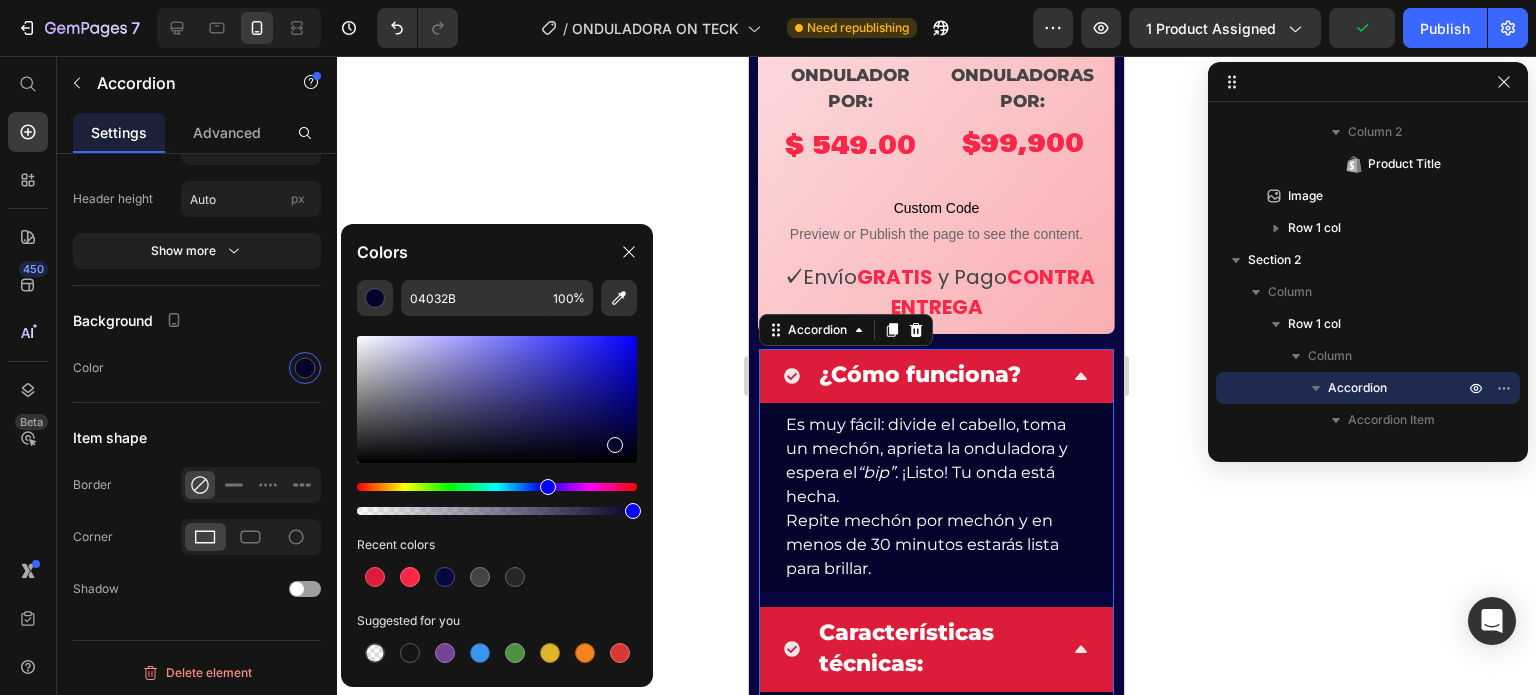 click 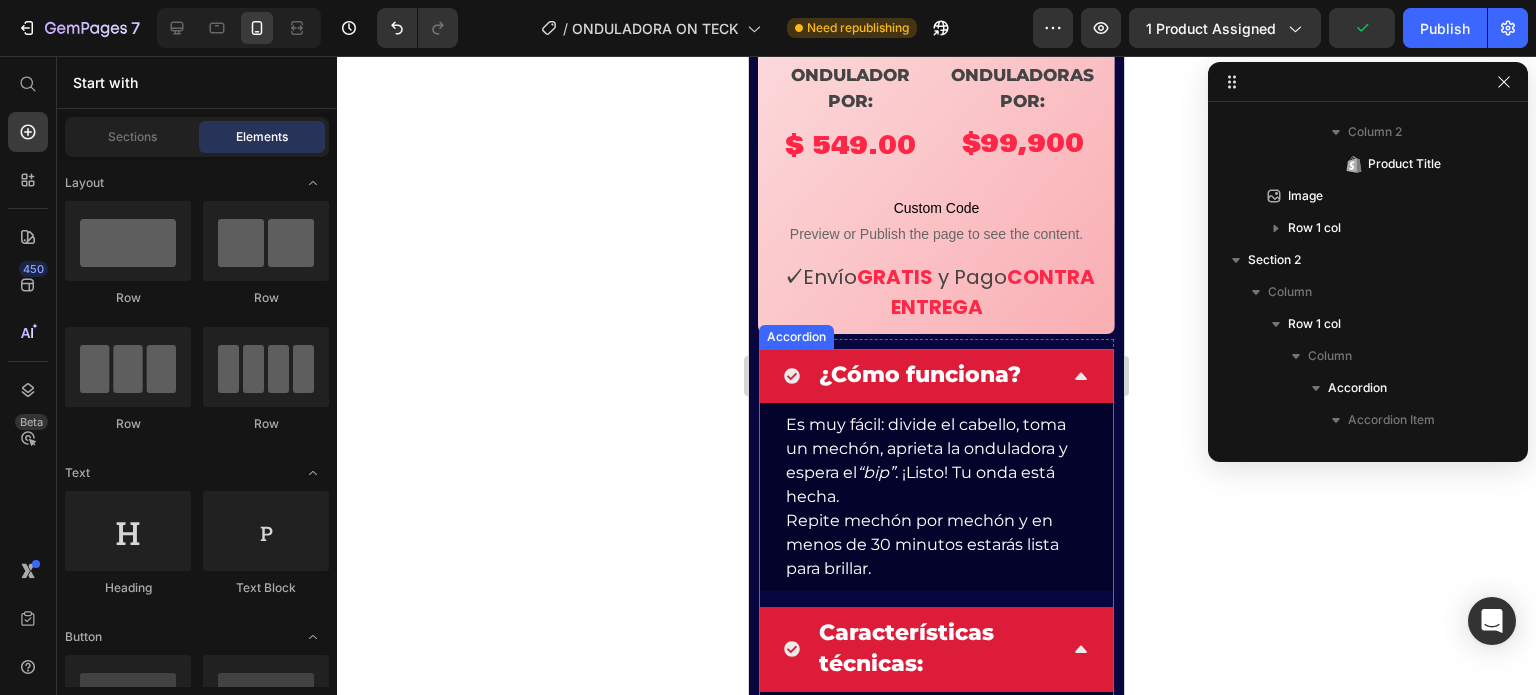 click on "¿Cómo funciona?" at bounding box center (936, 376) 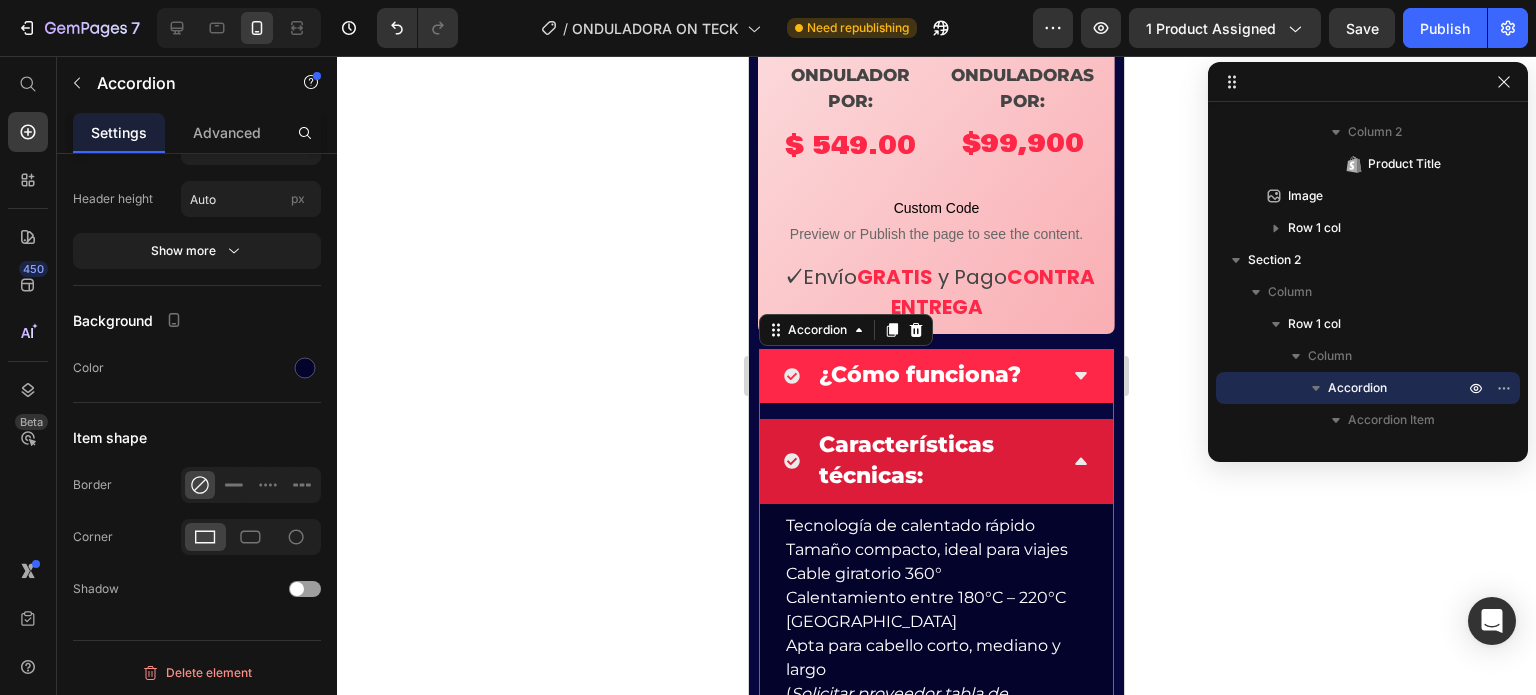 click 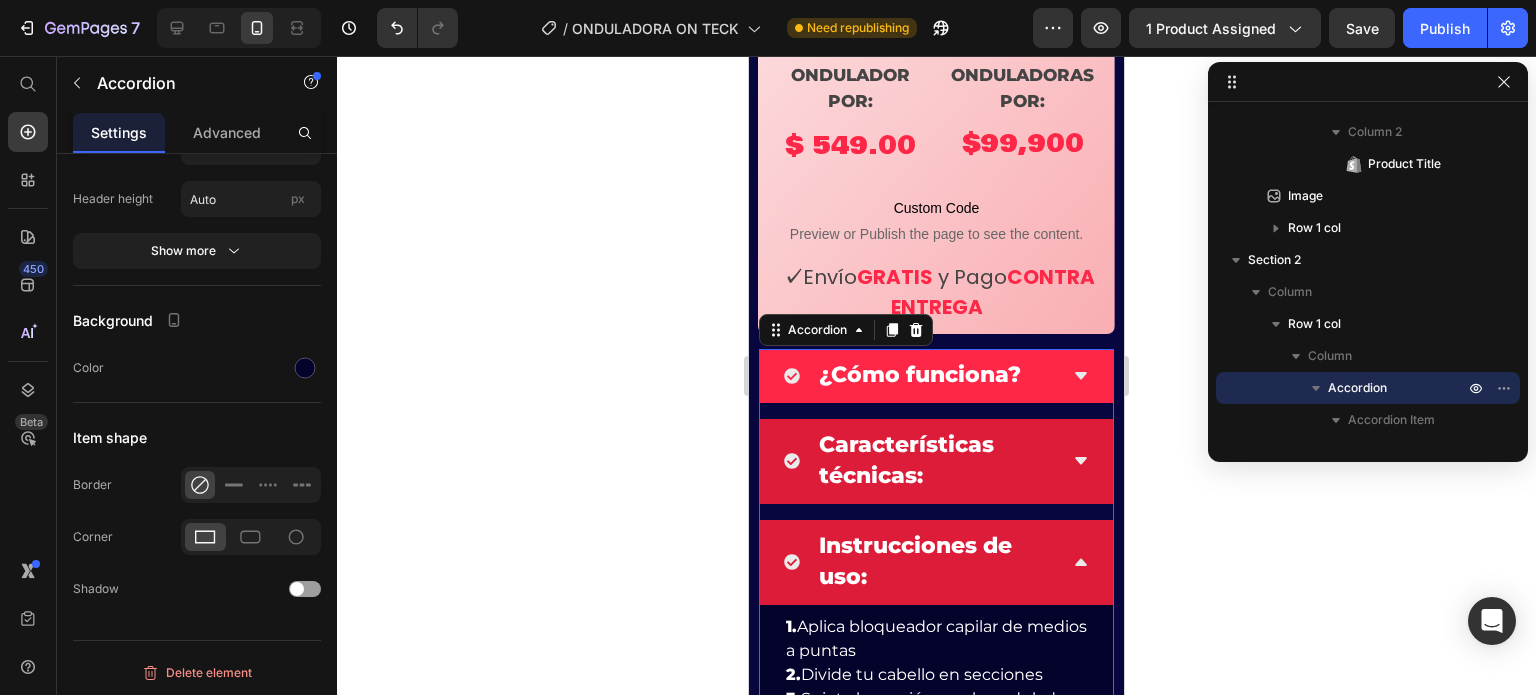 click on "Instrucciones de uso:" at bounding box center (936, 562) 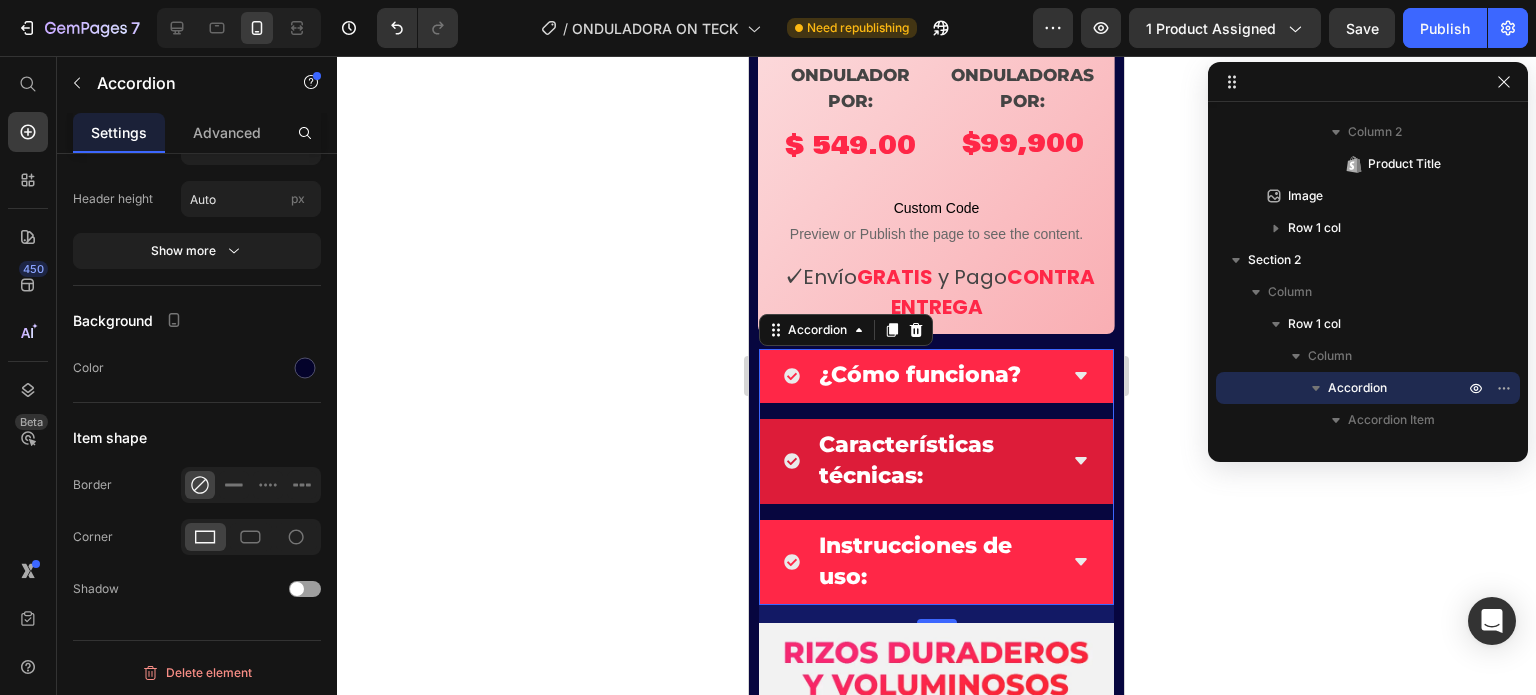 scroll, scrollTop: 1000, scrollLeft: 0, axis: vertical 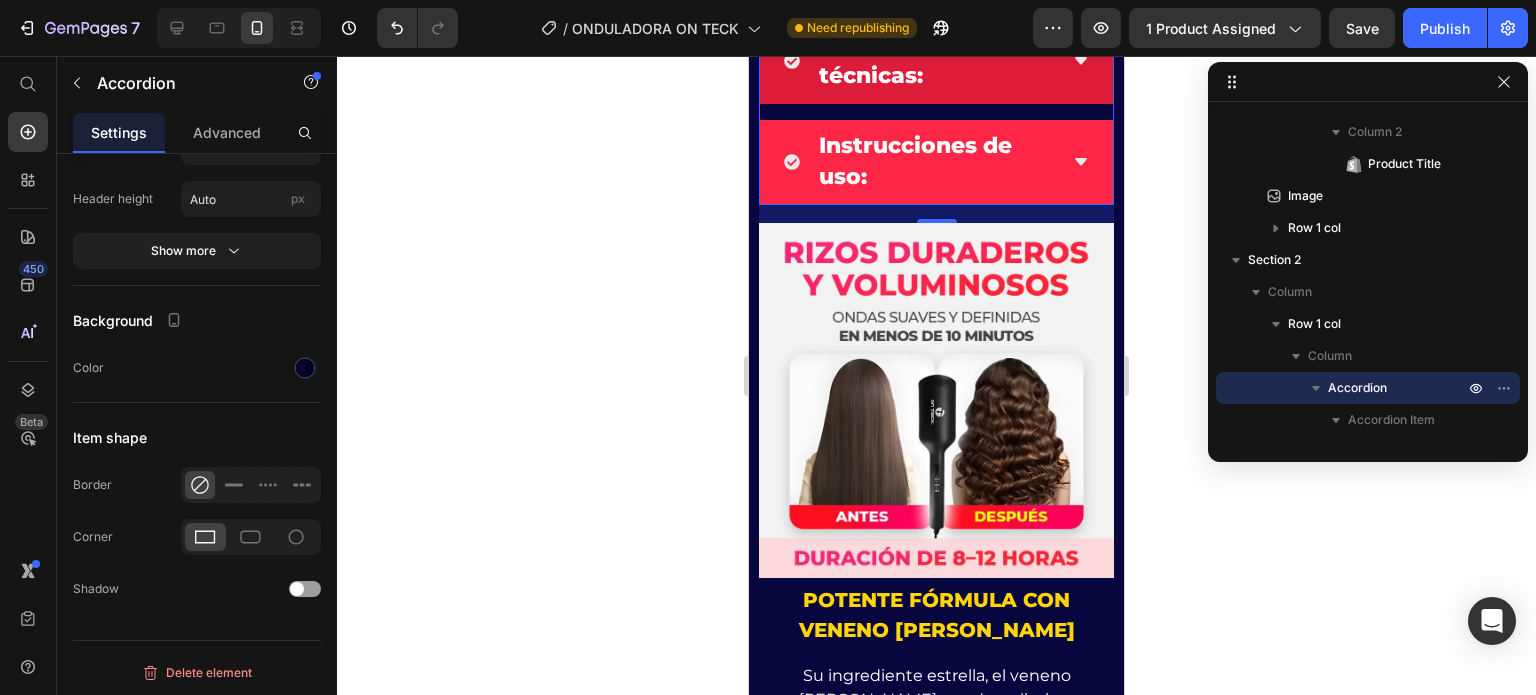 click 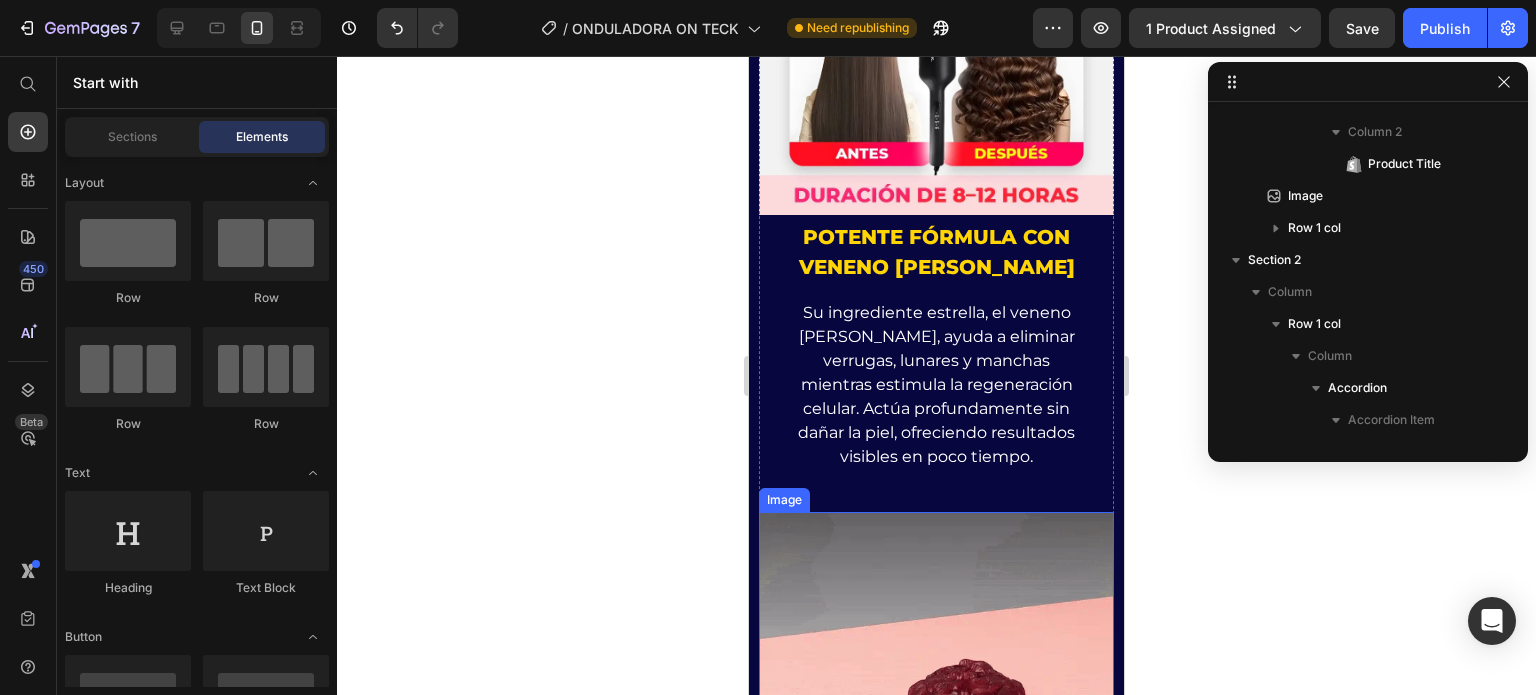 scroll, scrollTop: 1300, scrollLeft: 0, axis: vertical 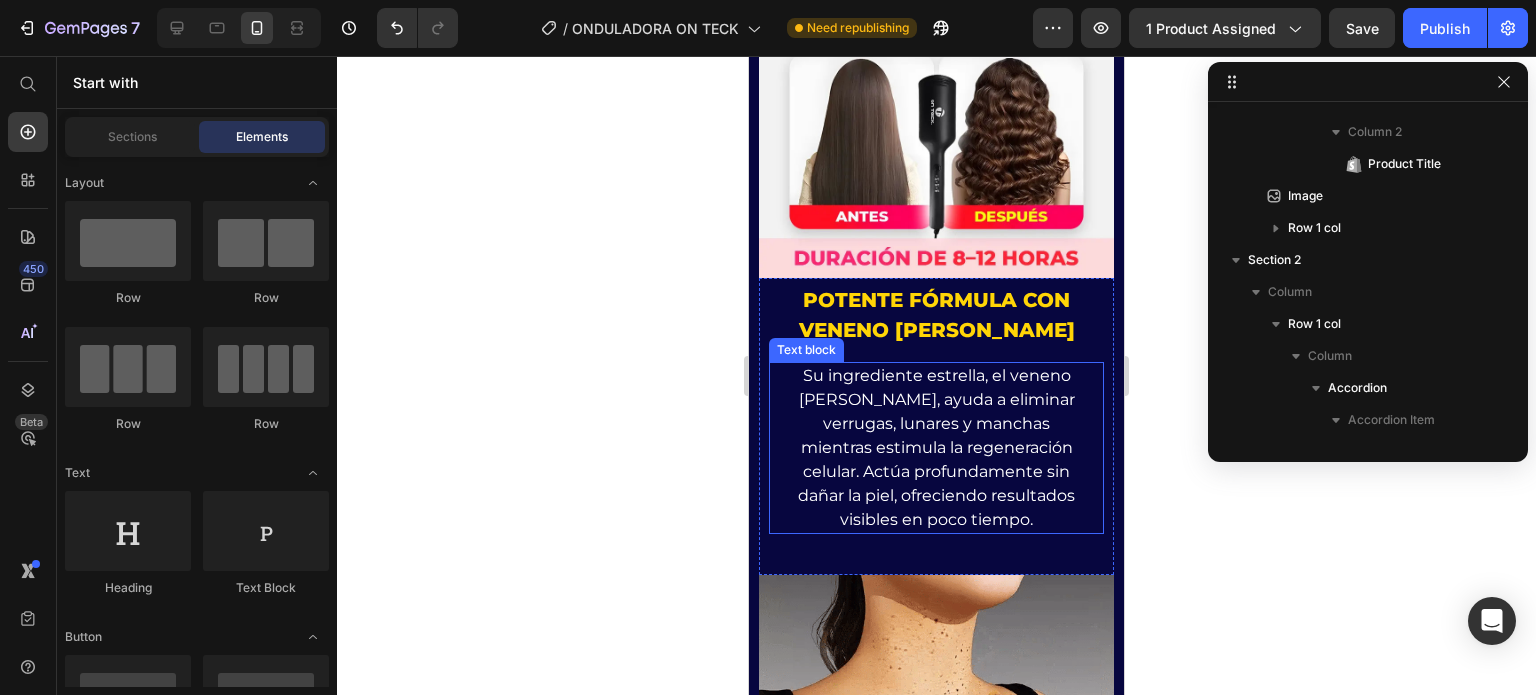click on "Su ingrediente estrella, el veneno [PERSON_NAME], ayuda a eliminar verrugas, lunares y manchas mientras estimula la regeneración celular. Actúa profundamente sin dañar la piel, ofreciendo resultados visibles en poco tiempo." at bounding box center [936, 448] 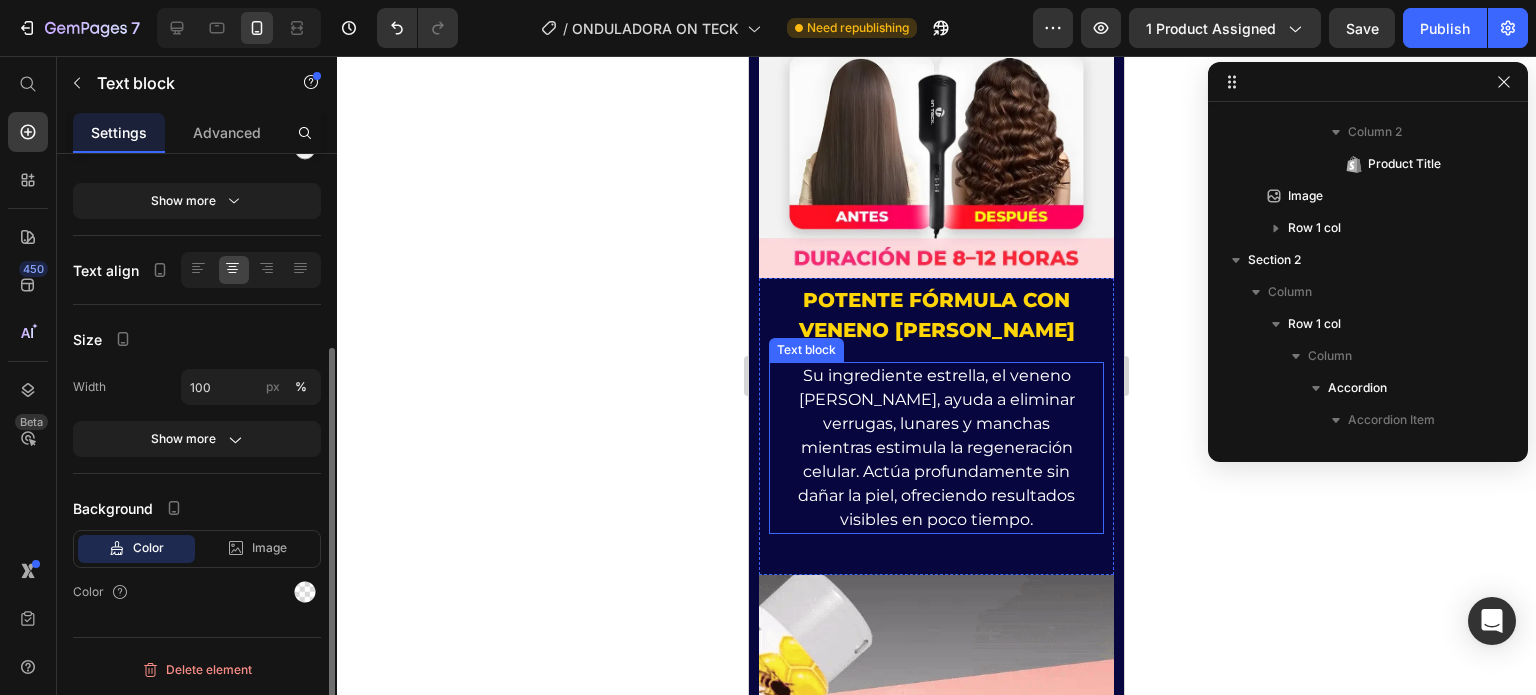 scroll, scrollTop: 794, scrollLeft: 0, axis: vertical 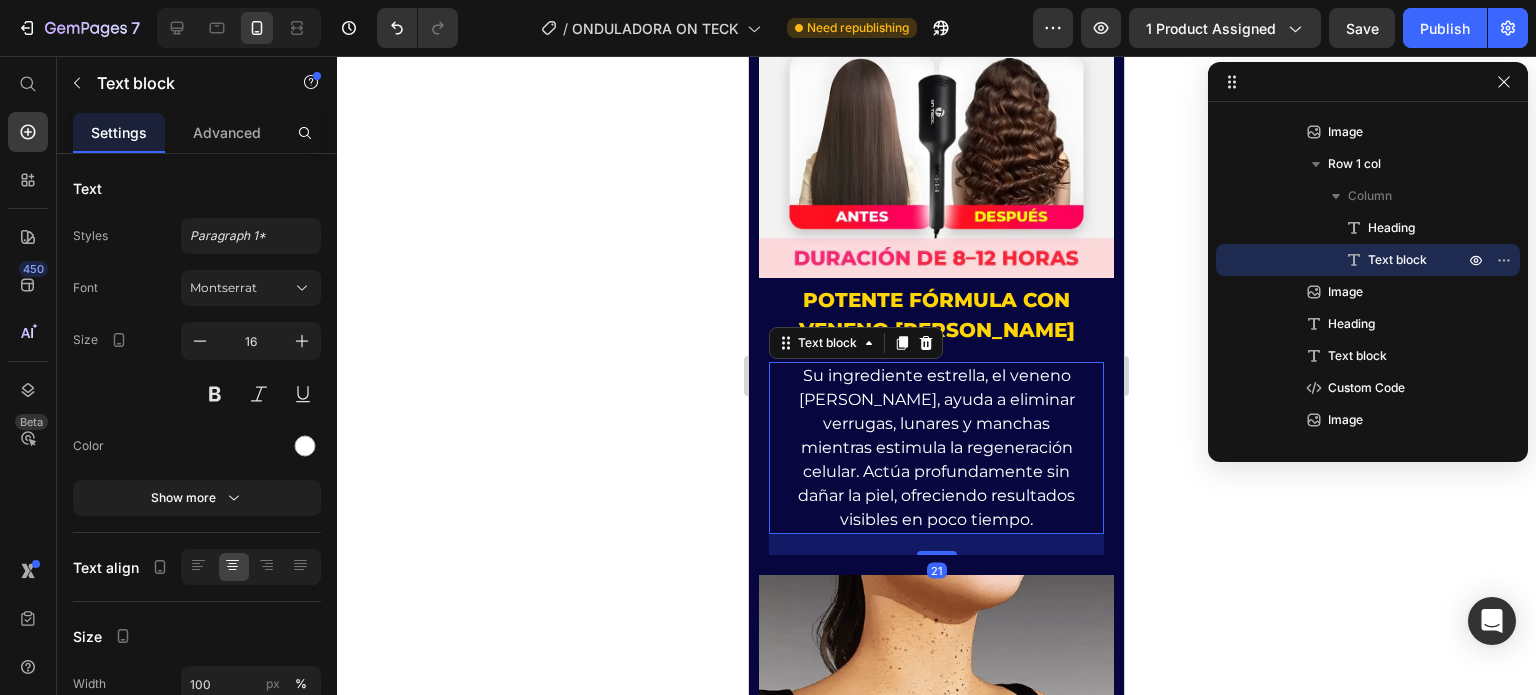 click 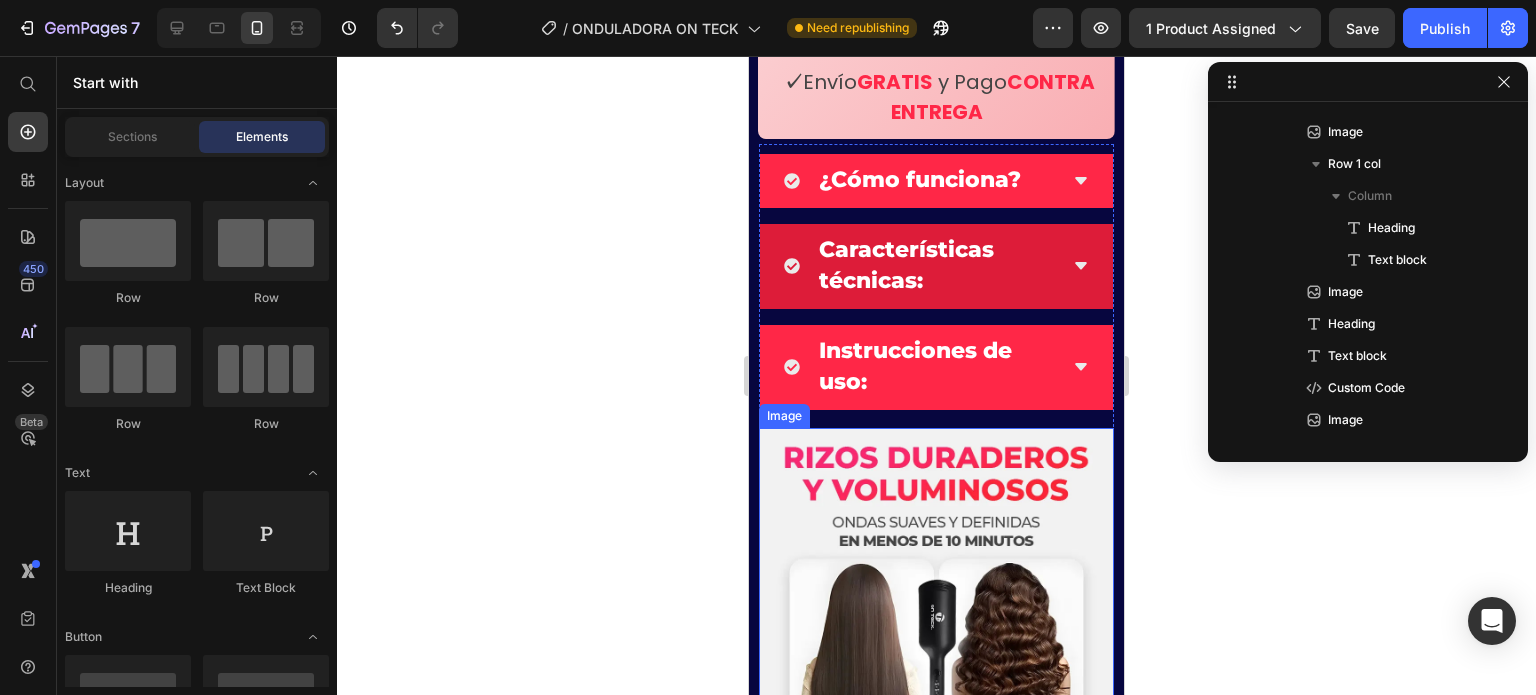scroll, scrollTop: 400, scrollLeft: 0, axis: vertical 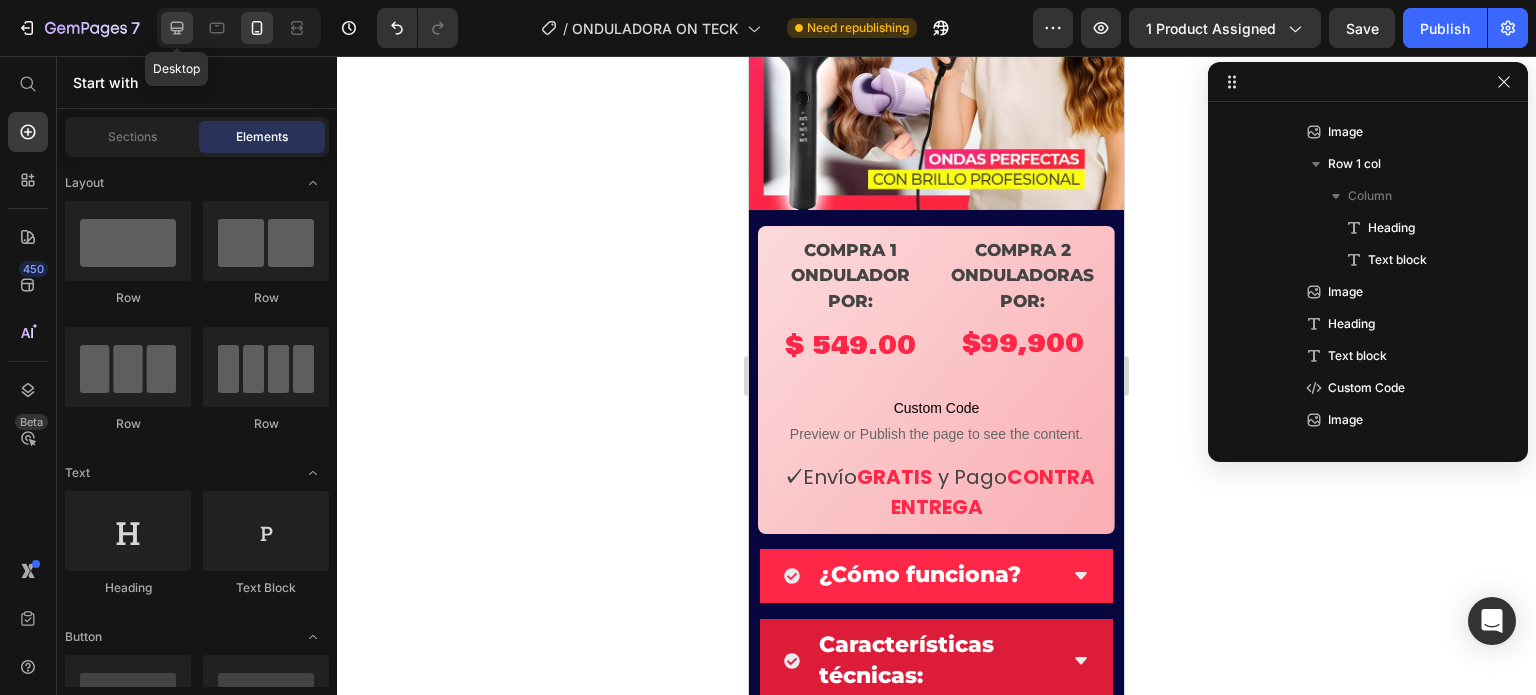 click 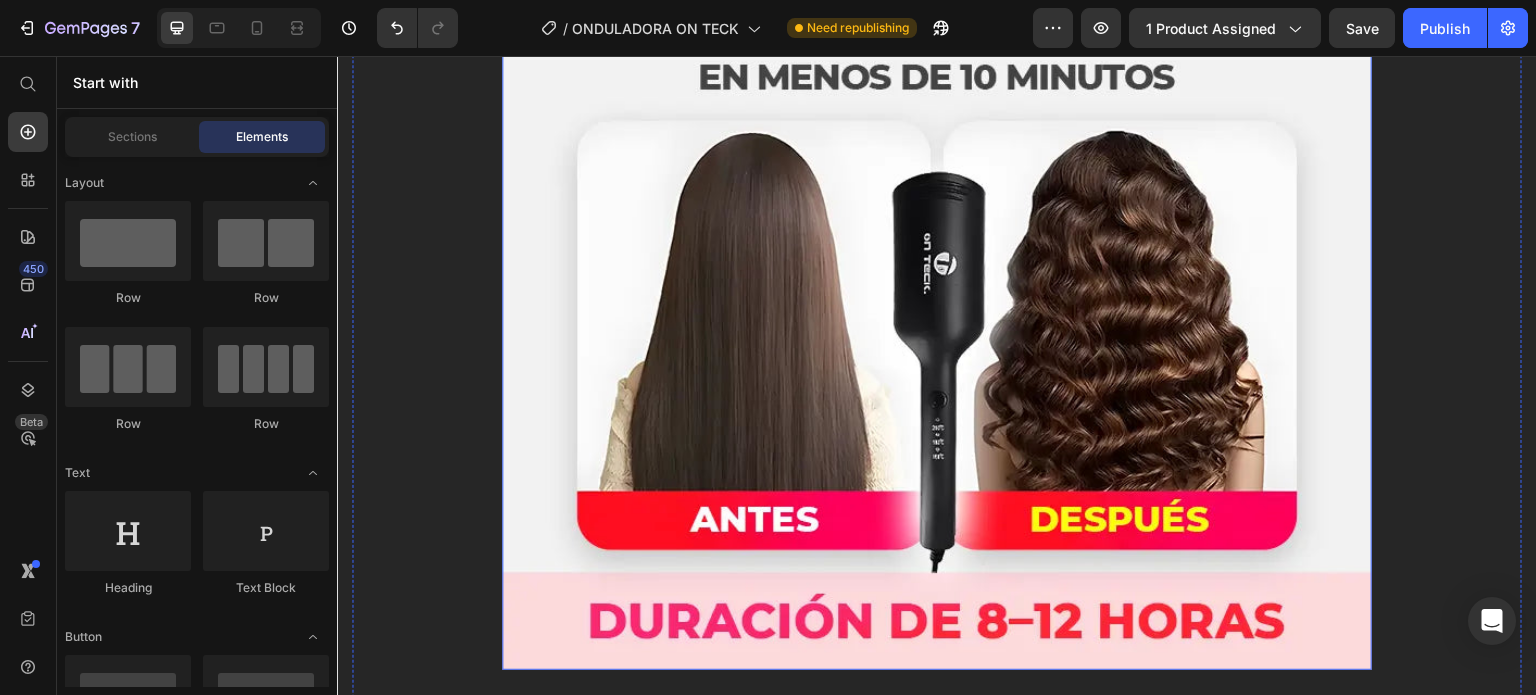 scroll, scrollTop: 2300, scrollLeft: 0, axis: vertical 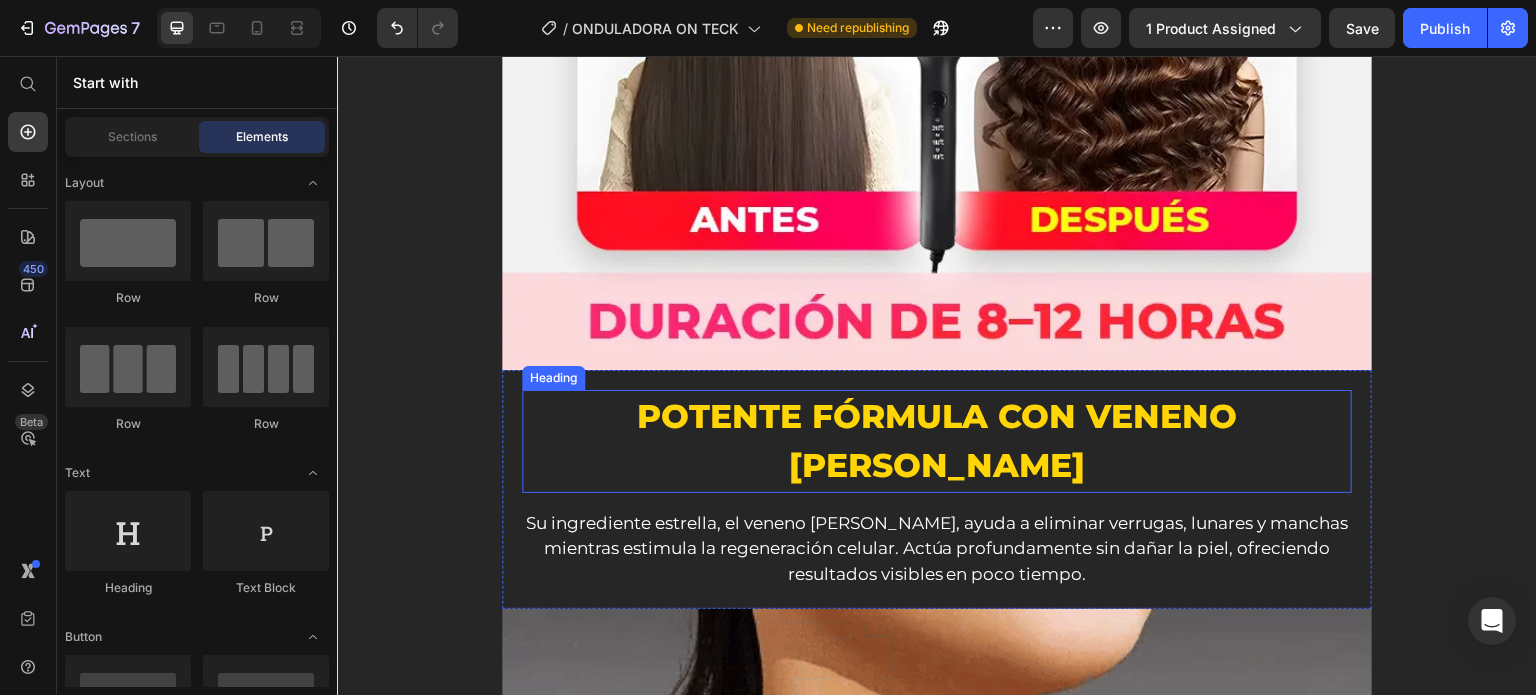 click on "Potente fórmula con veneno [PERSON_NAME]" at bounding box center [937, 441] 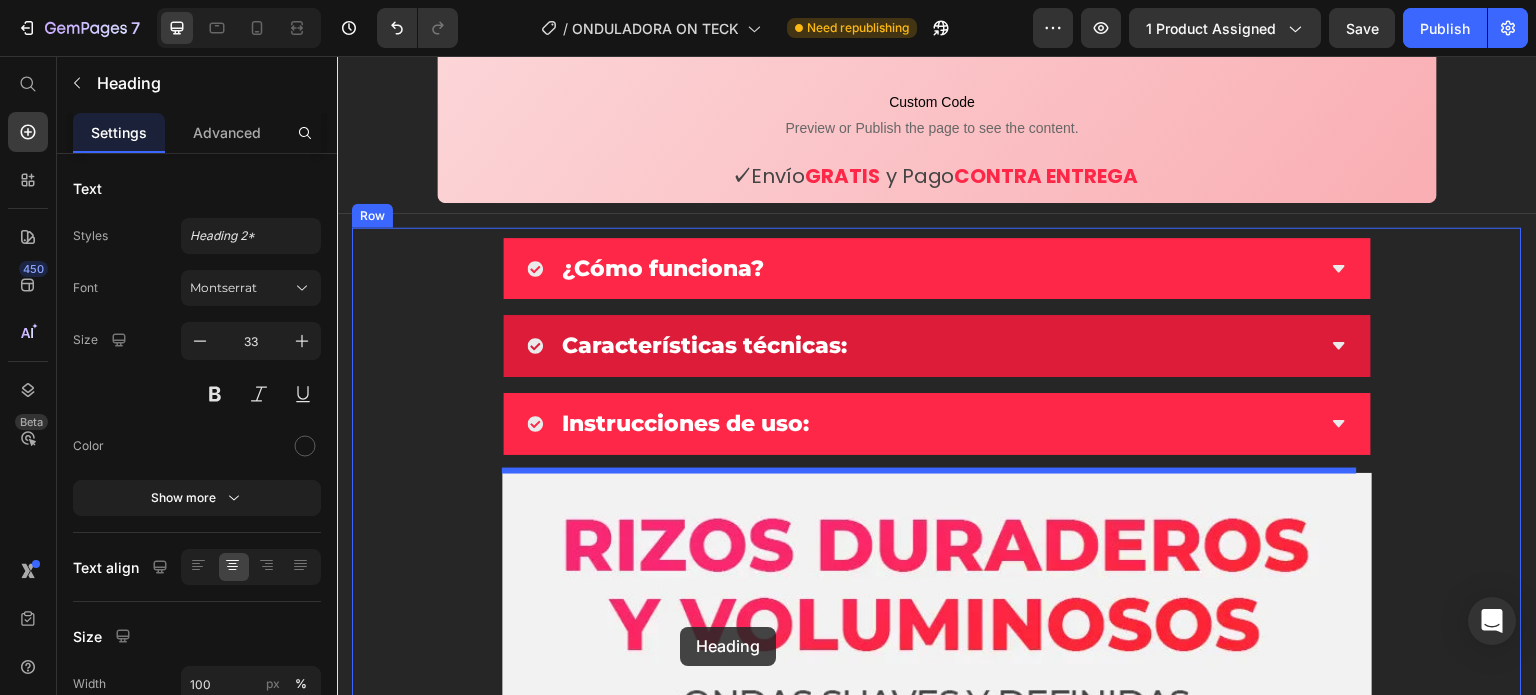 scroll, scrollTop: 1404, scrollLeft: 0, axis: vertical 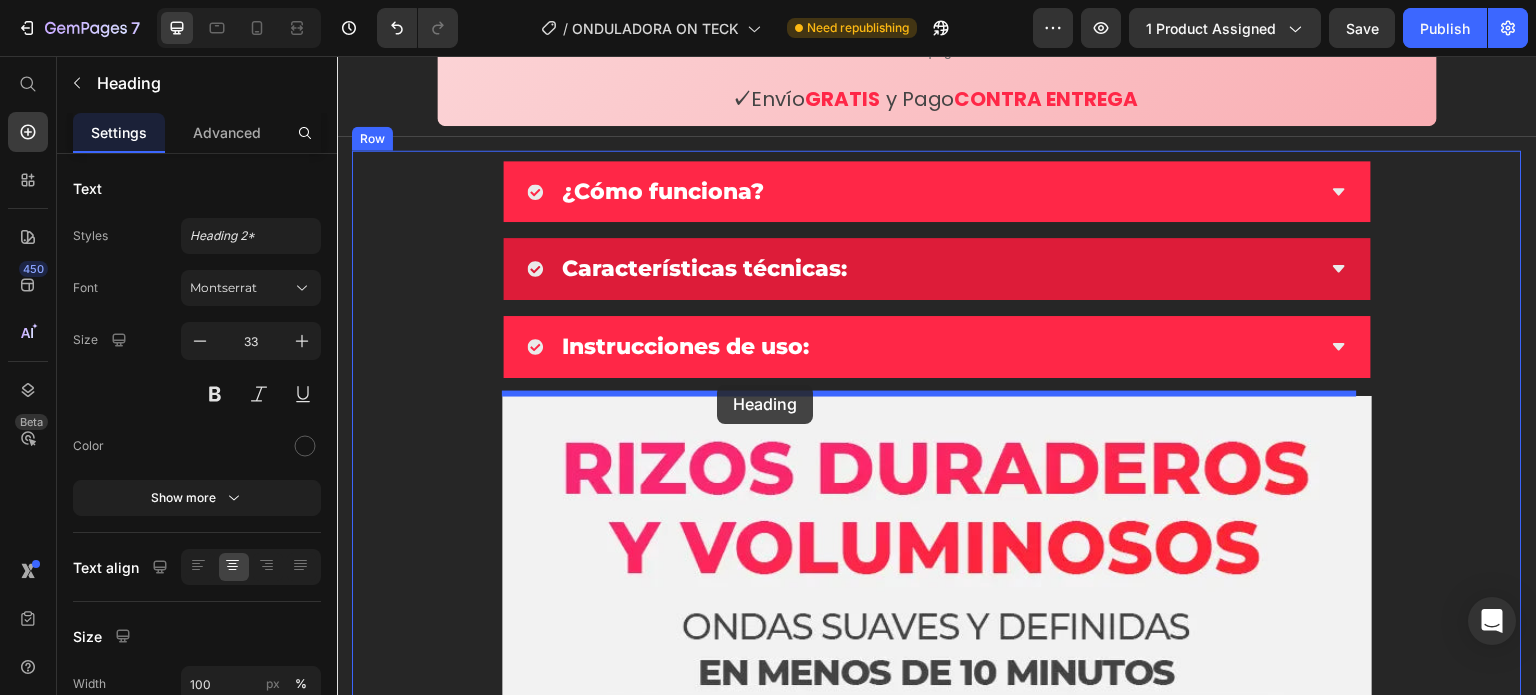 drag, startPoint x: 538, startPoint y: 358, endPoint x: 717, endPoint y: 385, distance: 181.02486 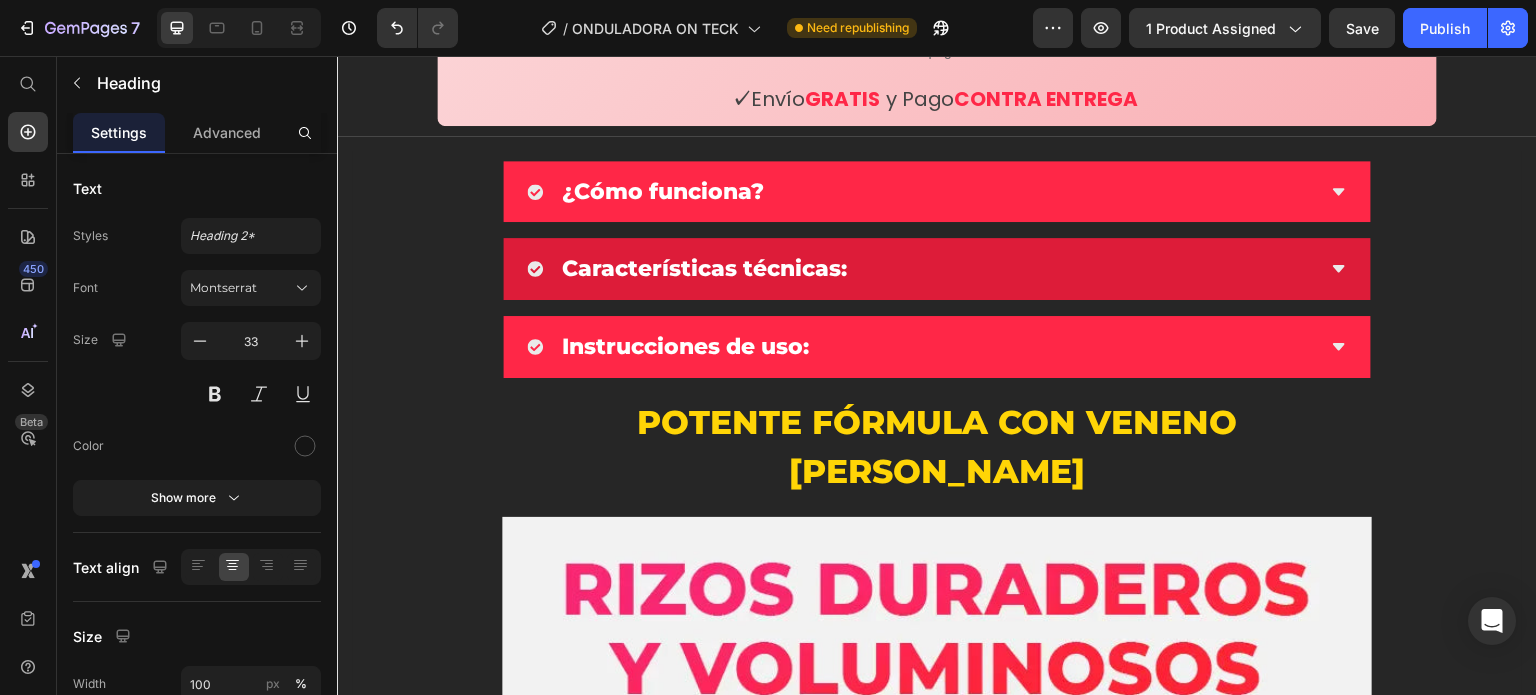 click on "Potente fórmula con veneno [PERSON_NAME]" at bounding box center [937, 447] 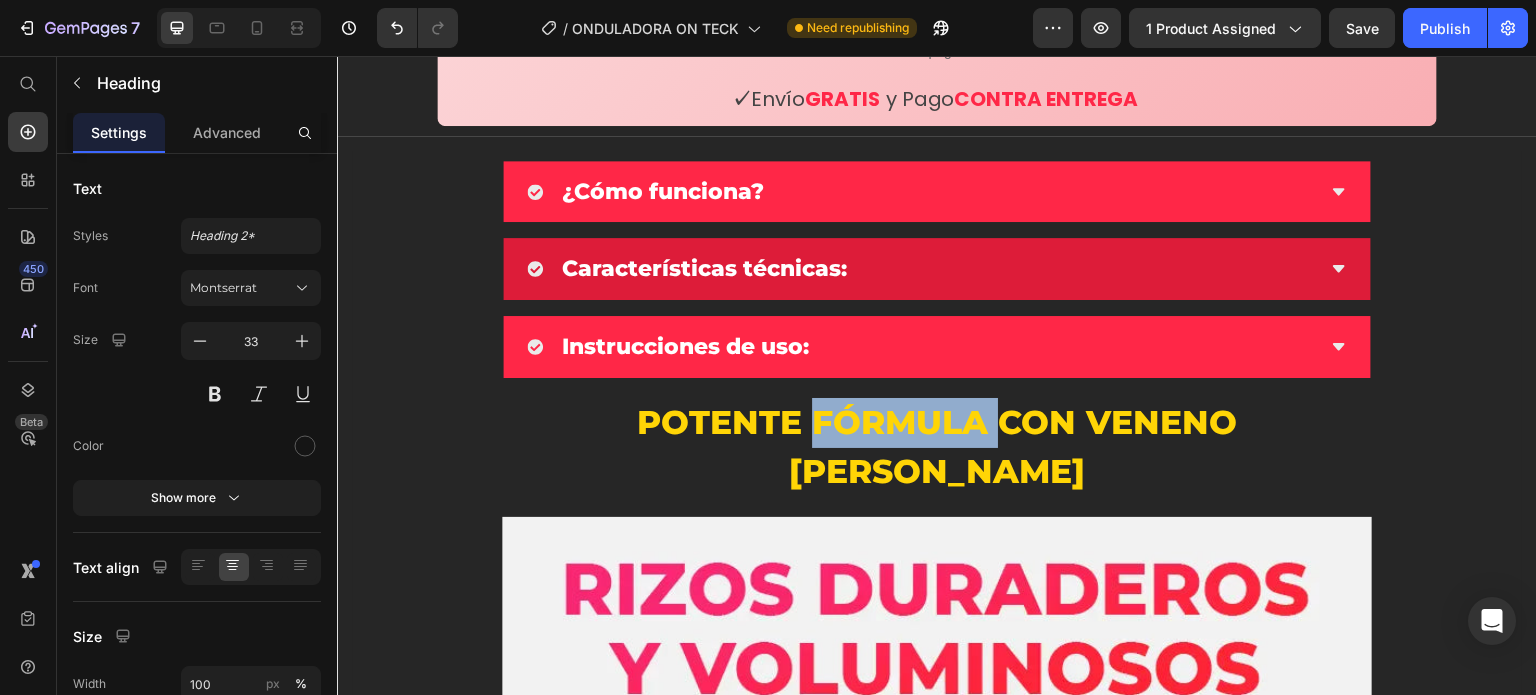 click on "Potente fórmula con veneno [PERSON_NAME]" at bounding box center (937, 447) 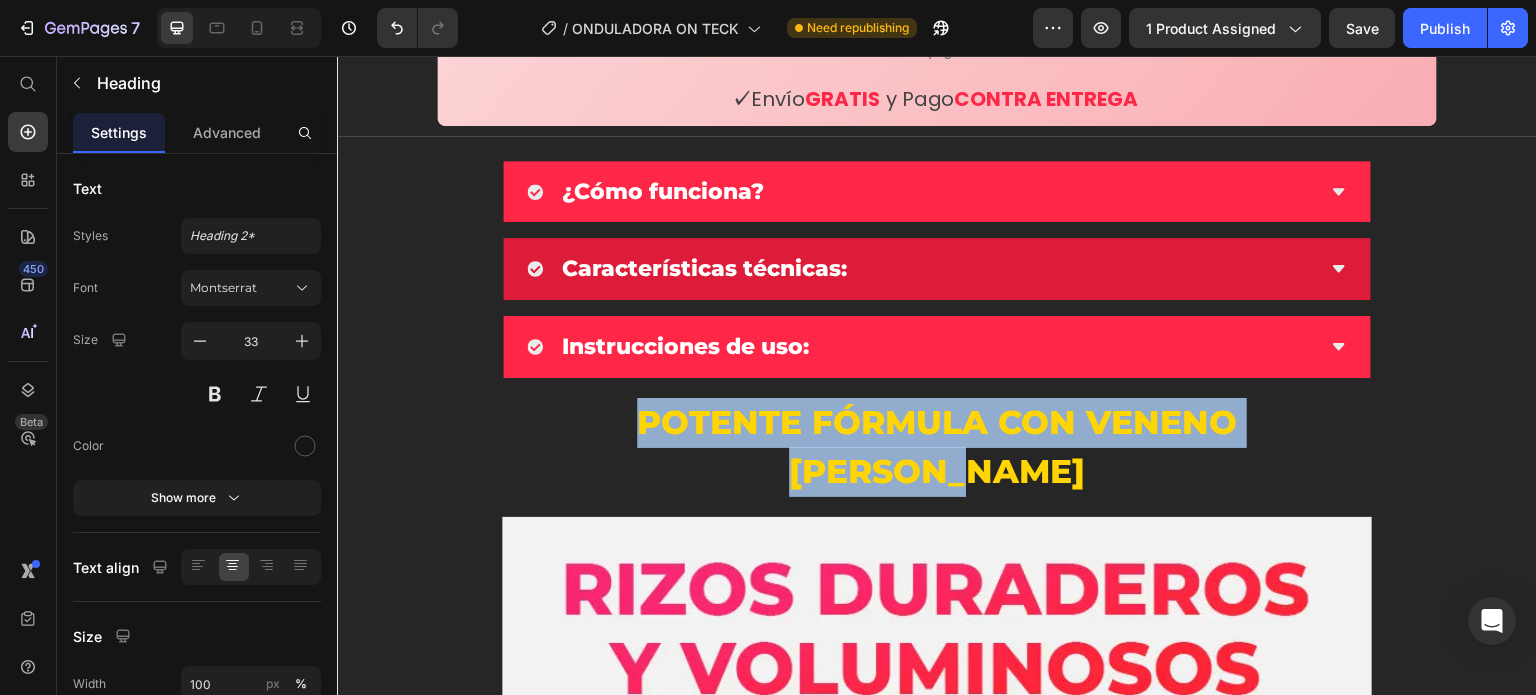 click on "Potente fórmula con veneno [PERSON_NAME]" at bounding box center (937, 447) 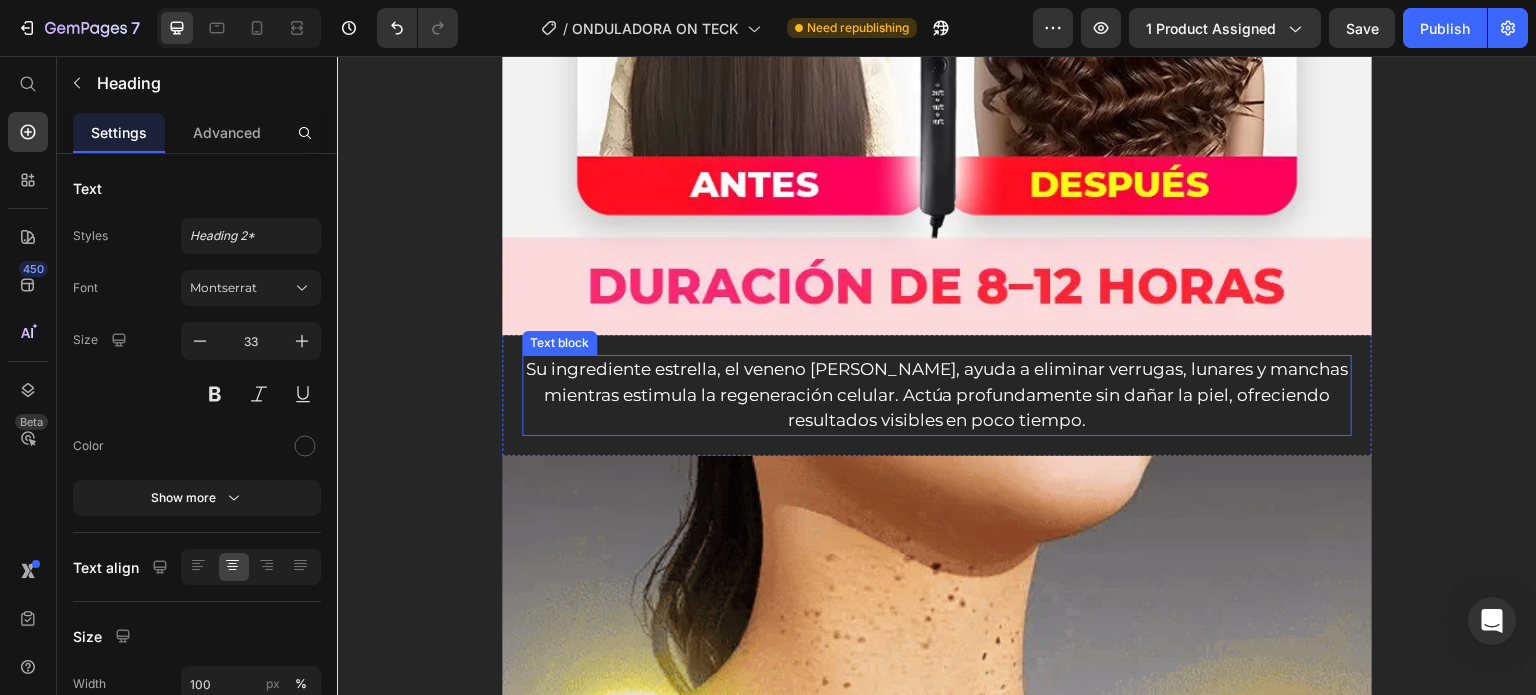 scroll, scrollTop: 2404, scrollLeft: 0, axis: vertical 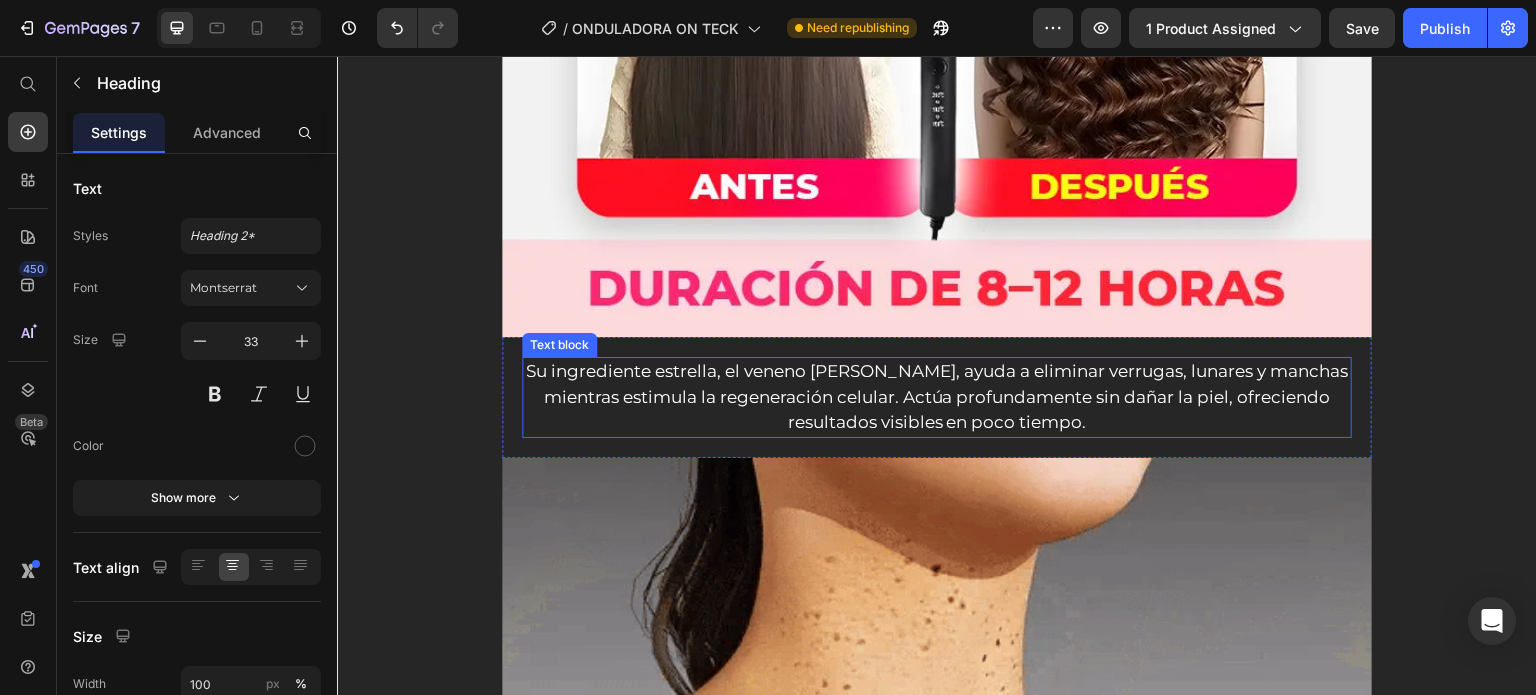 click on "Su ingrediente estrella, el veneno [PERSON_NAME], ayuda a eliminar verrugas, lunares y manchas mientras estimula la regeneración celular. Actúa profundamente sin dañar la piel, ofreciendo resultados visibles en poco tiempo." at bounding box center (937, 397) 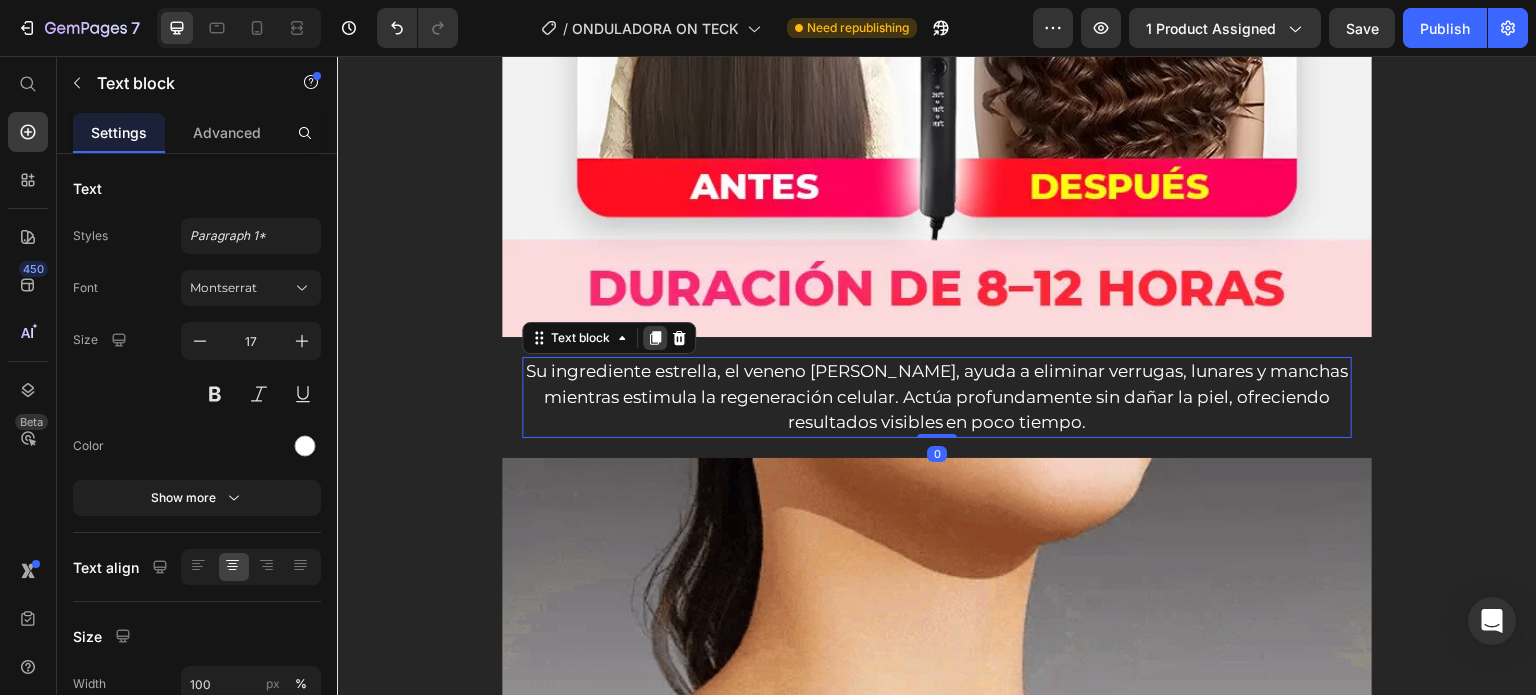 click at bounding box center (655, 338) 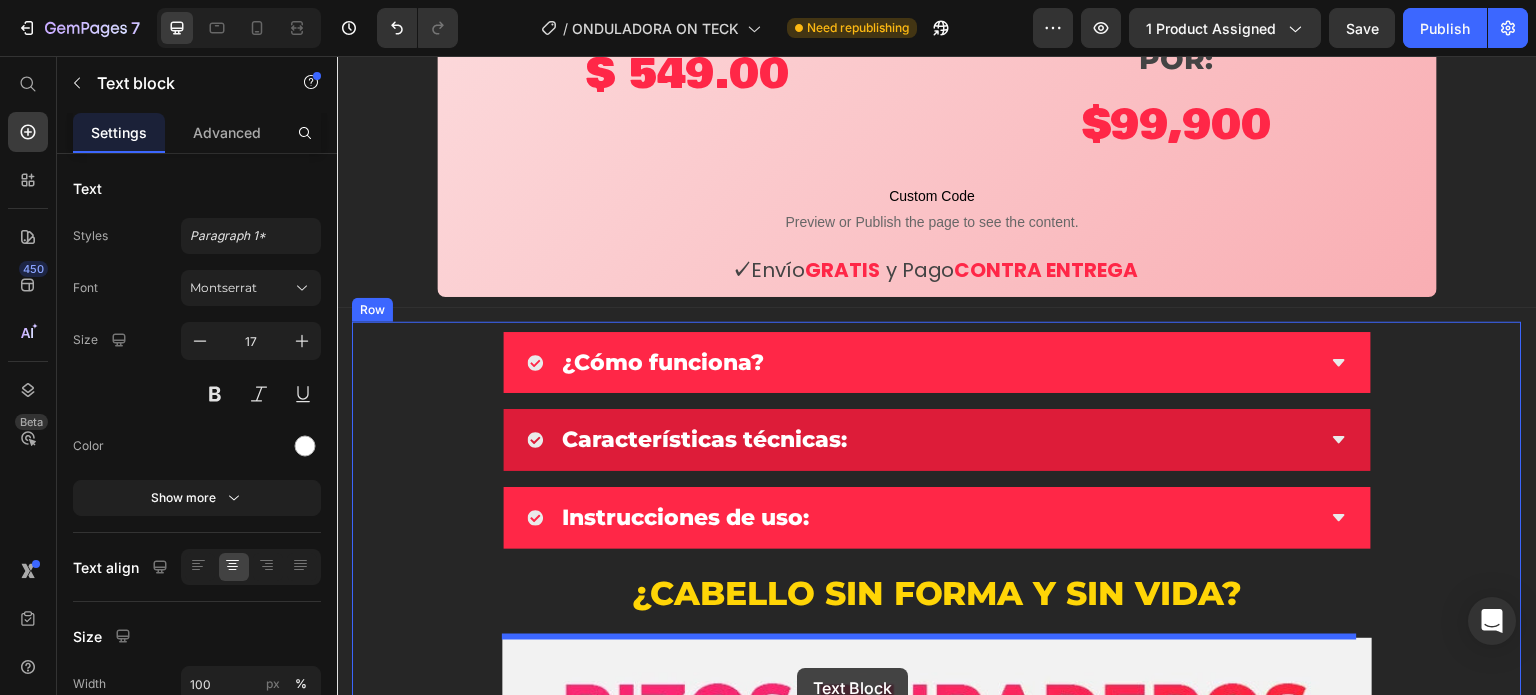 scroll, scrollTop: 1556, scrollLeft: 0, axis: vertical 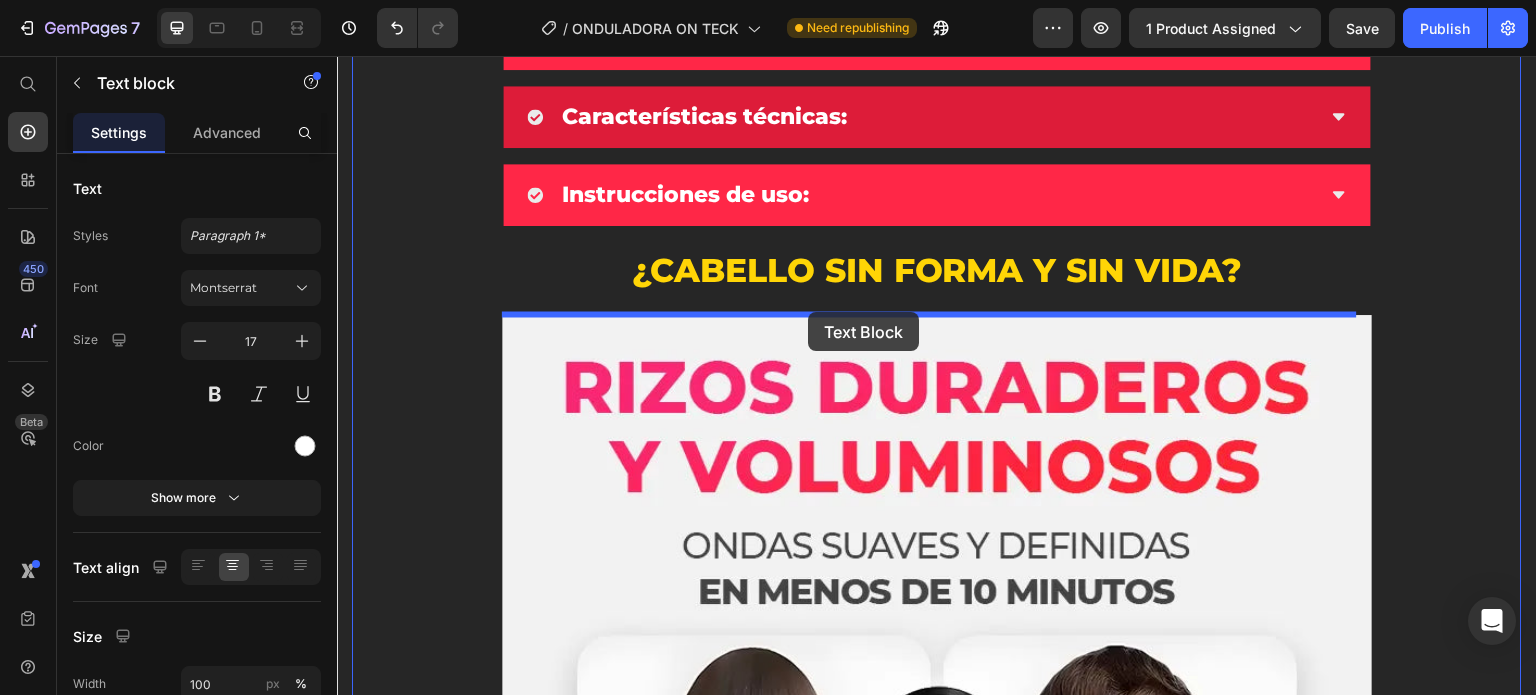 drag, startPoint x: 537, startPoint y: 401, endPoint x: 806, endPoint y: 303, distance: 286.2953 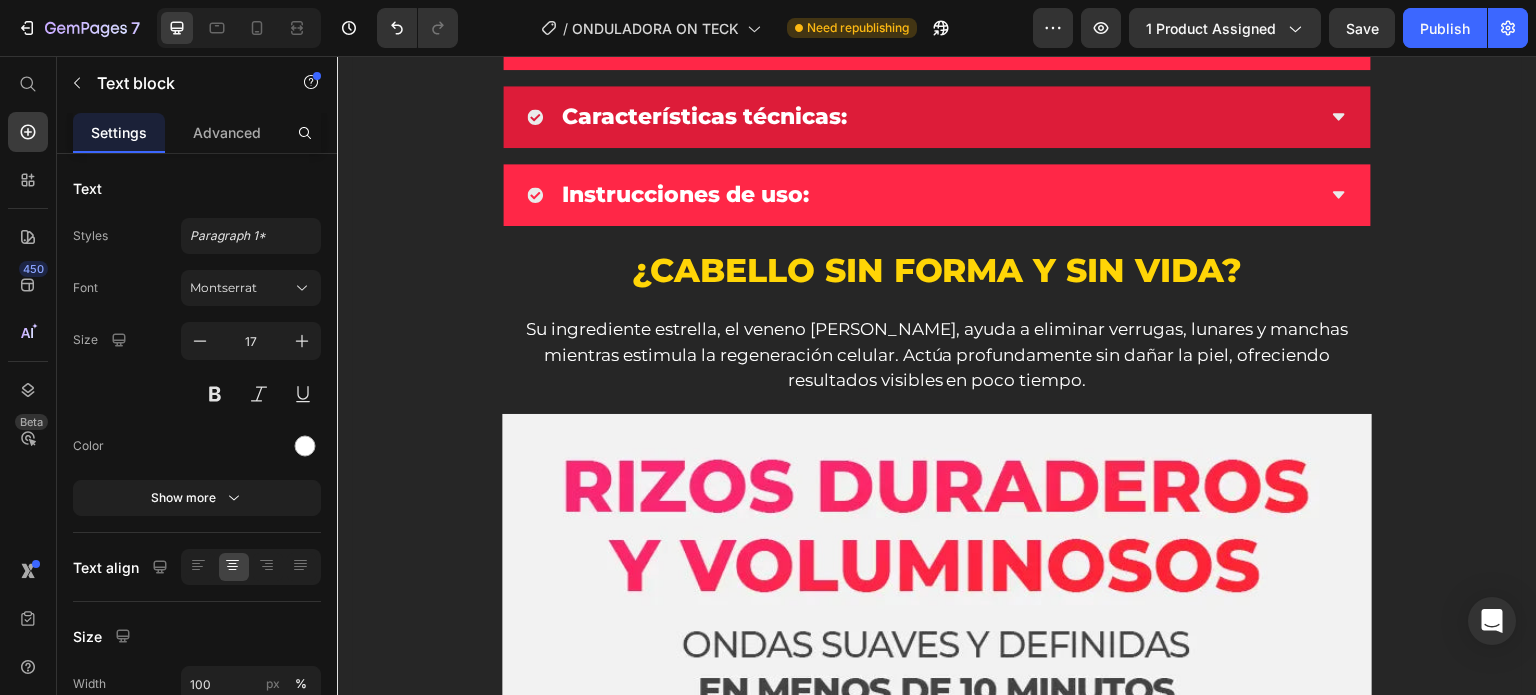 click on "Su ingrediente estrella, el veneno [PERSON_NAME], ayuda a eliminar verrugas, lunares y manchas mientras estimula la regeneración celular. Actúa profundamente sin dañar la piel, ofreciendo resultados visibles en poco tiempo." at bounding box center (937, 355) 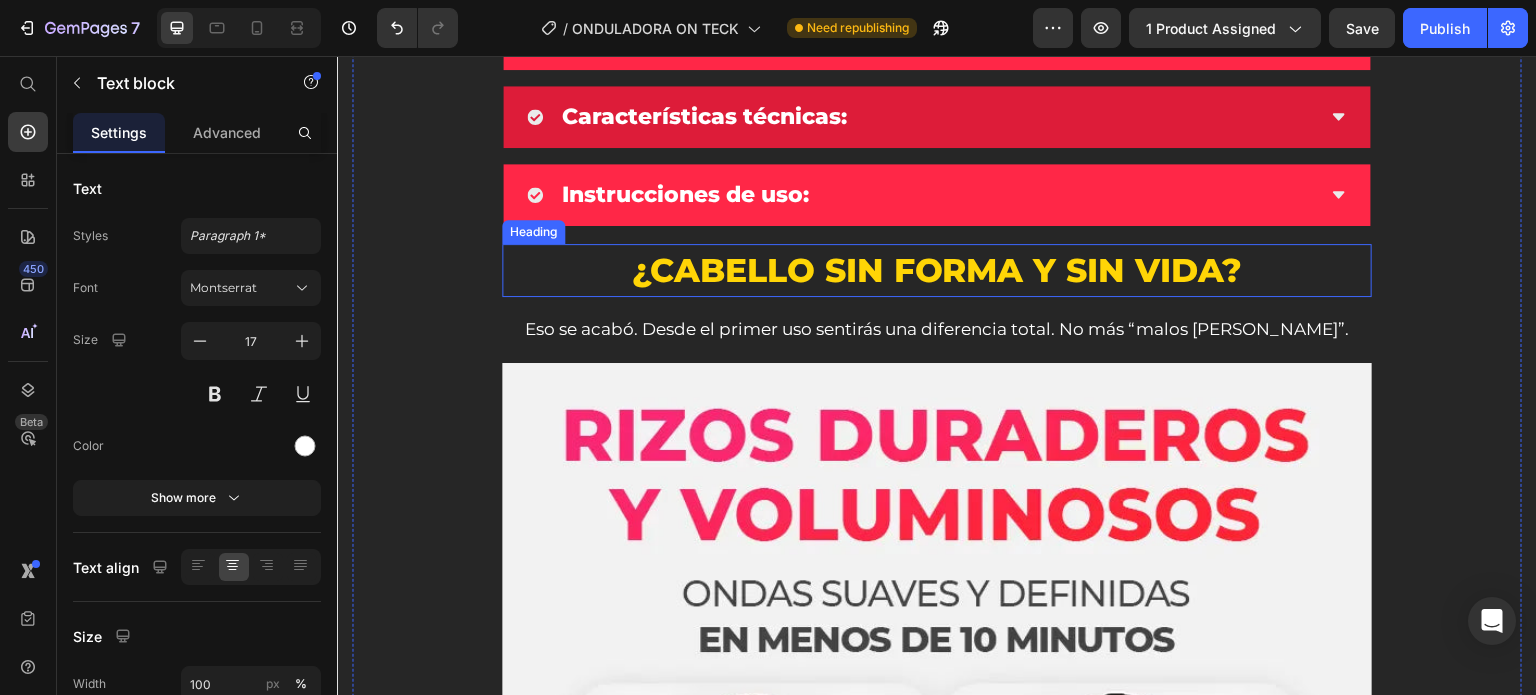 click on "¿Cabello sin forma y sin vida?" at bounding box center [937, 270] 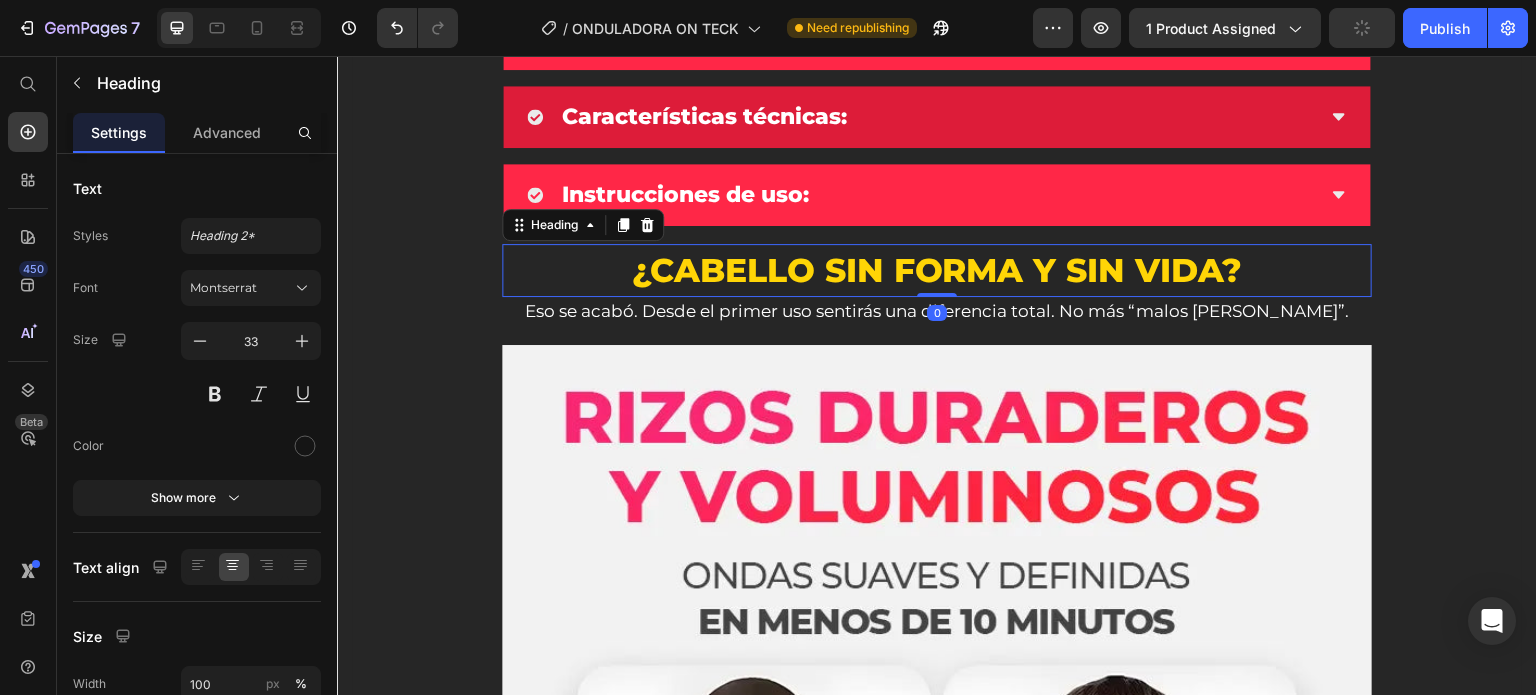 drag, startPoint x: 922, startPoint y: 310, endPoint x: 926, endPoint y: 282, distance: 28.284271 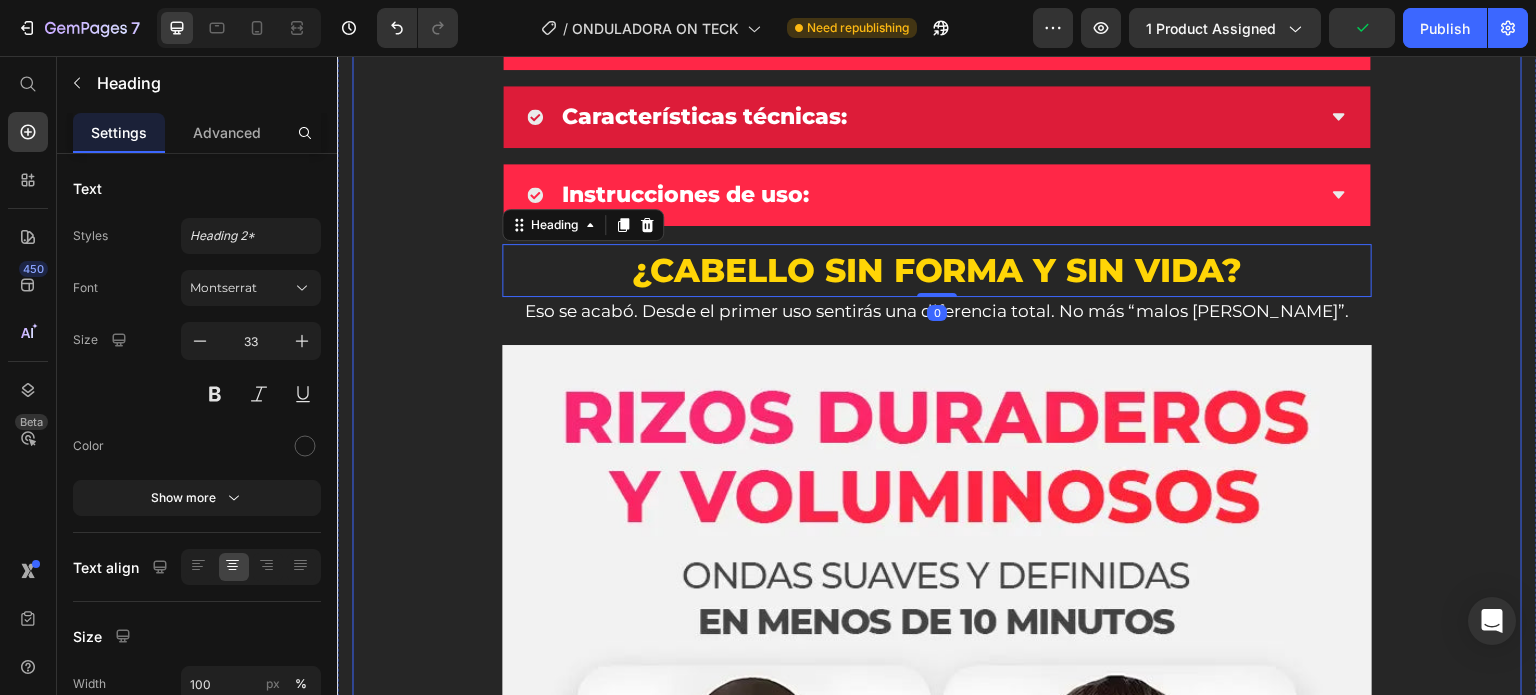 click on "¿Cómo funciona?
Características técnicas:
Instrucciones de uso: Accordion ⁠⁠⁠⁠⁠⁠⁠ ¿Cabello sin forma y sin vida? Heading   0 Eso se acabó. Desde el primer uso sentirás una diferencia total. No más “malos [PERSON_NAME]”. Text block Image Su ingrediente estrella, el veneno [PERSON_NAME], ayuda a eliminar verrugas, lunares y manchas mientras estimula la regeneración celular. Actúa profundamente sin dañar la piel, ofreciendo resultados visibles en poco tiempo. Text block Row Image Seguro para todo tipo [PERSON_NAME] Heading Tag Recede™ ha sido desarrollado para brindar un tratamiento eficaz sin causar irritación. Es apto para pieles sensibles y no deja marcas ni cicatrices, garantizando un uso suave y confiable. Text block
Custom Code
Preview or Publish the page to see the content. Custom Code Image Image
Custom Code
Custom Code Heading Text block" at bounding box center [937, 4754] 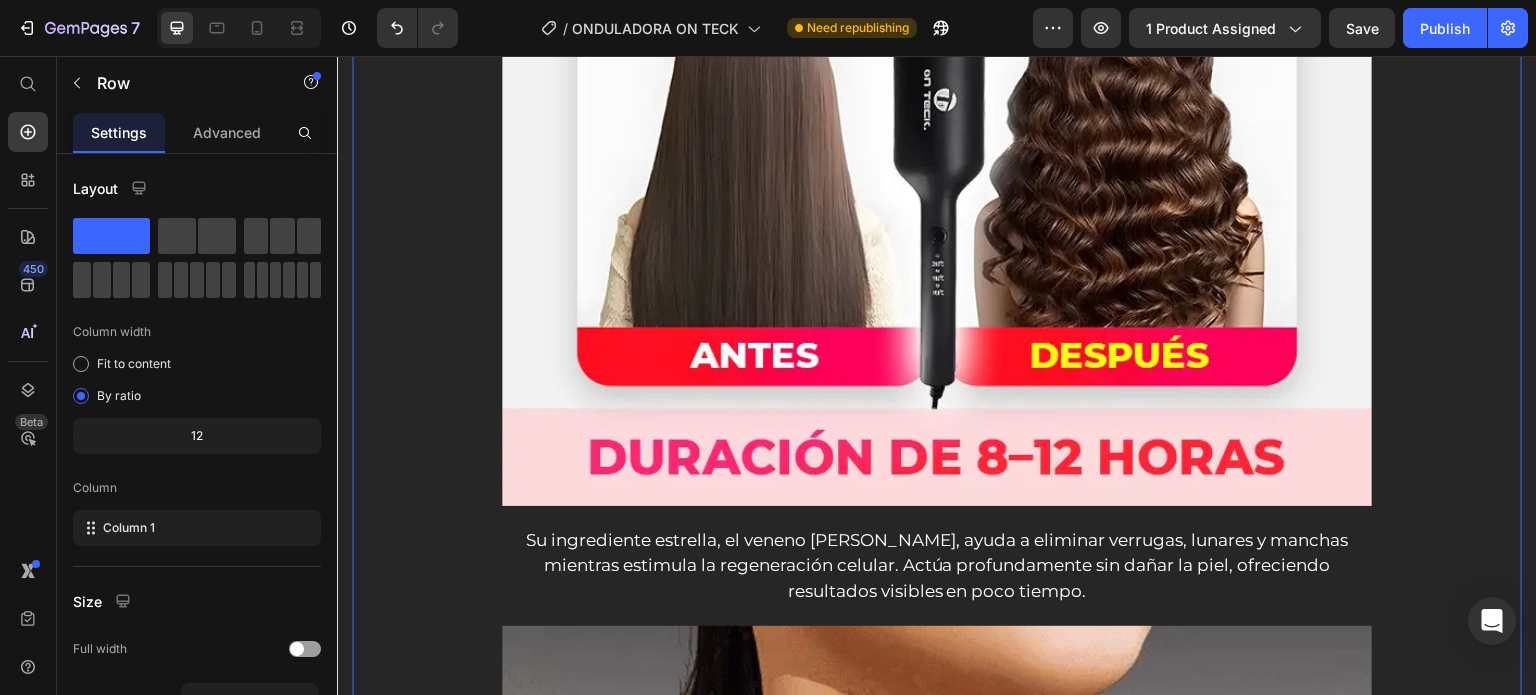 scroll, scrollTop: 2456, scrollLeft: 0, axis: vertical 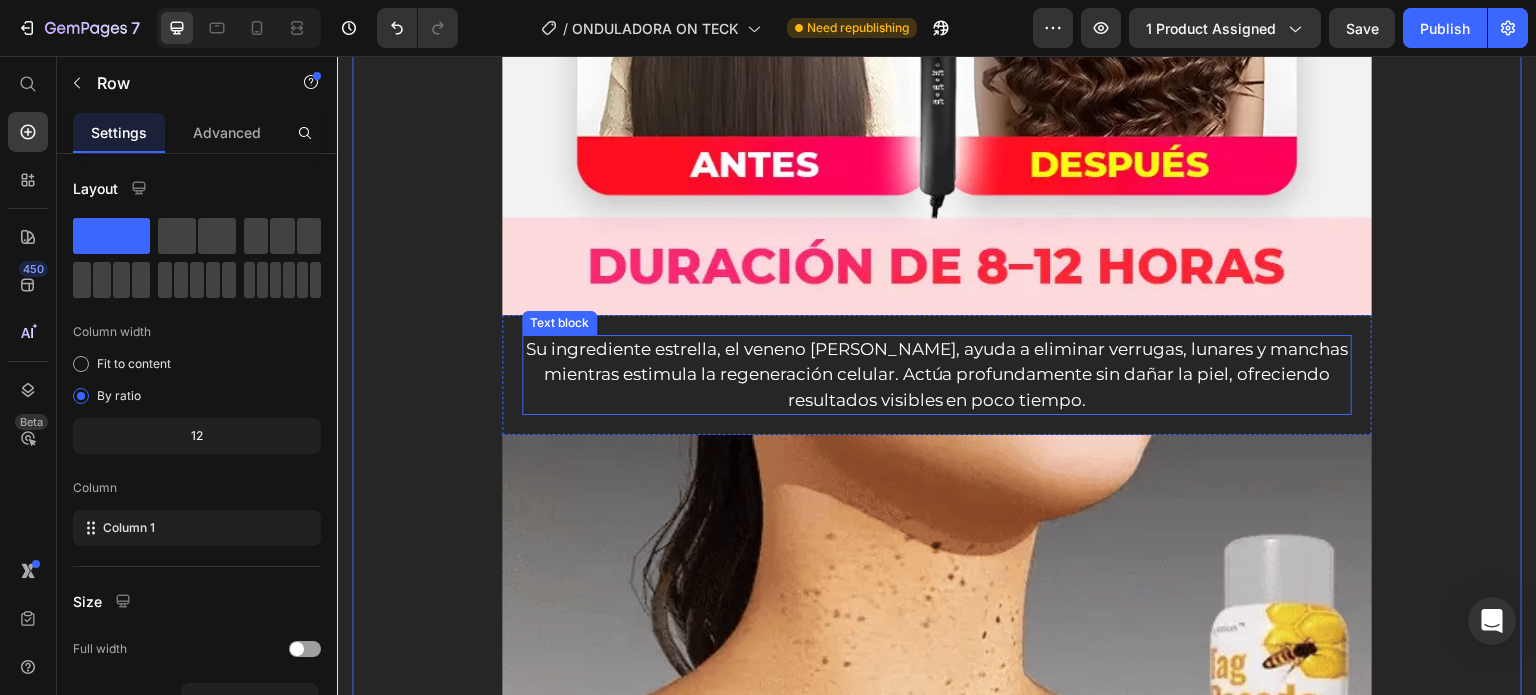 click on "Su ingrediente estrella, el veneno [PERSON_NAME], ayuda a eliminar verrugas, lunares y manchas mientras estimula la regeneración celular. Actúa profundamente sin dañar la piel, ofreciendo resultados visibles en poco tiempo." at bounding box center (937, 375) 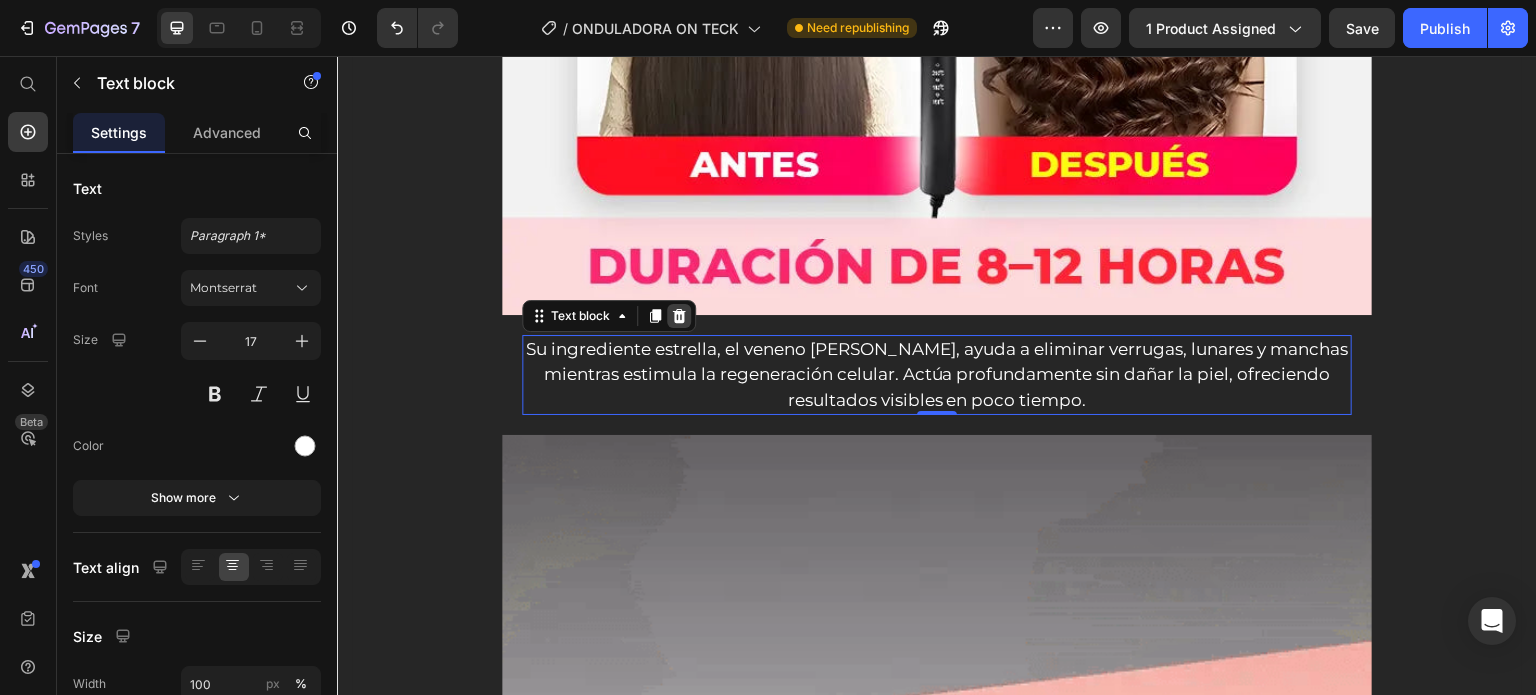 click 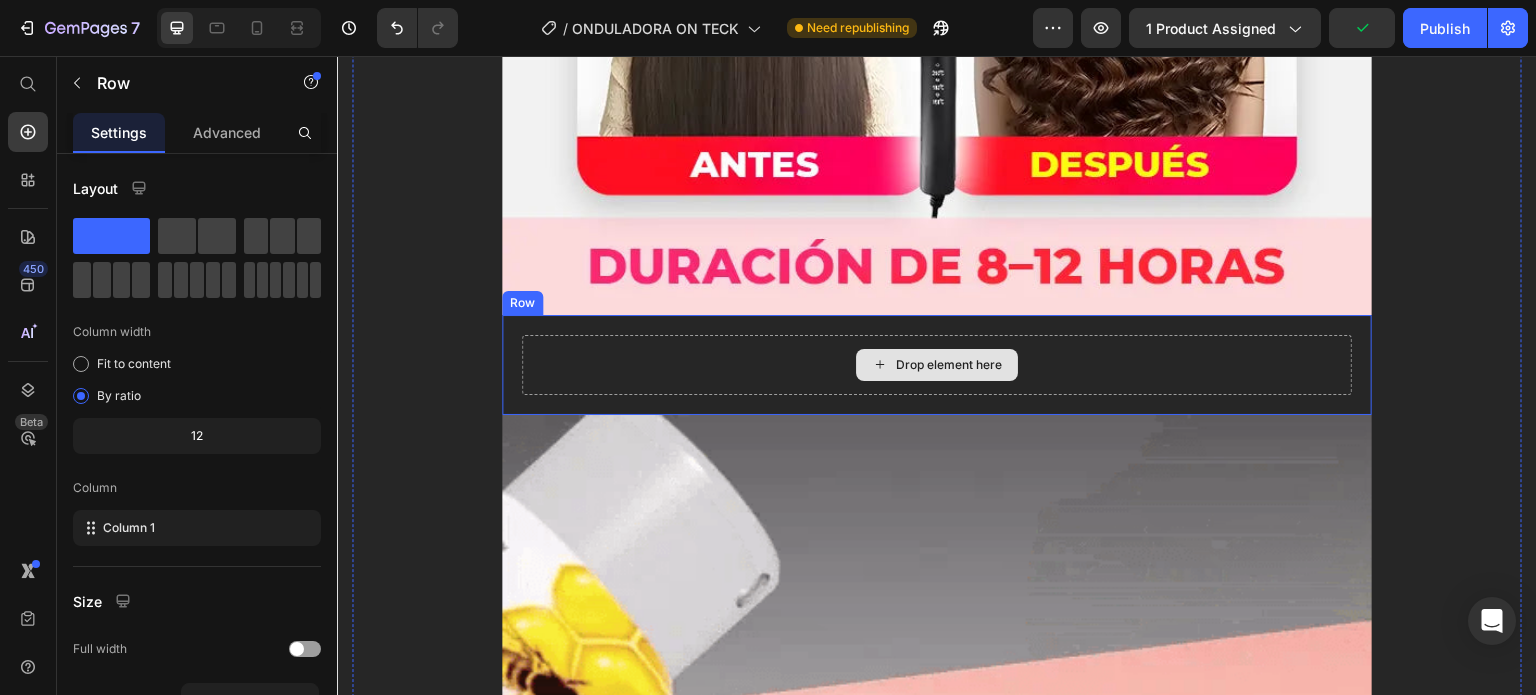 click on "Drop element here" at bounding box center (937, 365) 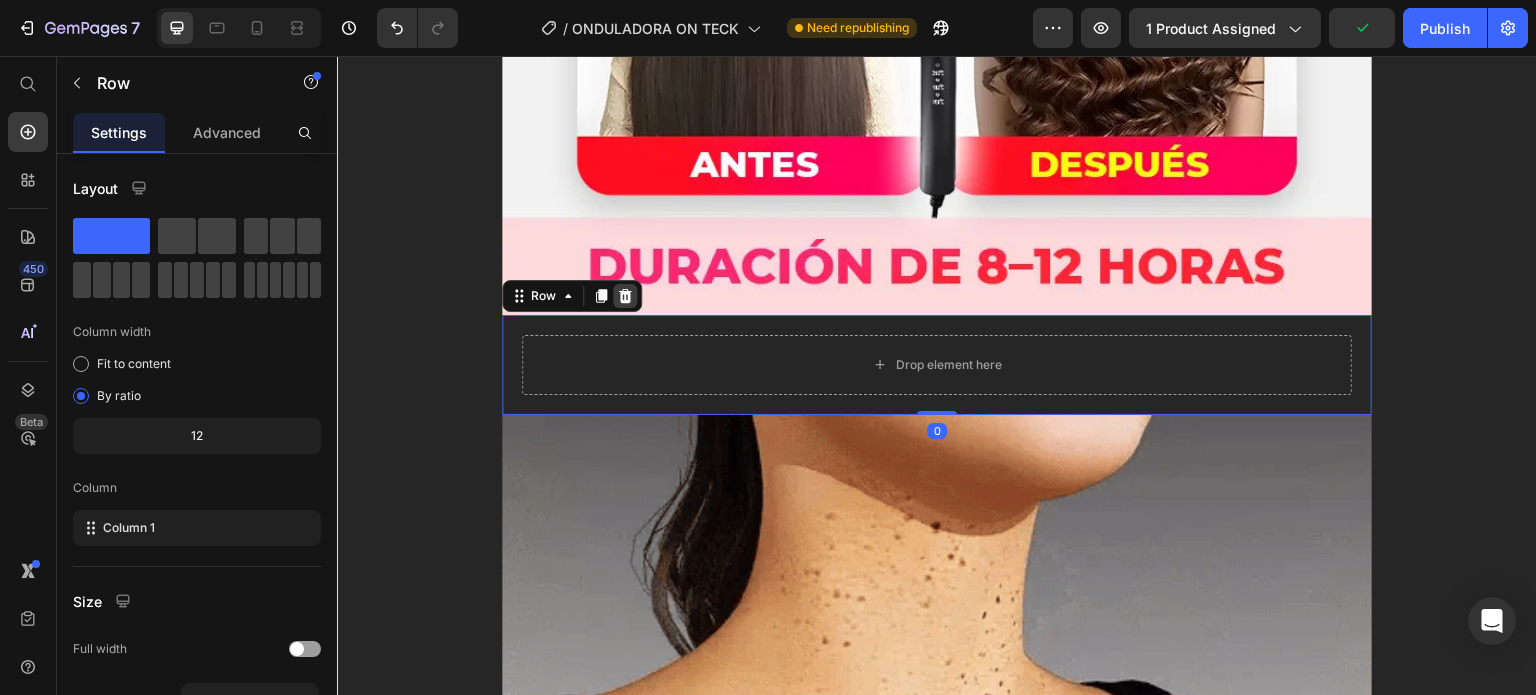 click 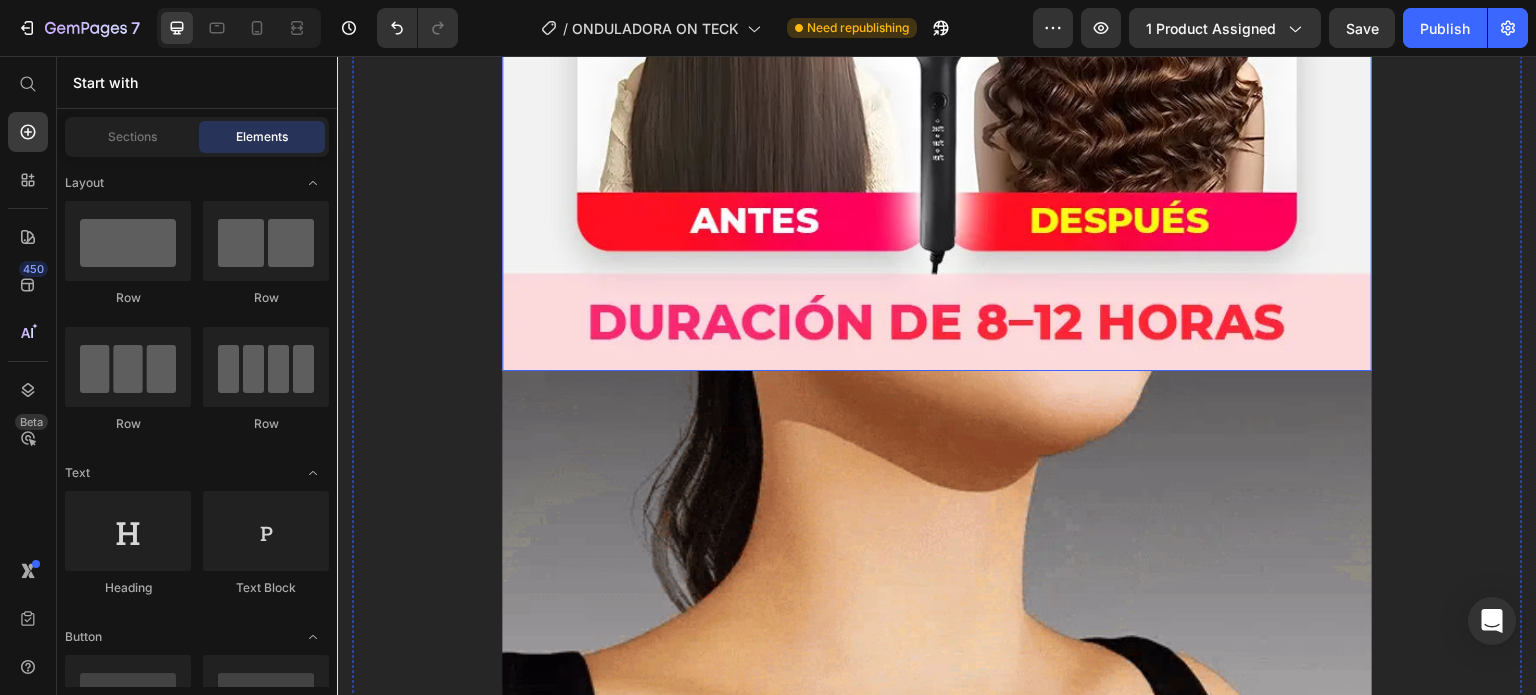 scroll, scrollTop: 2700, scrollLeft: 0, axis: vertical 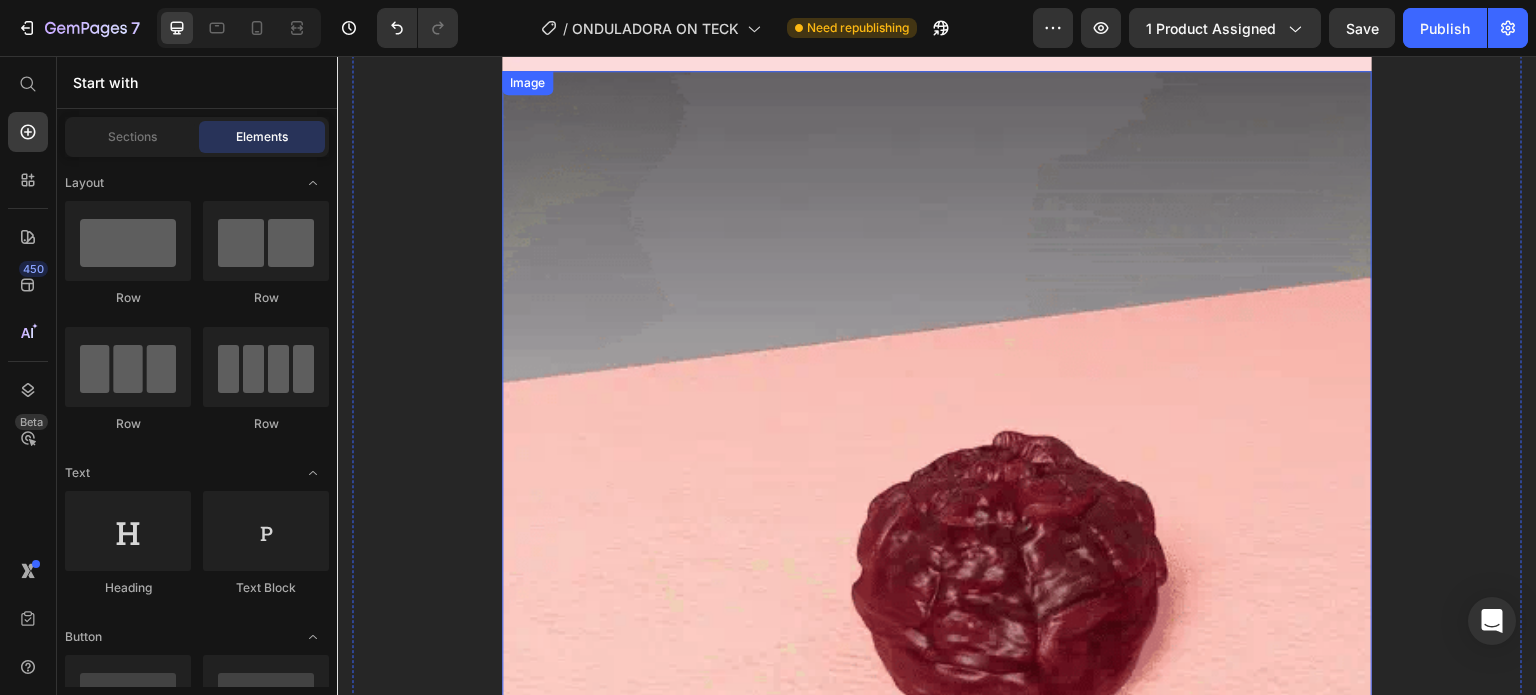 click at bounding box center (937, 506) 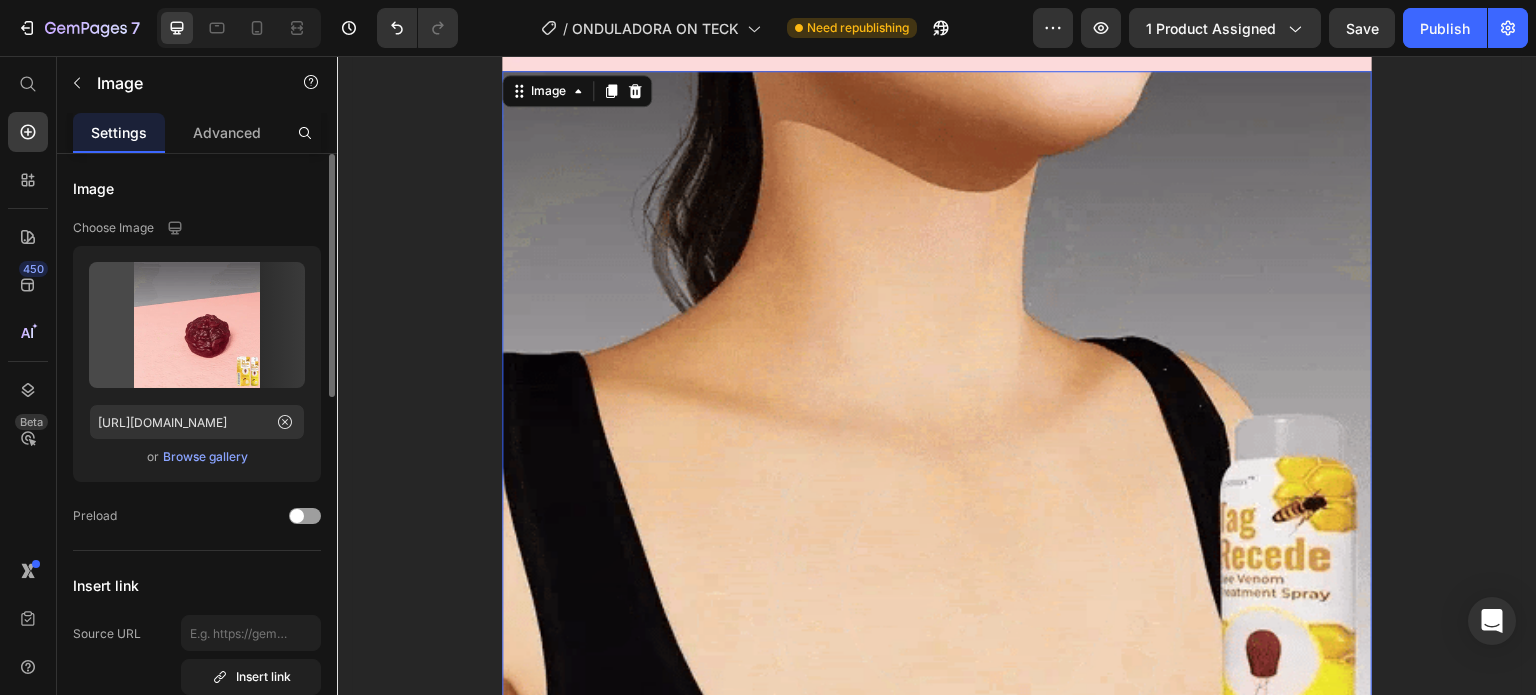 click on "Browse gallery" at bounding box center (205, 457) 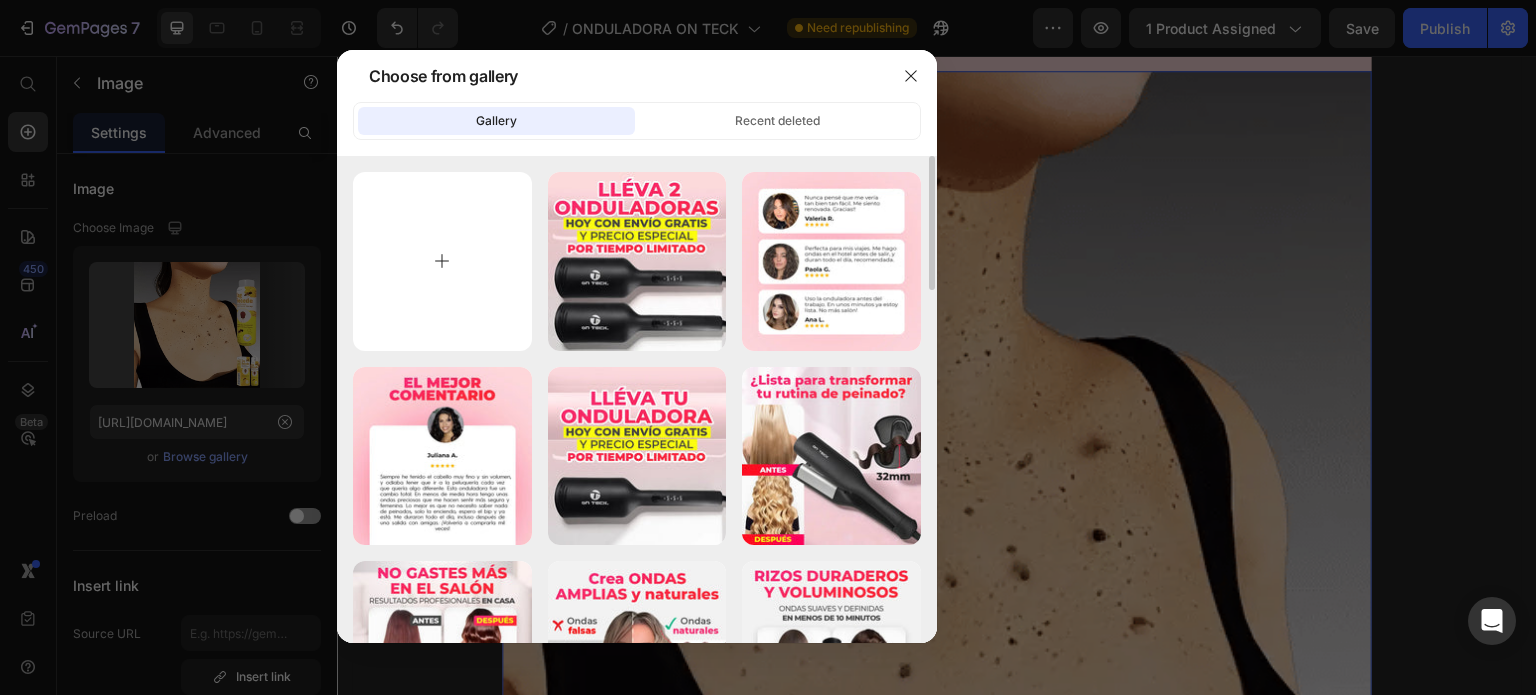 click at bounding box center [442, 261] 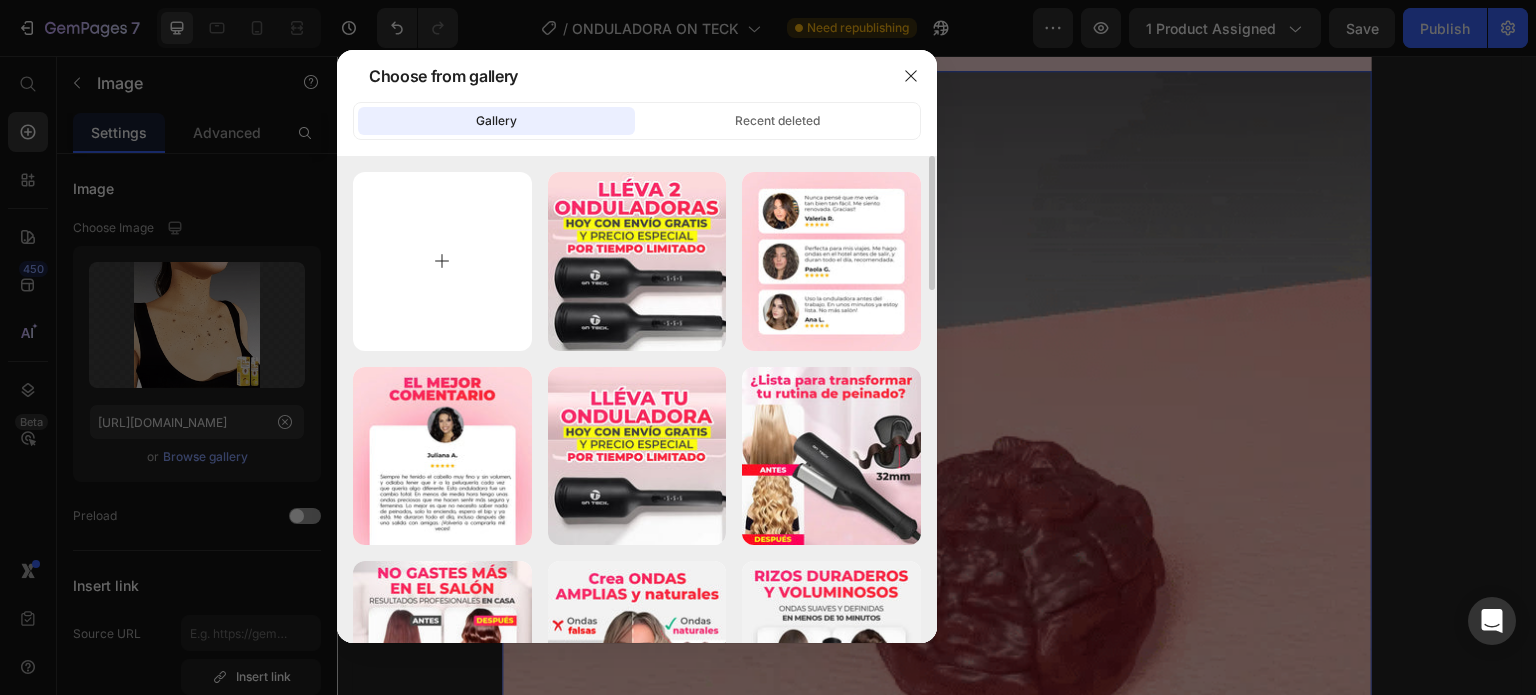 type on "C:\fakepath\ezgif-501c4de9ee1139 (1).webp" 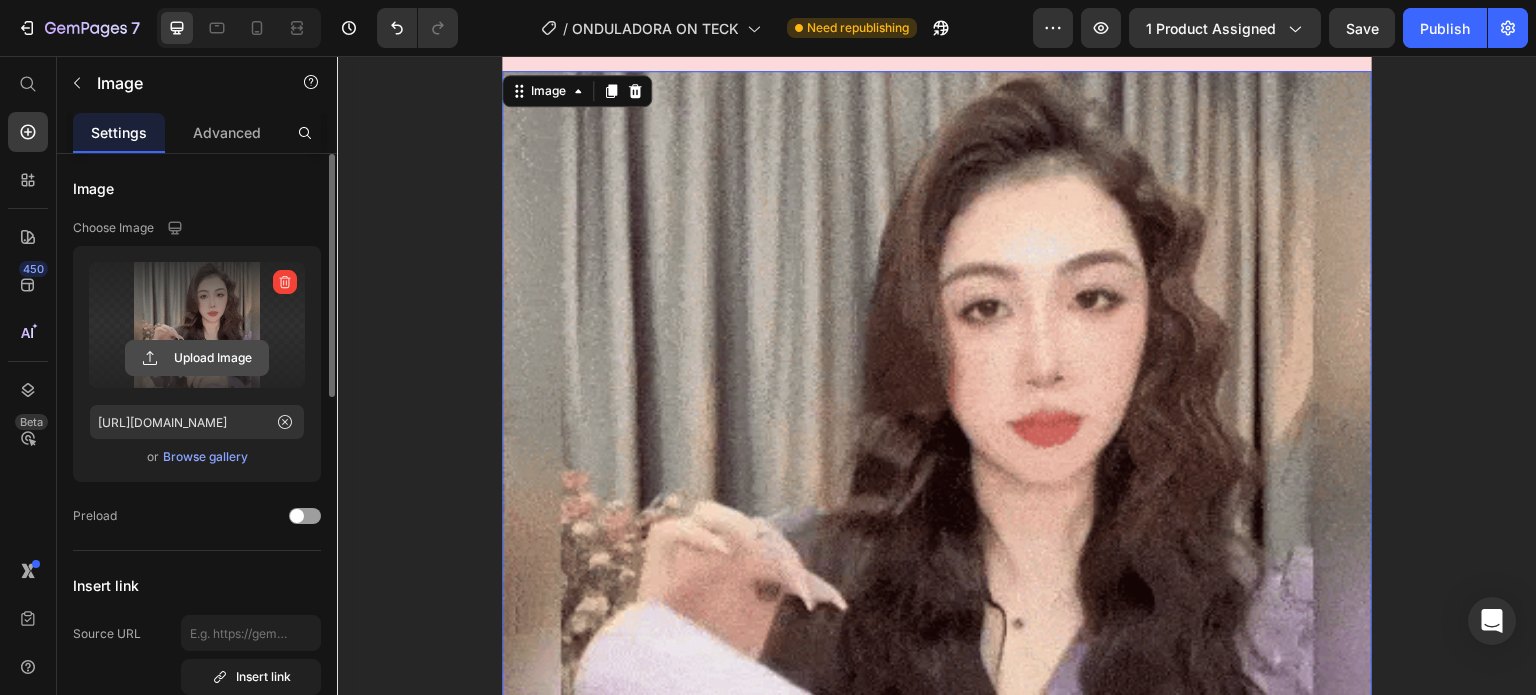 click 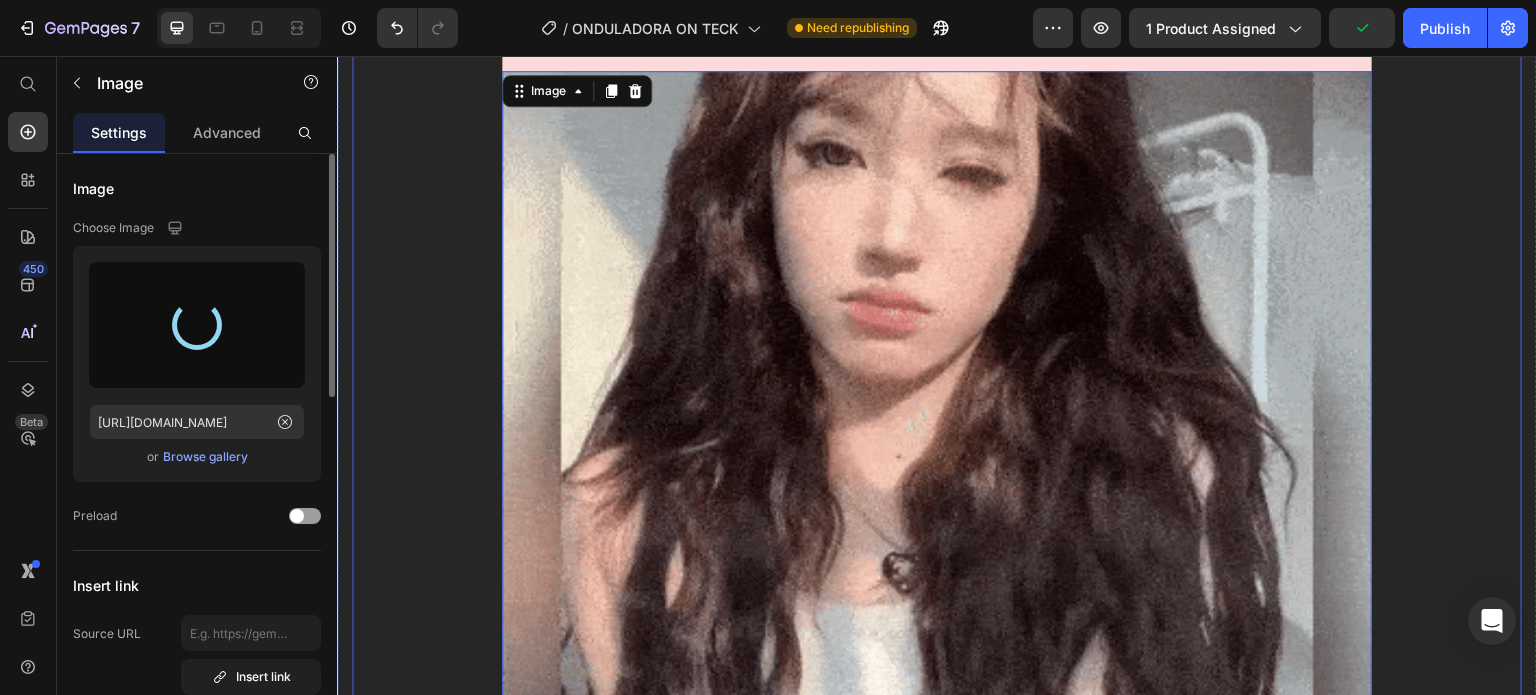 type on "[URL][DOMAIN_NAME]" 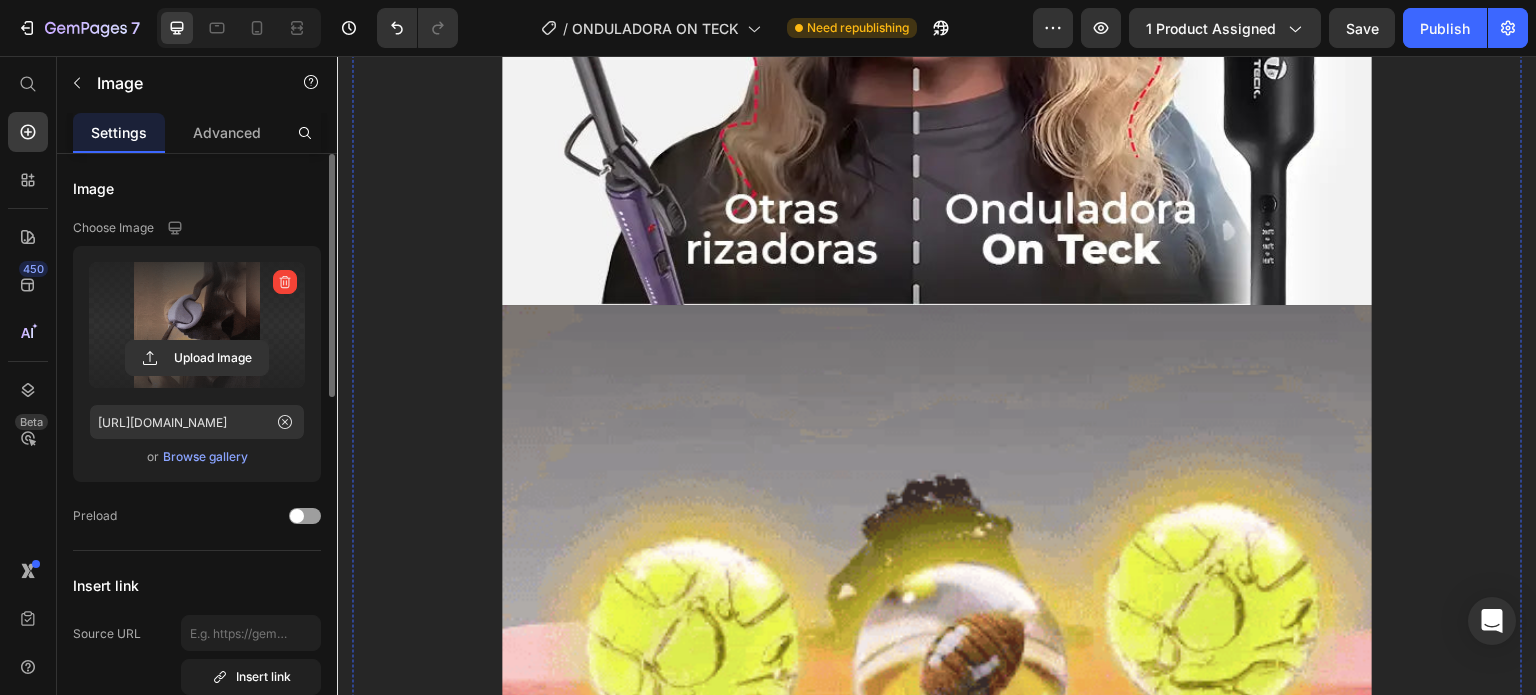 scroll, scrollTop: 4377, scrollLeft: 0, axis: vertical 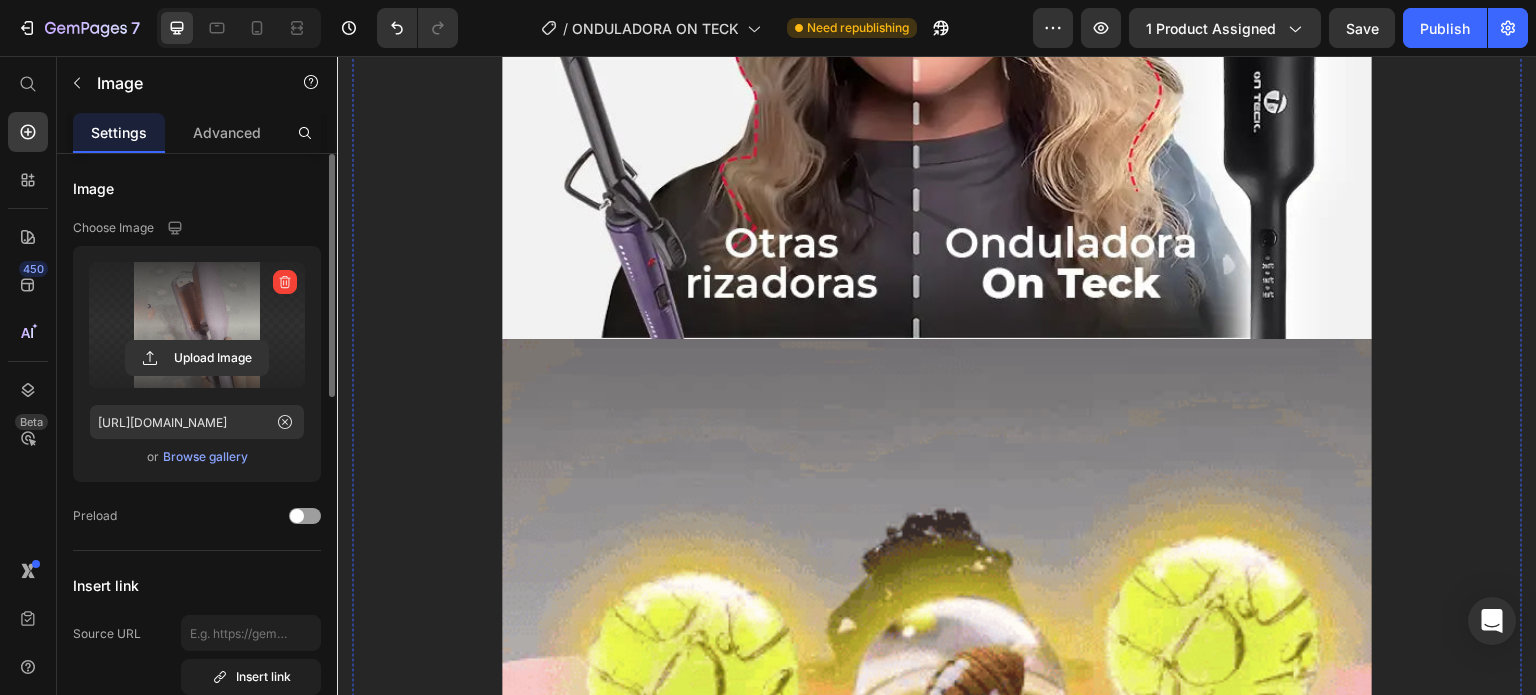 click at bounding box center [937, 774] 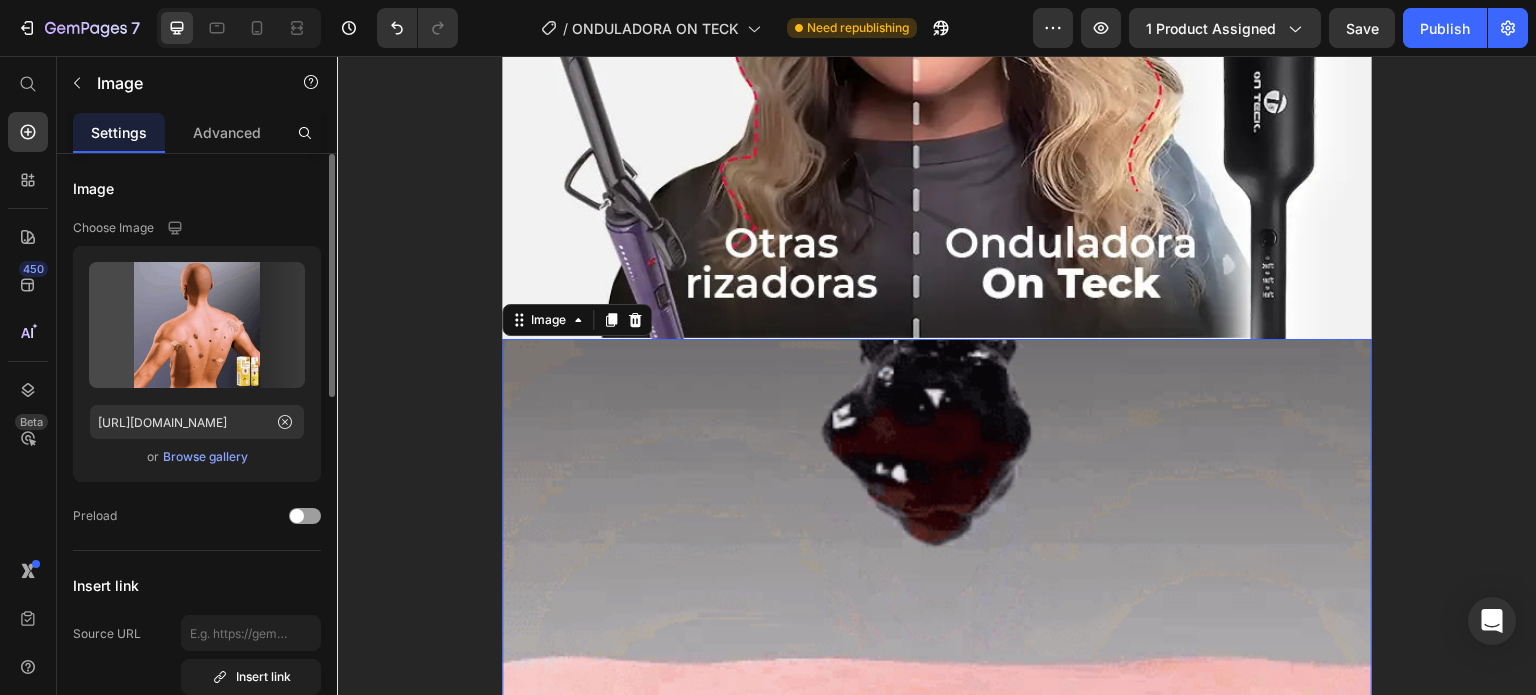 click on "Browse gallery" at bounding box center (205, 457) 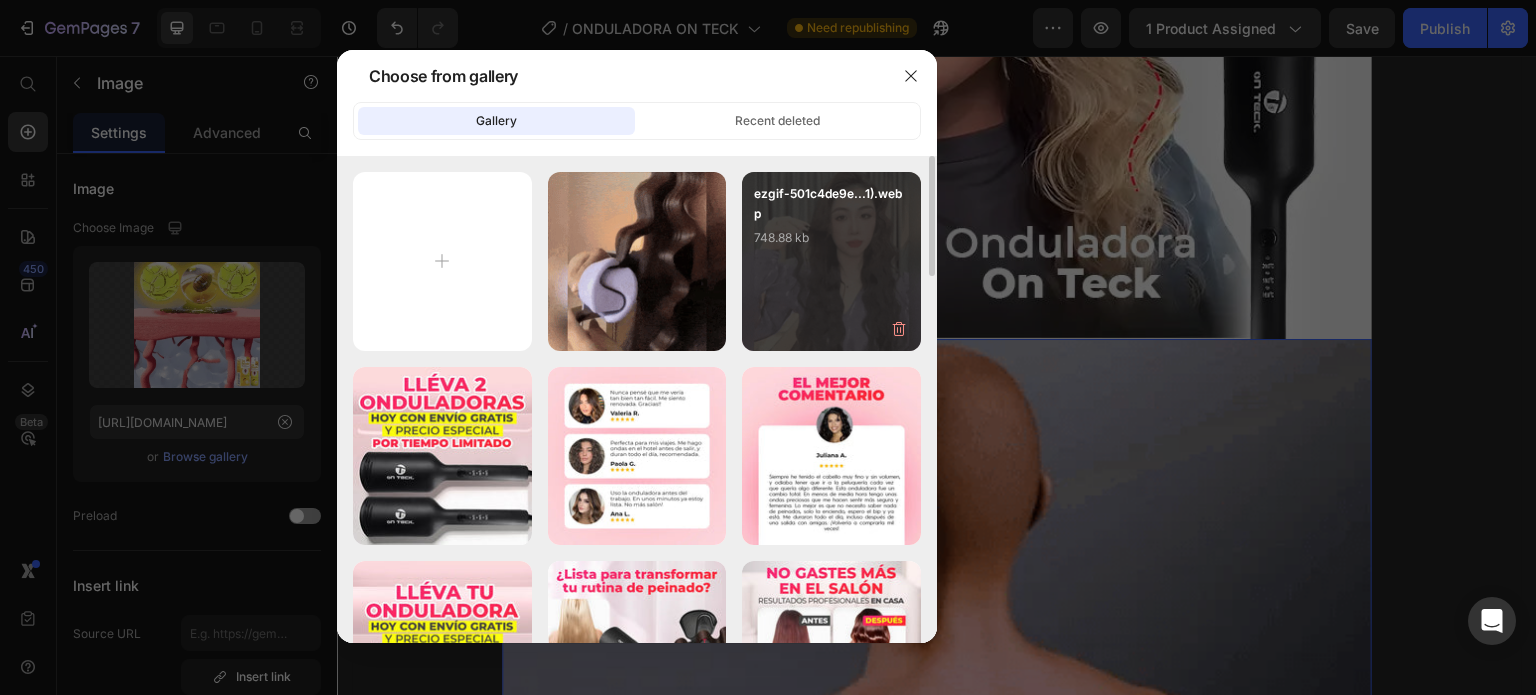 click on "ezgif-501c4de9e...1).webp 748.88 kb" at bounding box center (831, 224) 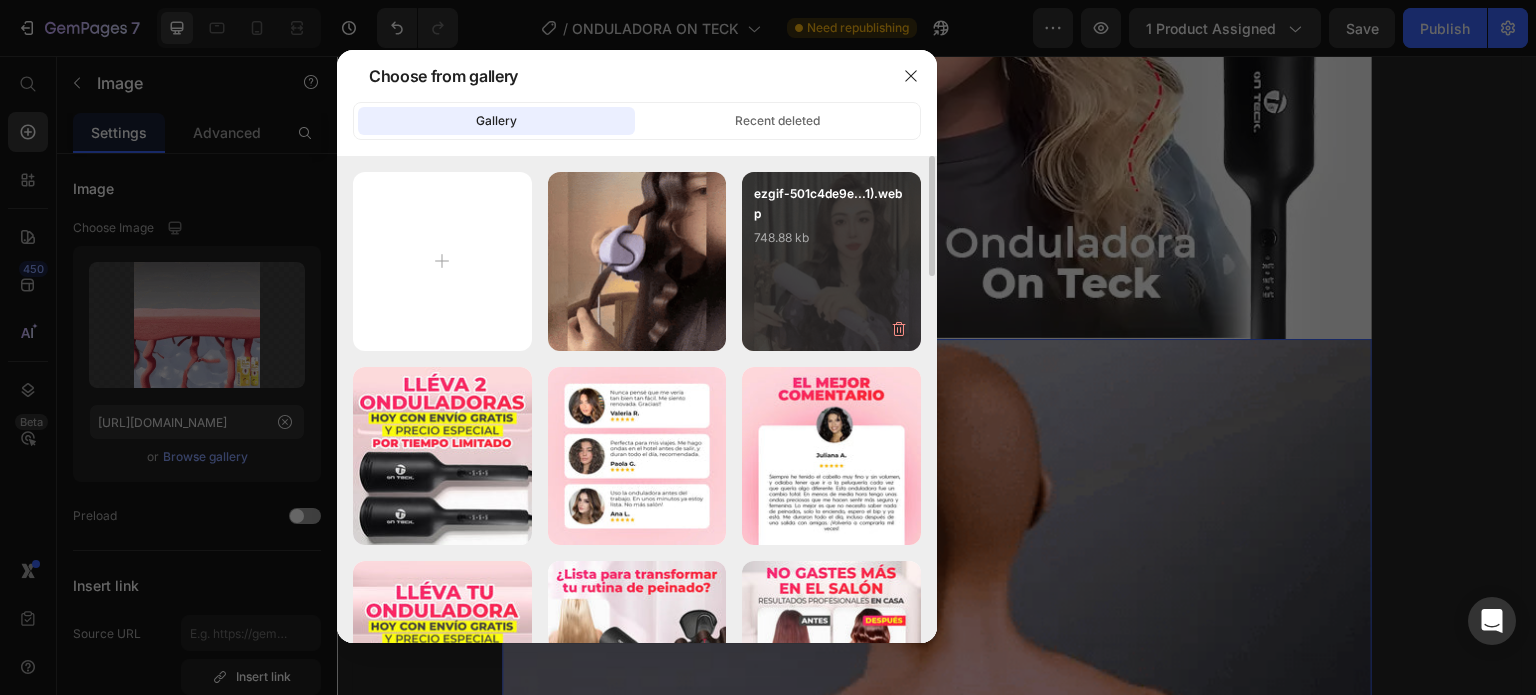 type on "[URL][DOMAIN_NAME]" 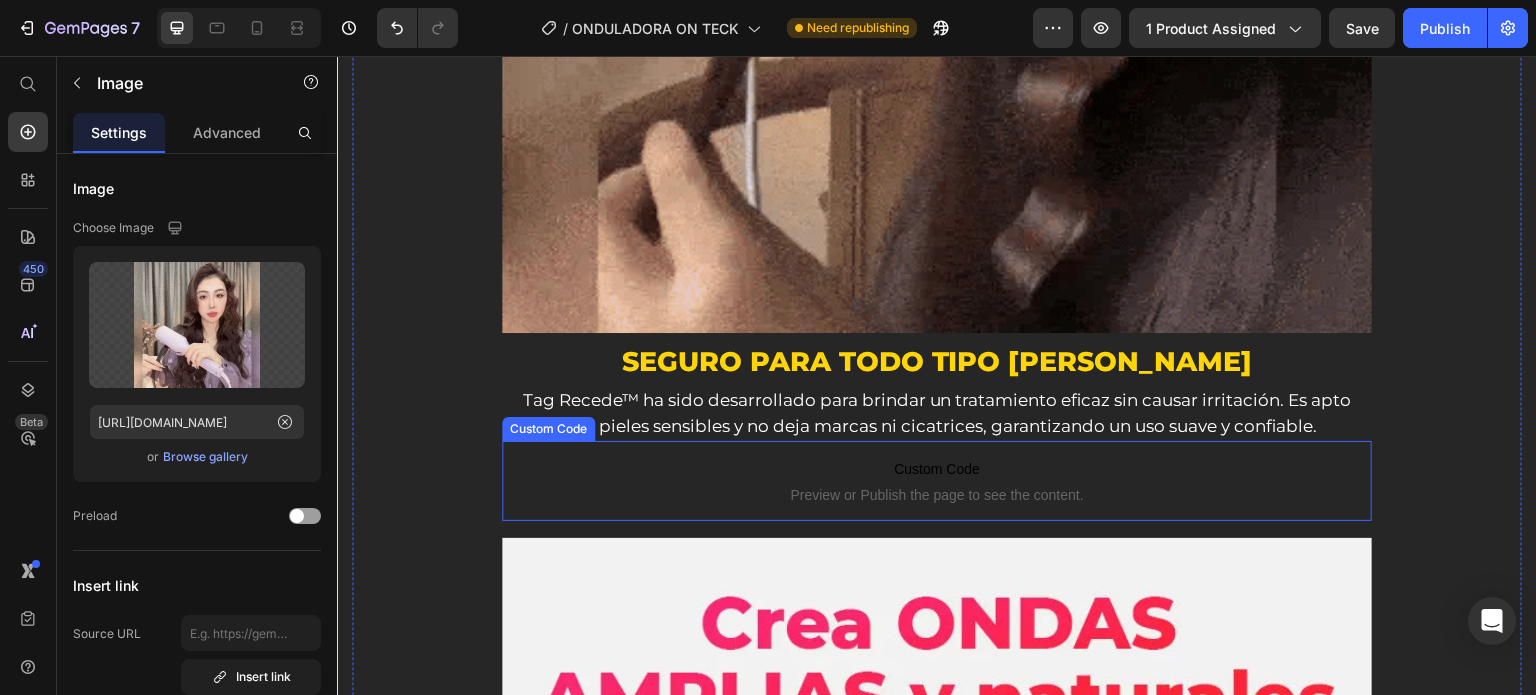 scroll, scrollTop: 3300, scrollLeft: 0, axis: vertical 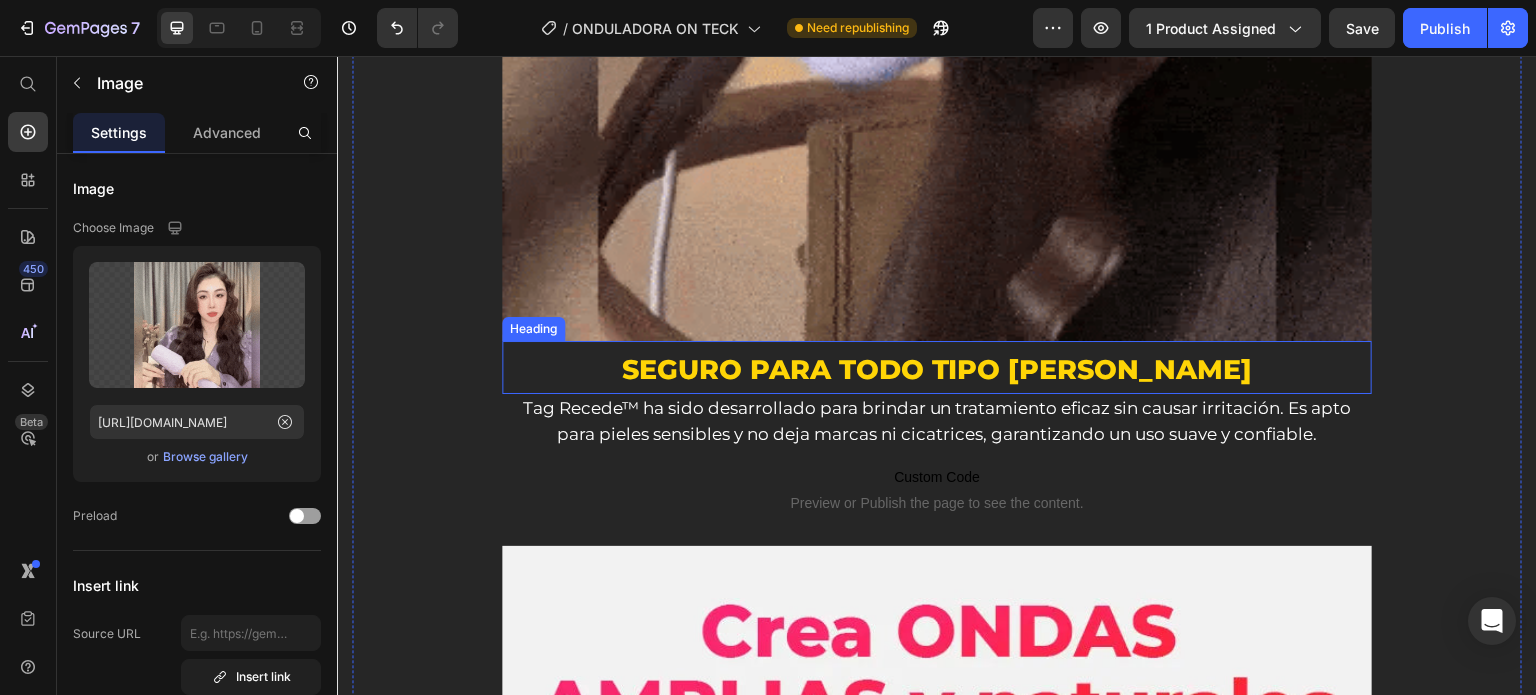 click on "Seguro para todo tipo [PERSON_NAME]" at bounding box center (937, 369) 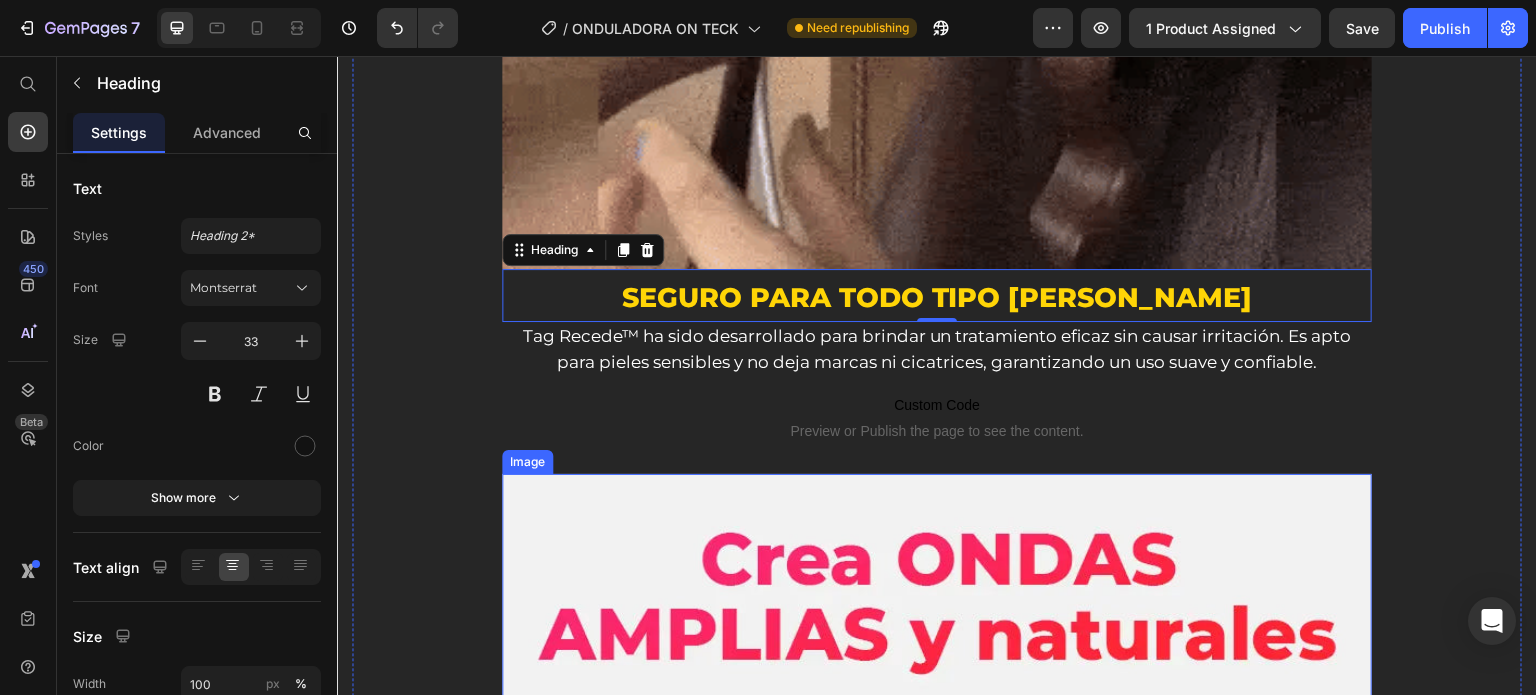scroll, scrollTop: 3200, scrollLeft: 0, axis: vertical 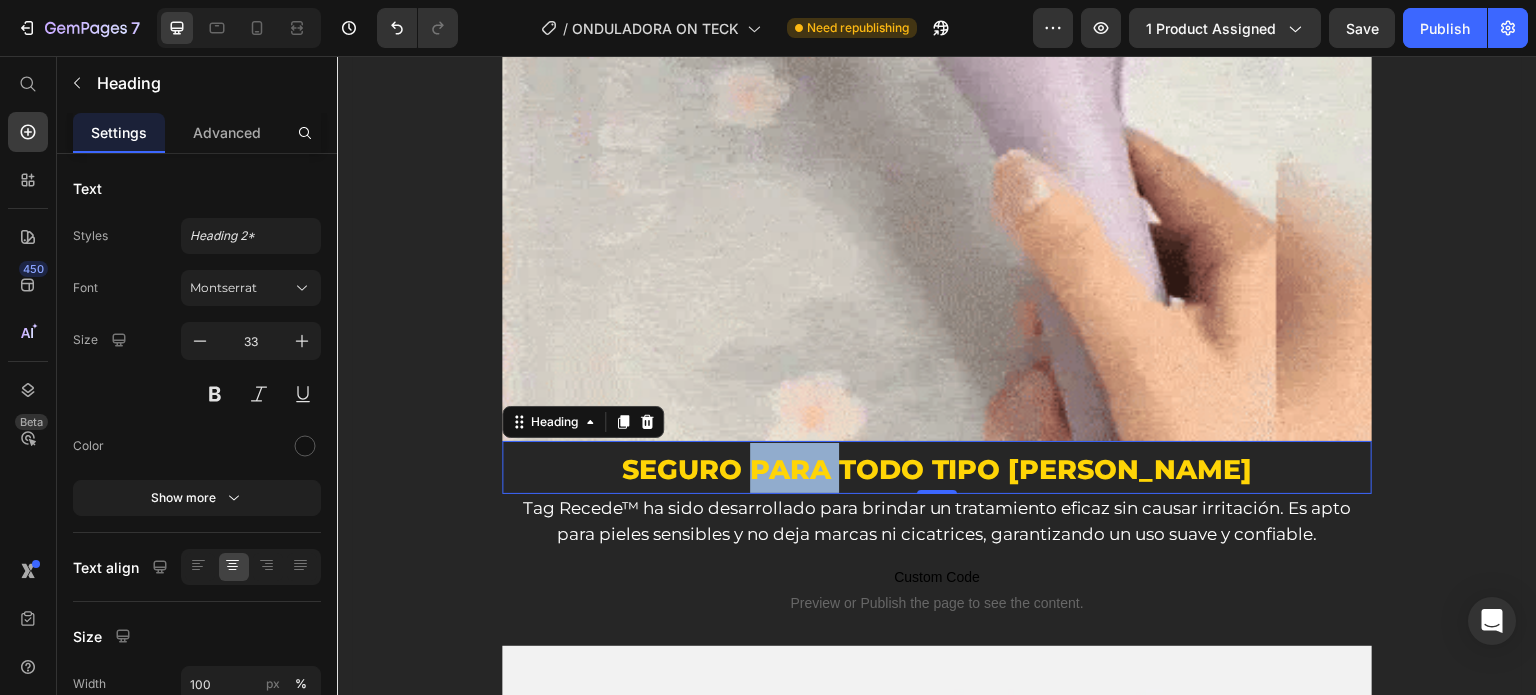 click on "Seguro para todo tipo [PERSON_NAME]" at bounding box center [937, 469] 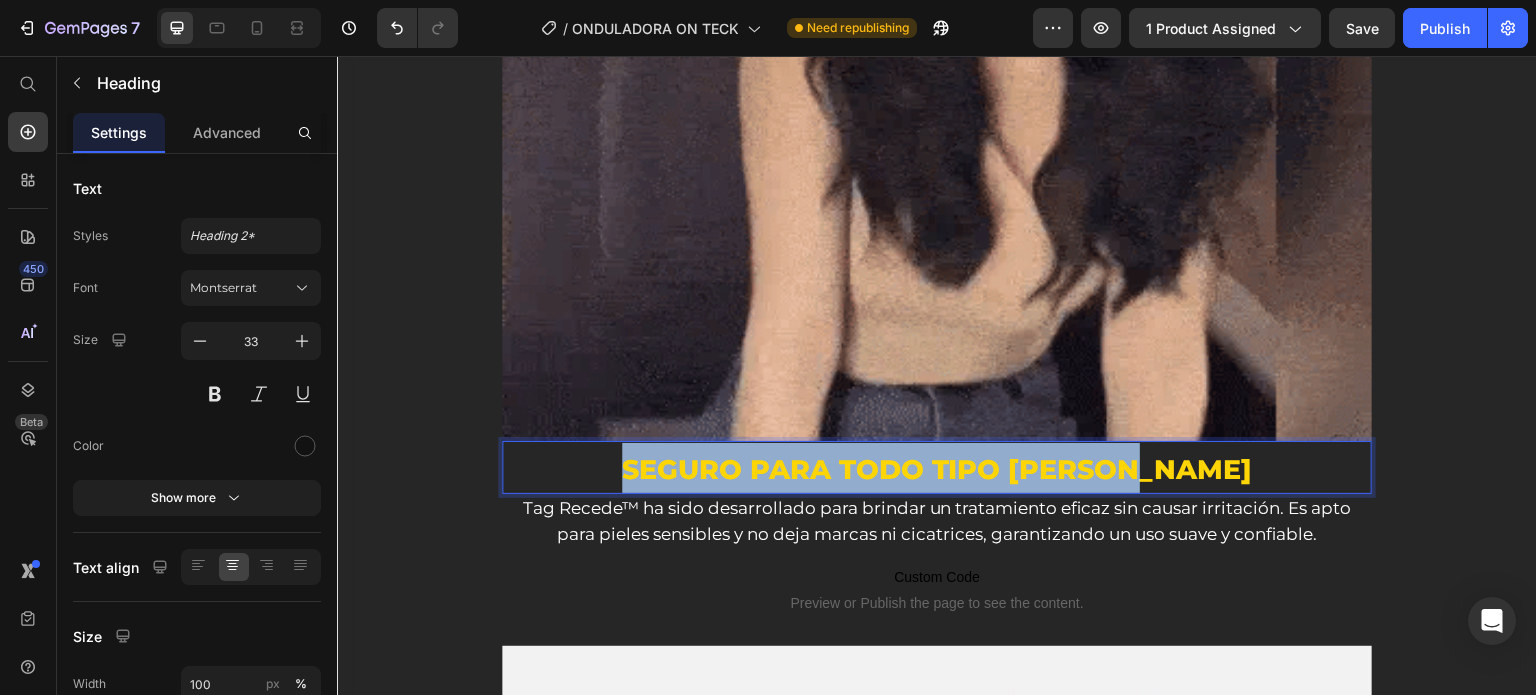 click on "Seguro para todo tipo [PERSON_NAME]" at bounding box center (937, 469) 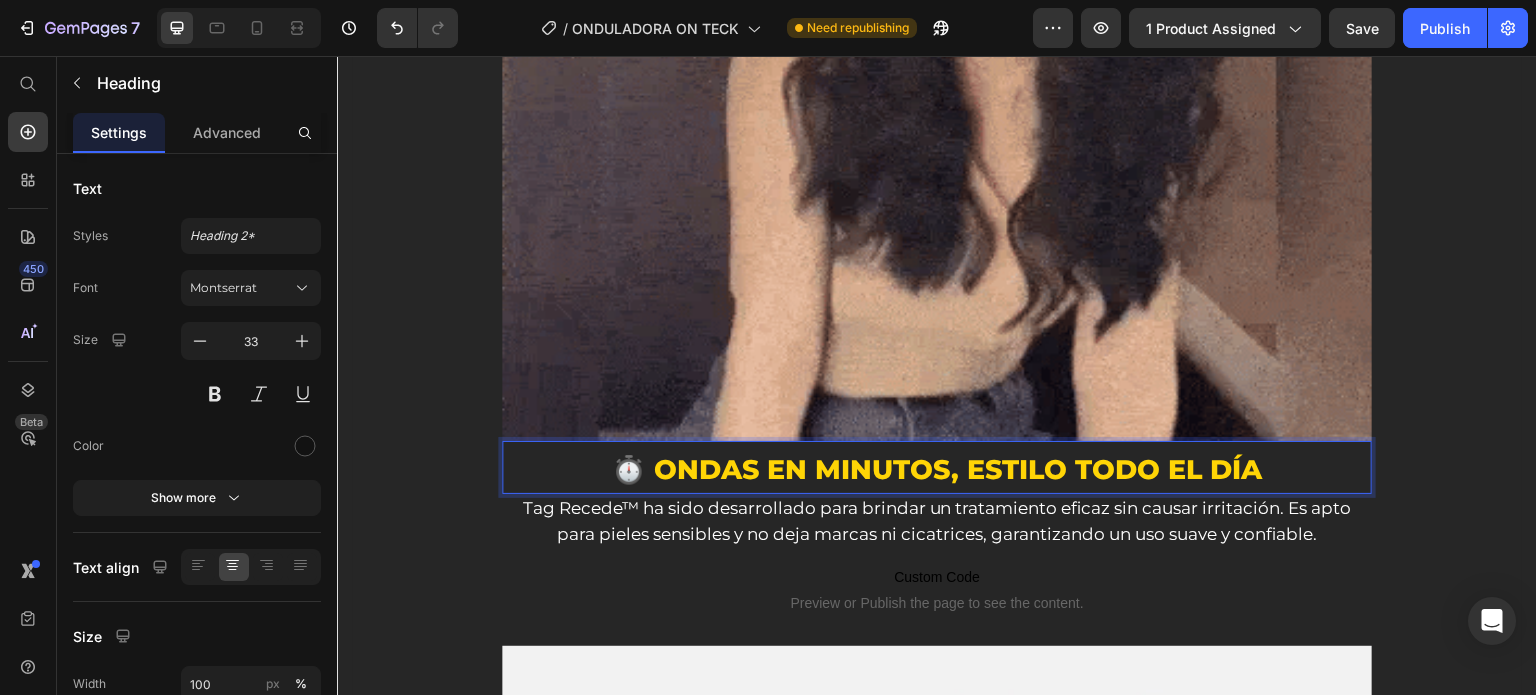drag, startPoint x: 612, startPoint y: 438, endPoint x: 591, endPoint y: 436, distance: 21.095022 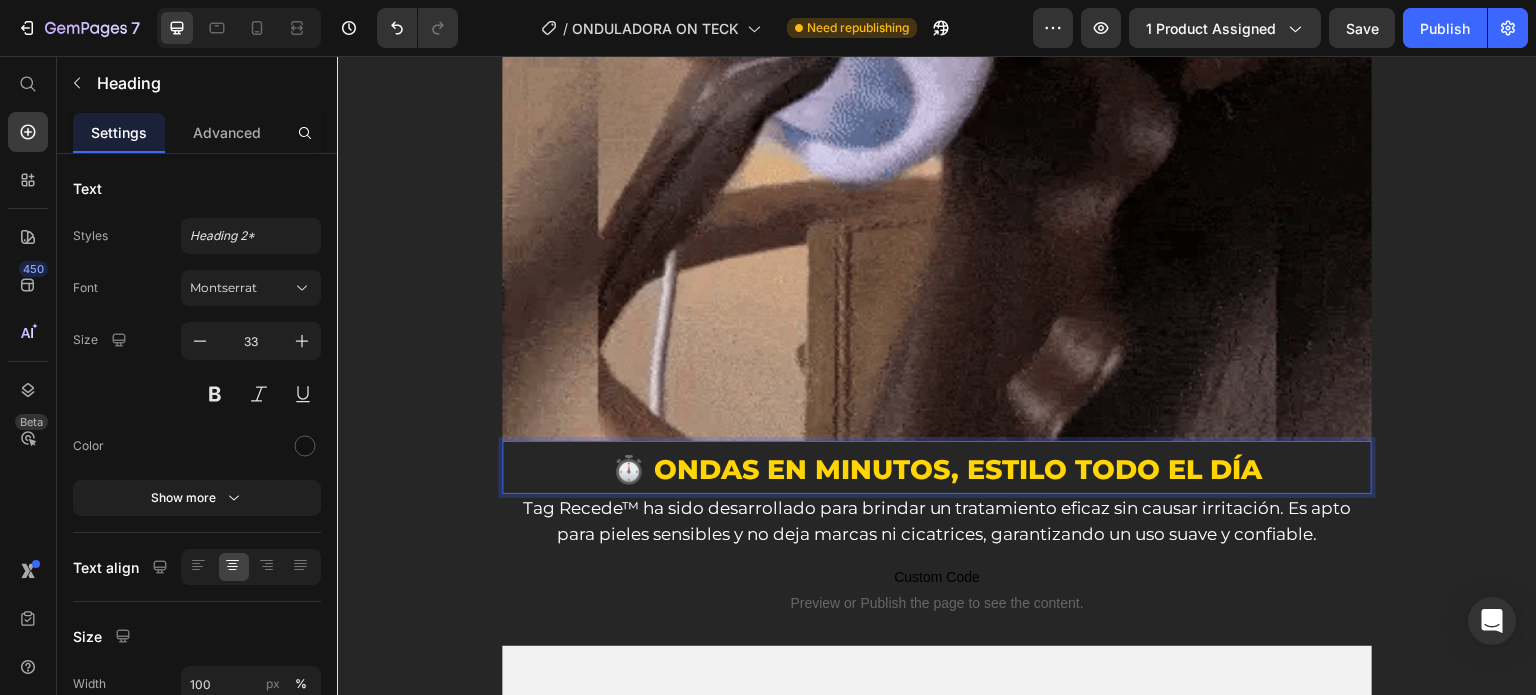 click on "⏱️ Ondas en minutos, estilo todo el día" at bounding box center (937, 468) 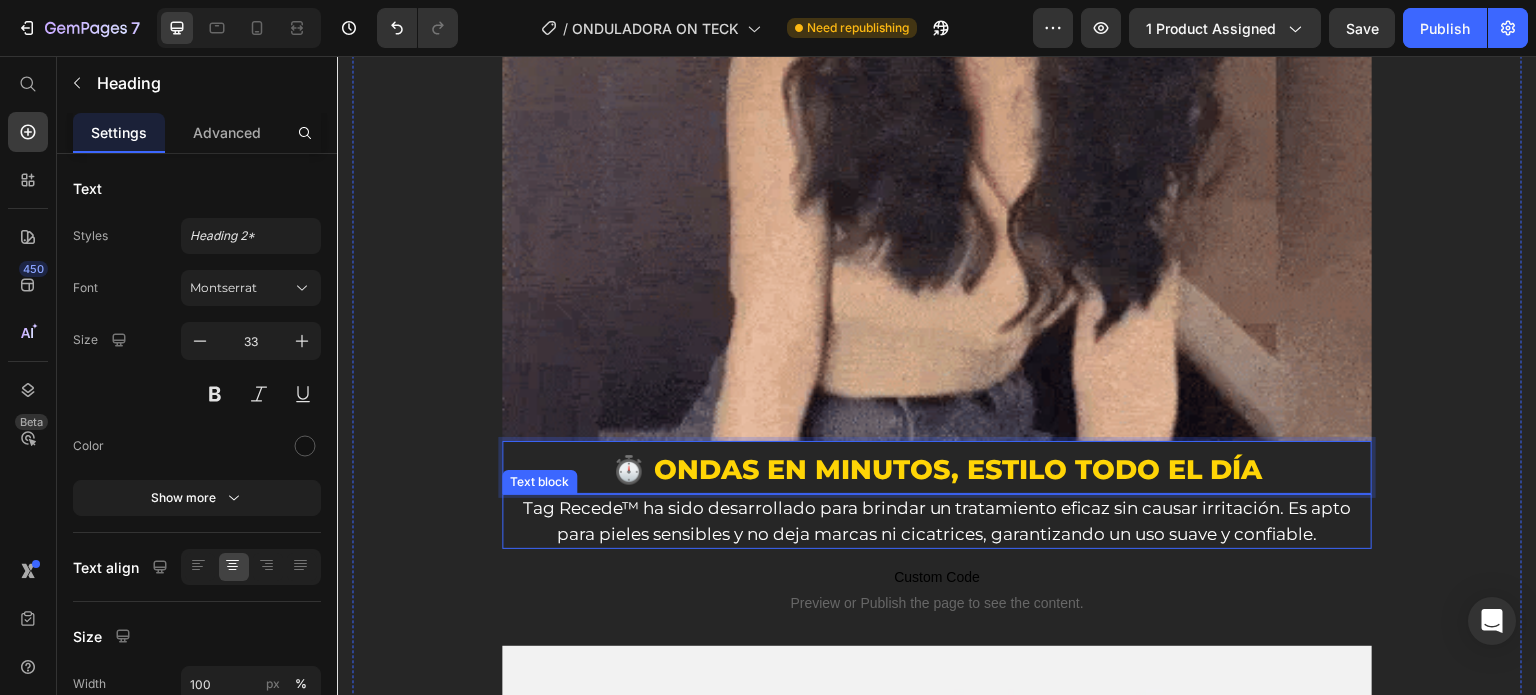 click on "Tag Recede™ ha sido desarrollado para brindar un tratamiento eficaz sin causar irritación. Es apto para pieles sensibles y no deja marcas ni cicatrices, garantizando un uso suave y confiable." at bounding box center (937, 521) 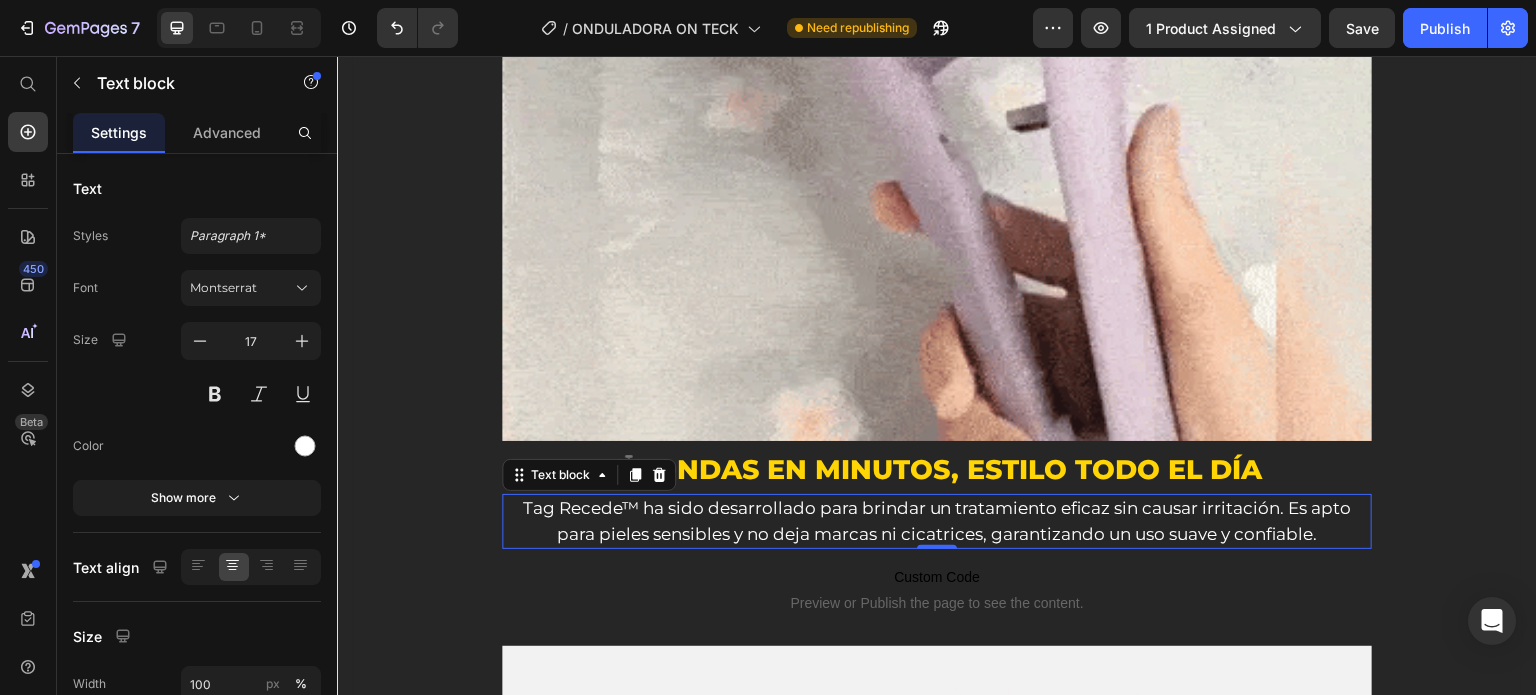 click on "Tag Recede™ ha sido desarrollado para brindar un tratamiento eficaz sin causar irritación. Es apto para pieles sensibles y no deja marcas ni cicatrices, garantizando un uso suave y confiable." at bounding box center [937, 521] 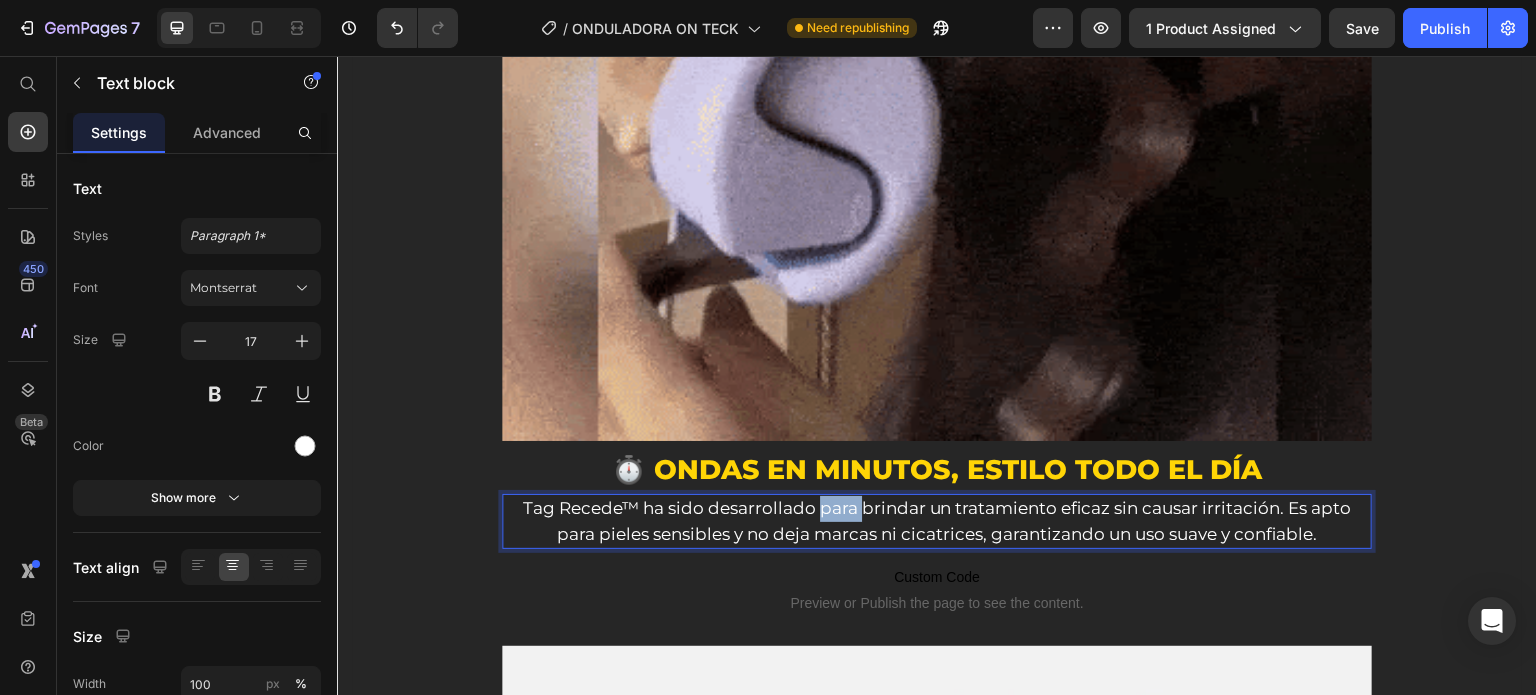 click on "Tag Recede™ ha sido desarrollado para brindar un tratamiento eficaz sin causar irritación. Es apto para pieles sensibles y no deja marcas ni cicatrices, garantizando un uso suave y confiable." at bounding box center (937, 521) 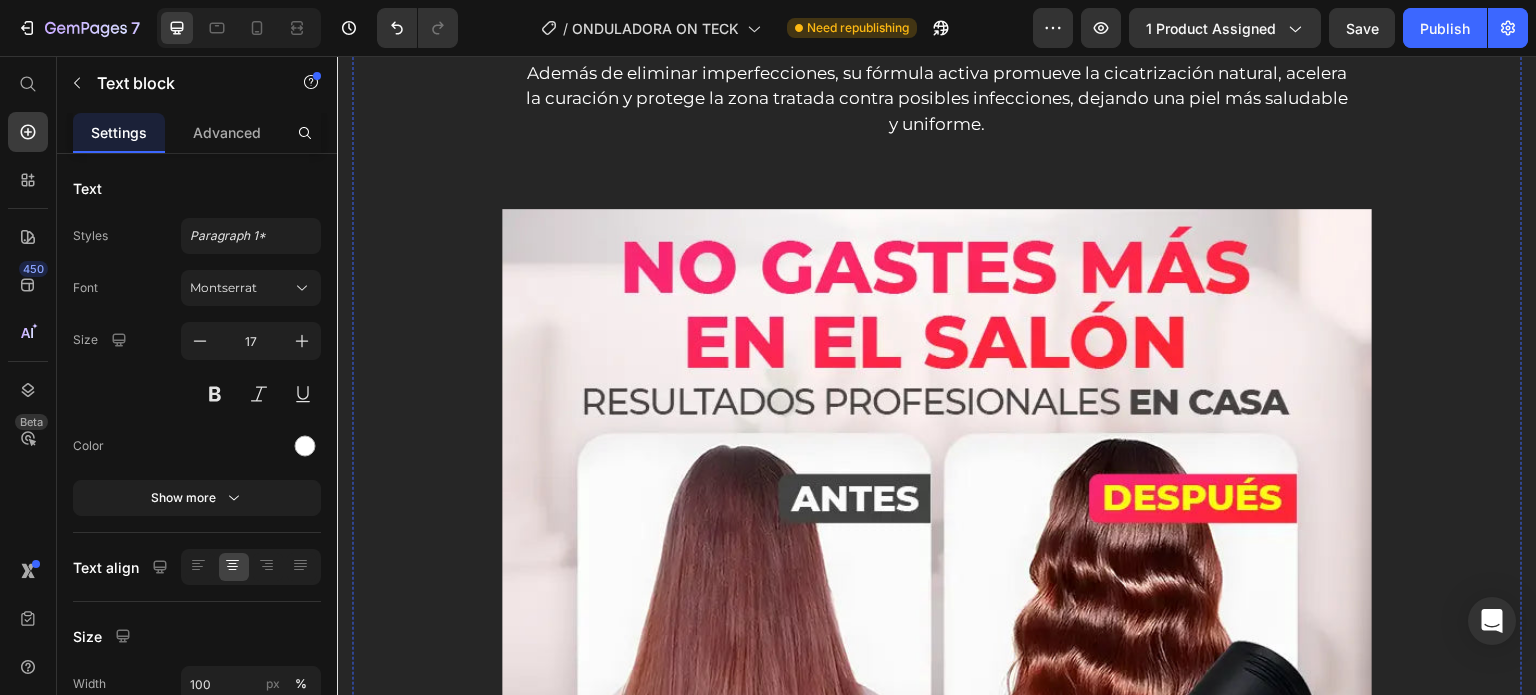 scroll, scrollTop: 5000, scrollLeft: 0, axis: vertical 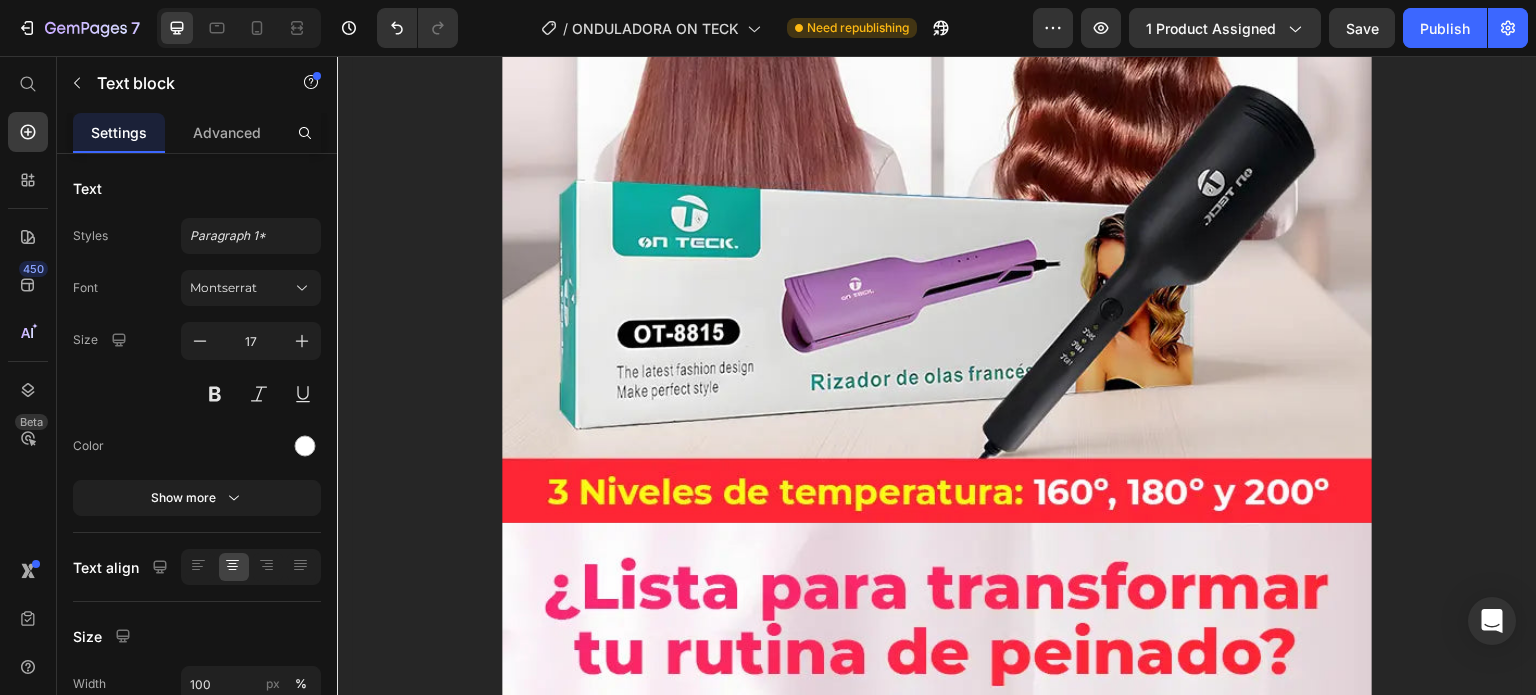 click on "egenera y protege la piel" at bounding box center (937, -541) 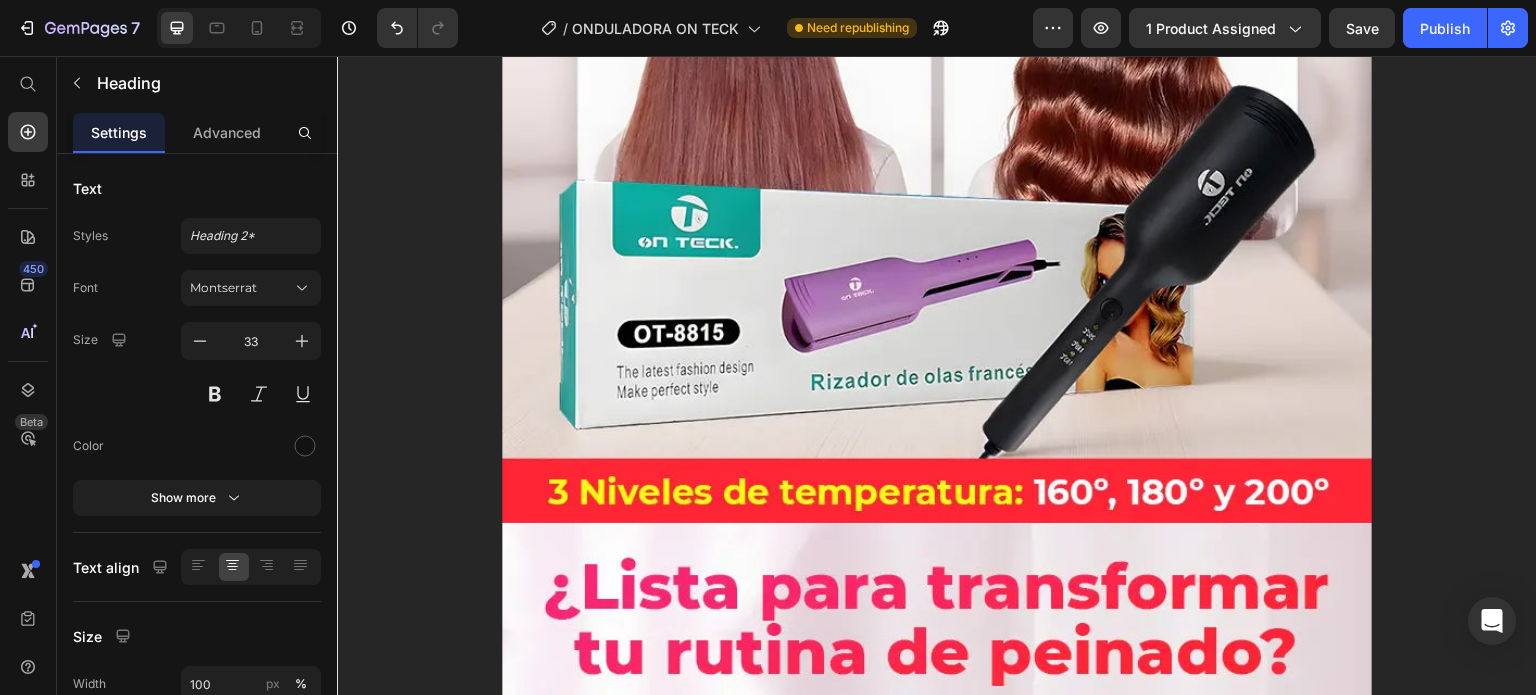 click on "egenera y protege la piel" at bounding box center (937, -541) 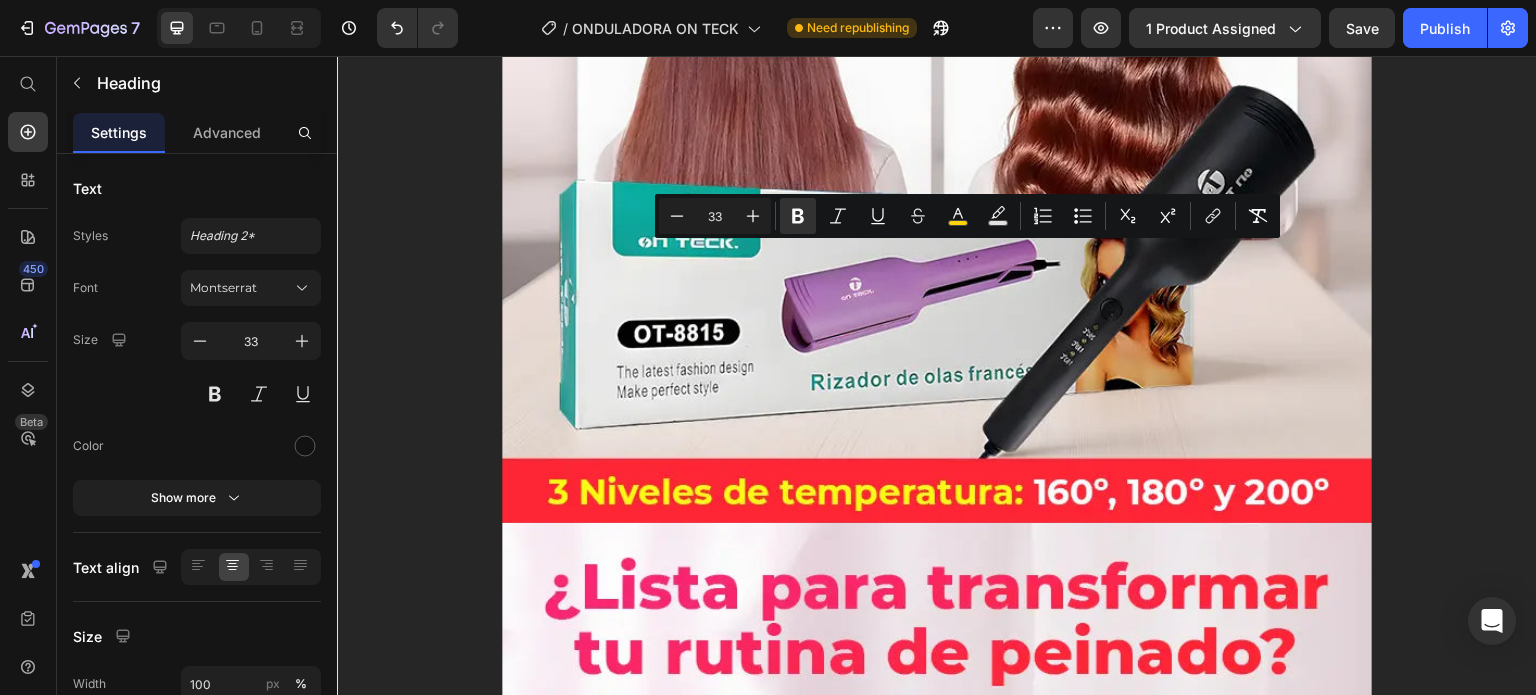 click on "egenera y protege la piel" at bounding box center (937, -541) 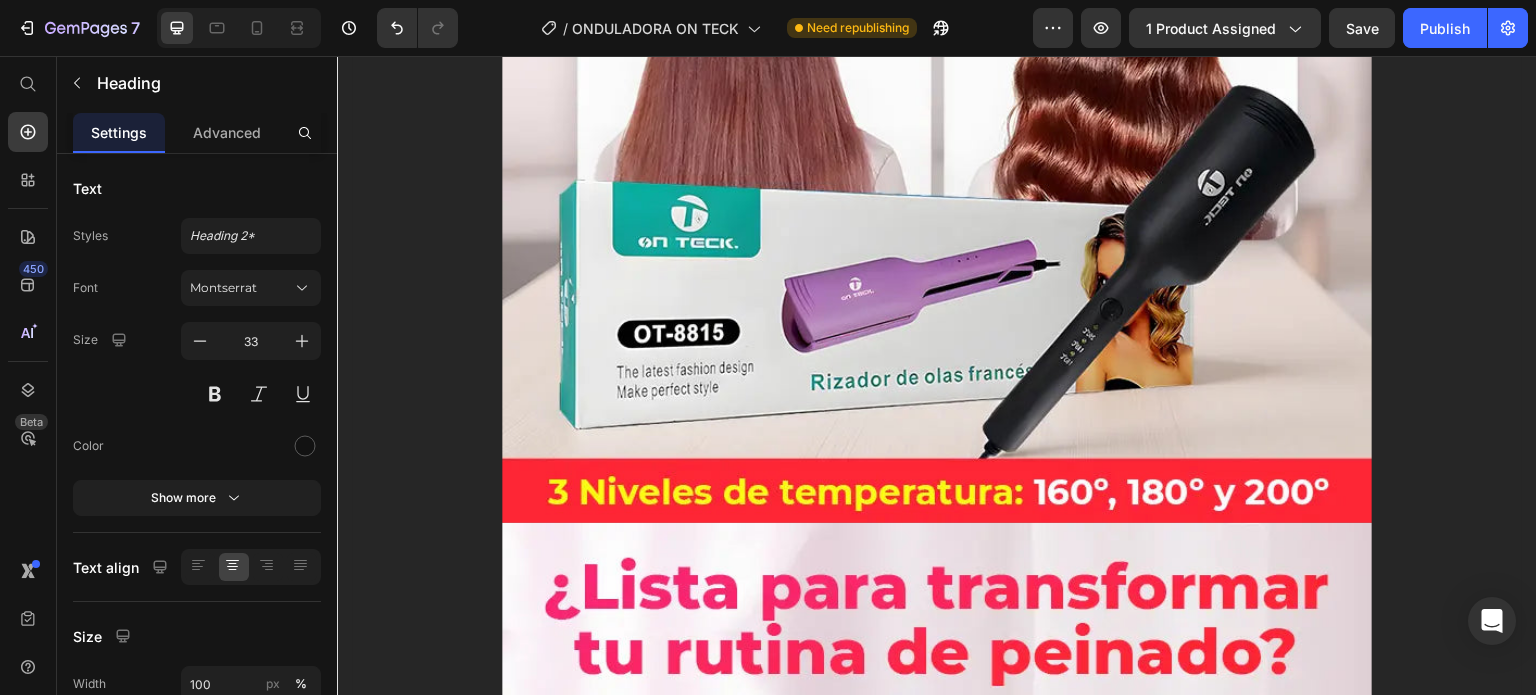 type 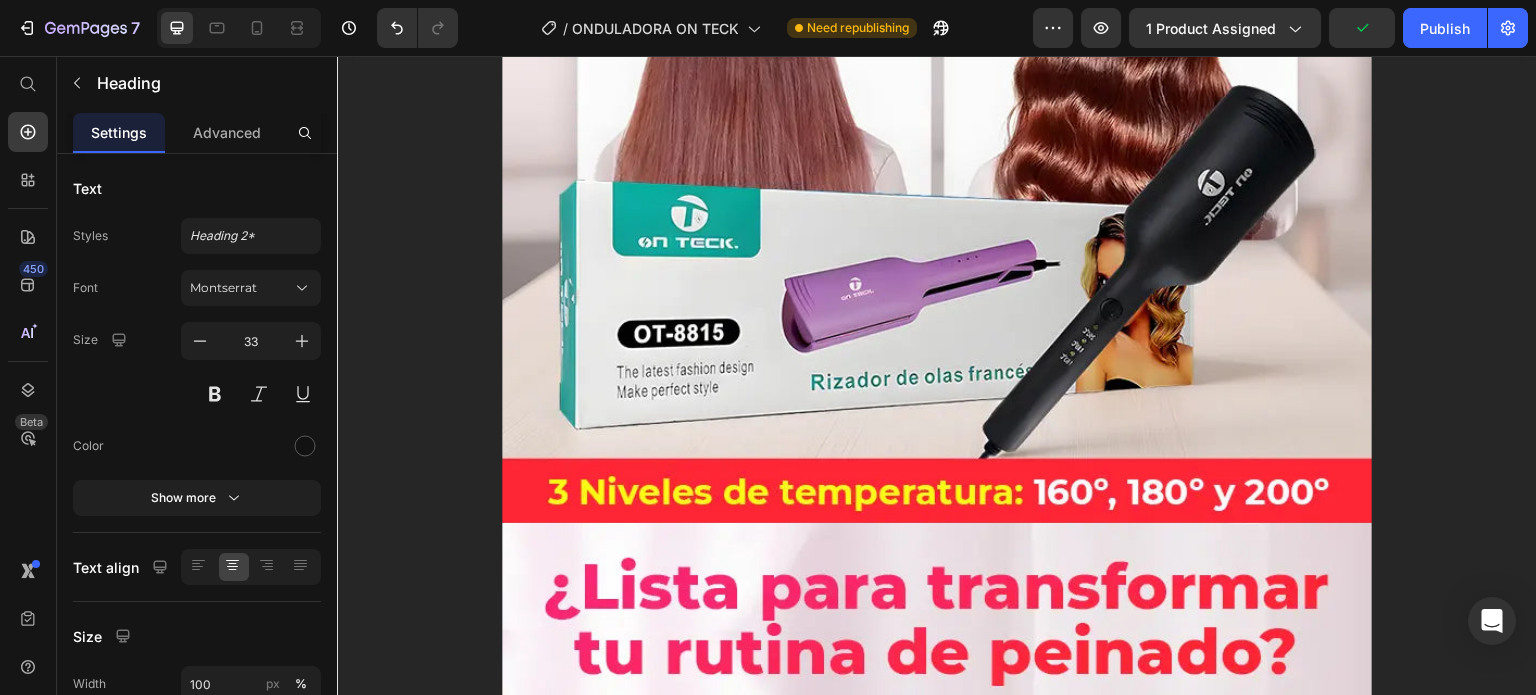 click on "Además de eliminar imperfecciones, su fórmula activa promueve la cicatrización natural, acelera la curación y protege la zona tratada contra posibles infecciones, dejando una piel más saludable y uniforme." at bounding box center (937, -457) 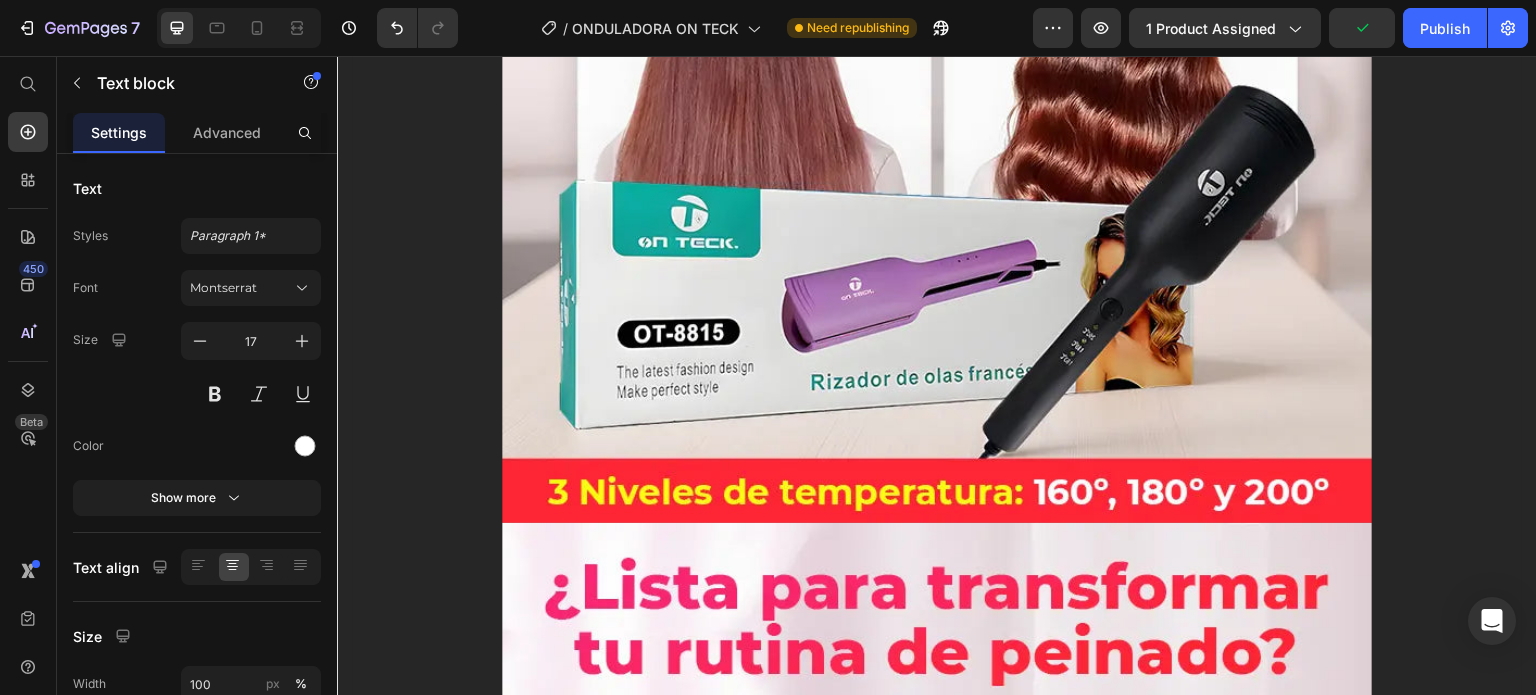 click on "Además de eliminar imperfecciones, su fórmula activa promueve la cicatrización natural, acelera la curación y protege la zona tratada contra posibles infecciones, dejando una piel más saludable y uniforme." at bounding box center (937, -457) 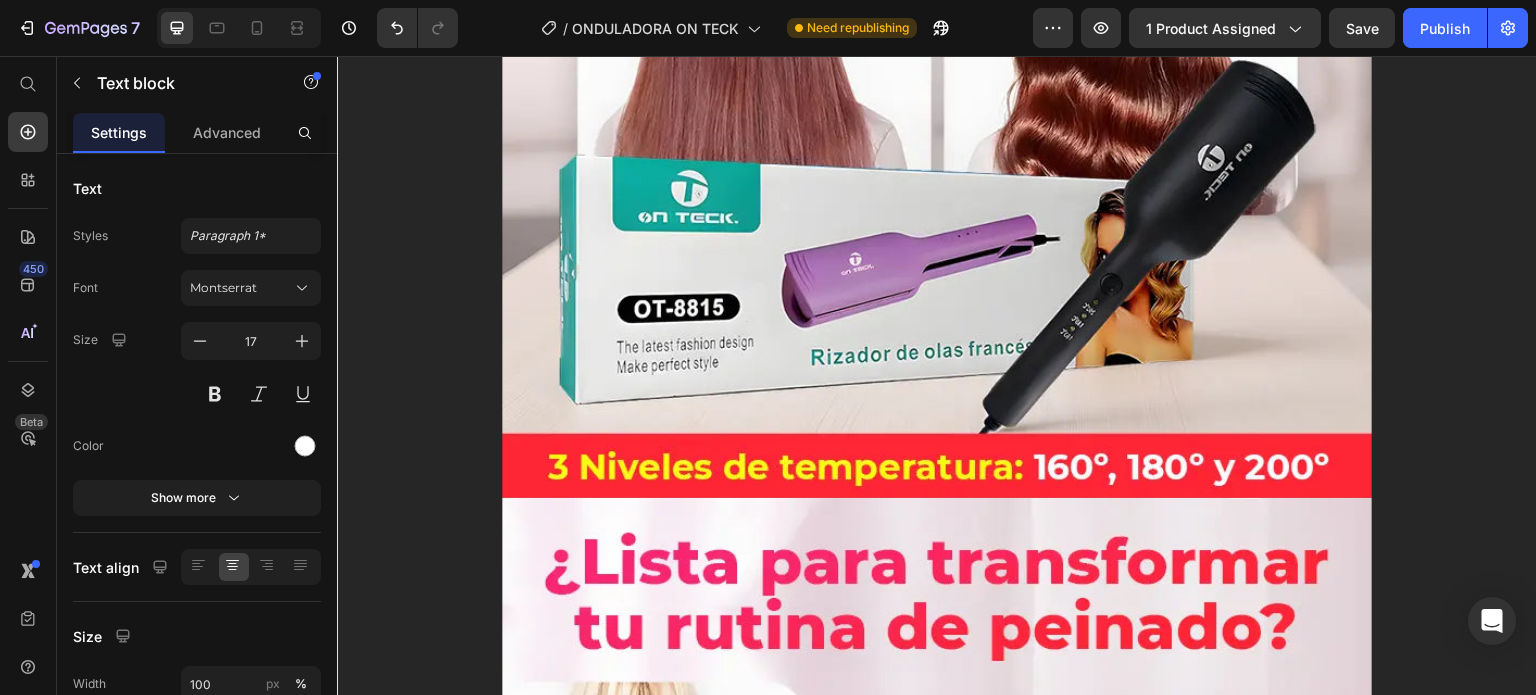 click on "Moldea tu cabello fácilmente desde casa y luce un estilo veraniego y moderno que resalte lo mejor de ti." at bounding box center [937, -470] 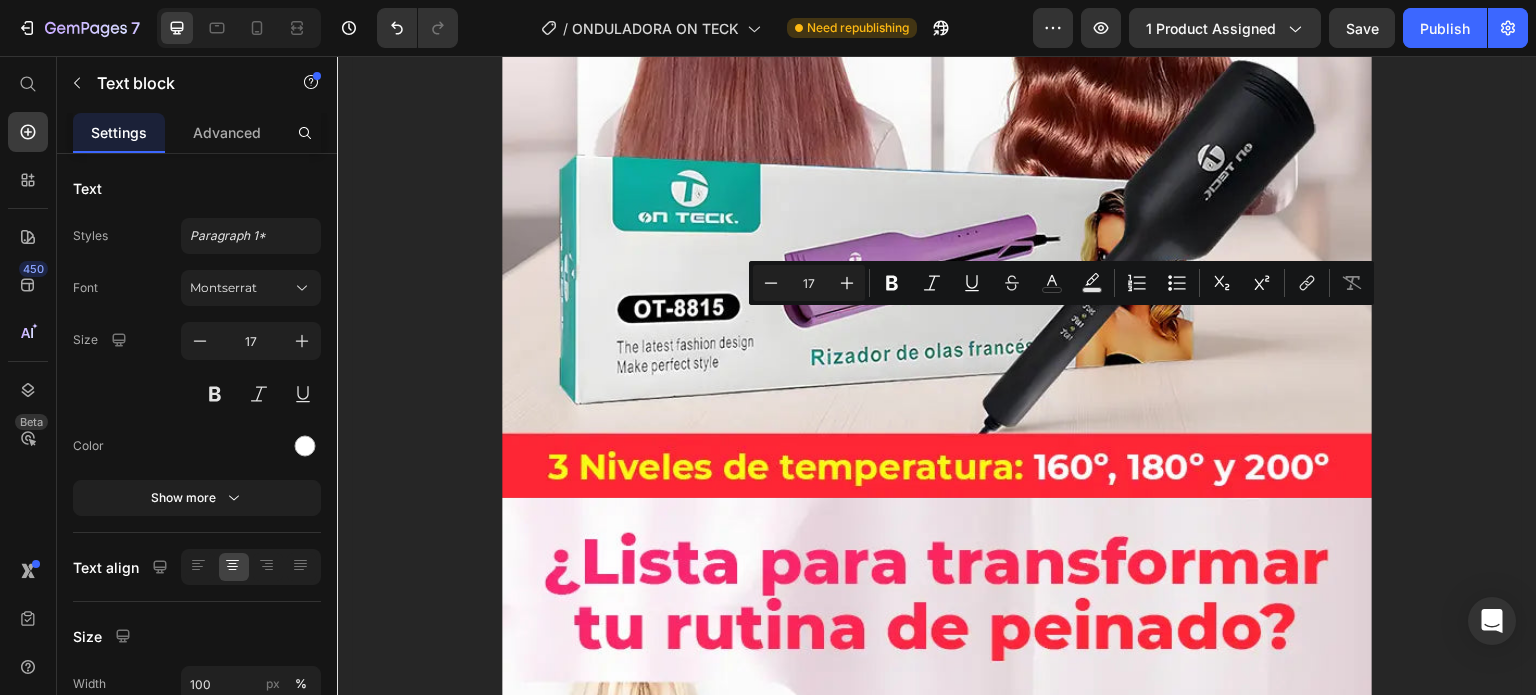 drag, startPoint x: 1104, startPoint y: 324, endPoint x: 1018, endPoint y: 321, distance: 86.05231 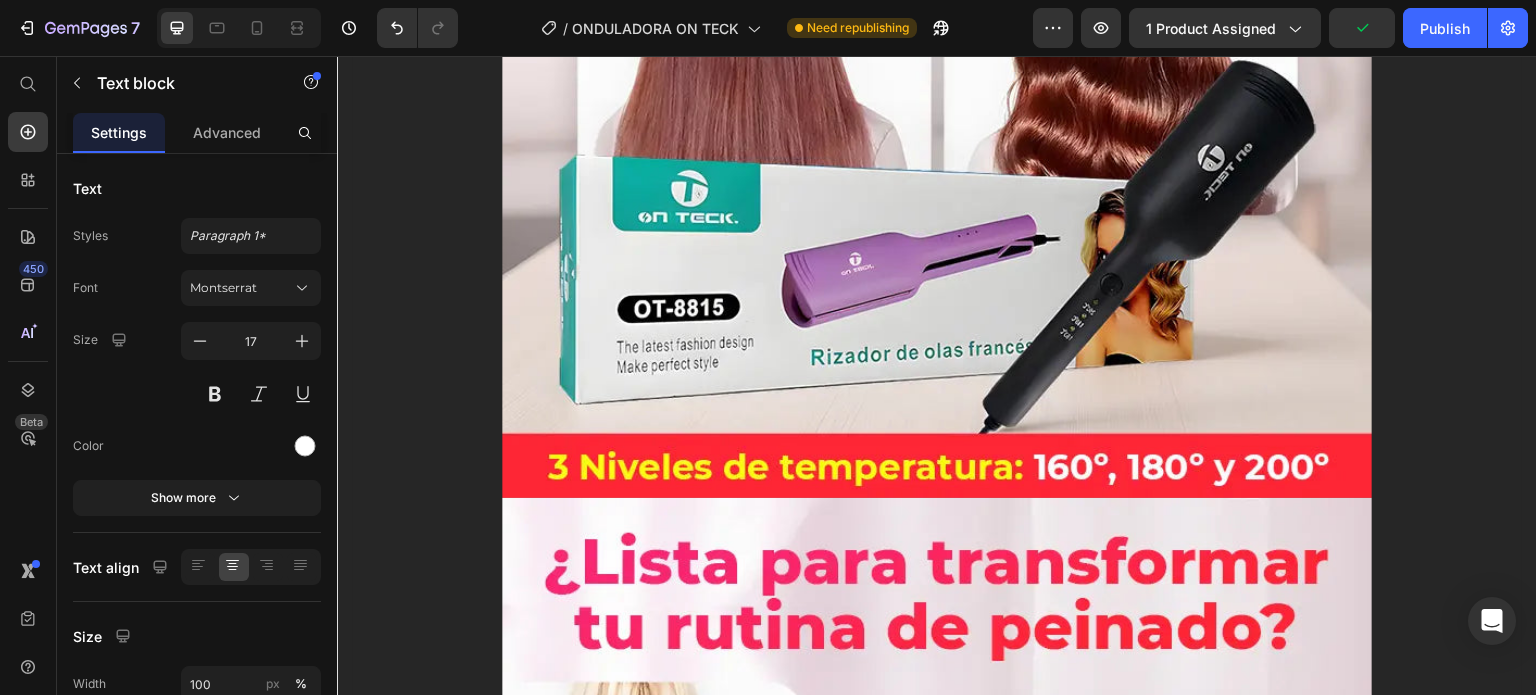 click on "Moldea tu cabello fácilmente desde casa y luce un estilo narutal y moderno que resalte lo mejor de ti." at bounding box center [937, -470] 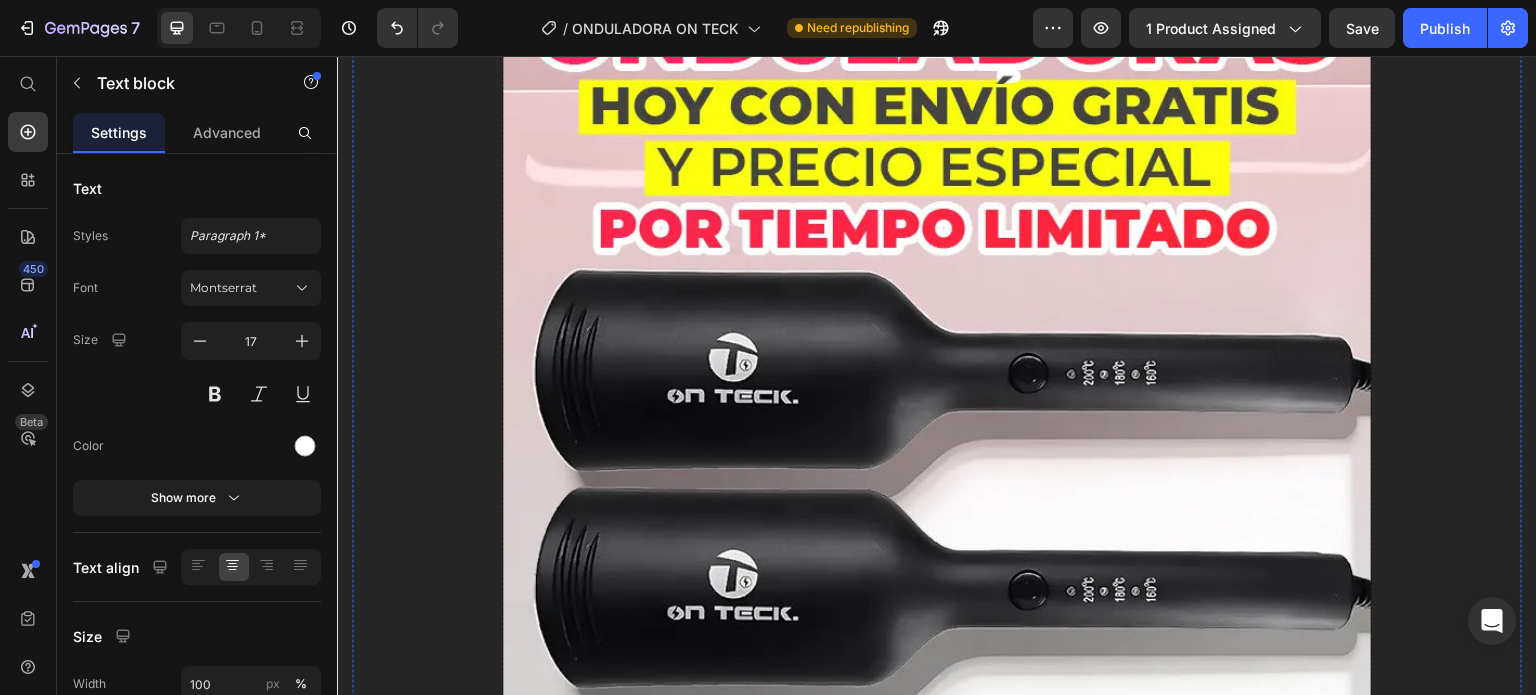 scroll, scrollTop: 7400, scrollLeft: 0, axis: vertical 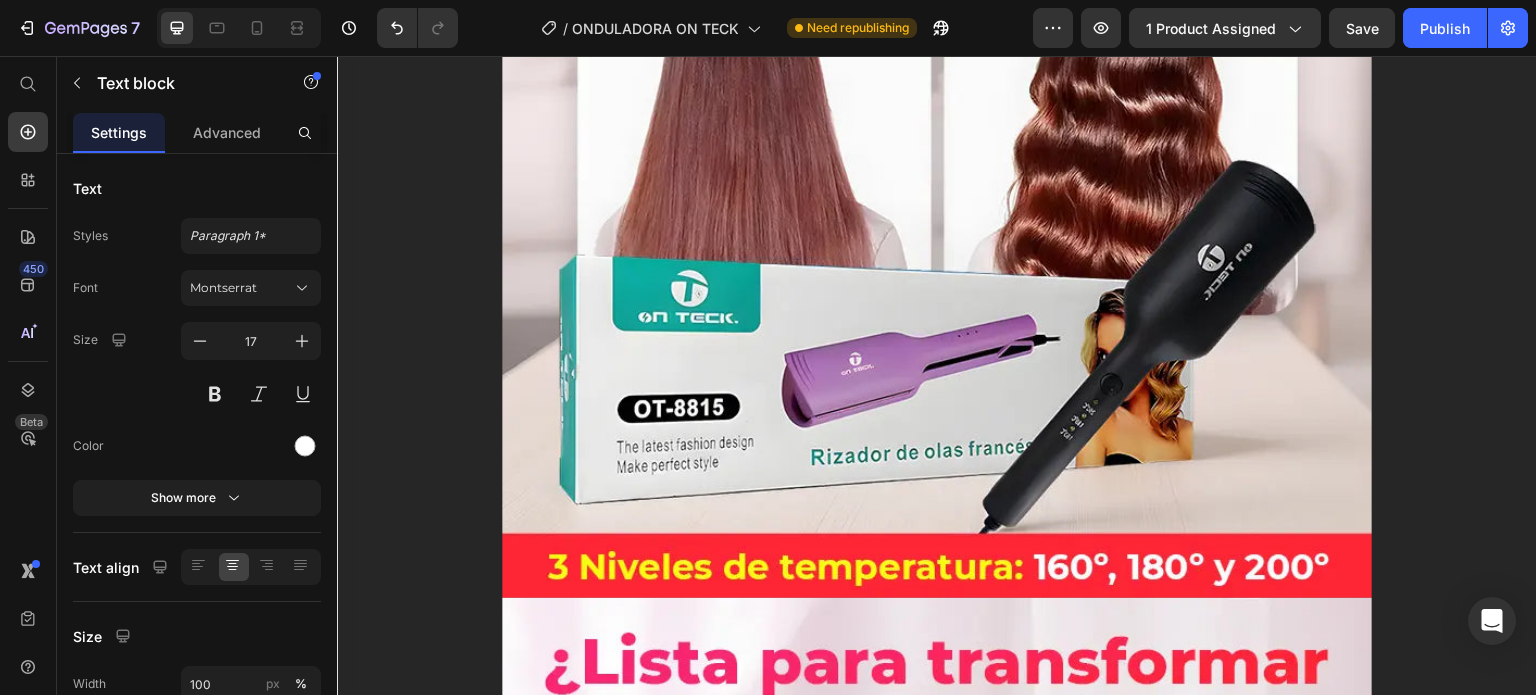 click on "Moldea tu cabello fácilmente desde casa y luce un estilo natural y moderno que resalte lo mejor de ti." at bounding box center (937, -370) 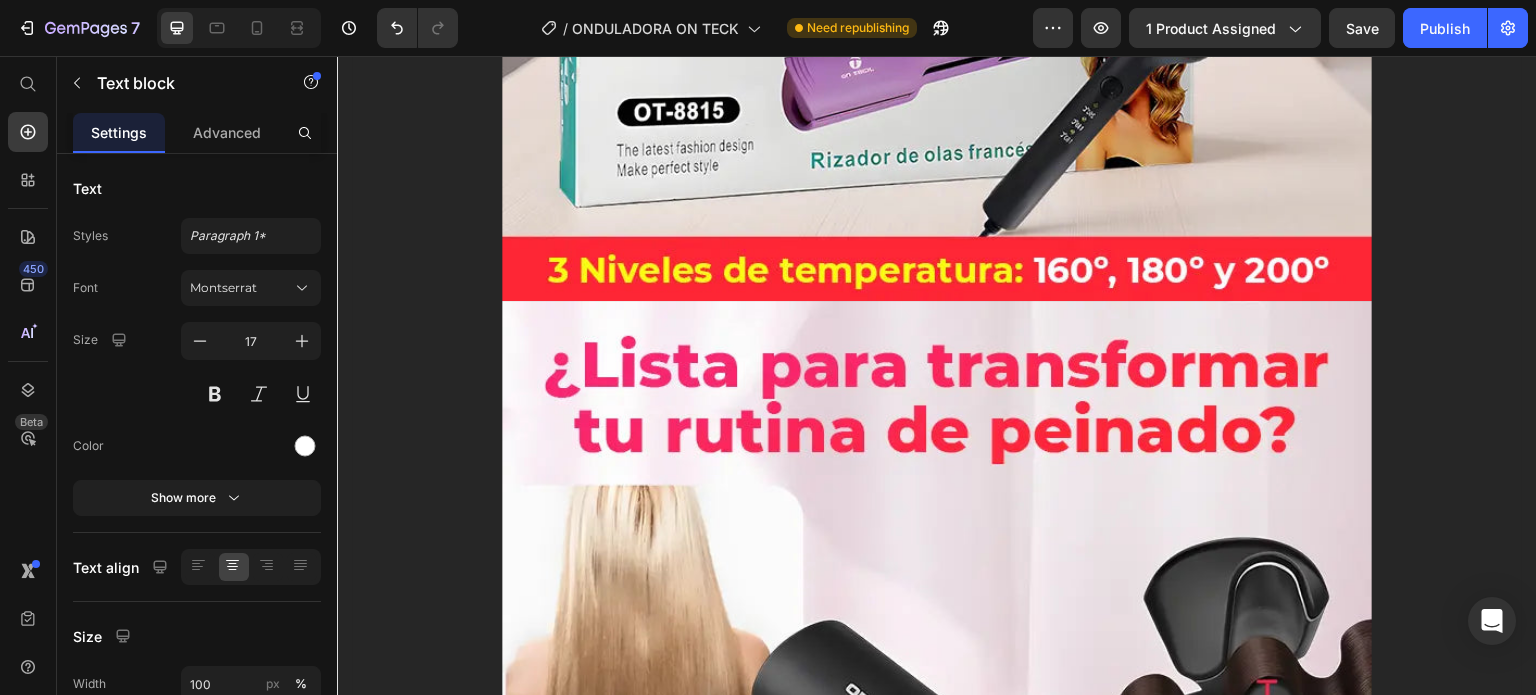 scroll, scrollTop: 5600, scrollLeft: 0, axis: vertical 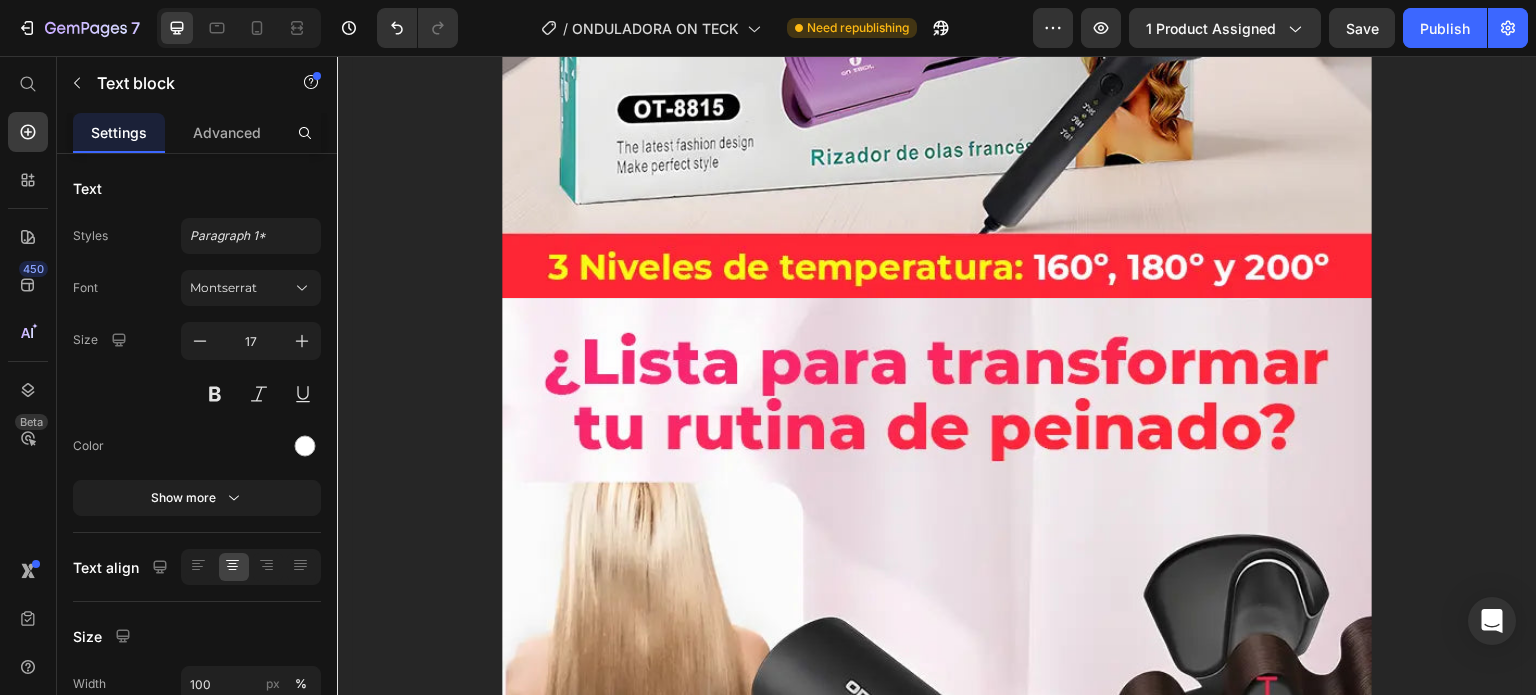 click on "Moldea tu cabello fácilmente desde casa y luce un estilo natural y moderno que resalte lo mejor de ti." at bounding box center [937, -670] 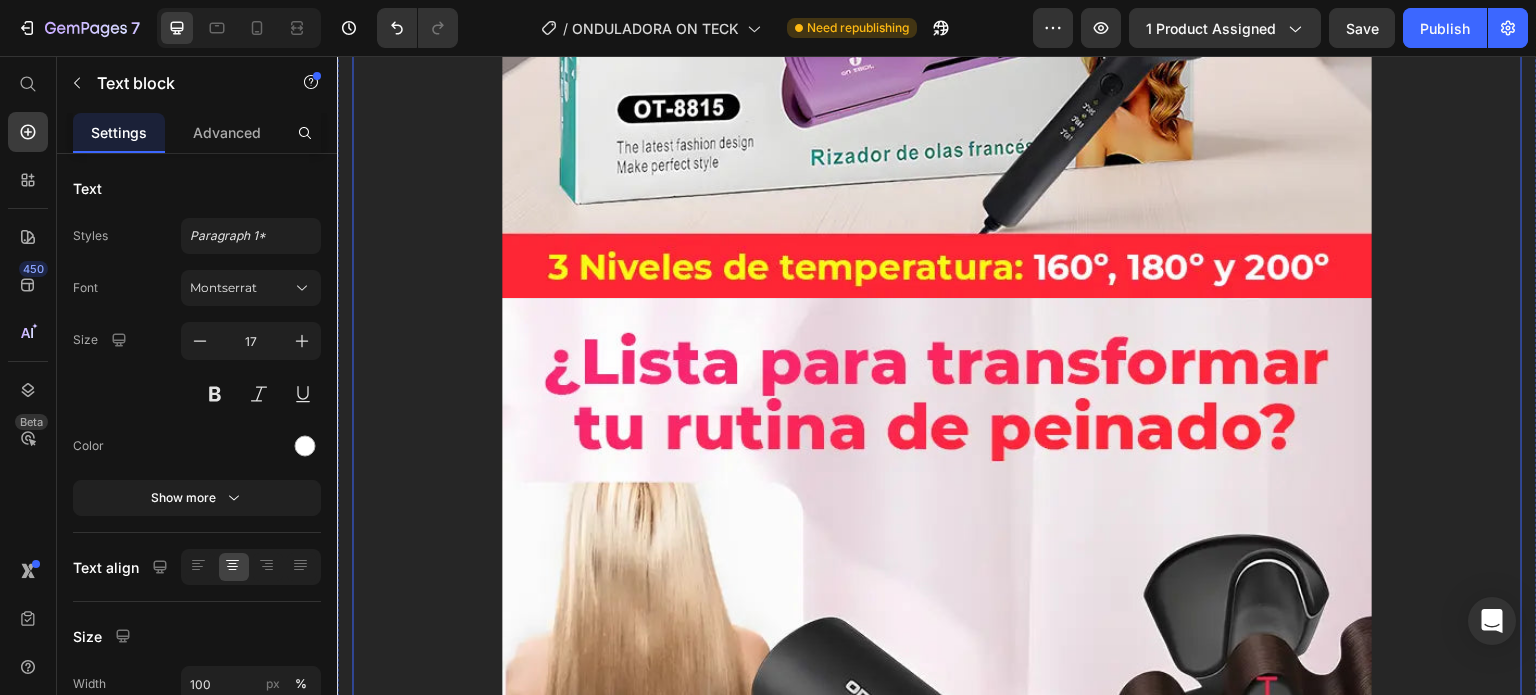click on "¿Cómo funciona?
Características técnicas:
Instrucciones de uso: Accordion ¿Cabello sin forma y sin vida? Heading Eso se acabó. Desde el primer uso sentirás una diferencia total. No más “malos [PERSON_NAME]”. Text block Image Image ⁠⁠⁠⁠⁠⁠⁠ ⏱️ Ondas en minutos, estilo todo el día Heading Olvídate de pasar horas frente al espejo. Con nuestra onduladora, transforma tu cabello en ondas suaves y definidas en tiempo récord. Text block
Custom Code
Preview or Publish the page to see the content. Custom Code Image Image
Custom Code
Preview or Publish the page to see the content. Custom Code ⁠⁠⁠⁠⁠⁠⁠ Tú eres tu propia estilista 💁‍♀️ Heading Moldea tu cabello fácilmente desde casa y luce un estilo natural y moderno que resalte lo mejor de ti. Text block   0 Row Image Image
Custom Code
Custom Code Heading Row" at bounding box center [937, 207] 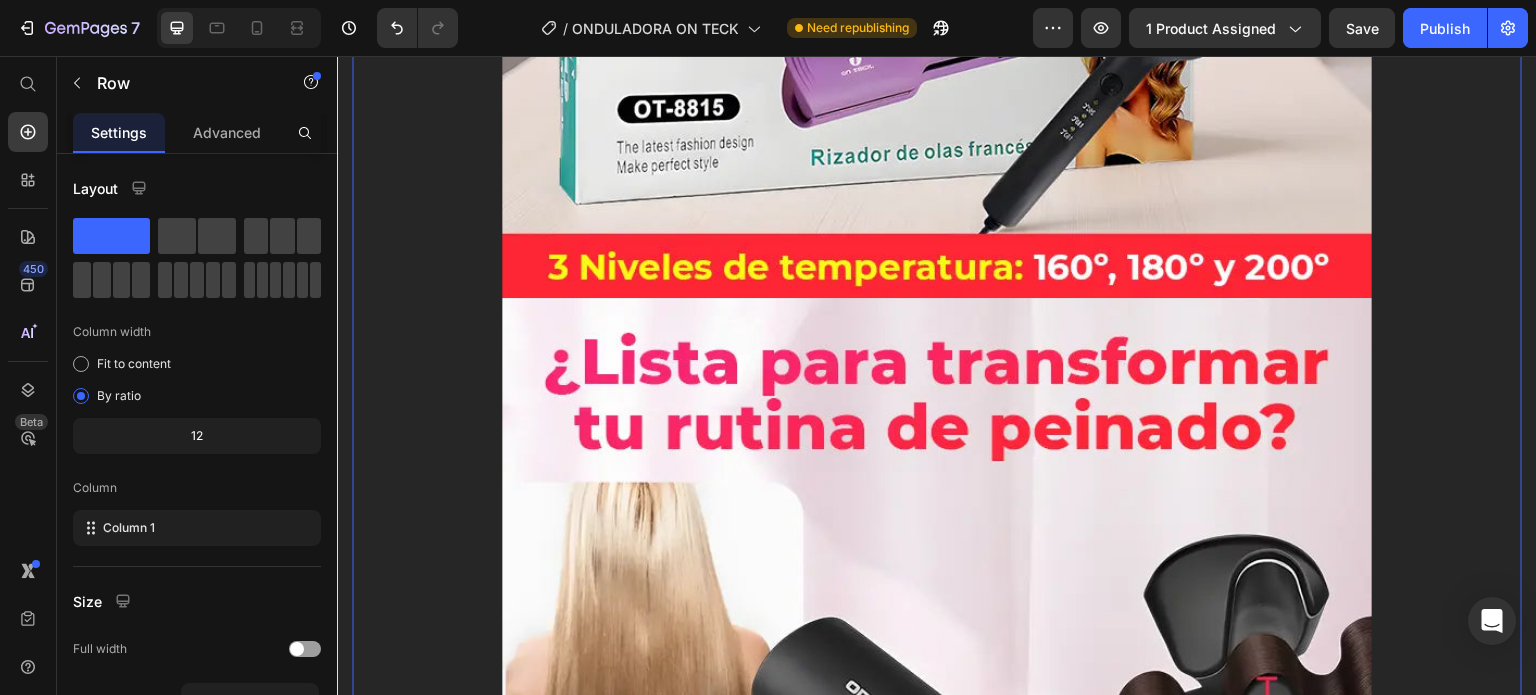click on "Moldea tu cabello fácilmente desde casa y luce un estilo natural y moderno que resalte lo mejor de ti." at bounding box center [937, -670] 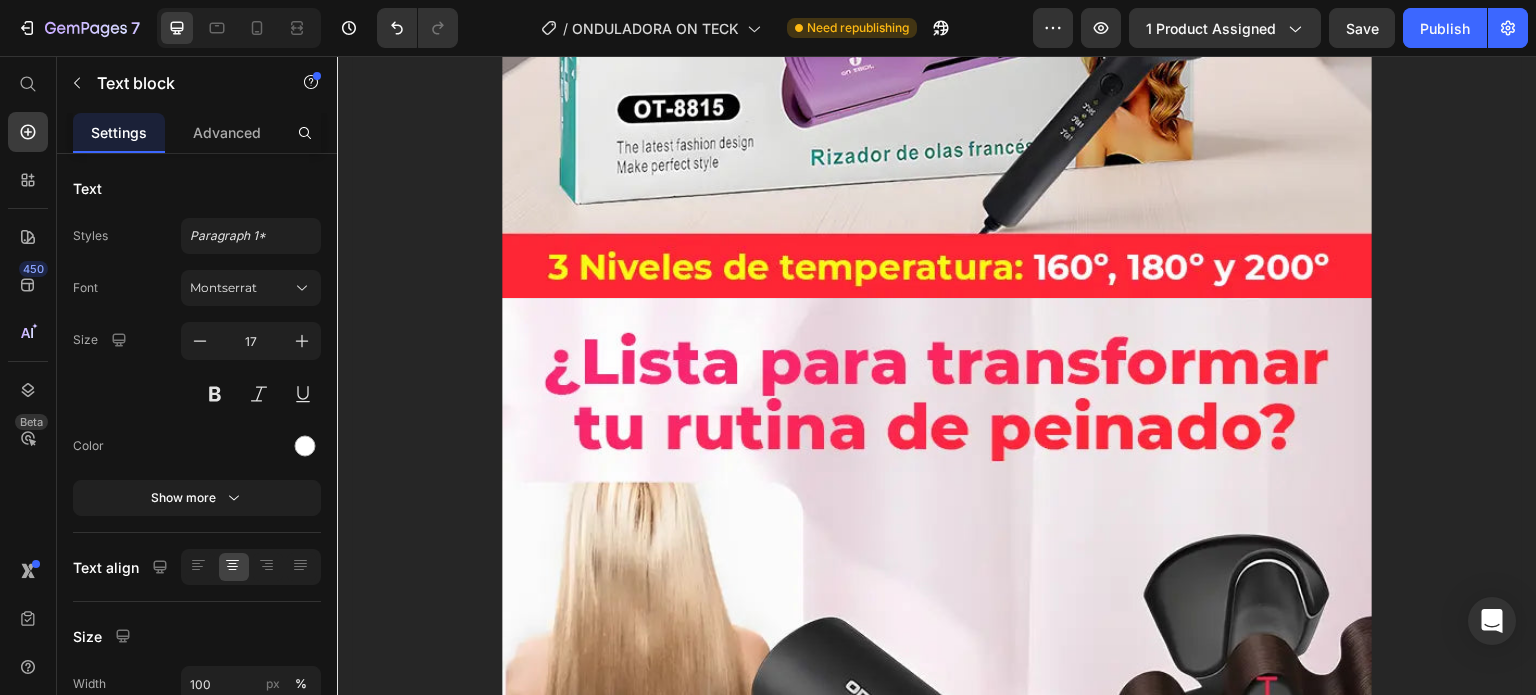 click 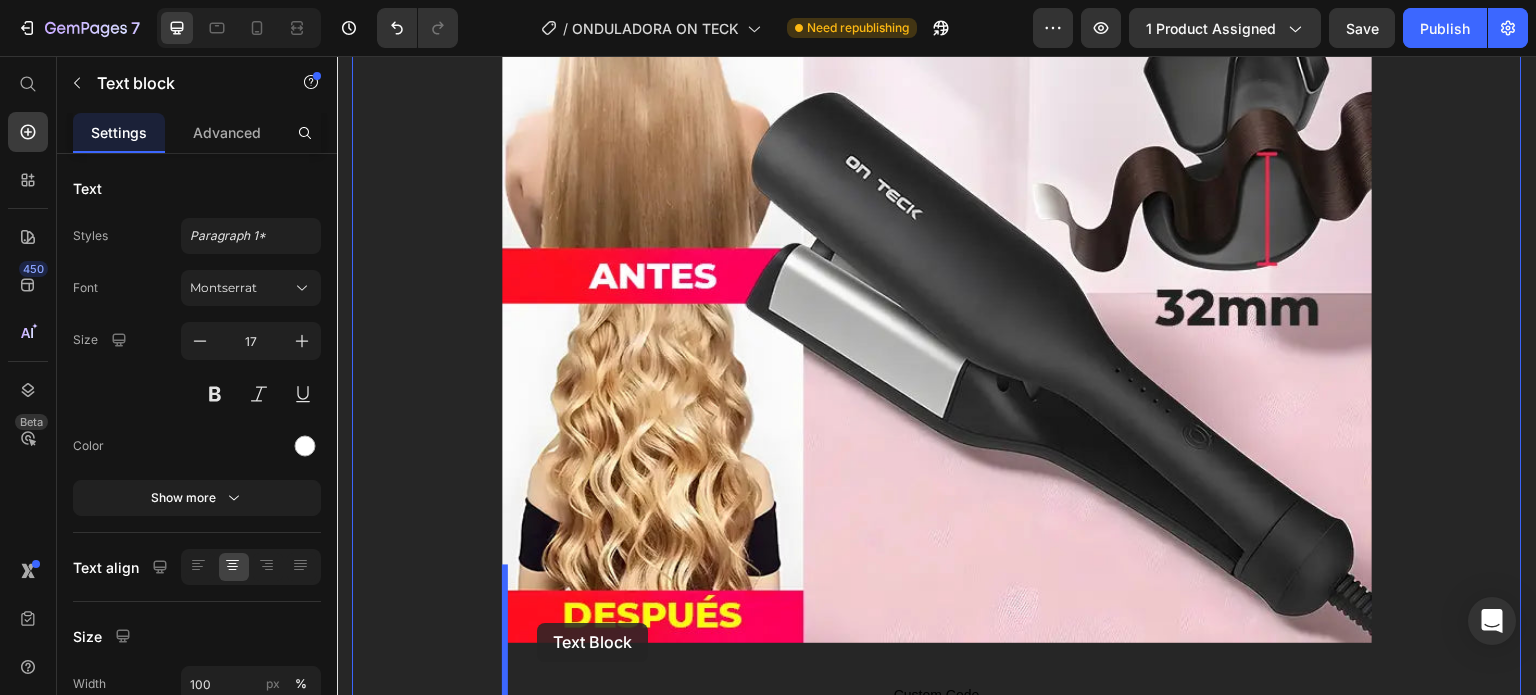 scroll, scrollTop: 6244, scrollLeft: 0, axis: vertical 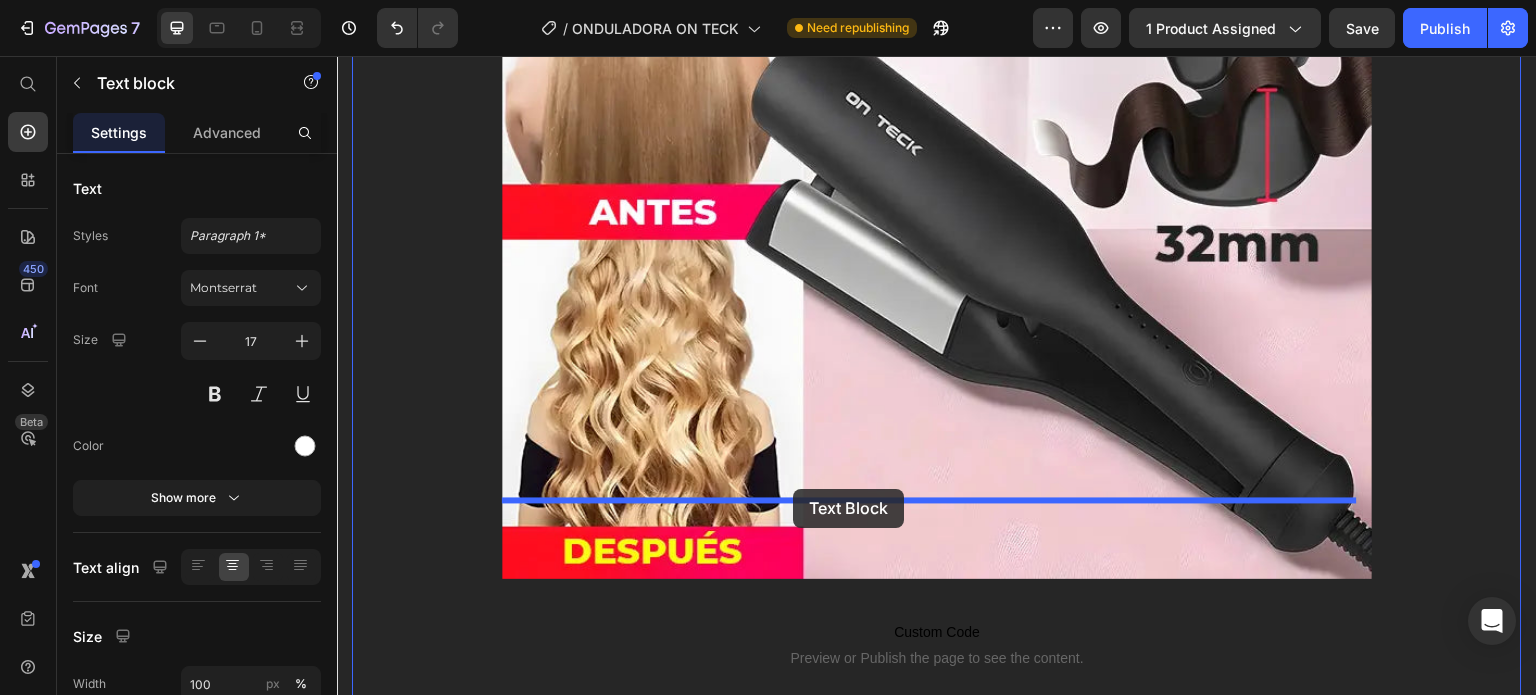 drag, startPoint x: 538, startPoint y: 148, endPoint x: 793, endPoint y: 489, distance: 425.8004 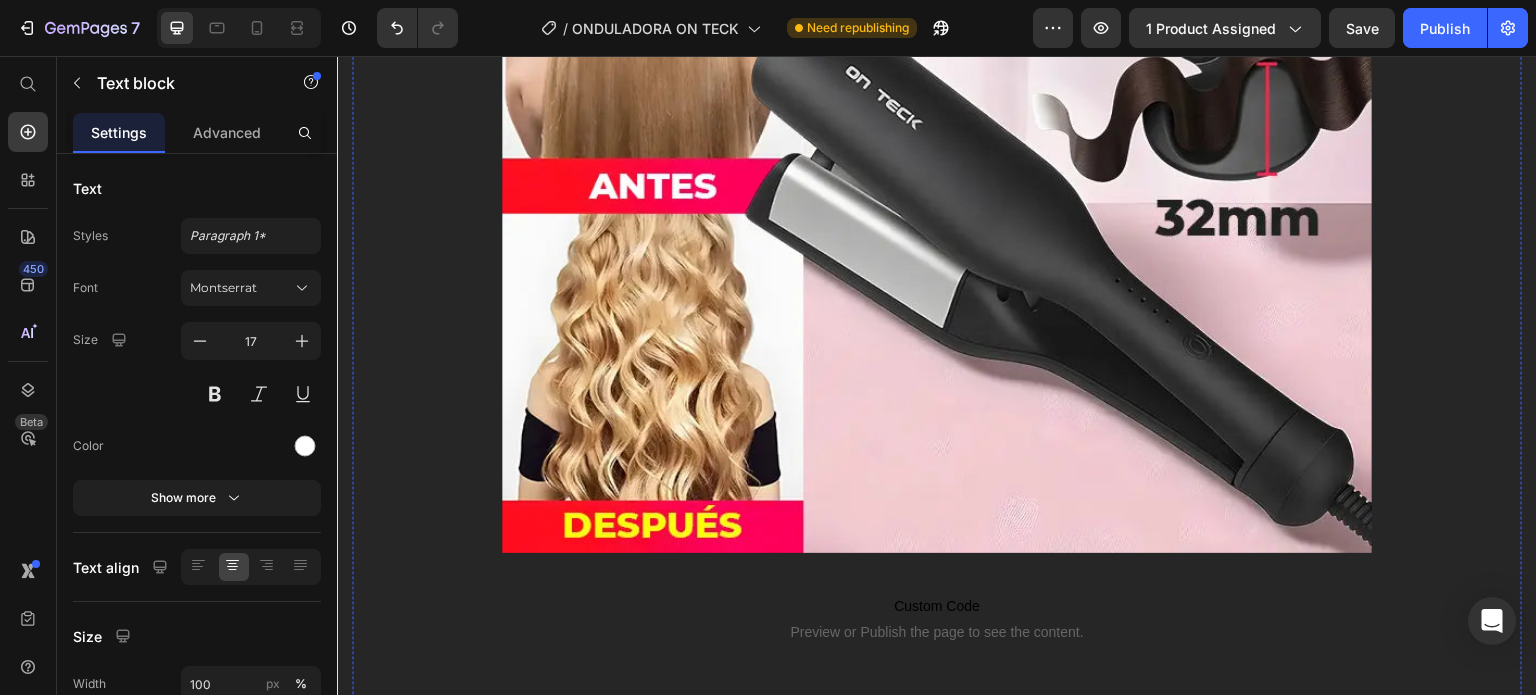 scroll, scrollTop: 6188, scrollLeft: 0, axis: vertical 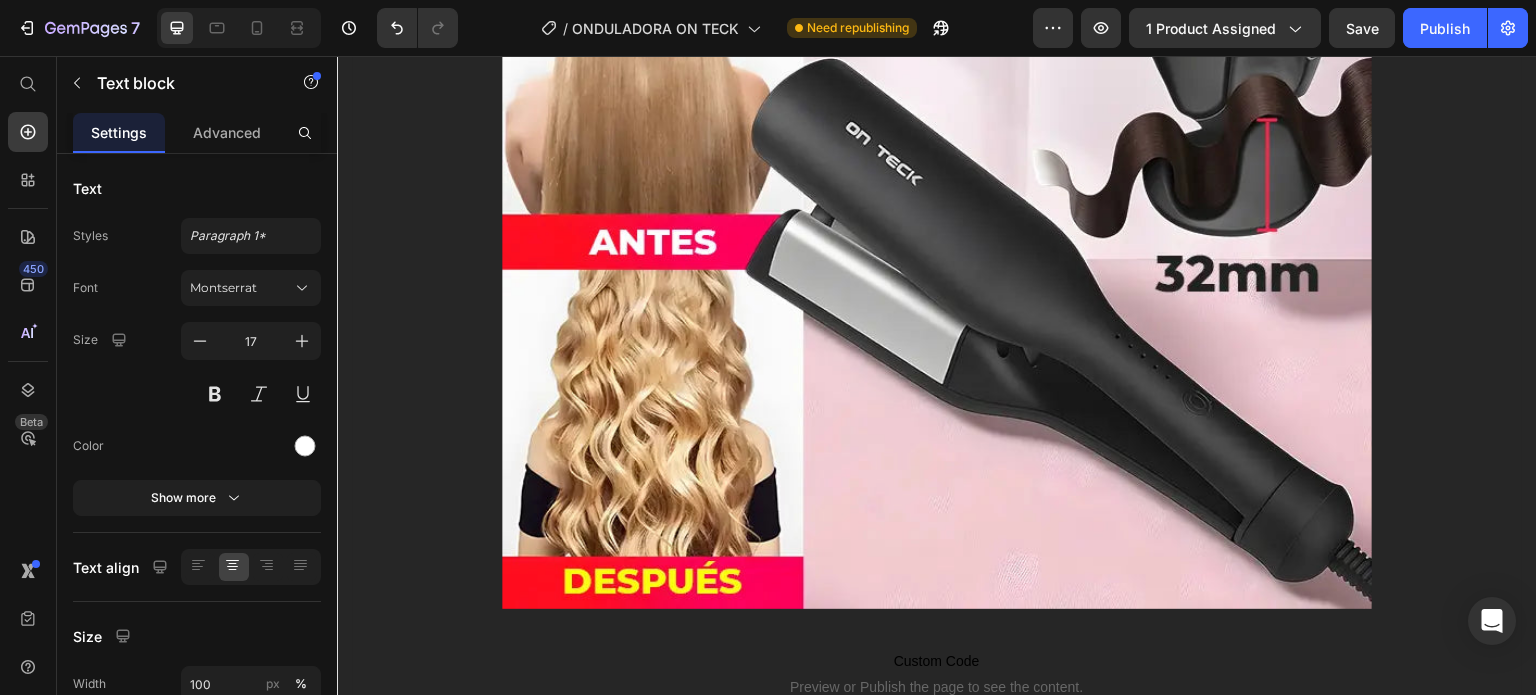 click on "Moldea tu cabello fácilmente desde casa y luce un estilo natural y moderno que resalte lo mejor de ti." at bounding box center (937, -275) 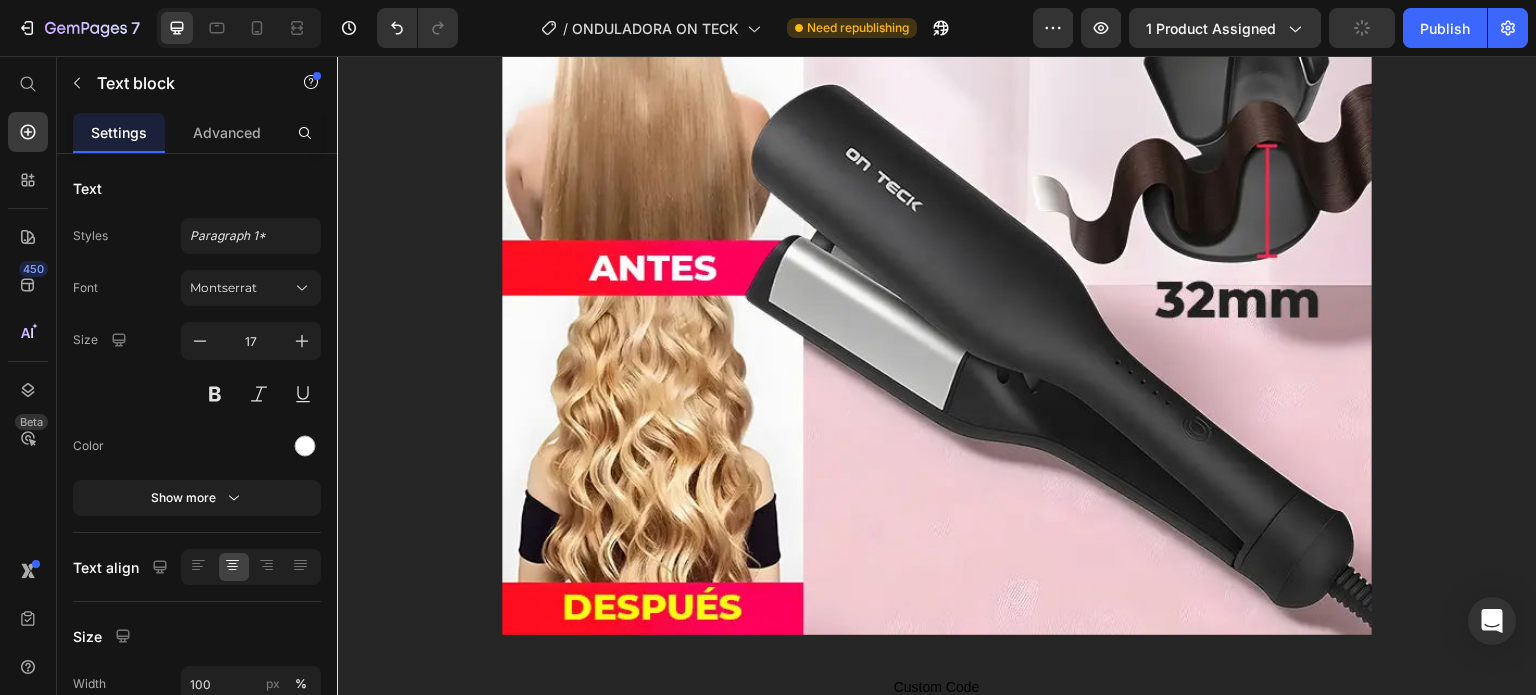 click at bounding box center [937, -725] 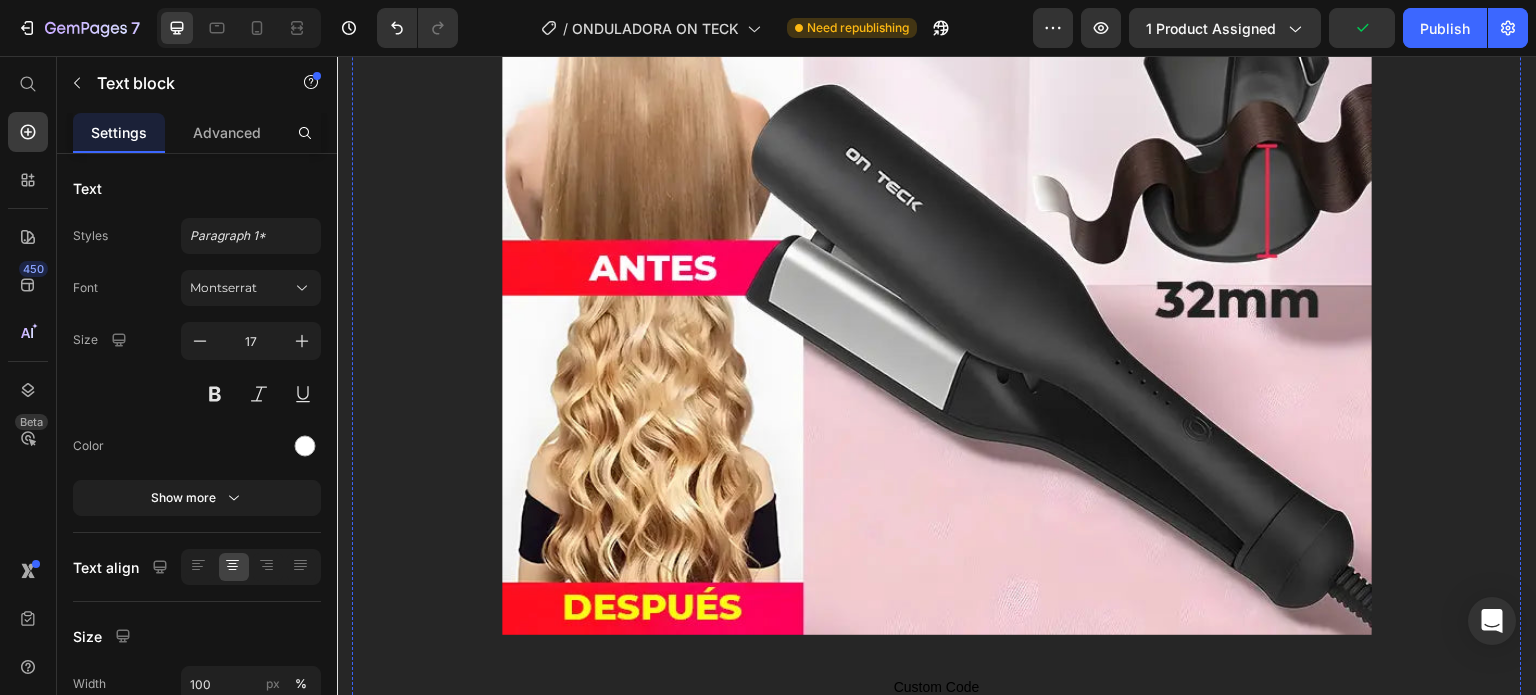 click at bounding box center (937, -725) 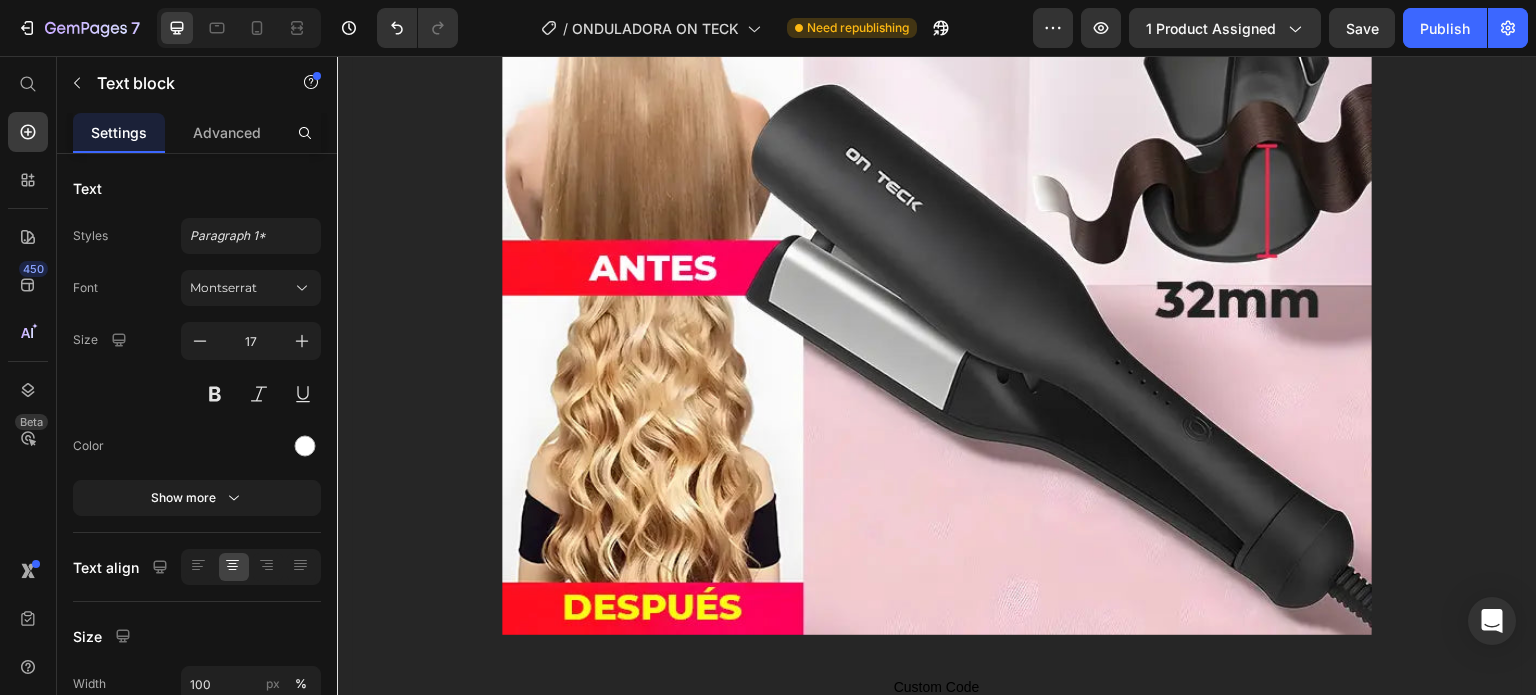 click on "Desde un estilo relajado para el brunch, hasta un peinado glam para la noche, esta onduladora se adapta a ti. Olvídate de gastar dinero en salones: ahora tú puedes ser tu propia estilista." at bounding box center [937, -263] 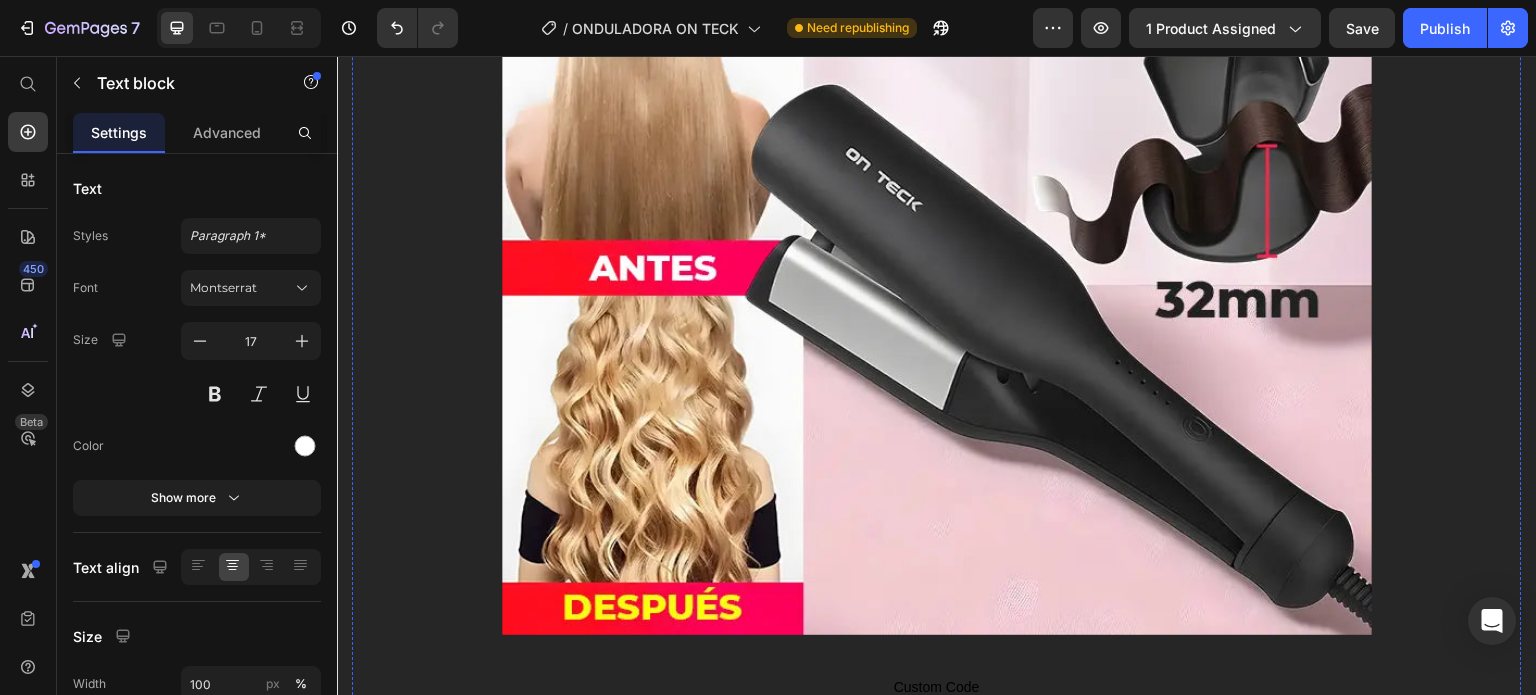 click at bounding box center [937, -725] 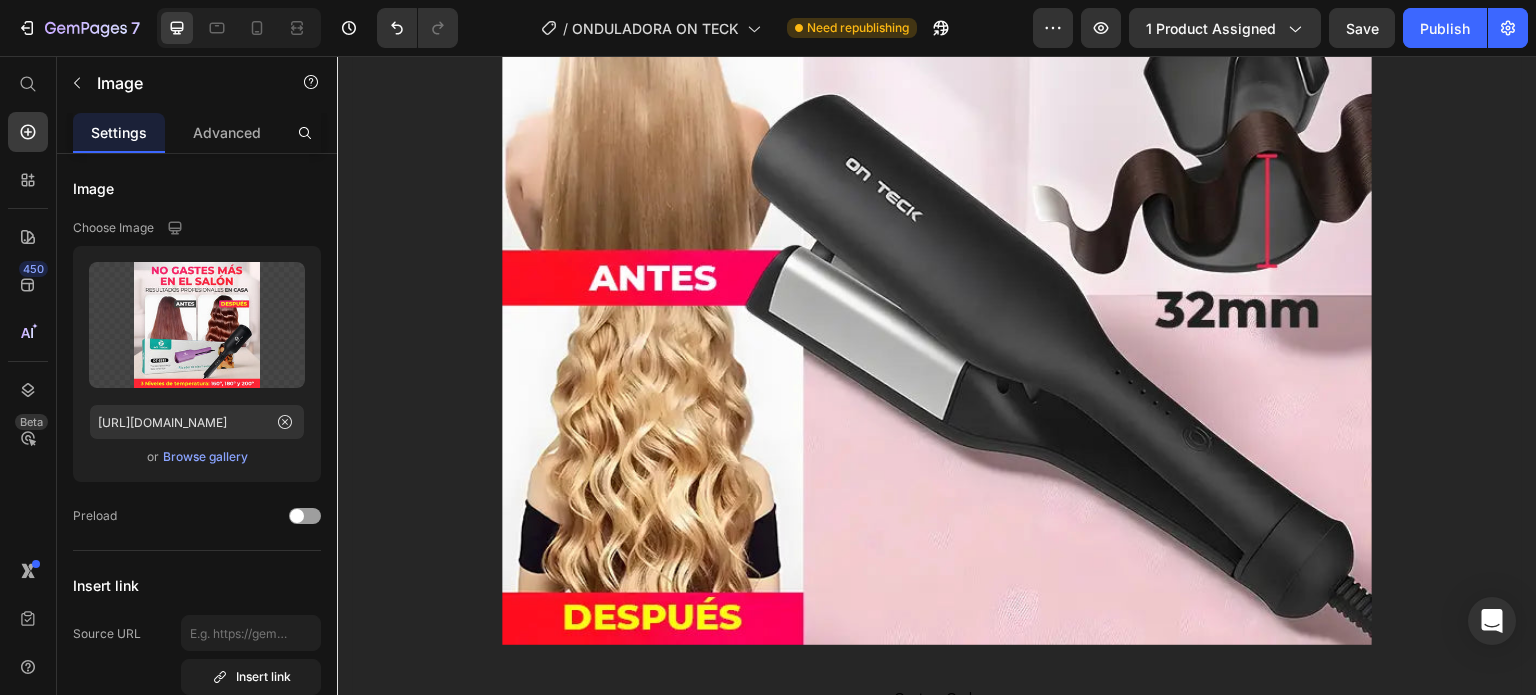 drag, startPoint x: 935, startPoint y: 499, endPoint x: 934, endPoint y: 509, distance: 10.049875 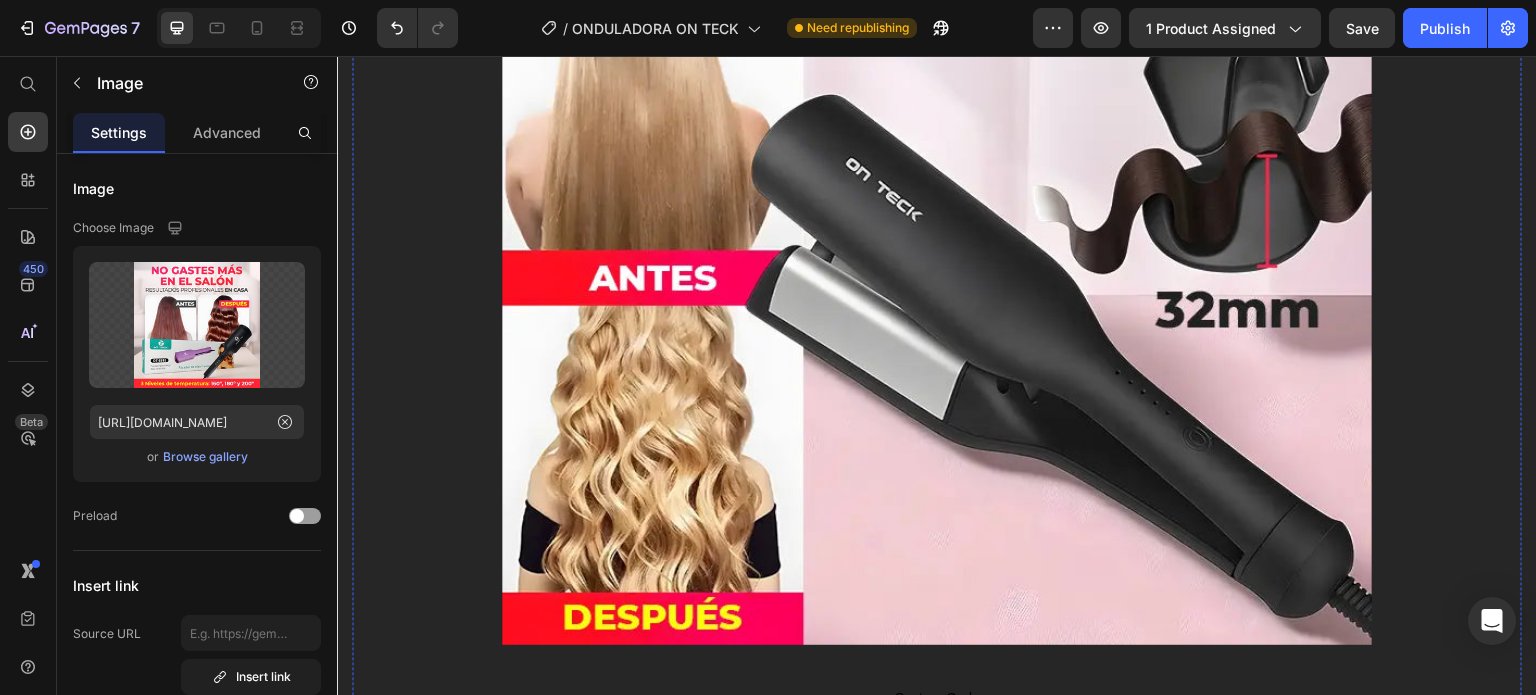 click on "Desde un estilo relajado para el brunch, hasta un peinado glam para la noche, esta onduladora se adapta a ti. Olvídate de gastar dinero en salones: ahora tú puedes ser tu propia estilista." at bounding box center [937, -253] 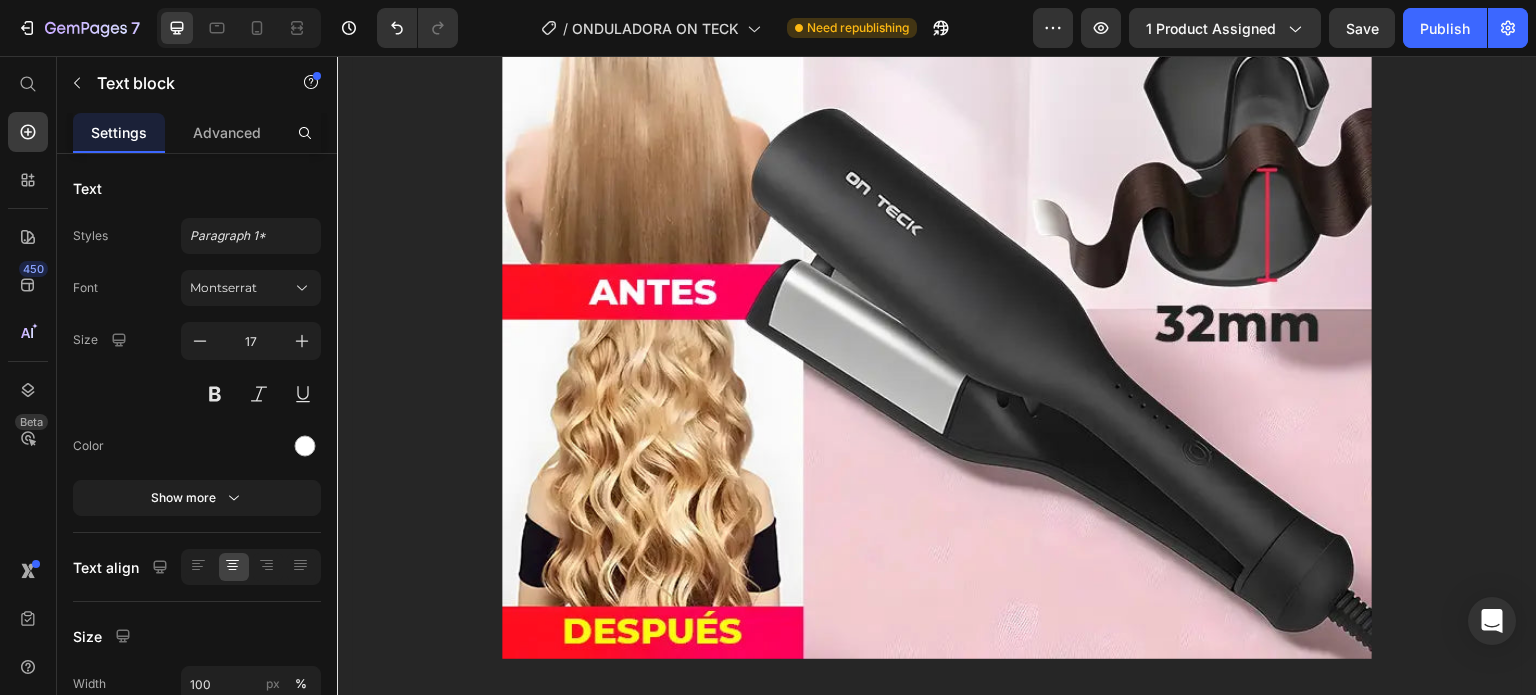 drag, startPoint x: 924, startPoint y: 565, endPoint x: 926, endPoint y: 579, distance: 14.142136 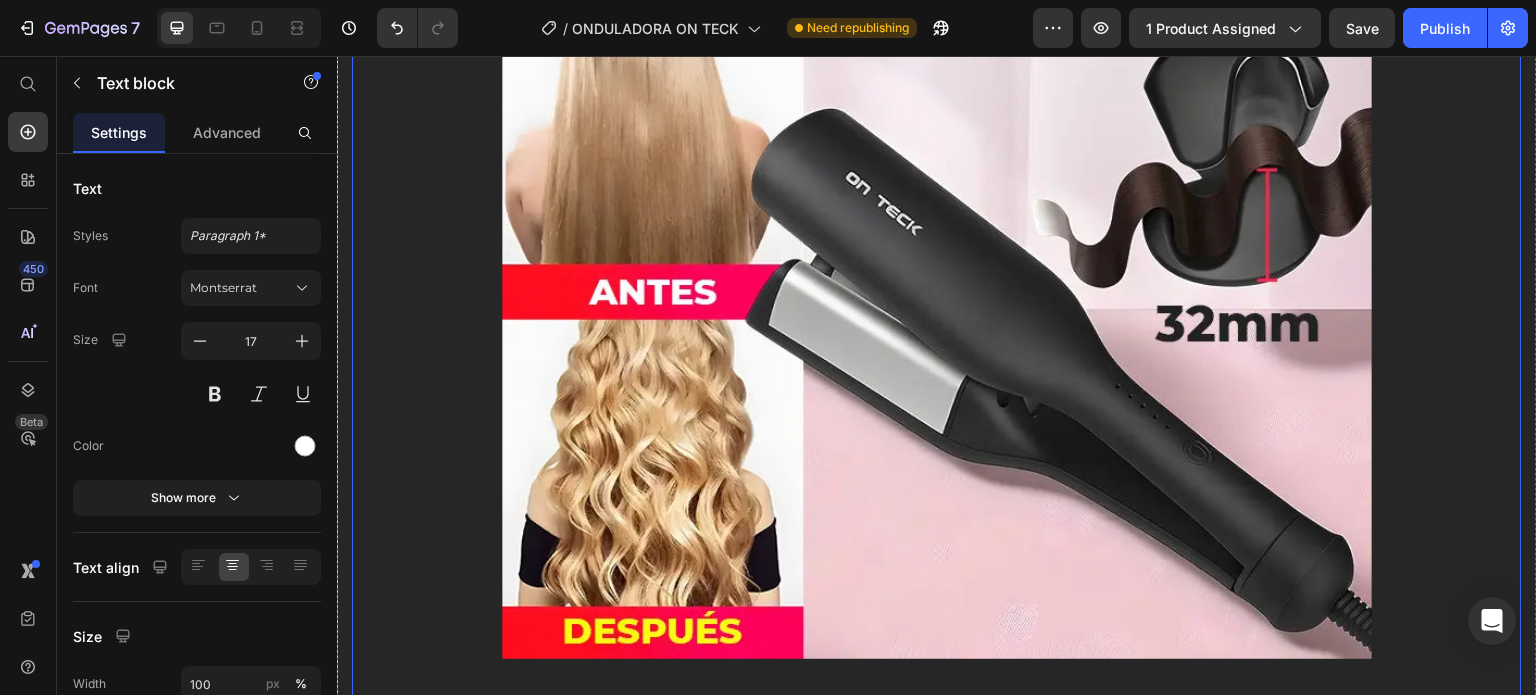 click on "¿Cómo funciona?
Características técnicas:
Instrucciones de uso: Accordion ¿Cabello sin forma y sin vida? Heading Eso se acabó. Desde el primer uso sentirás una diferencia total. No más “malos [PERSON_NAME]”. Text block Image Image ⁠⁠⁠⁠⁠⁠⁠ ⏱️ Ondas en minutos, estilo todo el día Heading Olvídate de pasar horas frente al espejo. Con nuestra onduladora, transforma tu cabello en ondas suaves y definidas en tiempo récord. Text block
Custom Code
Preview or Publish the page to see the content. Custom Code Image Image
Custom Code
Preview or Publish the page to see the content. Custom Code ⁠⁠⁠⁠⁠⁠⁠ Tú eres tu propia estilista 💁‍♀️ Heading Moldea tu cabello fácilmente desde casa y luce un estilo natural y moderno que resalte lo mejor de ti. Text block Row Image Text block   14 Image
Custom Code
Custom Code" at bounding box center (937, -347) 